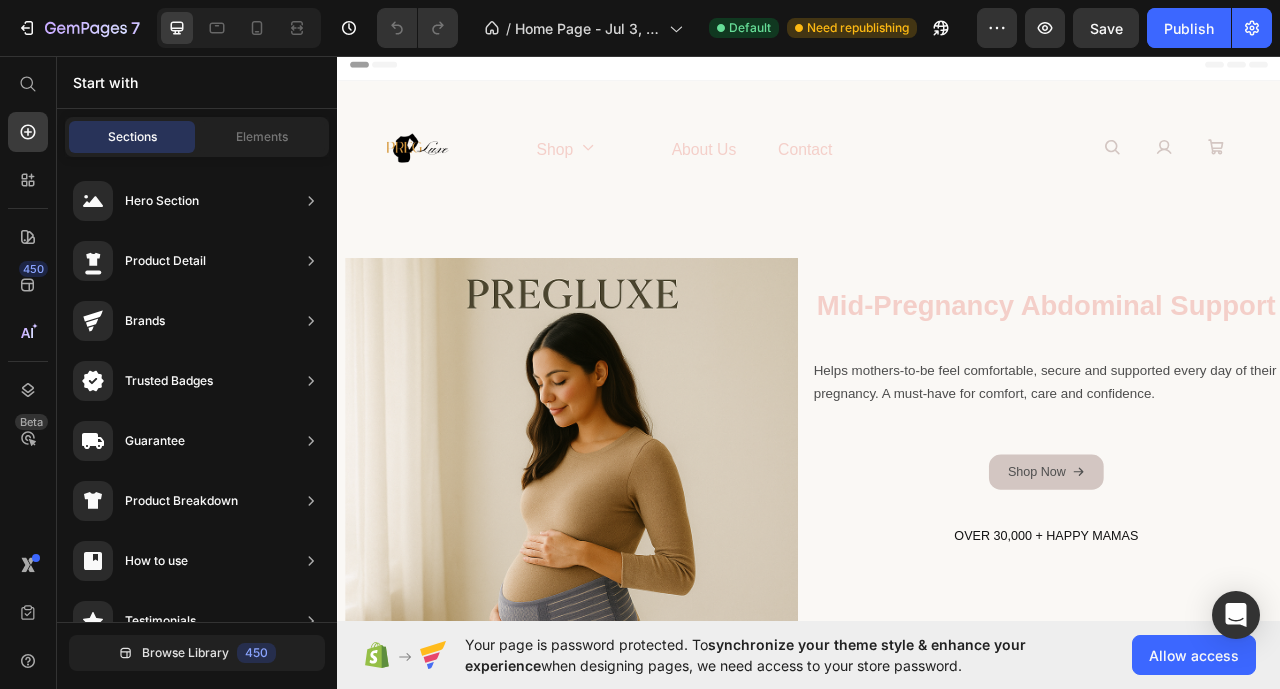 scroll, scrollTop: 0, scrollLeft: 0, axis: both 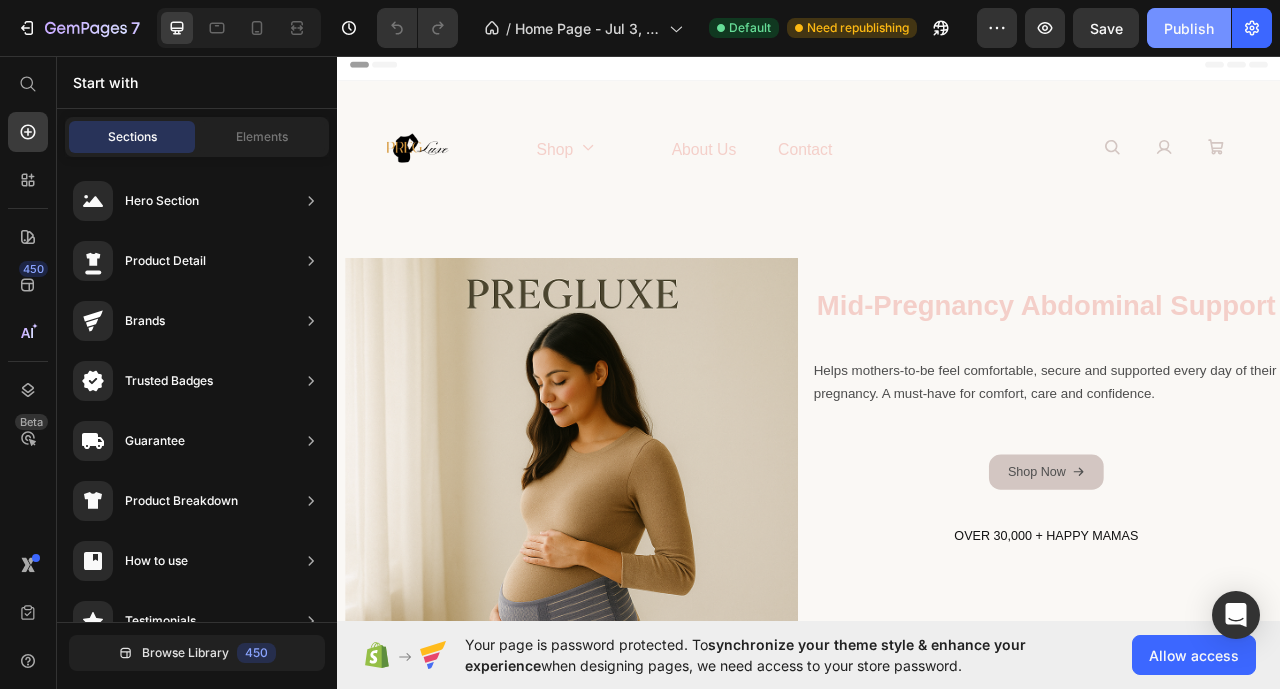 click on "Publish" at bounding box center [1189, 28] 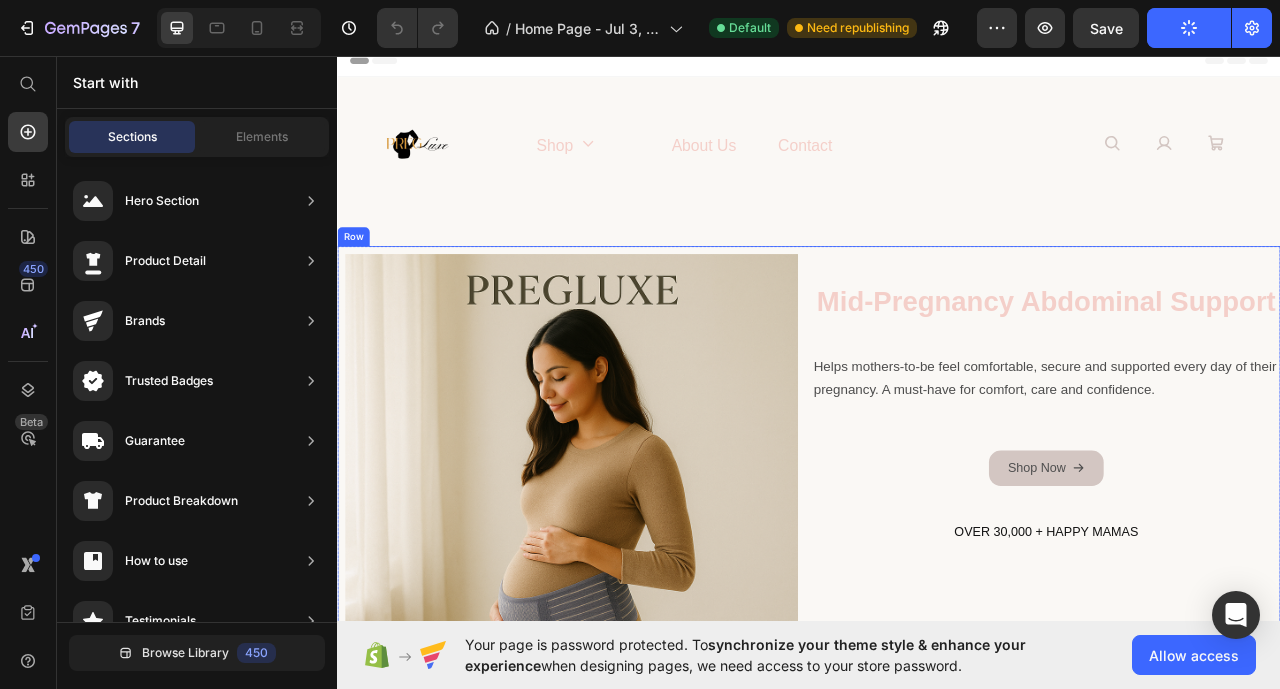scroll, scrollTop: 0, scrollLeft: 0, axis: both 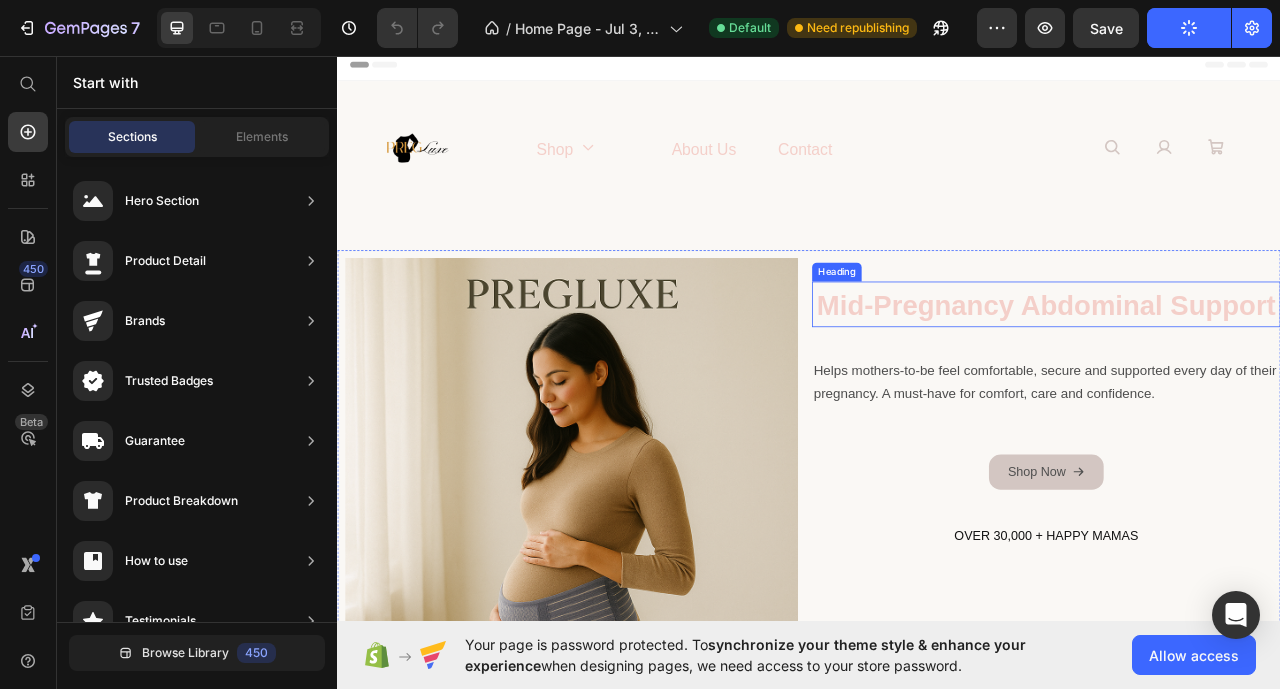click on "Mid-pregnancy abdominal support" at bounding box center (1239, 373) 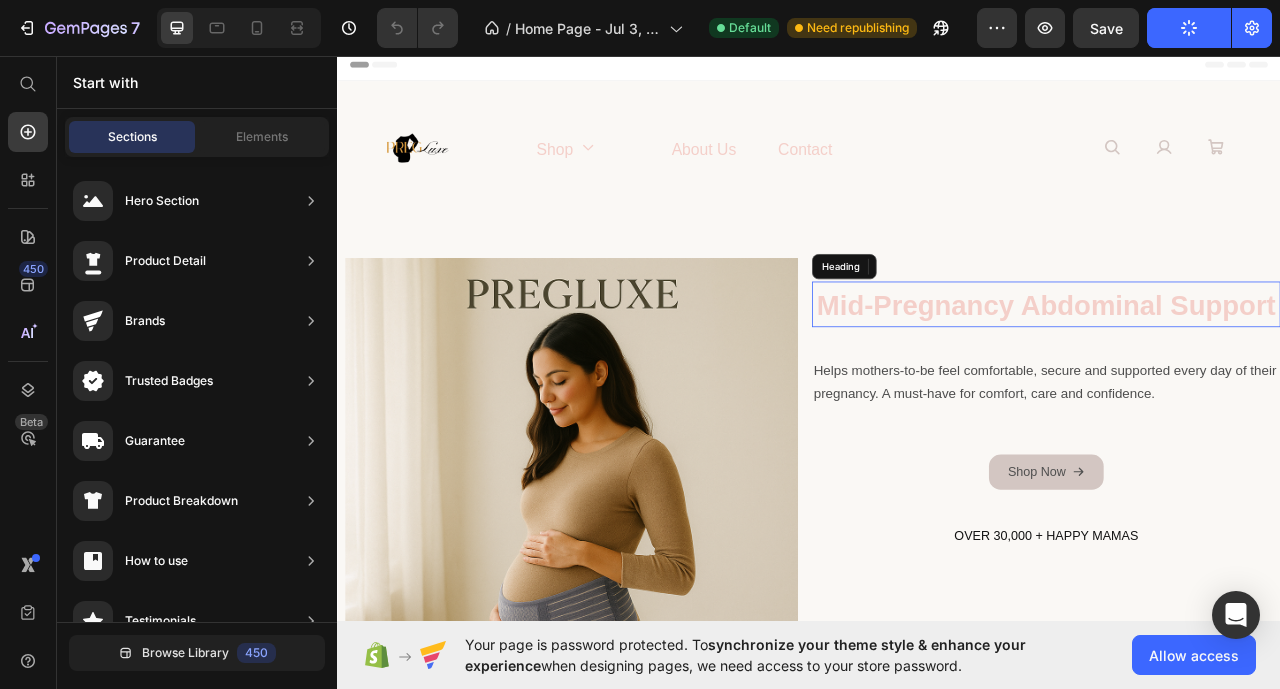 click on "Mid-pregnancy abdominal support" at bounding box center [1239, 373] 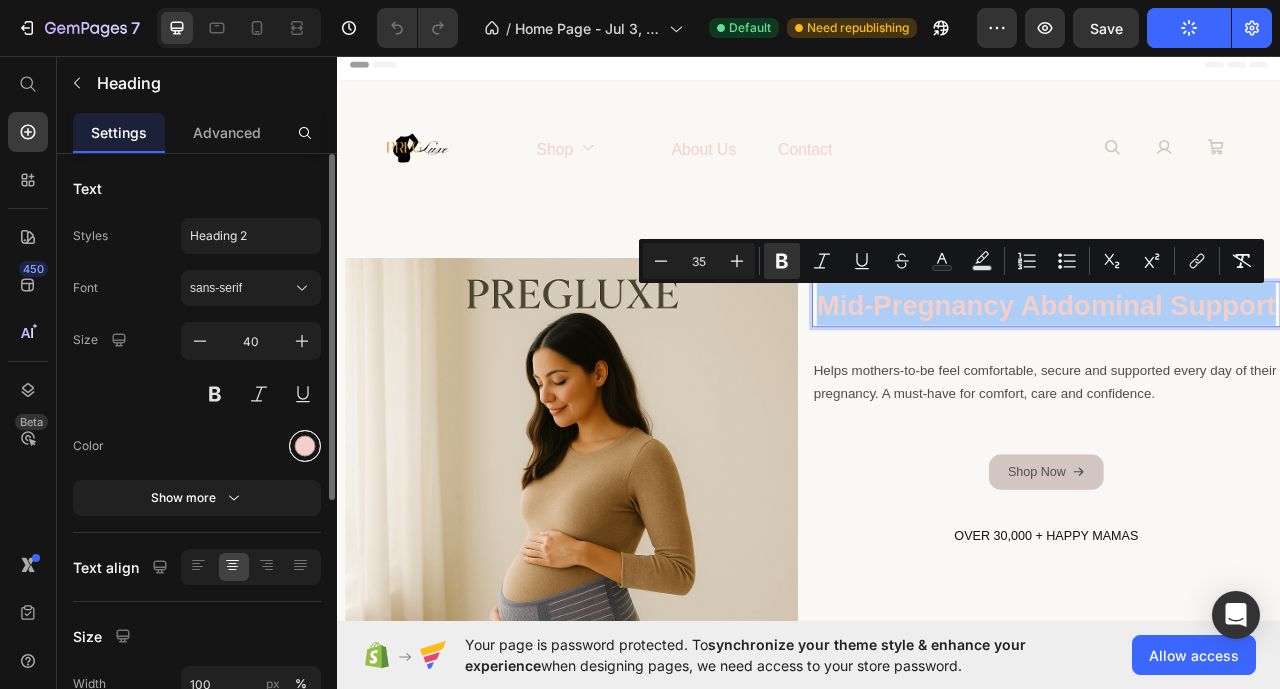click at bounding box center (305, 446) 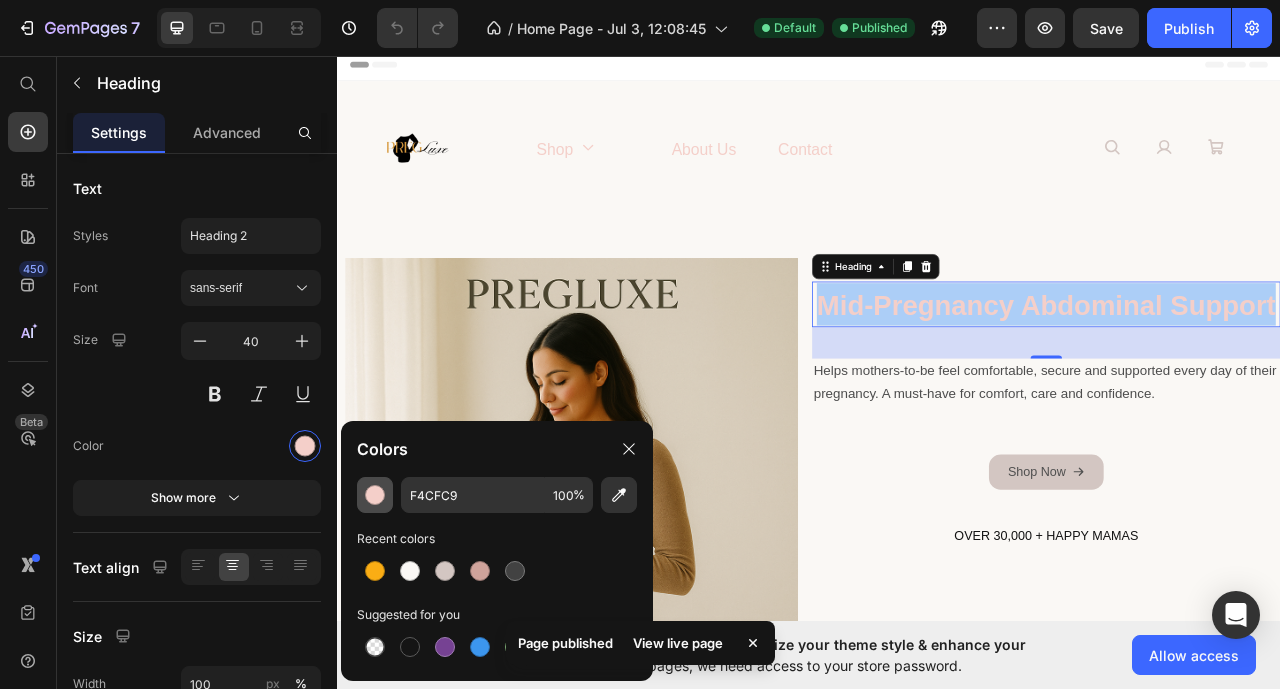click at bounding box center (375, 495) 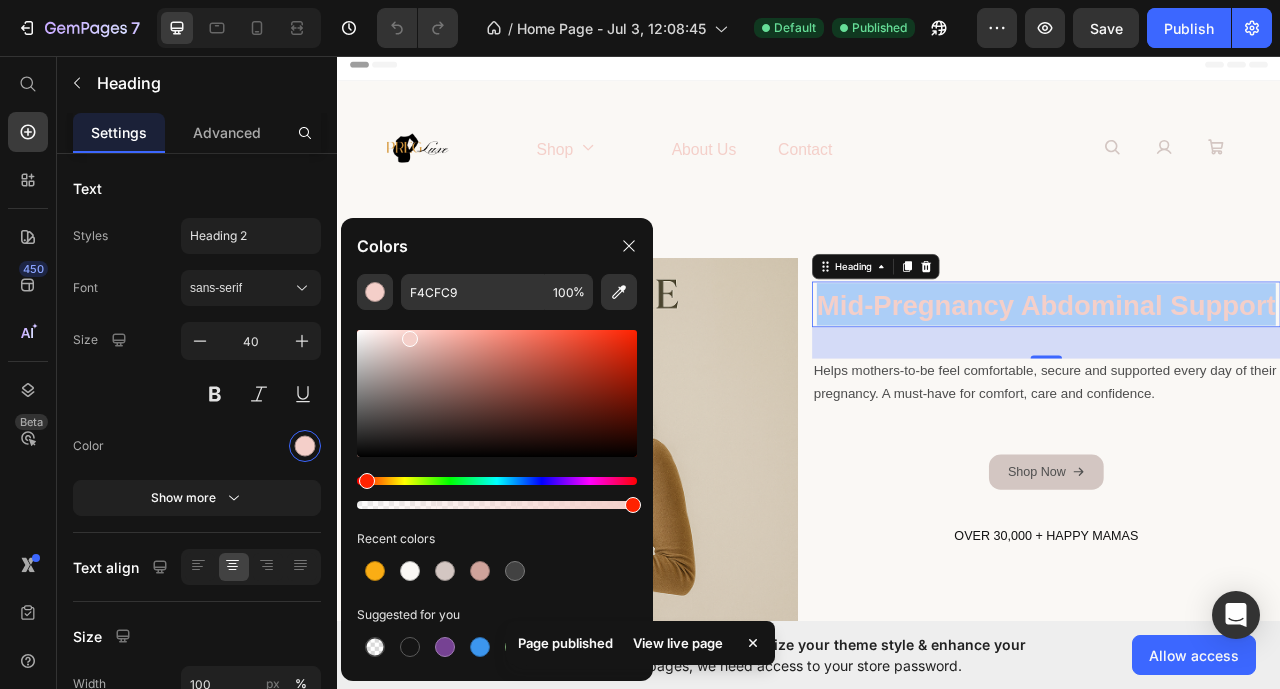 click at bounding box center [497, 393] 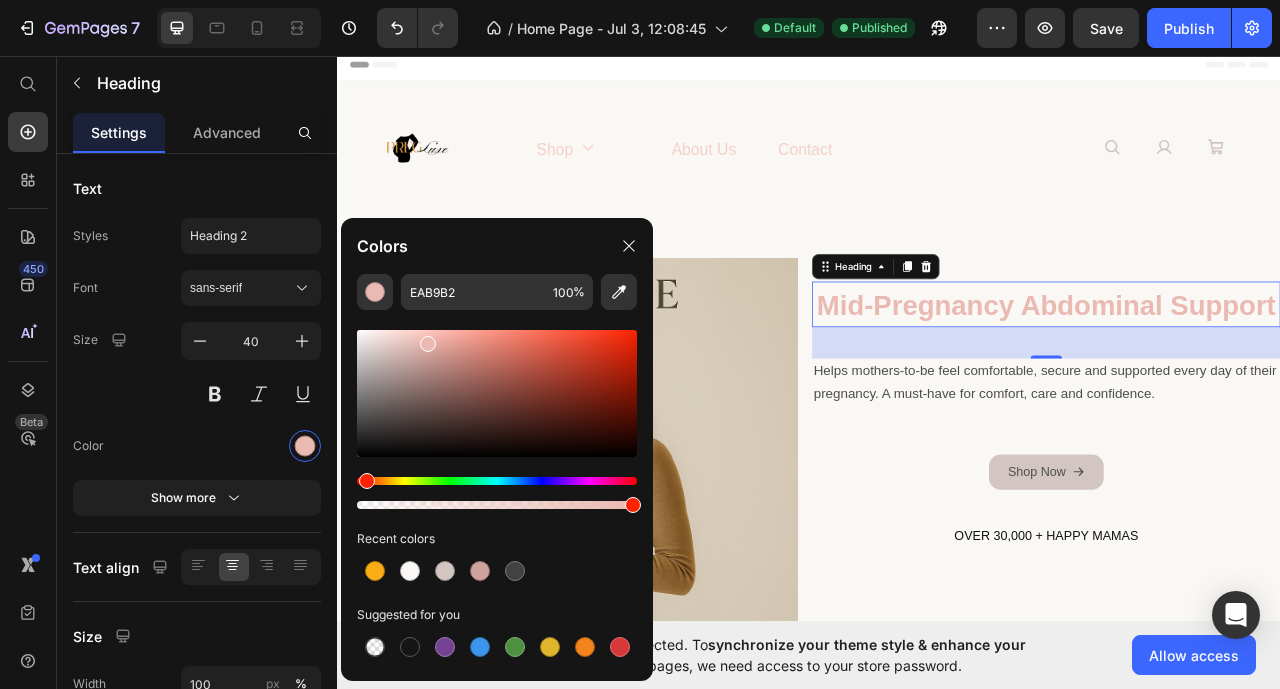 click at bounding box center (497, 393) 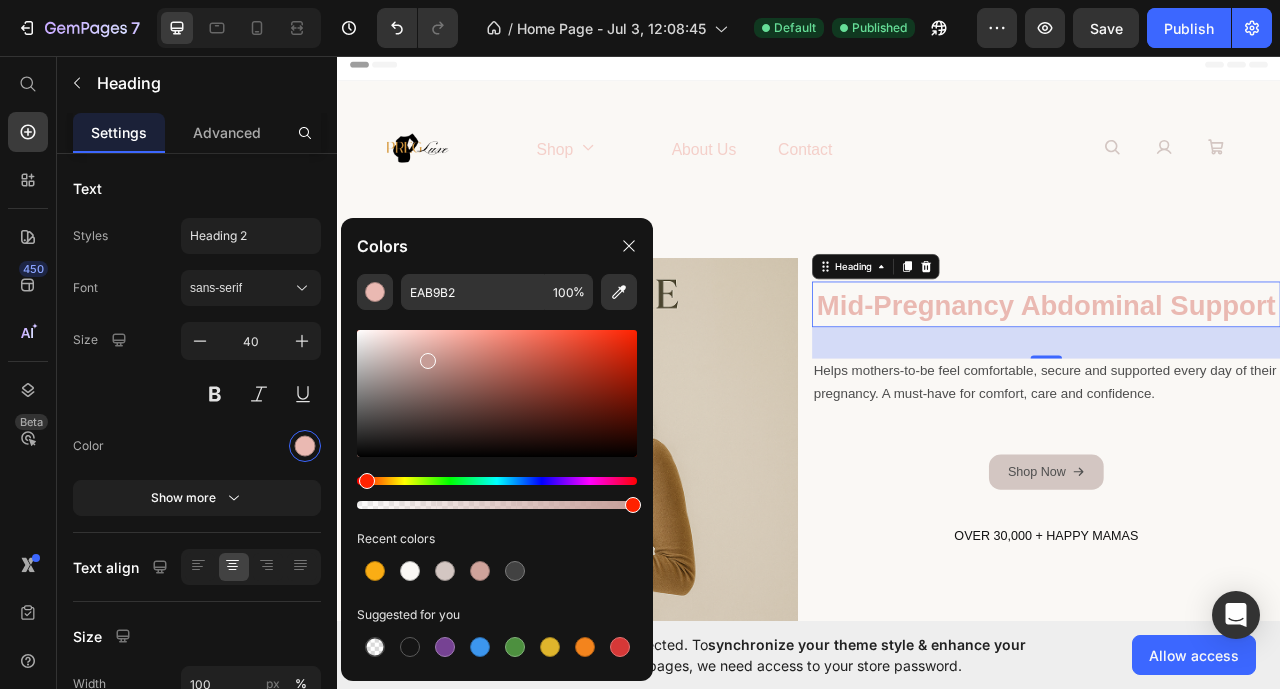 type on "C69D97" 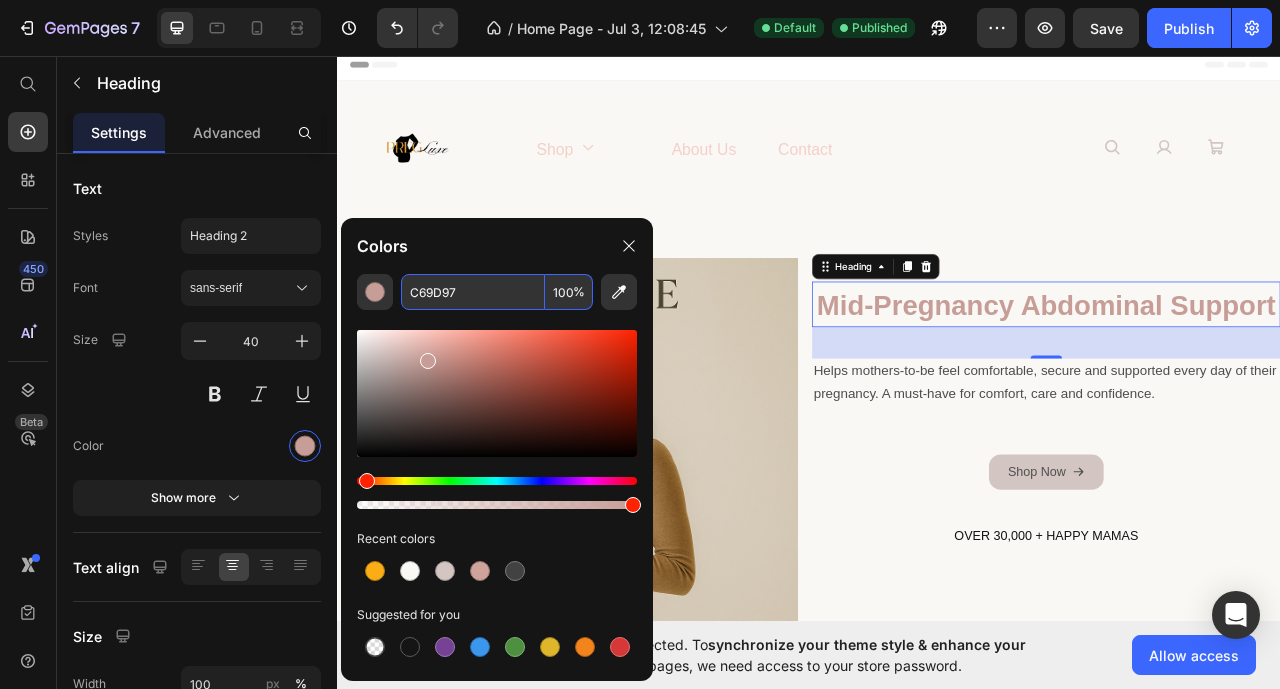 click on "C69D97" at bounding box center [473, 292] 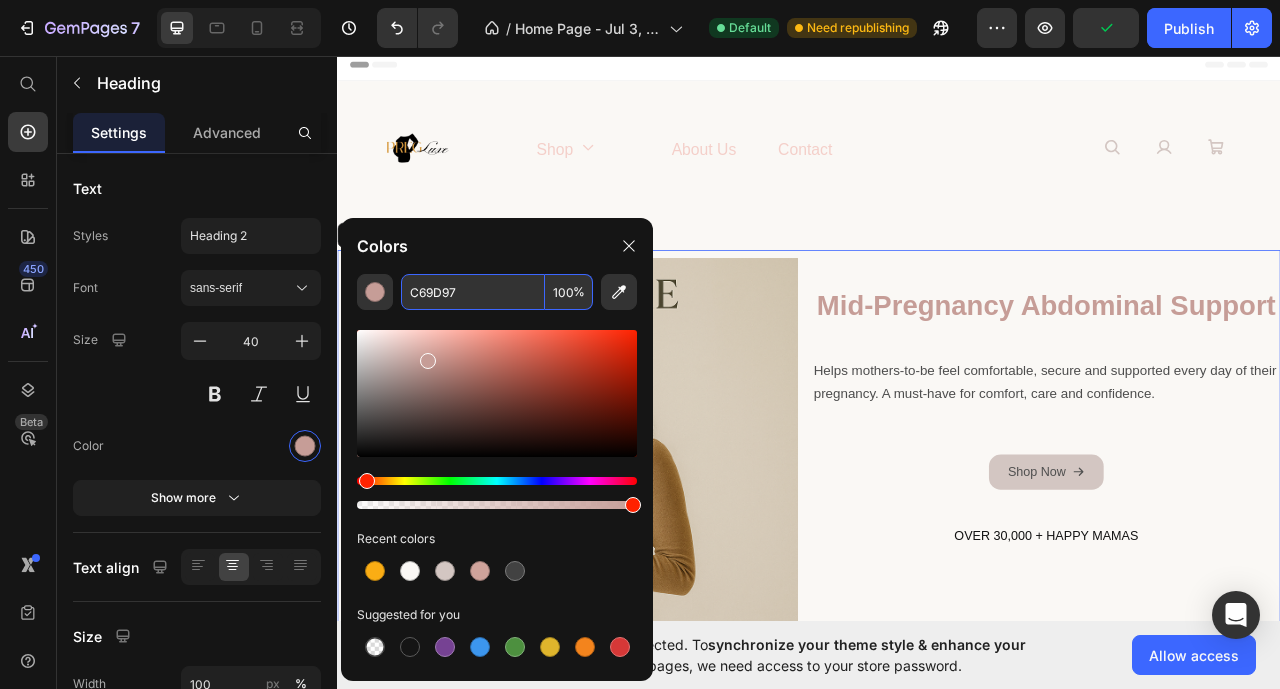 click on "⁠⁠⁠⁠⁠⁠⁠ Mid-pregnancy abdominal support Heading   40 Helps mothers-to-be feel comfortable, secure and supported every day of their pregnancy. A must-have for comfort, care and confidence. Text Block
Shop Now Button OVER 30,000 + HAPPY MAMAS Heading" at bounding box center [1239, 602] 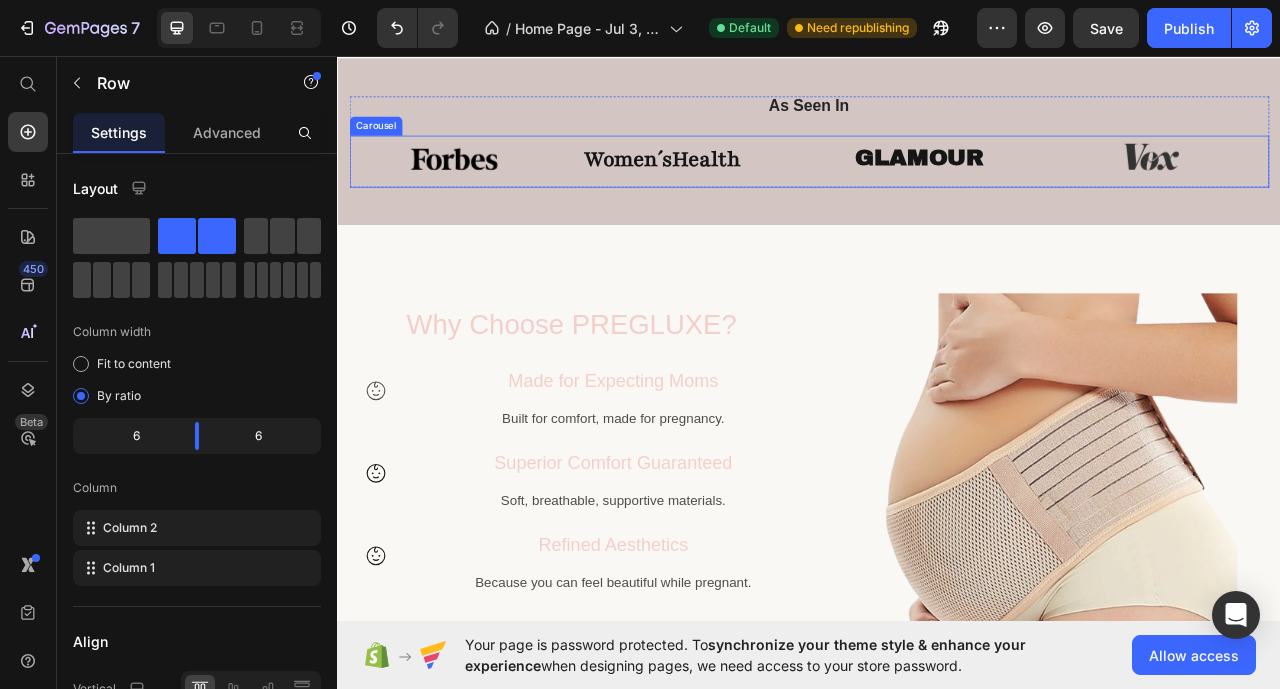 scroll, scrollTop: 1000, scrollLeft: 0, axis: vertical 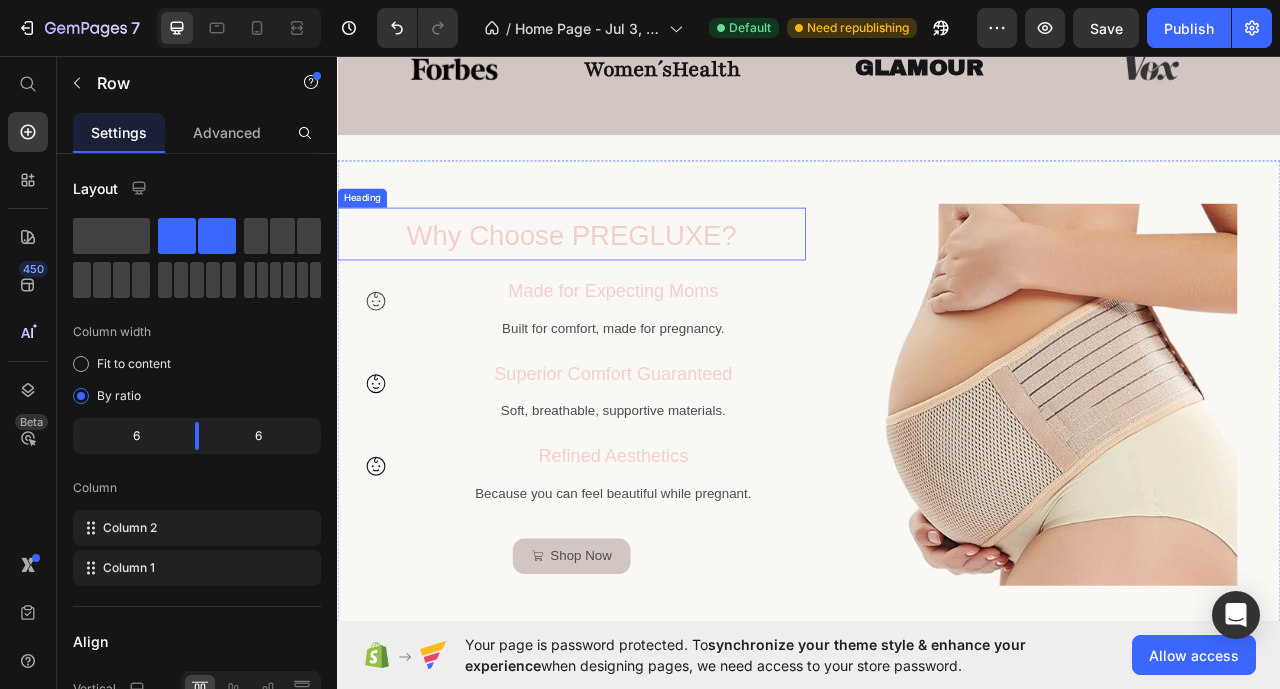 click on "Why Choose PREGLUXE?" at bounding box center [635, 283] 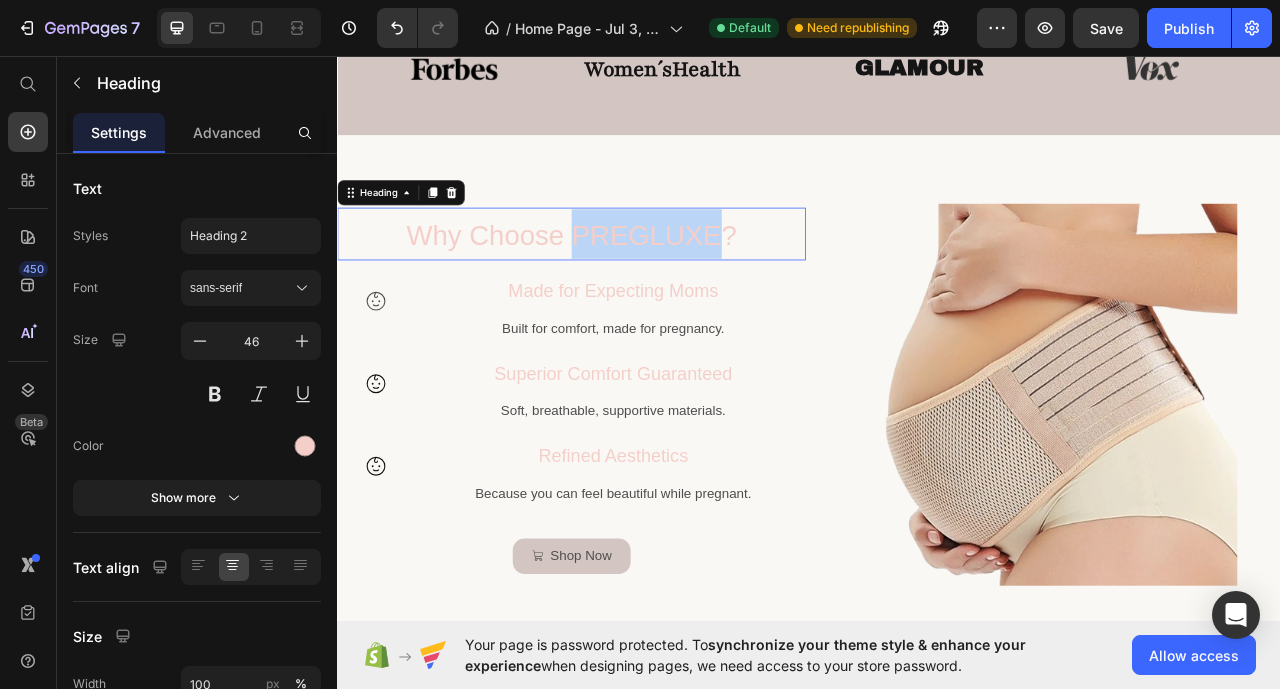 click on "Why Choose PREGLUXE?" at bounding box center [635, 284] 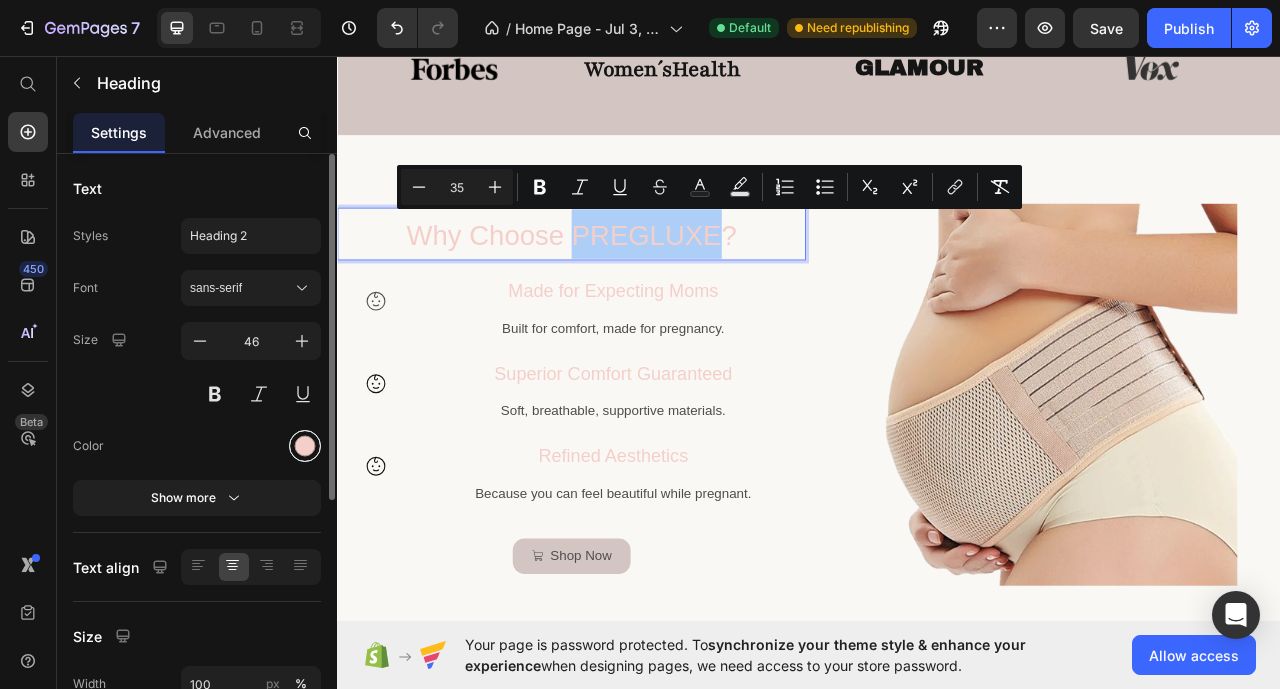click at bounding box center [305, 446] 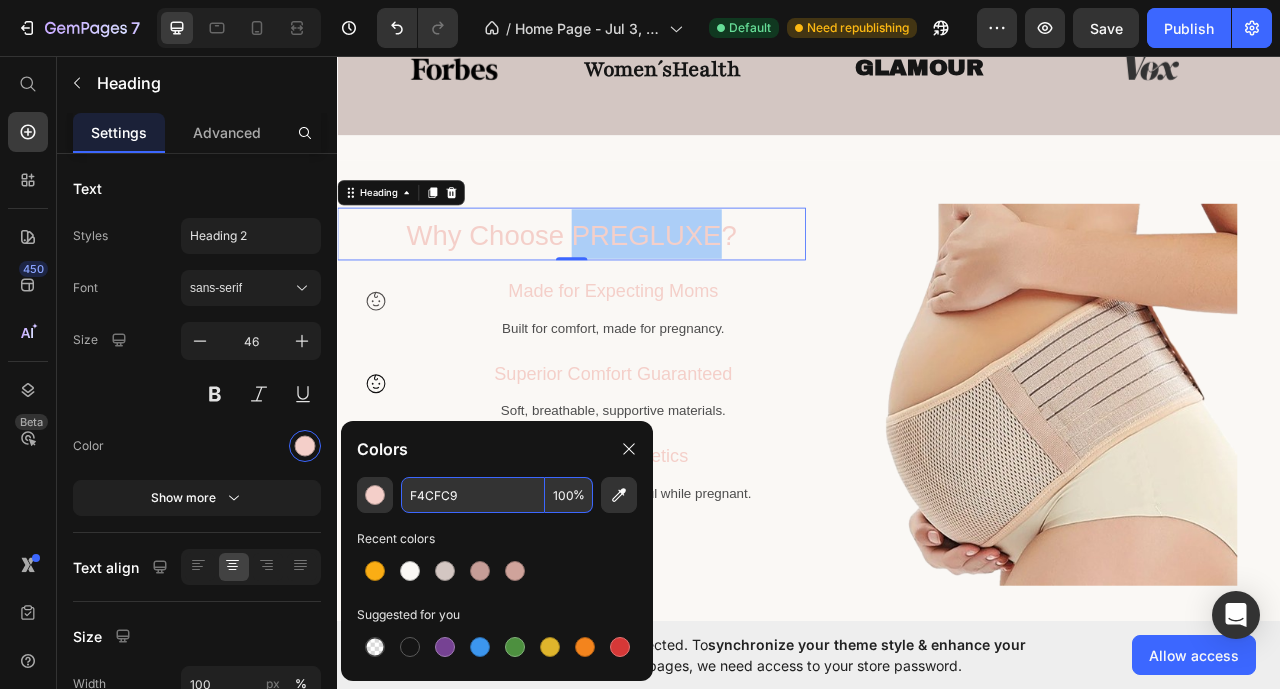 paste on "C69D97" 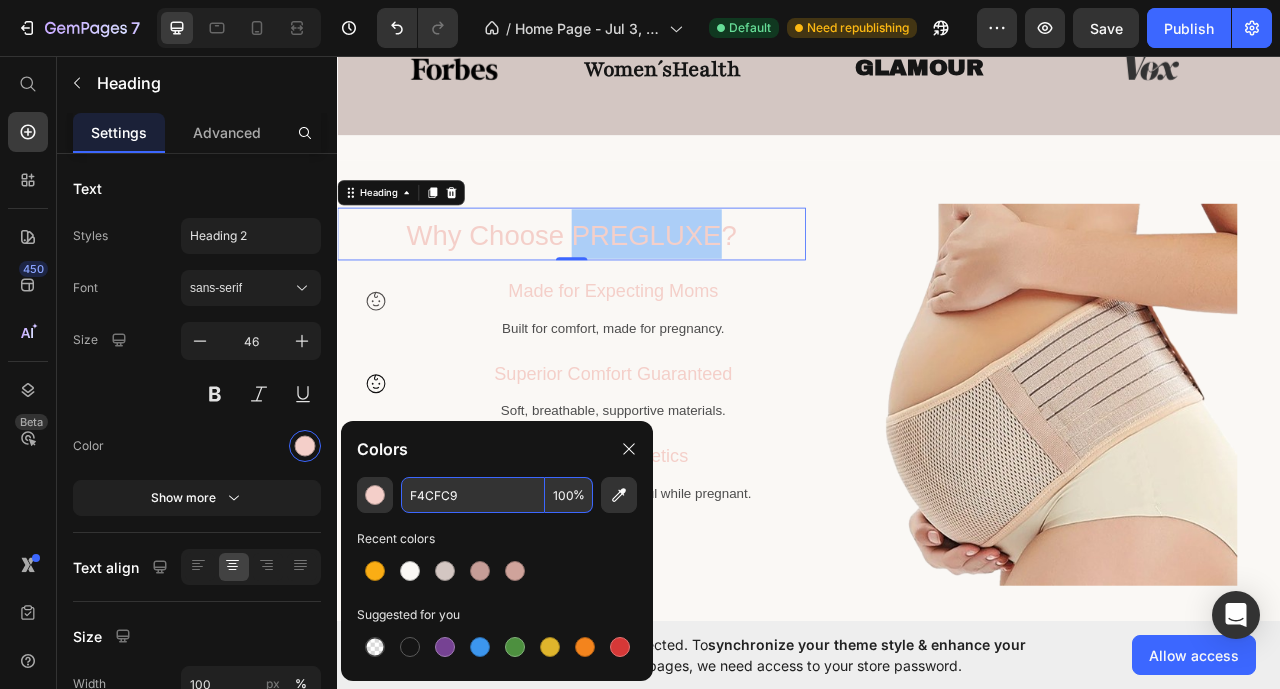type on "C69D97" 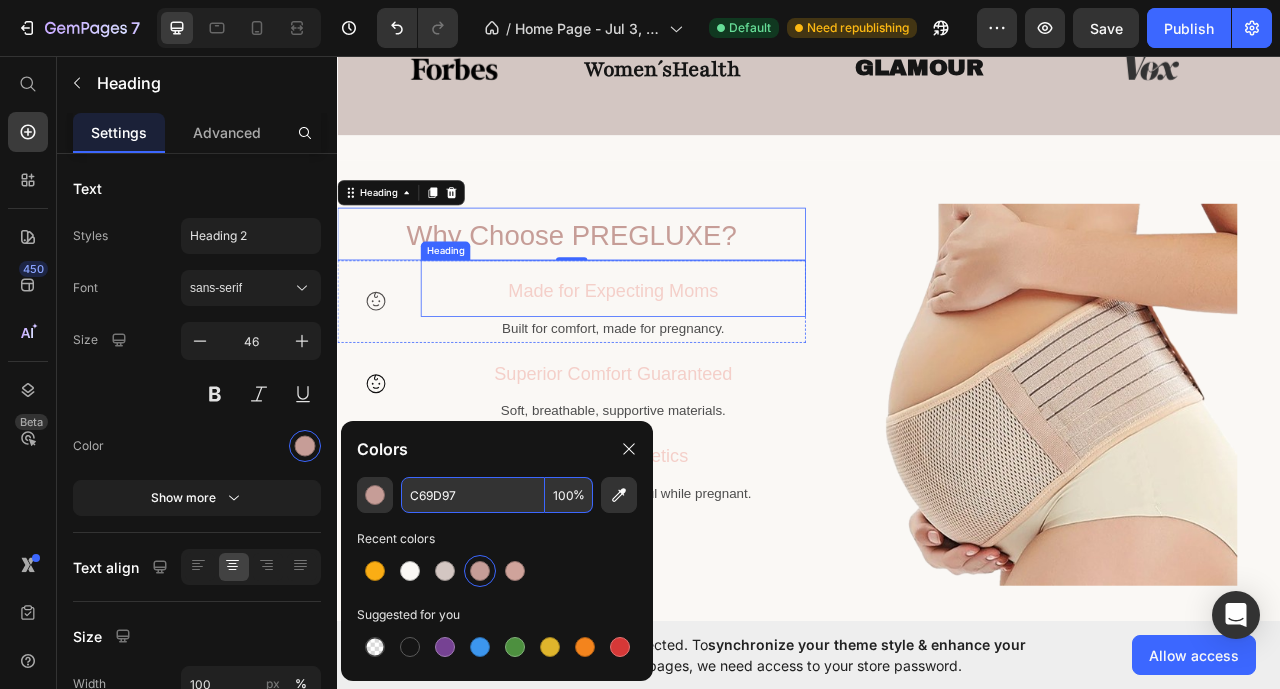 click on "Made for Expecting Moms" at bounding box center [687, 356] 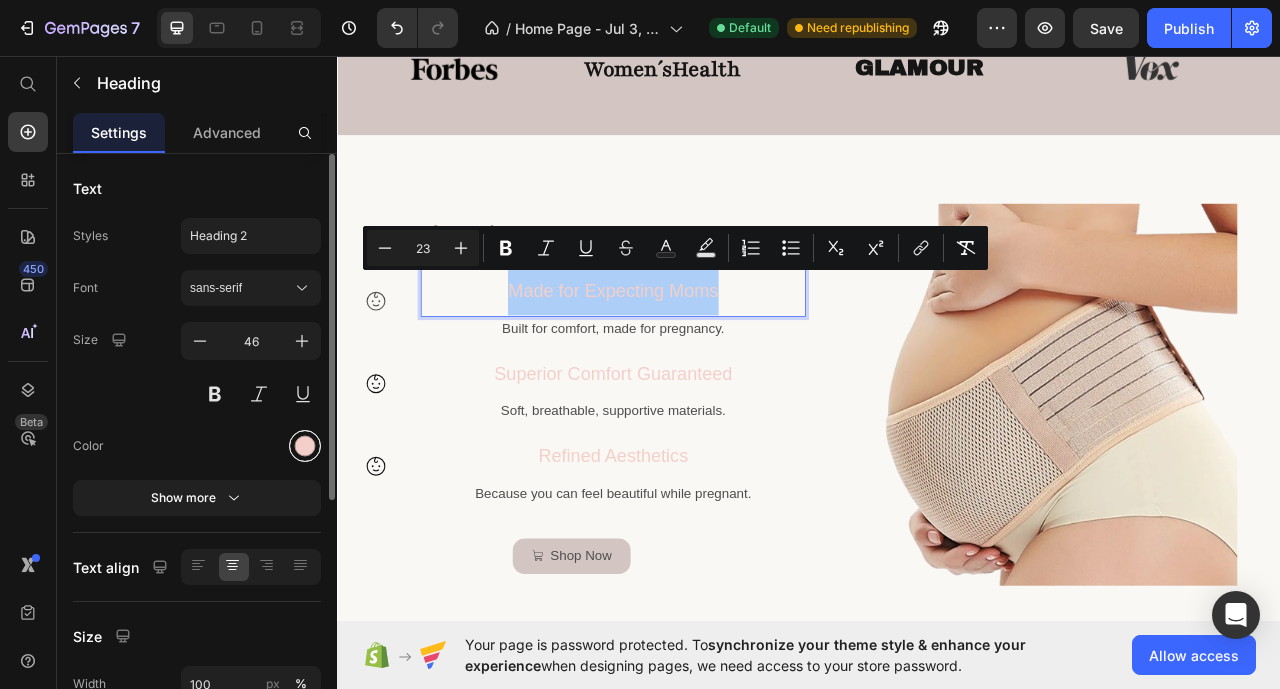 click at bounding box center [305, 446] 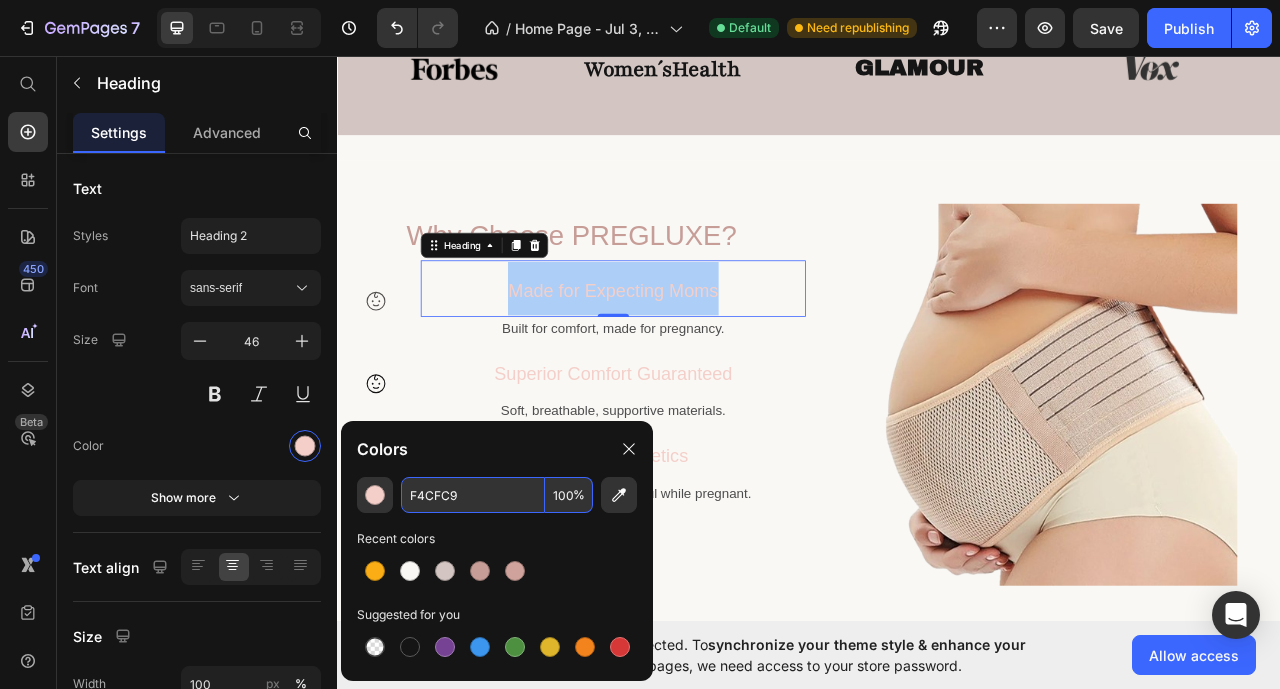 paste on "C69D97" 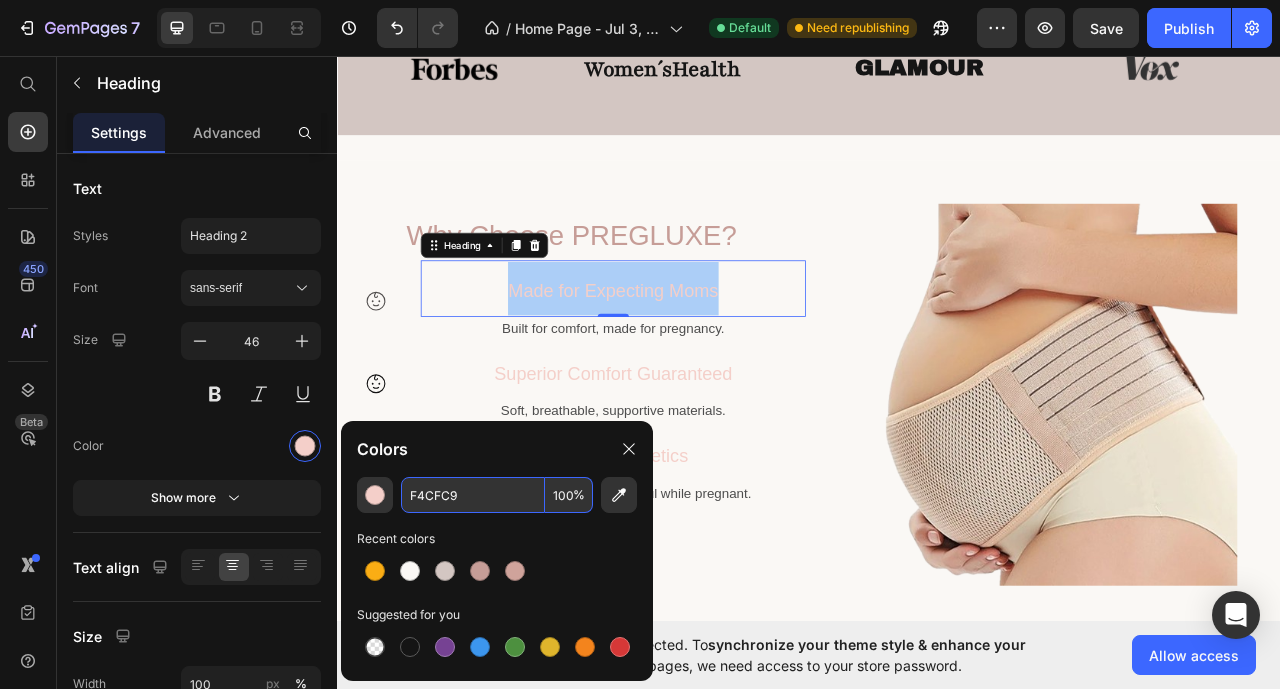 type on "C69D97" 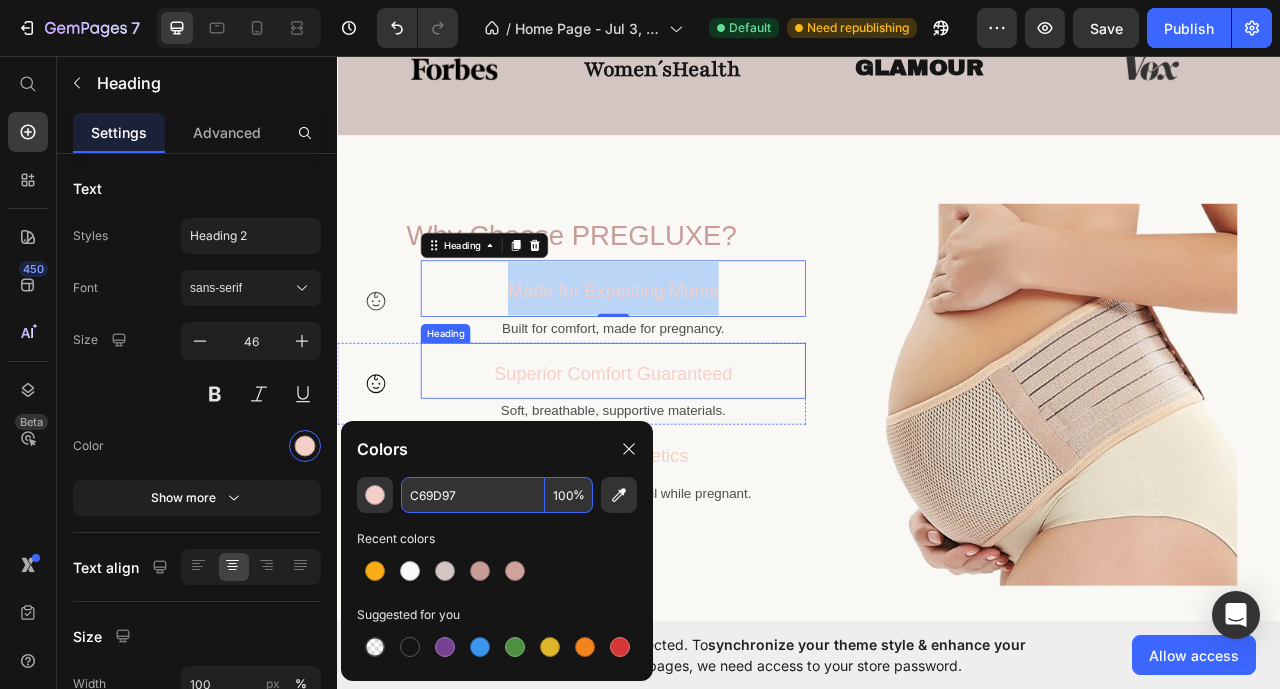 click on "Superior Comfort Guaranteed" at bounding box center (688, 458) 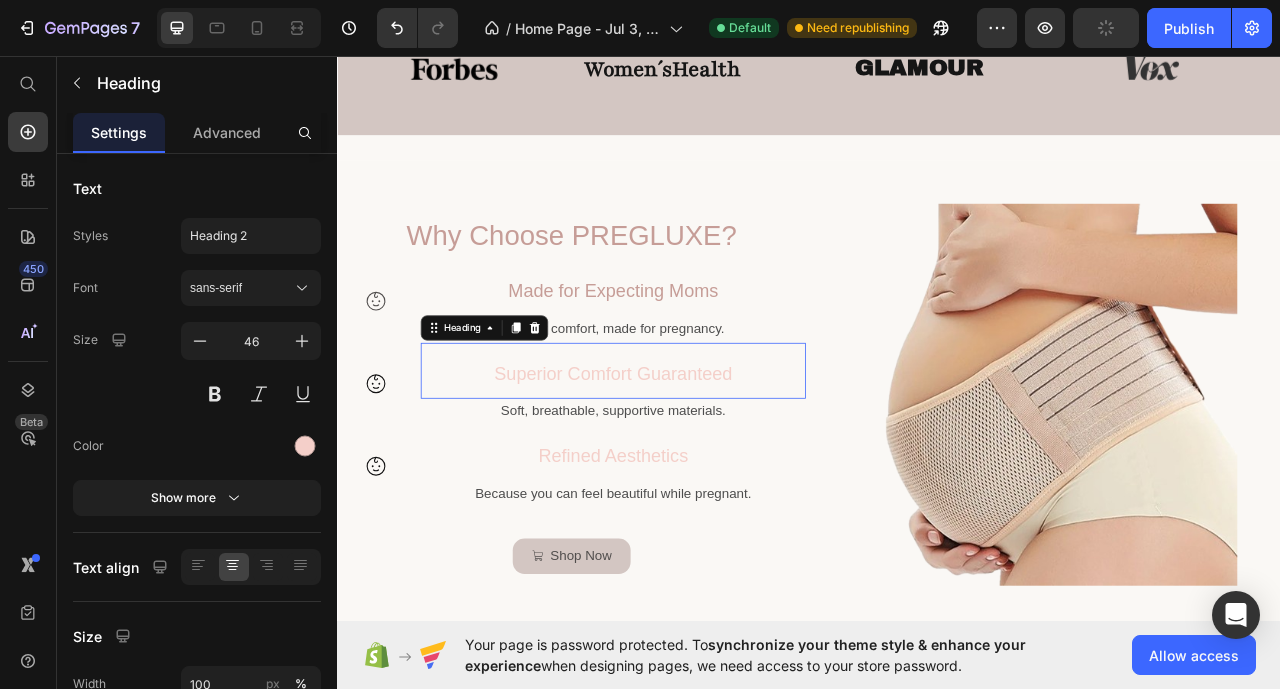 click on "Superior Comfort Guaranteed" at bounding box center (688, 461) 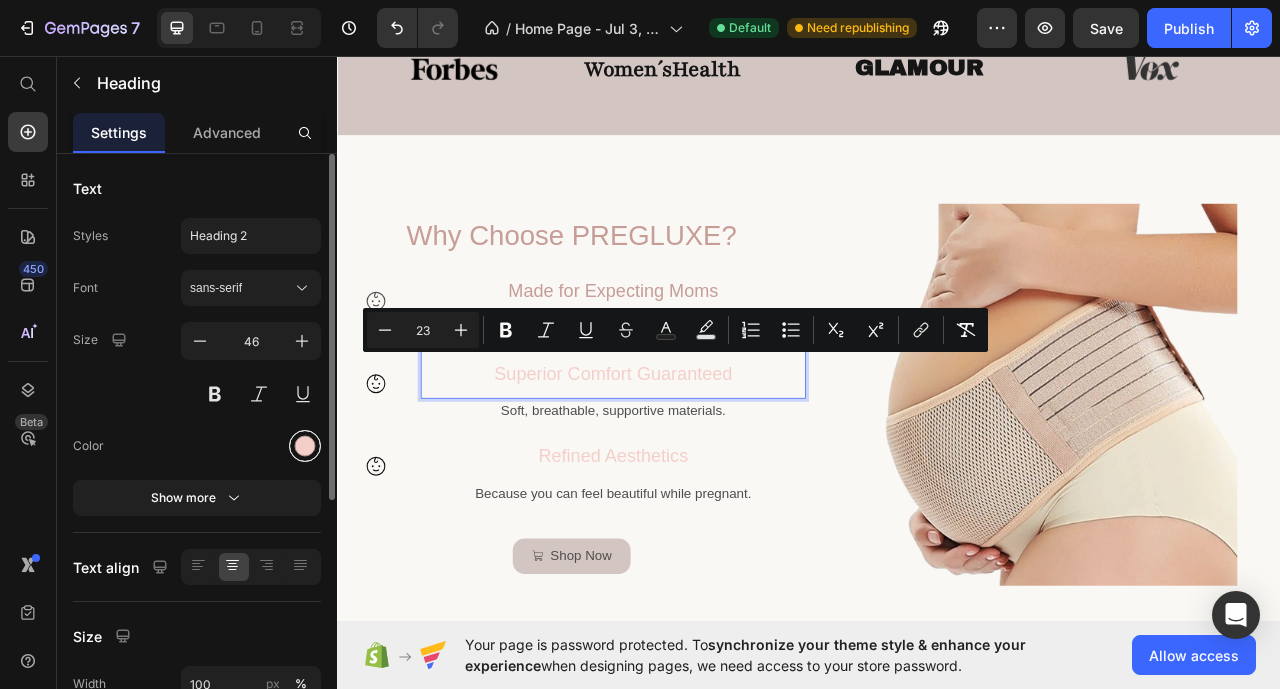 click at bounding box center [305, 446] 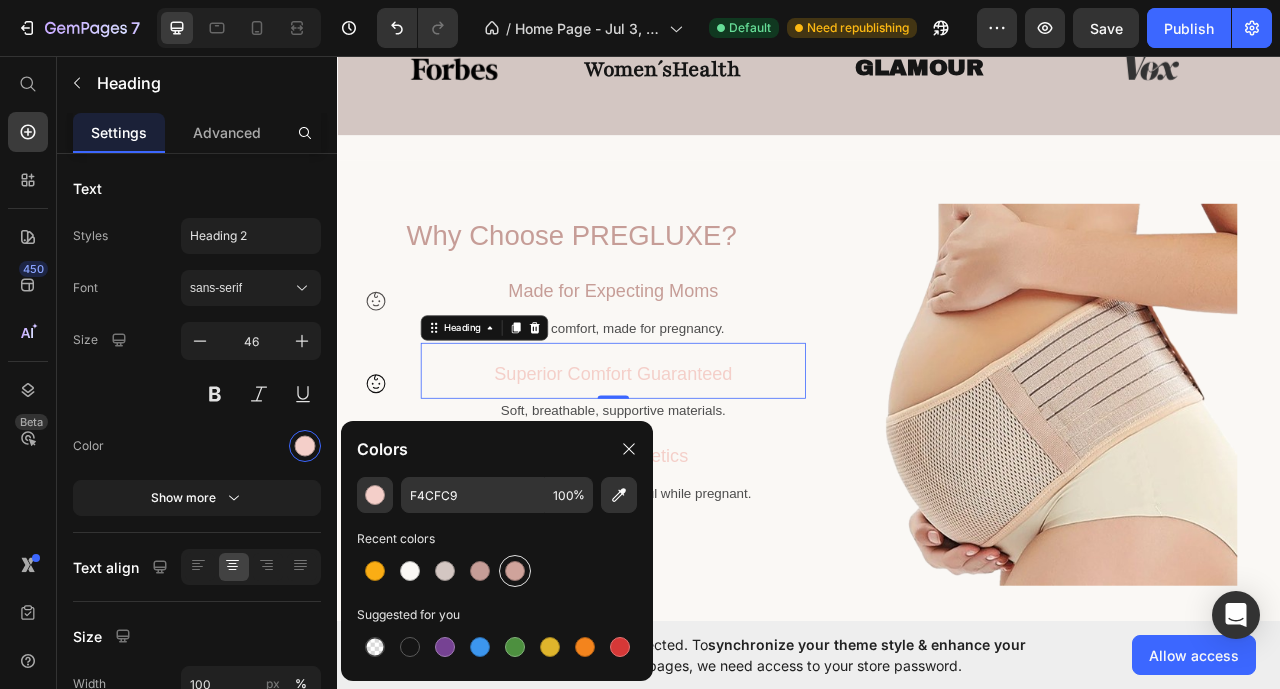 click at bounding box center [515, 571] 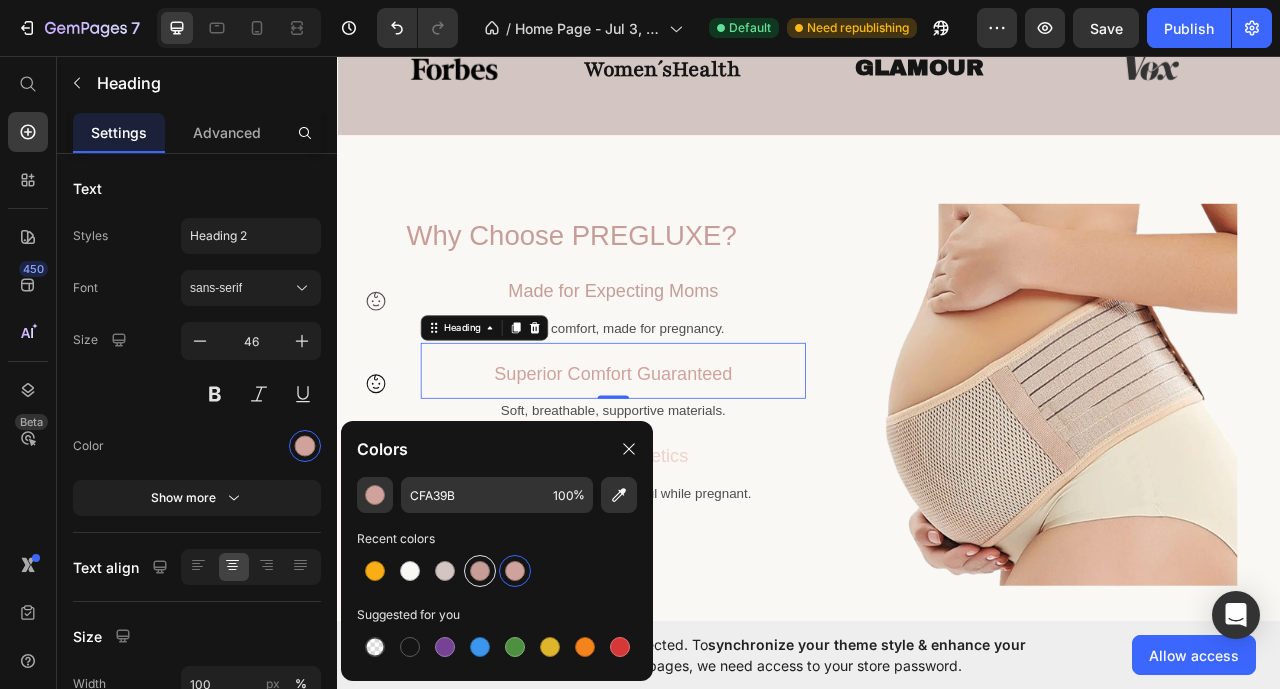 click at bounding box center (480, 571) 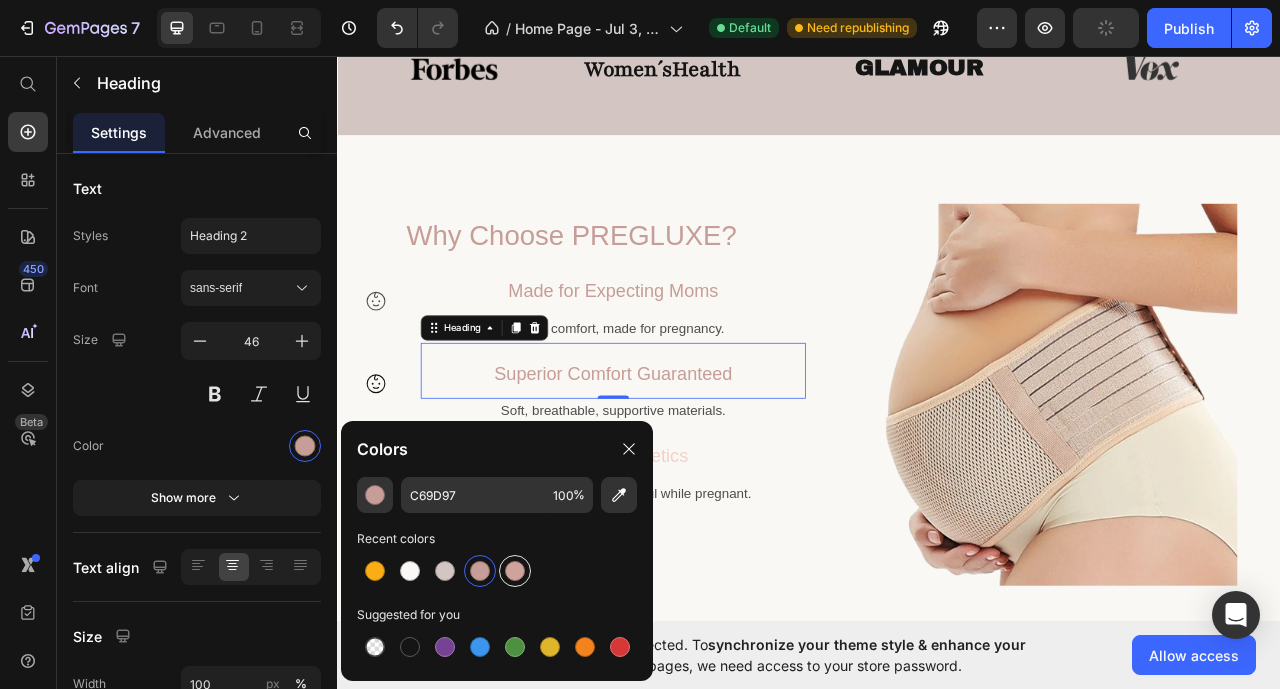 click at bounding box center (515, 571) 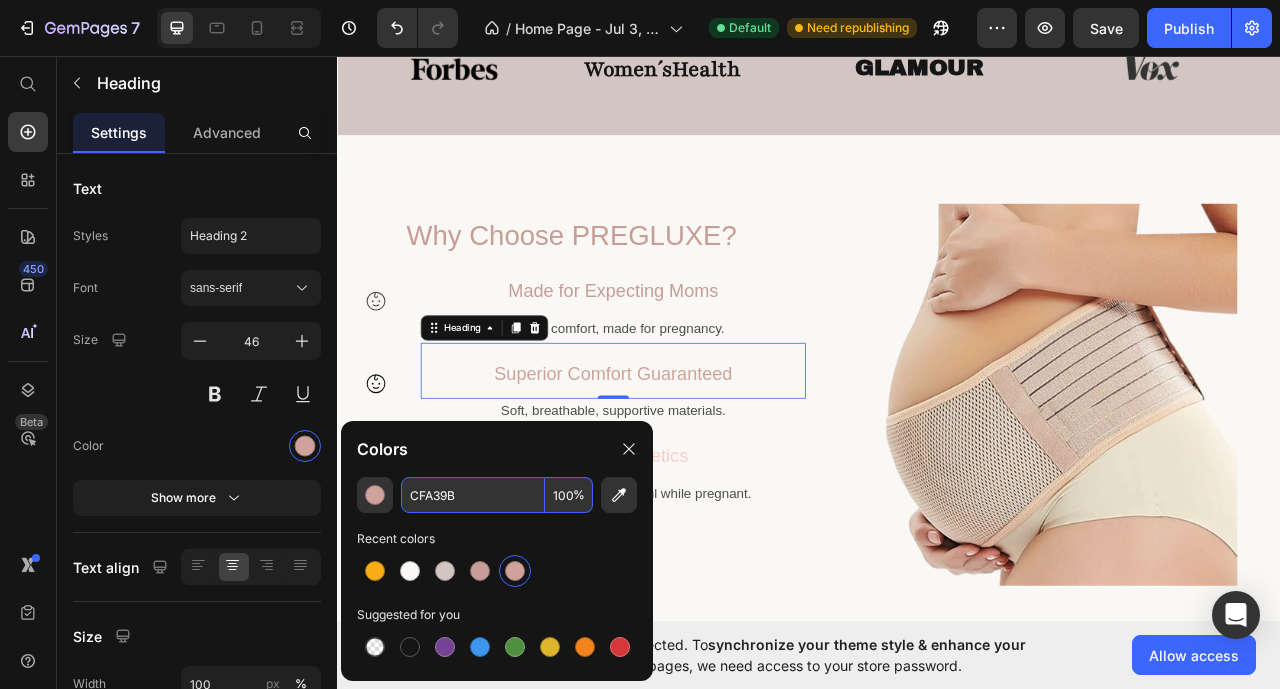 paste on "69D97" 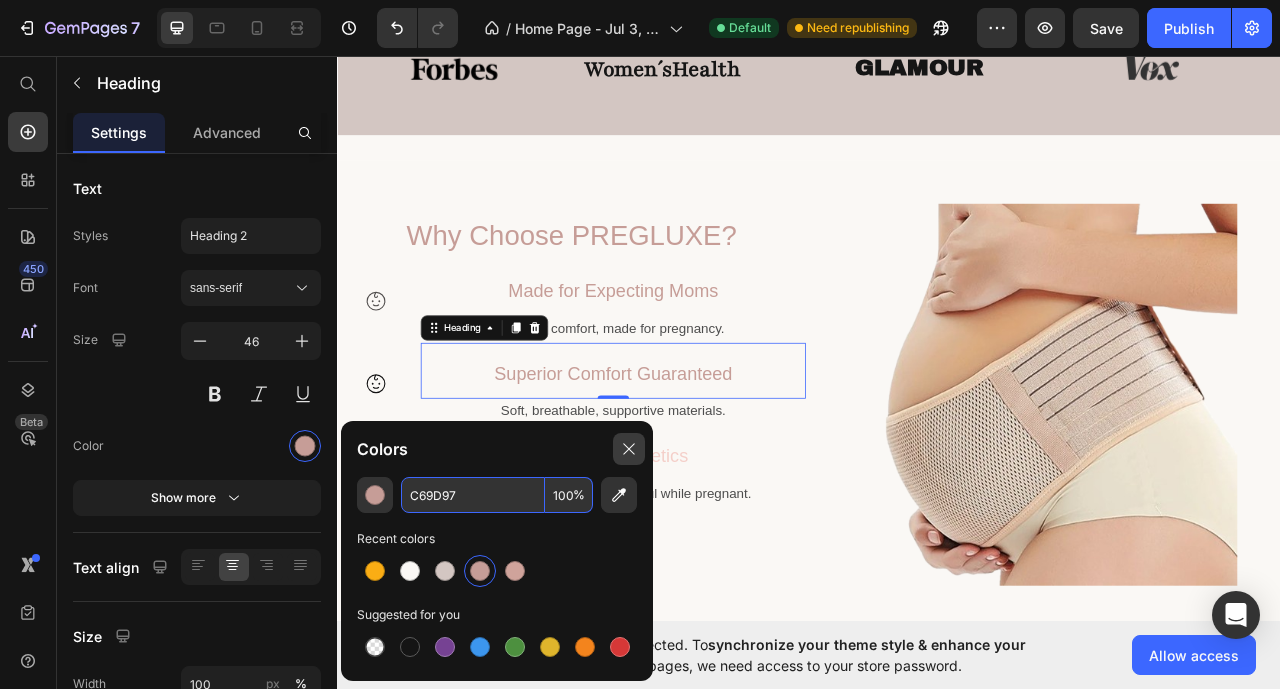 type on "C69D97" 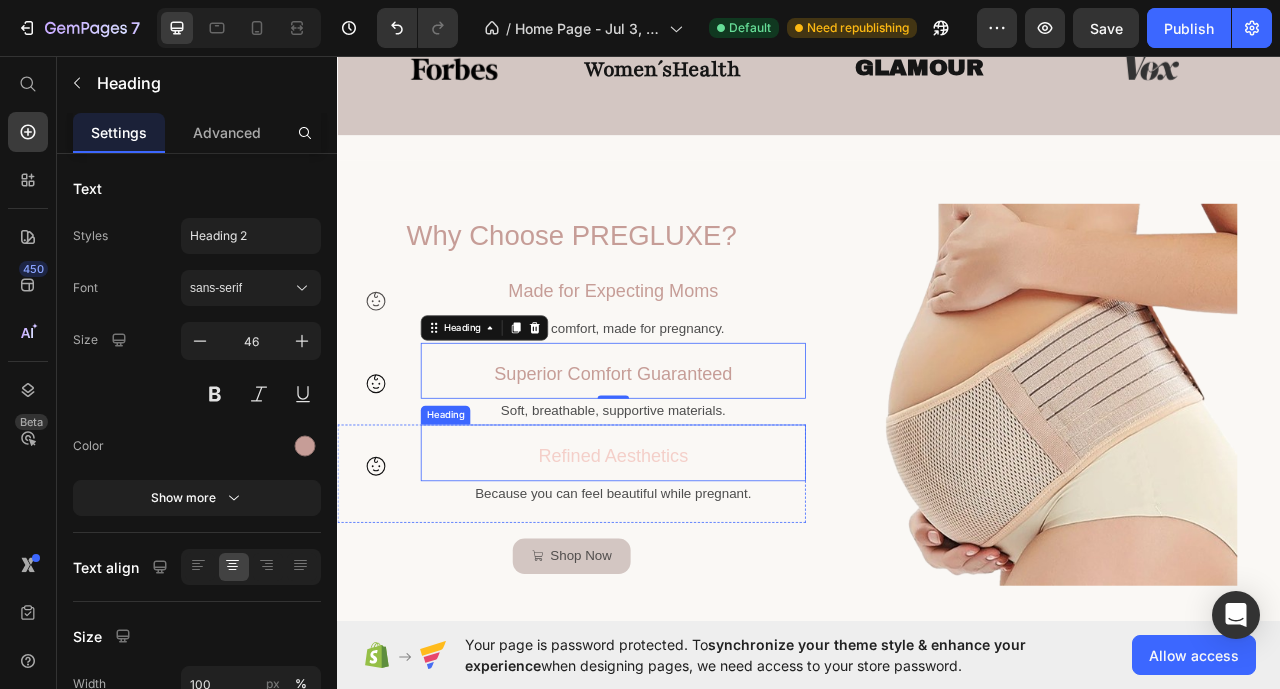 click on "Refined Aesthetics" at bounding box center (688, 565) 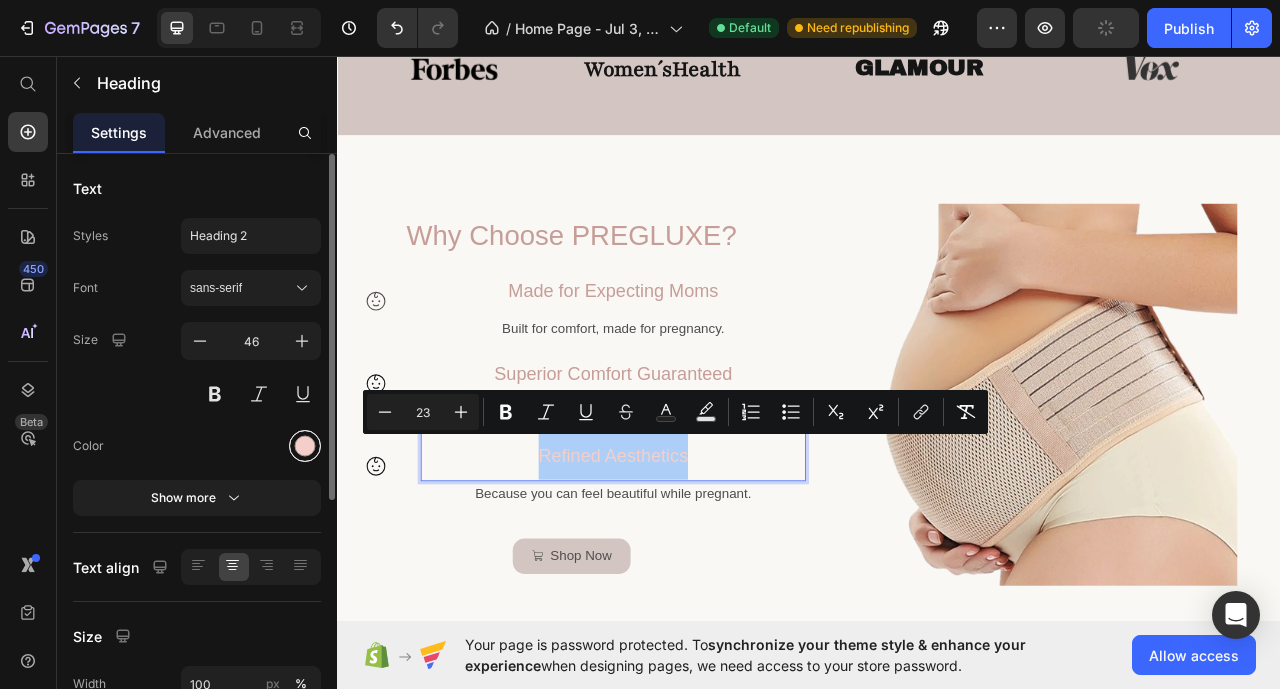 click at bounding box center [305, 446] 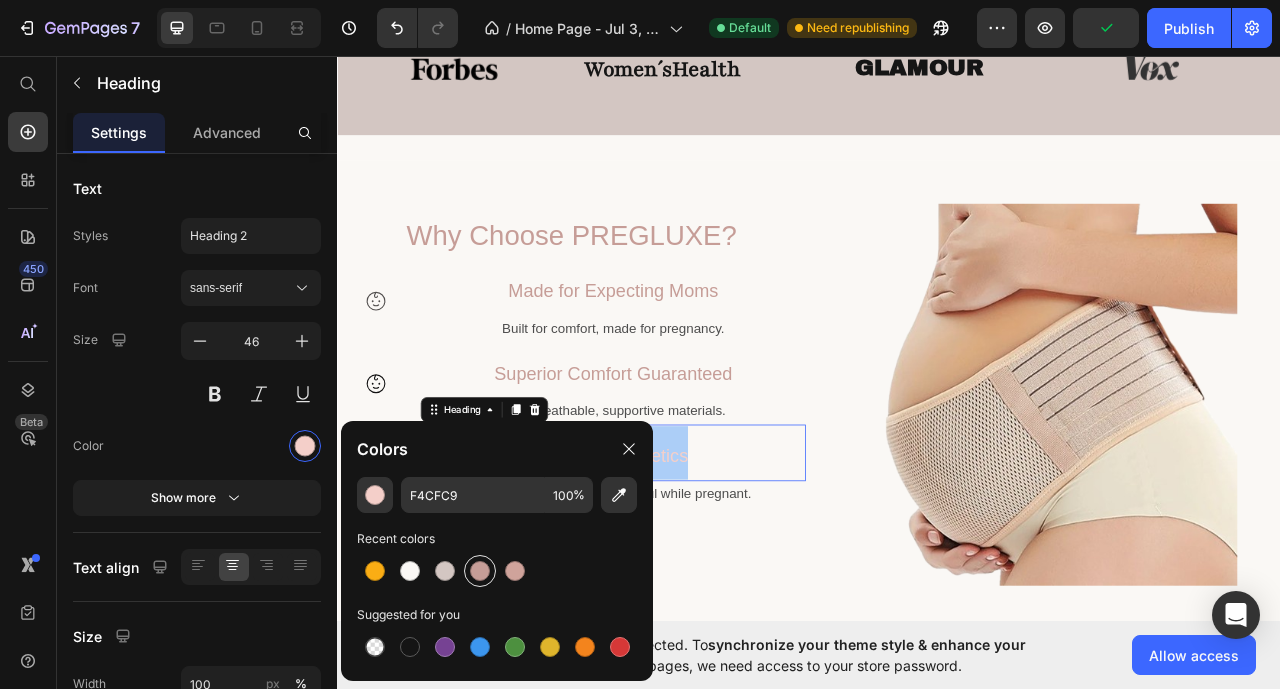 click at bounding box center (480, 571) 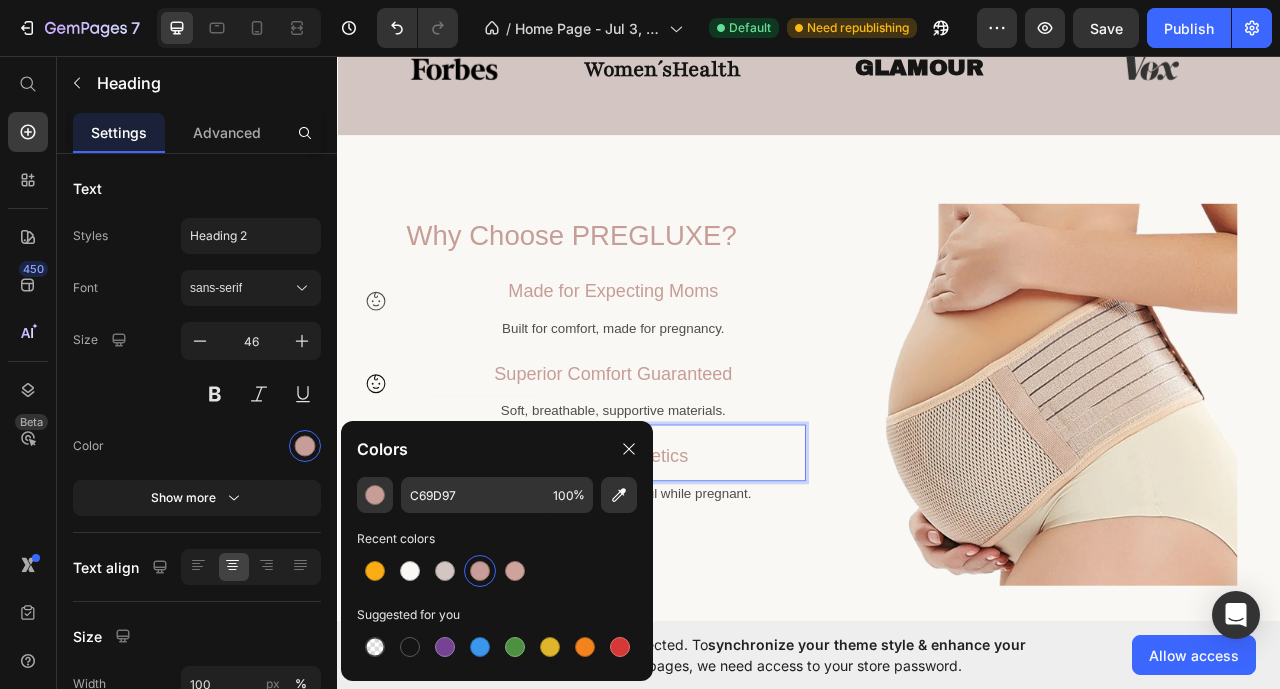 click on "Refined Aesthetics" at bounding box center [688, 562] 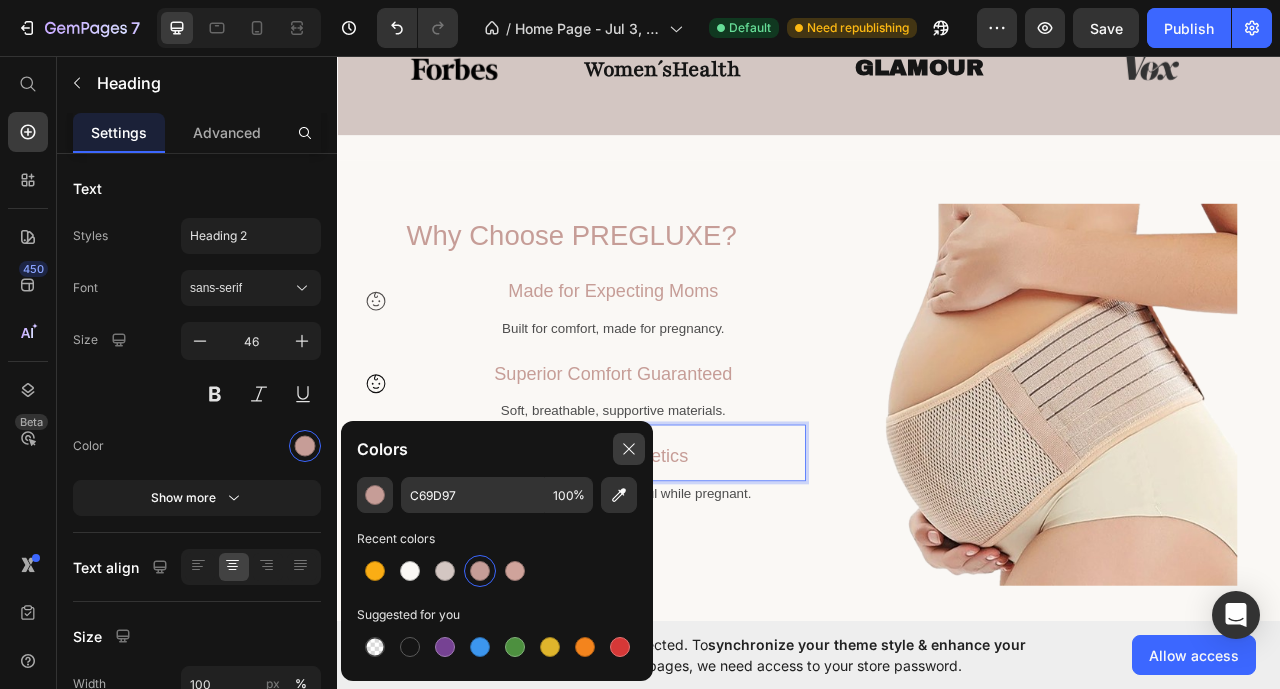 click at bounding box center [629, 449] 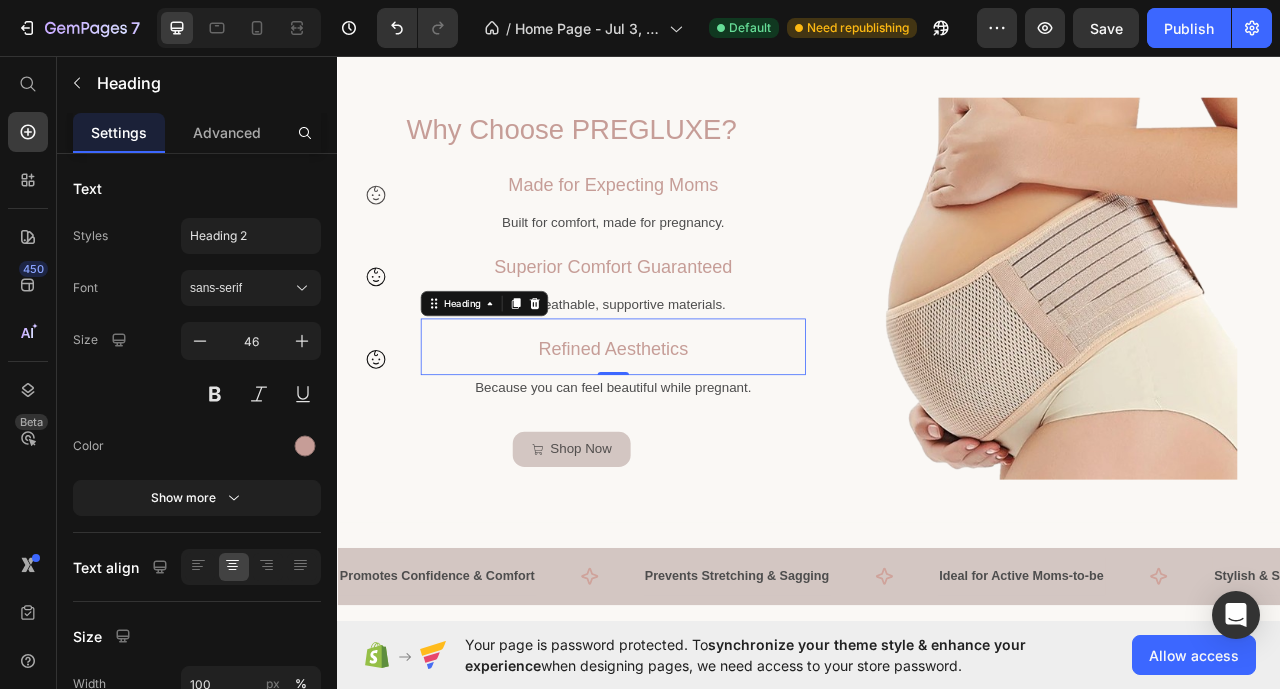 scroll, scrollTop: 1600, scrollLeft: 0, axis: vertical 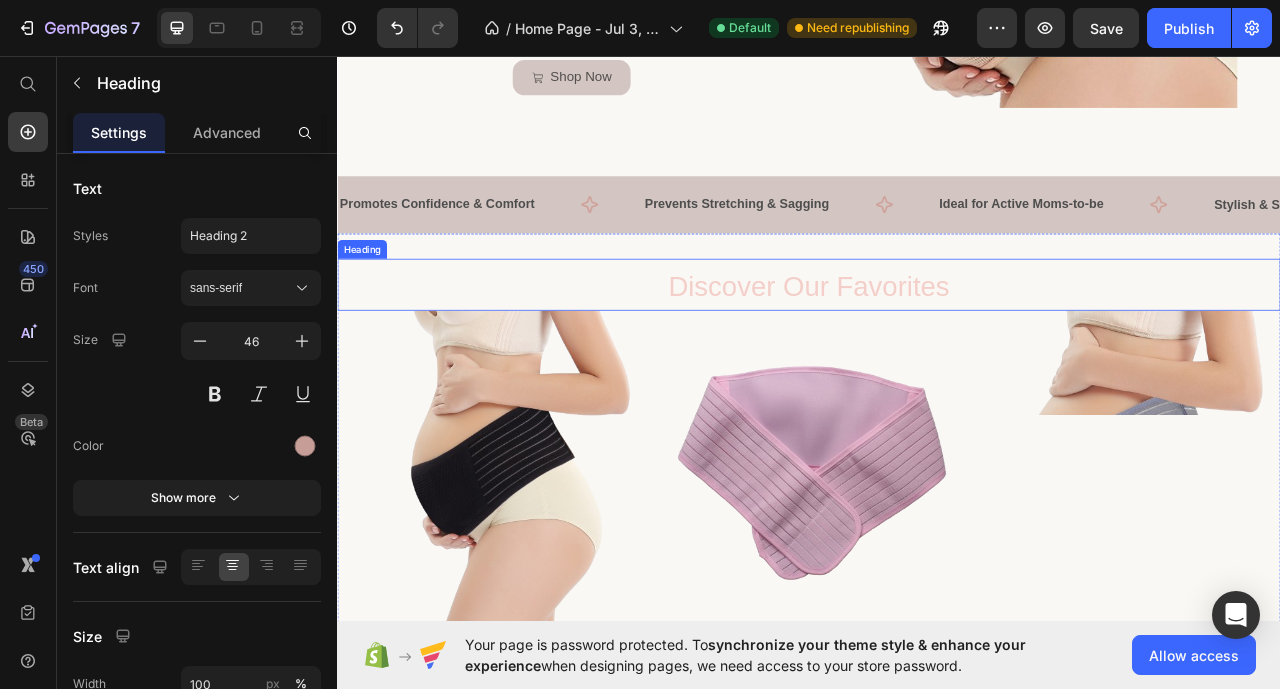 click on "Discover Our Favorites" at bounding box center (937, 349) 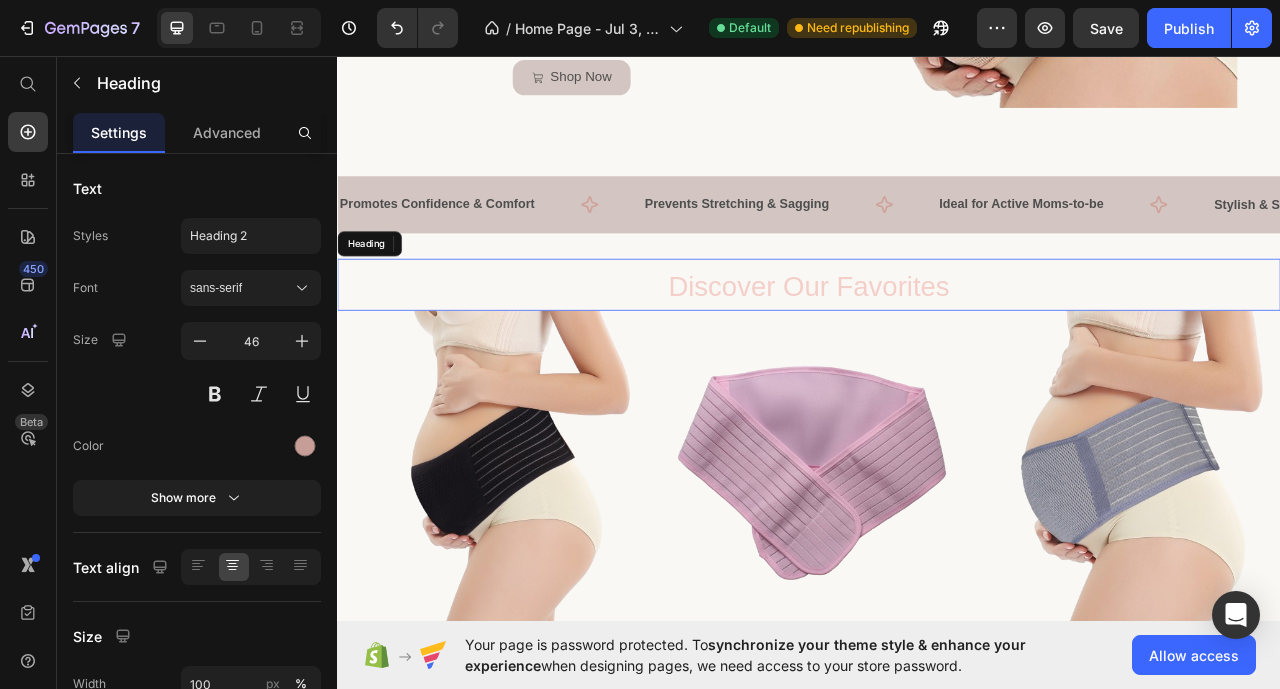 click on "Discover Our Favorites" at bounding box center (937, 349) 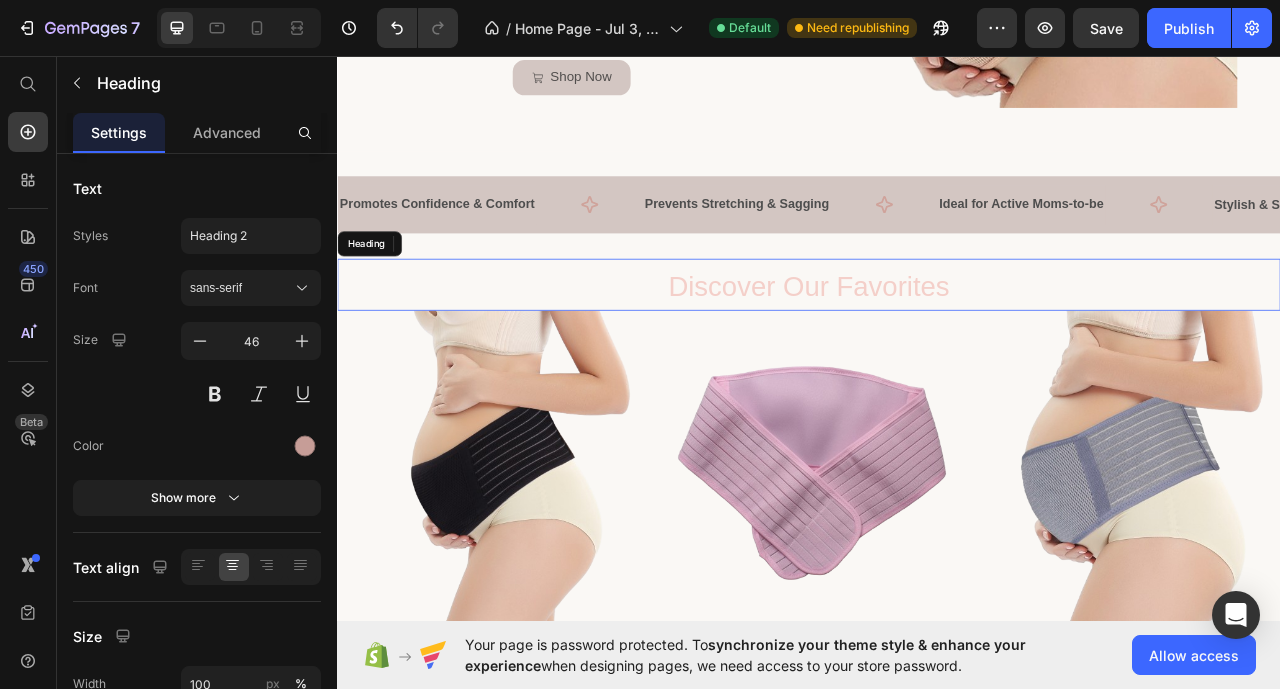 click on "Discover Our Favorites" at bounding box center [937, 349] 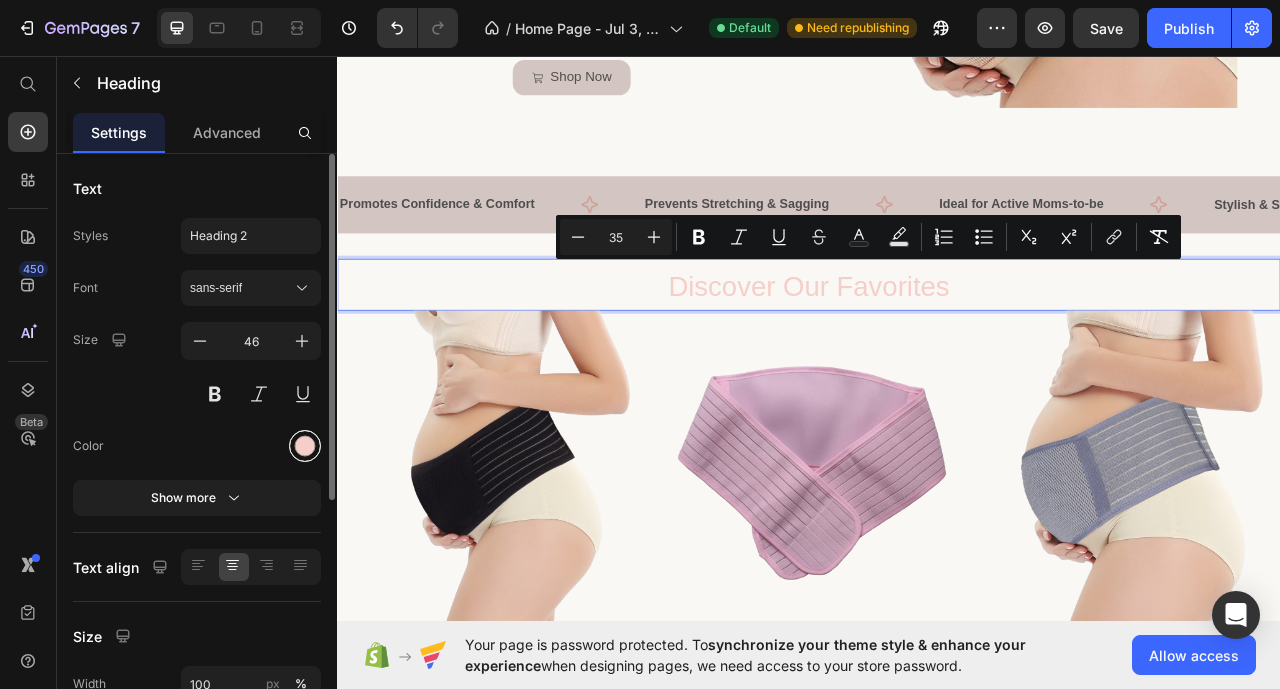click at bounding box center (305, 446) 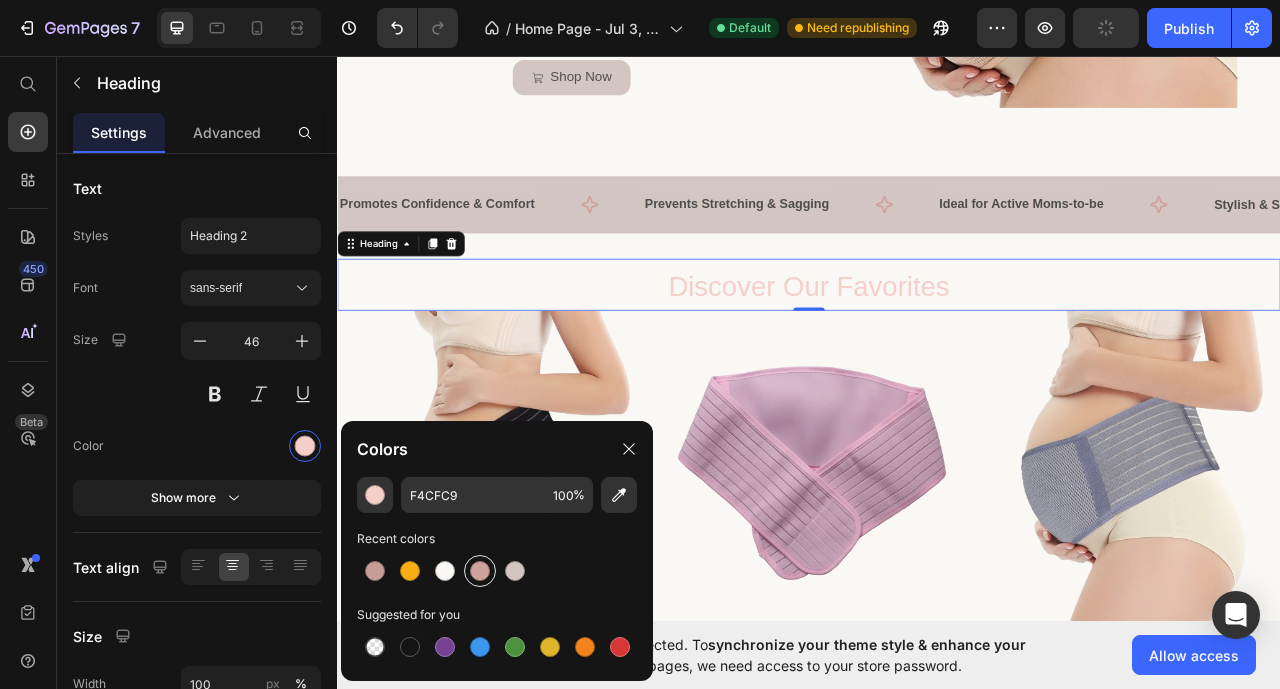 click at bounding box center (480, 571) 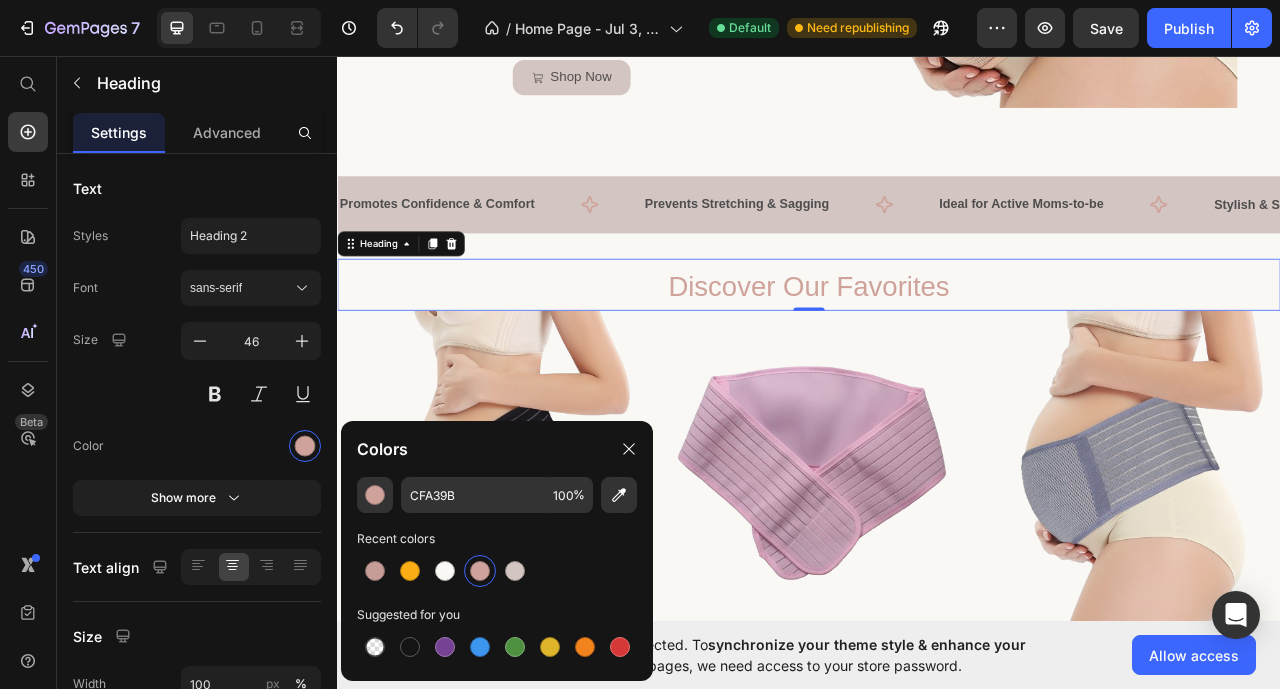 click on "Discover Our Favorites" at bounding box center [937, 348] 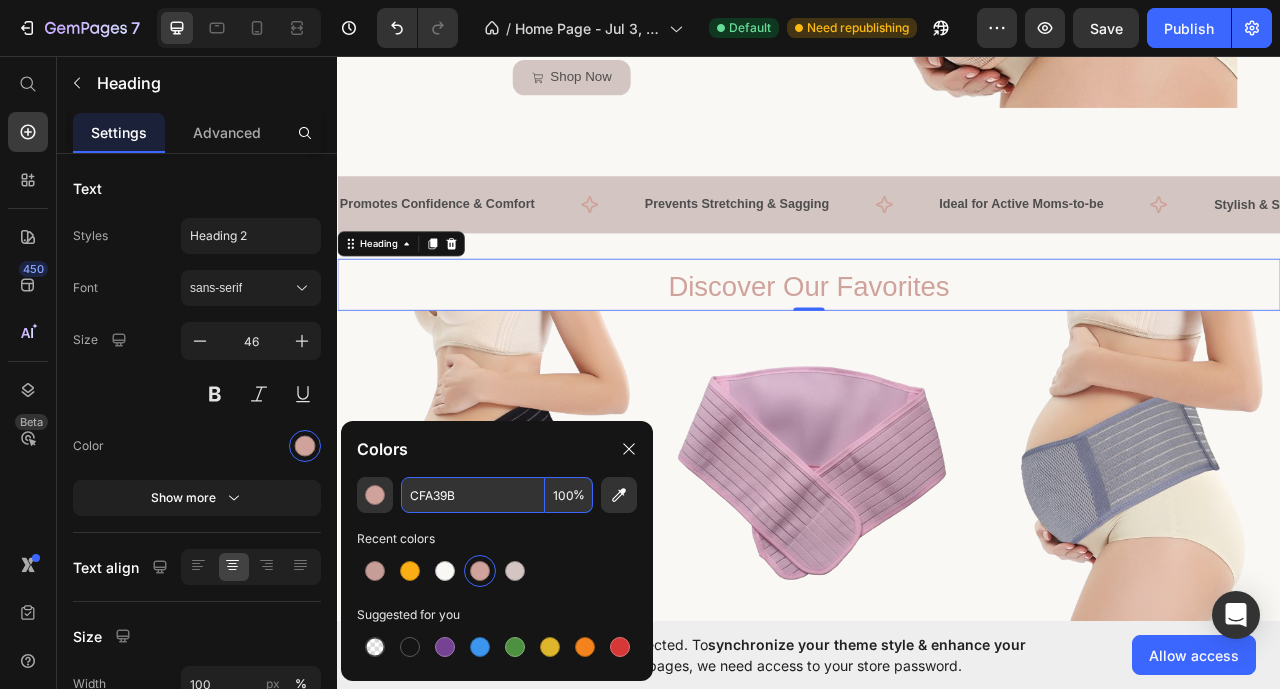 paste on "69D97" 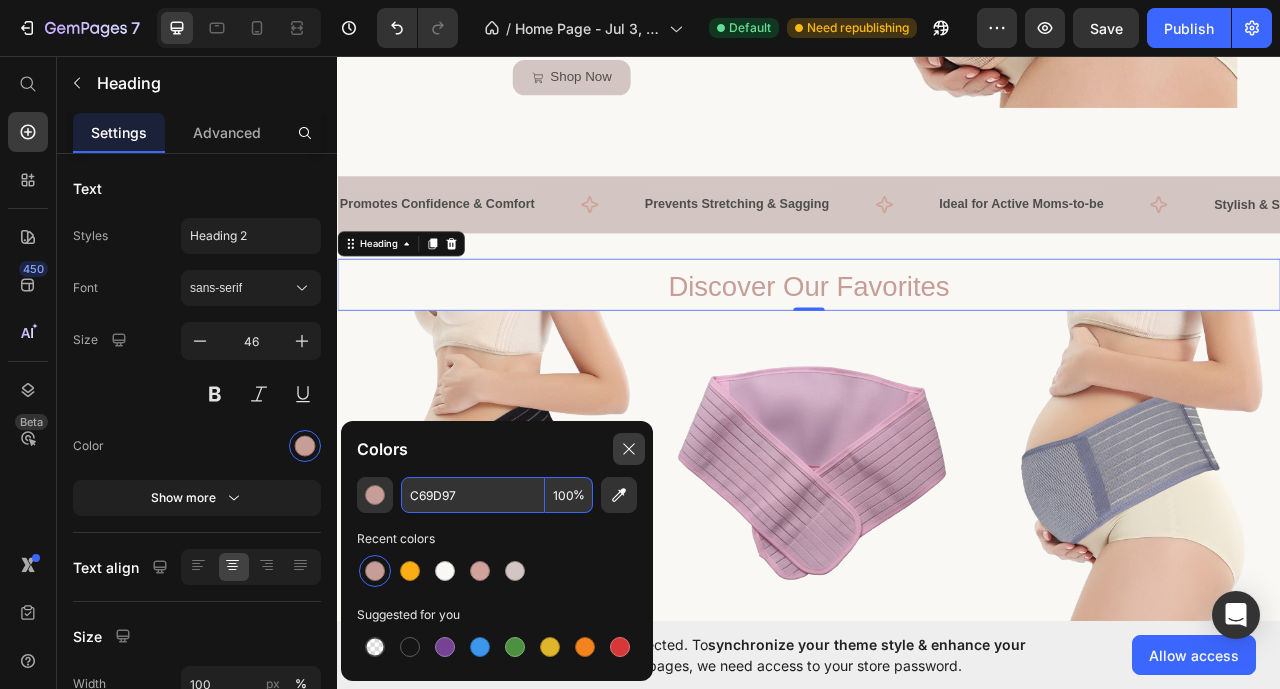 type on "C69D97" 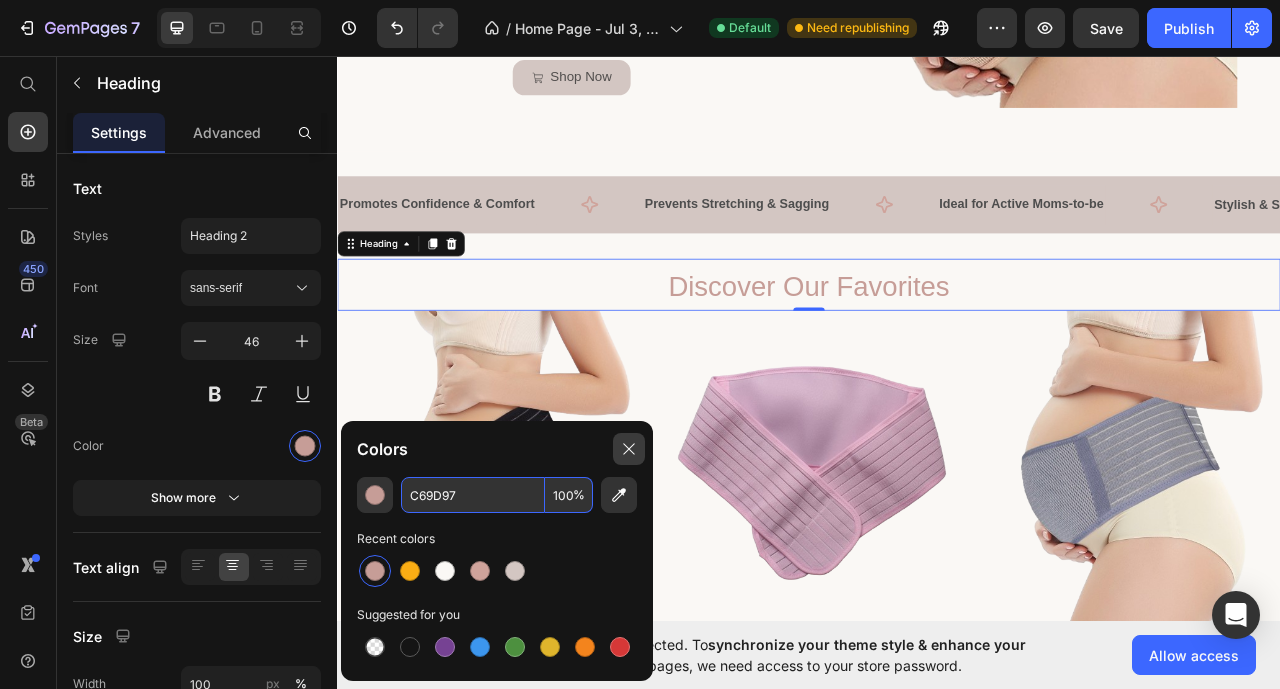 click 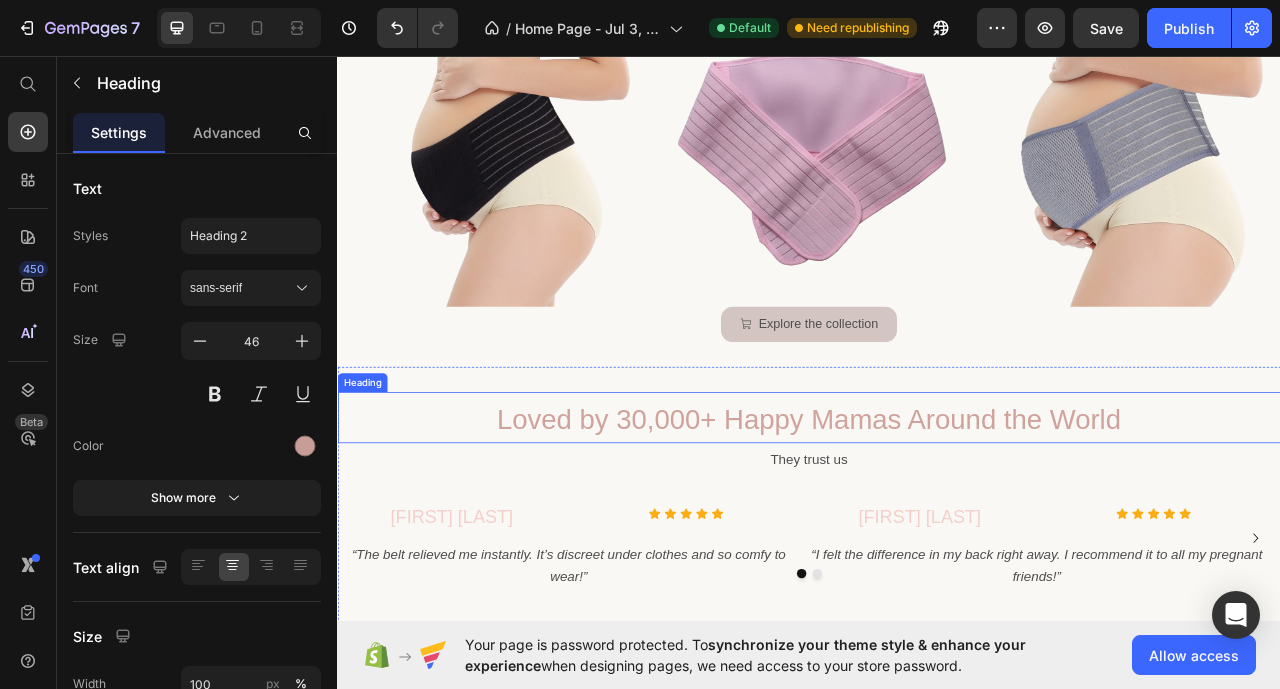 scroll, scrollTop: 2100, scrollLeft: 0, axis: vertical 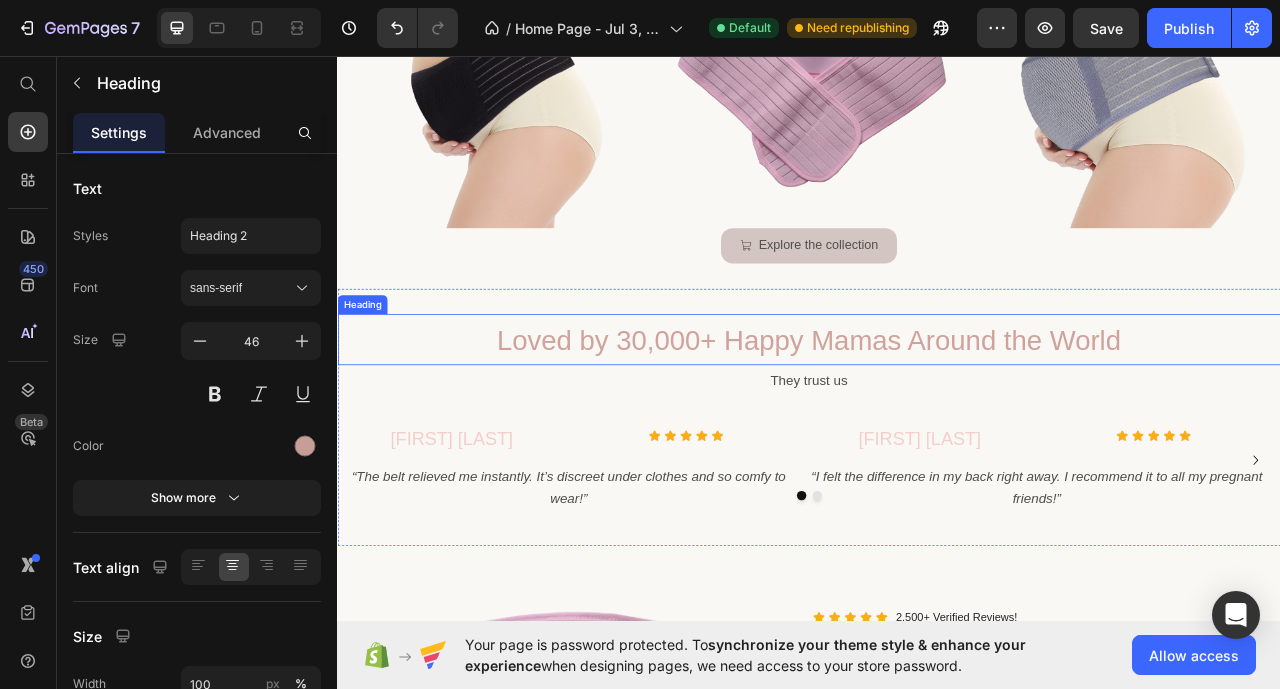 click on "Loved by 30,000+ Happy Mamas Around the World" at bounding box center [937, 418] 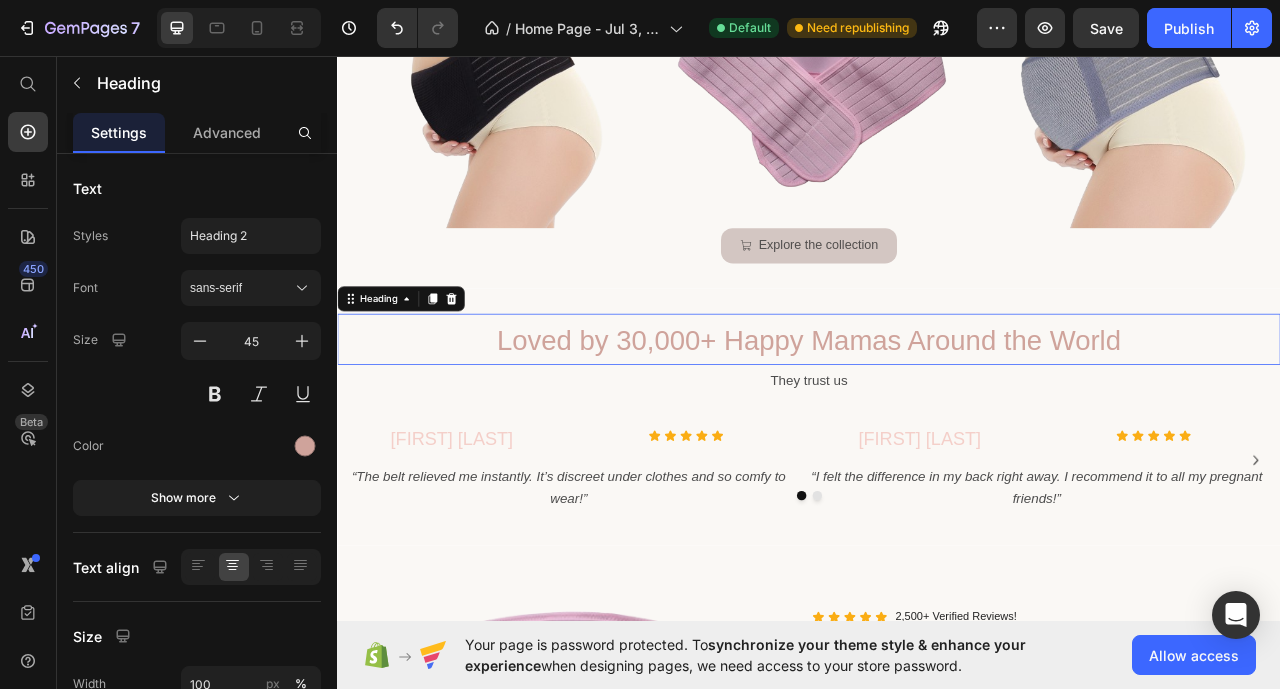 click on "Loved by 30,000+ Happy Mamas Around the World" at bounding box center [937, 418] 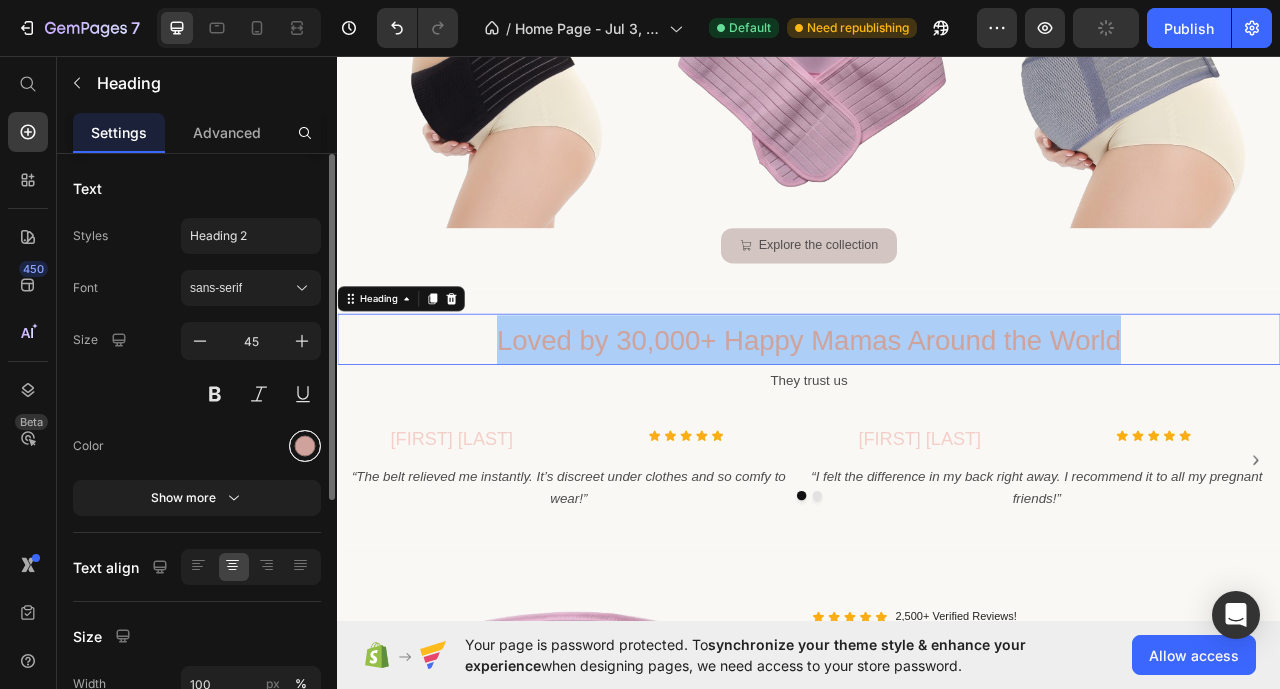 click at bounding box center (305, 446) 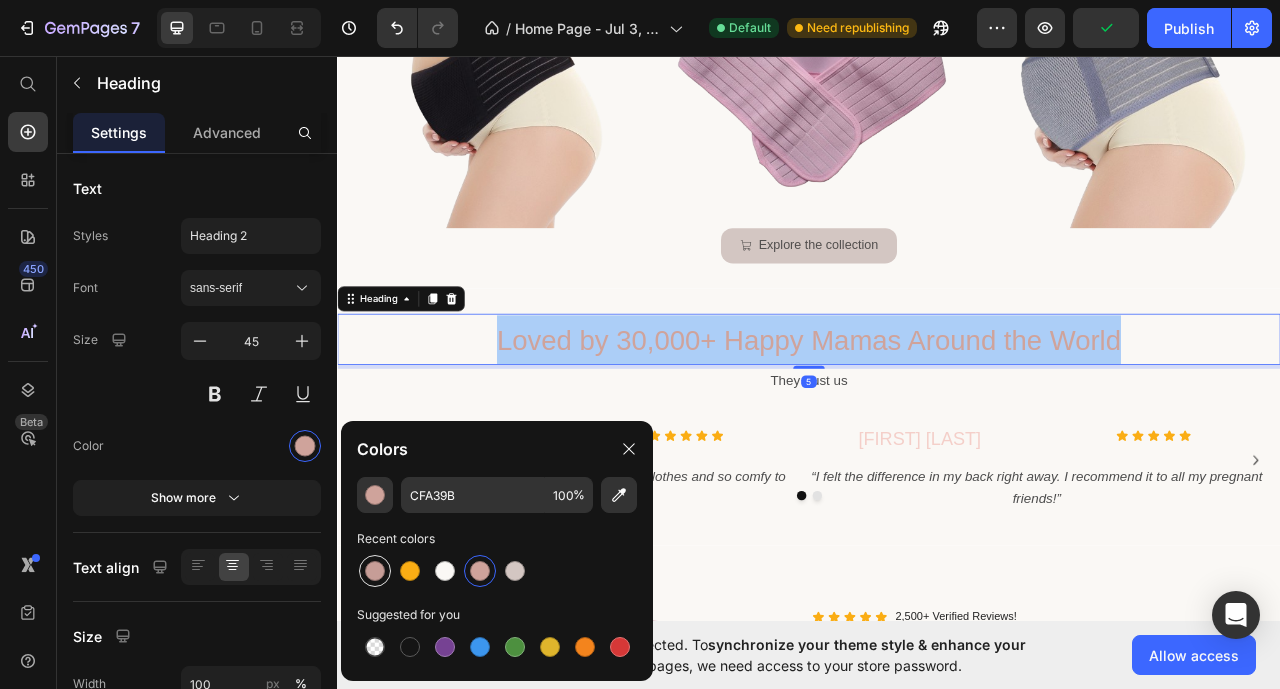 click at bounding box center (375, 571) 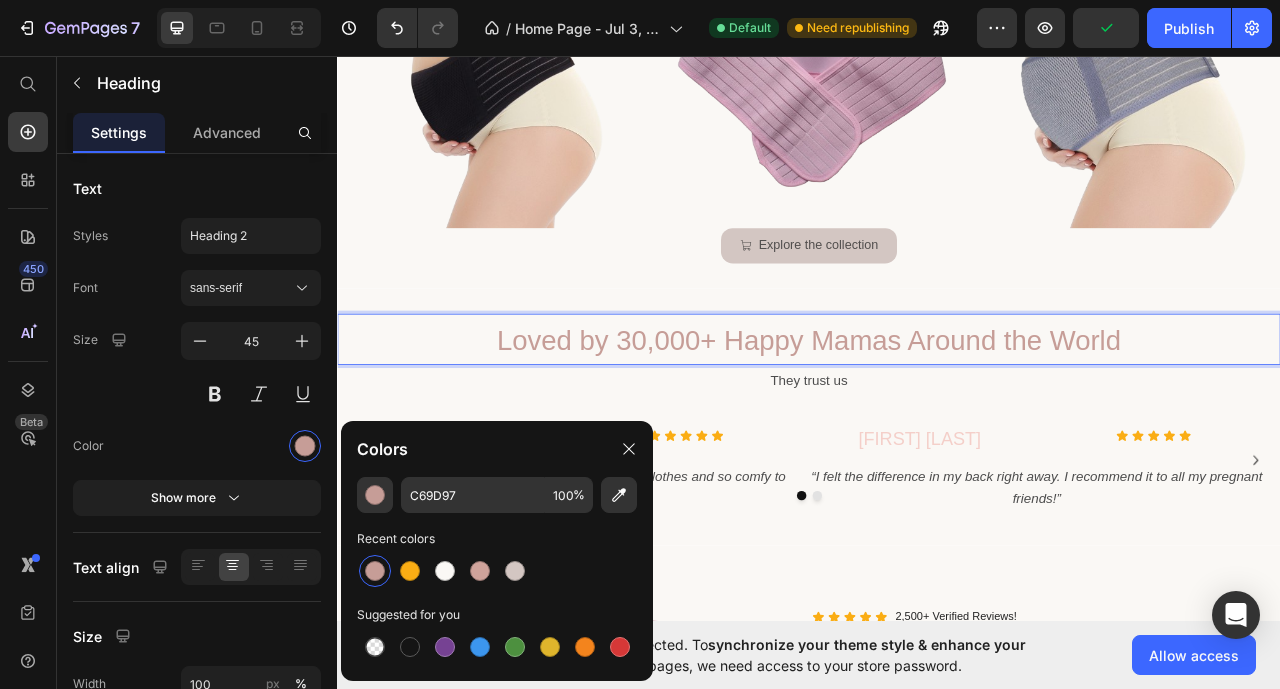 click on "Loved by 30,000+ Happy Mamas Around the World" at bounding box center [937, 418] 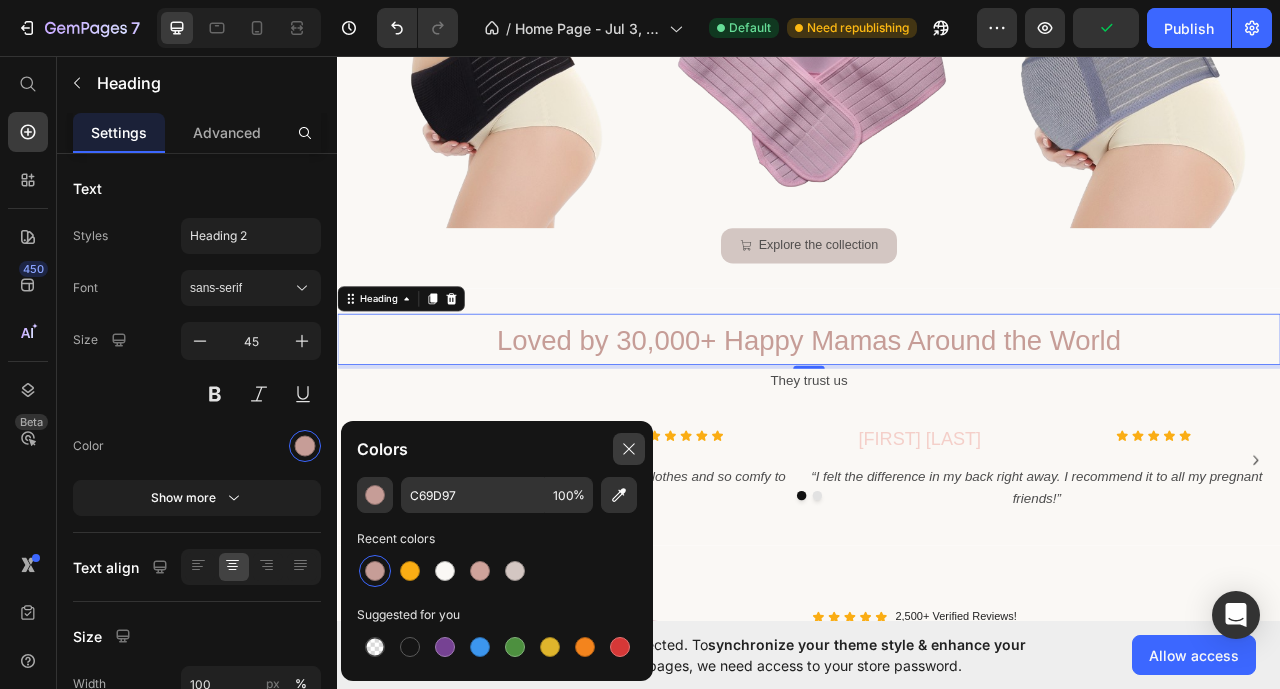 click at bounding box center [629, 449] 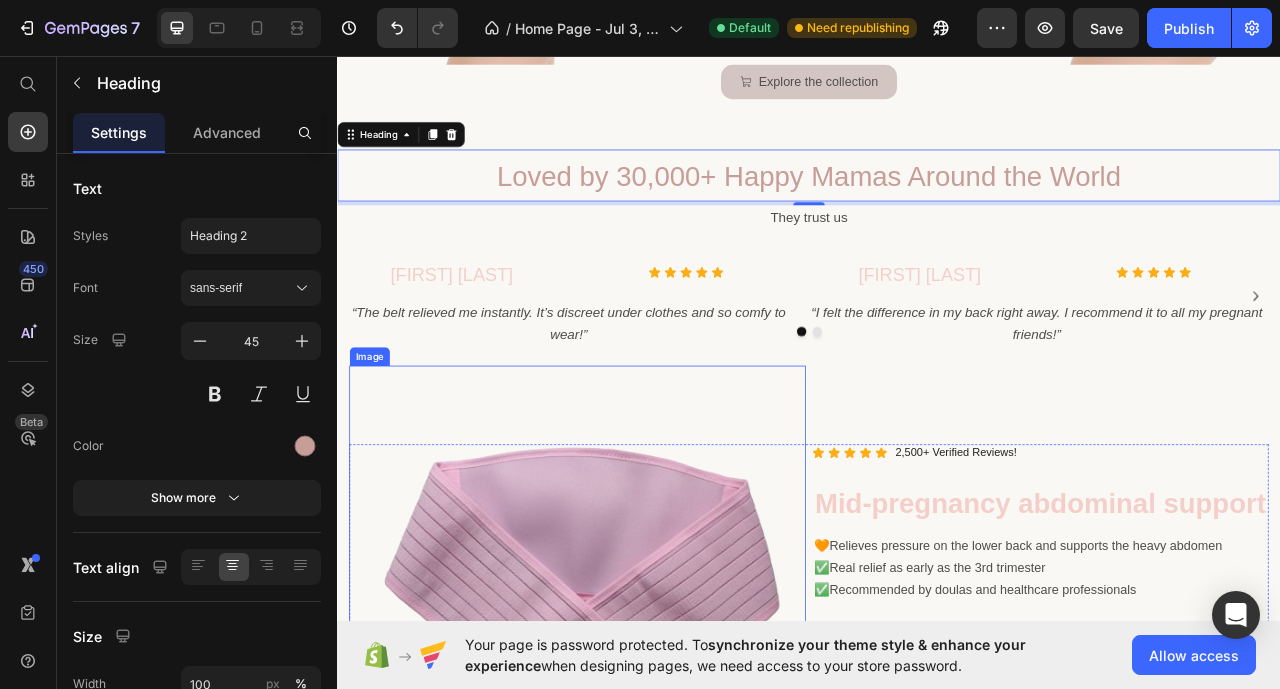 scroll, scrollTop: 2200, scrollLeft: 0, axis: vertical 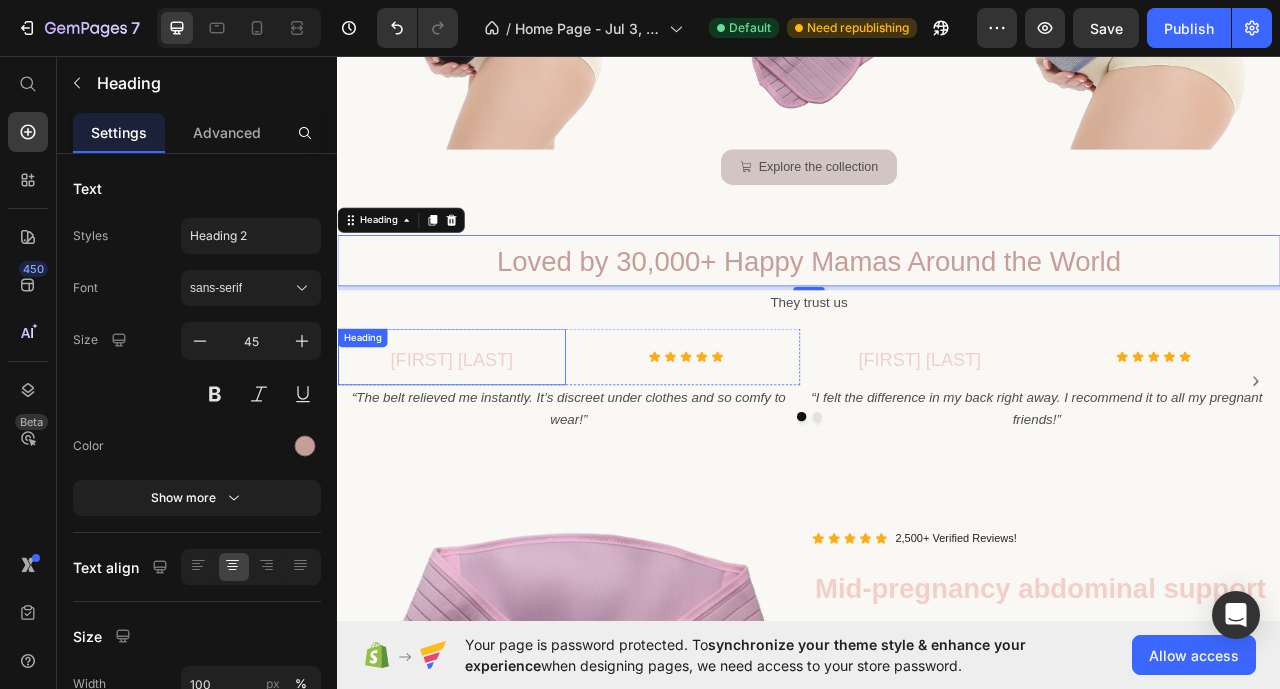 click on "[FIRST] [LAST]" at bounding box center [482, 443] 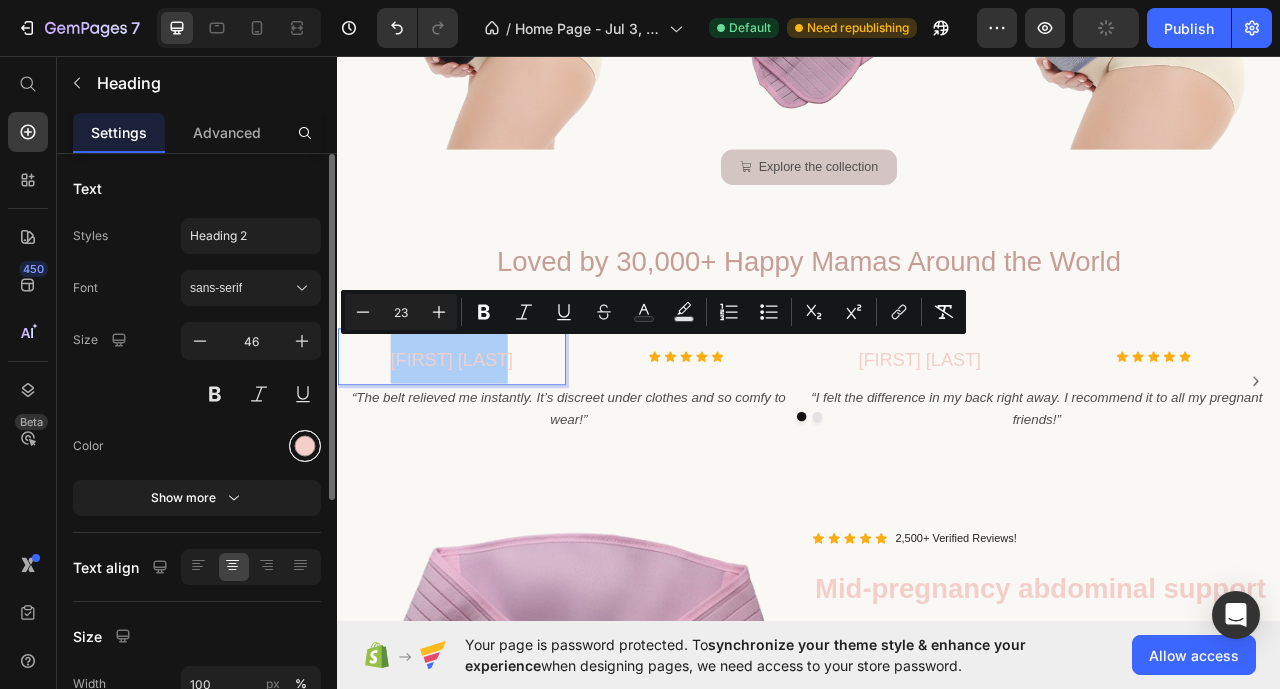 click at bounding box center (305, 446) 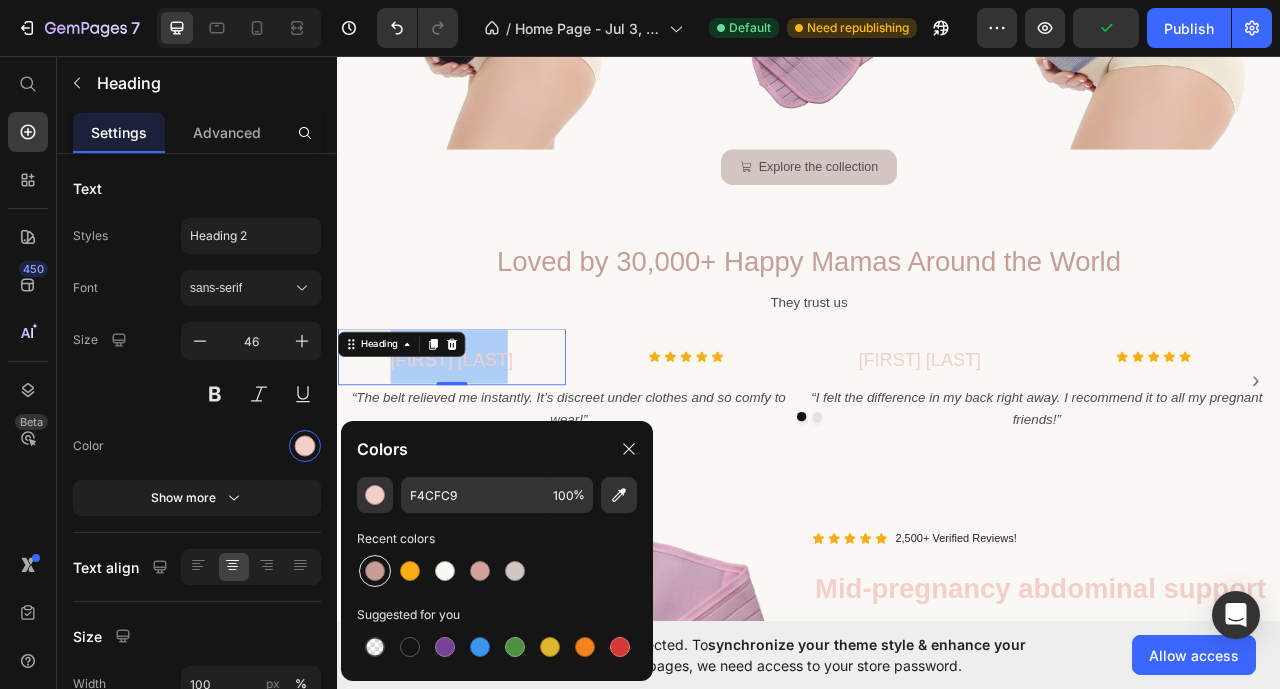 click at bounding box center (375, 571) 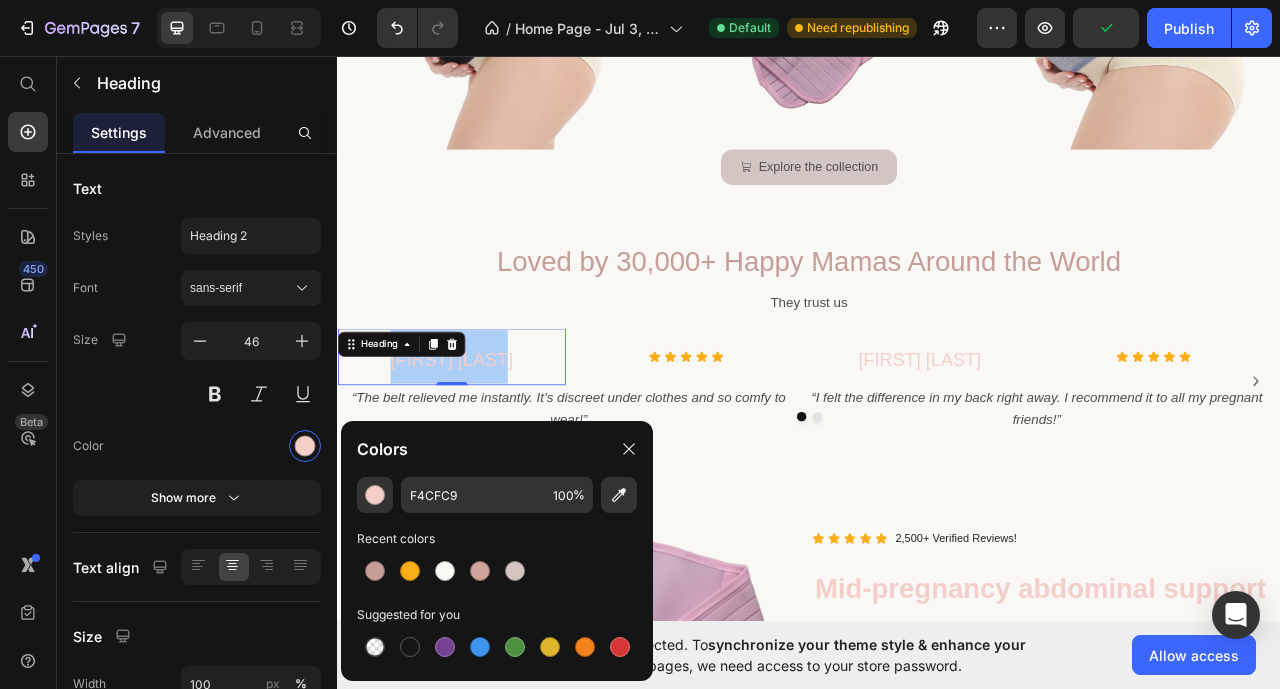 type on "C69D97" 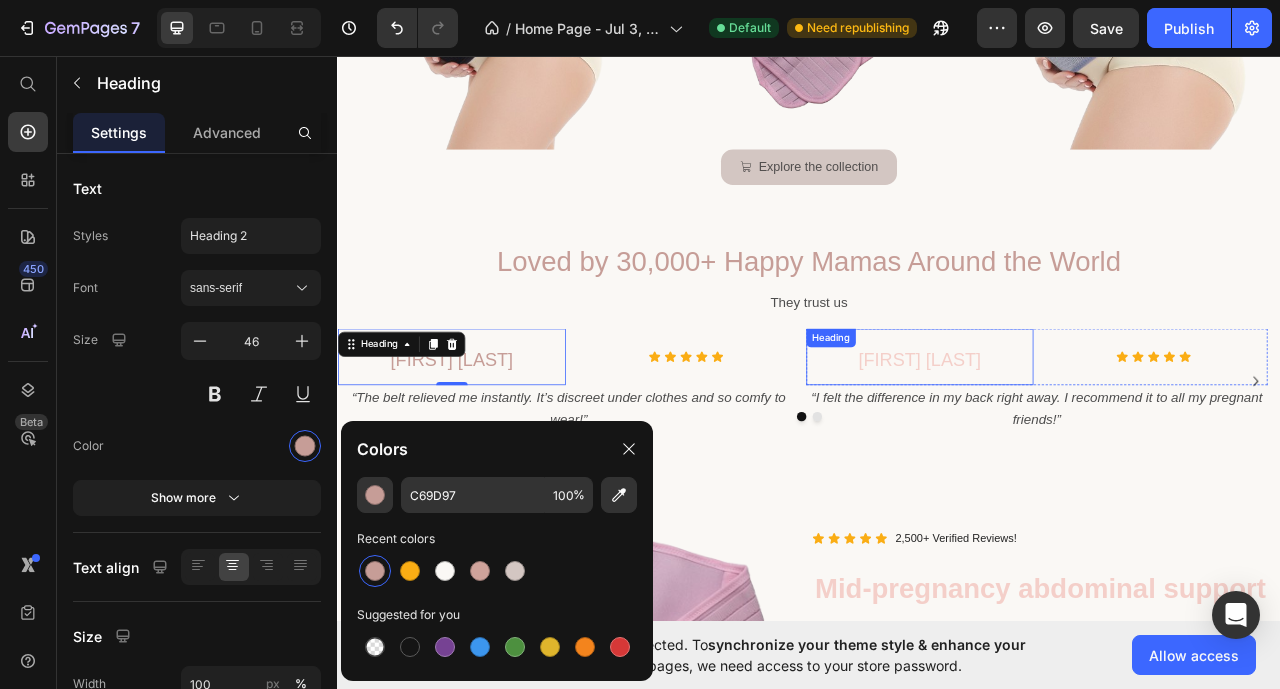 click on "[FIRST] [LAST]" at bounding box center (1077, 443) 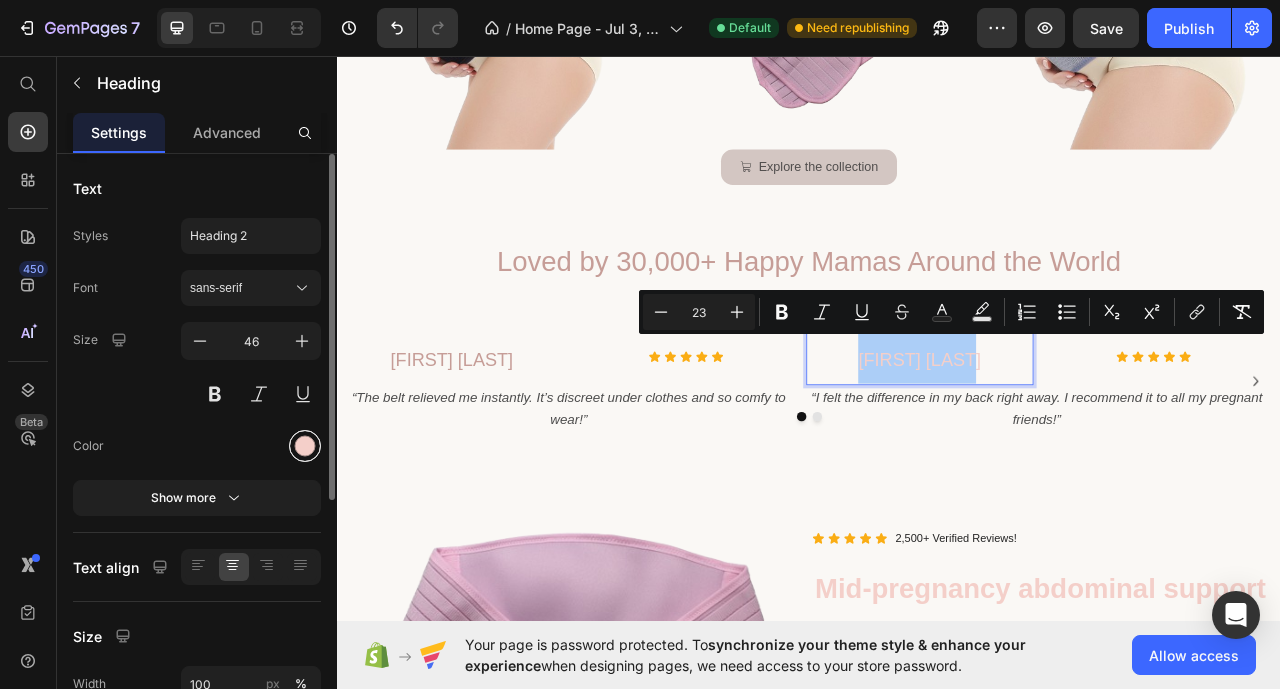 click at bounding box center [305, 446] 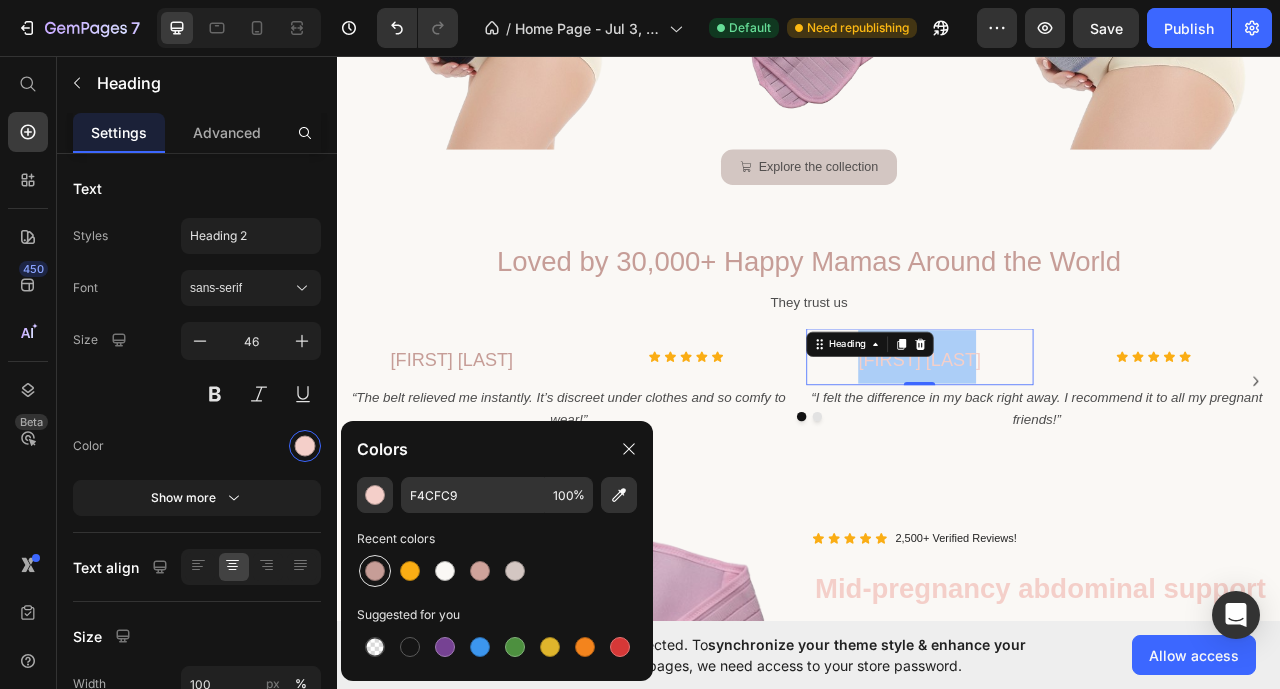 click at bounding box center (375, 571) 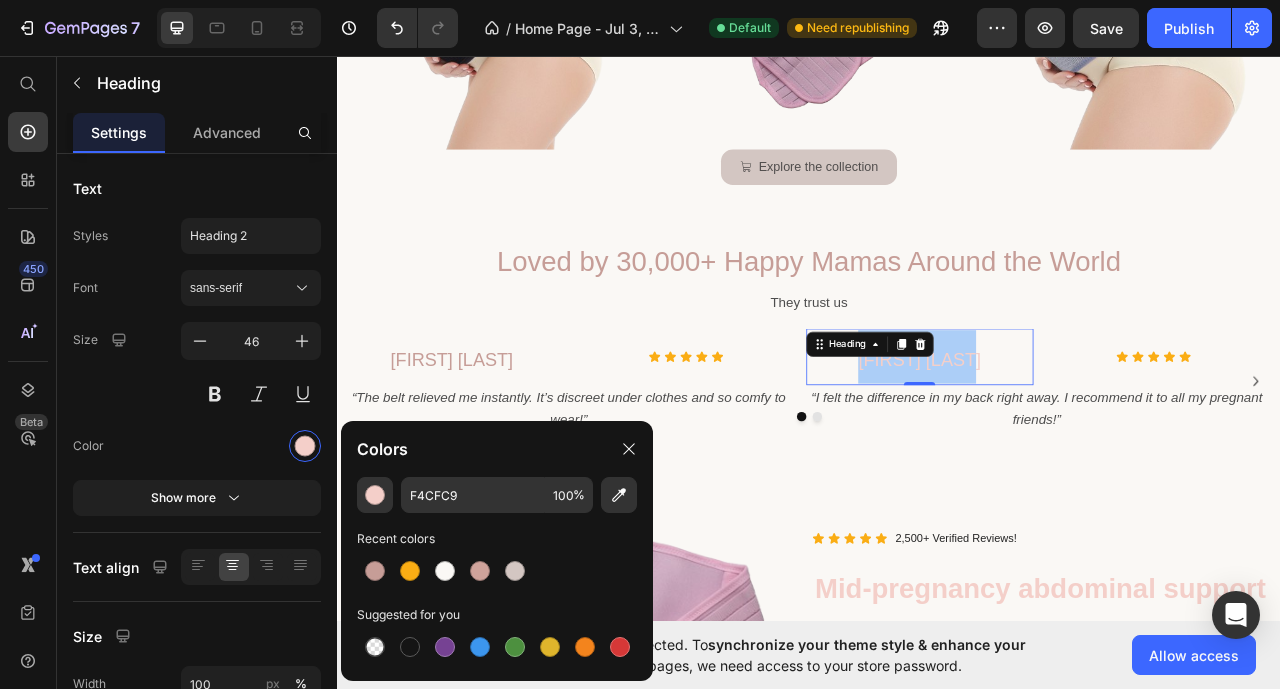 type on "C69D97" 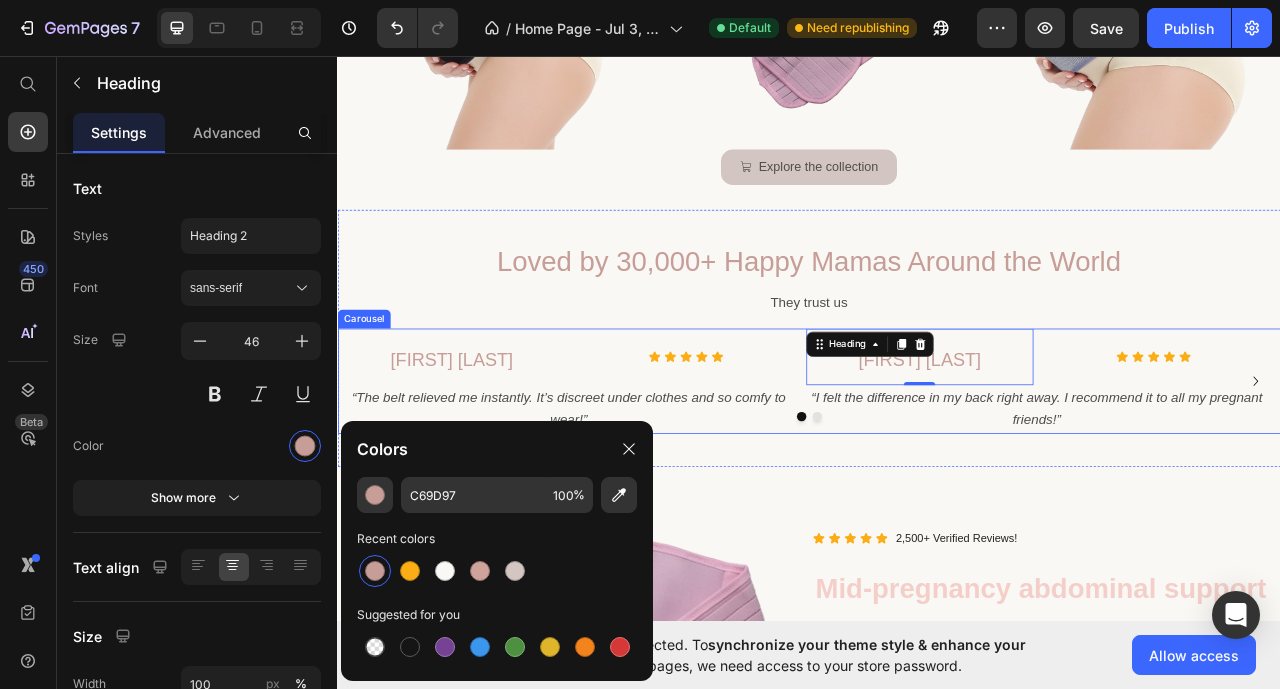 click 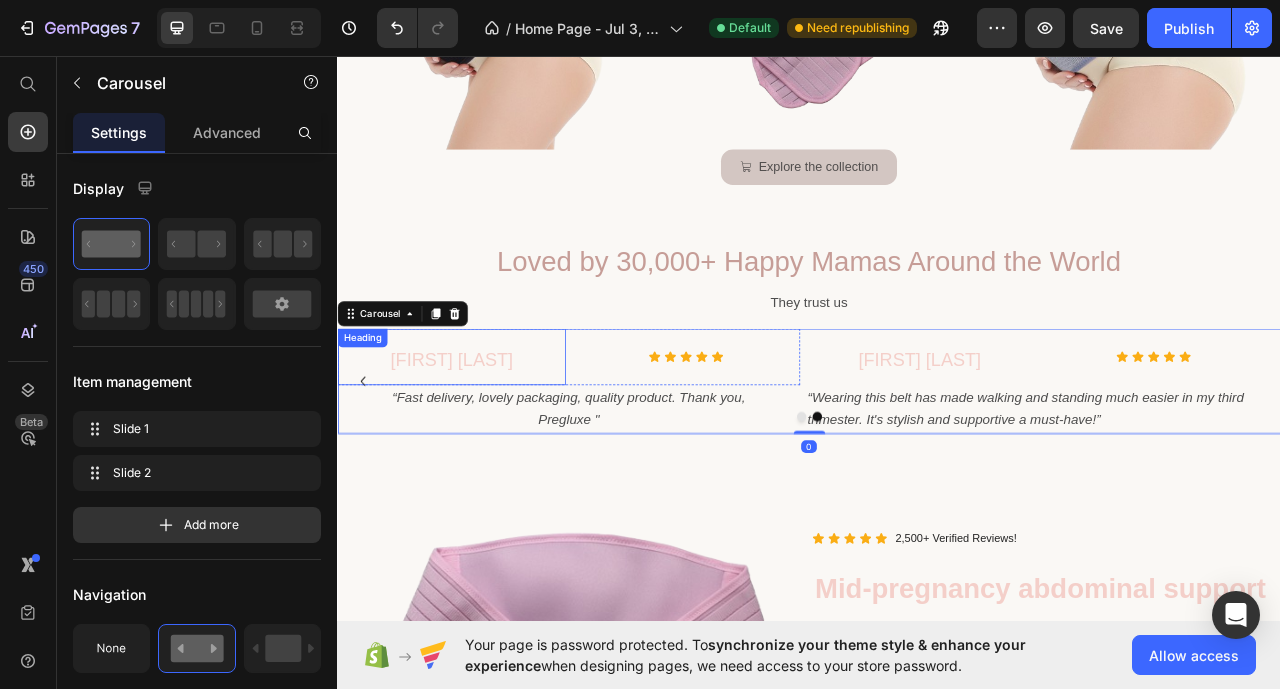 click on "[FIRST] [LAST]" at bounding box center [482, 443] 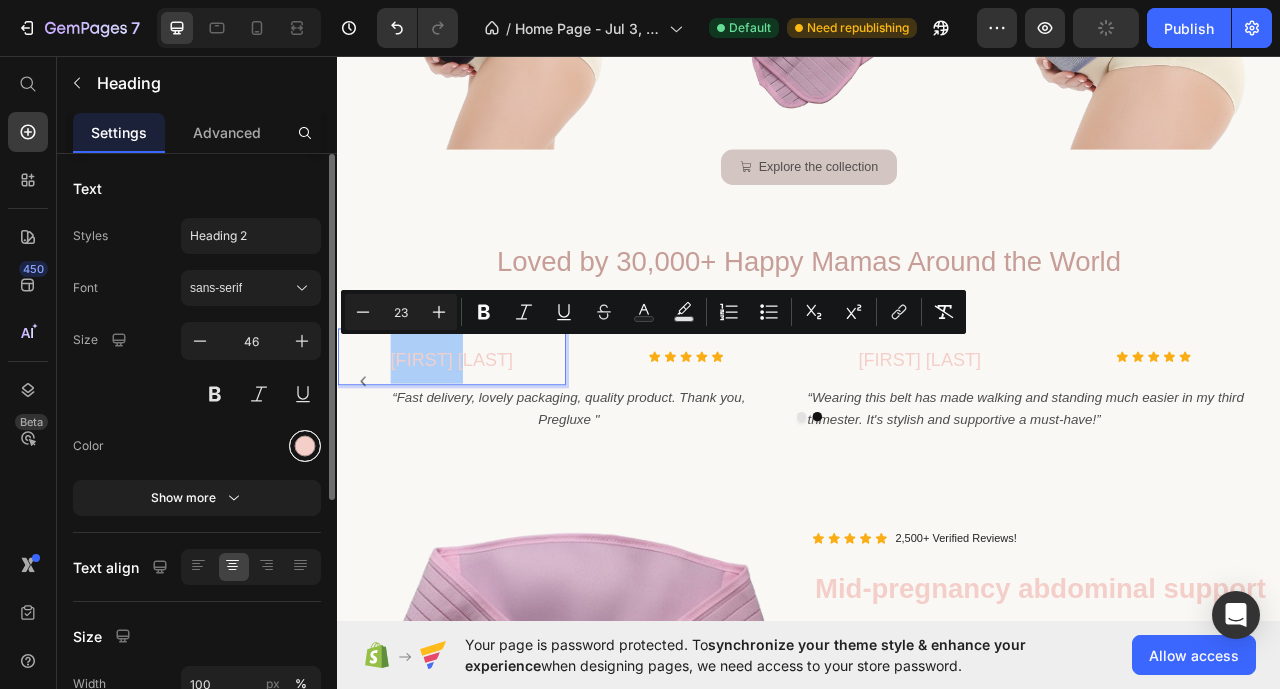 click at bounding box center (305, 446) 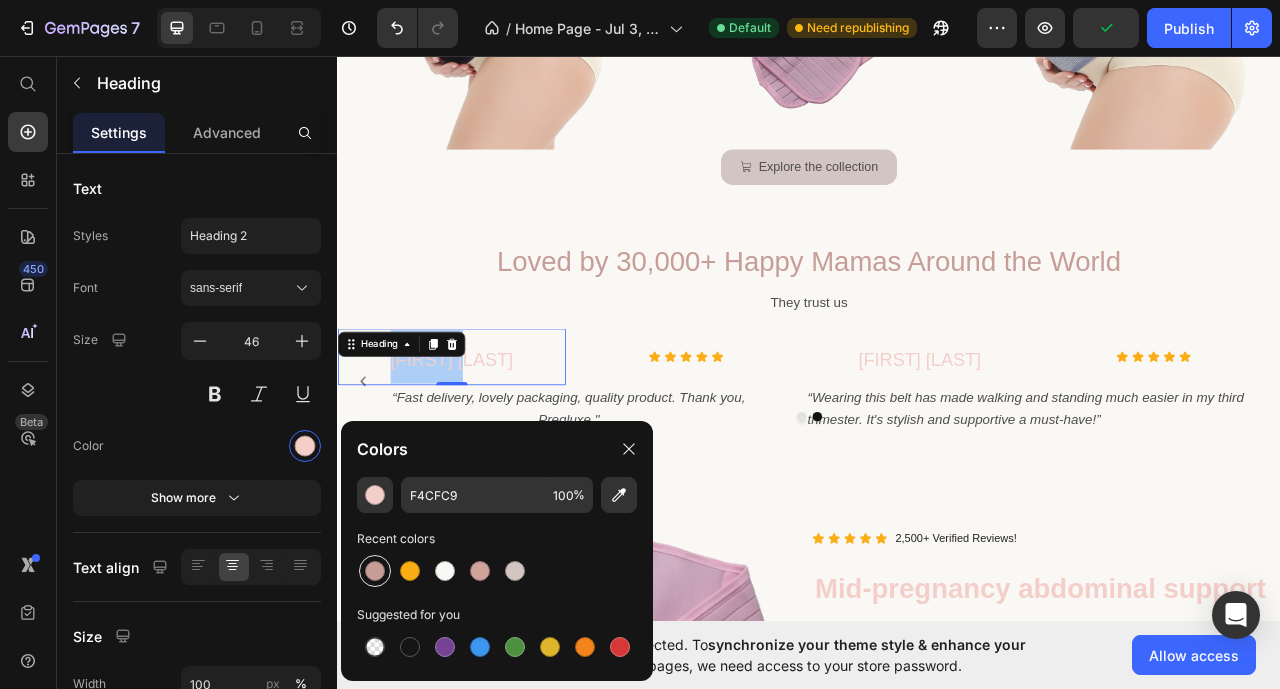 click at bounding box center [375, 571] 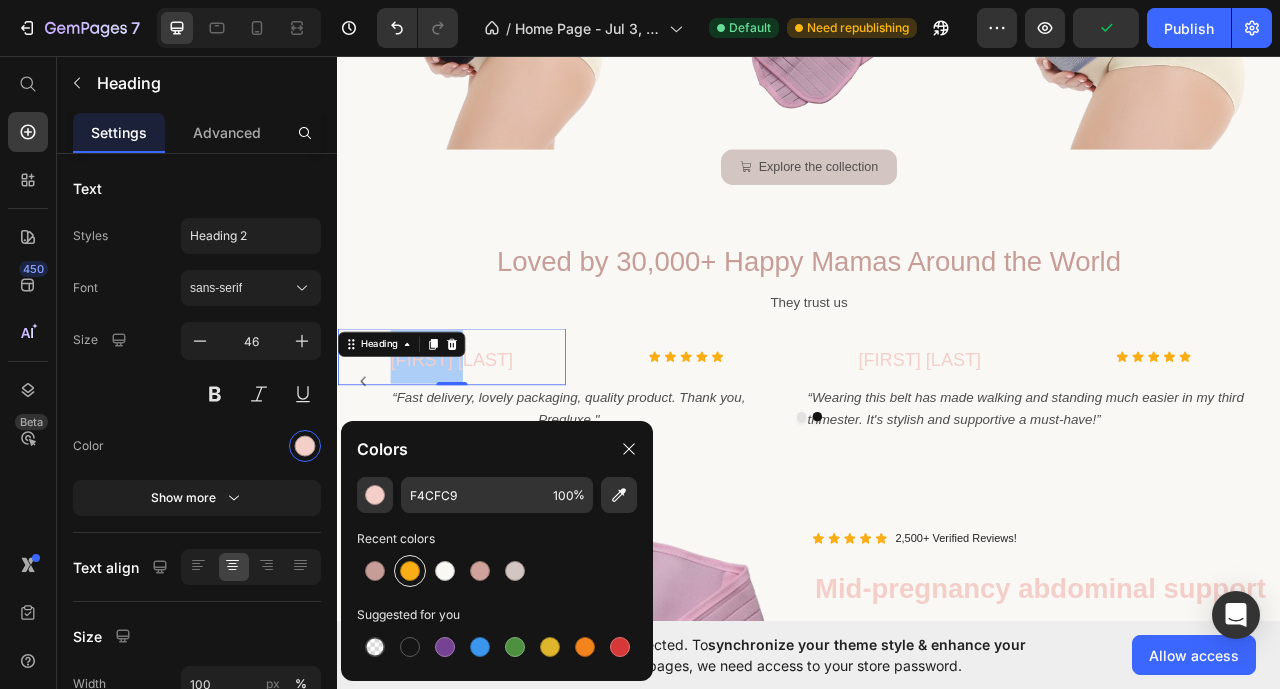 type on "C69D97" 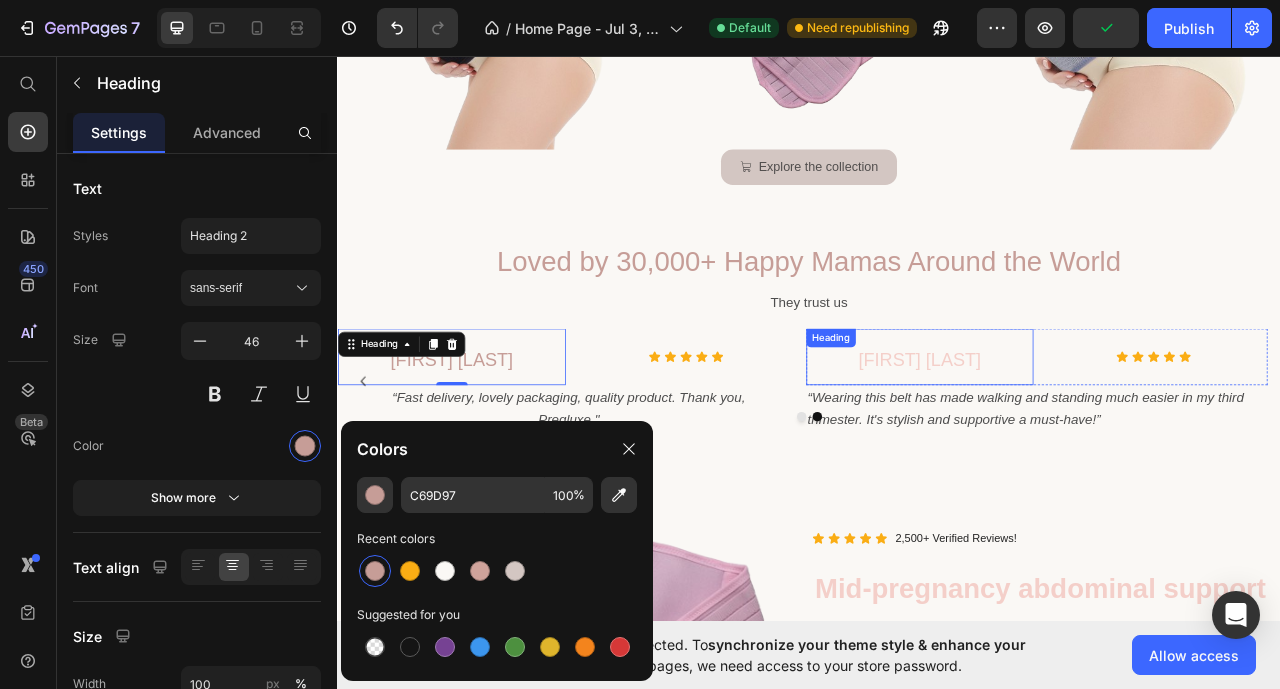 click on "[FIRST] [LAST]" at bounding box center [1077, 443] 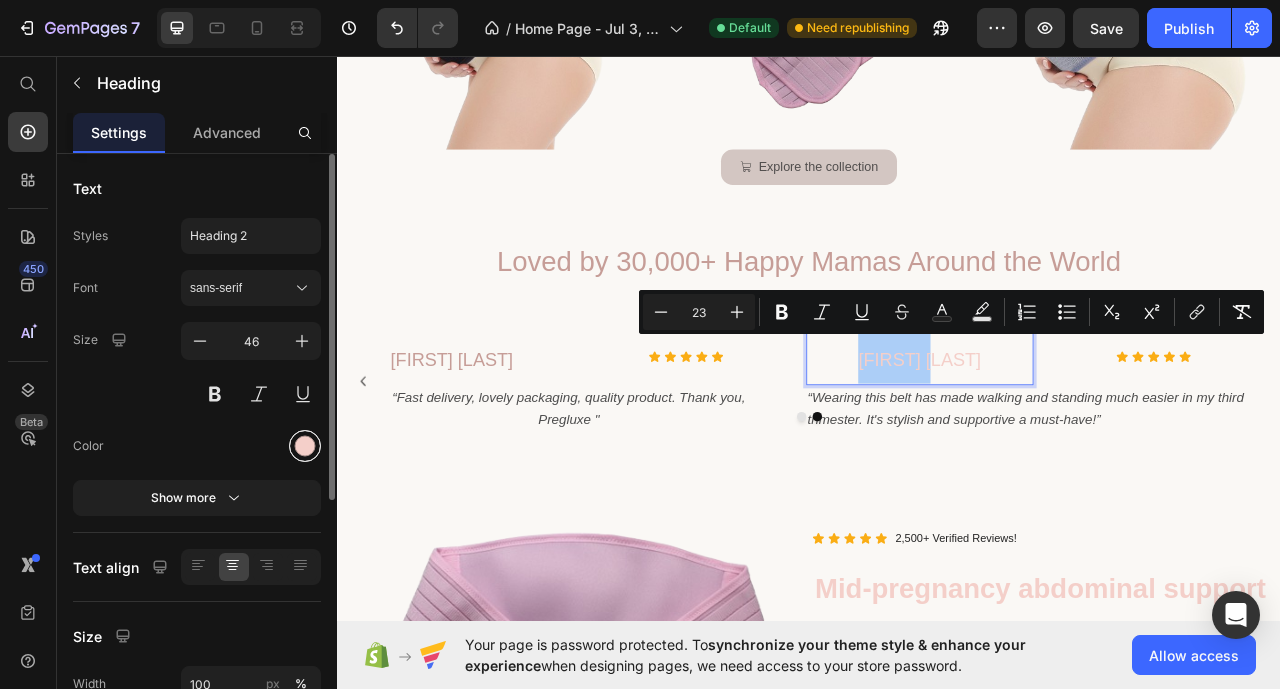 click at bounding box center (305, 446) 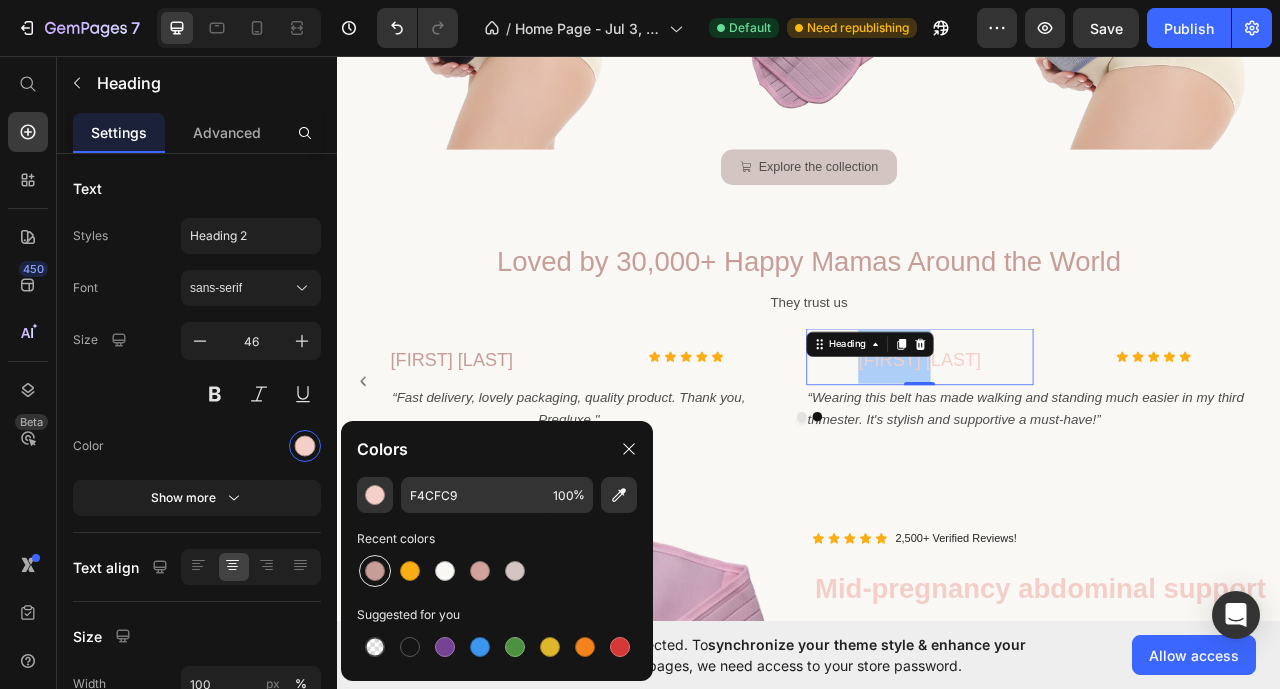 click at bounding box center [375, 571] 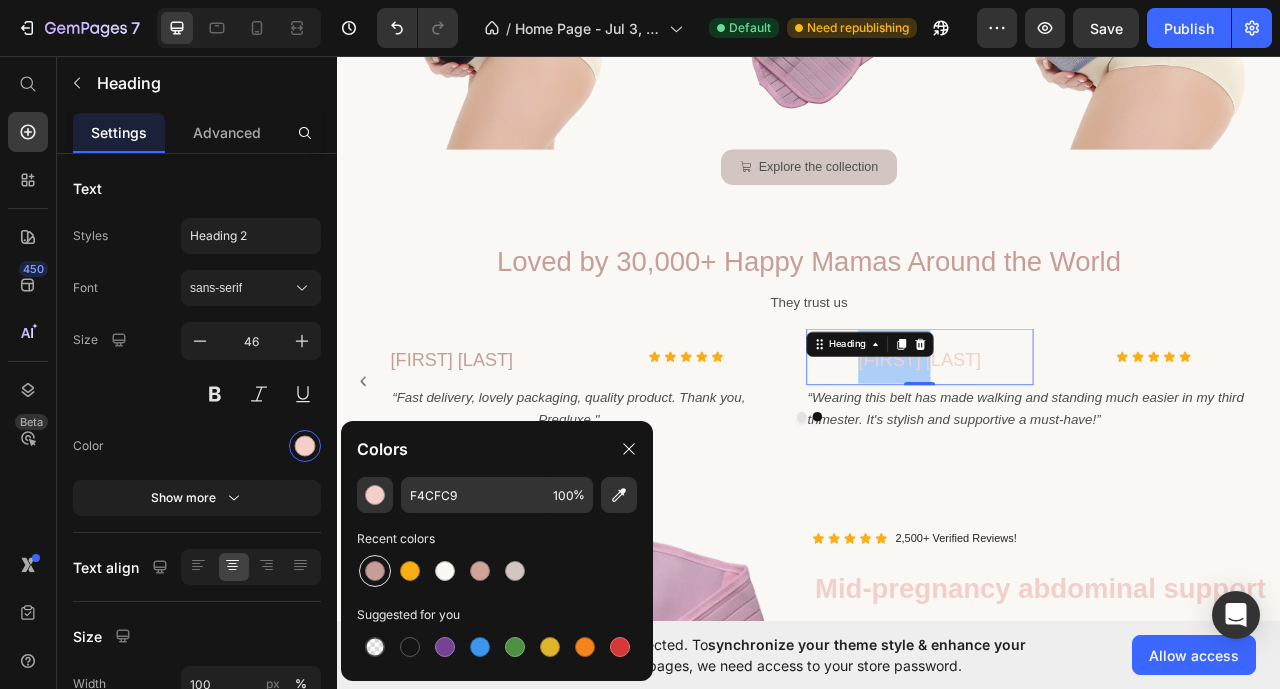 type on "C69D97" 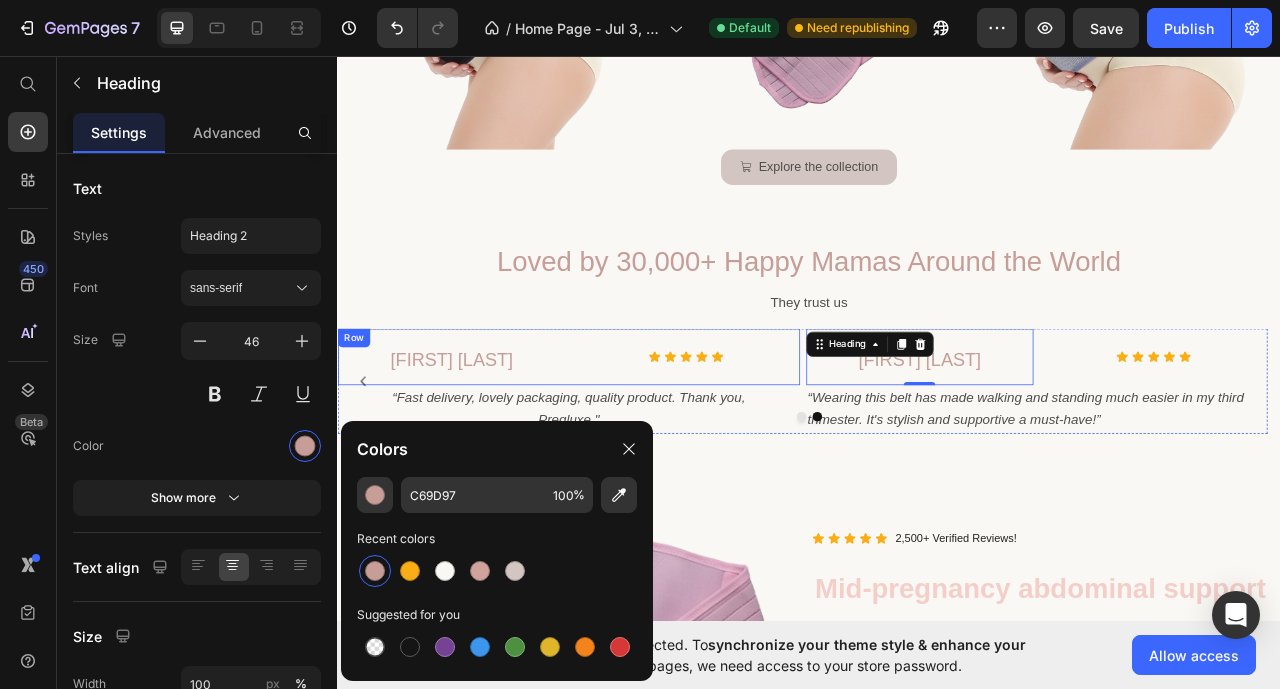 click on "Icon Icon Icon Icon
Icon Icon List" at bounding box center [780, 440] 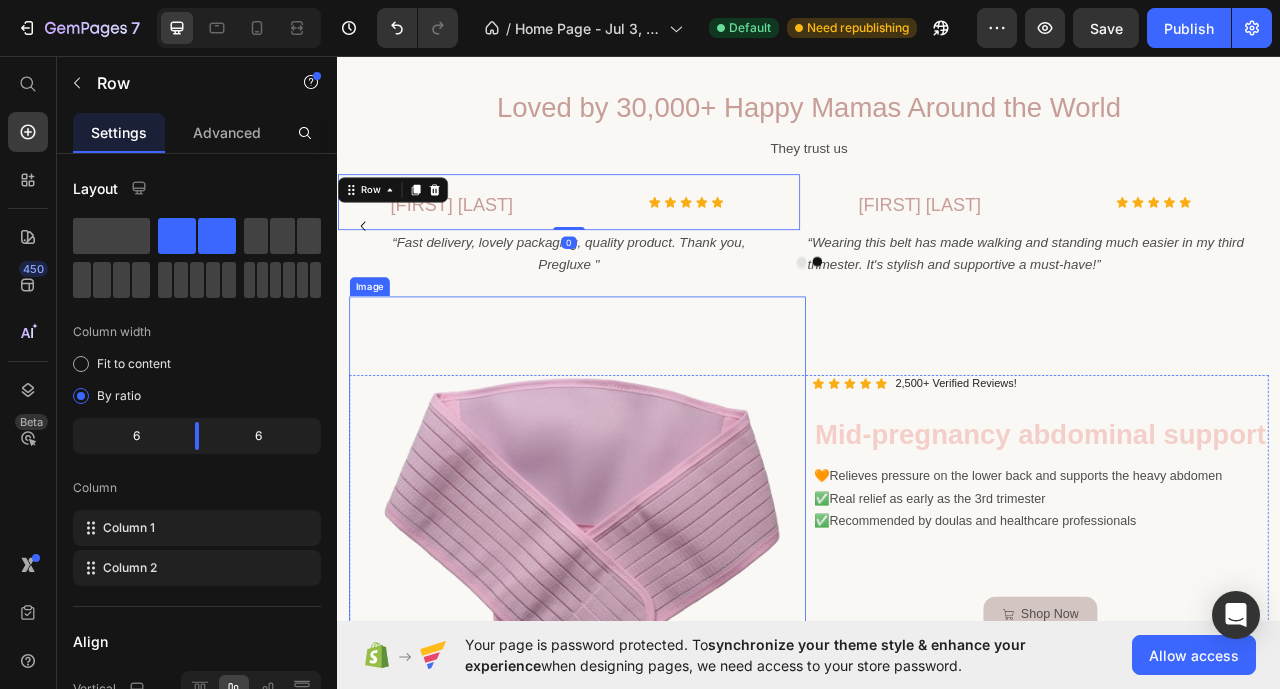 scroll, scrollTop: 2500, scrollLeft: 0, axis: vertical 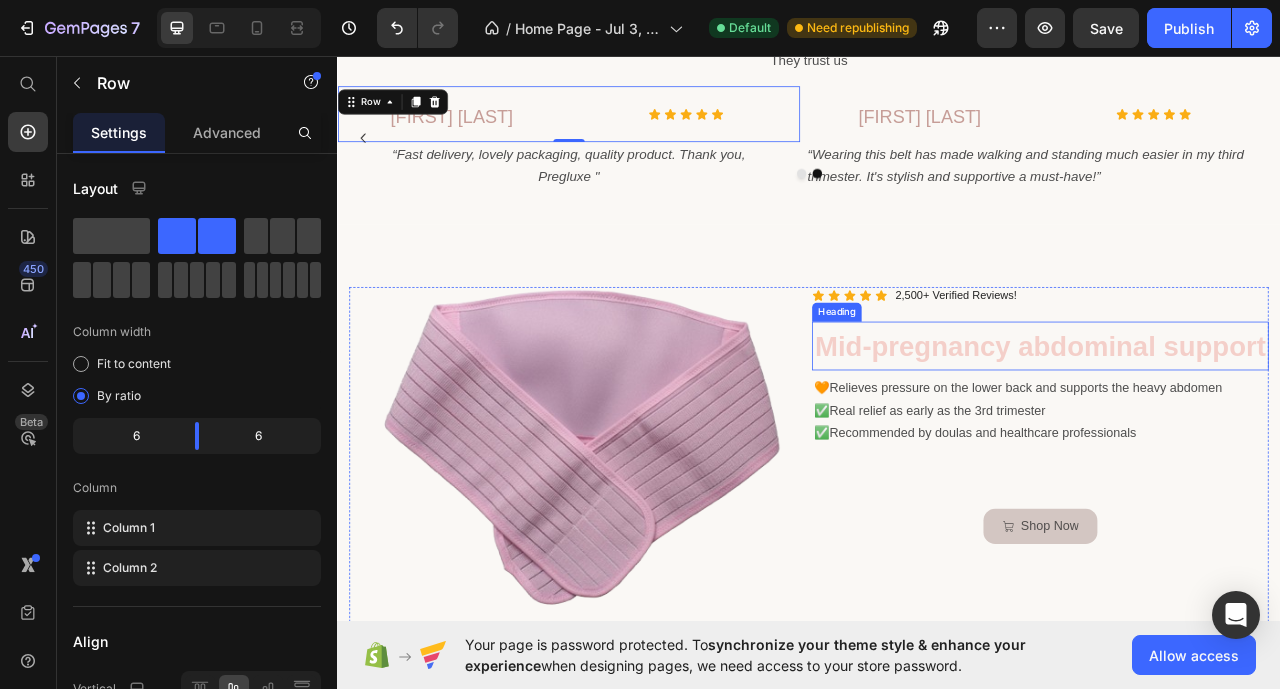 click on "Mid-pregnancy abdominal support" at bounding box center [1232, 426] 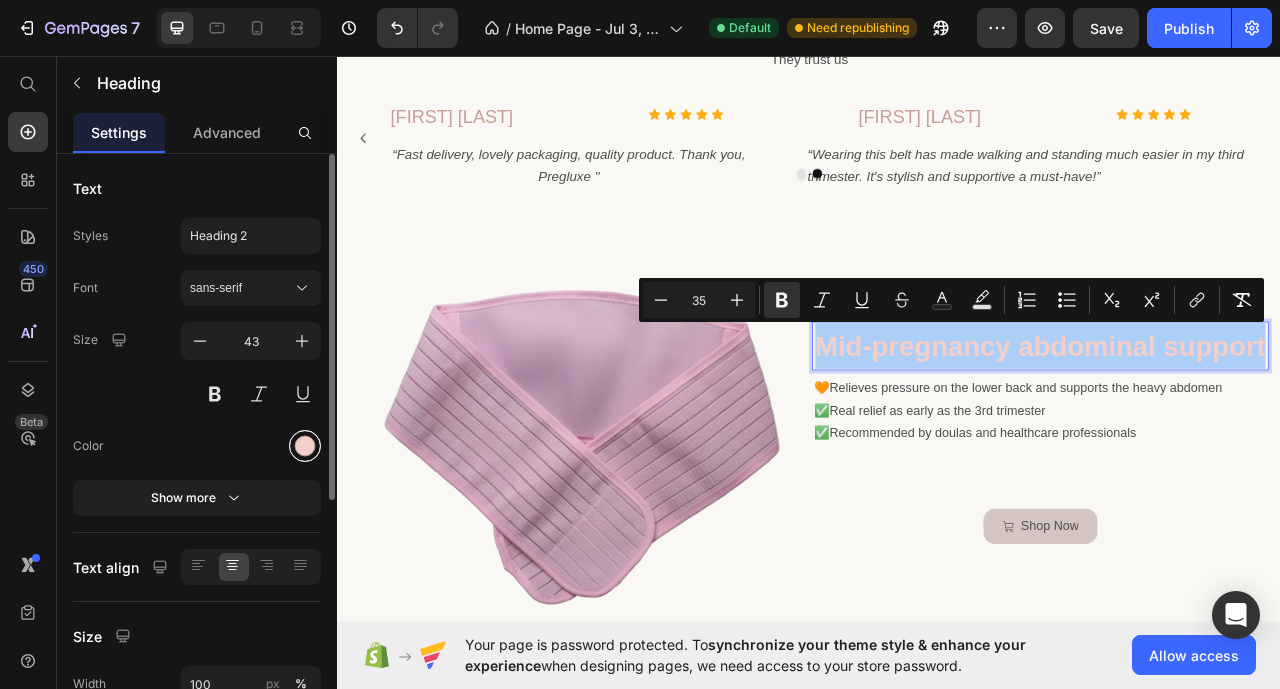 click at bounding box center [305, 446] 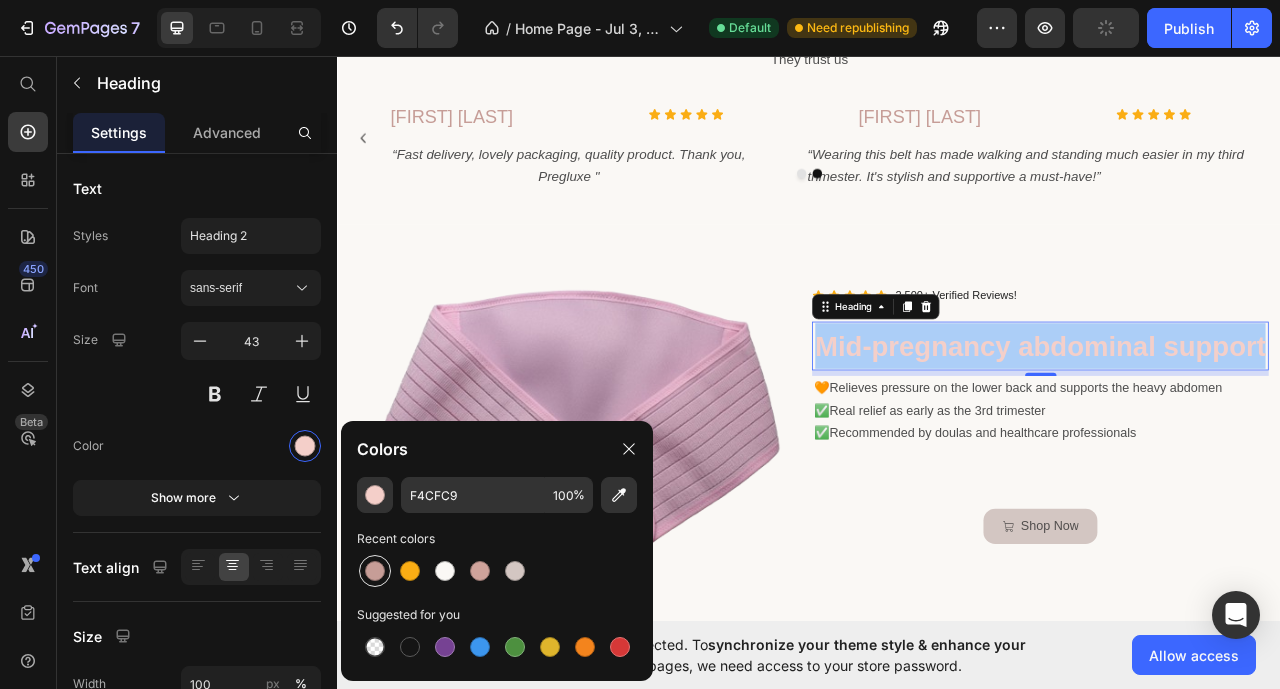 click at bounding box center (375, 571) 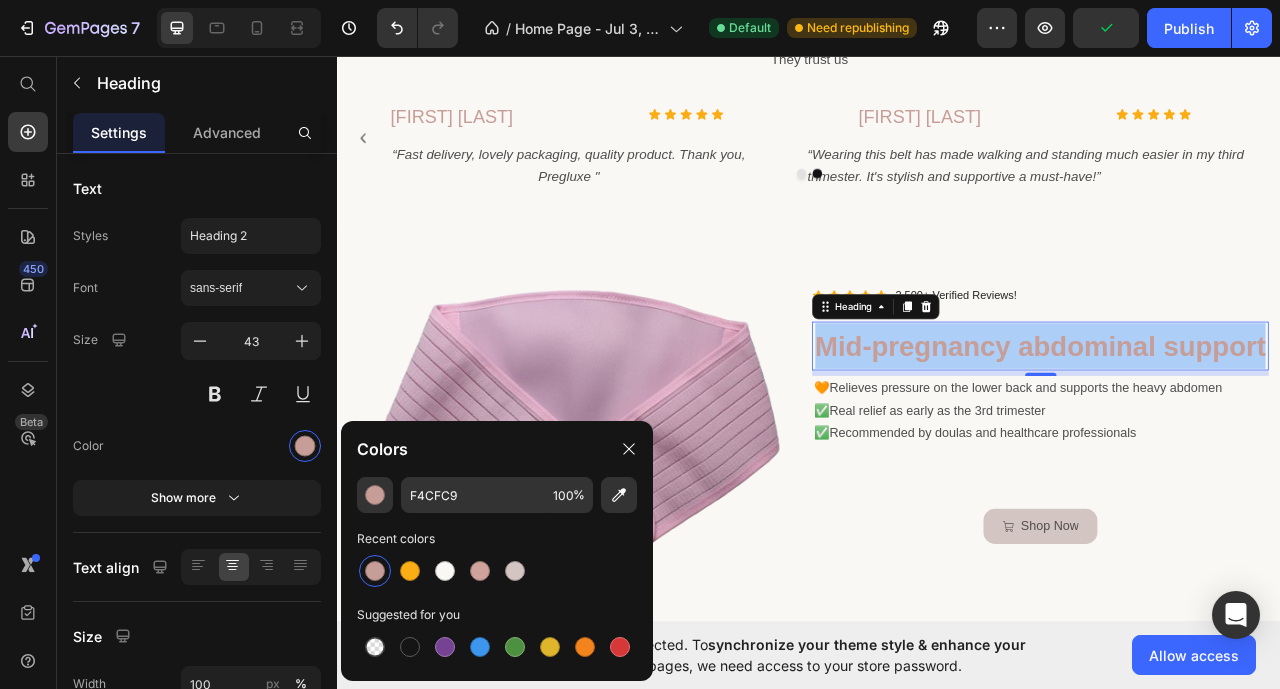 type on "C69D97" 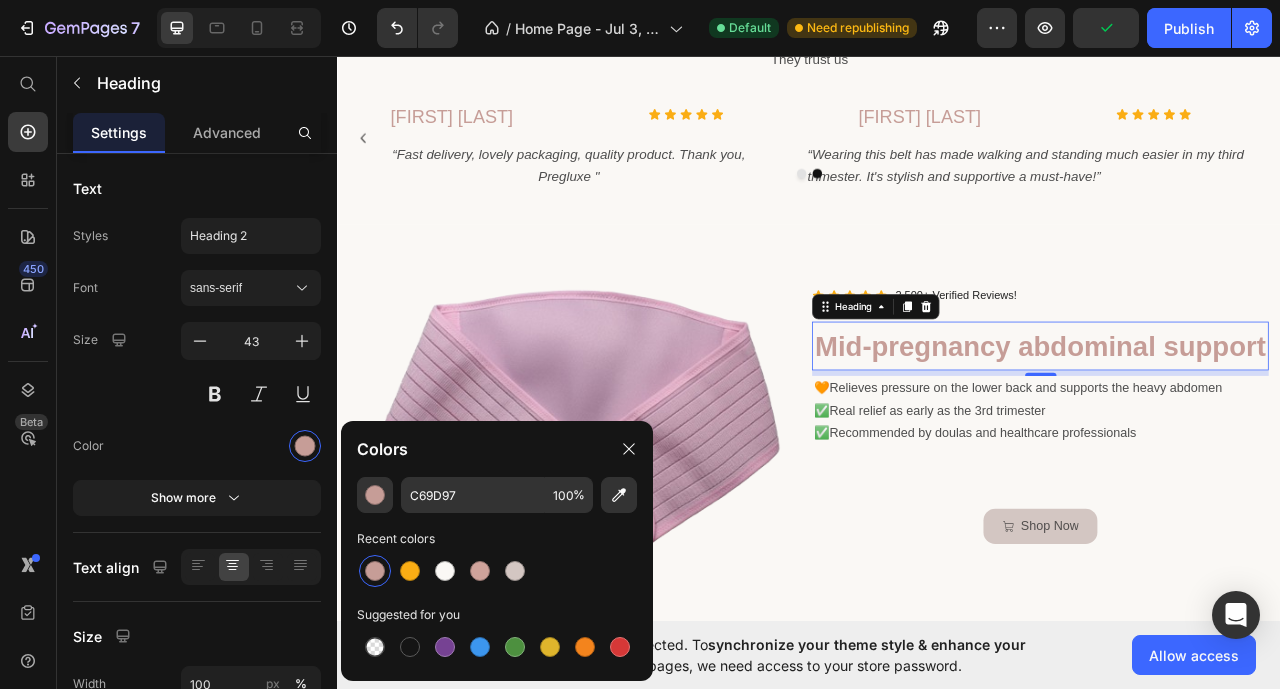 click at bounding box center (375, 571) 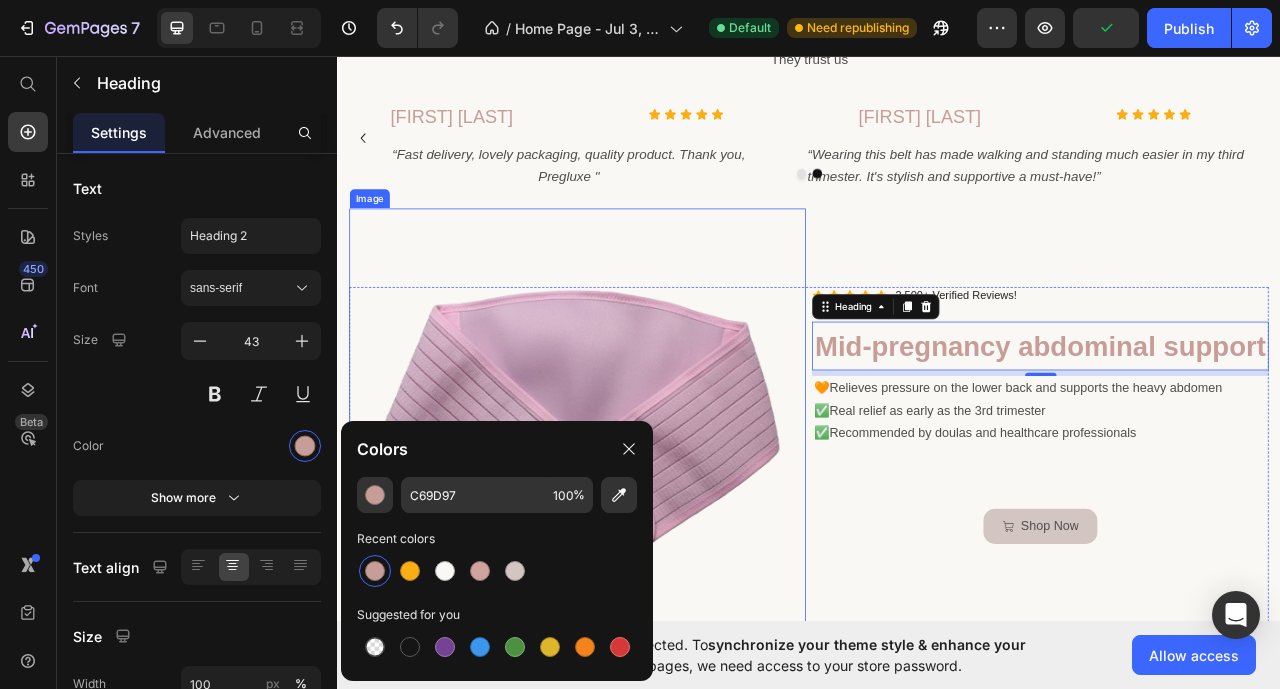 click at bounding box center (642, 541) 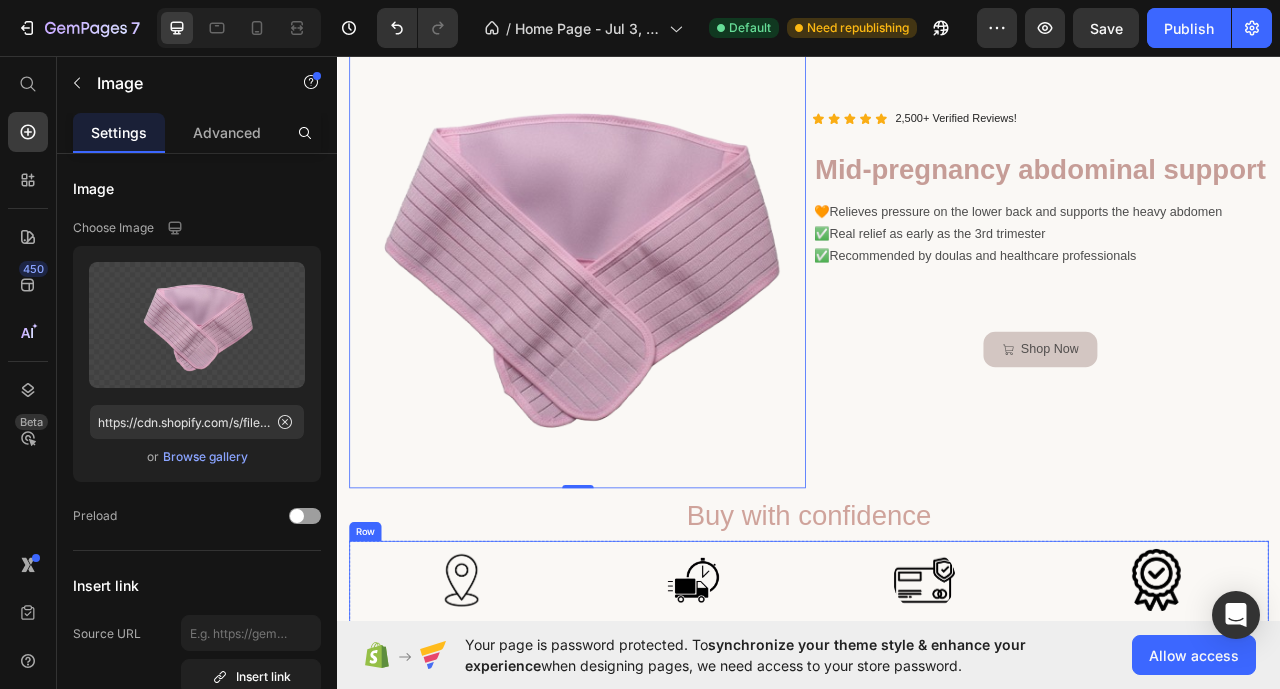 scroll, scrollTop: 2800, scrollLeft: 0, axis: vertical 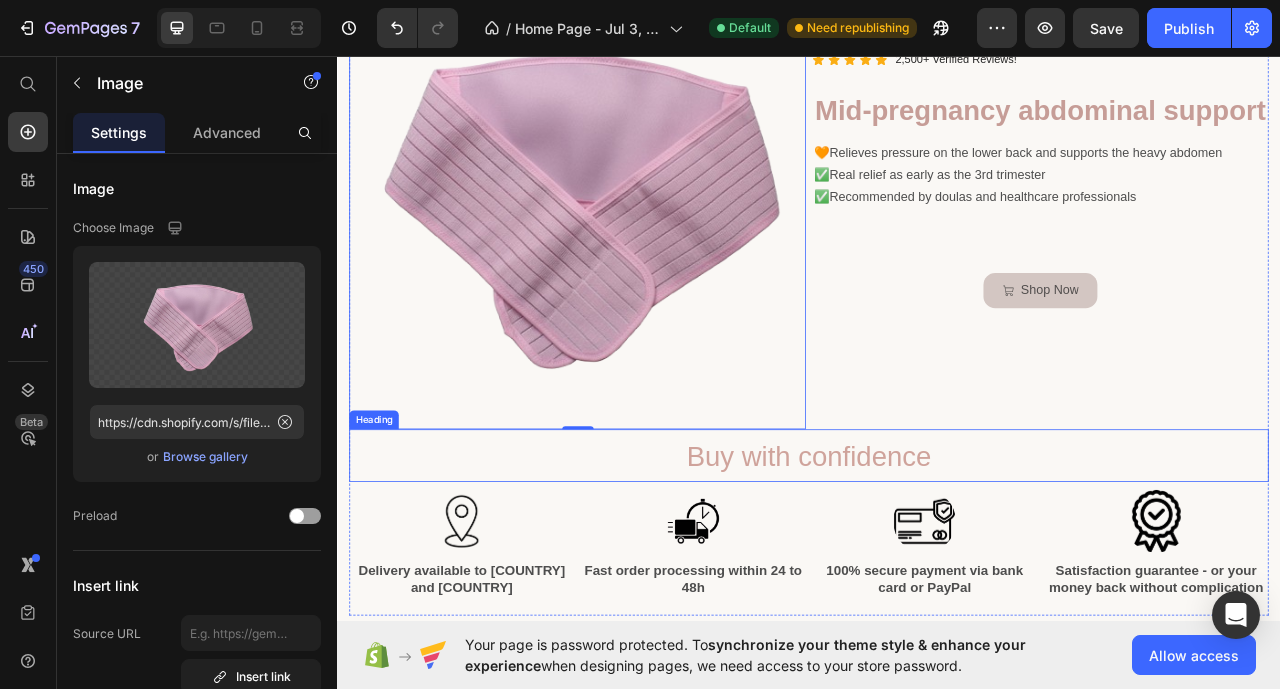 click on "Buy with confidence" at bounding box center (936, 566) 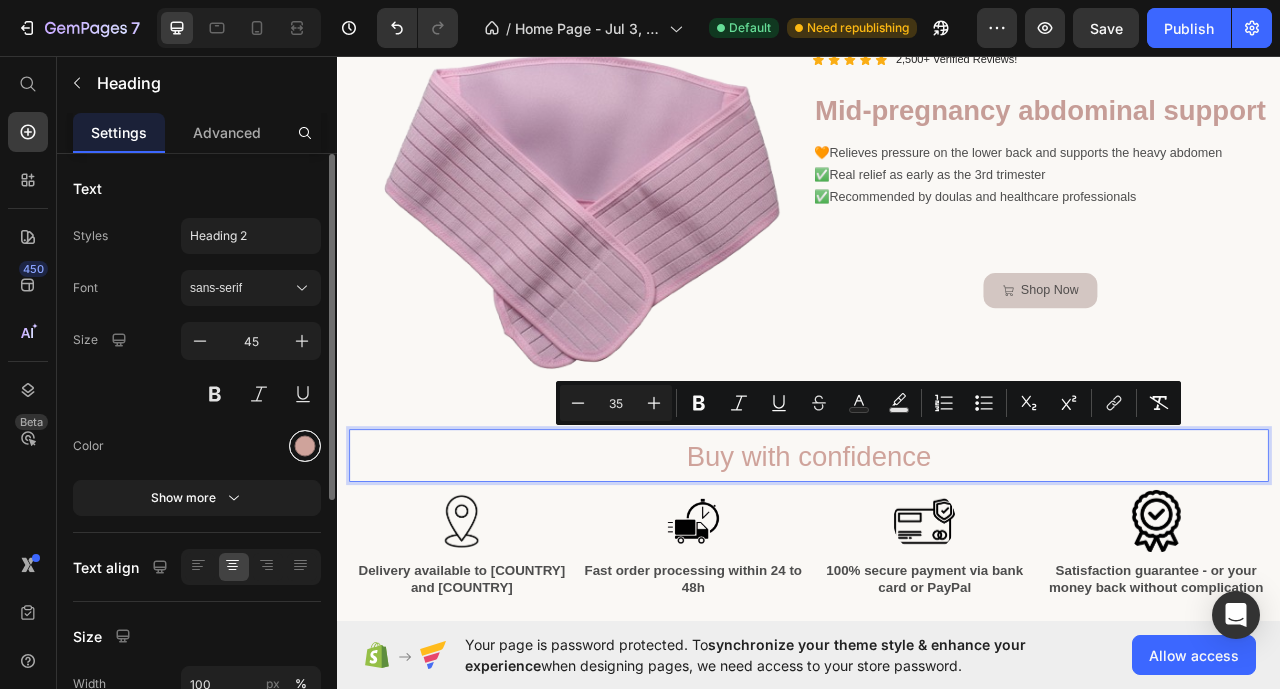 click at bounding box center (305, 446) 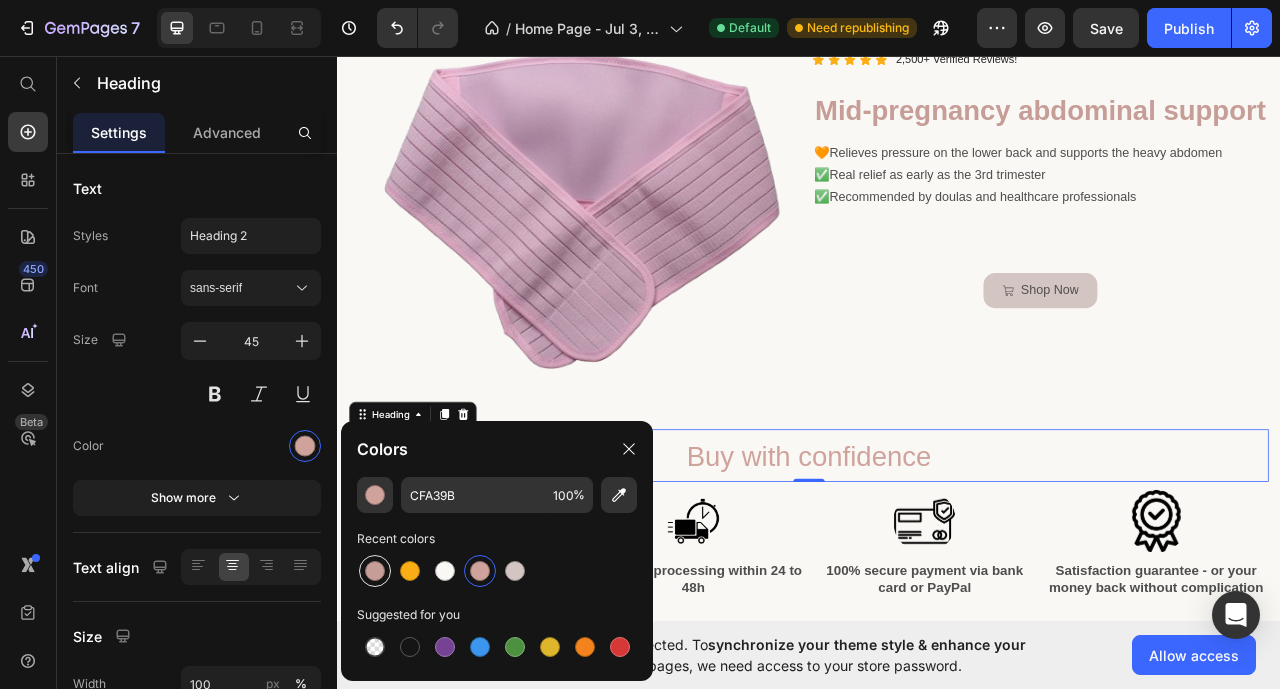 click at bounding box center (375, 571) 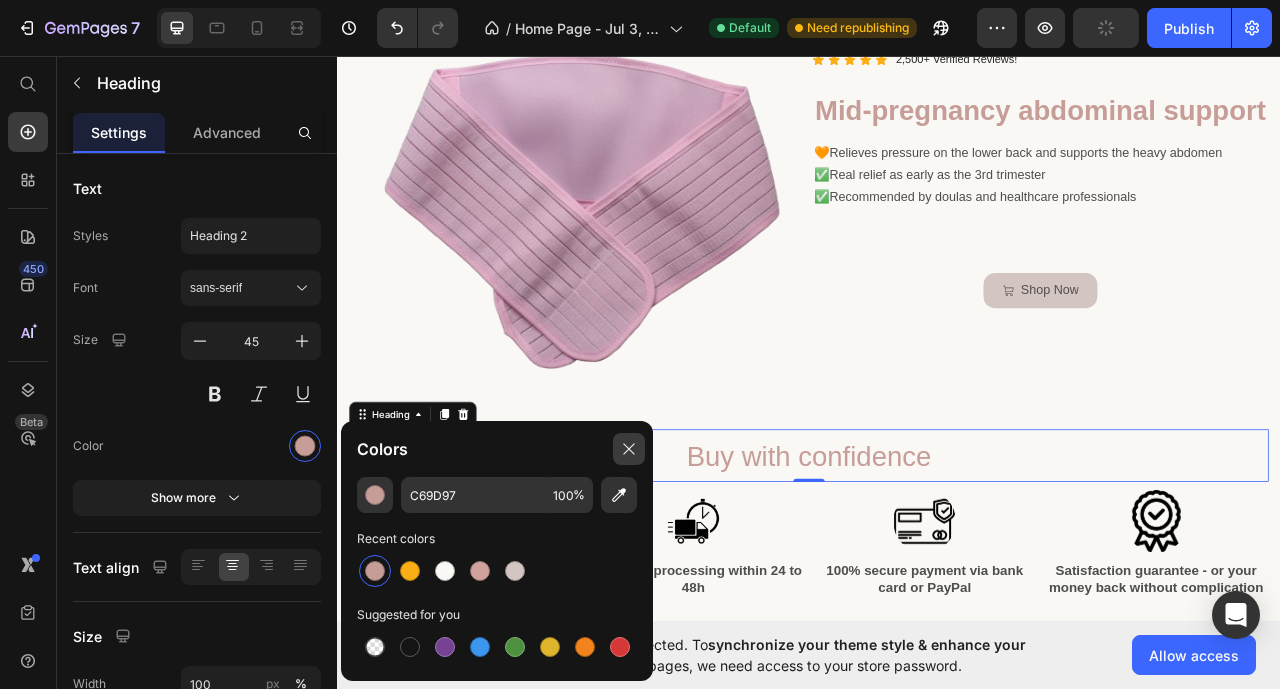 click 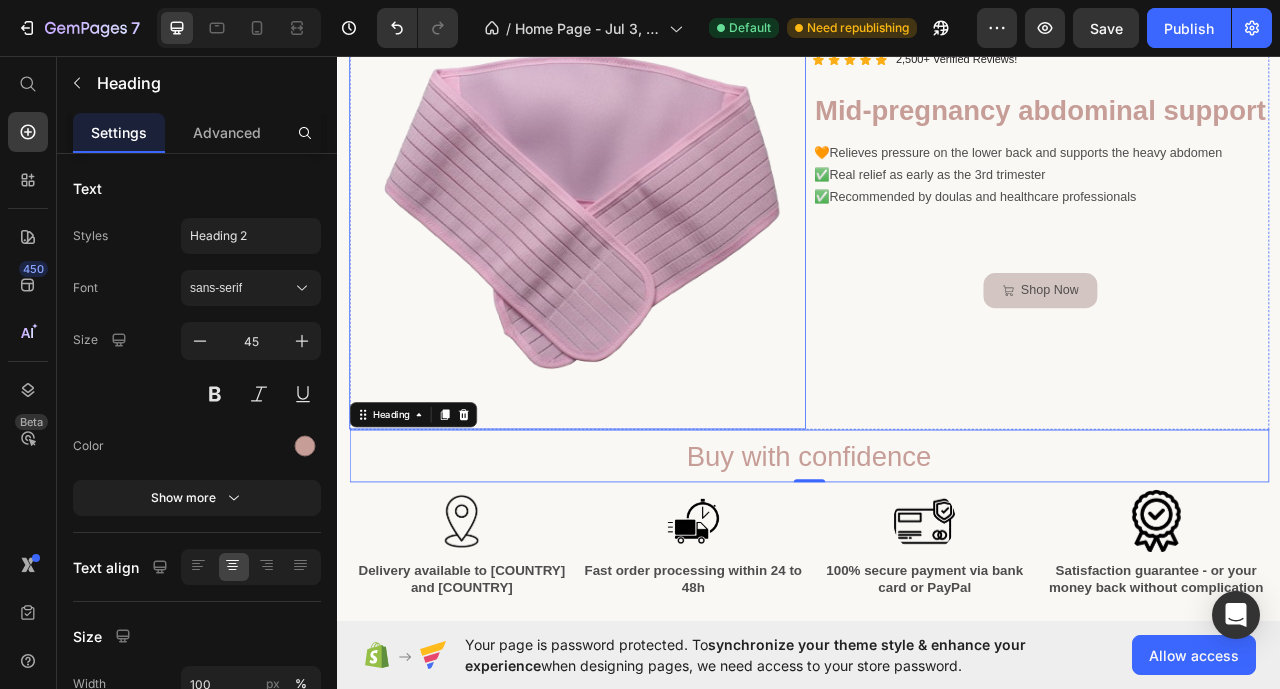 scroll, scrollTop: 2900, scrollLeft: 0, axis: vertical 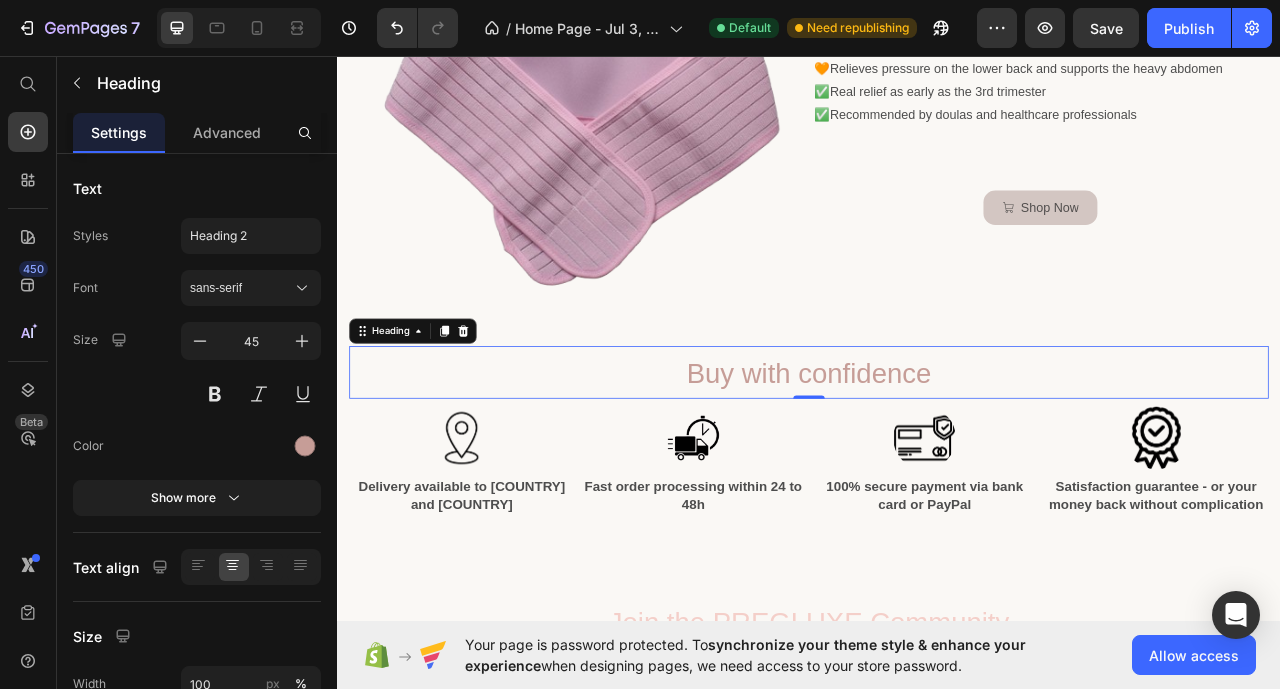 click on "Buy with confidence" at bounding box center [936, 460] 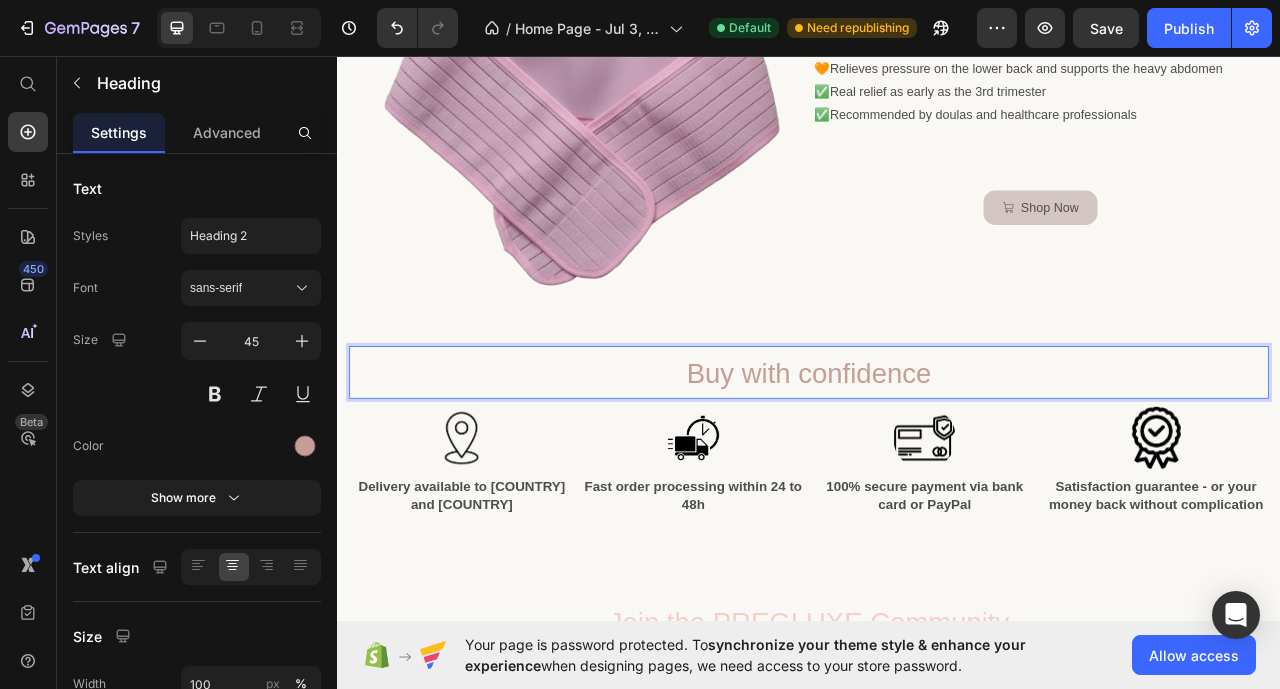 click on "Buy with confidence" at bounding box center (936, 460) 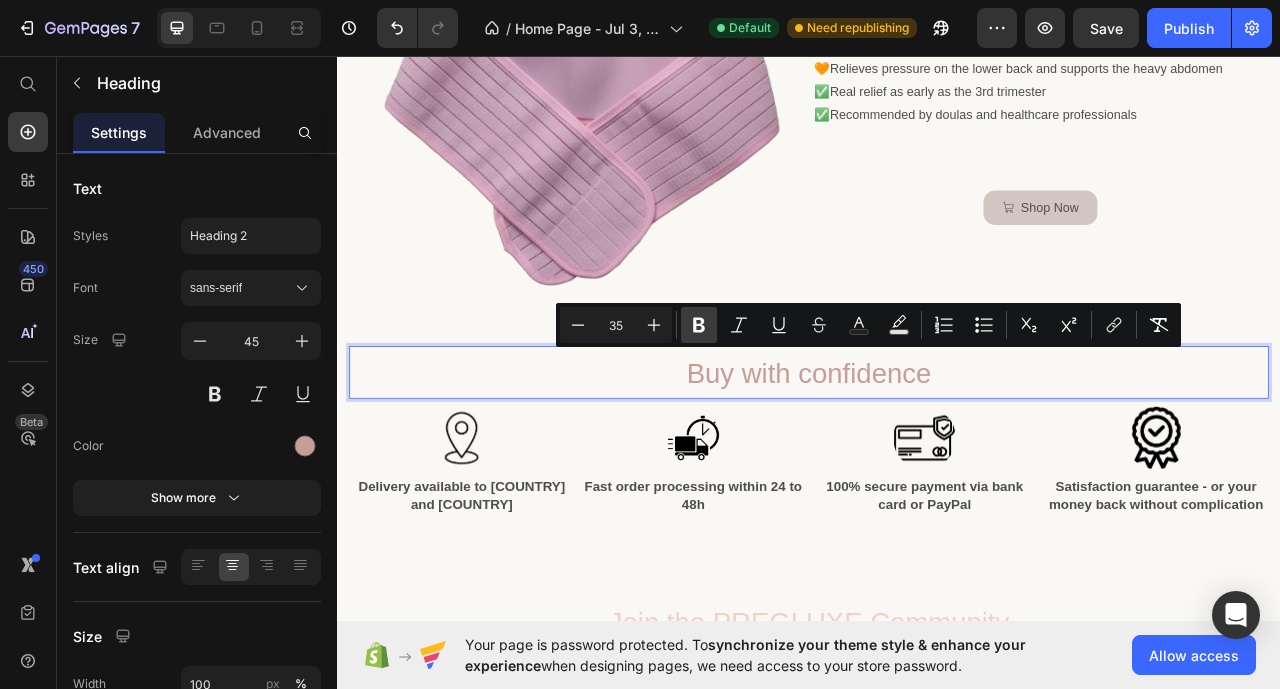 click 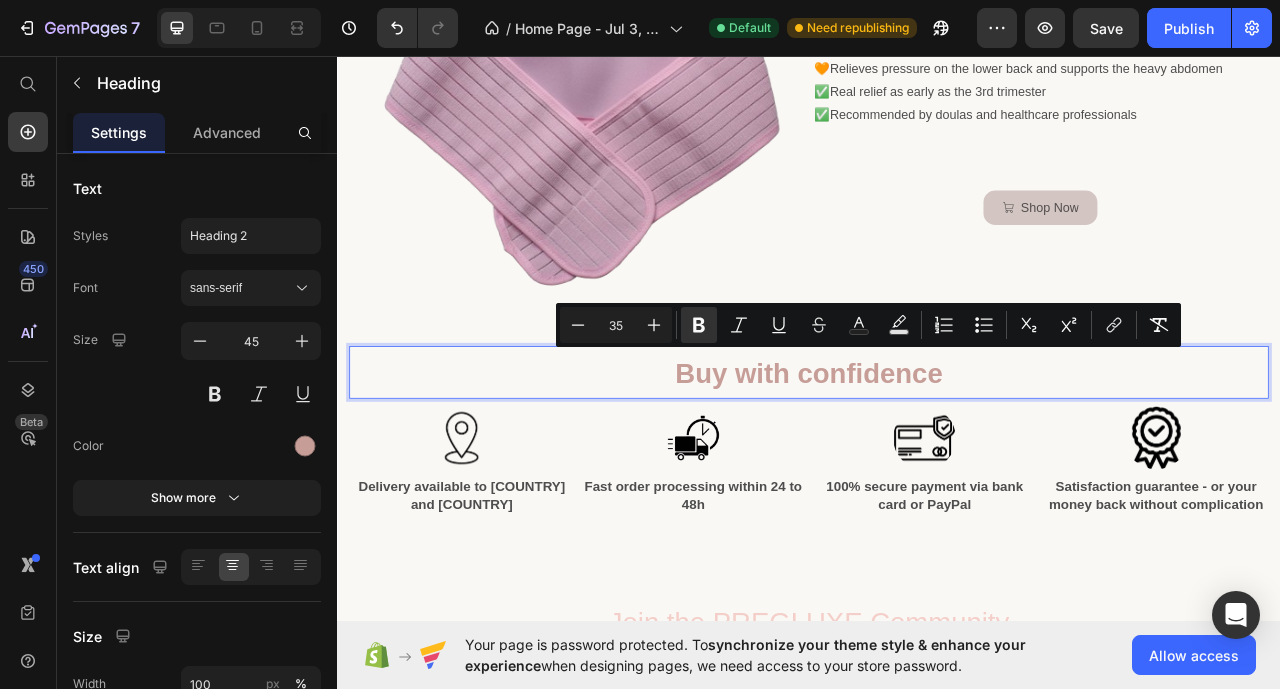 click on "Buy with confidence" at bounding box center [937, 460] 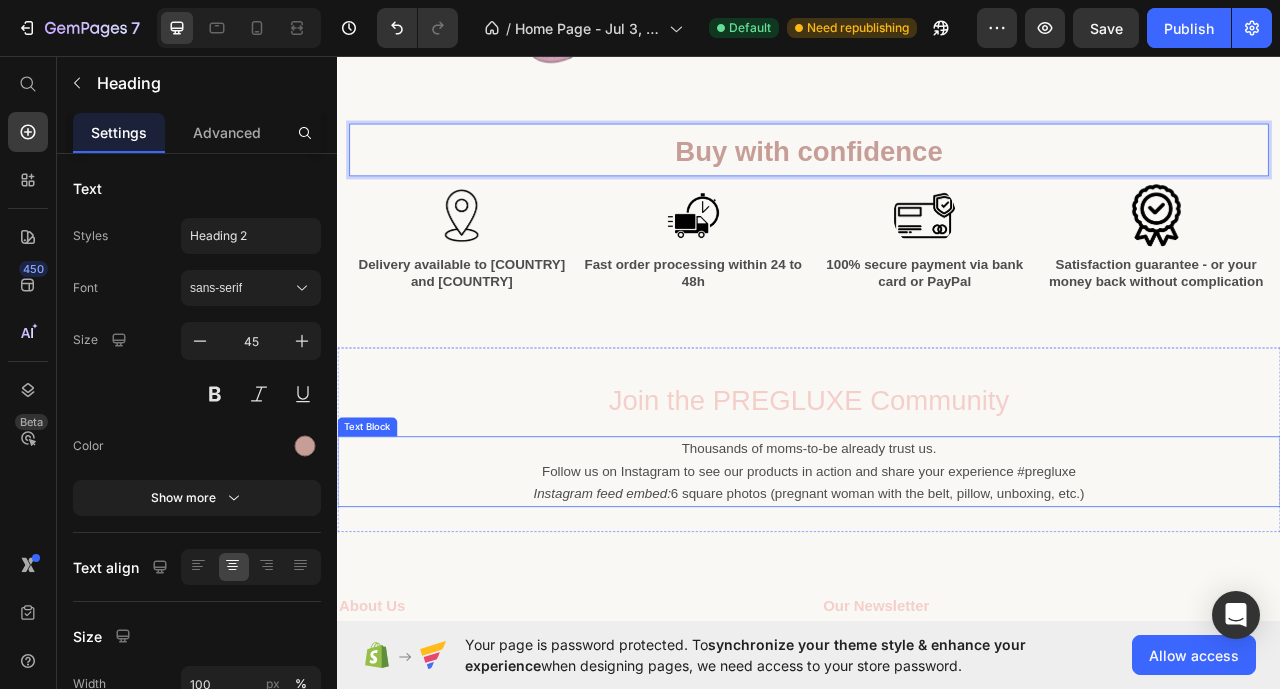 scroll, scrollTop: 3200, scrollLeft: 0, axis: vertical 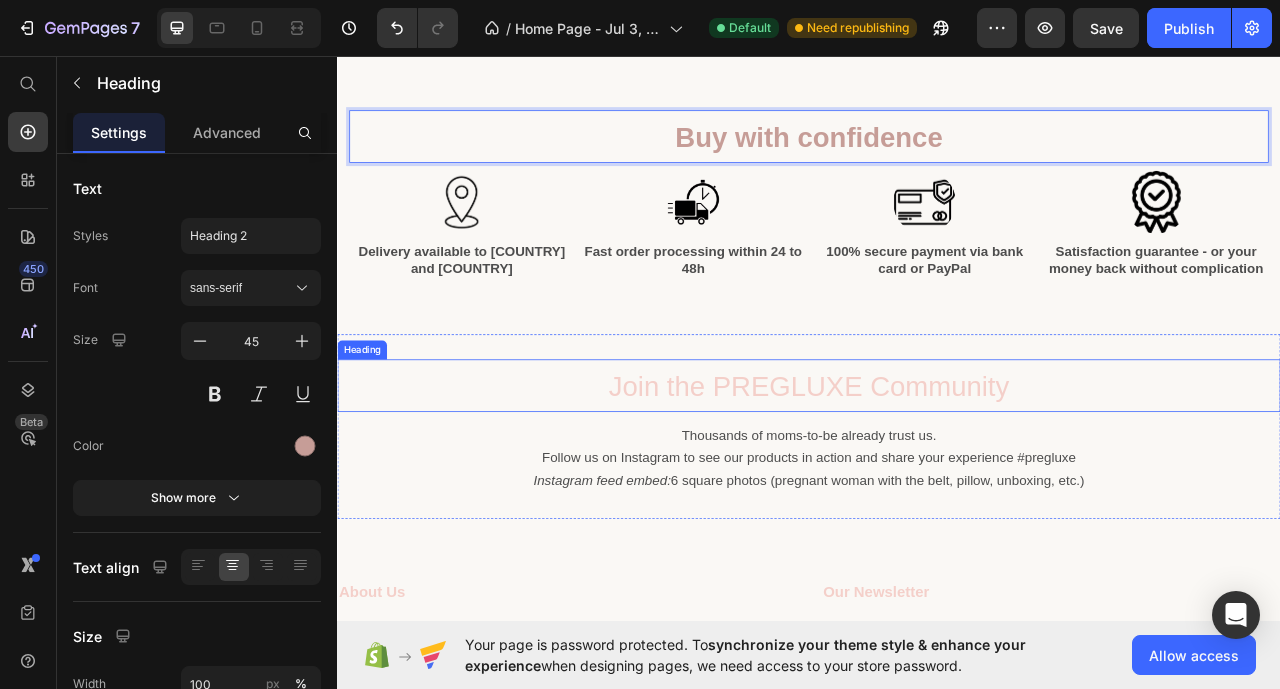 click on "Join the PREGLUXE Community" at bounding box center (937, 477) 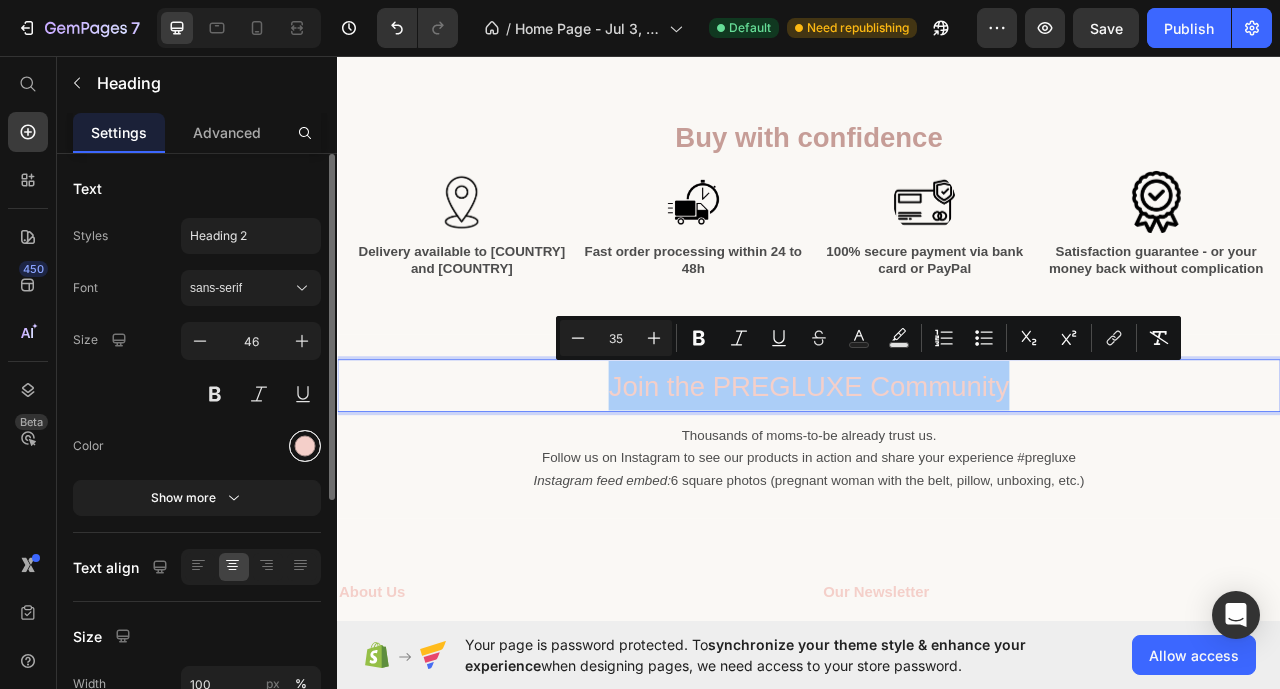 click at bounding box center (305, 446) 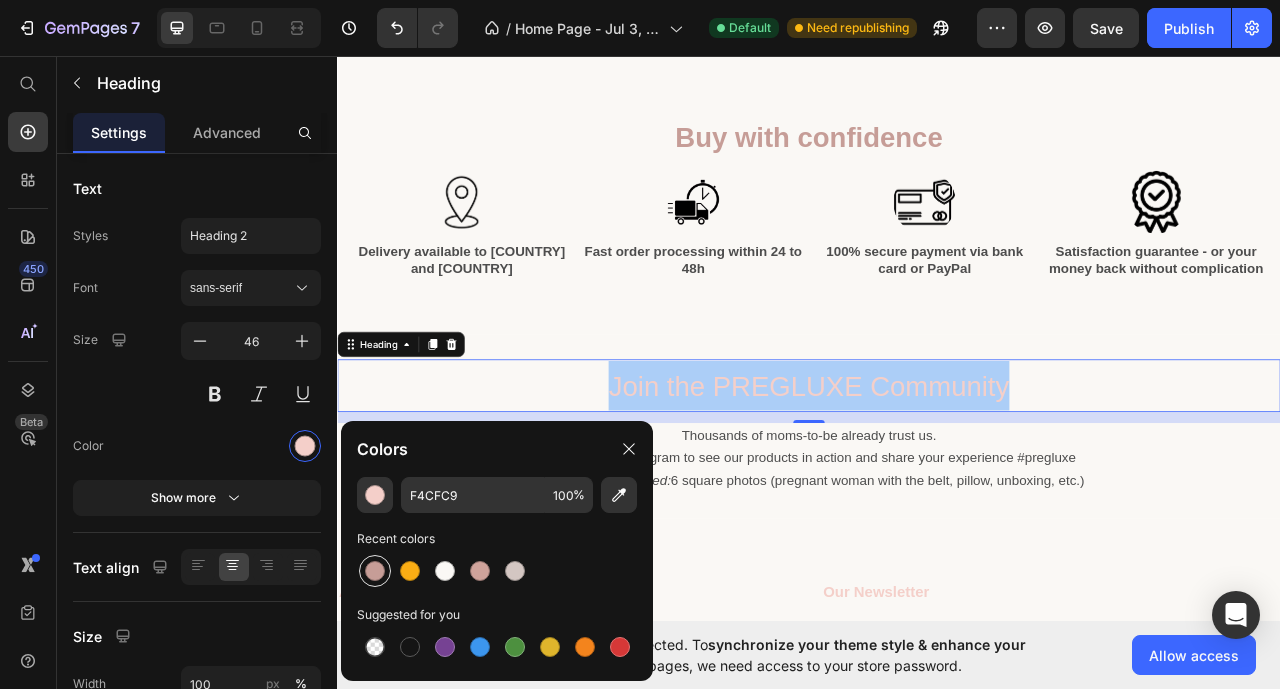 click at bounding box center [375, 571] 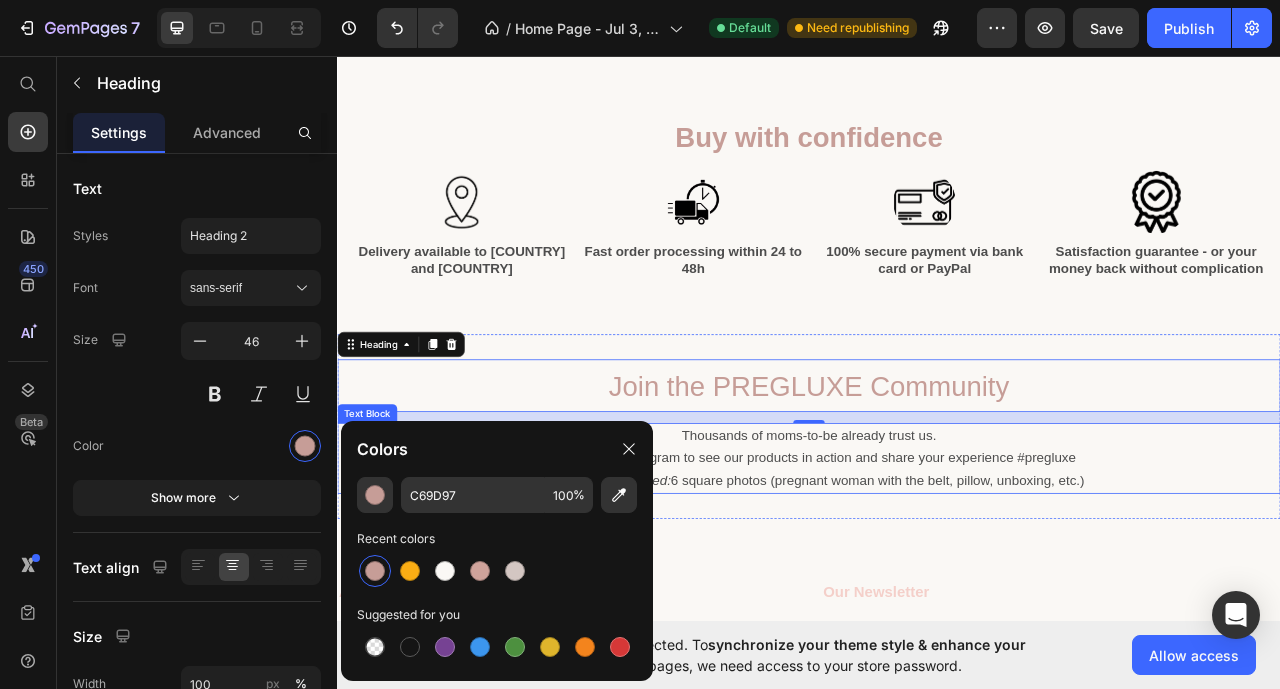 click on "Follow us on Instagram to see our products in action and share your experience #pregluxe" at bounding box center [936, 568] 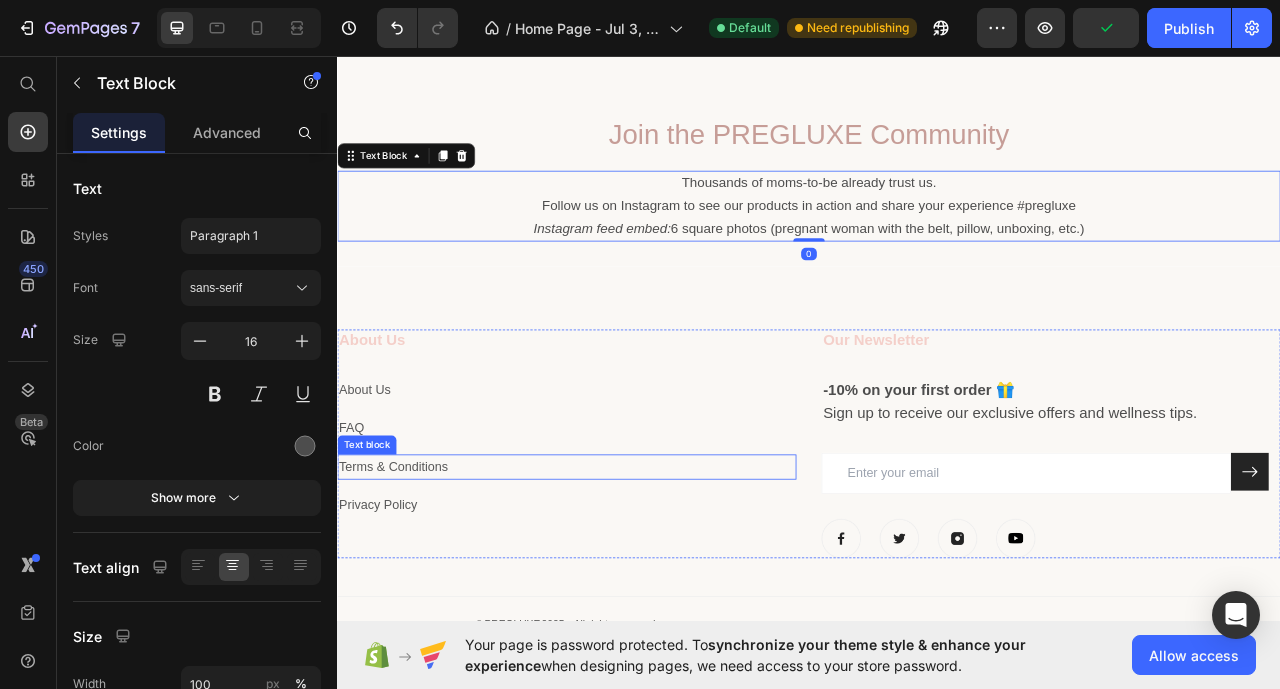 scroll, scrollTop: 3700, scrollLeft: 0, axis: vertical 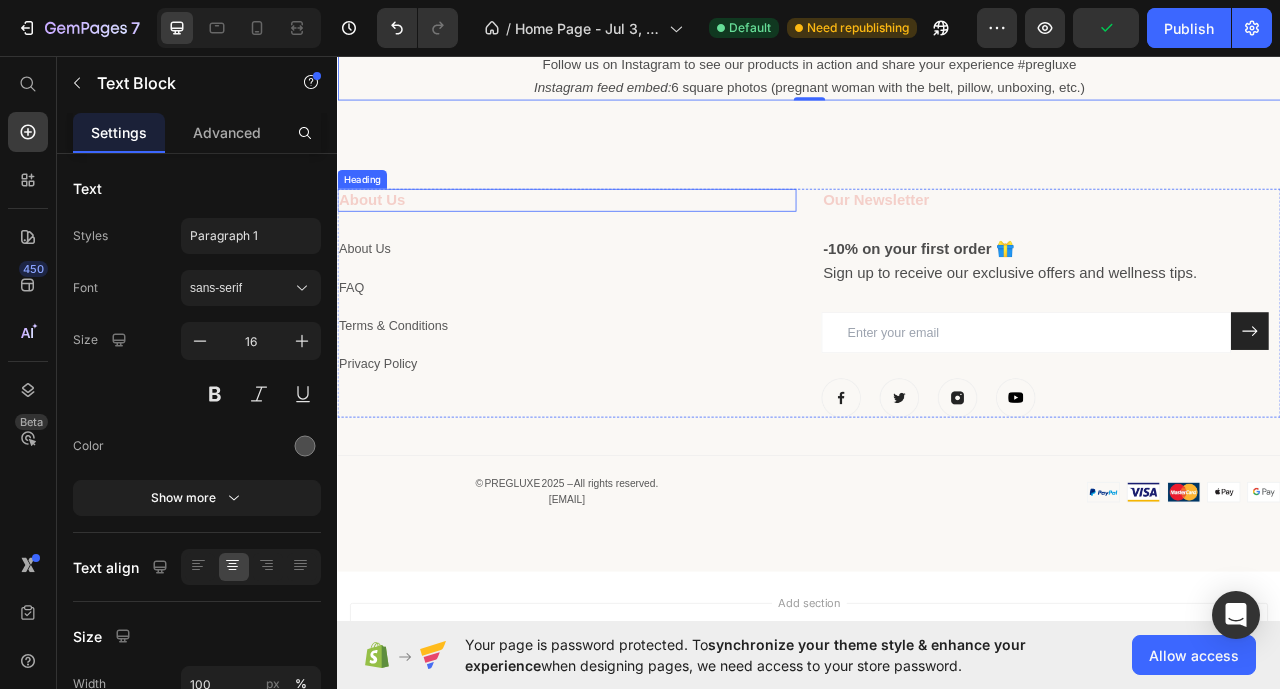 click on "About Us" at bounding box center [629, 240] 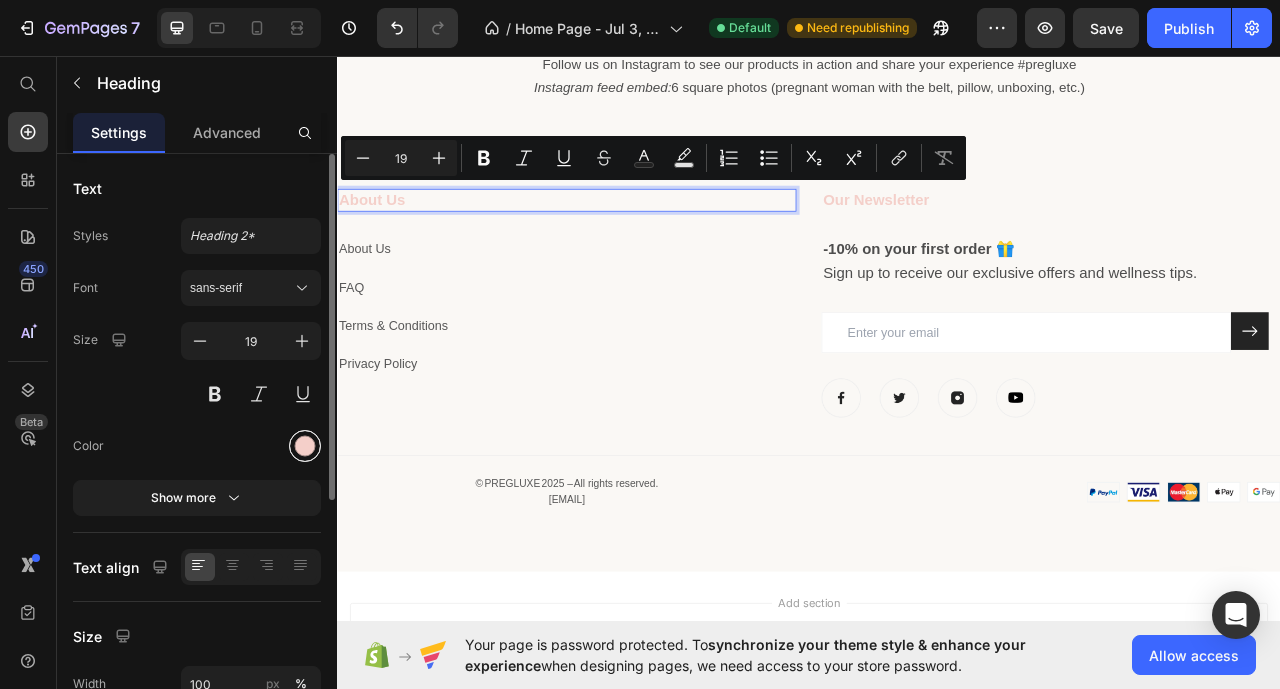 click at bounding box center (305, 446) 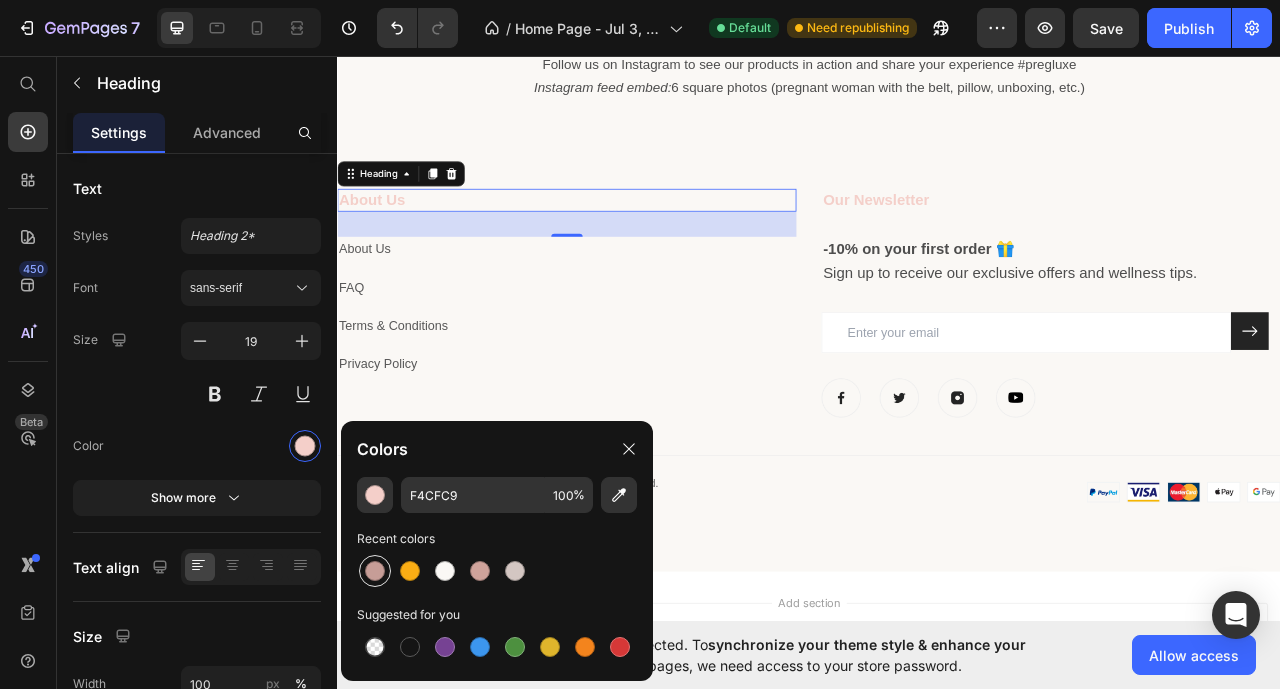 click at bounding box center [375, 571] 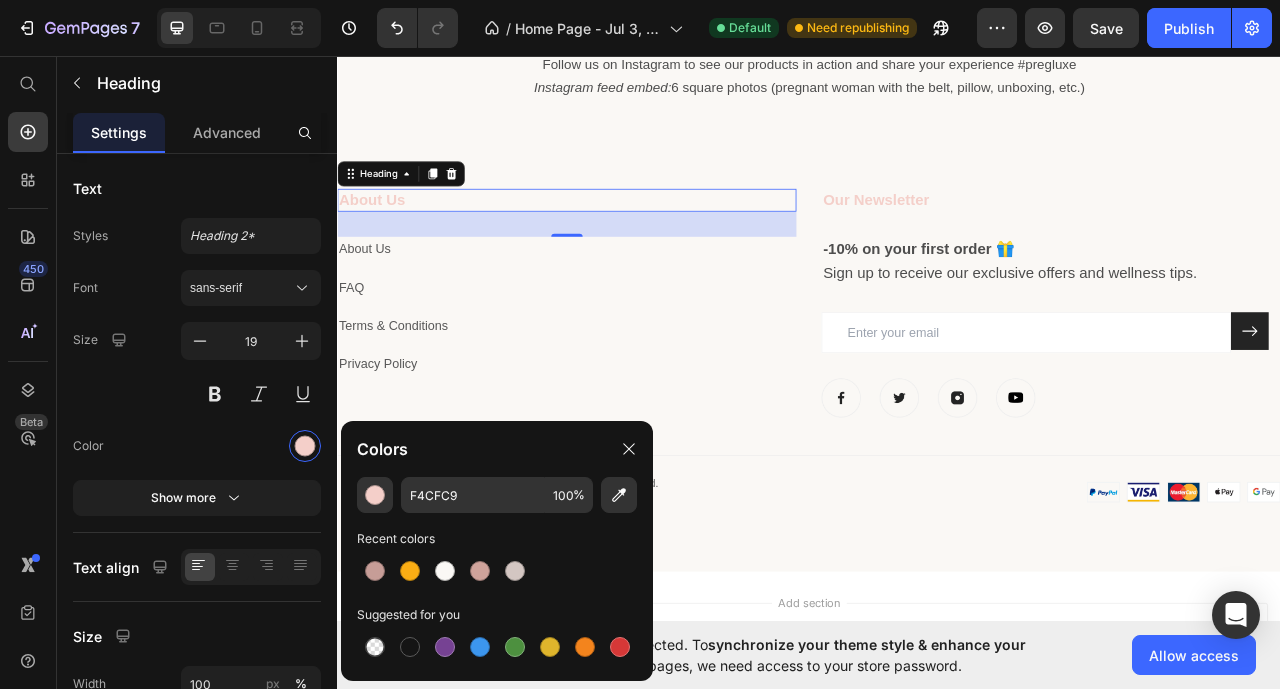 type on "C69D97" 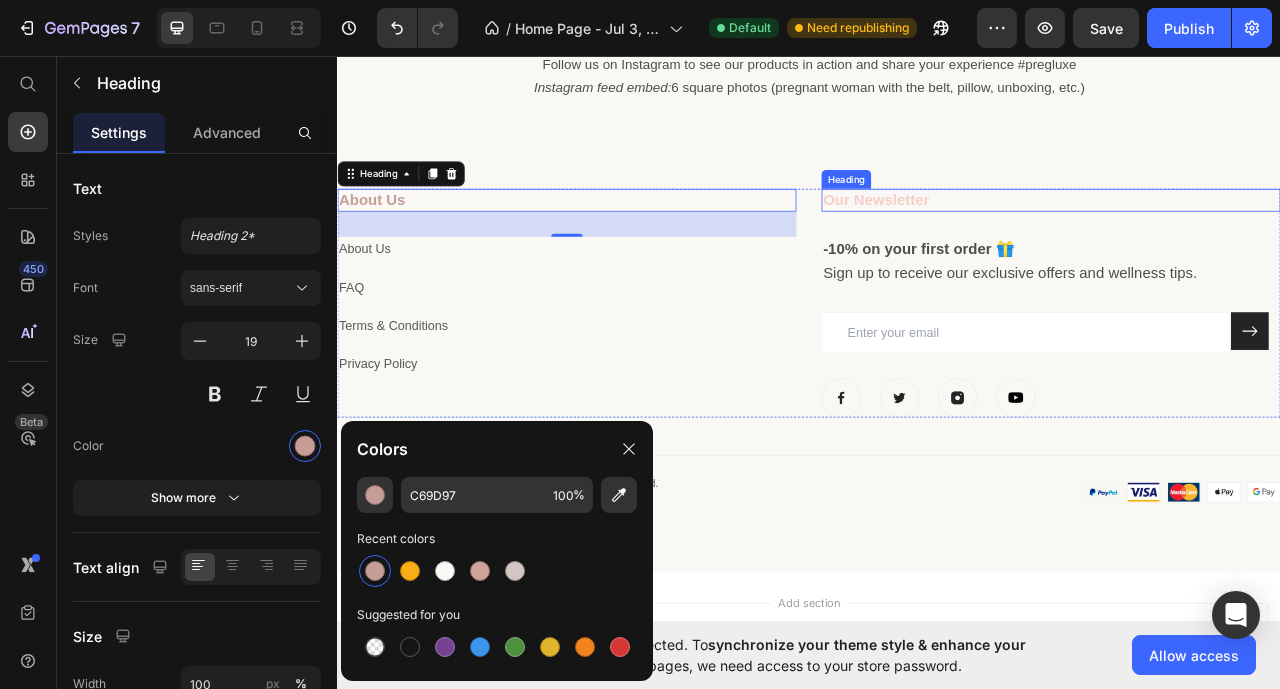click on "Our Newsletter" at bounding box center [1245, 240] 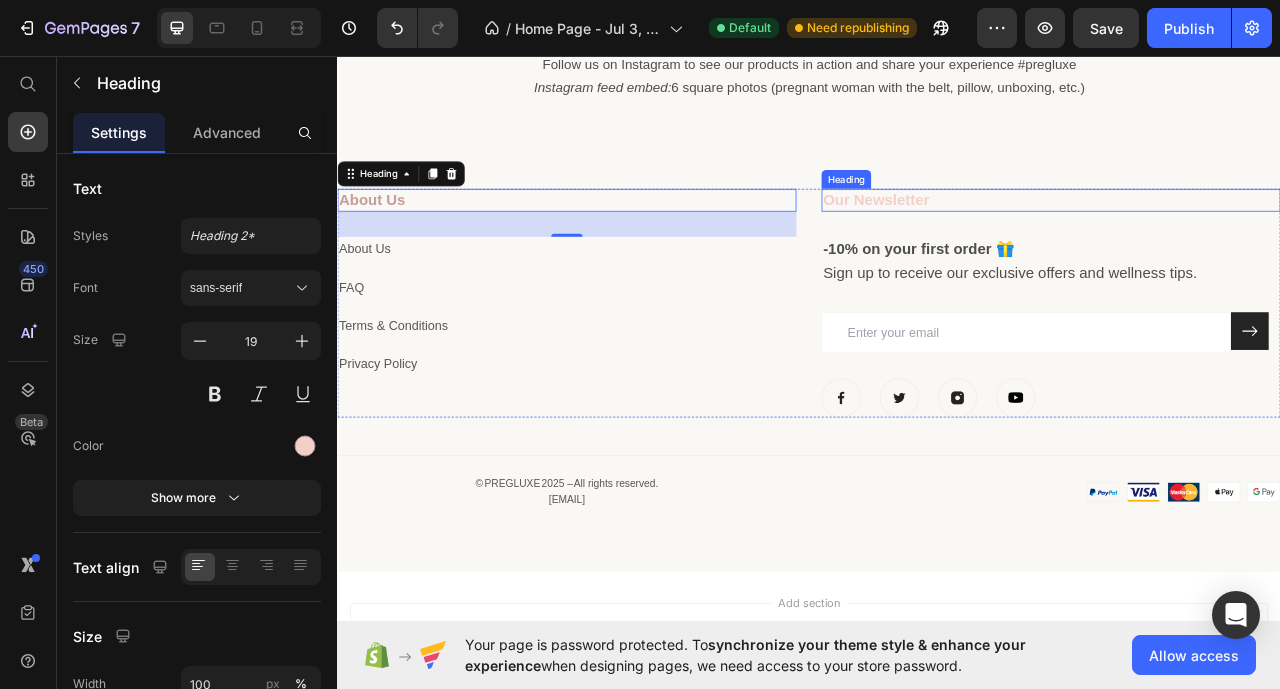 click on "Our Newsletter" at bounding box center [1245, 240] 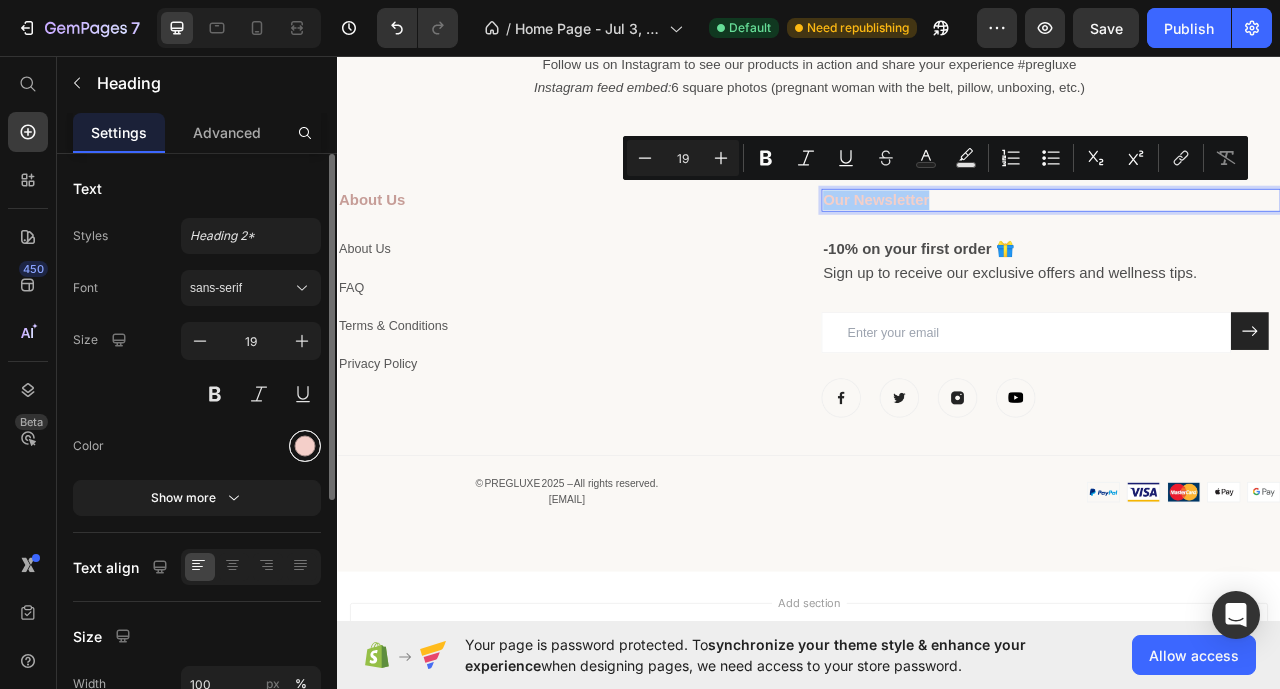 click at bounding box center (305, 446) 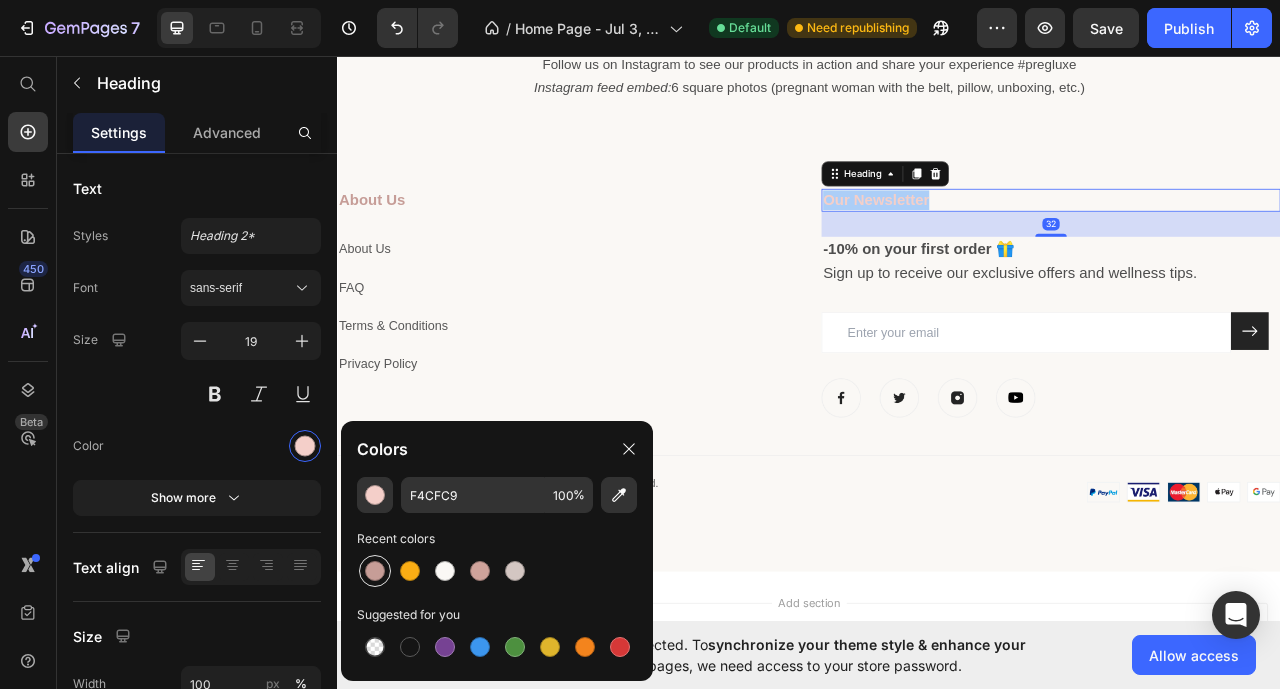 click at bounding box center [375, 571] 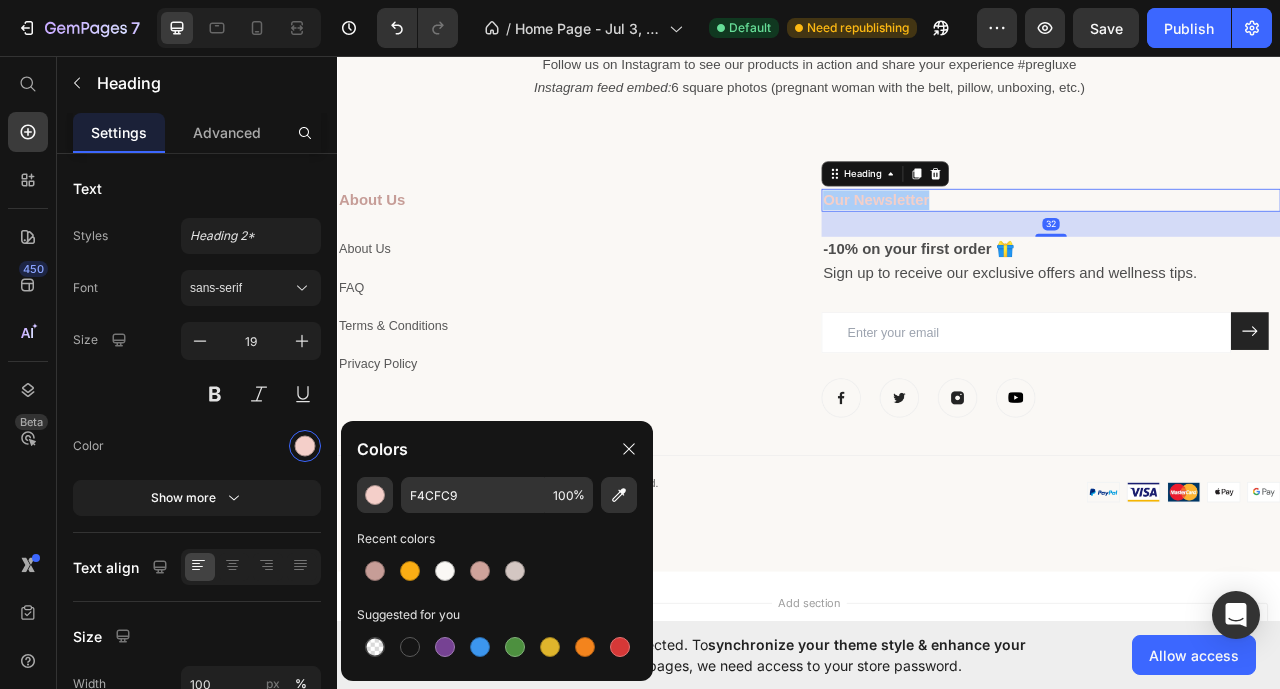 type on "C69D97" 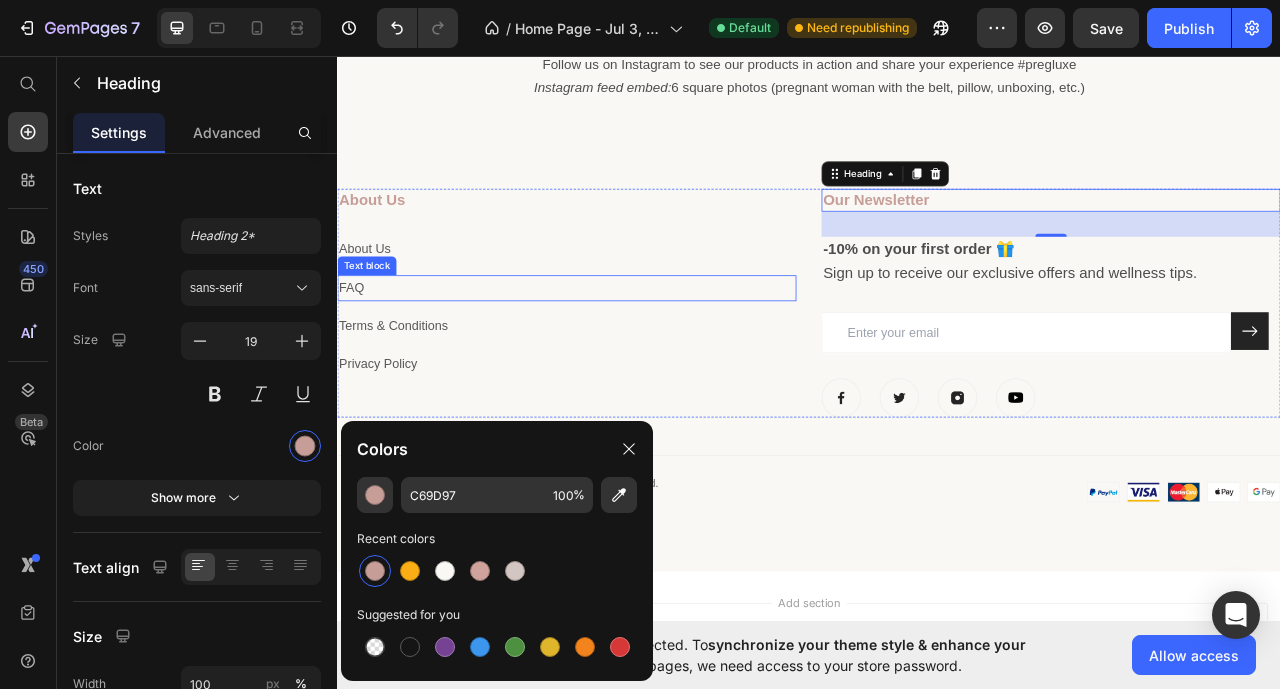 click on "FAQ" at bounding box center [629, 352] 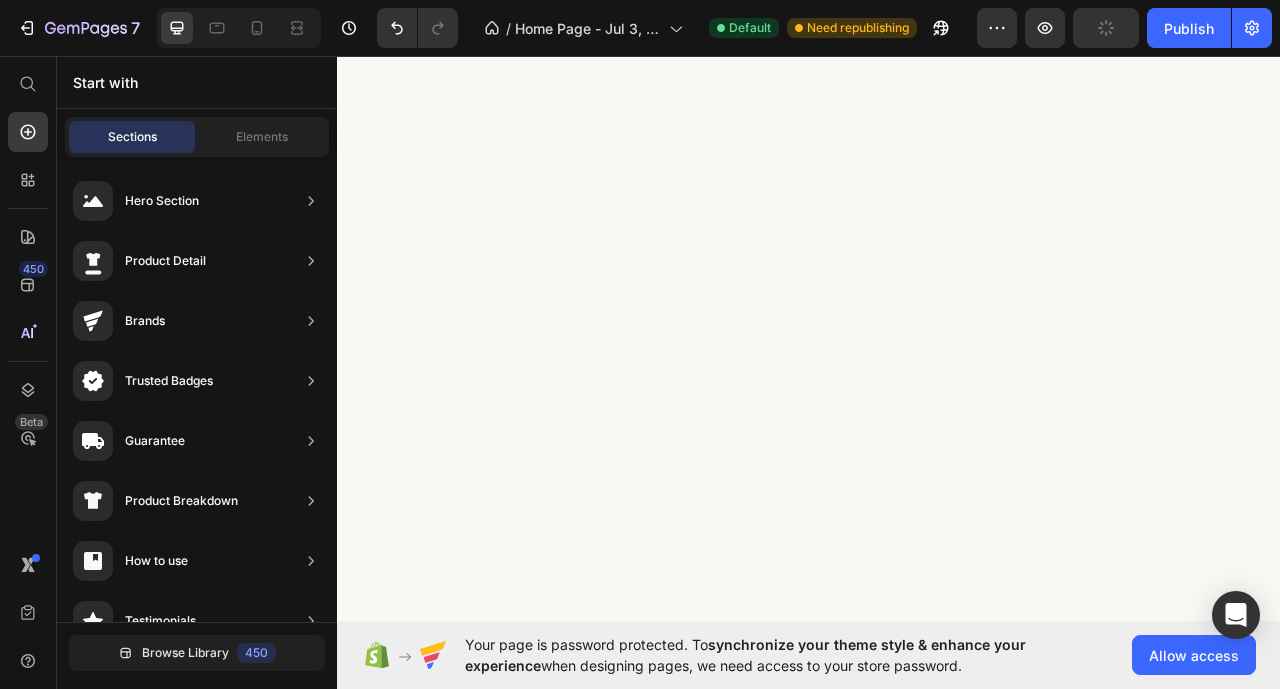 scroll, scrollTop: 0, scrollLeft: 0, axis: both 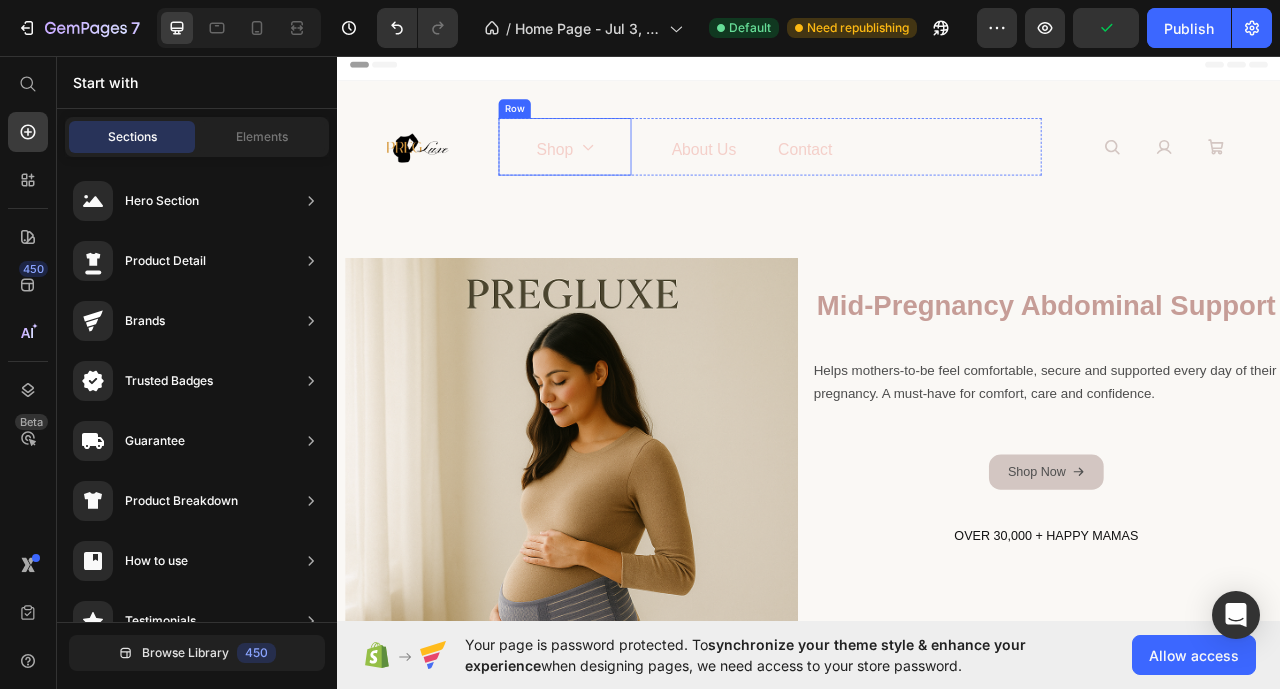 click on "shop" at bounding box center (613, 176) 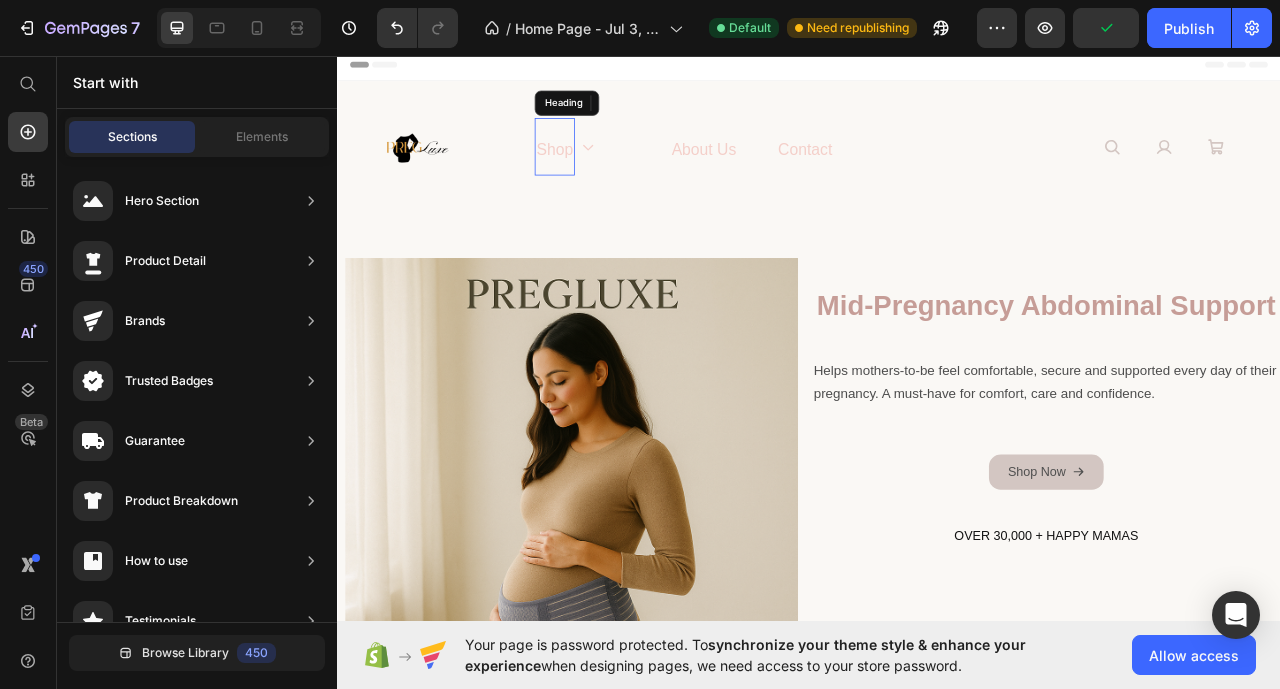 click on "shop" at bounding box center [613, 176] 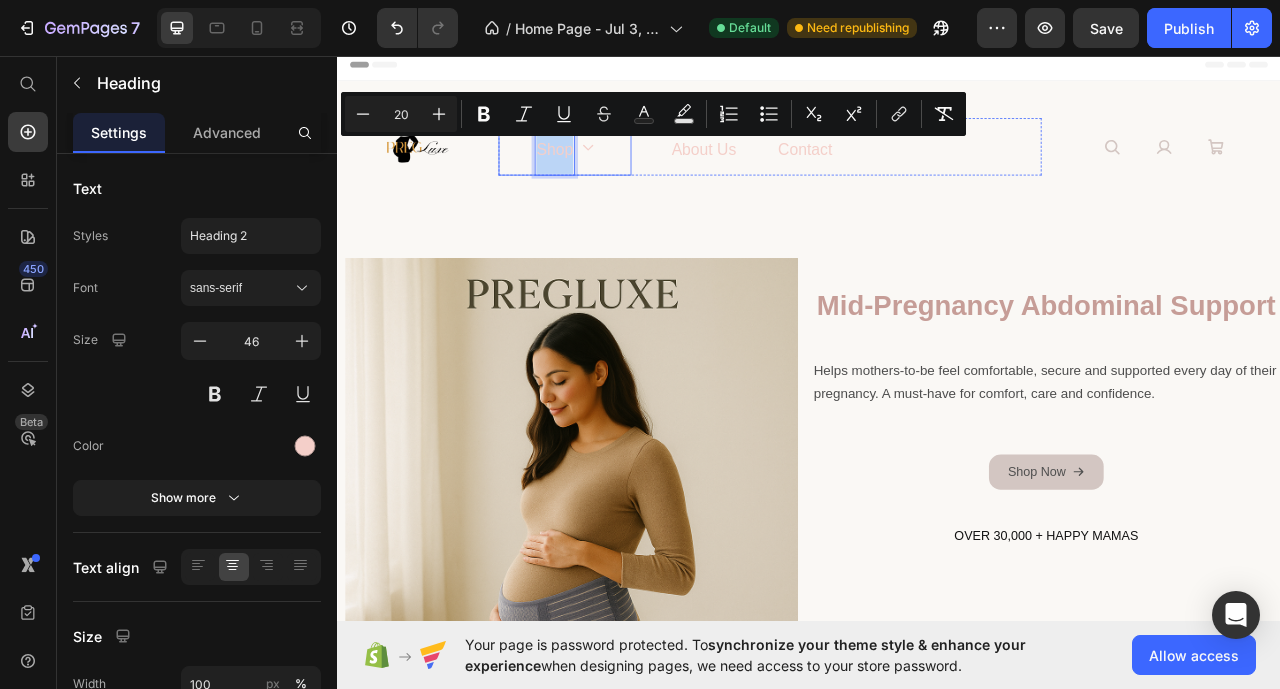 click on "shop Heading   0
Icon Row" at bounding box center (626, 172) 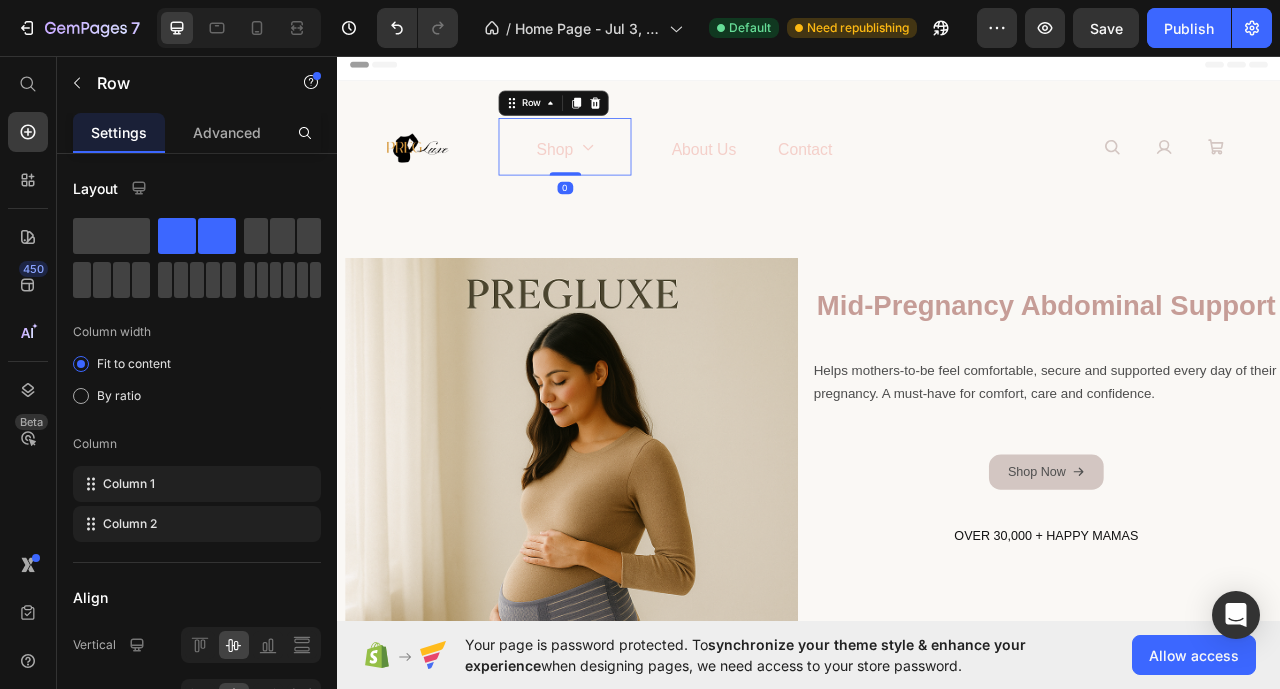 click on "⁠⁠⁠⁠⁠⁠⁠ shop Heading
Icon Row   0" at bounding box center [626, 172] 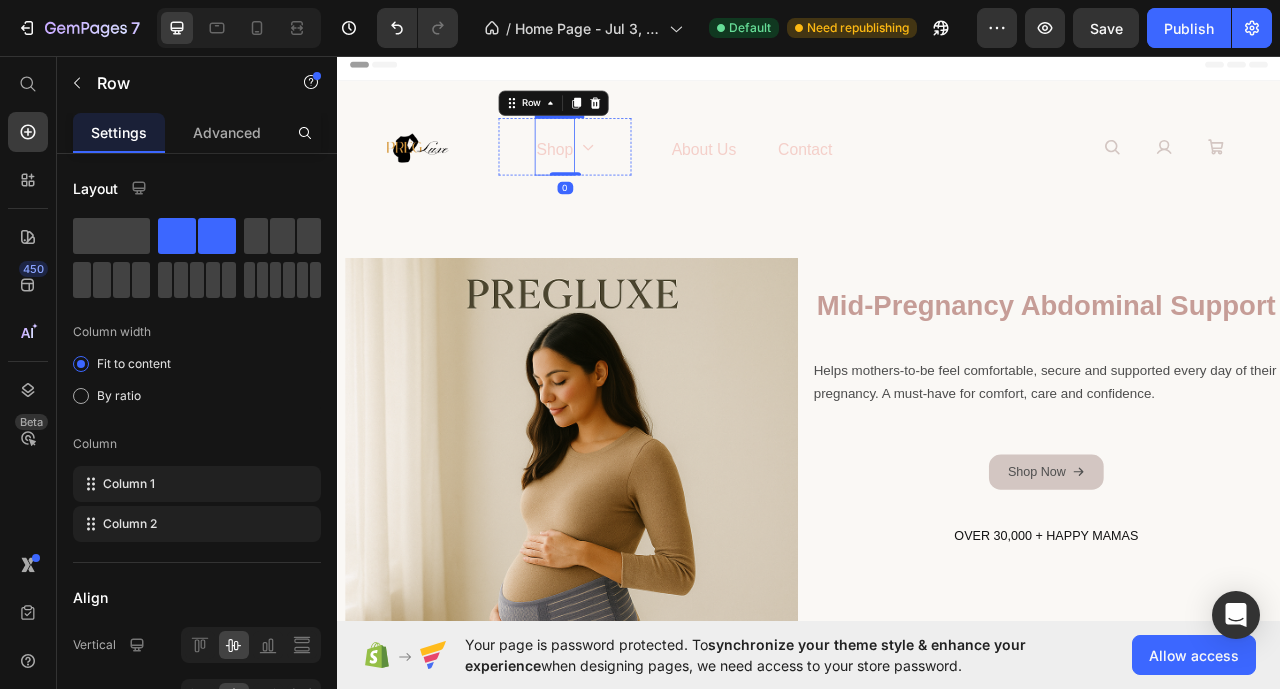 click on "shop" at bounding box center (613, 176) 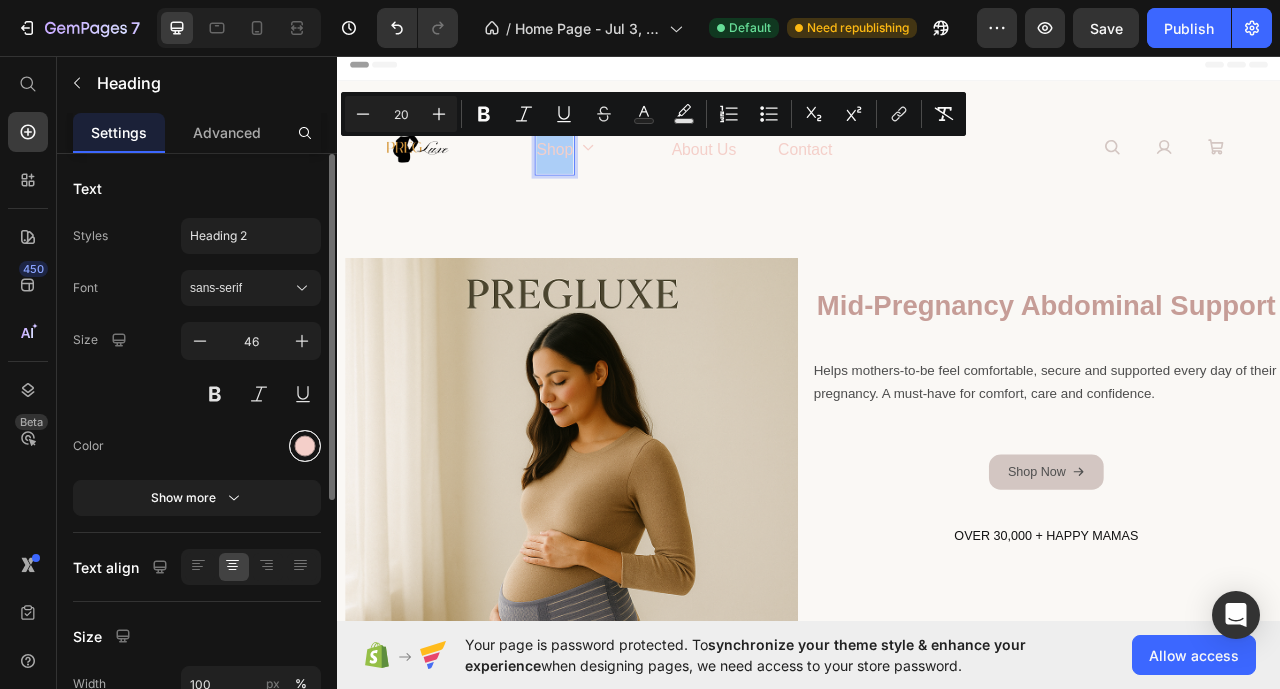 click at bounding box center (305, 446) 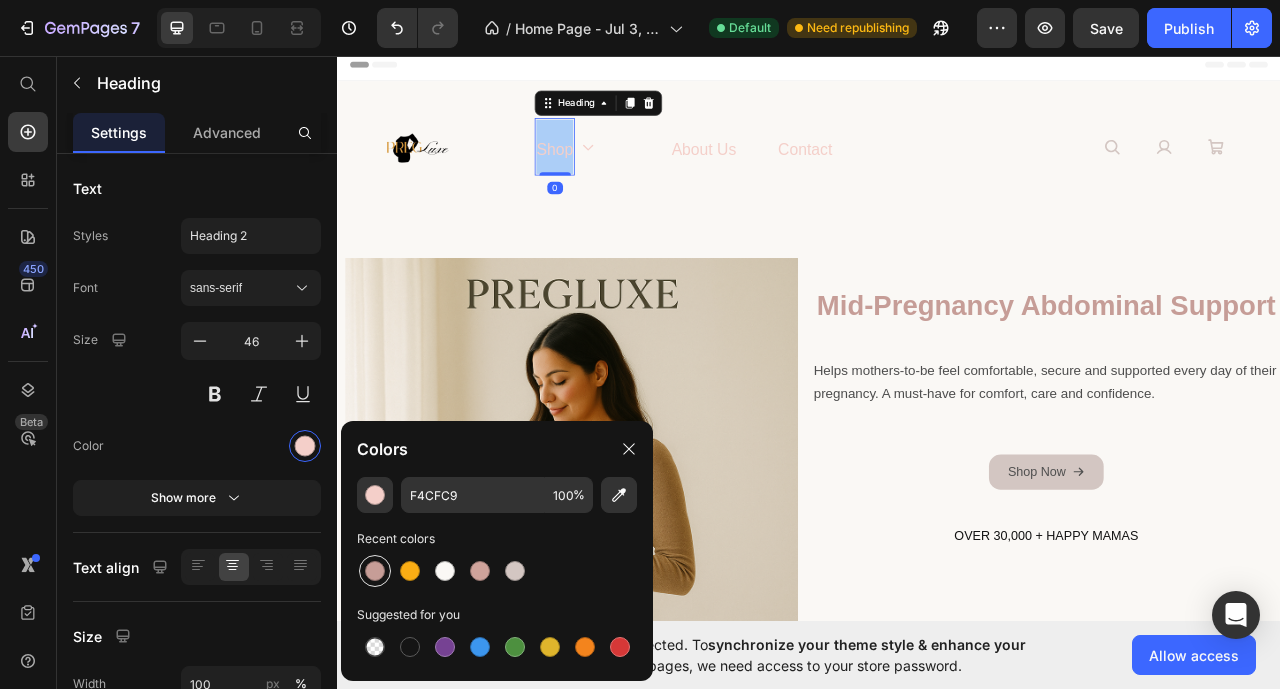 click at bounding box center (375, 571) 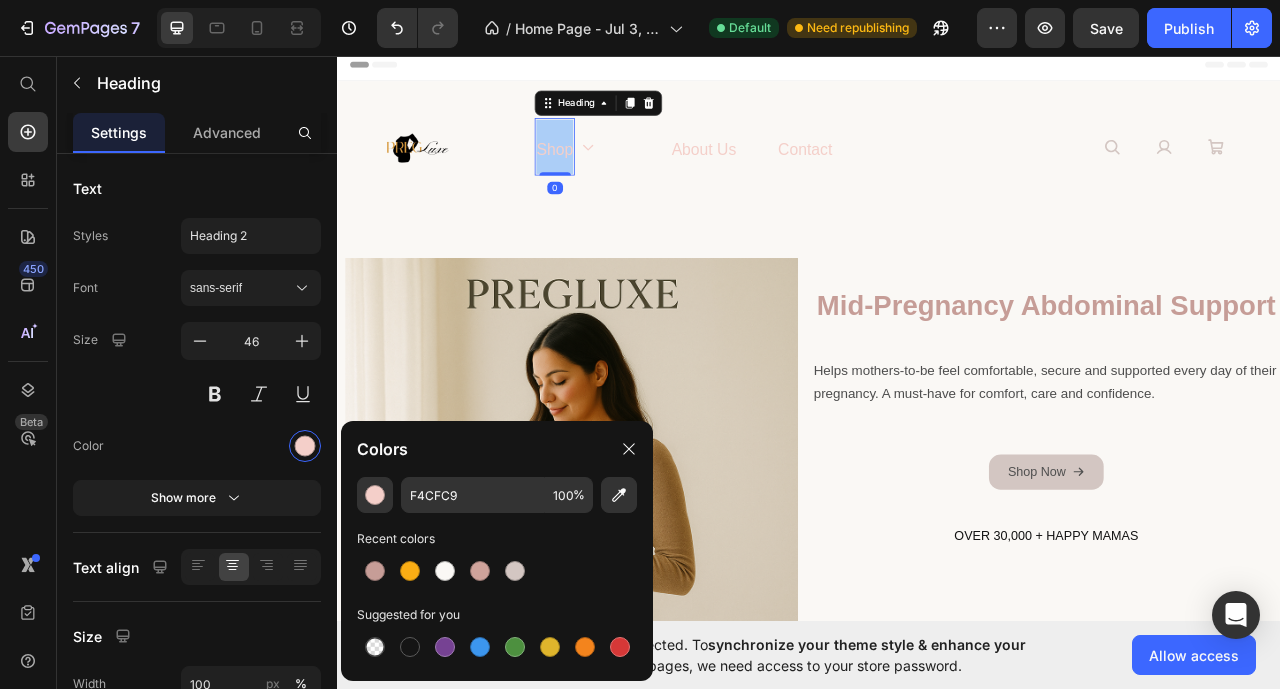 type on "C69D97" 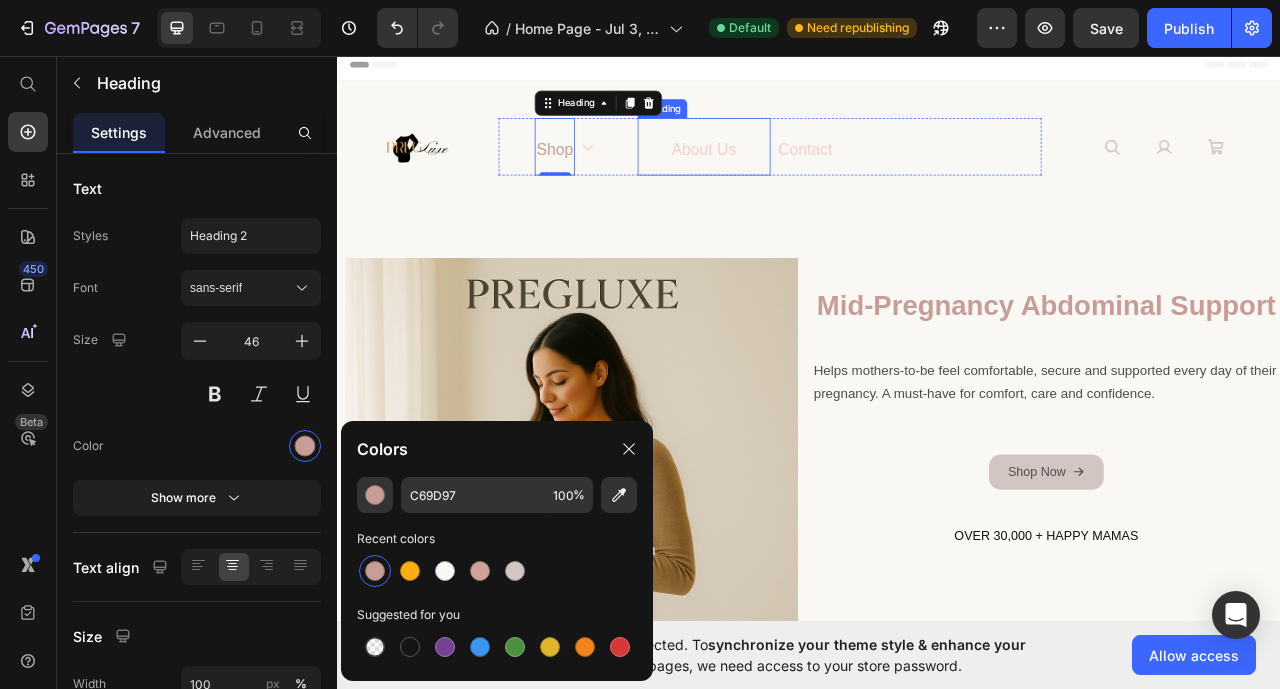 click on "About us" at bounding box center [803, 176] 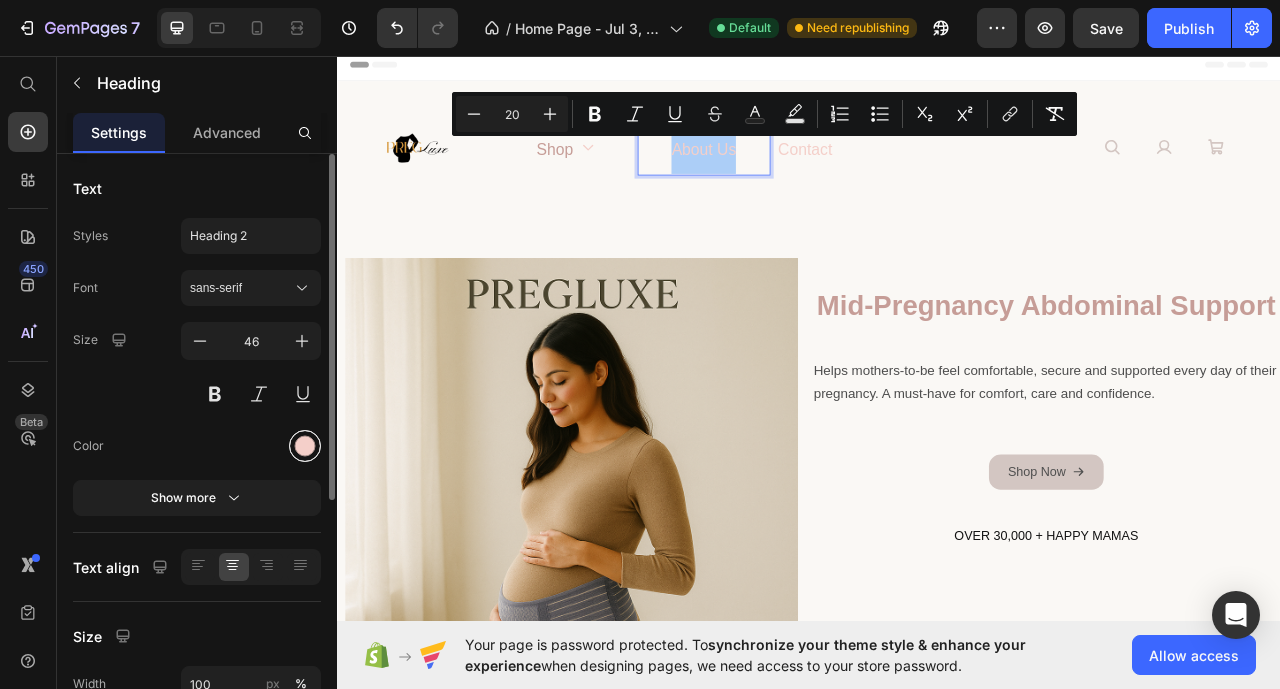 click at bounding box center (305, 446) 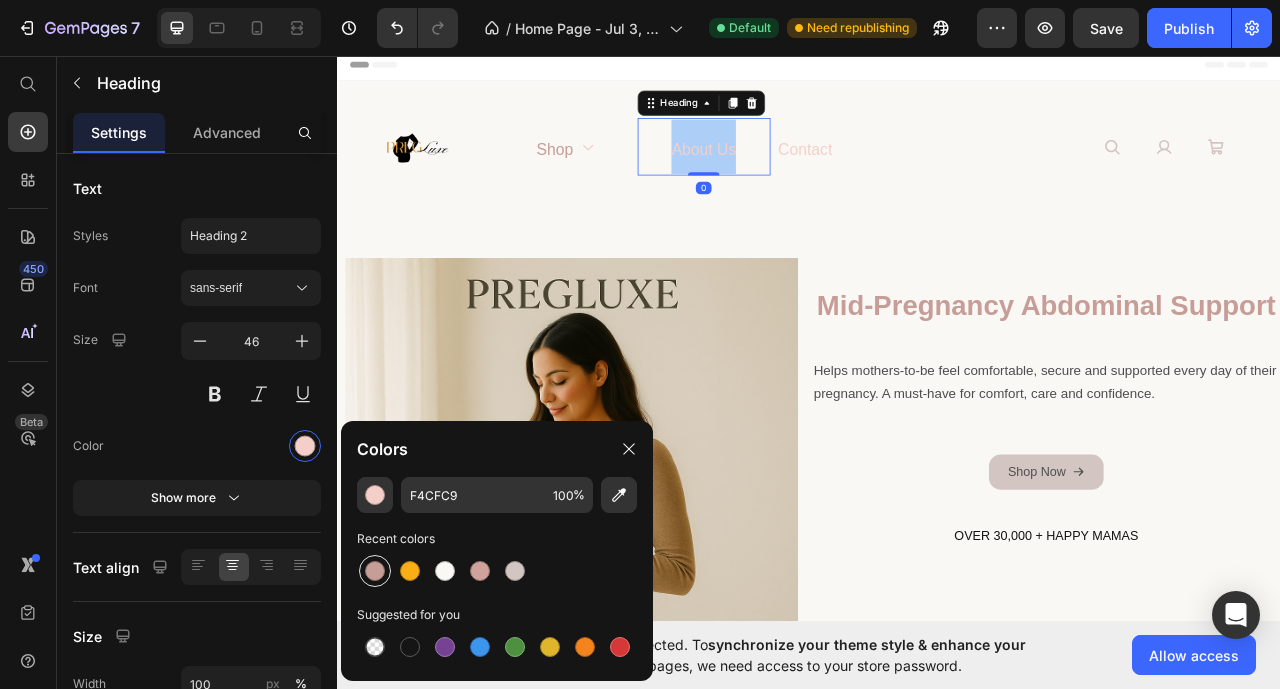 click at bounding box center (375, 571) 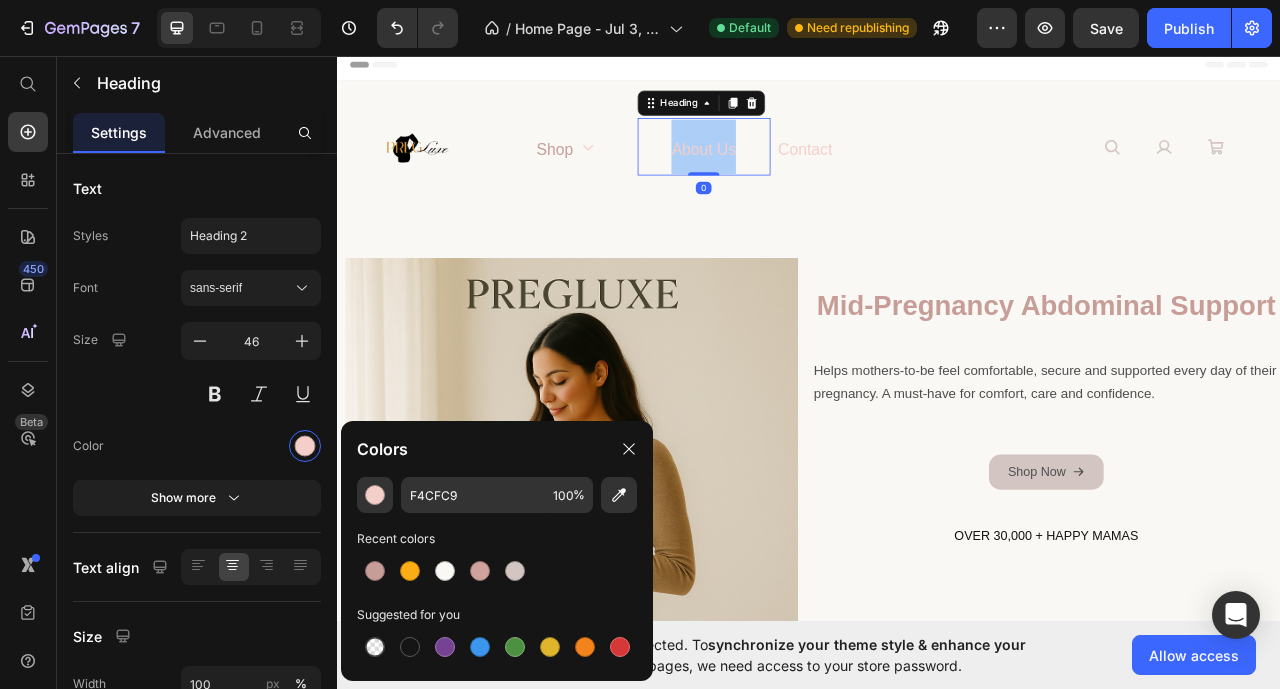 type on "C69D97" 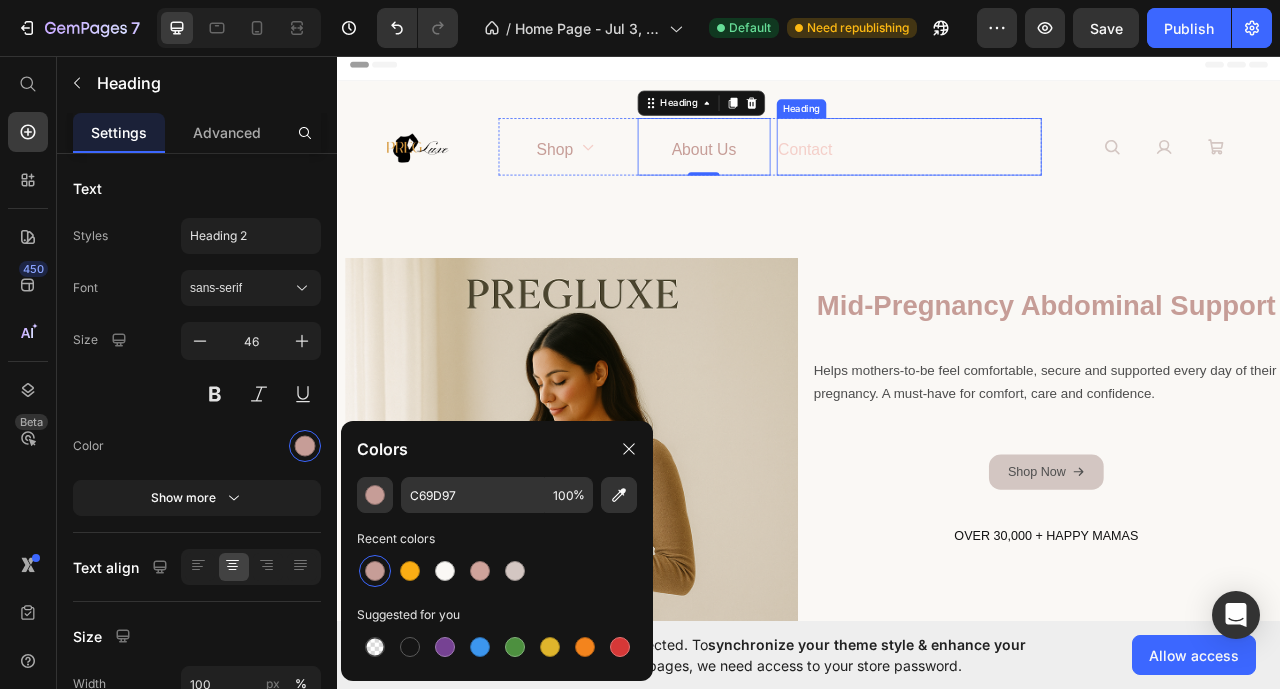 click on "contact" at bounding box center (932, 176) 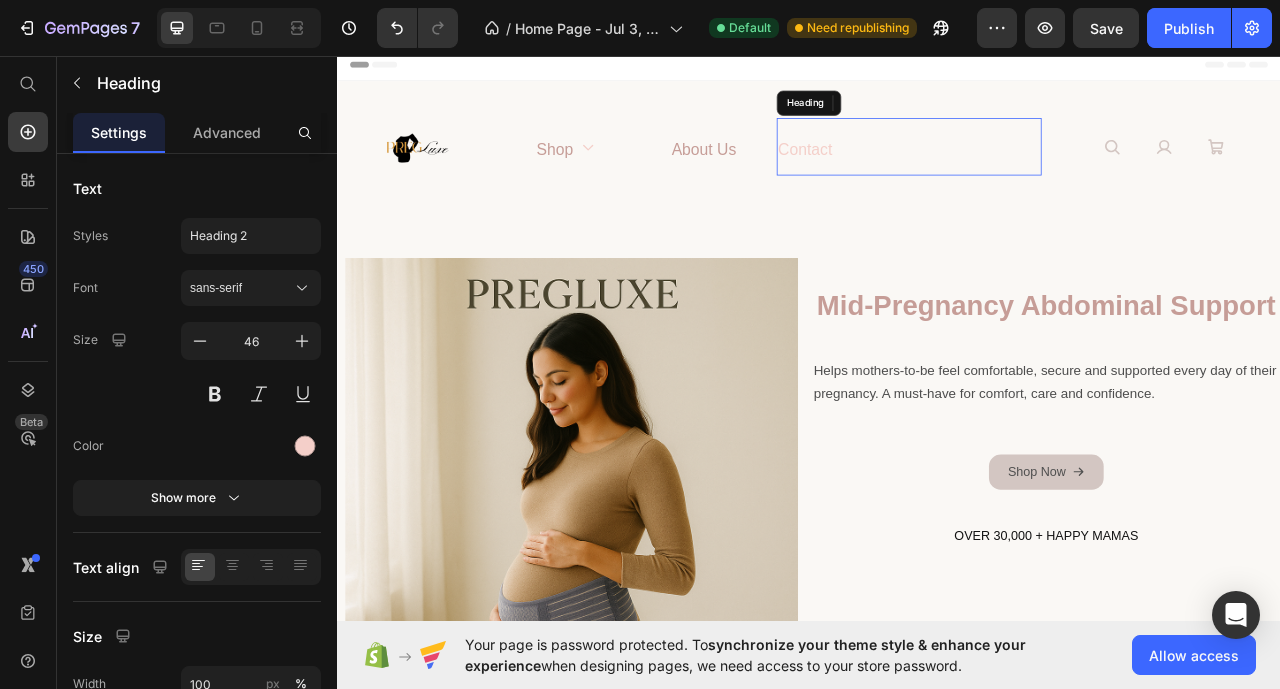 click on "contact" at bounding box center [932, 176] 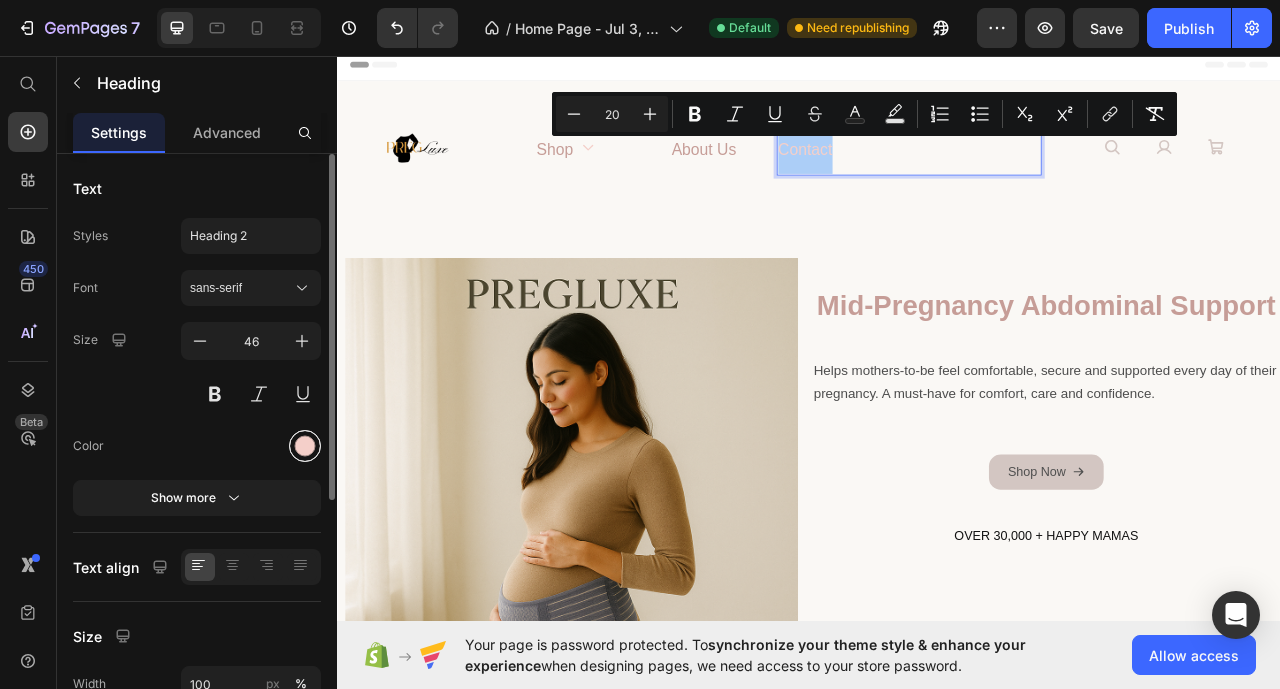click at bounding box center (305, 446) 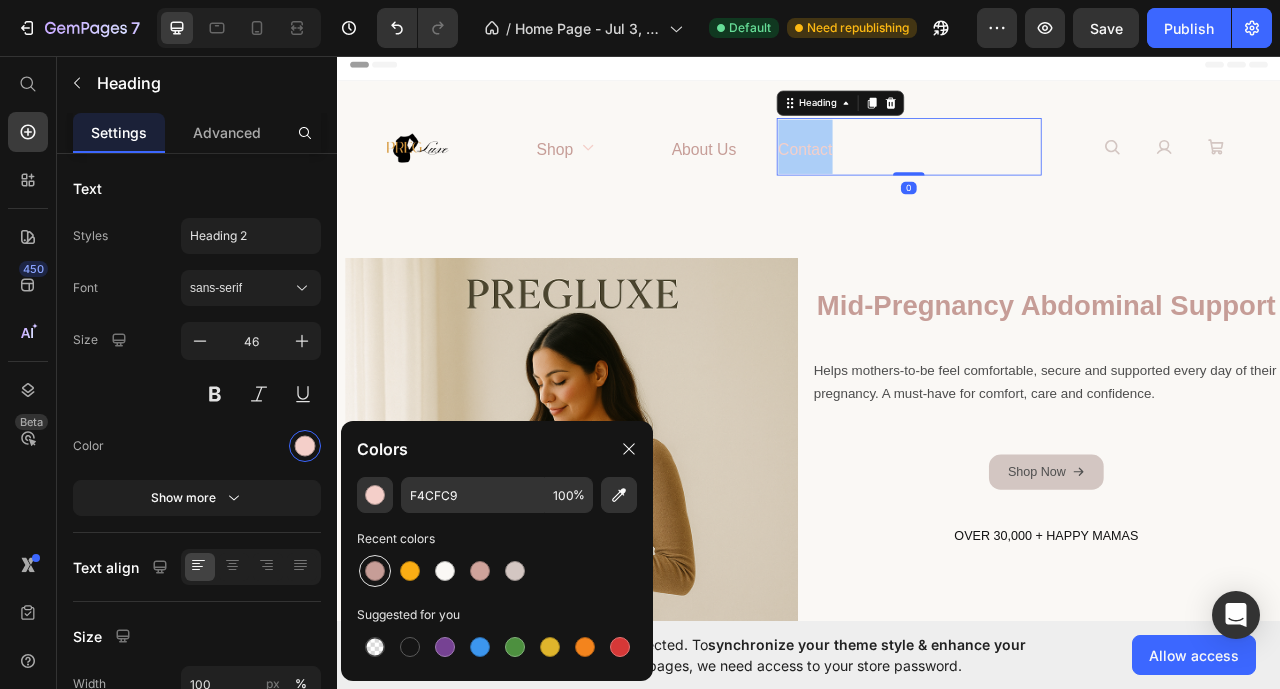 click at bounding box center [375, 571] 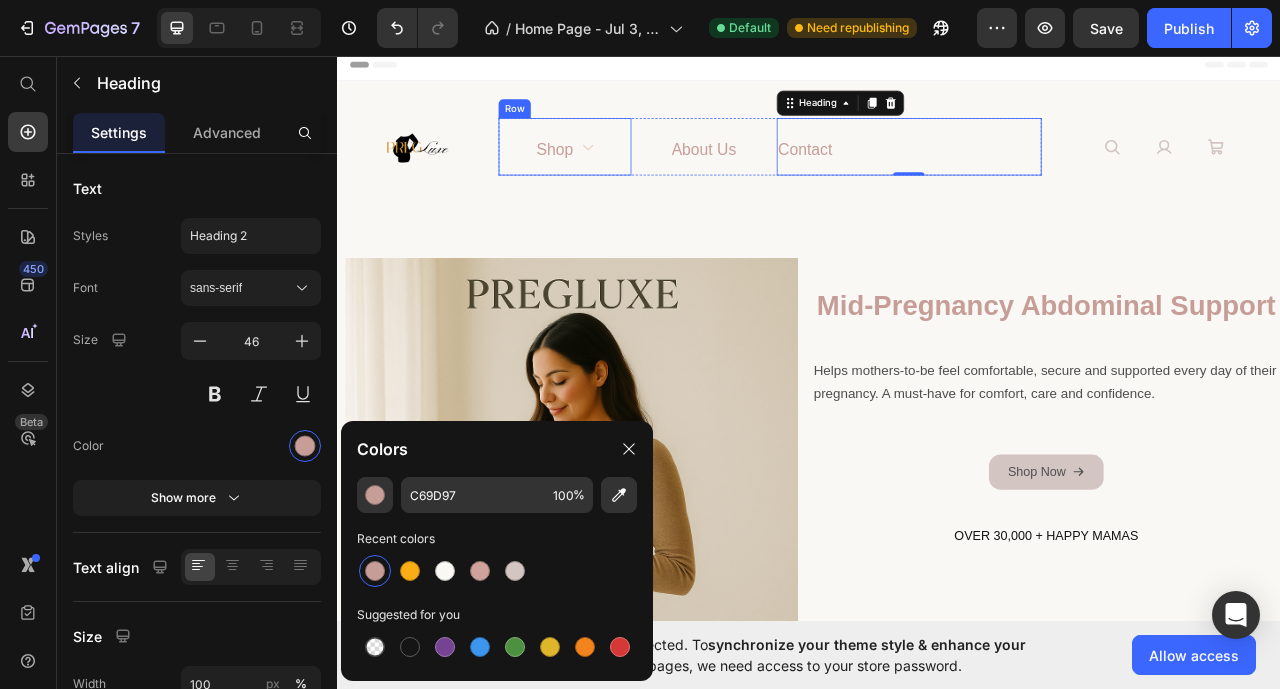 click on "⁠⁠⁠⁠⁠⁠⁠ shop Heading
Icon Row" at bounding box center [626, 172] 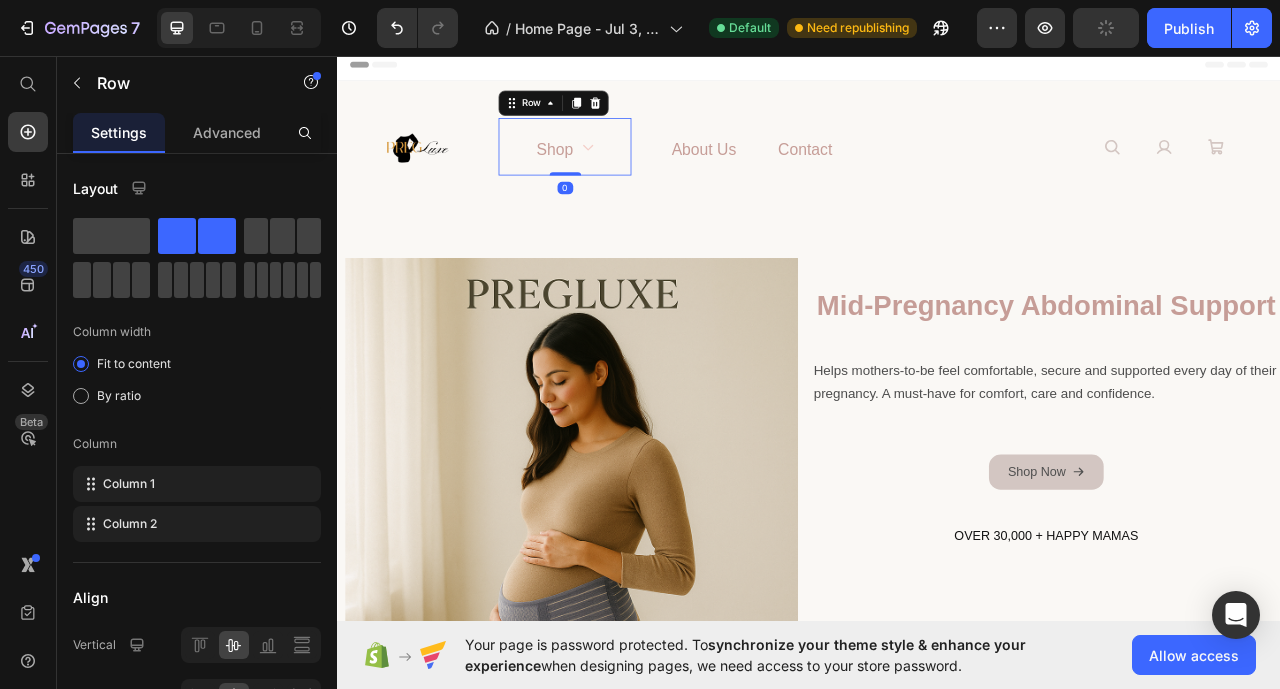 click on "Icon" at bounding box center (656, 172) 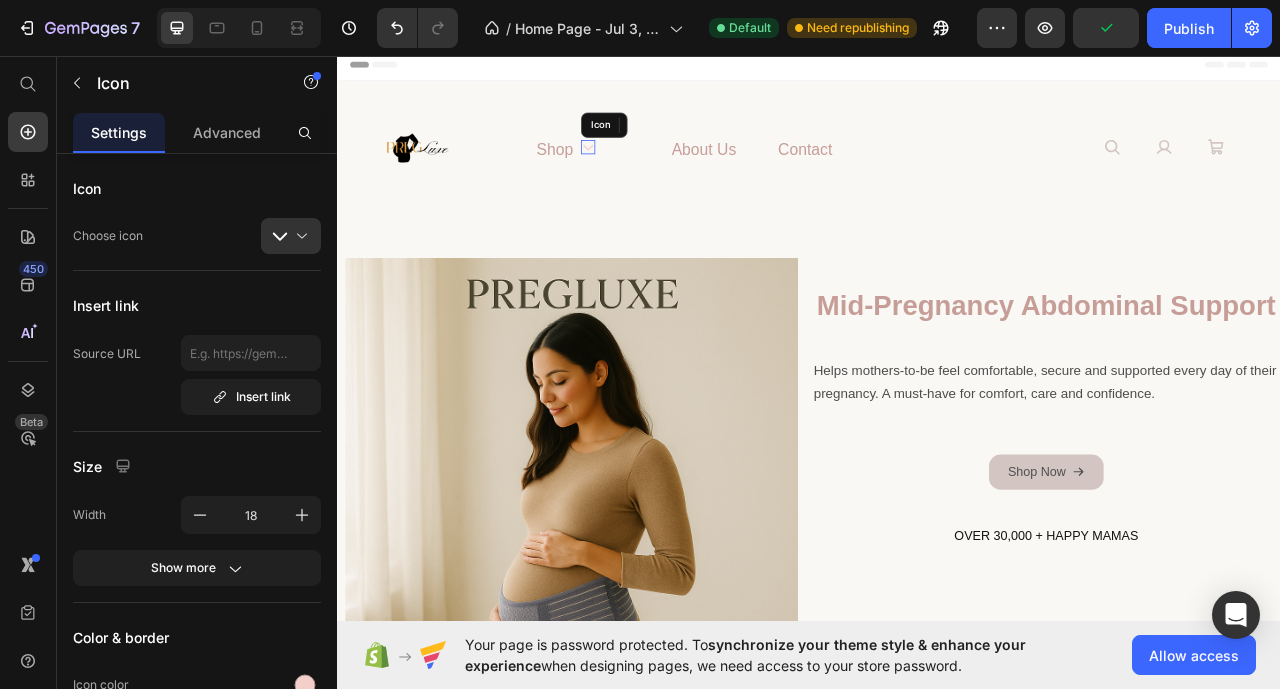 click 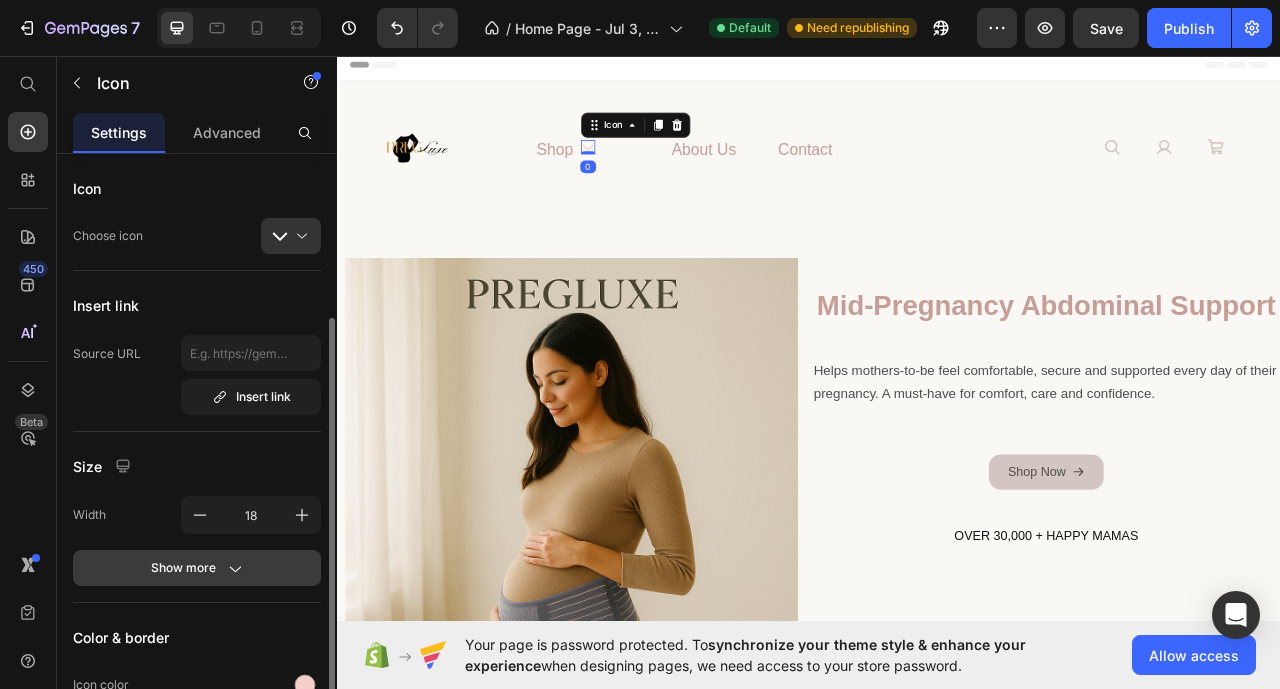 scroll, scrollTop: 100, scrollLeft: 0, axis: vertical 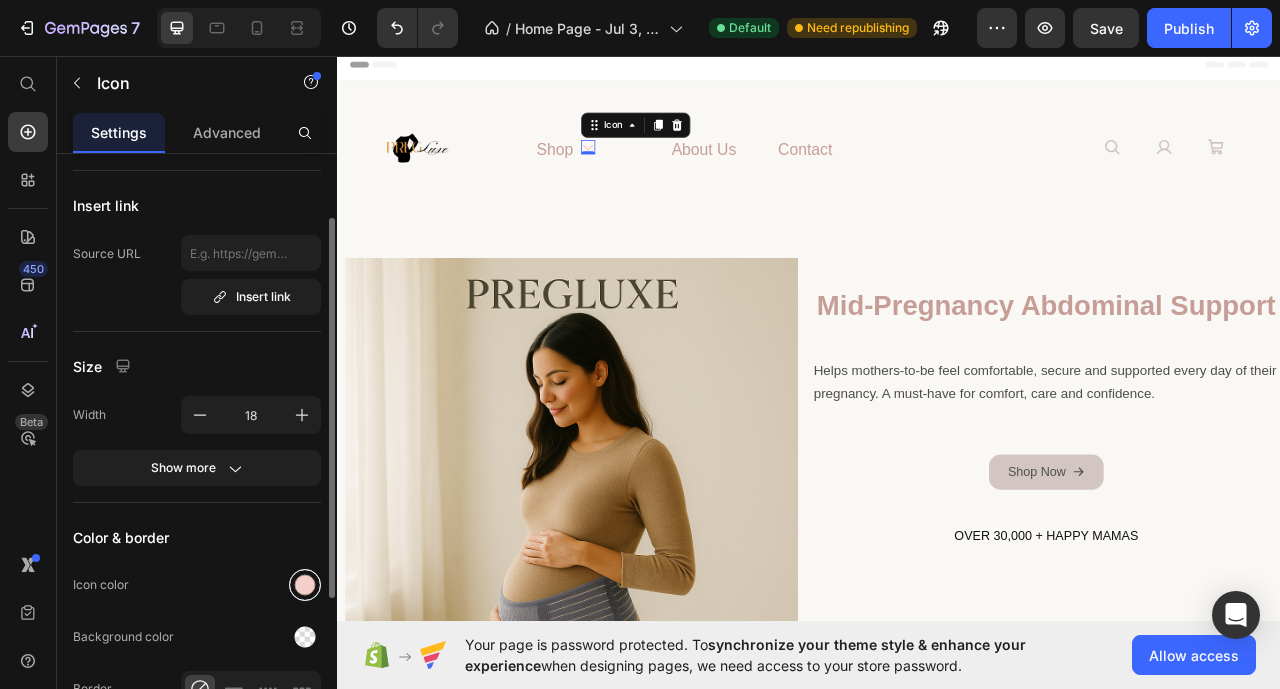 click at bounding box center (305, 585) 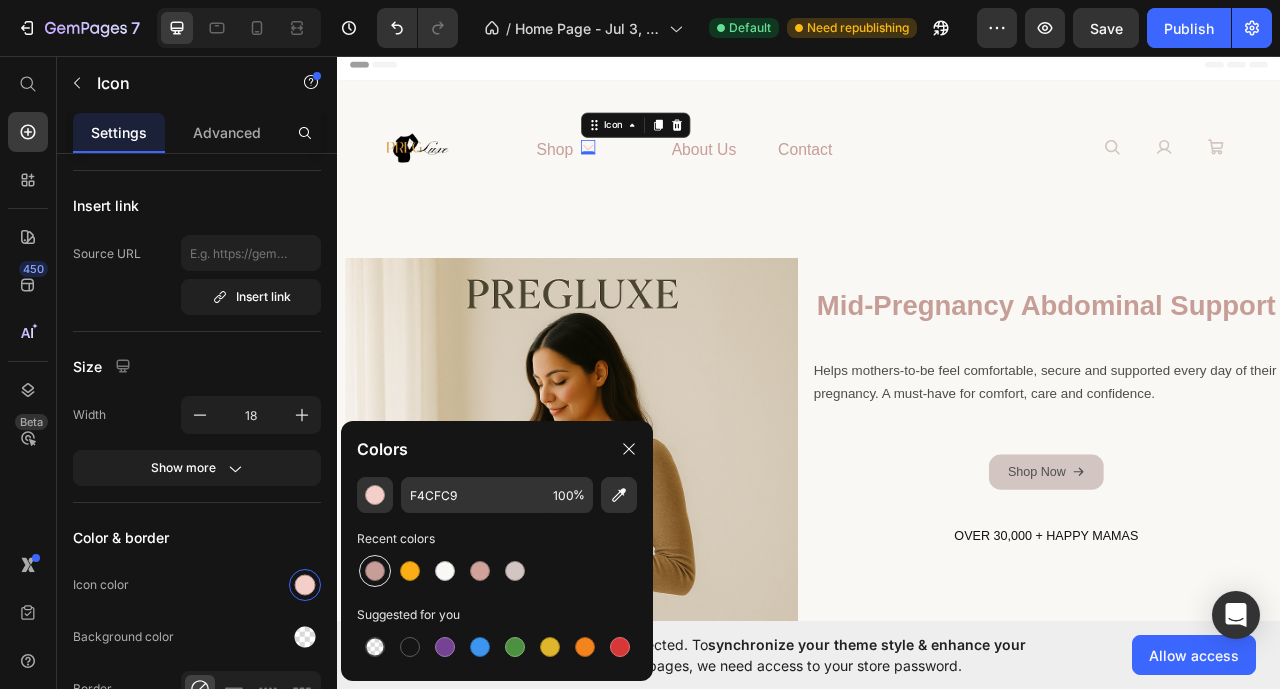 click at bounding box center [375, 571] 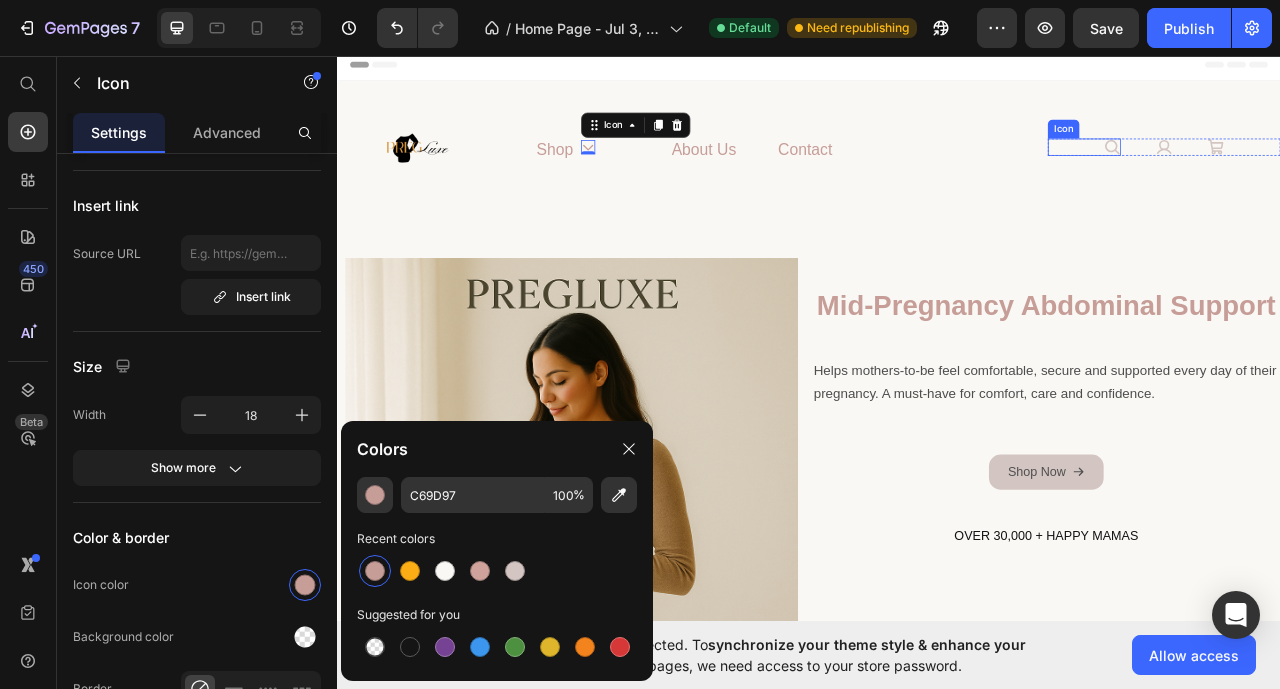 click 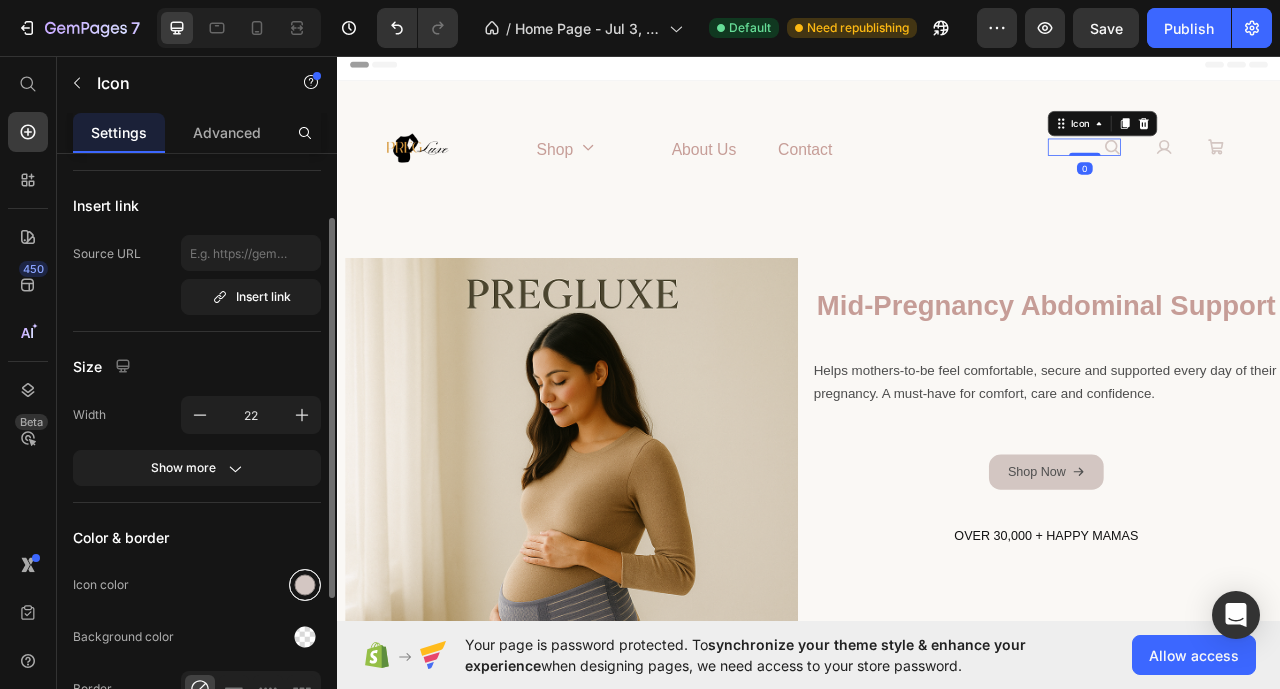 click at bounding box center (305, 585) 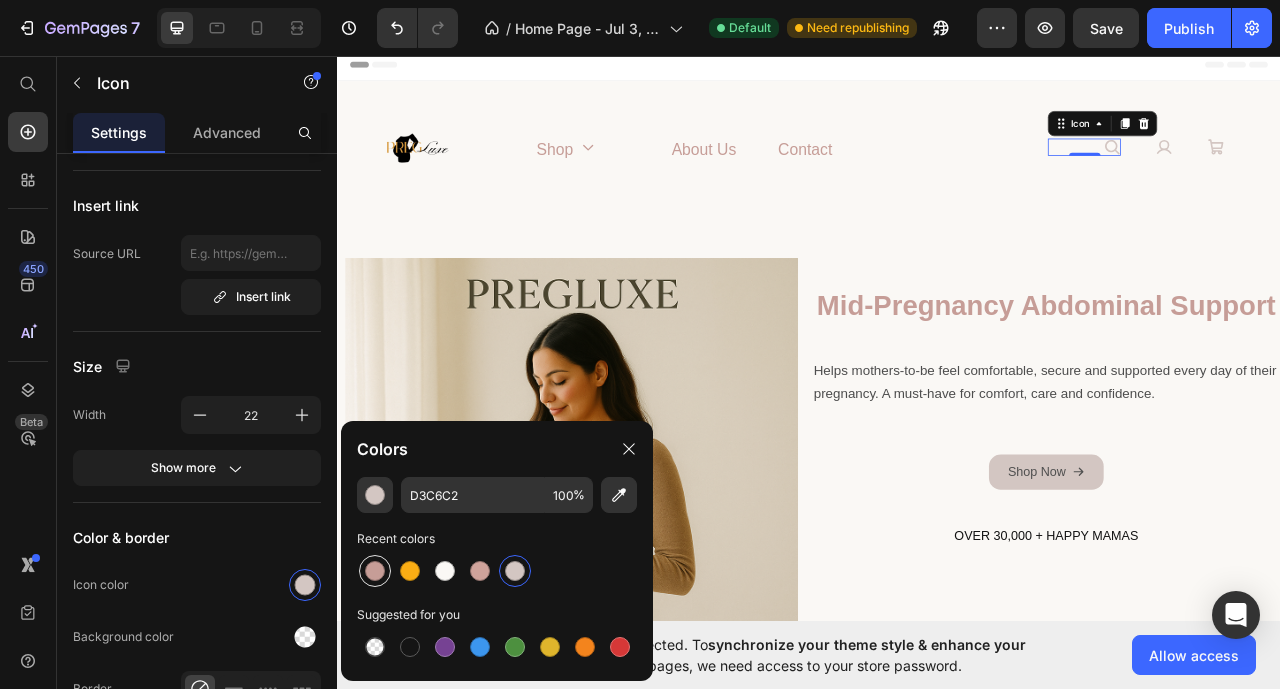 click at bounding box center [375, 571] 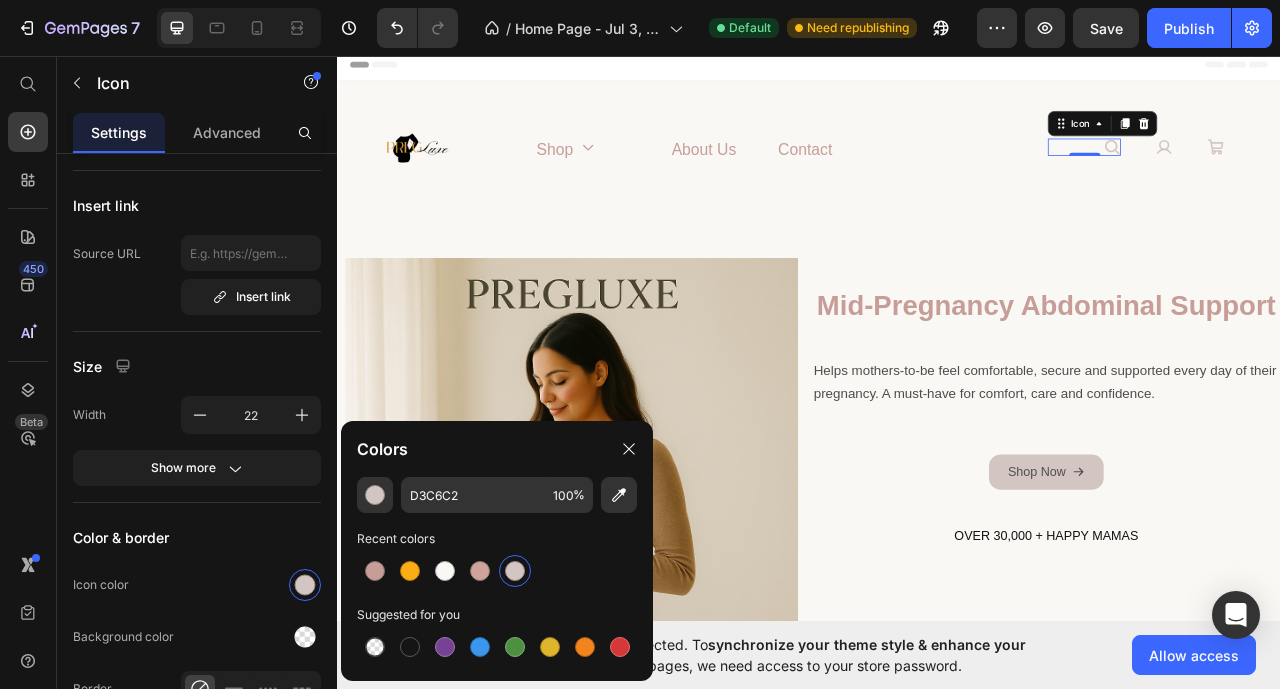 type on "C69D97" 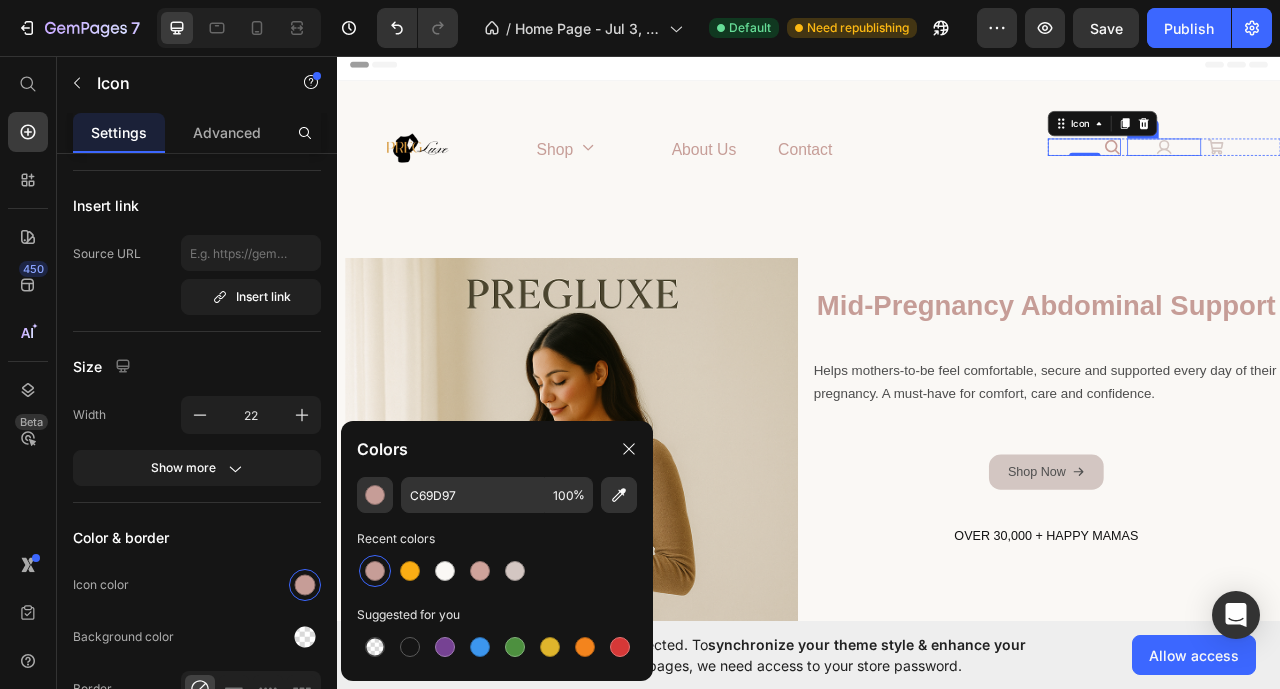 click 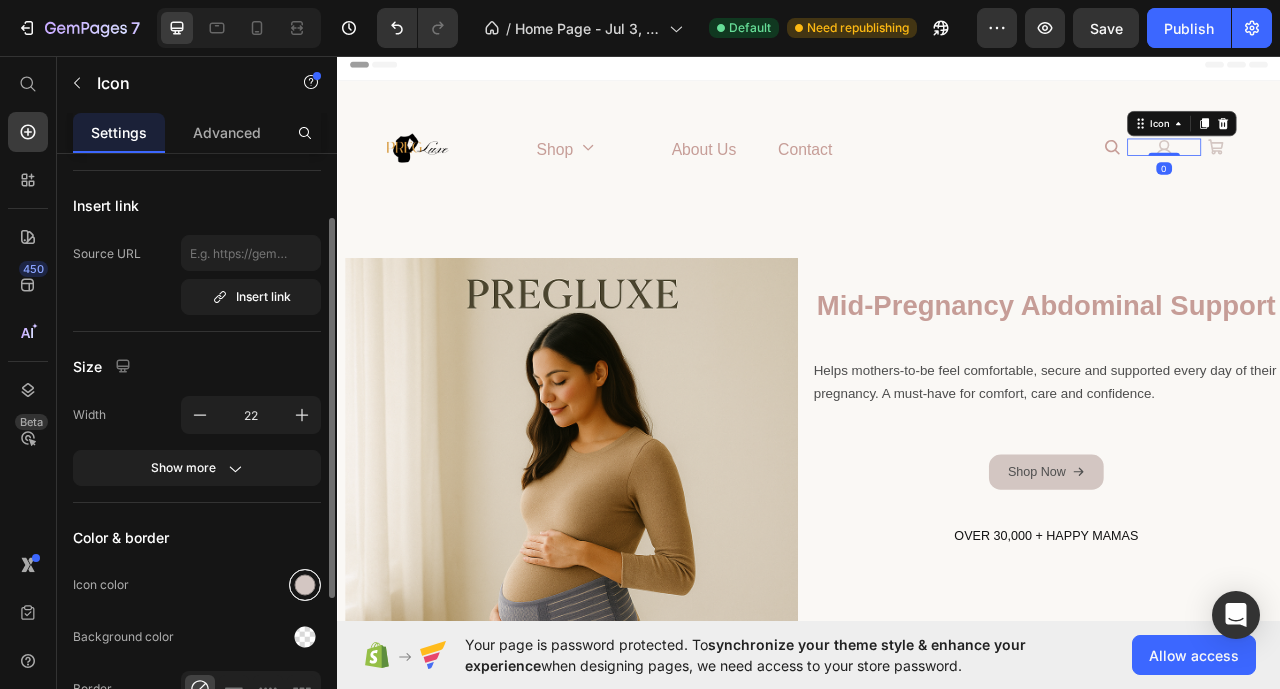 click at bounding box center [305, 585] 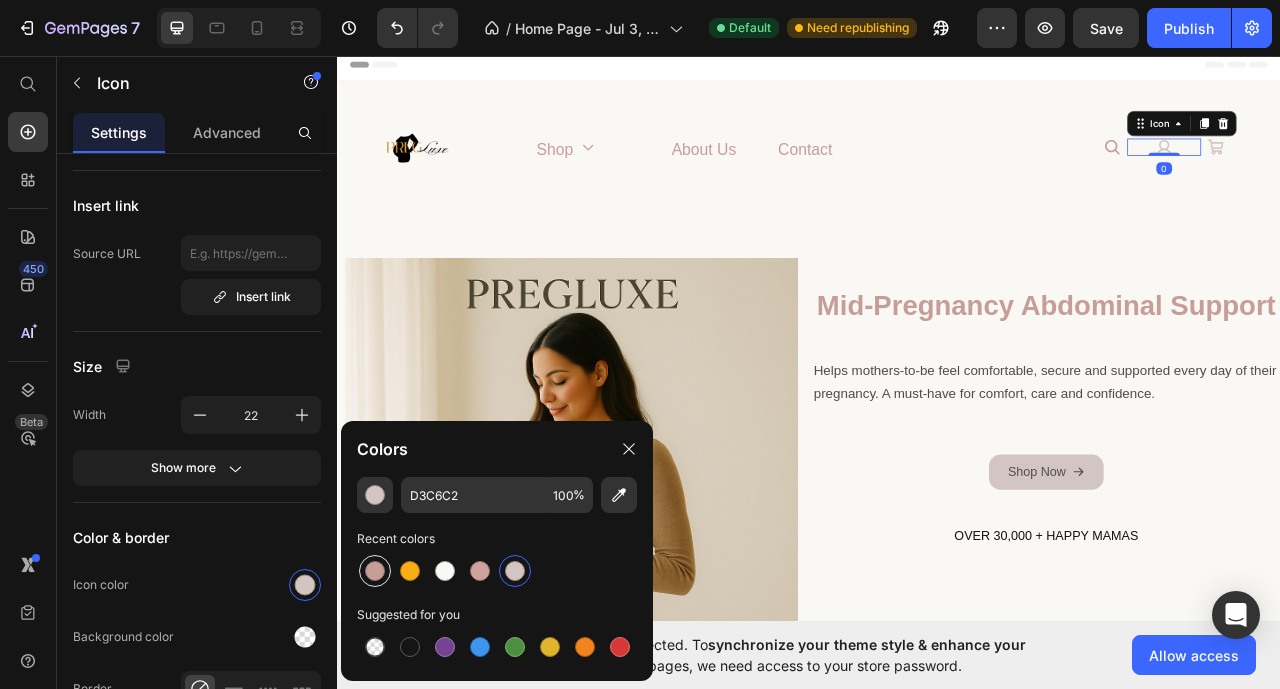 click at bounding box center [375, 571] 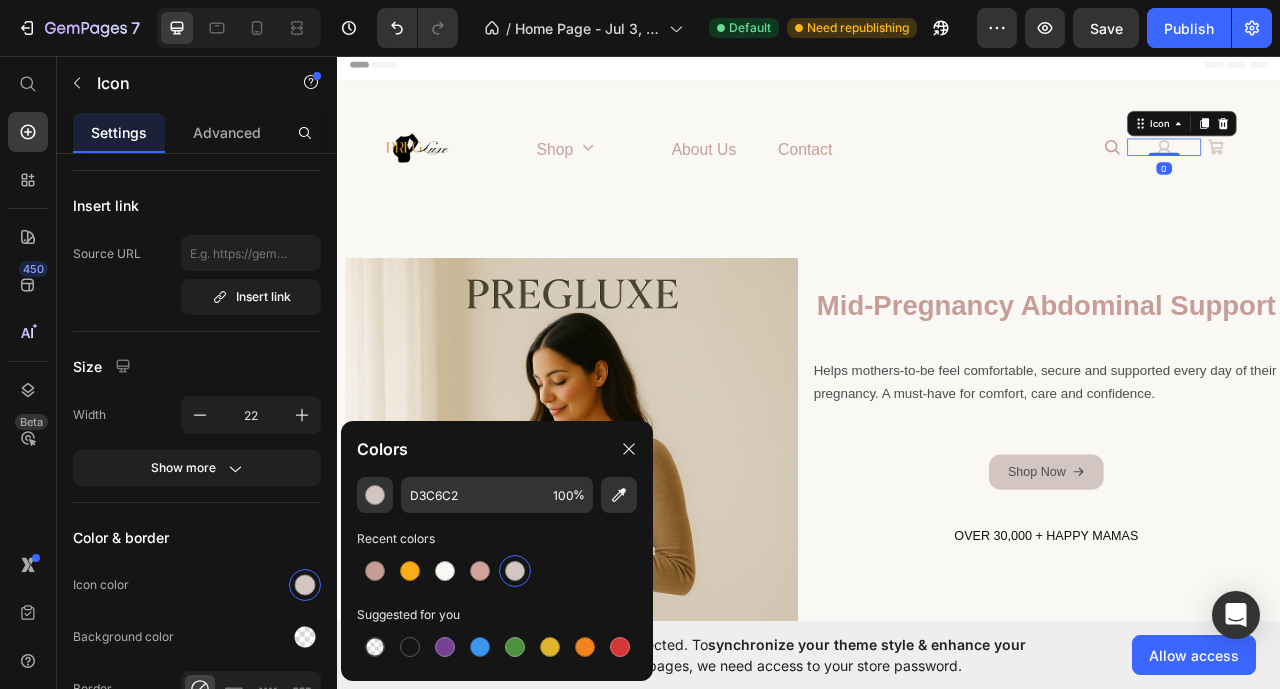 type on "C69D97" 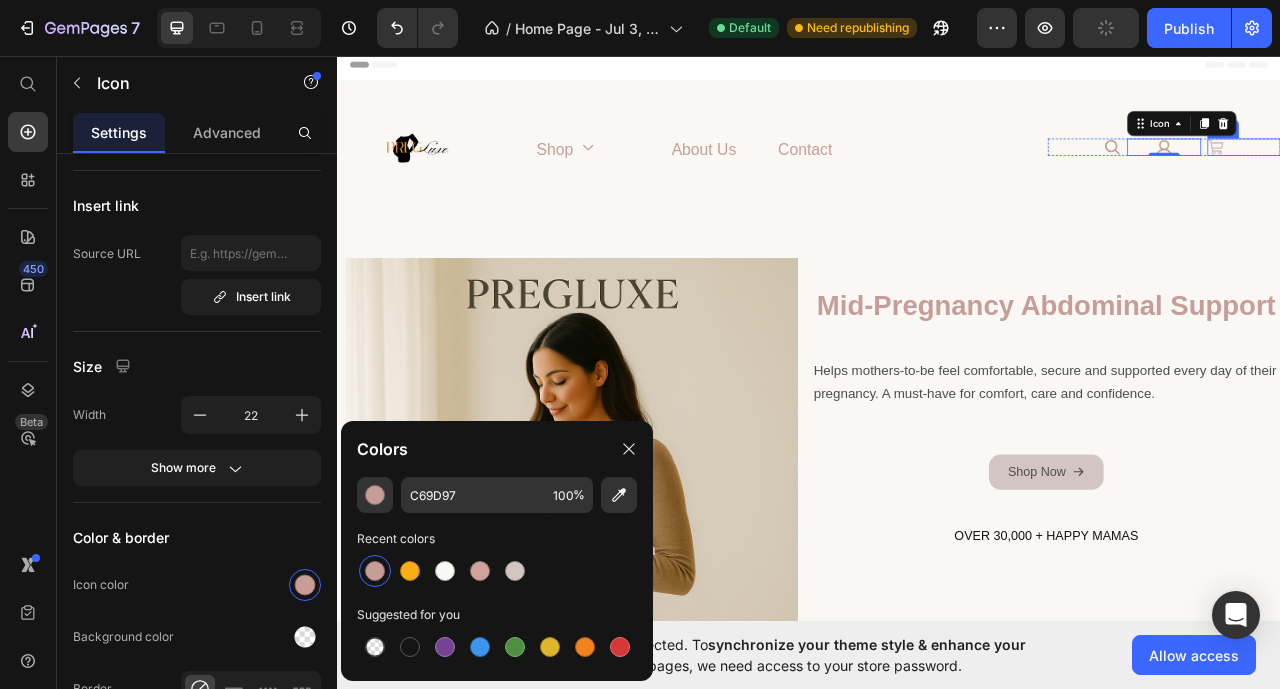 click 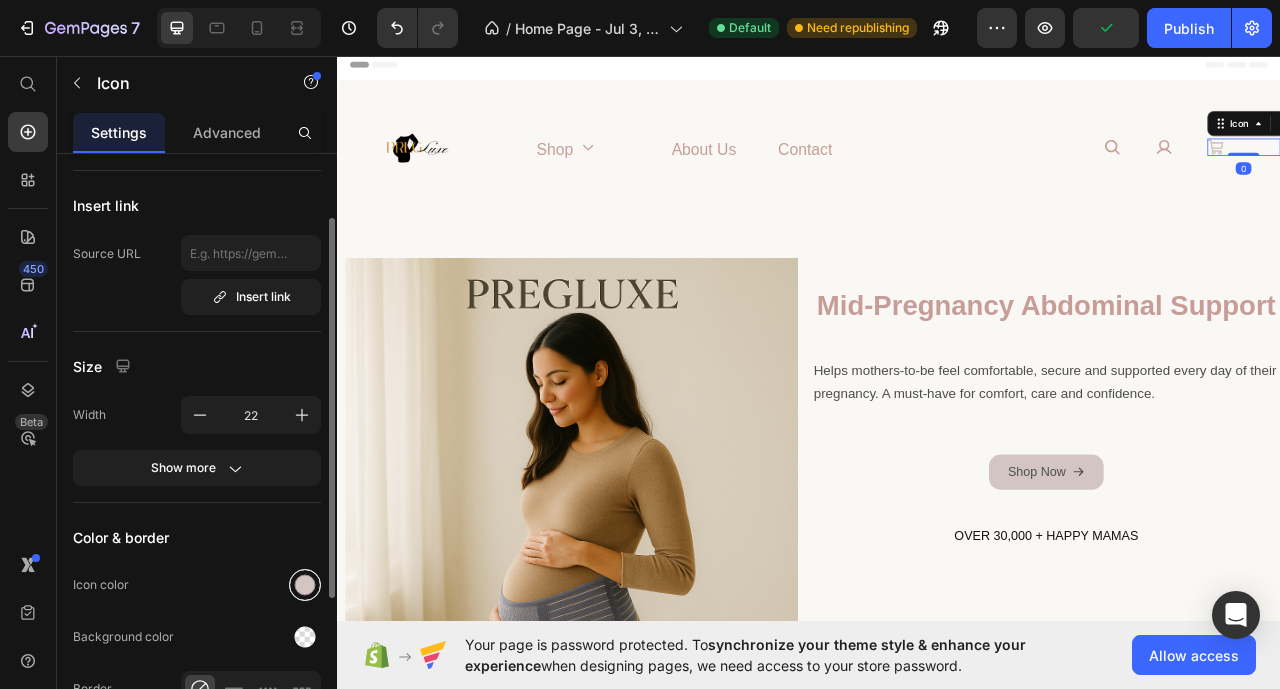 click at bounding box center (305, 585) 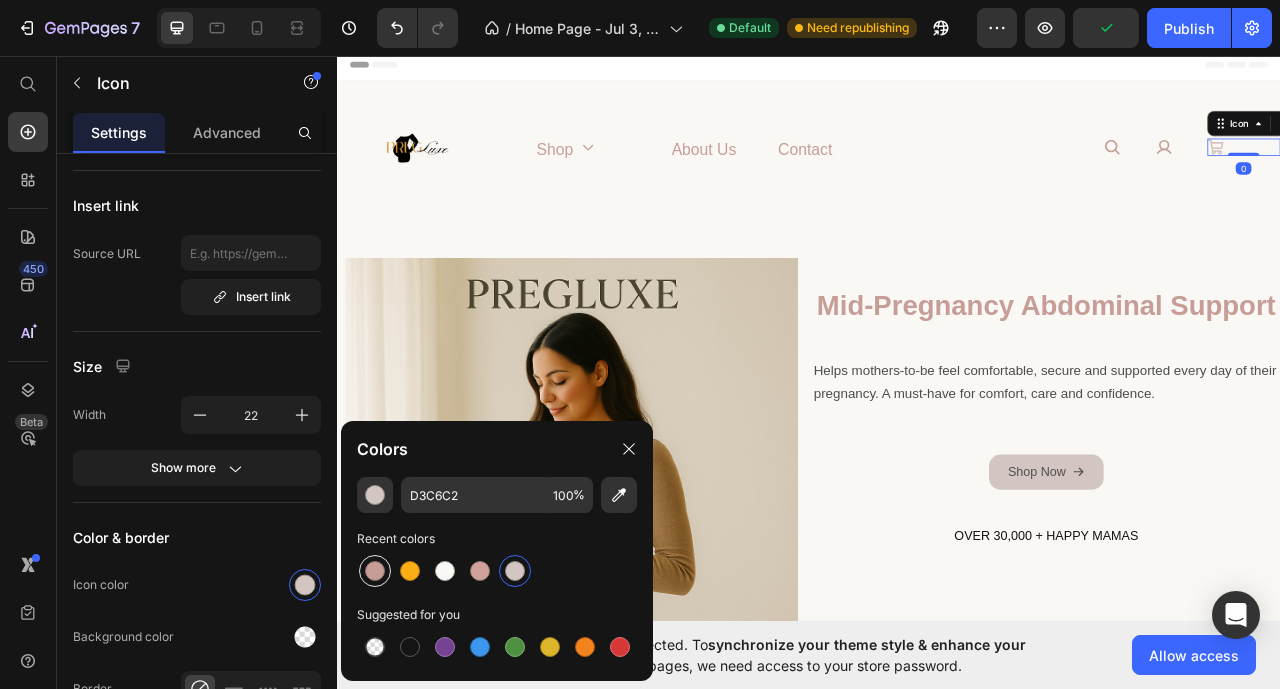 click at bounding box center [375, 571] 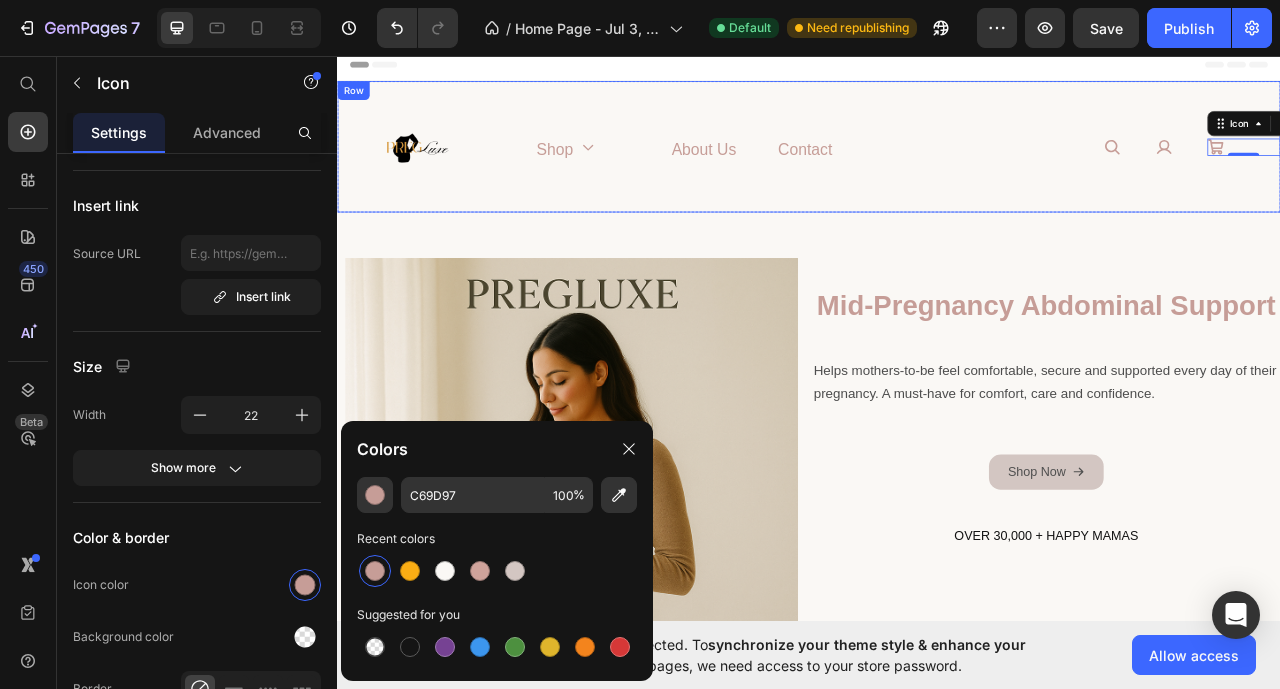 click on "⁠⁠⁠⁠⁠⁠⁠ shop Heading
Icon Row ⁠⁠⁠⁠⁠⁠⁠ About us Heading ⁠⁠⁠⁠⁠⁠⁠ contact Heading Row" at bounding box center [887, 172] 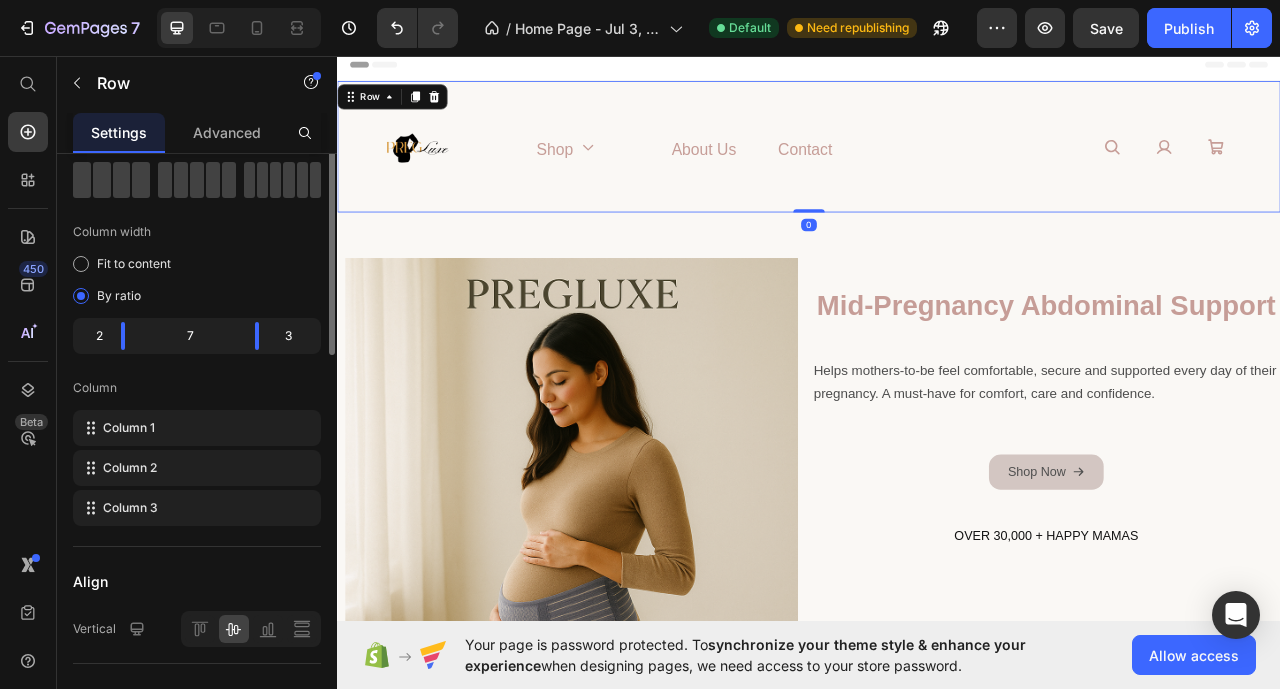 scroll, scrollTop: 0, scrollLeft: 0, axis: both 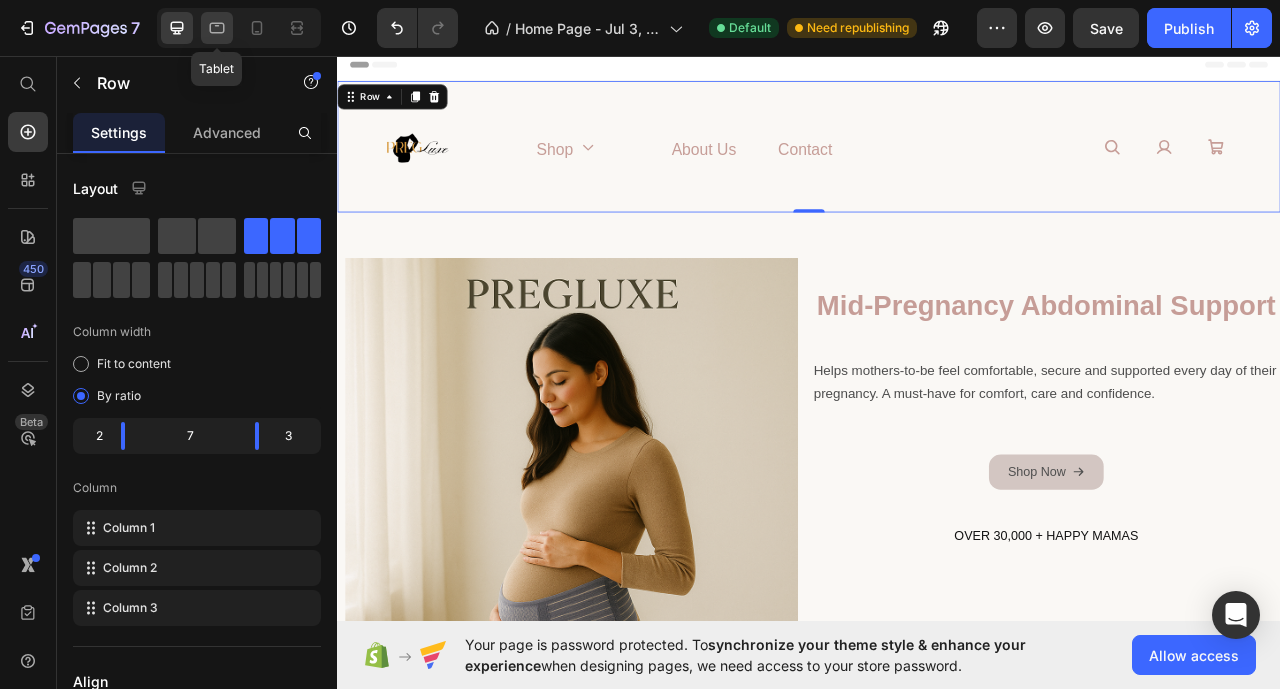 click 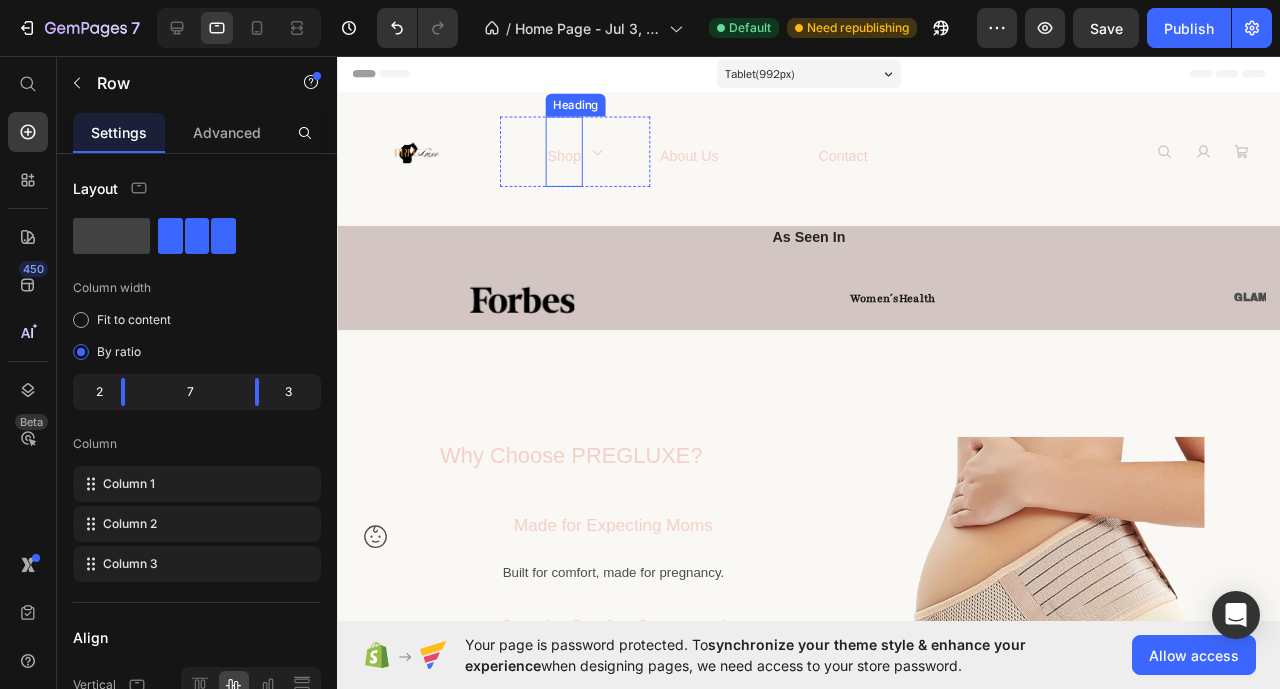 click on "shop" at bounding box center [575, 160] 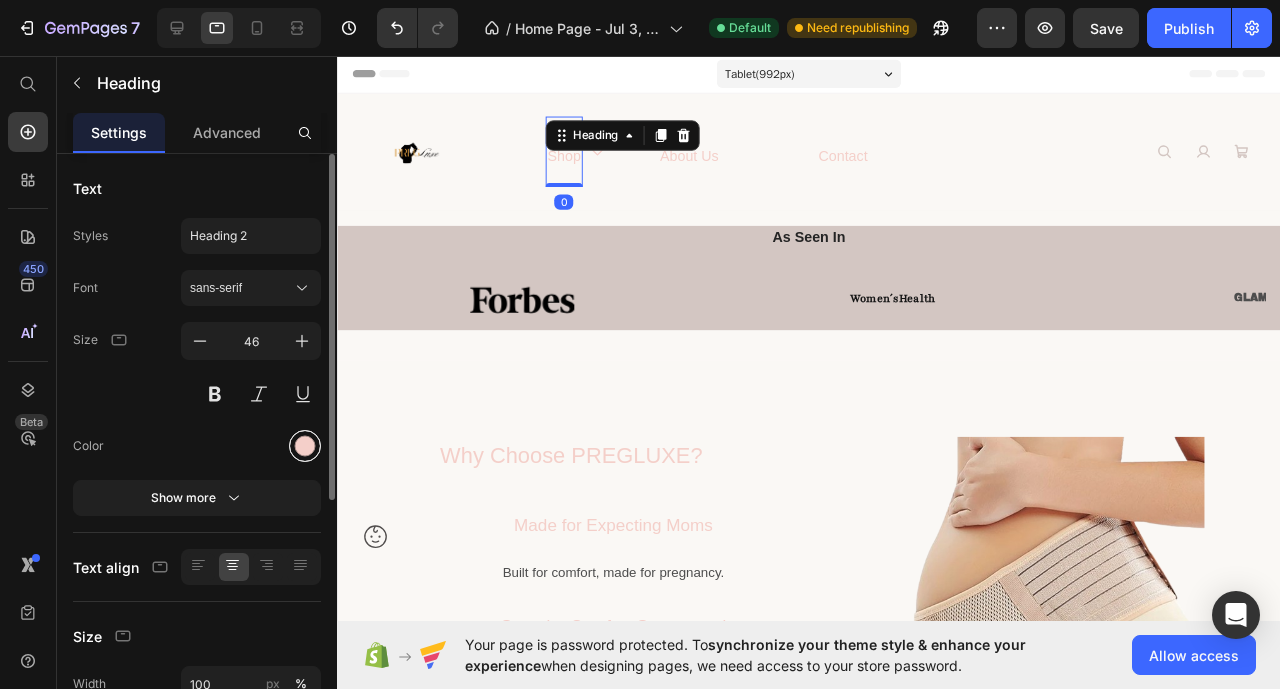 click at bounding box center [305, 446] 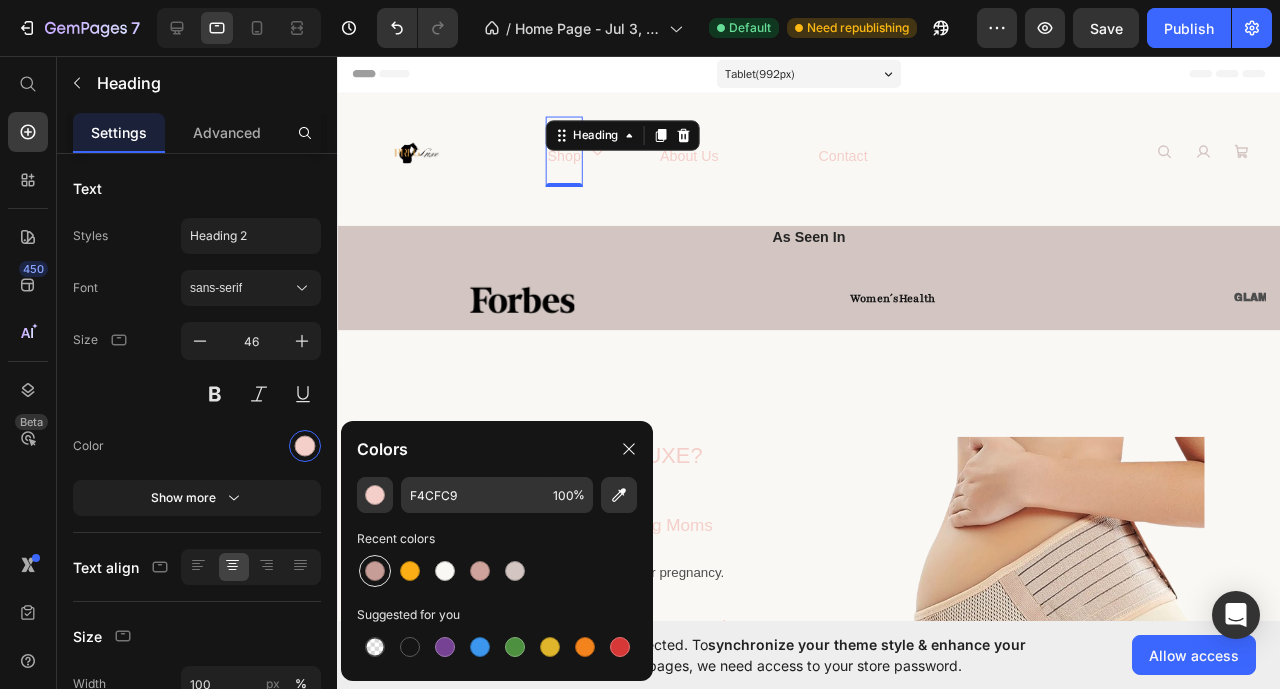click at bounding box center (375, 571) 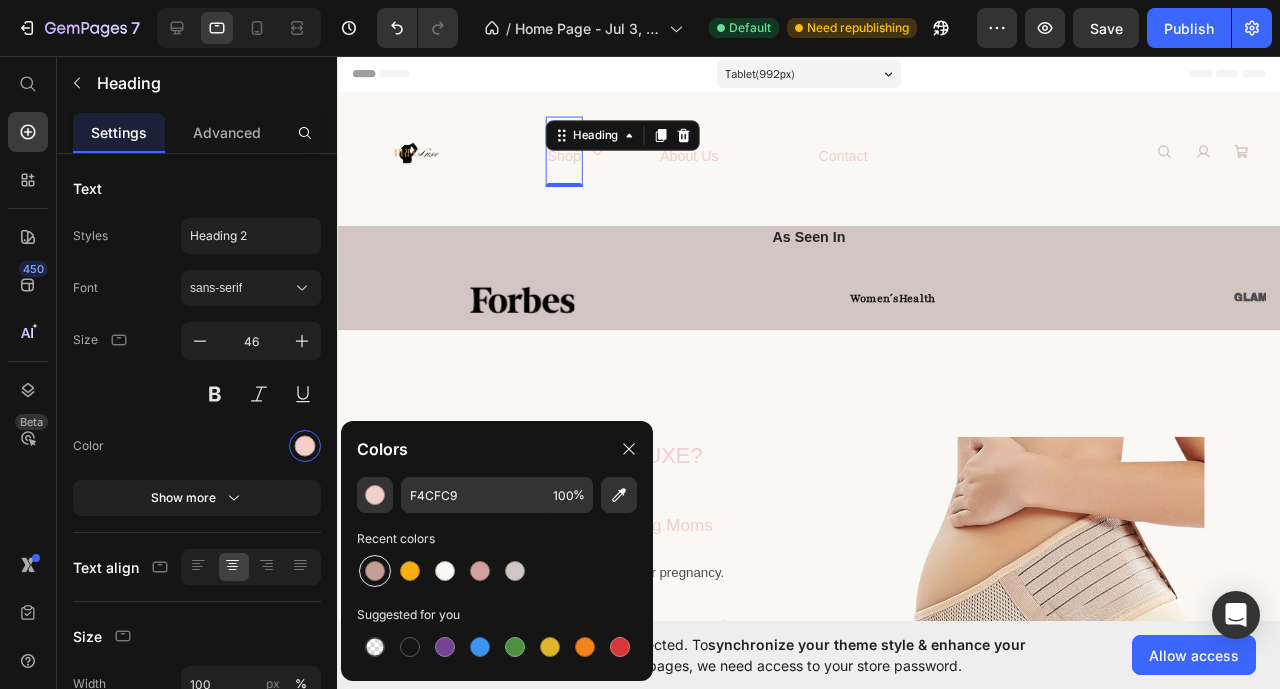 type on "C69D97" 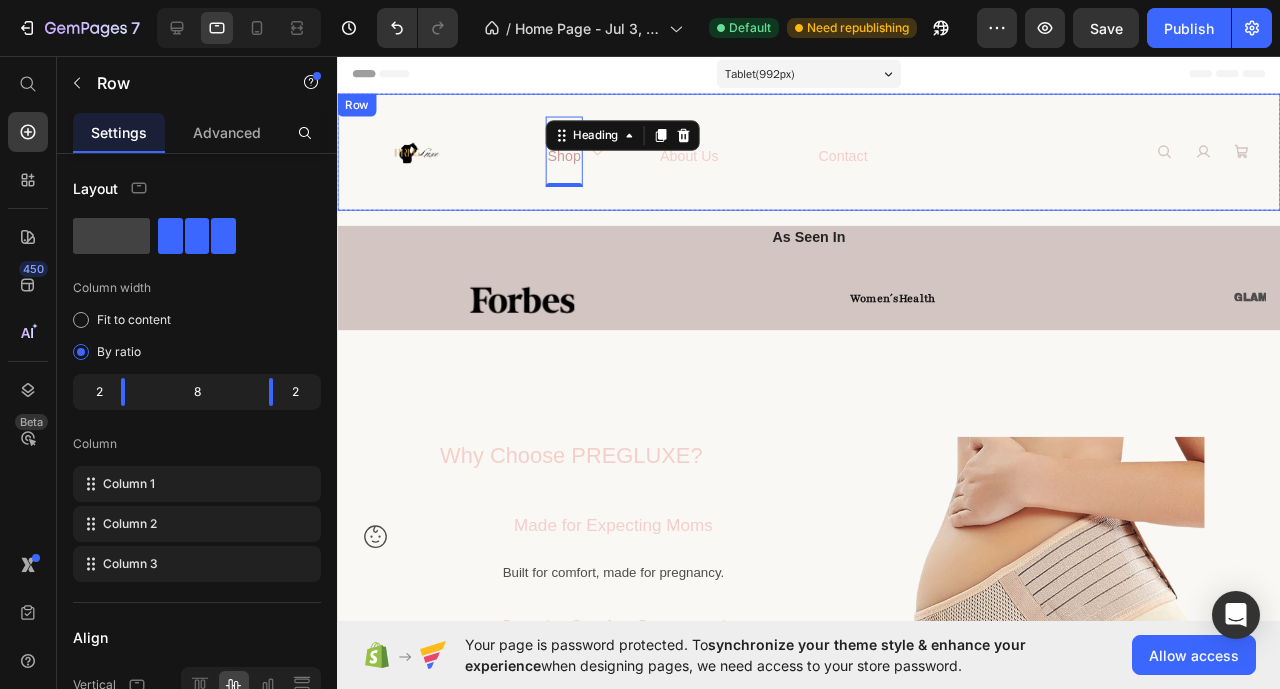 click on "shop Heading   0
Icon Row About us Heading contact Heading Row" at bounding box center (833, 156) 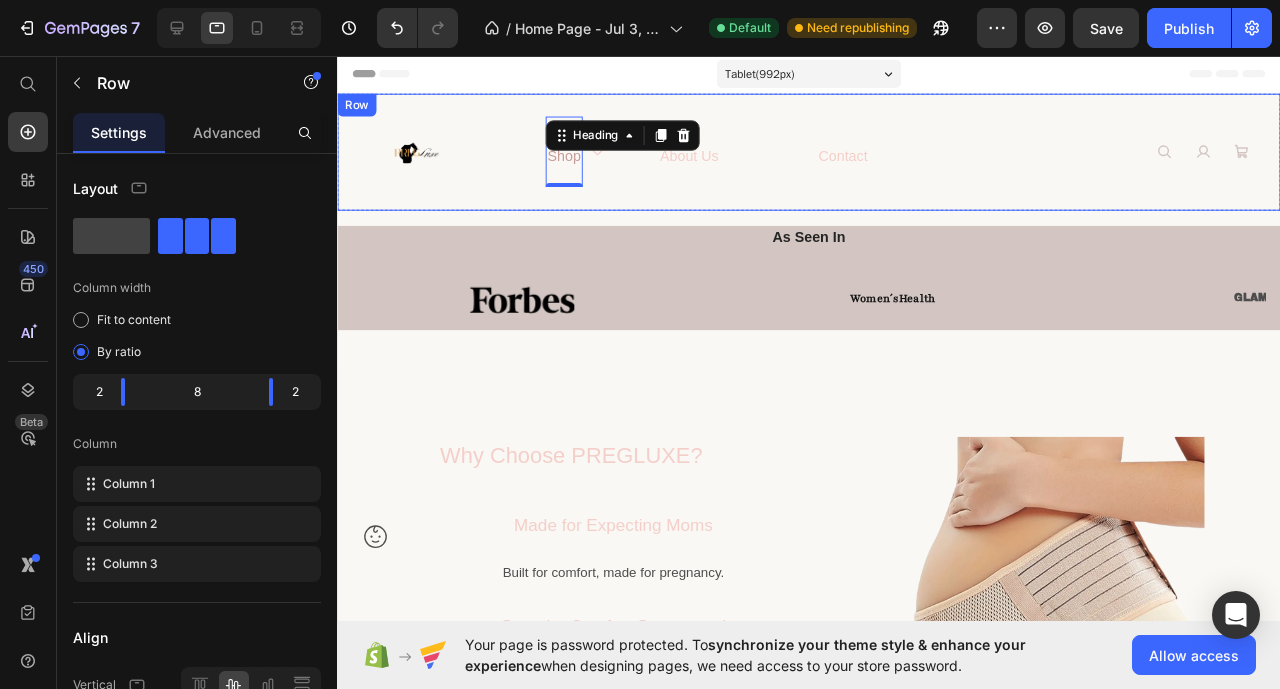 click on "Icon" at bounding box center [610, 156] 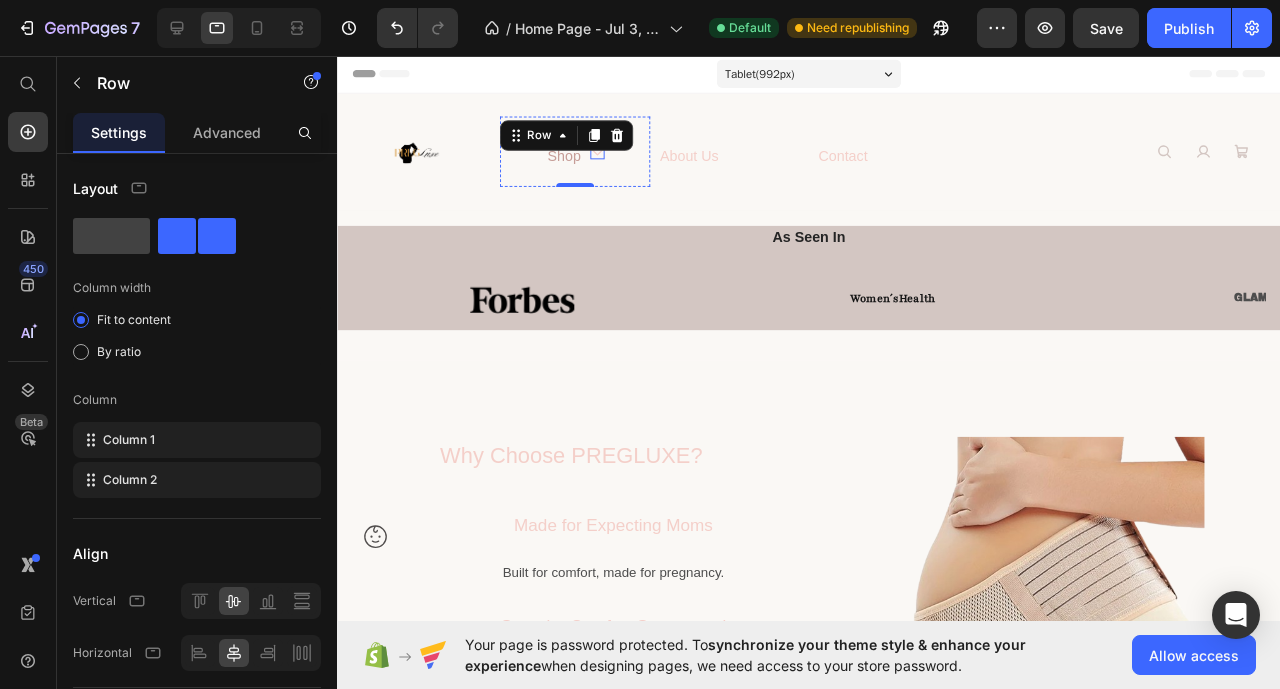 click 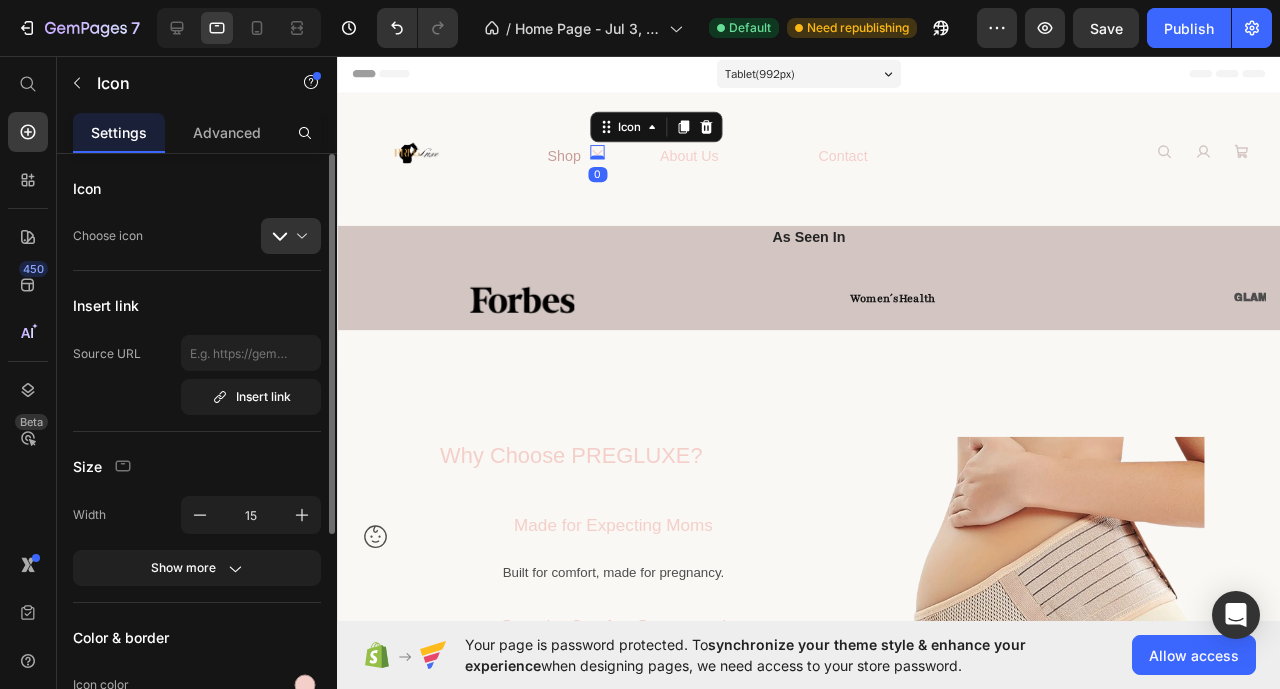 scroll, scrollTop: 100, scrollLeft: 0, axis: vertical 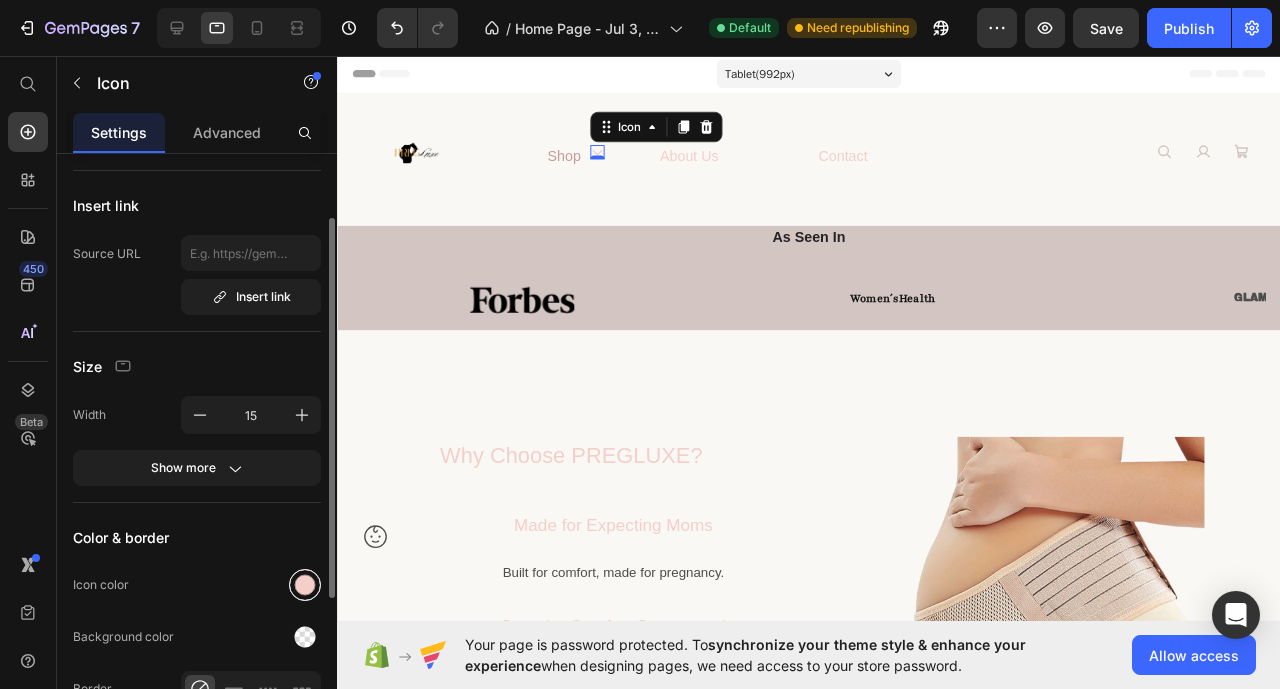 click at bounding box center (305, 585) 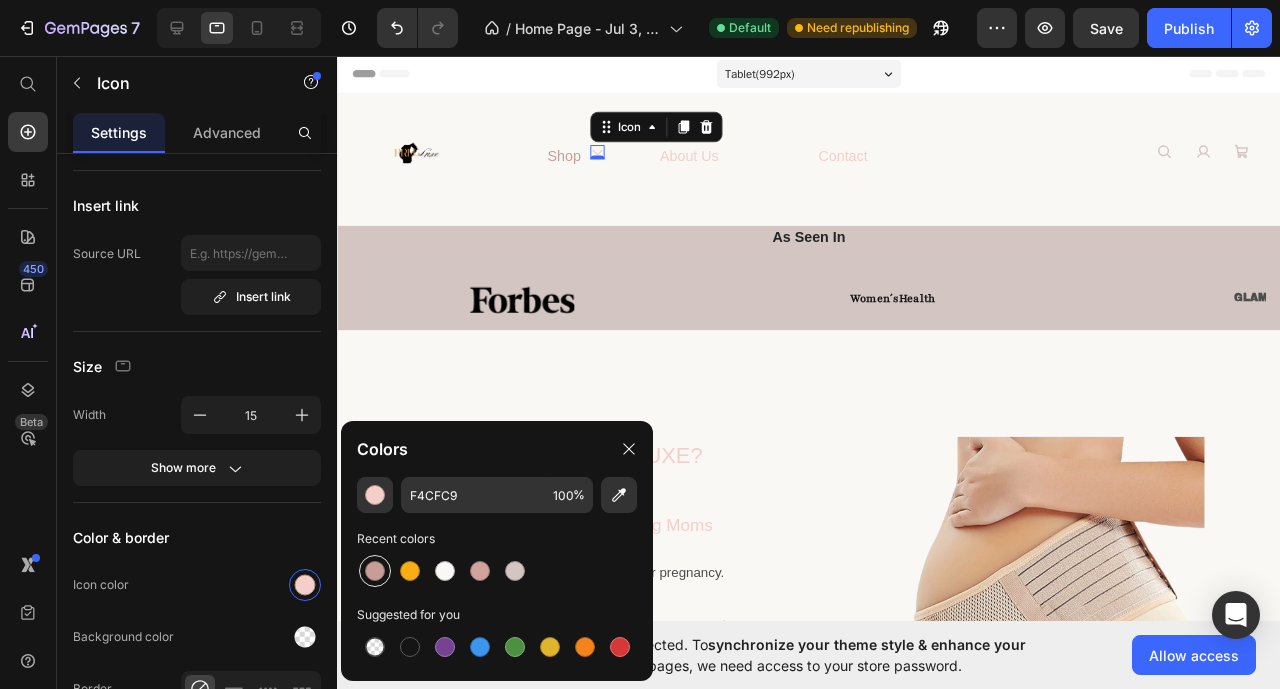 click at bounding box center (375, 571) 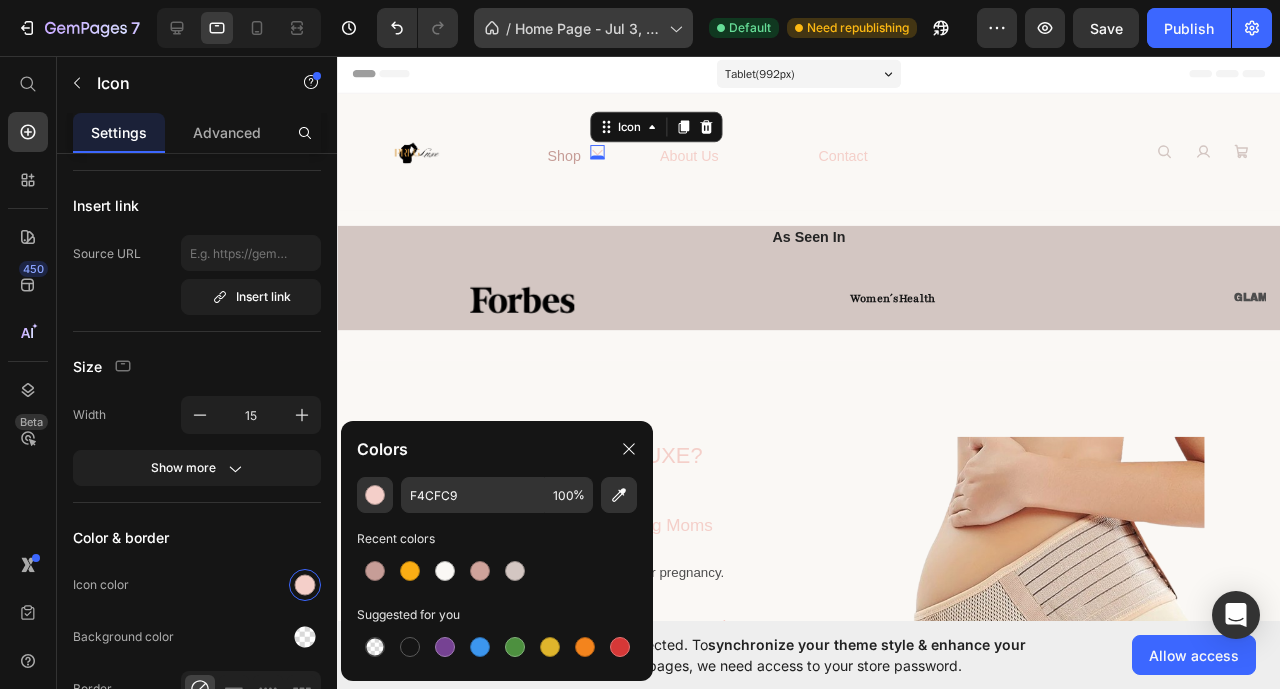 type on "C69D97" 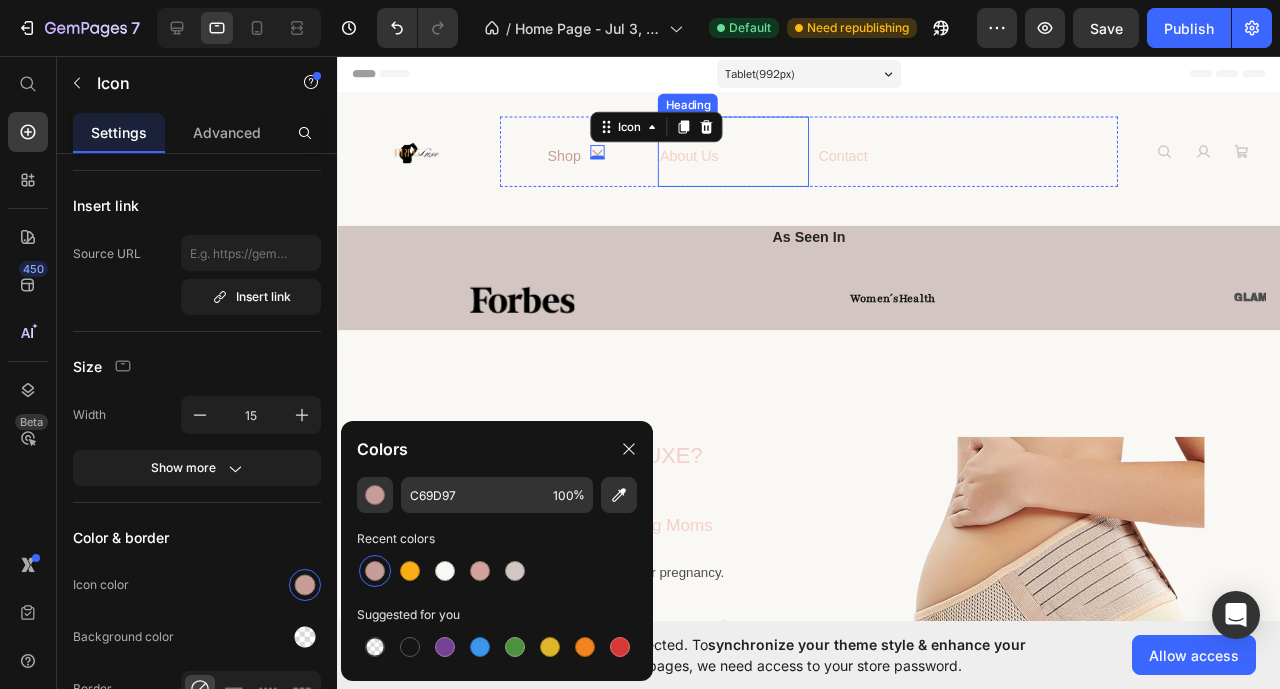 click on "About us" at bounding box center (707, 160) 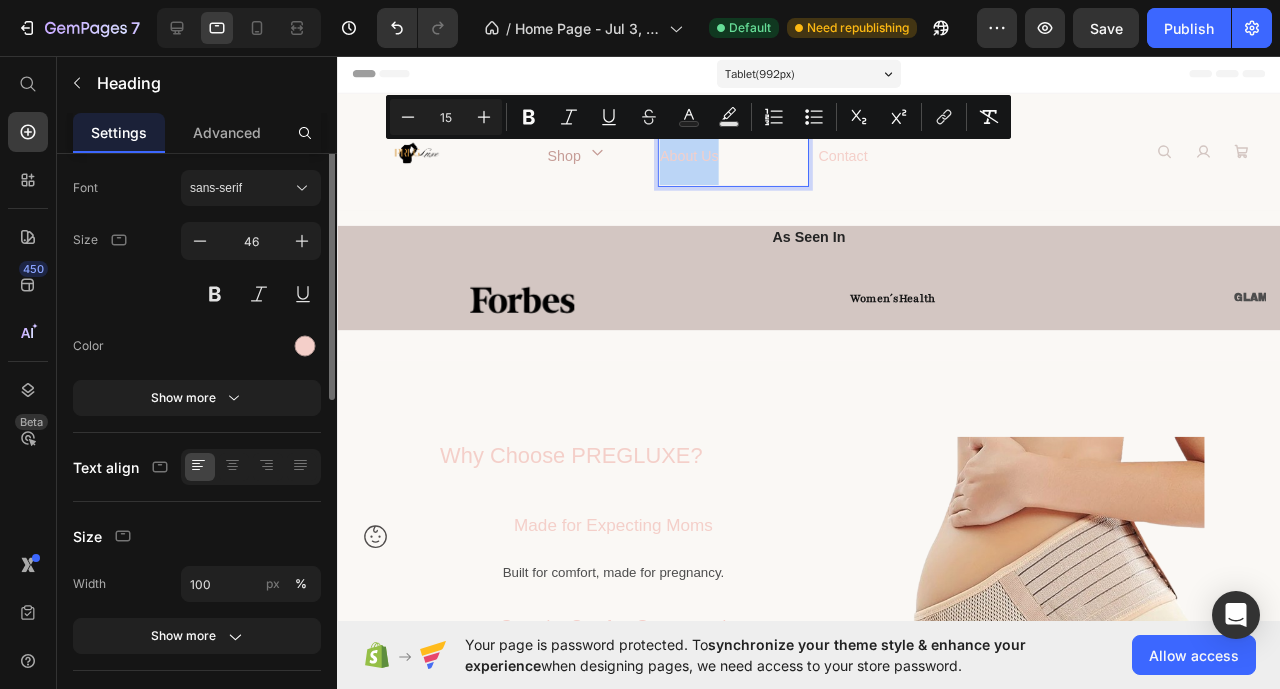 scroll, scrollTop: 0, scrollLeft: 0, axis: both 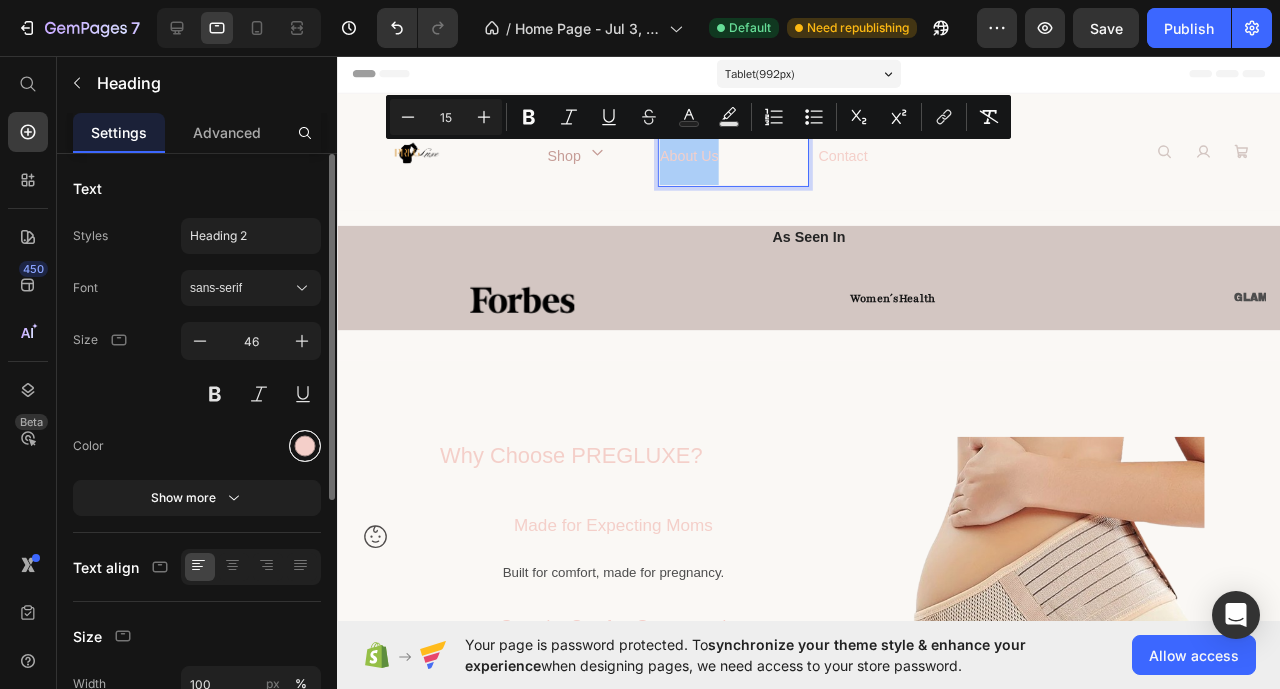 click at bounding box center [305, 446] 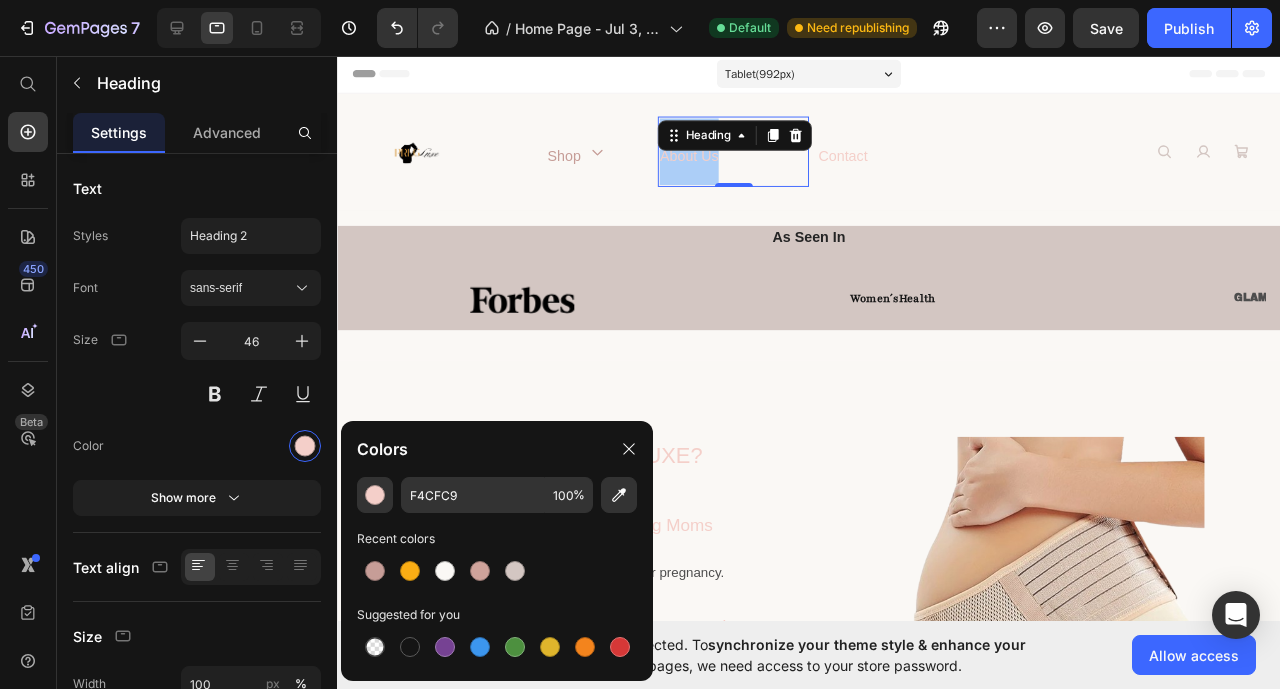 drag, startPoint x: 368, startPoint y: 562, endPoint x: 539, endPoint y: 464, distance: 197.09135 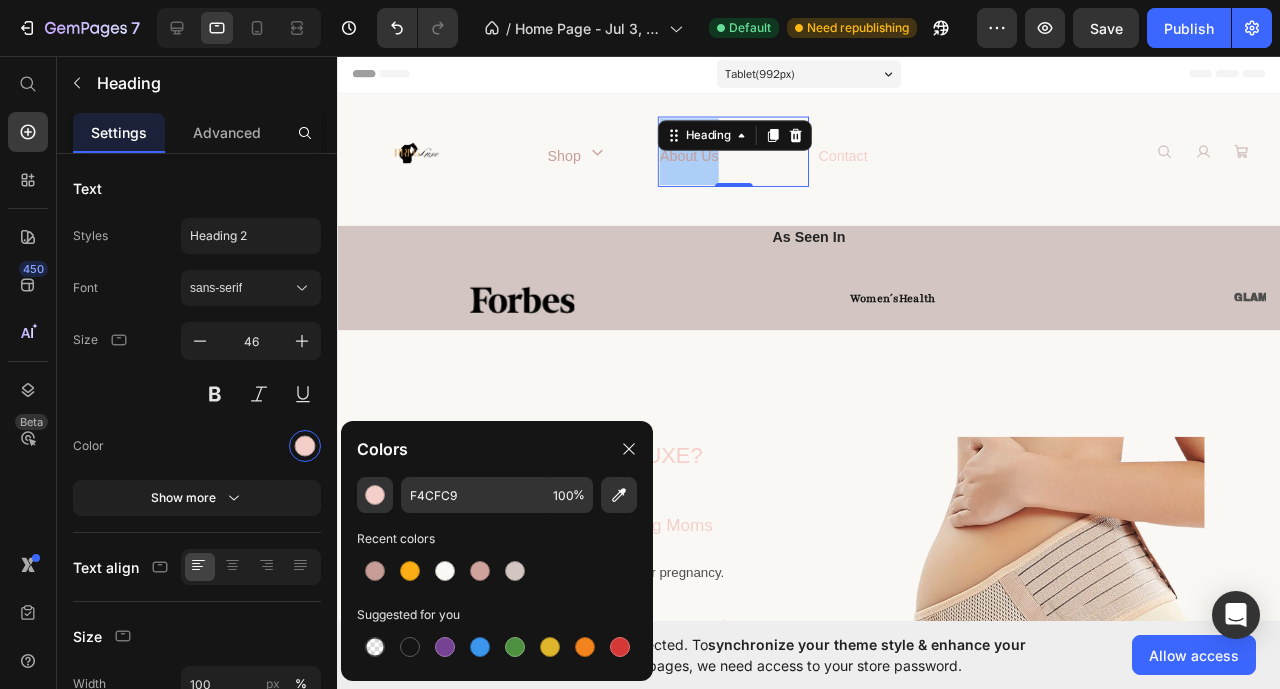 type on "C69D97" 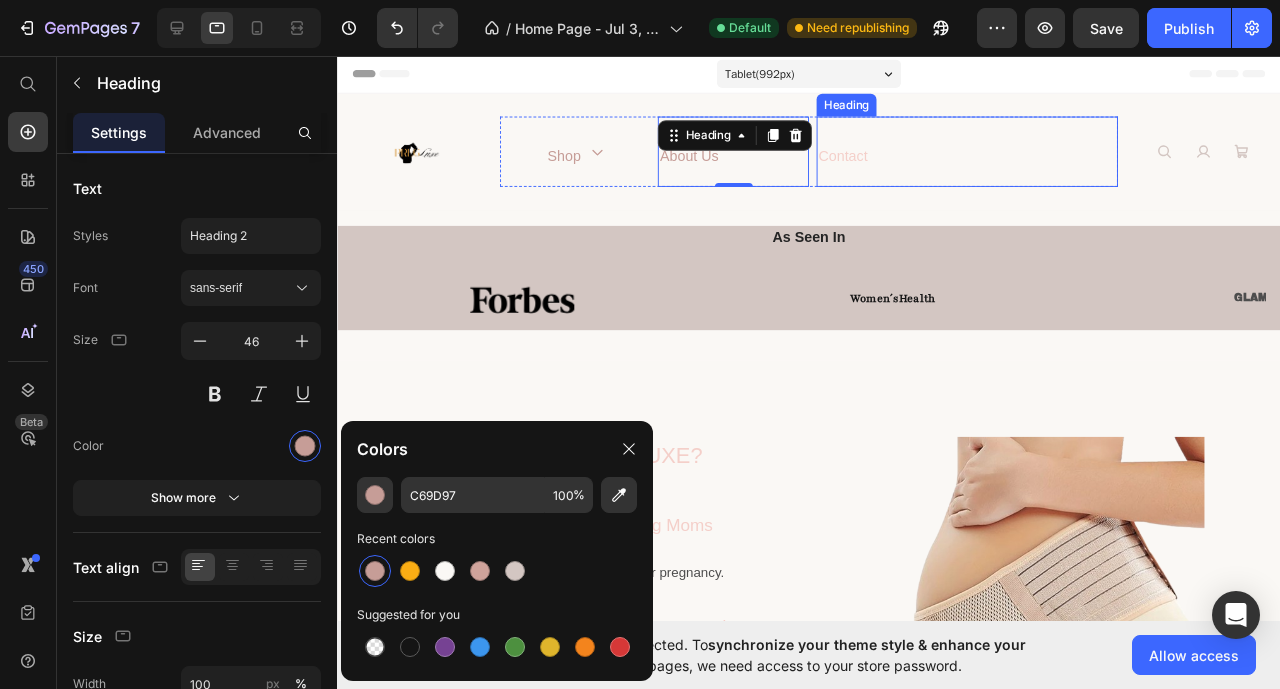 drag, startPoint x: 871, startPoint y: 164, endPoint x: 537, endPoint y: 348, distance: 381.32925 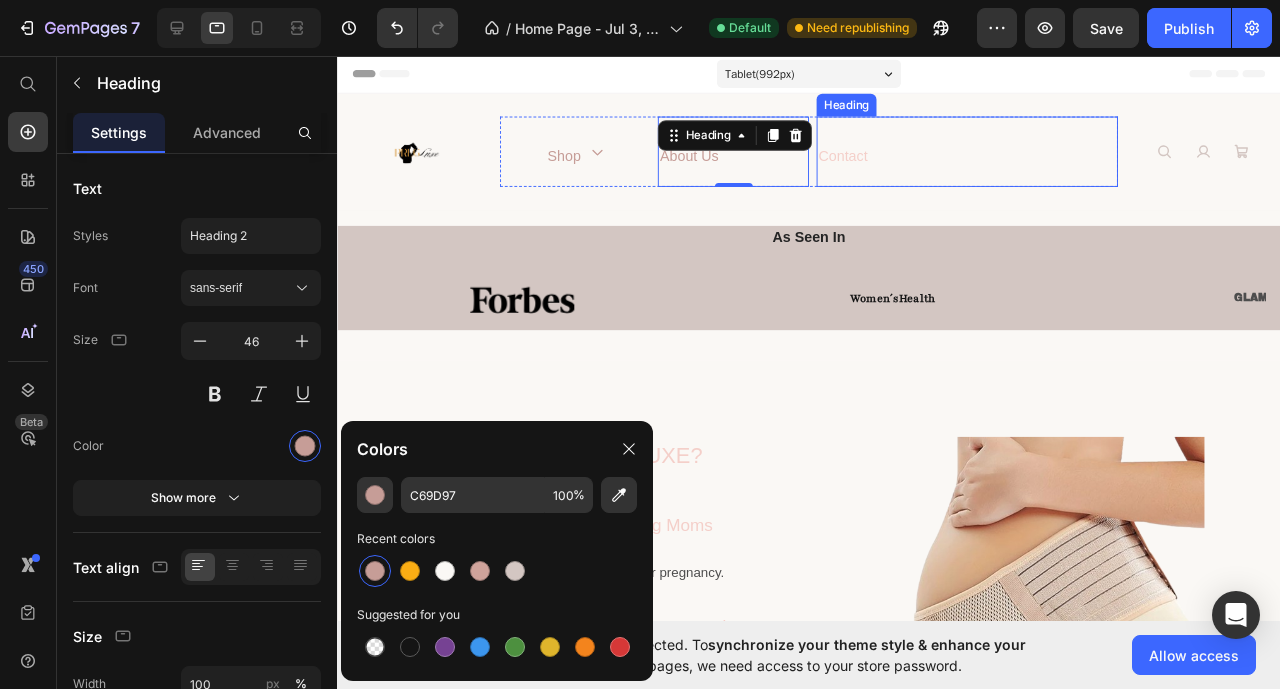 click on "contact" at bounding box center [869, 160] 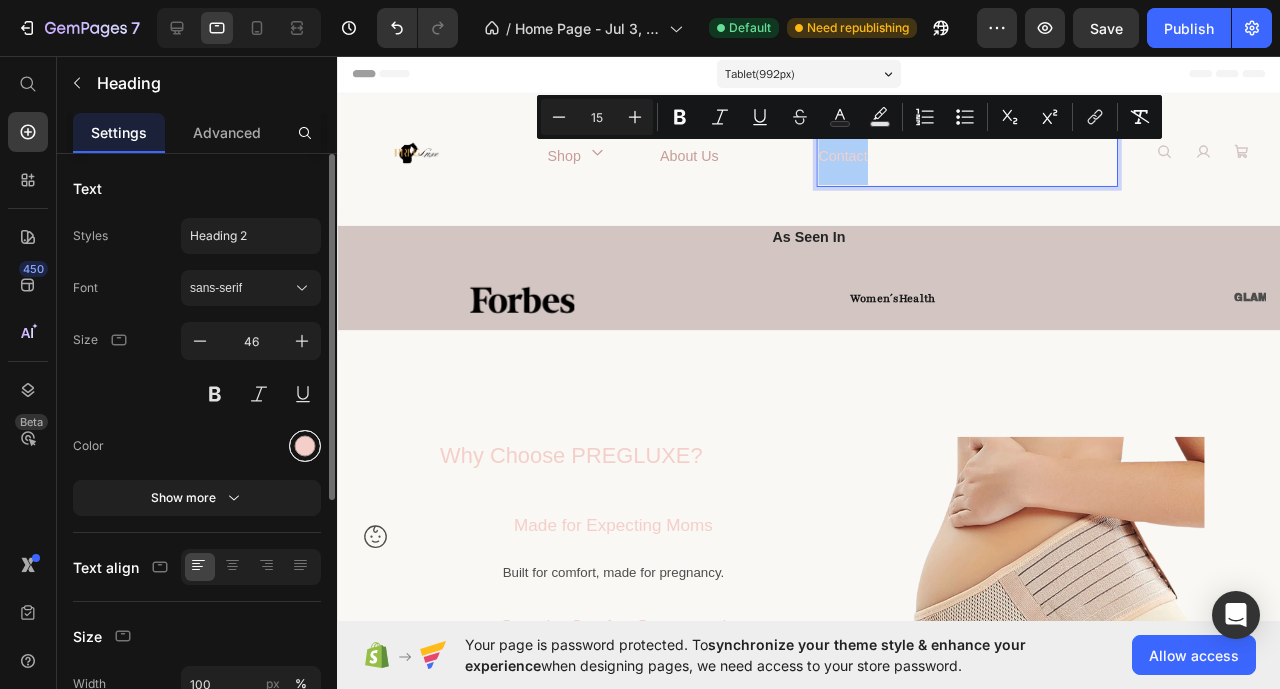 click at bounding box center [305, 446] 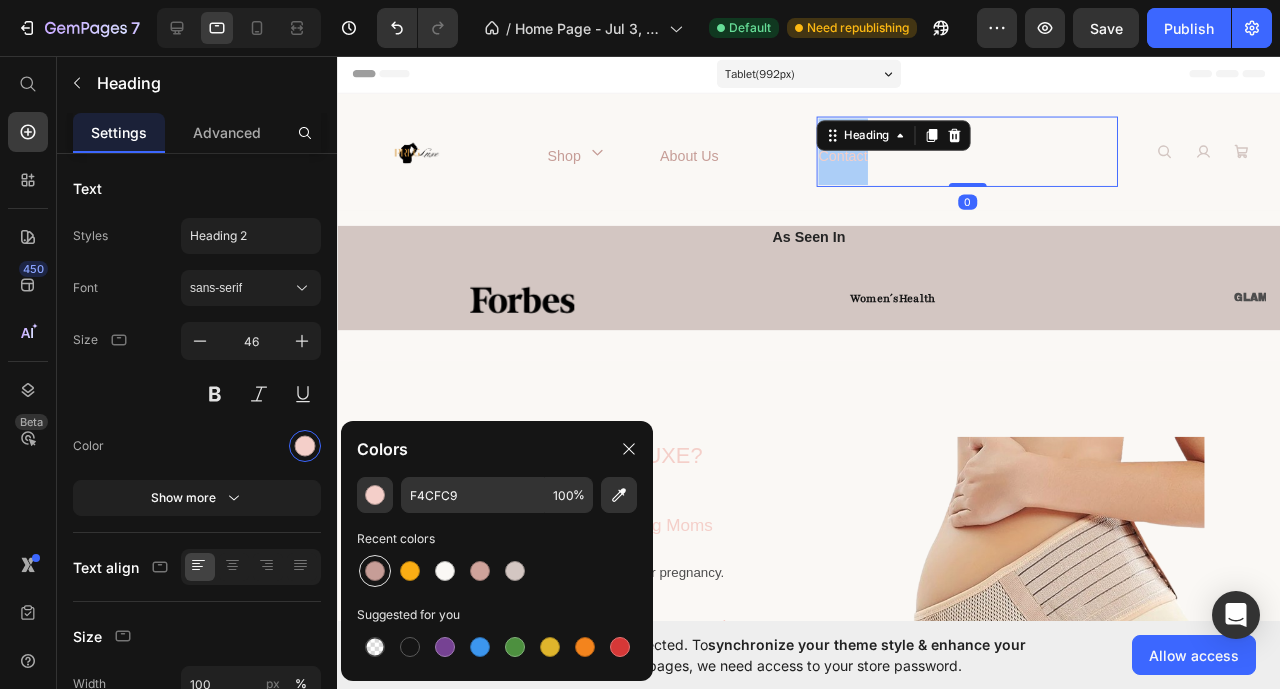click at bounding box center [375, 571] 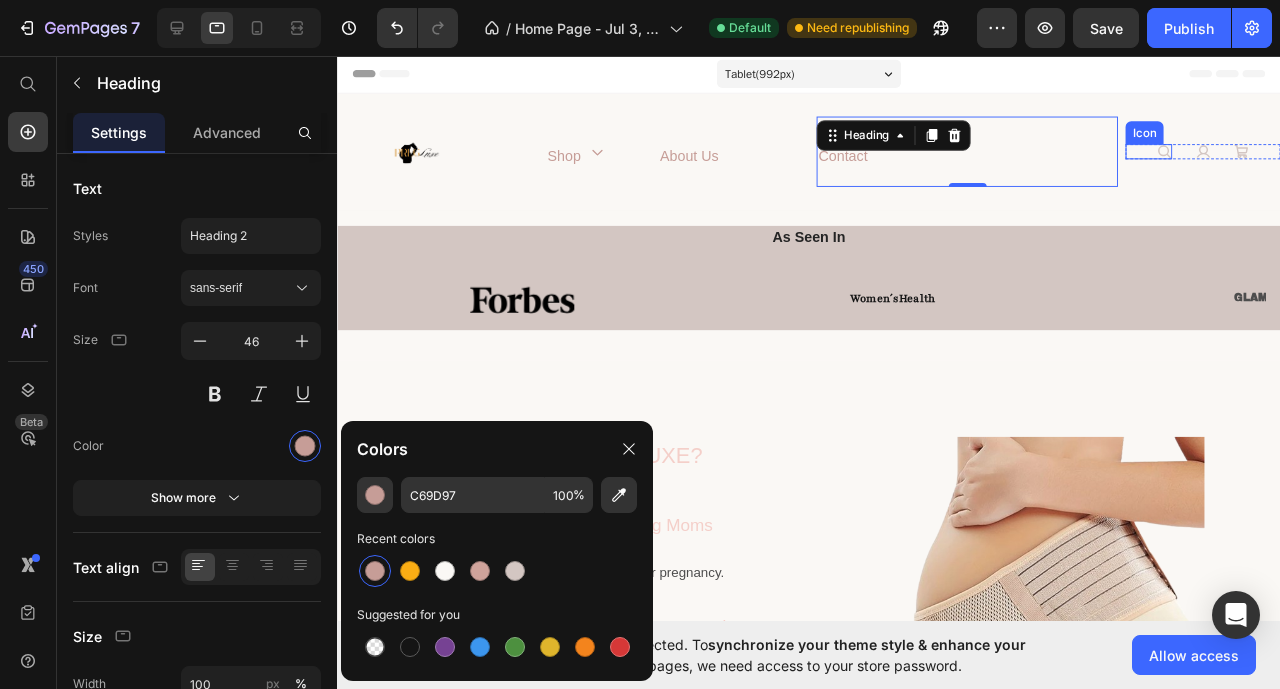 click 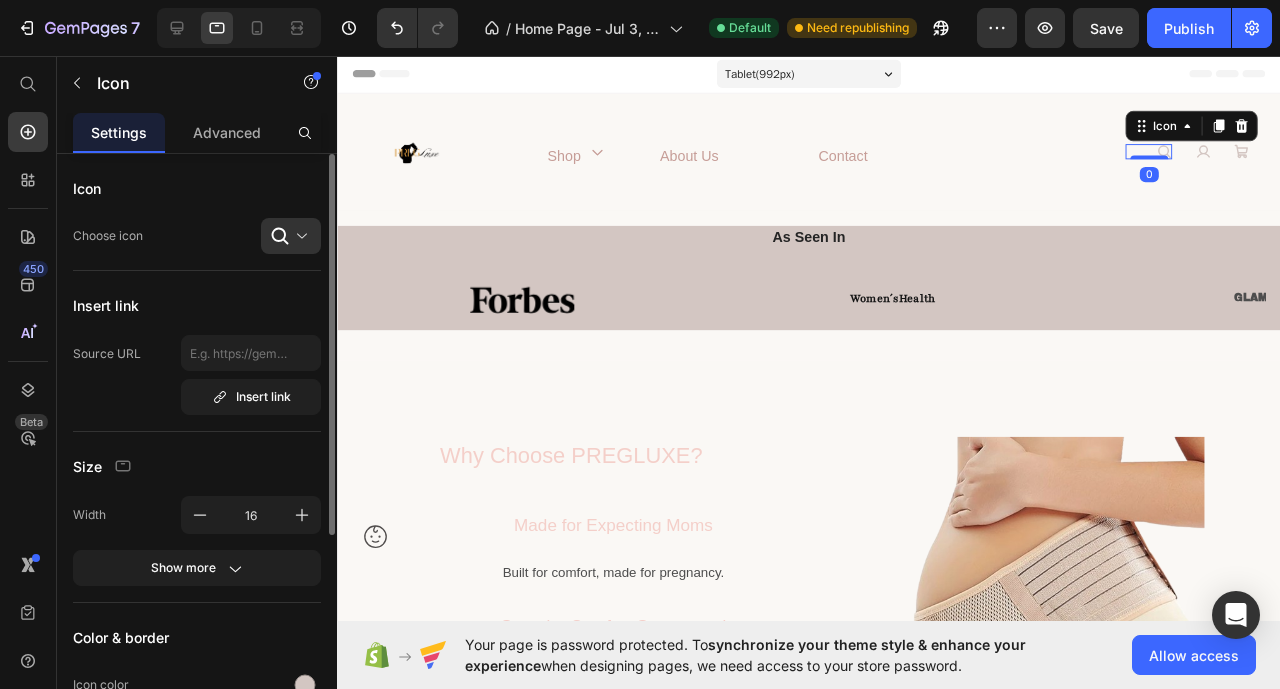 scroll, scrollTop: 100, scrollLeft: 0, axis: vertical 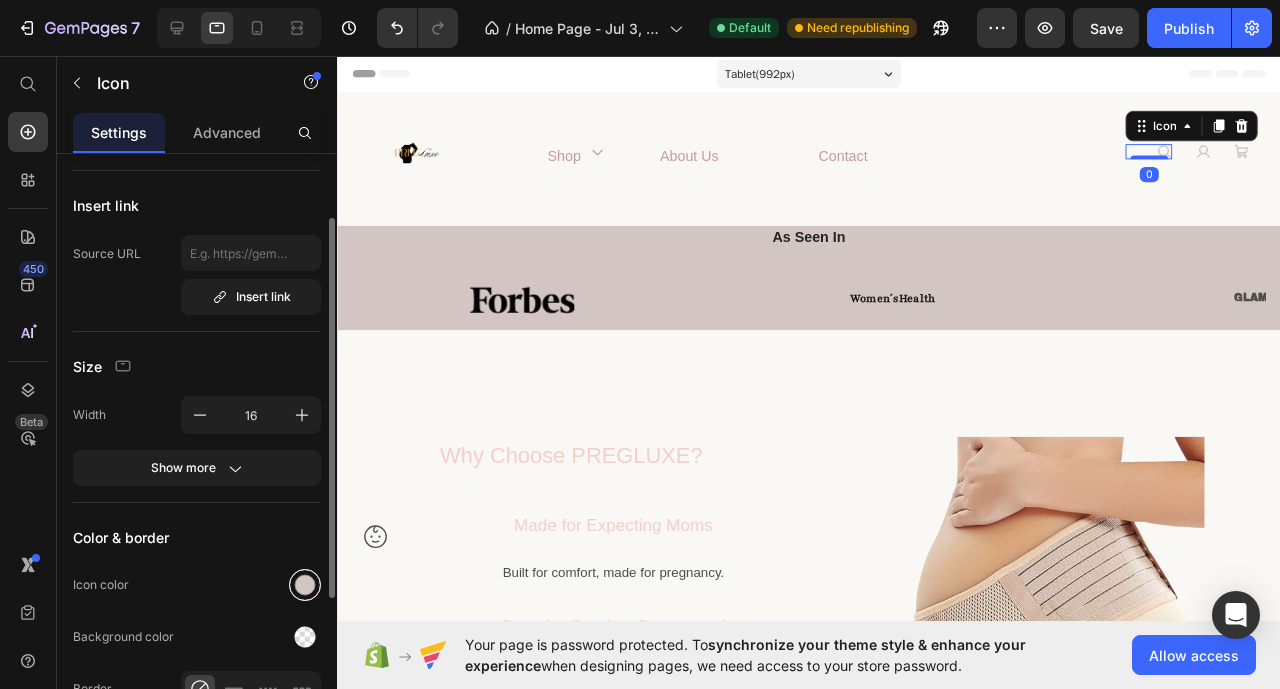 click at bounding box center (305, 585) 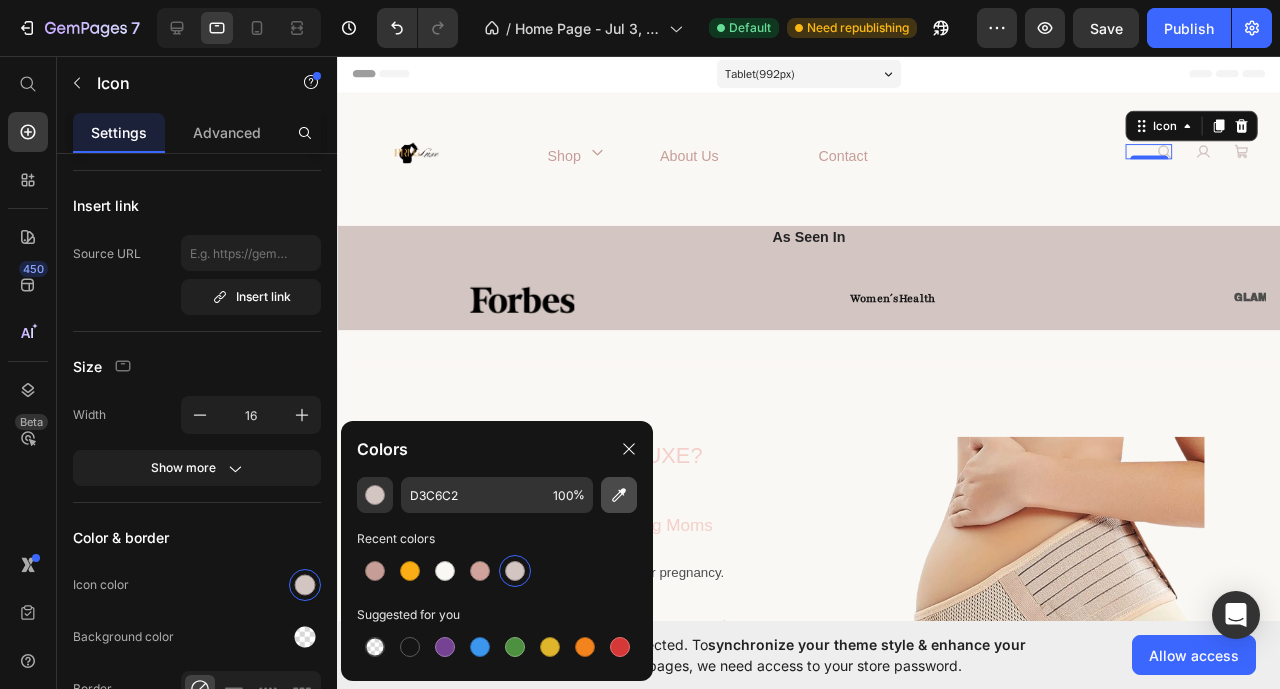 drag, startPoint x: 364, startPoint y: 564, endPoint x: 629, endPoint y: 506, distance: 271.27292 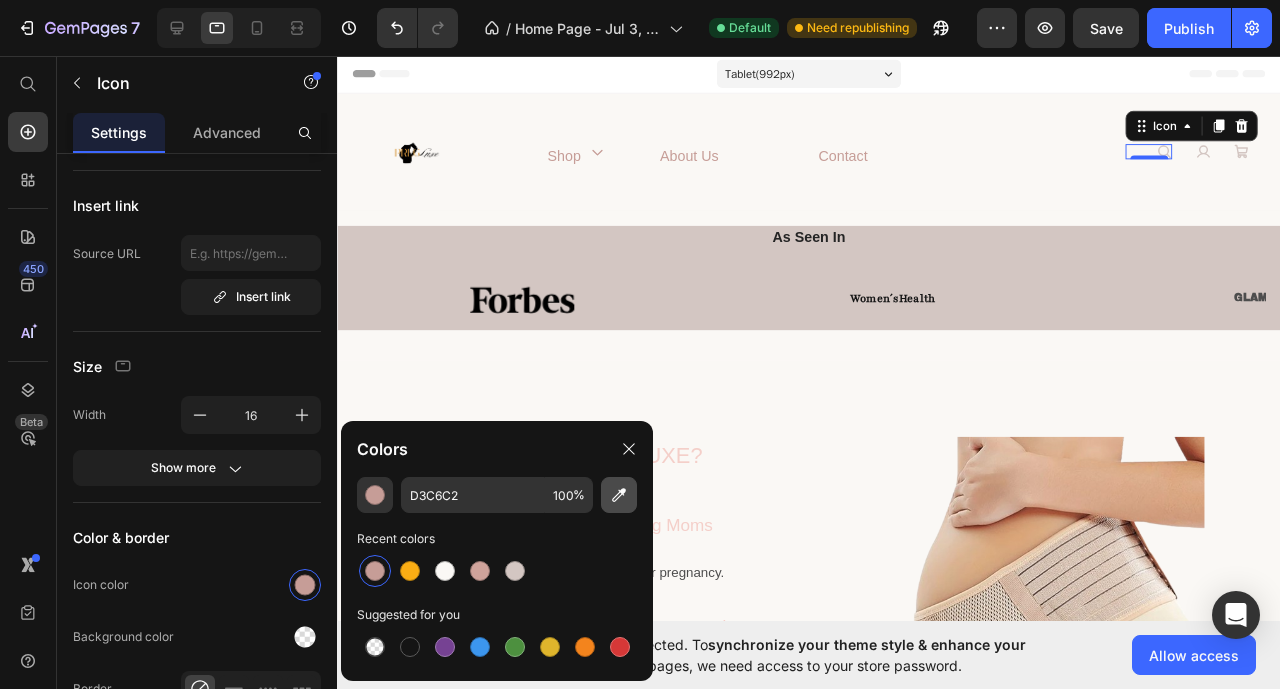 type on "C69D97" 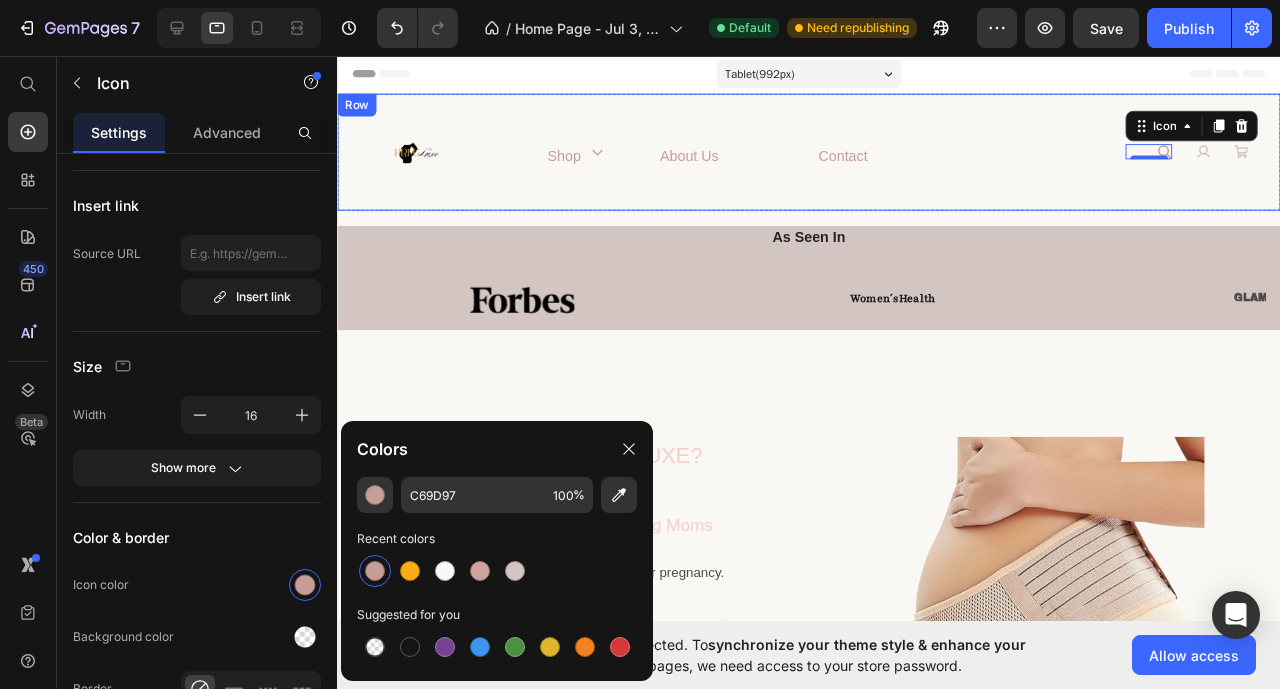 click 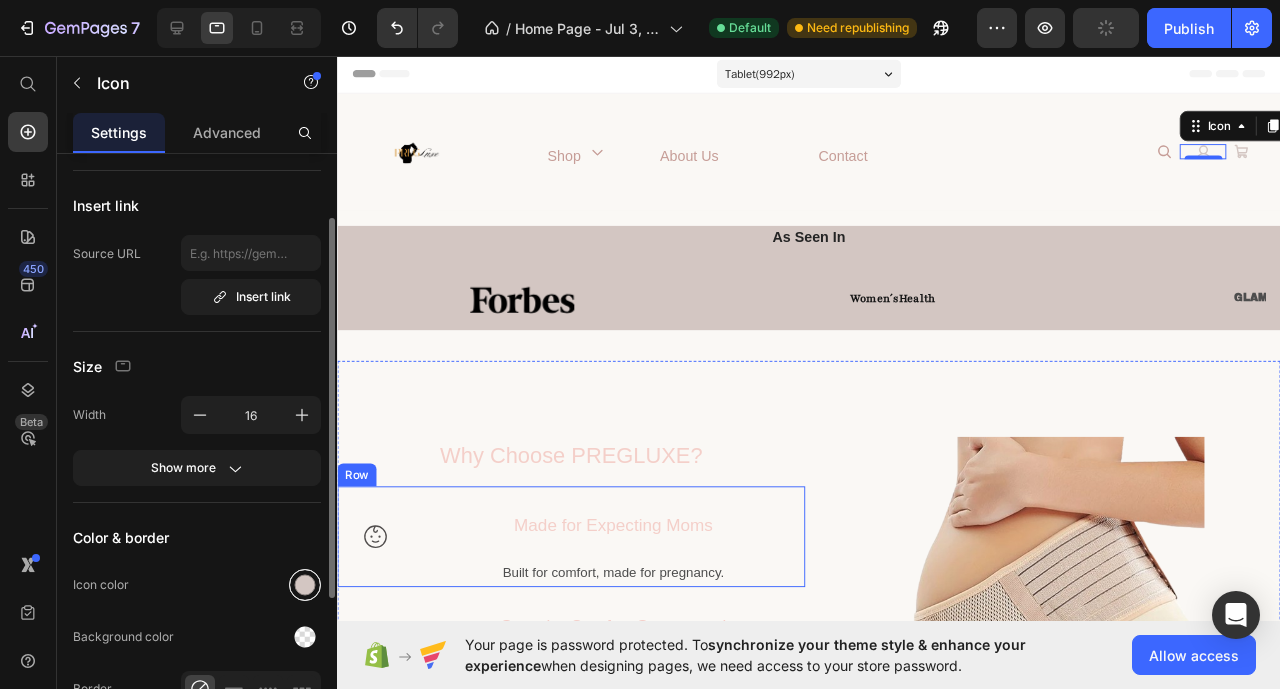 click at bounding box center [305, 585] 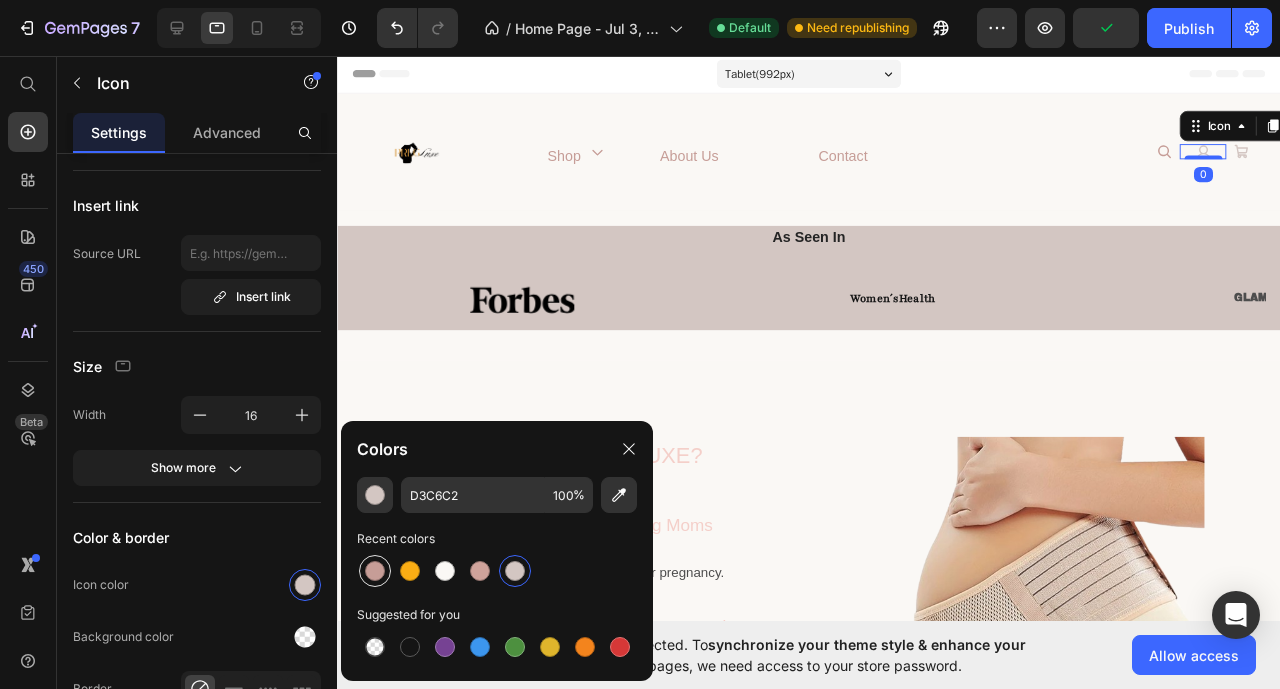 click at bounding box center [375, 571] 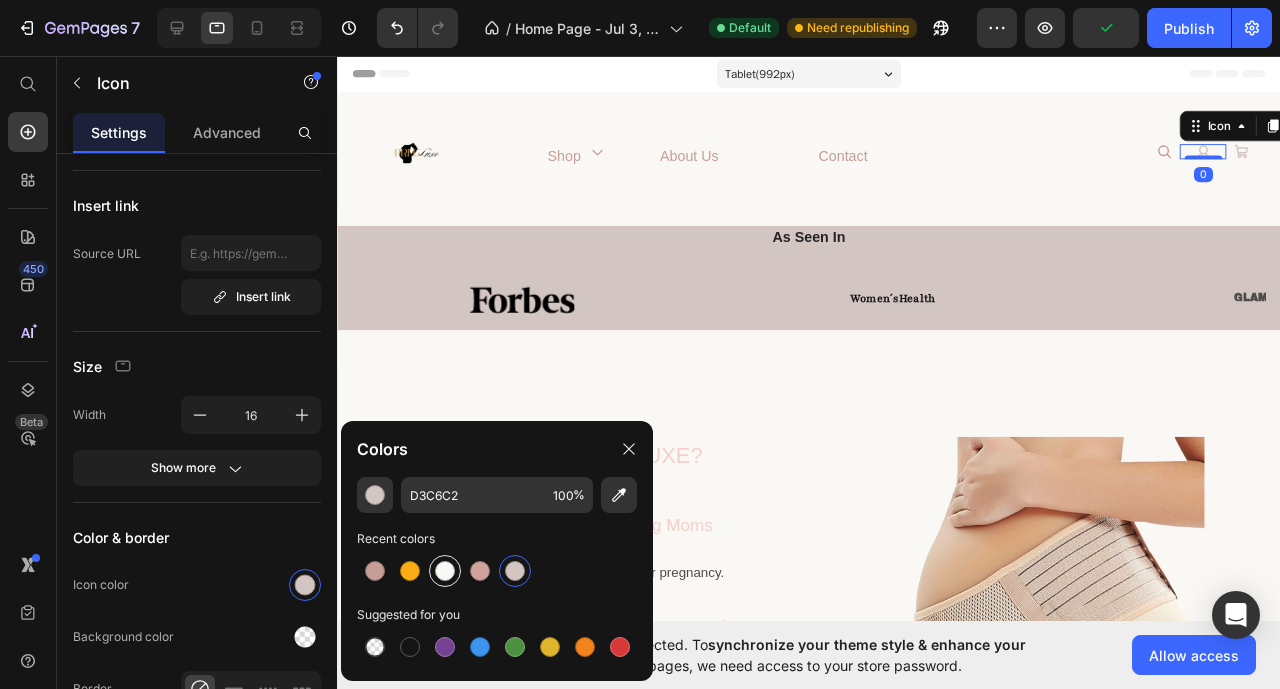 type on "C69D97" 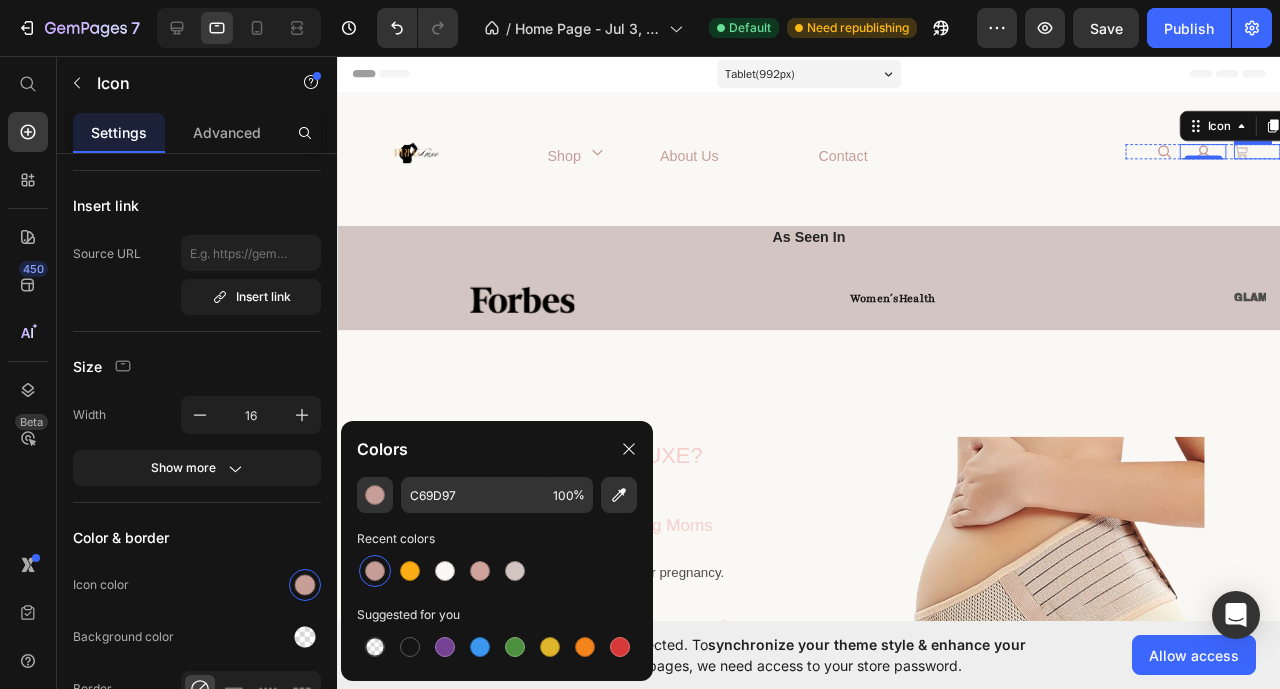 drag, startPoint x: 1270, startPoint y: 153, endPoint x: 1094, endPoint y: 298, distance: 228.03728 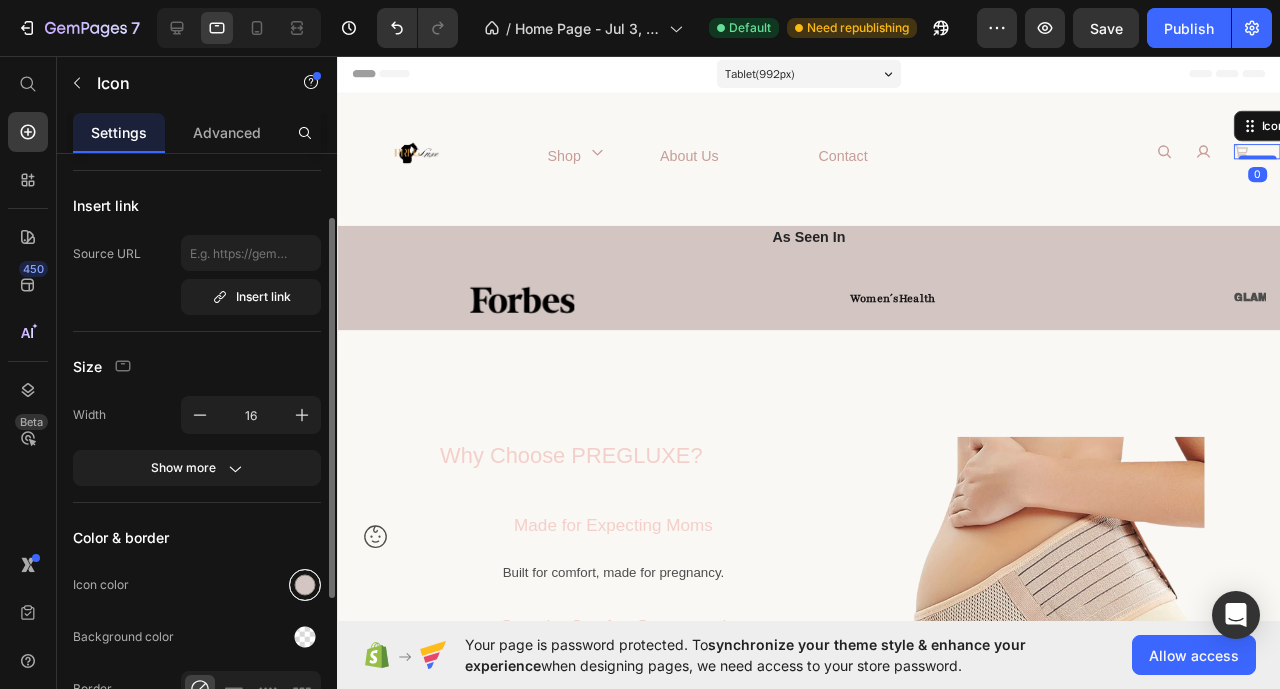 click at bounding box center [305, 585] 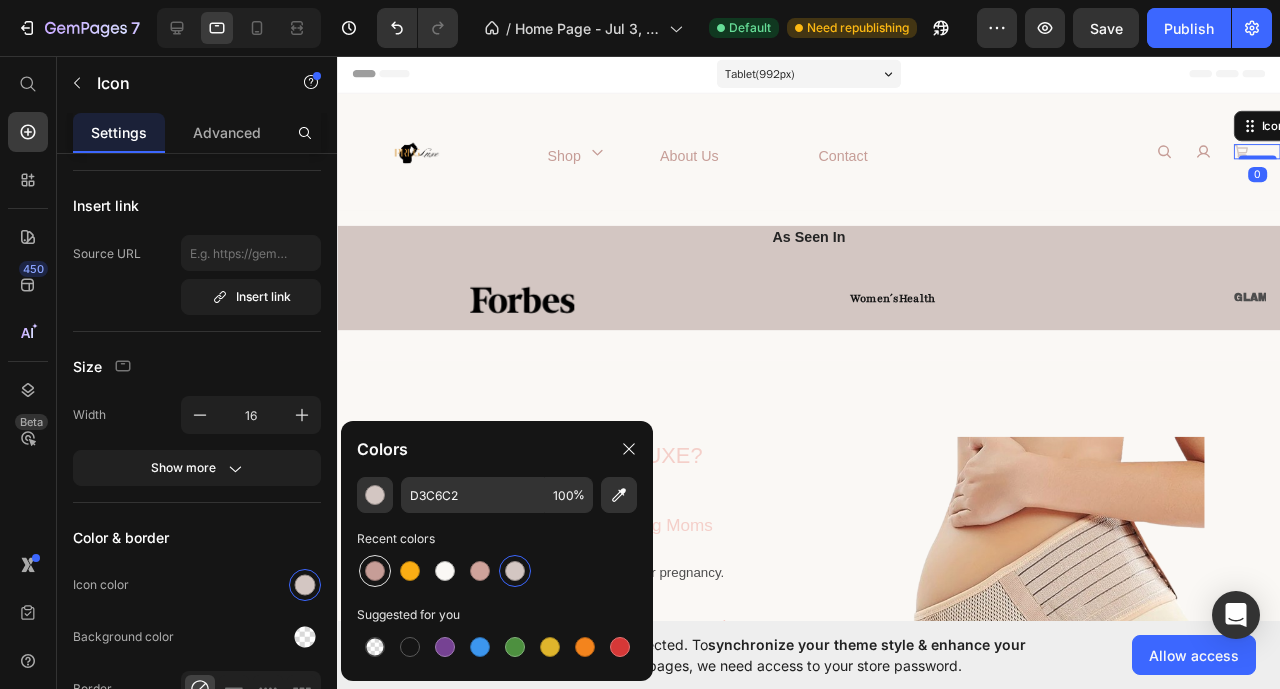 click at bounding box center (375, 571) 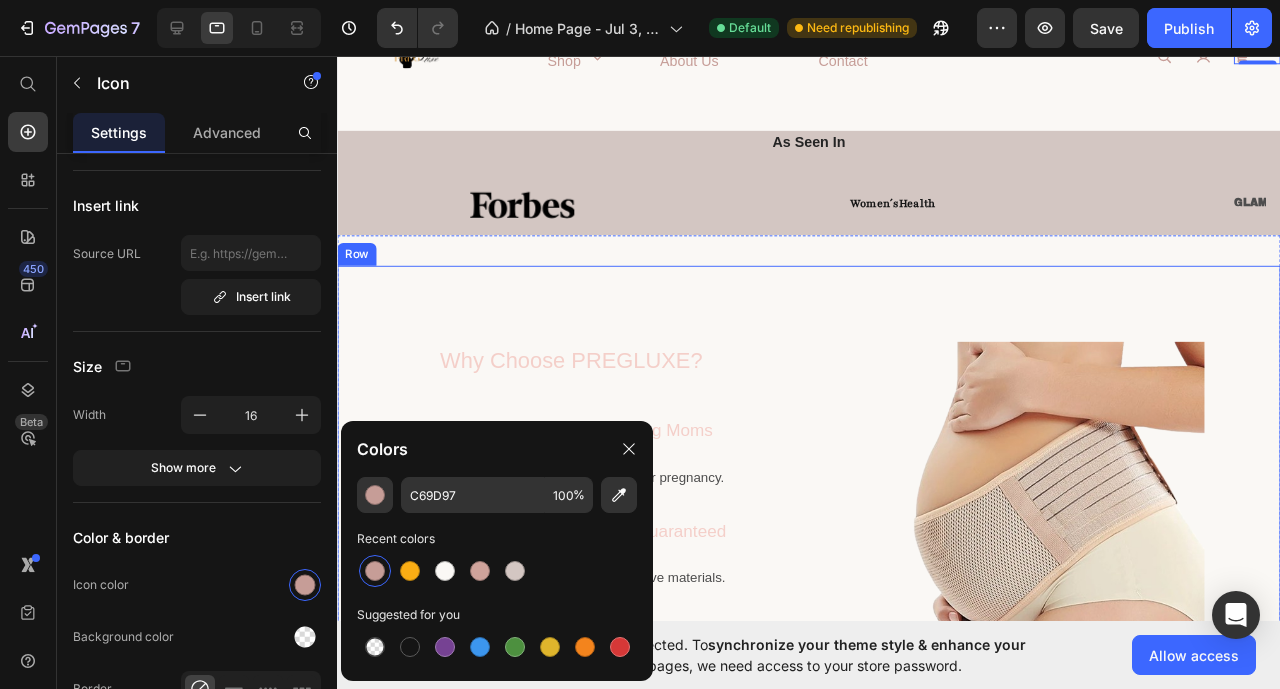 scroll, scrollTop: 200, scrollLeft: 0, axis: vertical 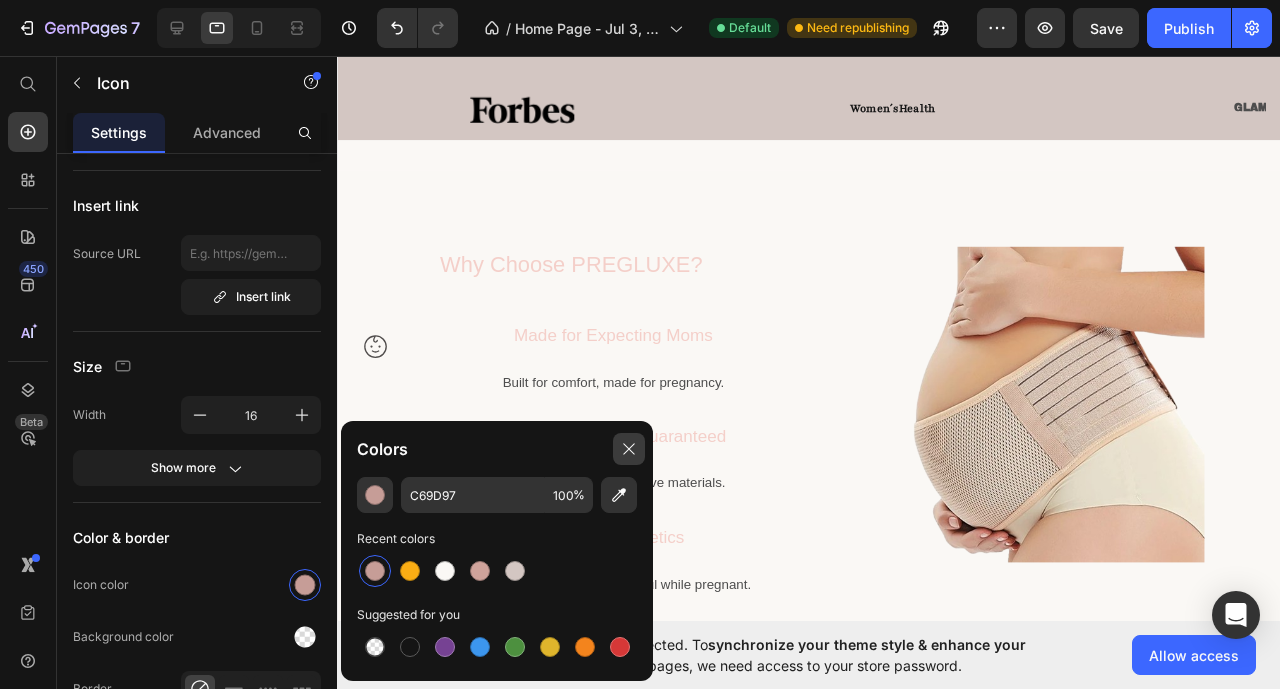 click 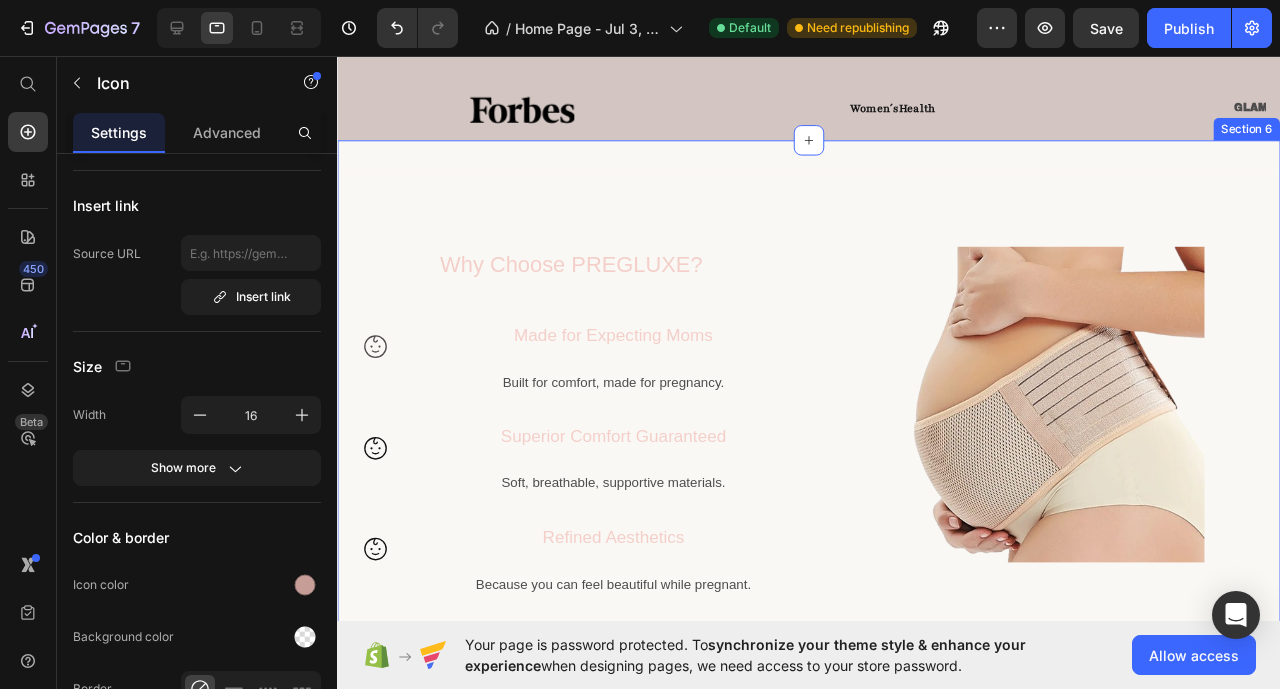 scroll, scrollTop: 0, scrollLeft: 0, axis: both 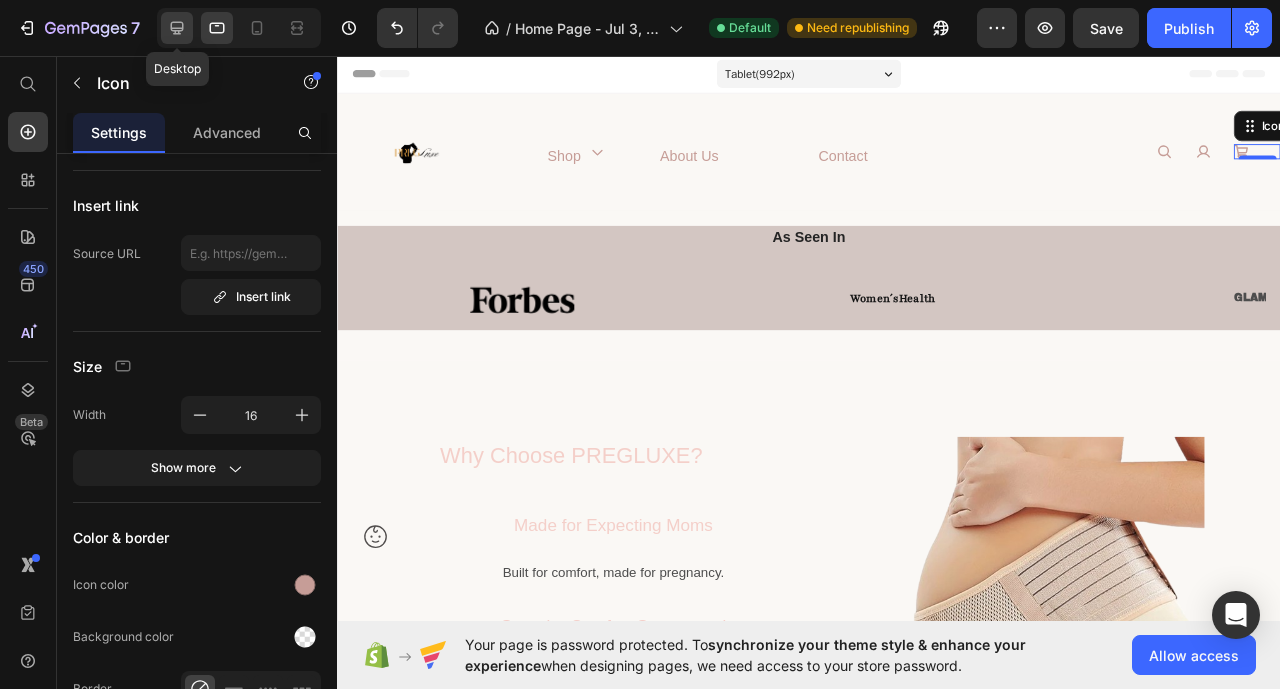 click 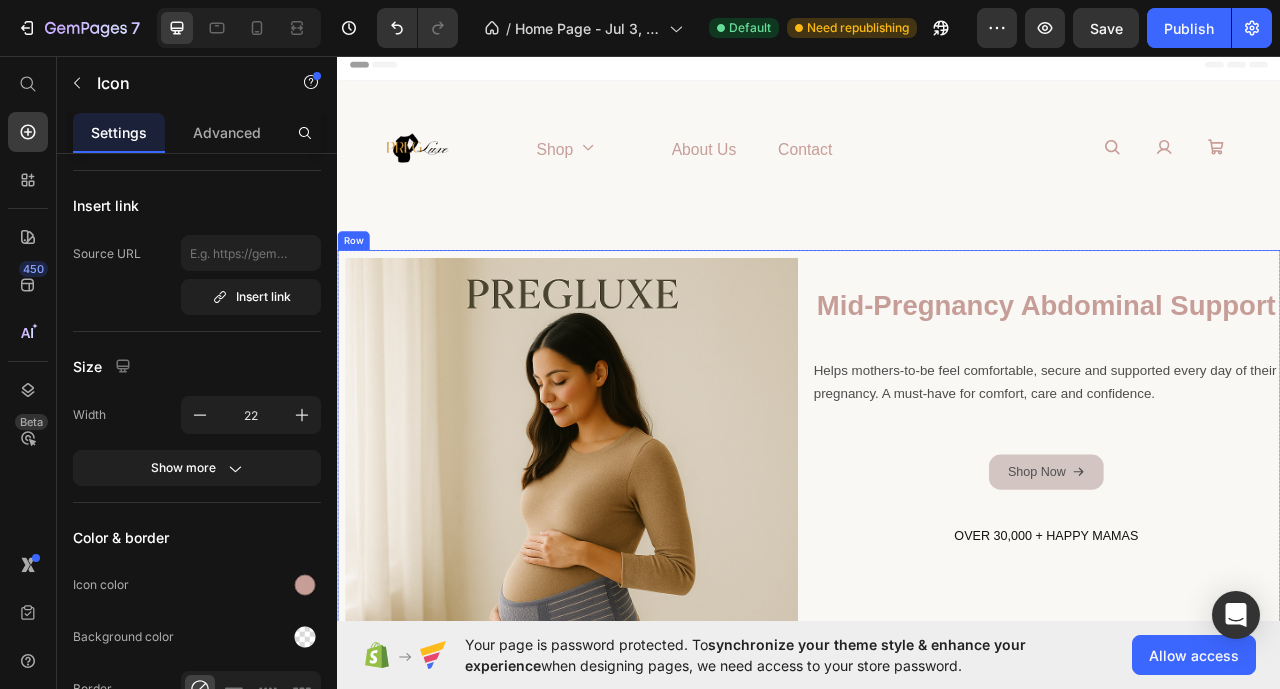 click on "Mid-pregnancy abdominal support Heading Helps mothers-to-be feel comfortable, secure and supported every day of their pregnancy. A must-have for comfort, care and confidence. Text Block
Shop Now Button OVER 30,000 + HAPPY MAMAS Heading" at bounding box center (1239, 602) 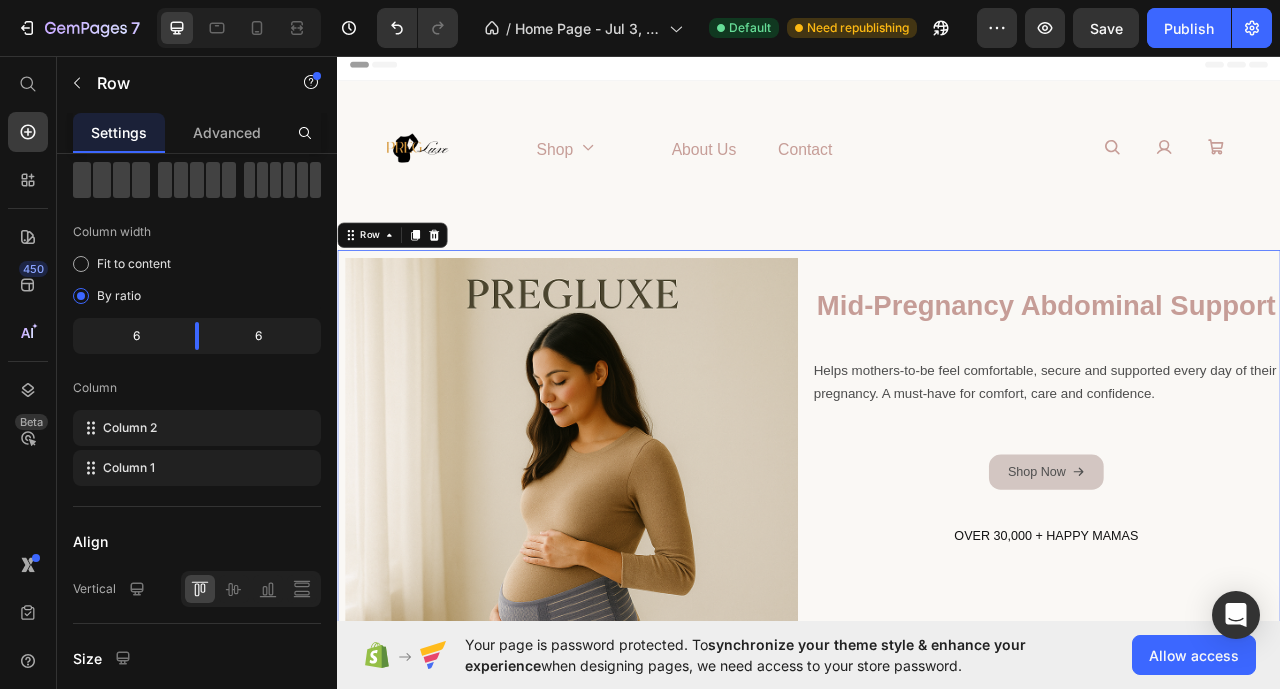 scroll, scrollTop: 0, scrollLeft: 0, axis: both 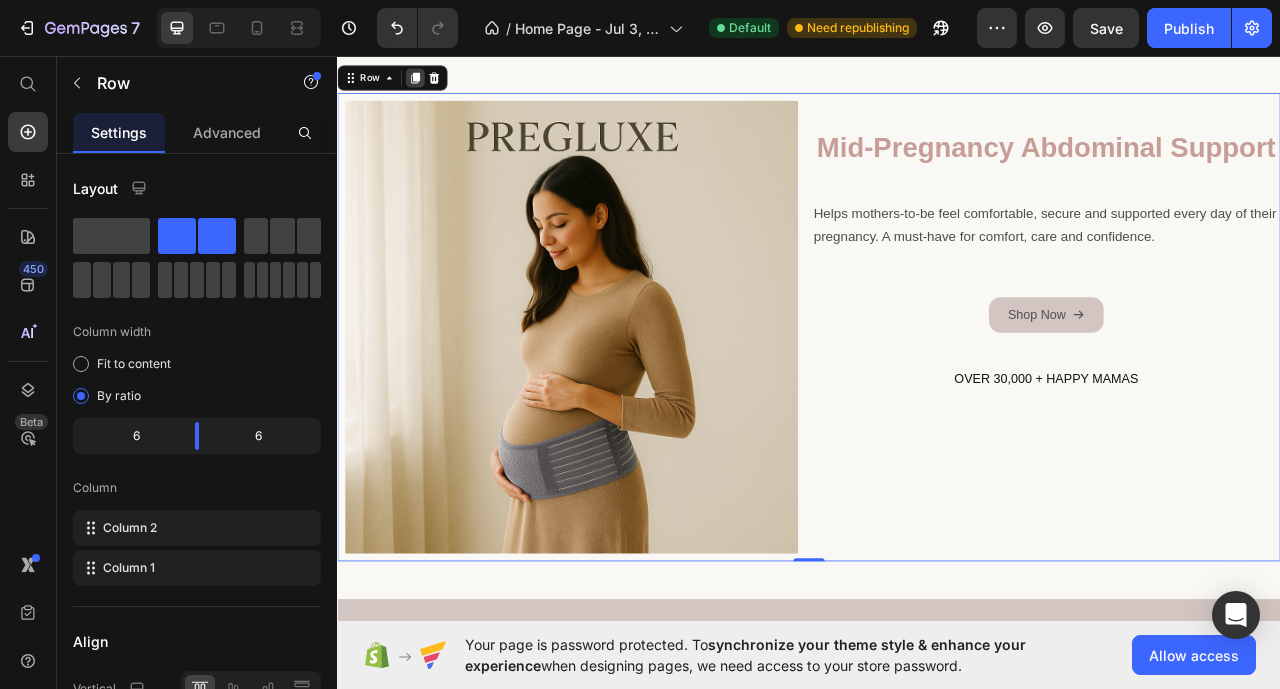 drag, startPoint x: 433, startPoint y: 81, endPoint x: 544, endPoint y: 178, distance: 147.411 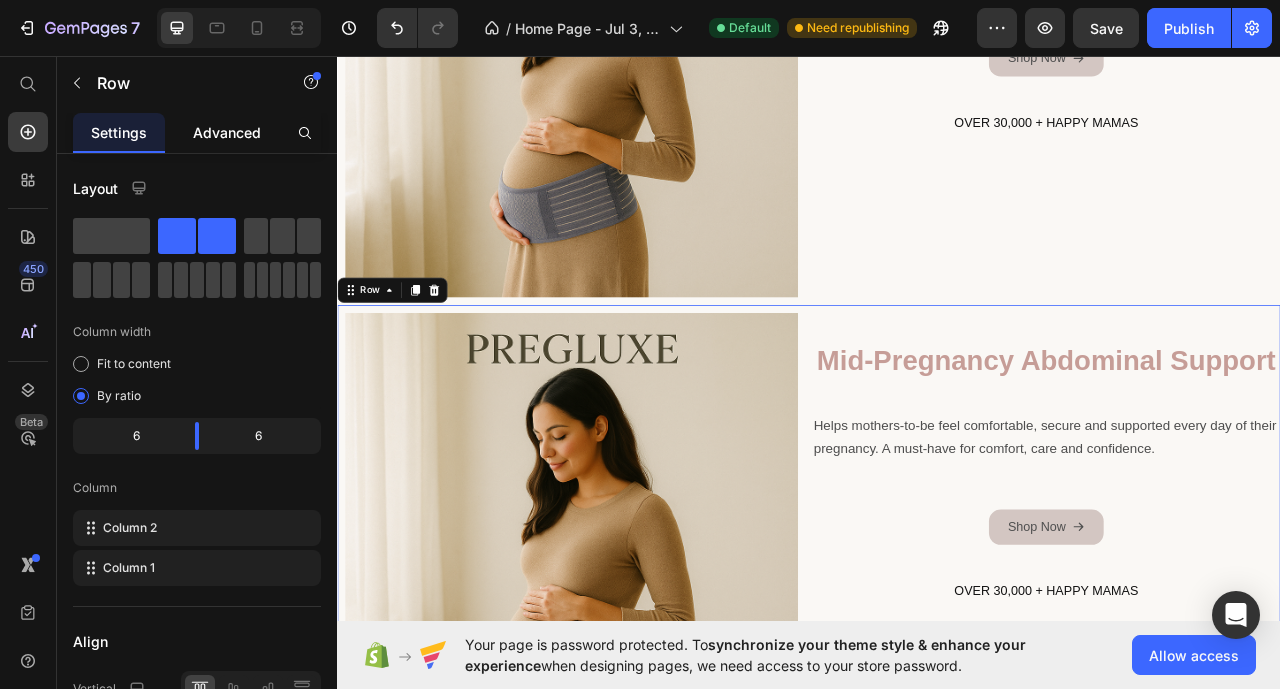 scroll, scrollTop: 771, scrollLeft: 0, axis: vertical 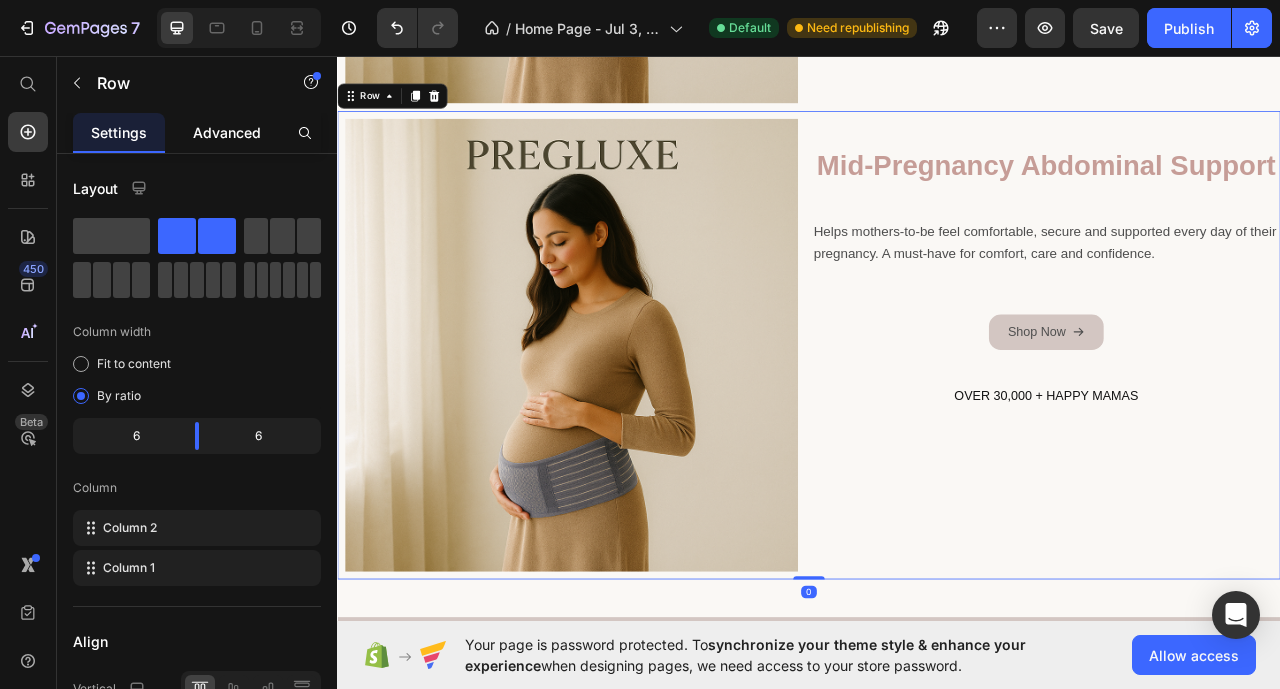 click on "Advanced" at bounding box center (227, 132) 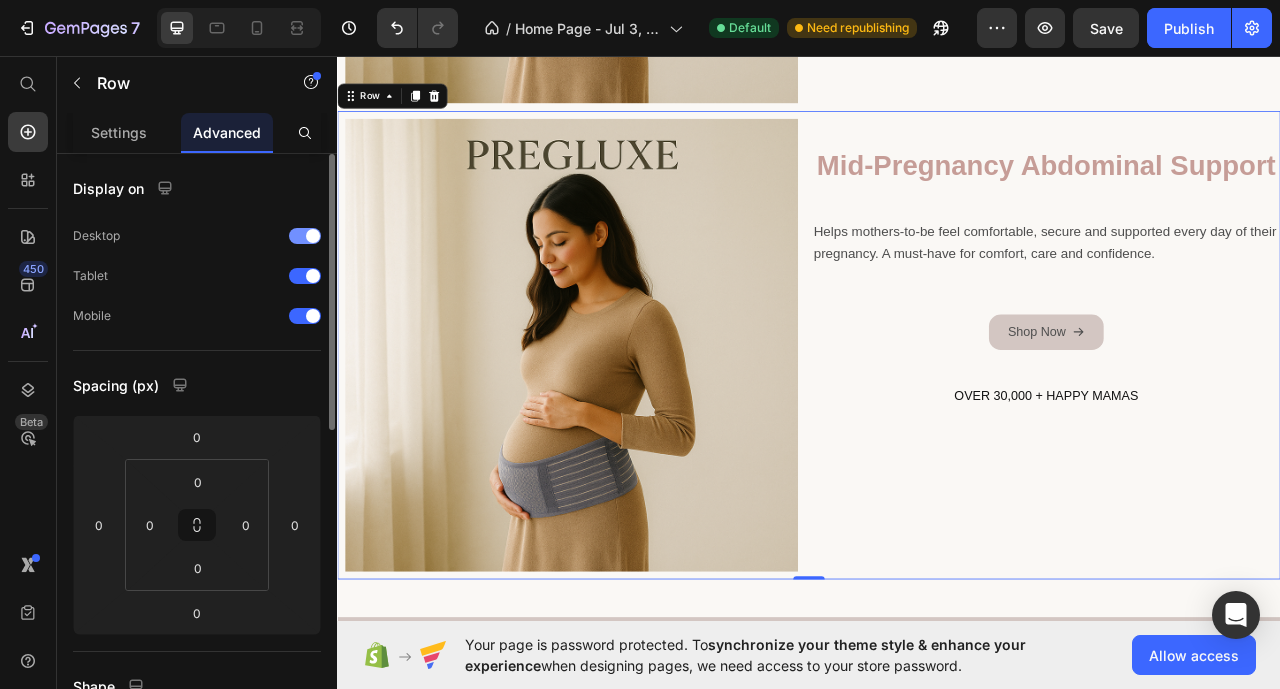 click at bounding box center (305, 236) 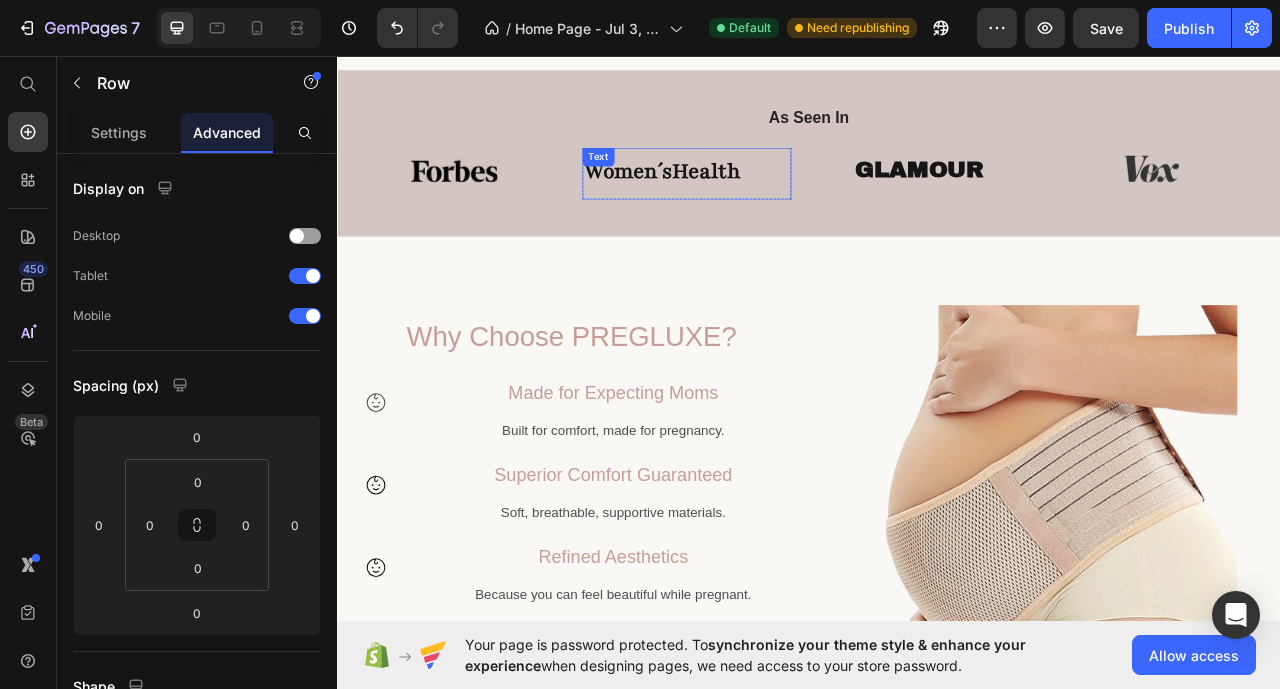 scroll, scrollTop: 771, scrollLeft: 0, axis: vertical 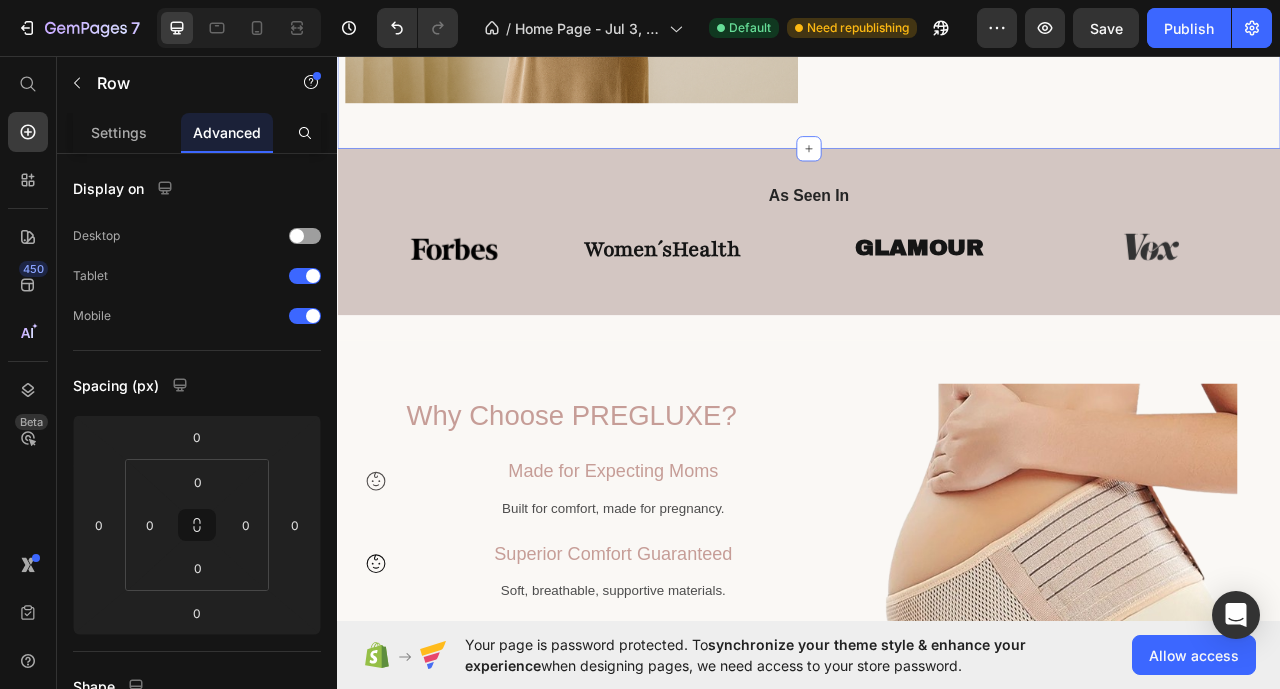 click on "Mid-pregnancy abdominal support Heading Helps mothers-to-be feel comfortable, secure and supported every day of their pregnancy. A must-have for comfort, care and confidence. Text Block
Shop Now Button OVER 30,000 + HAPPY MAMAS Heading Image Row Mid-pregnancy abdominal support Heading Helps mothers-to-be feel comfortable, secure and supported every day of their pregnancy. A must-have for comfort, care and confidence. Text Block
Shop Now Button OVER 30,000 + HAPPY MAMAS Heading Image Row   0 Mid-pregnancy abdominal support Heading Helps mothers-to-be feel comfortable, secure and supported every day of their pregnancy. A must-have for comfort, care and confidence. Text Block
Shop Now Button OVER 30,000 + HAPPY MAMAS Heading Image Row Row Section 2" at bounding box center [937, -163] 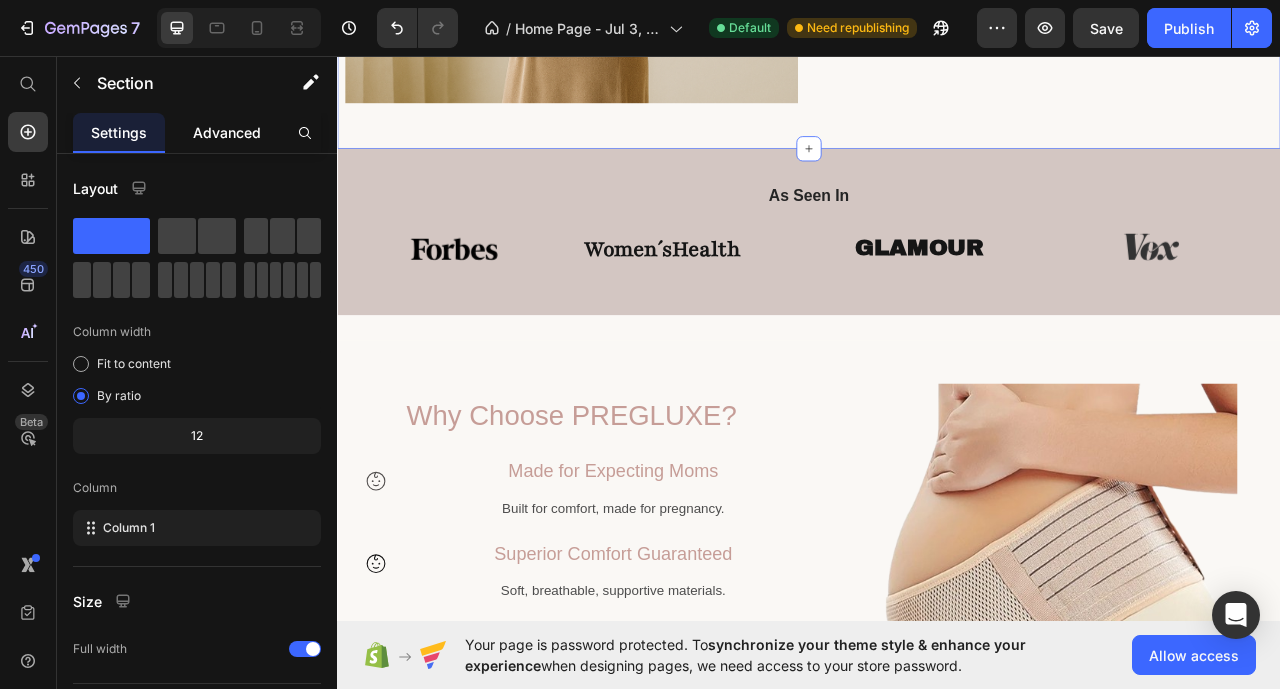 click on "Advanced" at bounding box center [227, 132] 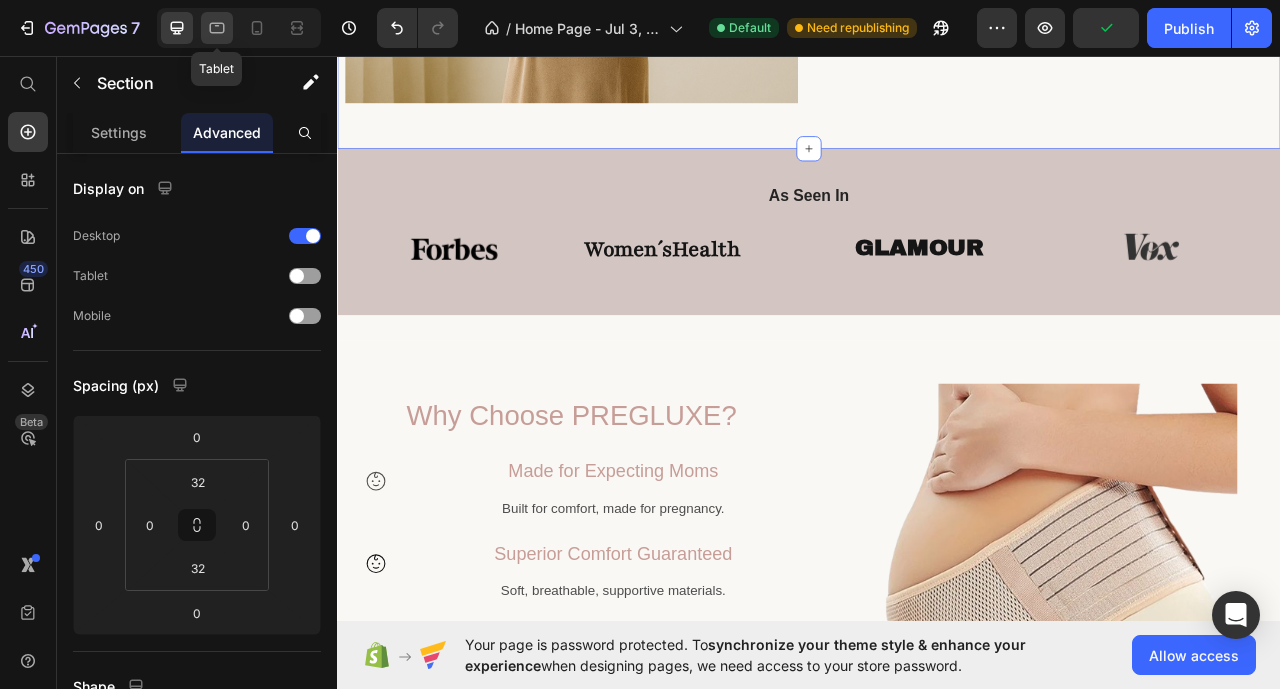 click 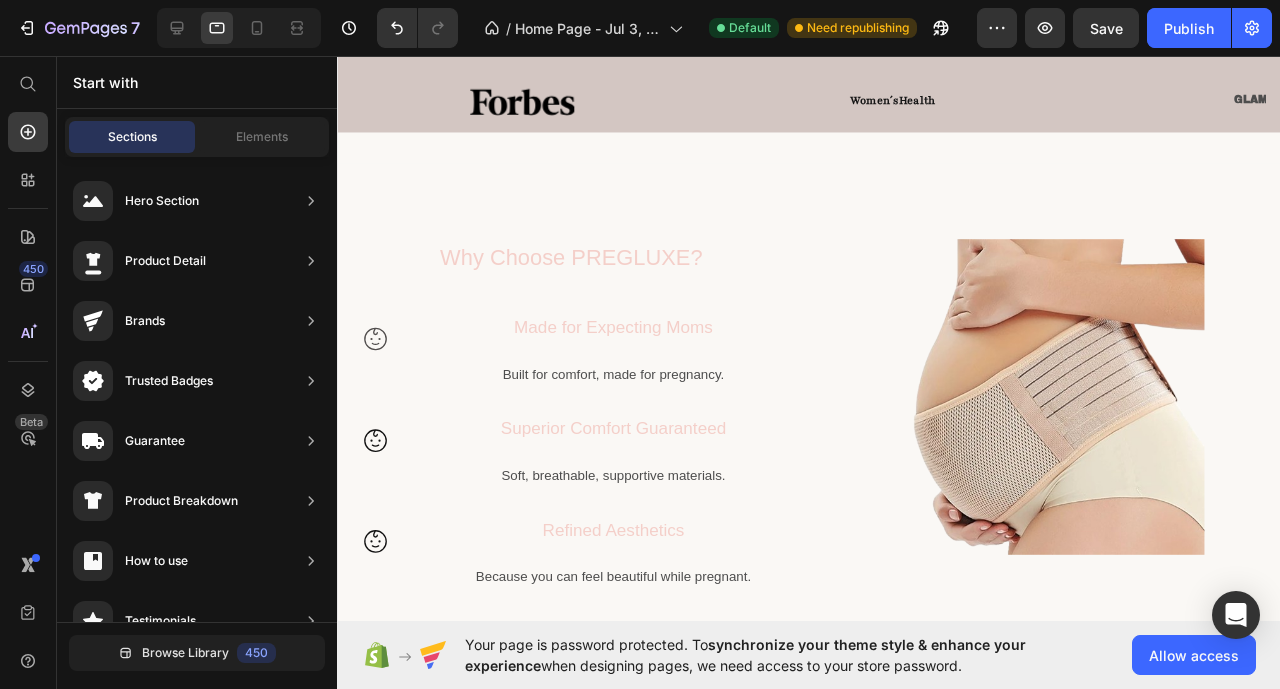 scroll, scrollTop: 0, scrollLeft: 0, axis: both 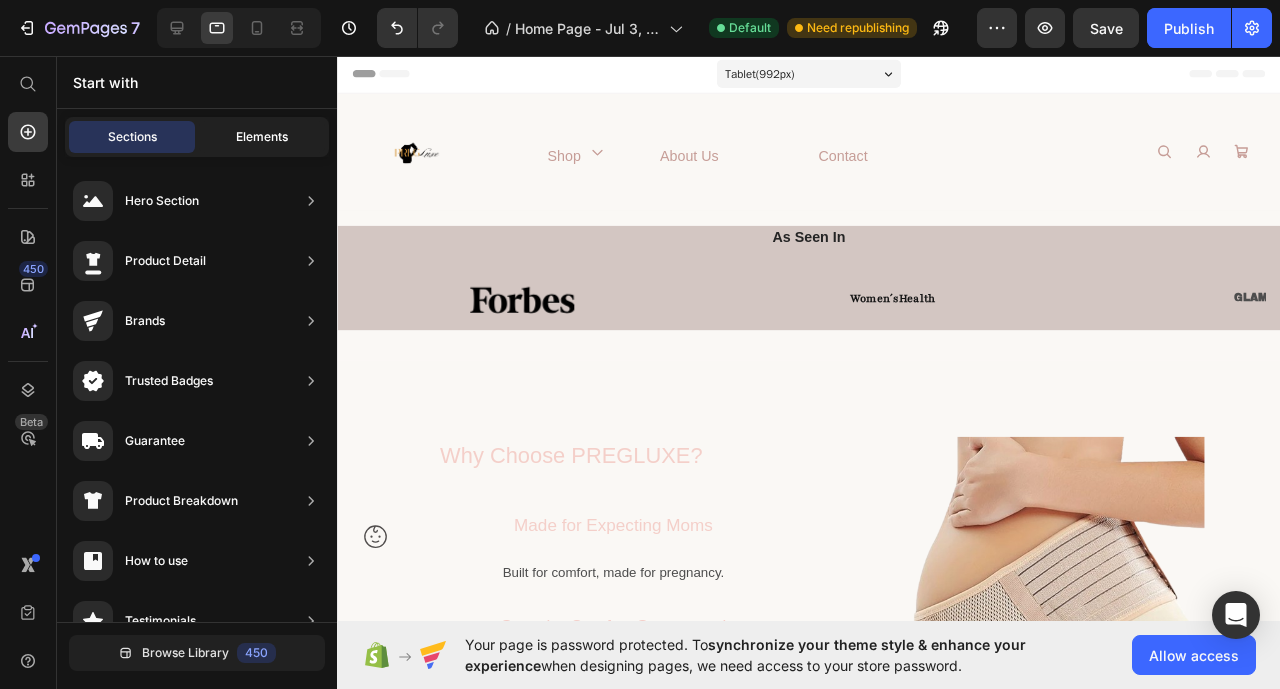 click on "Elements" at bounding box center [262, 137] 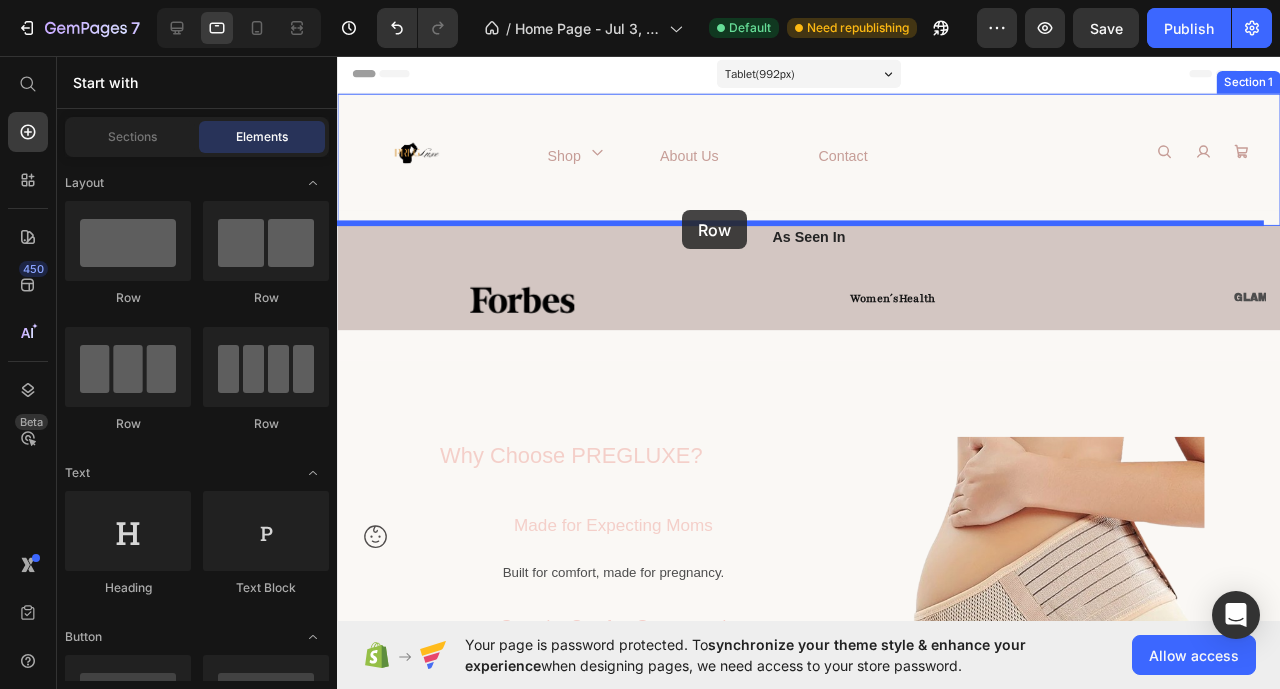 drag, startPoint x: 446, startPoint y: 291, endPoint x: 700, endPoint y: 218, distance: 264.28204 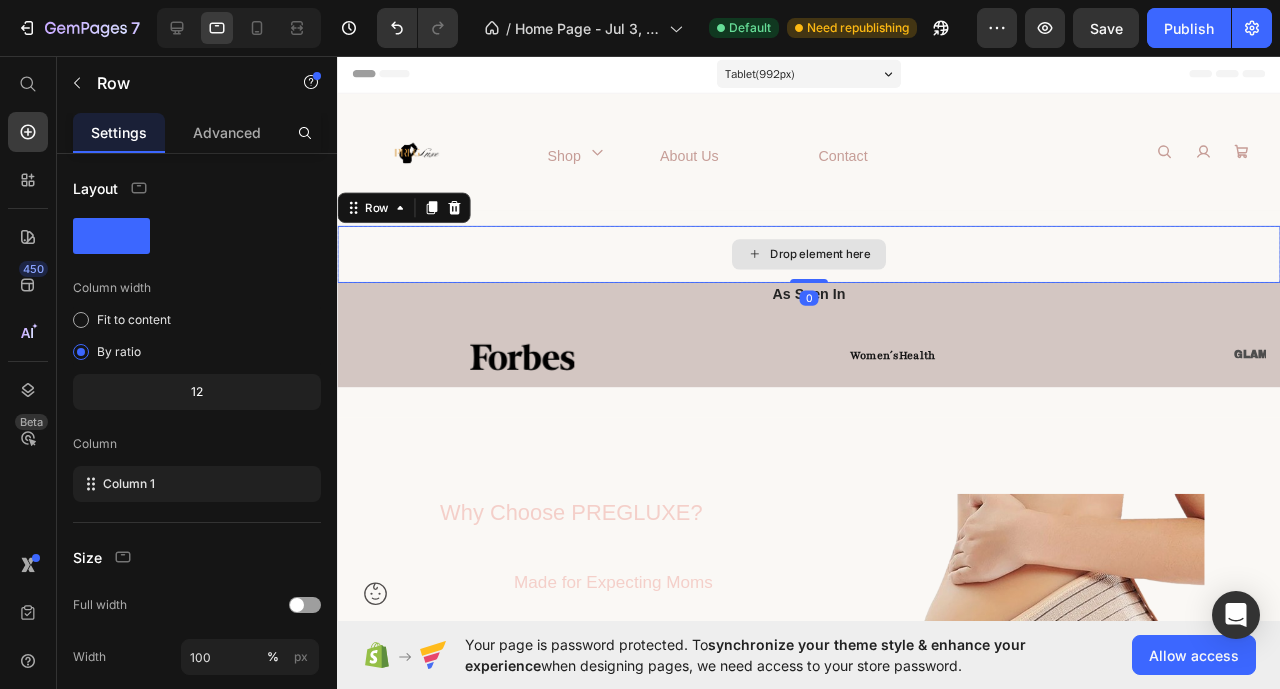 click on "Drop element here" at bounding box center [833, 264] 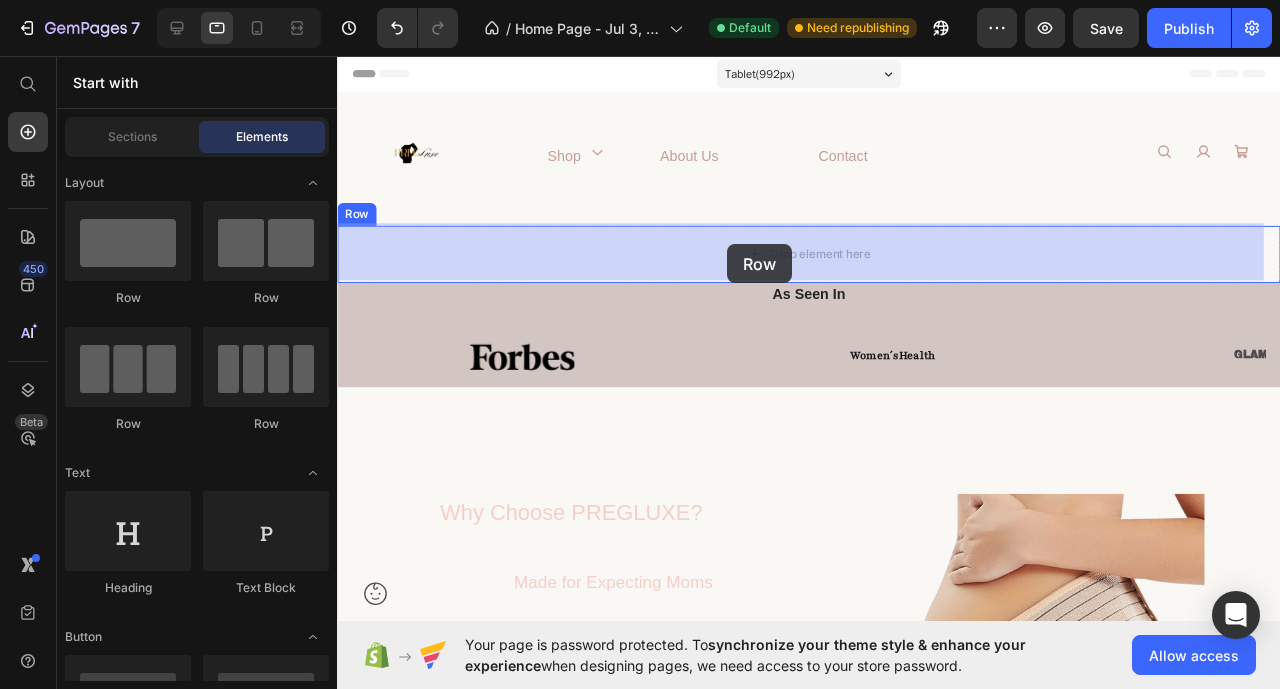 drag, startPoint x: 614, startPoint y: 303, endPoint x: 749, endPoint y: 251, distance: 144.6686 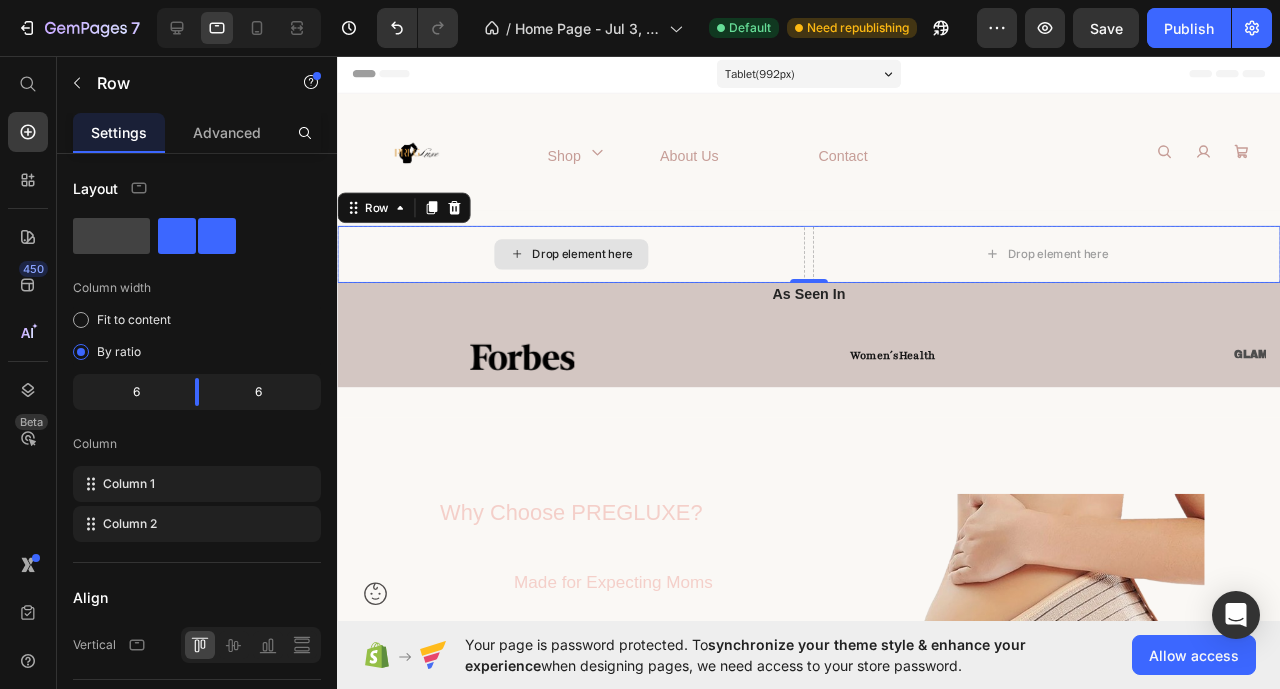 click on "Drop element here" at bounding box center [595, 264] 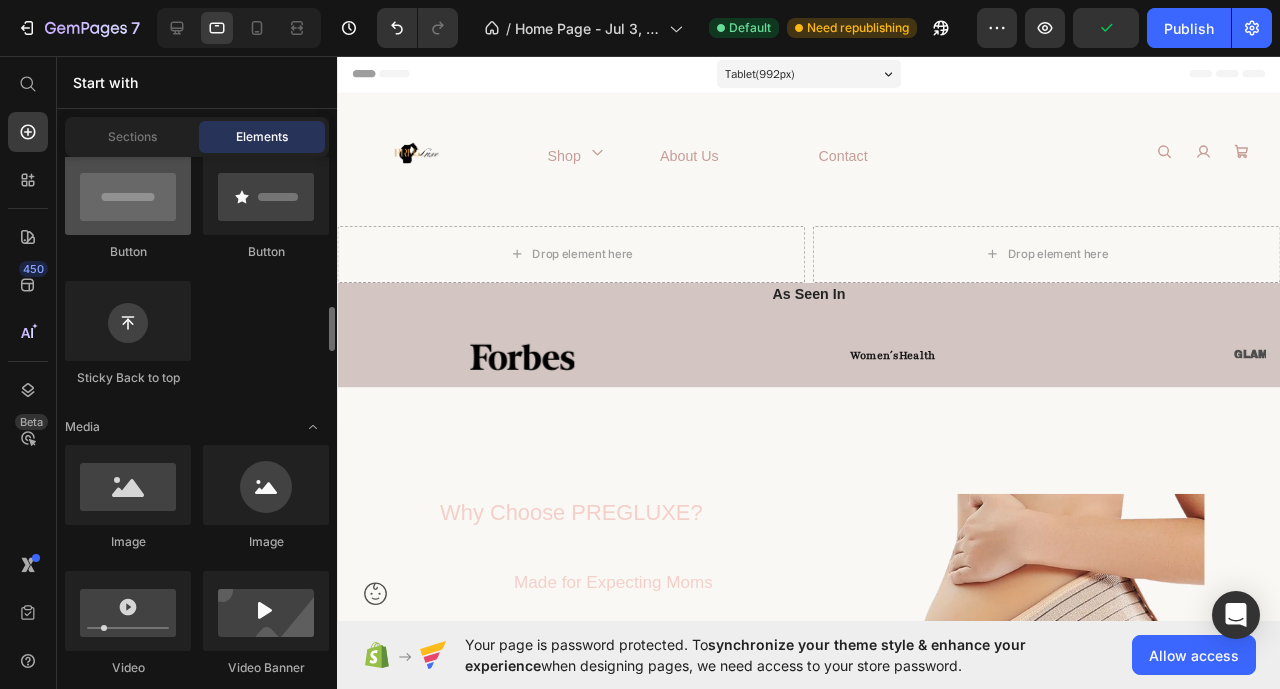 scroll, scrollTop: 600, scrollLeft: 0, axis: vertical 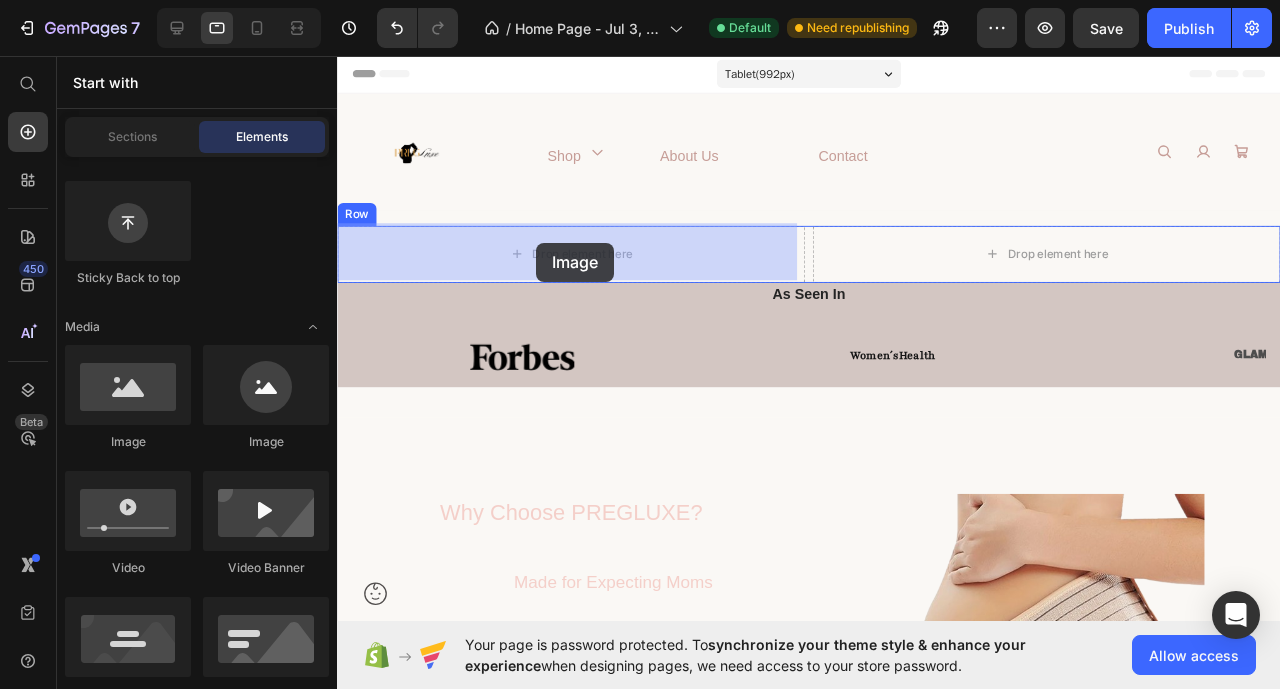 drag, startPoint x: 443, startPoint y: 445, endPoint x: 546, endPoint y: 252, distance: 218.76471 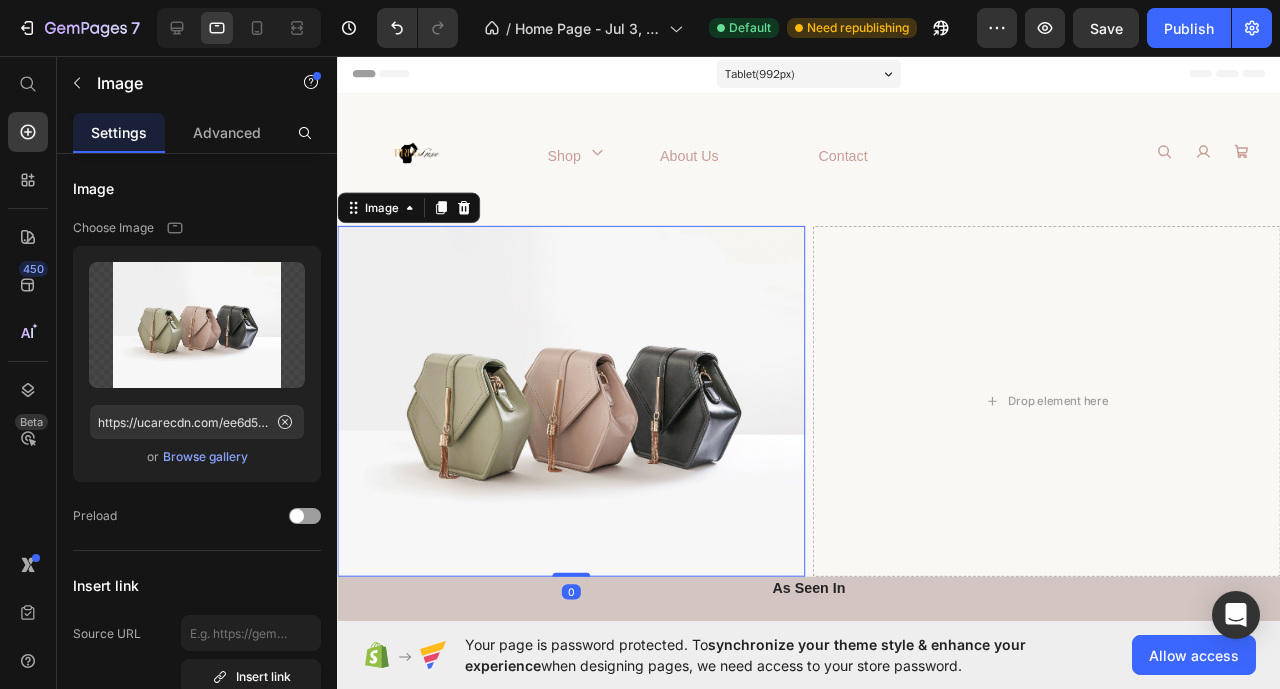 click at bounding box center [583, 418] 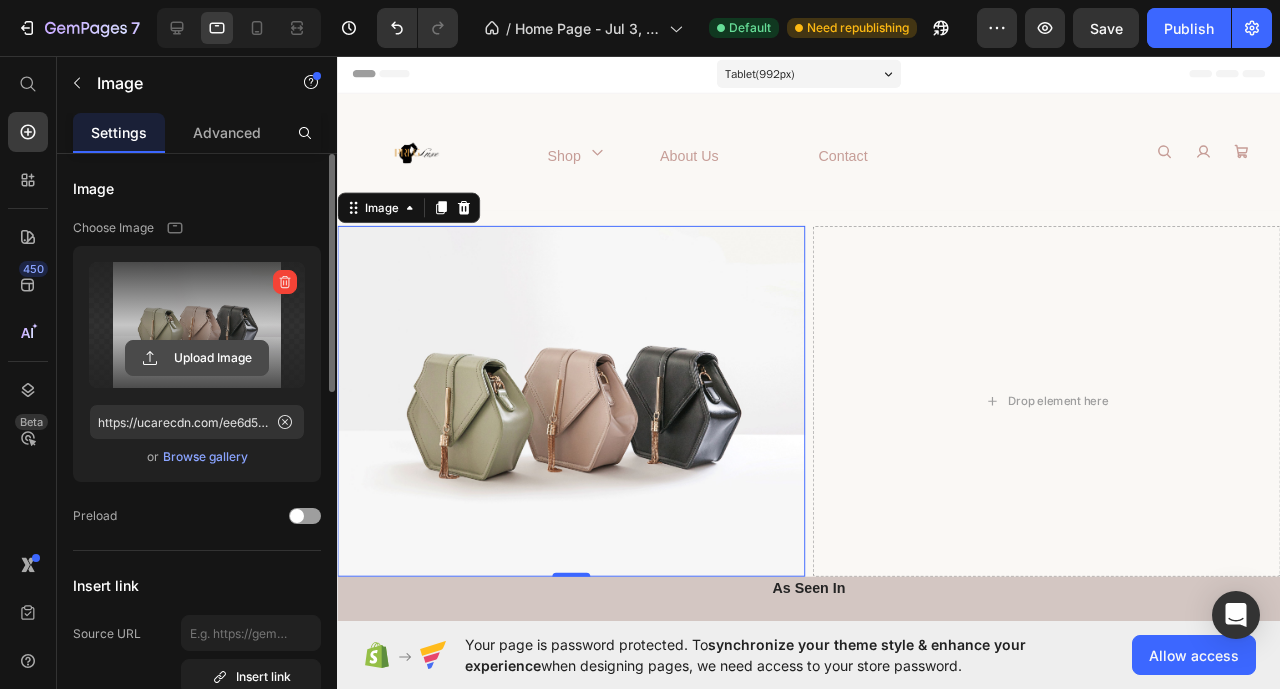 click 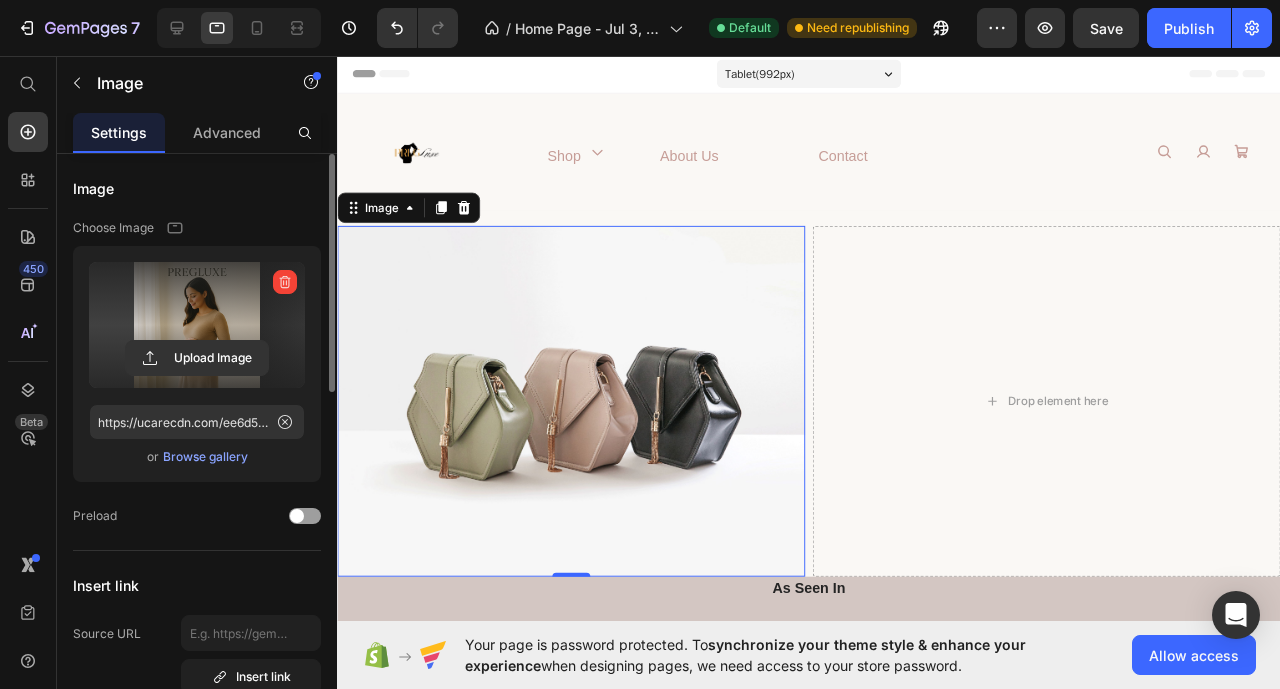 type on "https://cdn.shopify.com/s/files/1/0636/0753/7762/files/gempages_573152250143180001-6cfc397a-6ed6-4559-b4a2-4156338abc2e.png" 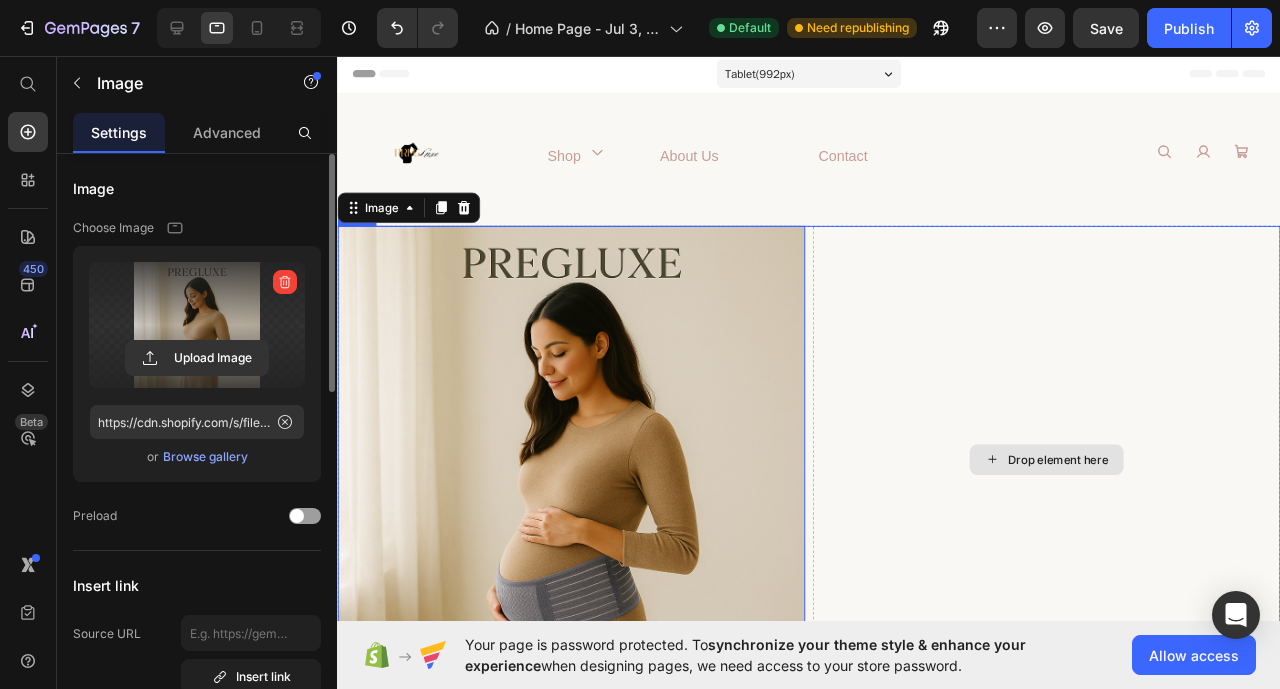 click on "Drop element here" at bounding box center (1095, 480) 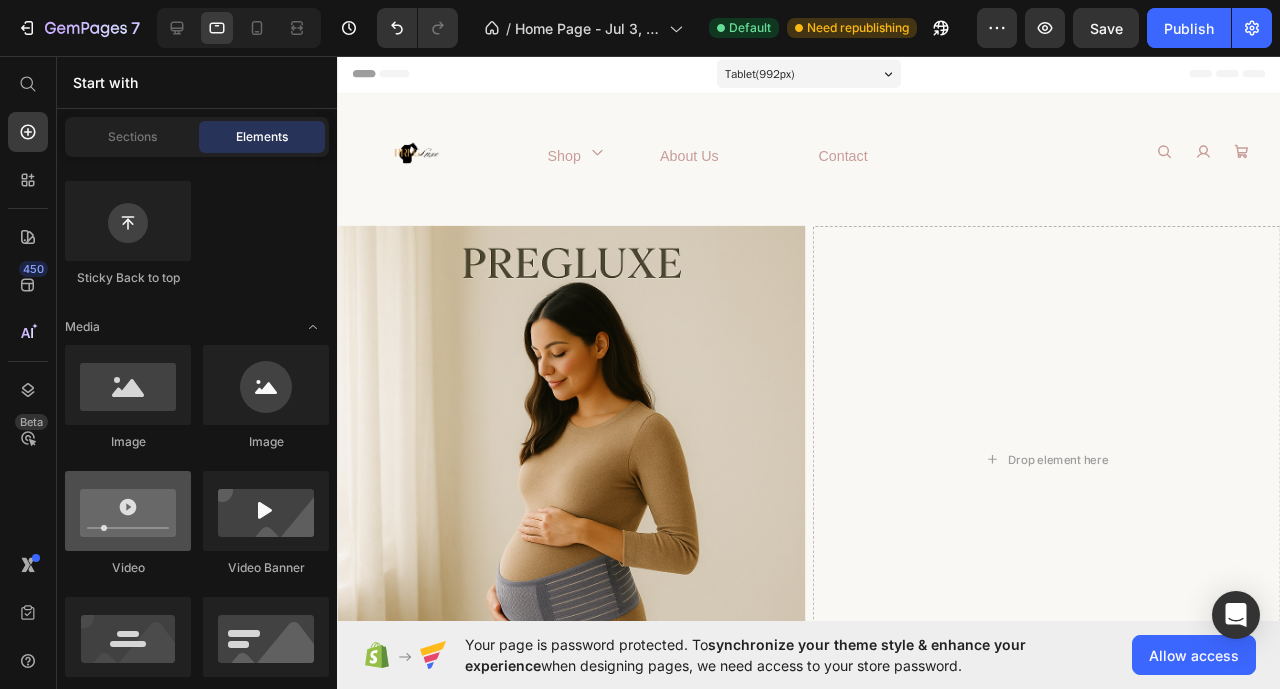 scroll, scrollTop: 300, scrollLeft: 0, axis: vertical 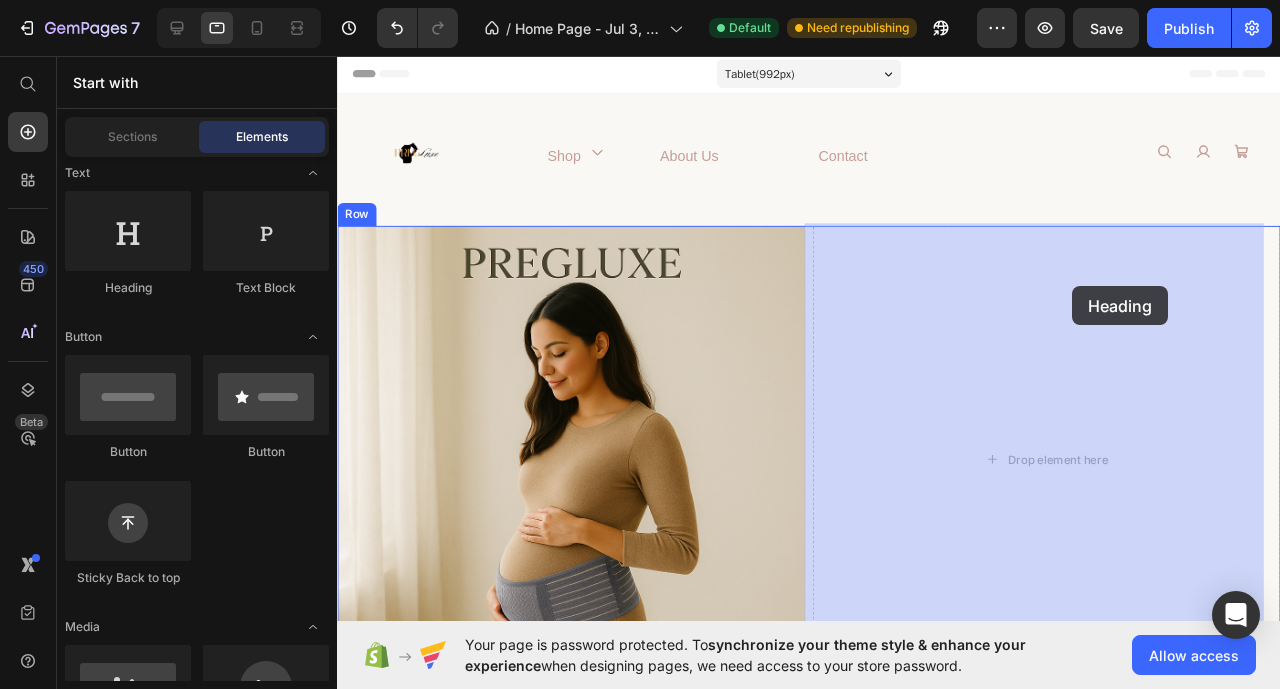 drag, startPoint x: 462, startPoint y: 298, endPoint x: 1110, endPoint y: 298, distance: 648 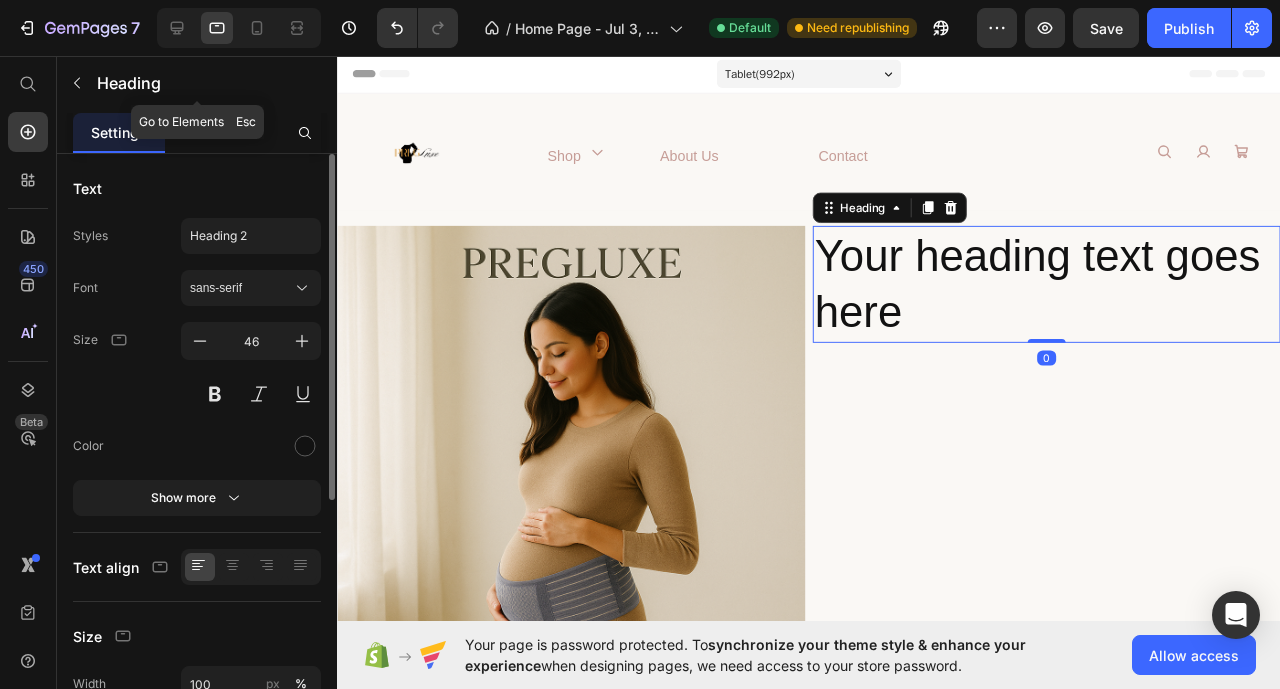 click 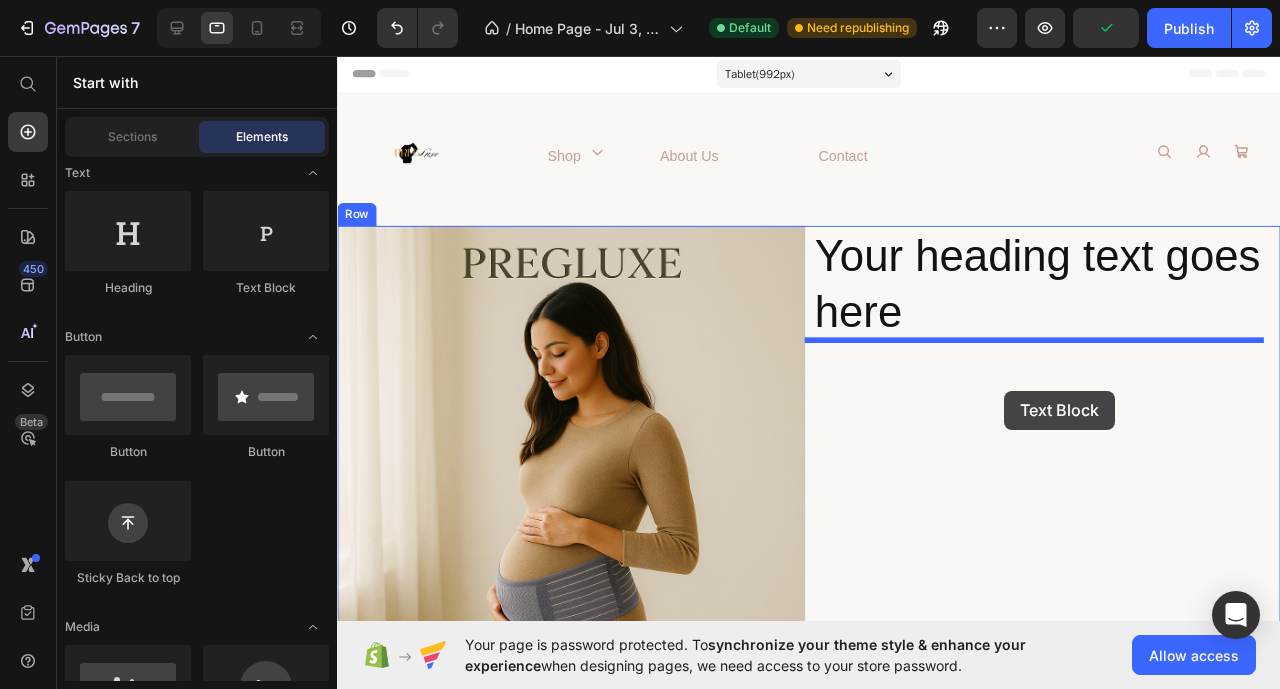 drag, startPoint x: 1359, startPoint y: 440, endPoint x: 1038, endPoint y: 408, distance: 322.59106 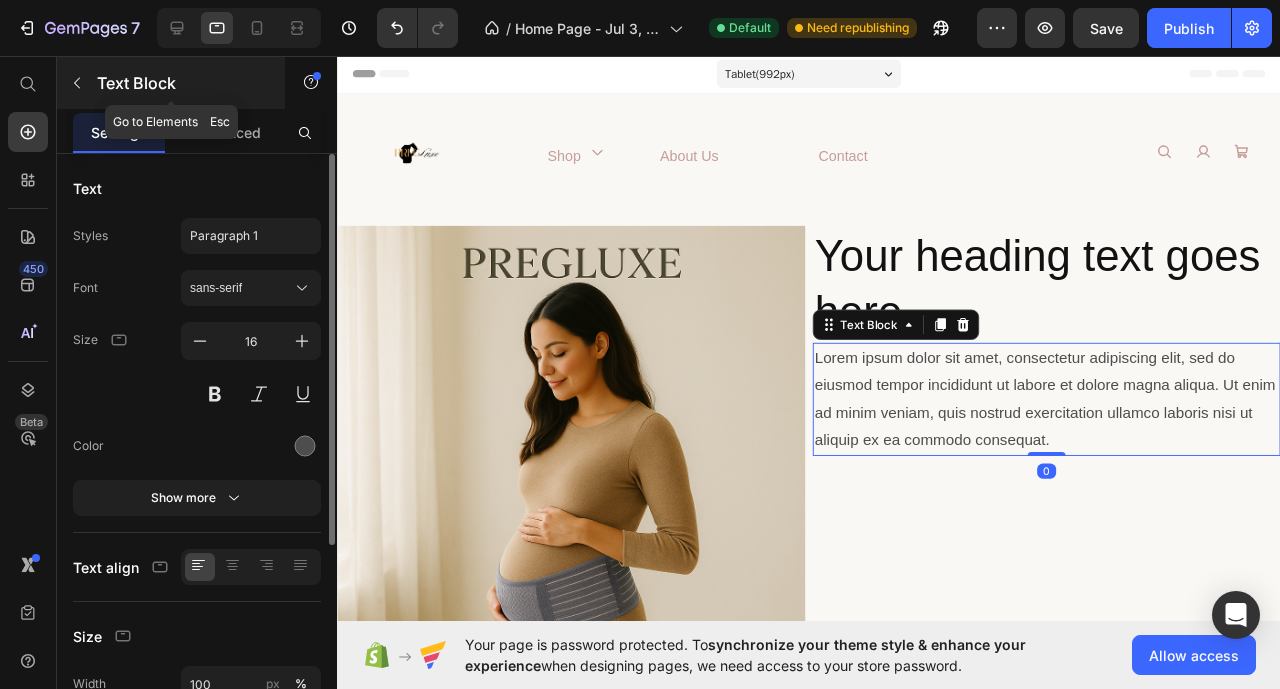 click 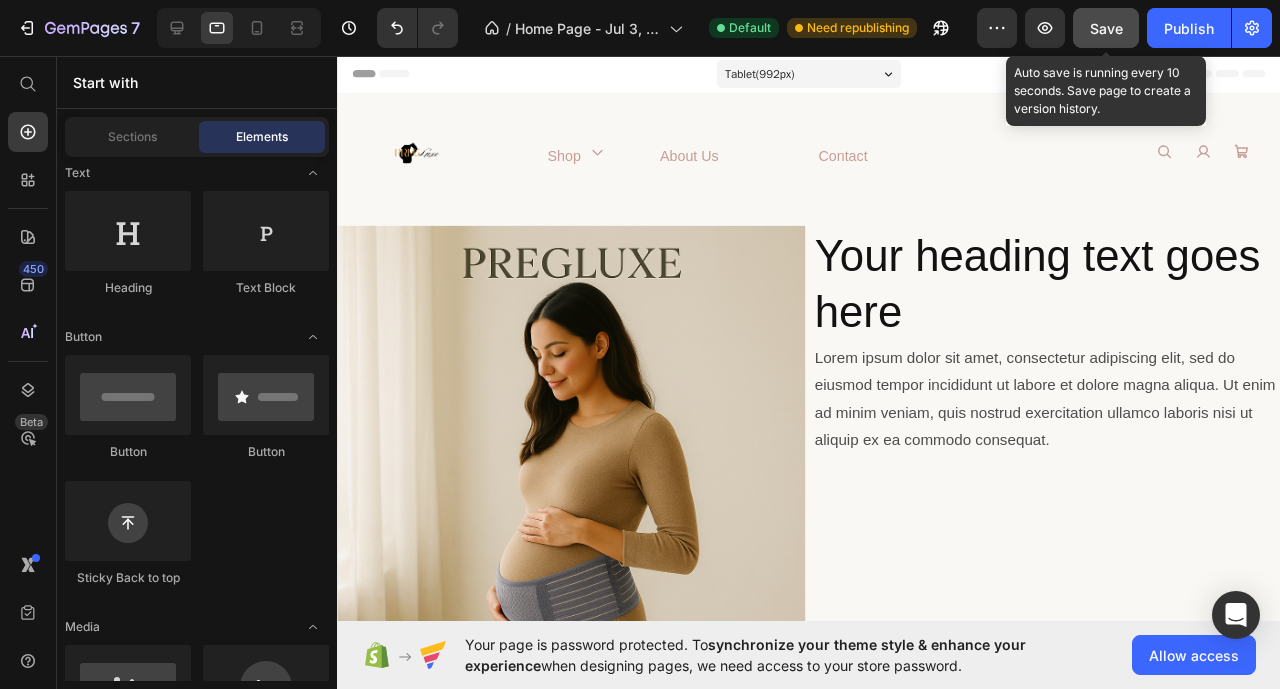 drag, startPoint x: 1097, startPoint y: 35, endPoint x: 417, endPoint y: 22, distance: 680.12427 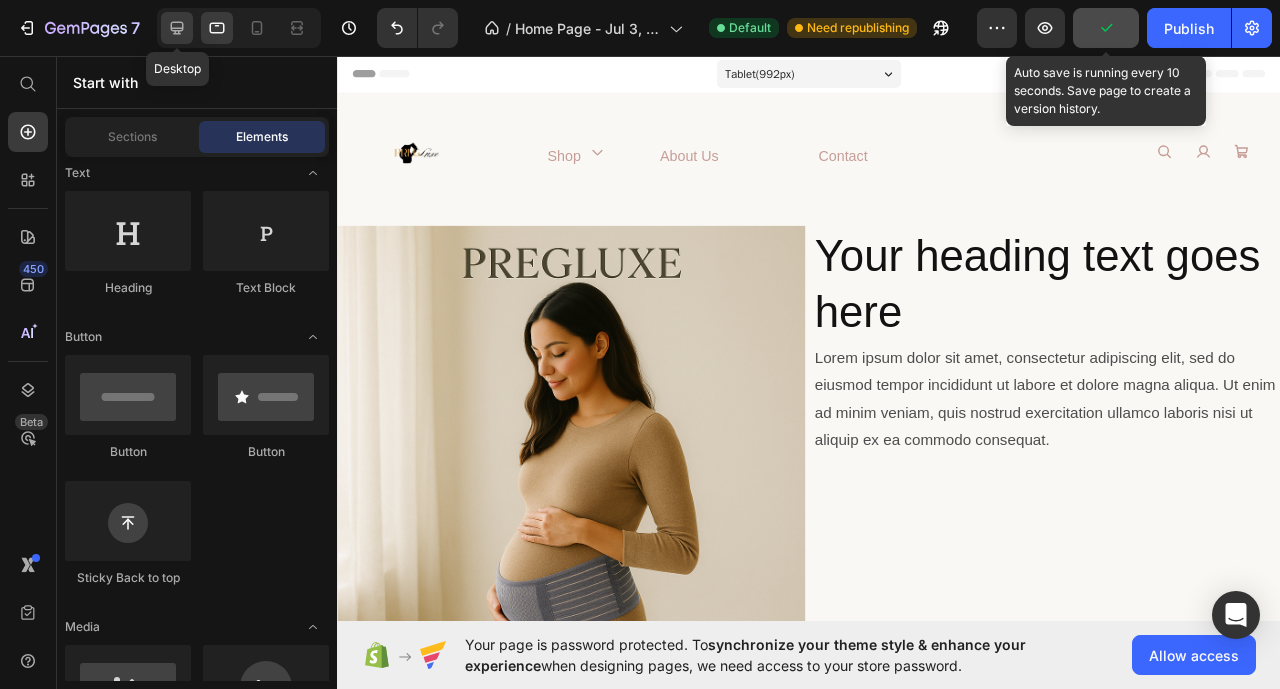 click 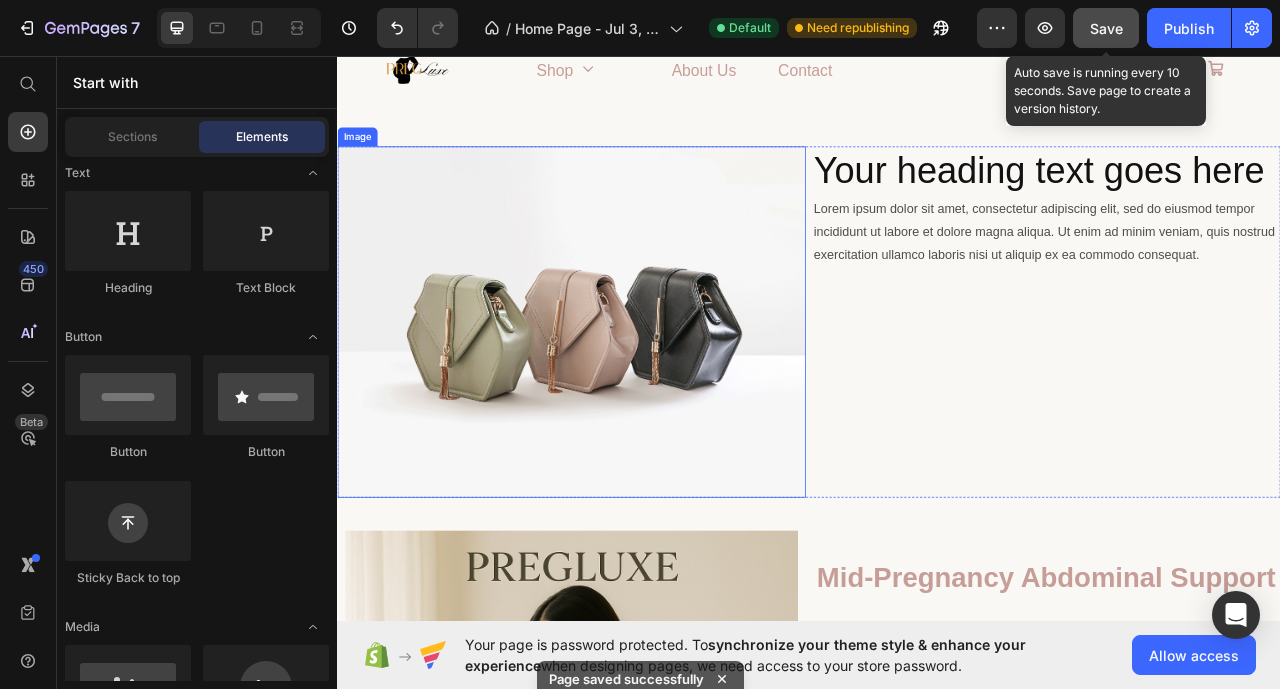 scroll, scrollTop: 200, scrollLeft: 0, axis: vertical 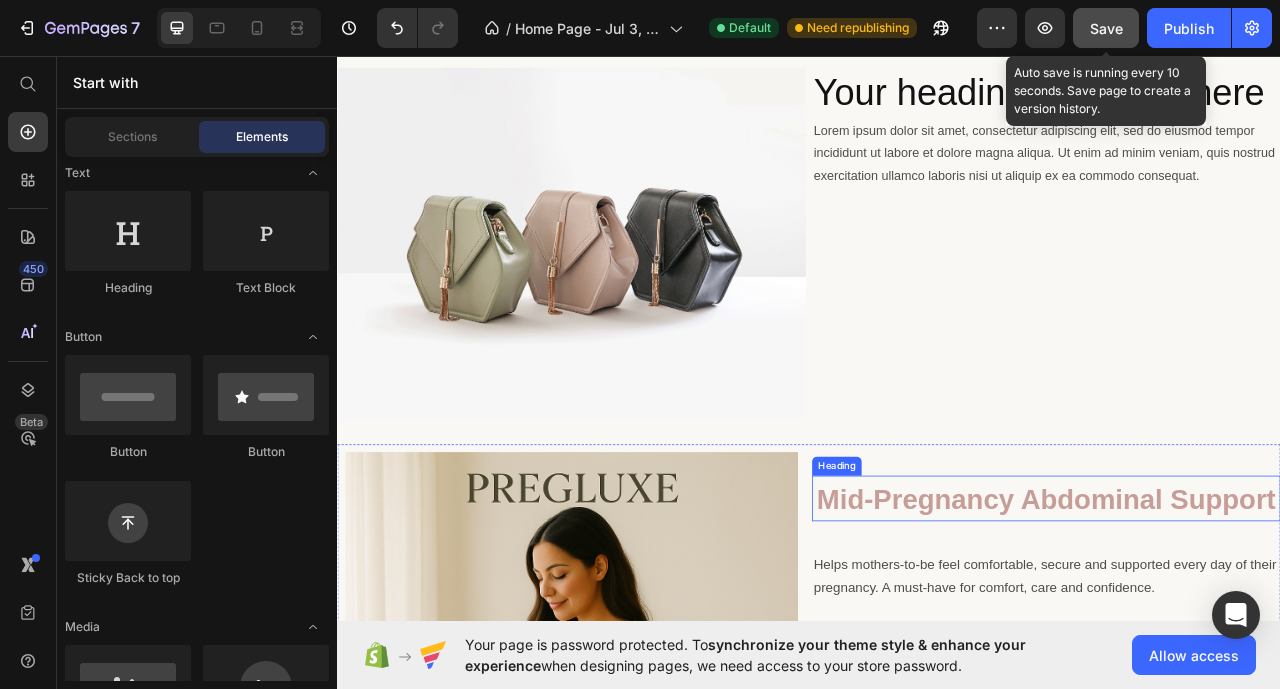 click on "Mid-pregnancy abdominal support" at bounding box center [1239, 620] 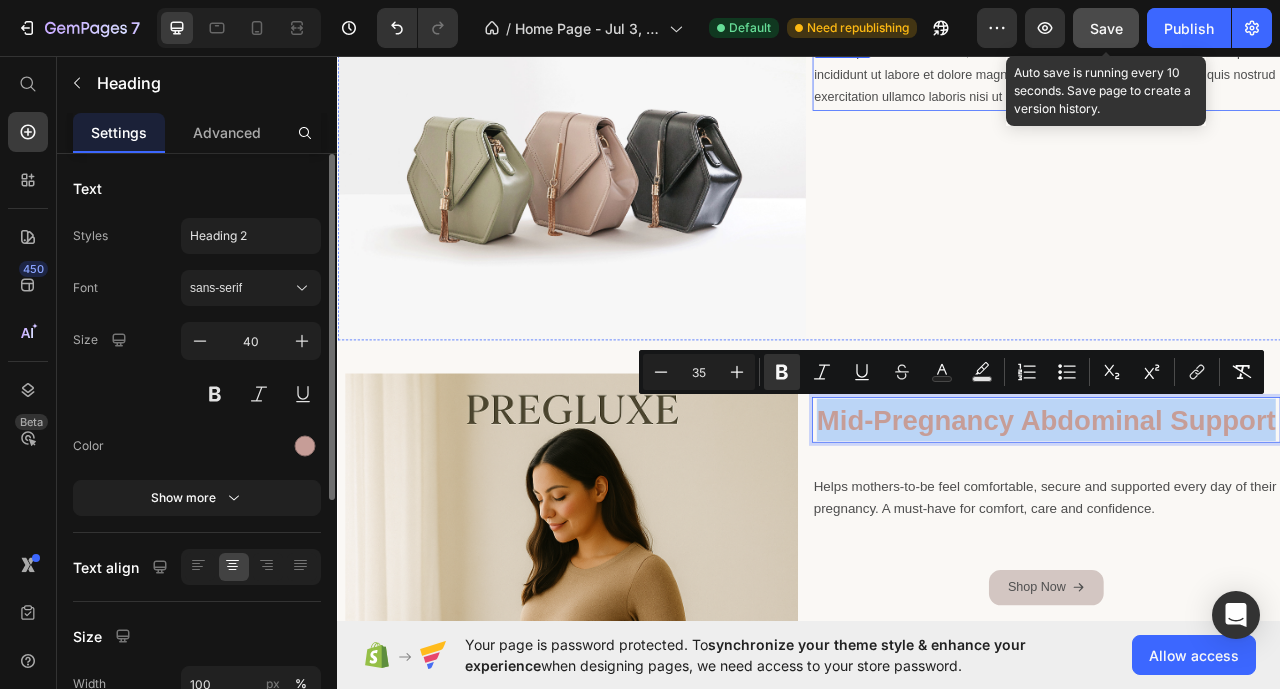 scroll, scrollTop: 200, scrollLeft: 0, axis: vertical 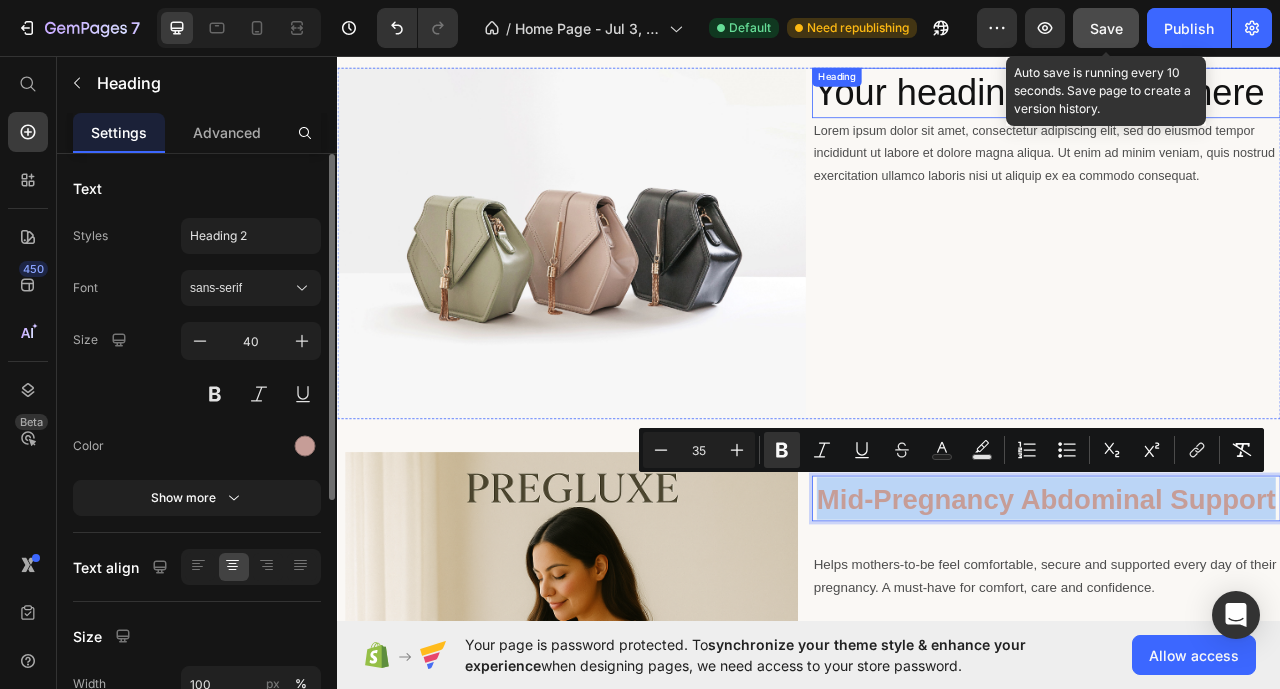 click on "Your heading text goes here" at bounding box center (1239, 104) 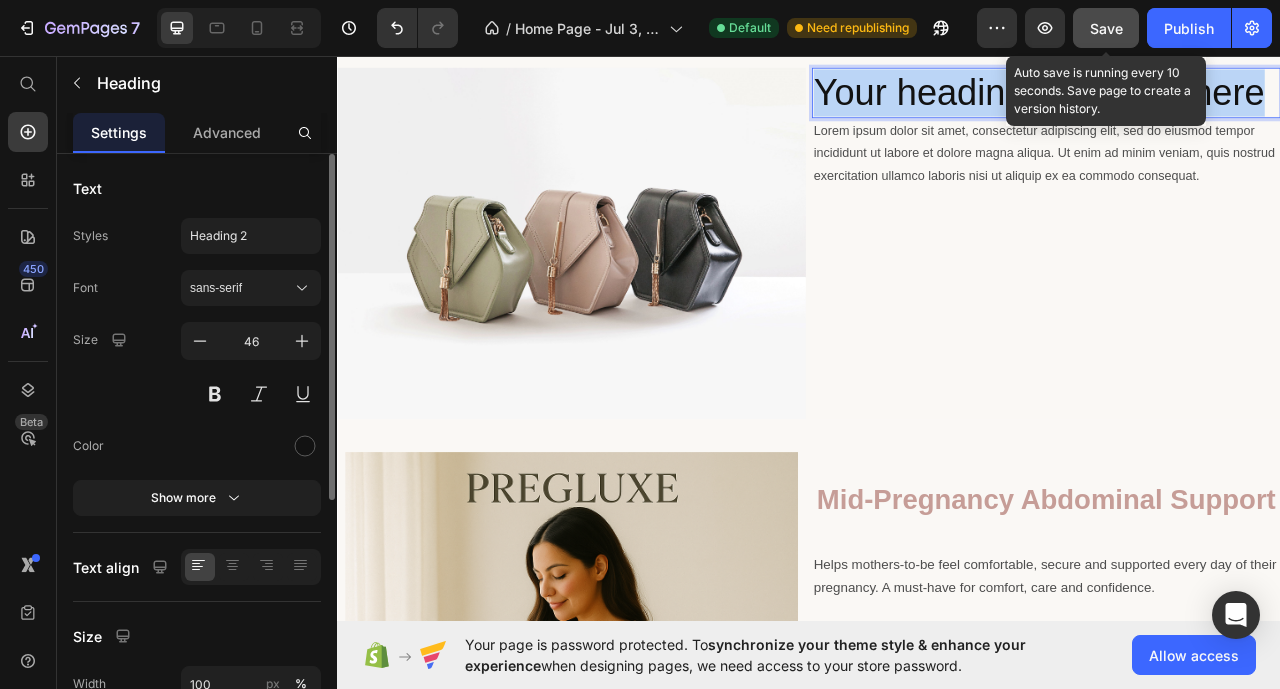 click on "Your heading text goes here" at bounding box center (1239, 104) 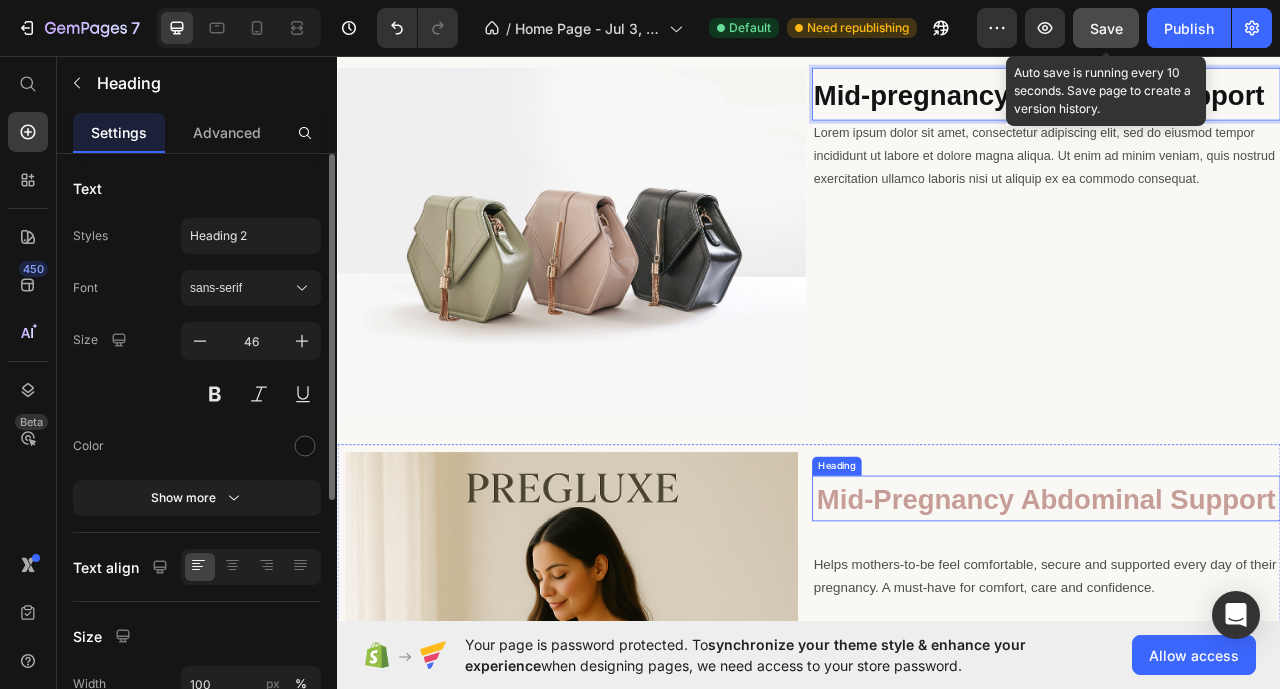 click on "Mid-pregnancy abdominal support" at bounding box center [1239, 620] 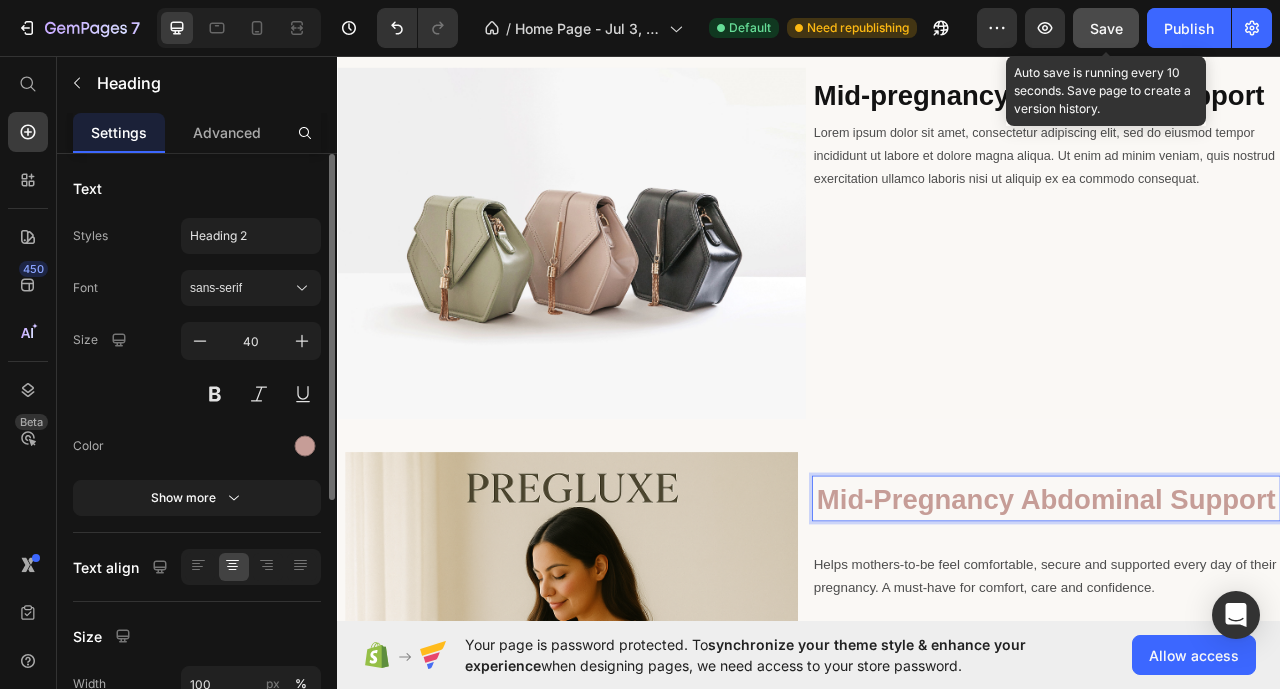 click on "Mid-pregnancy abdominal support" at bounding box center [1239, 620] 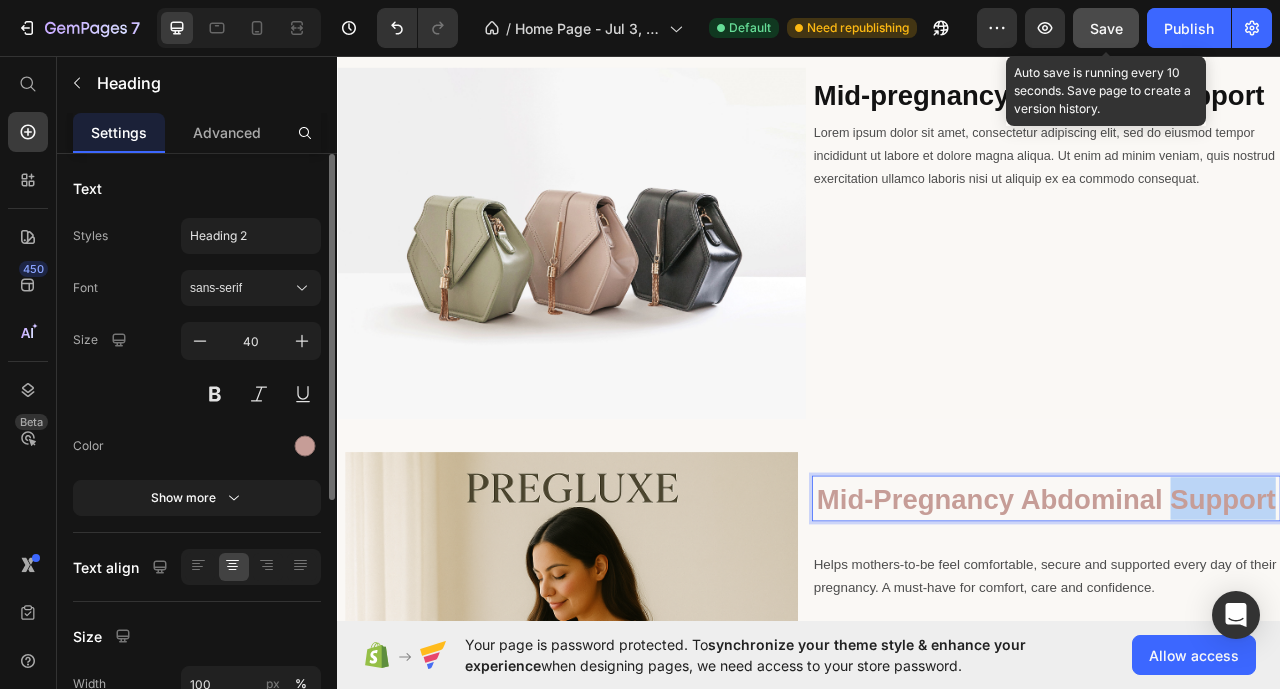 click on "Mid-pregnancy abdominal support" at bounding box center [1239, 620] 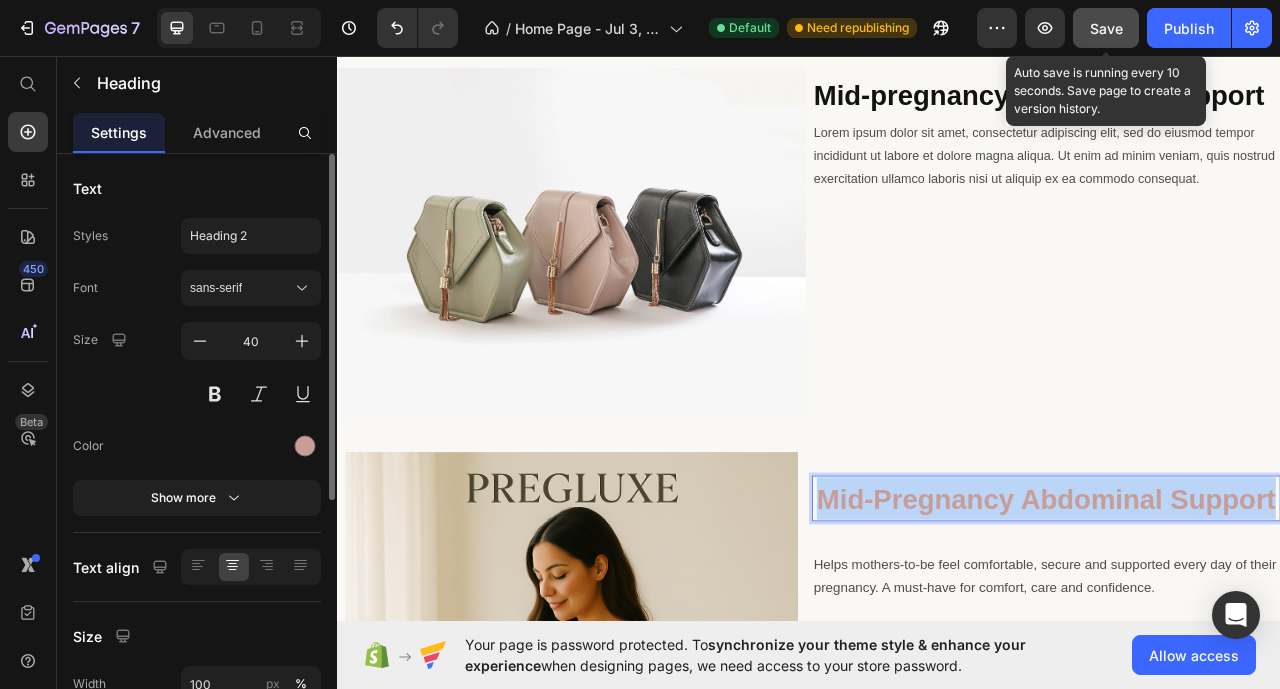 click on "Mid-pregnancy abdominal support" at bounding box center (1239, 620) 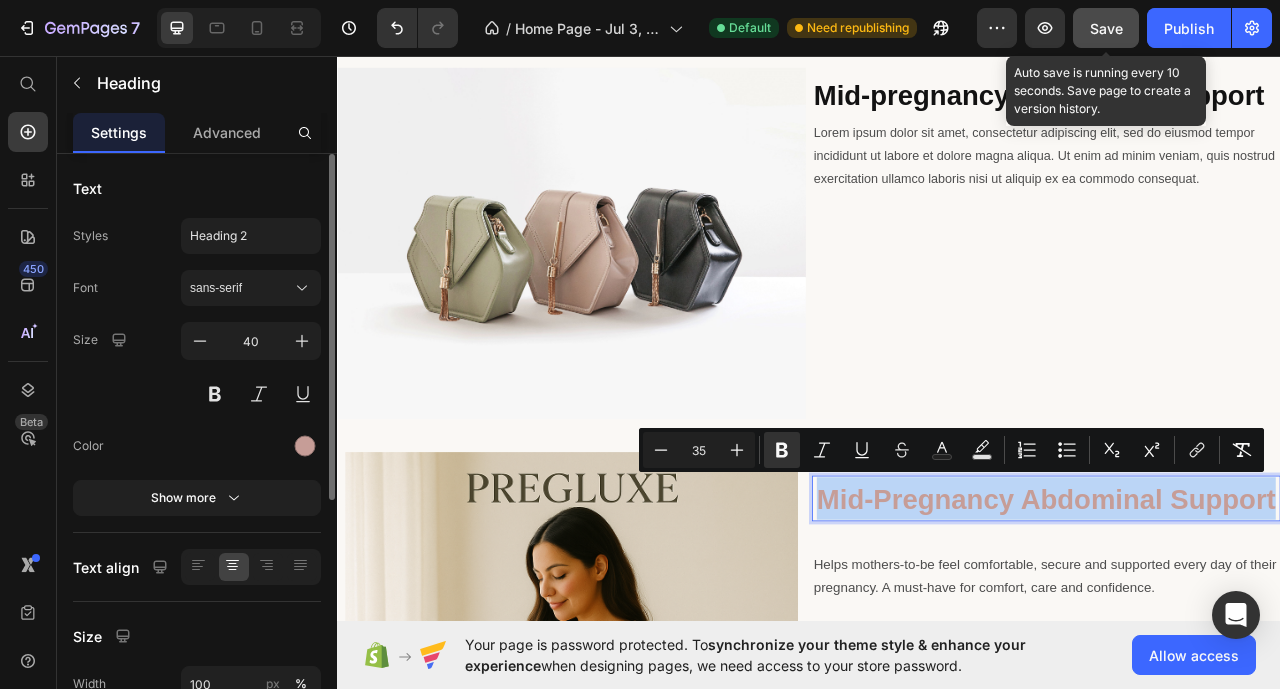click on "Mid-pregnancy abdominal support" at bounding box center (1239, 620) 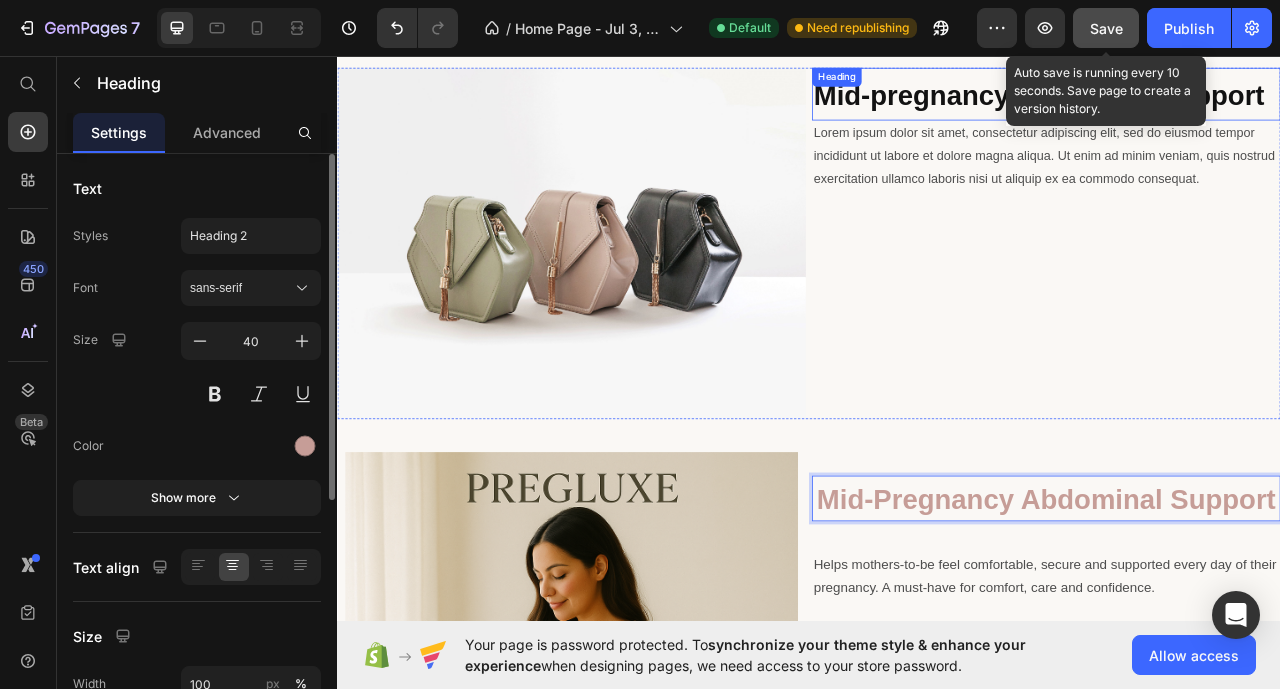 click on "Mid-pregnancy abdominal support" at bounding box center [1230, 106] 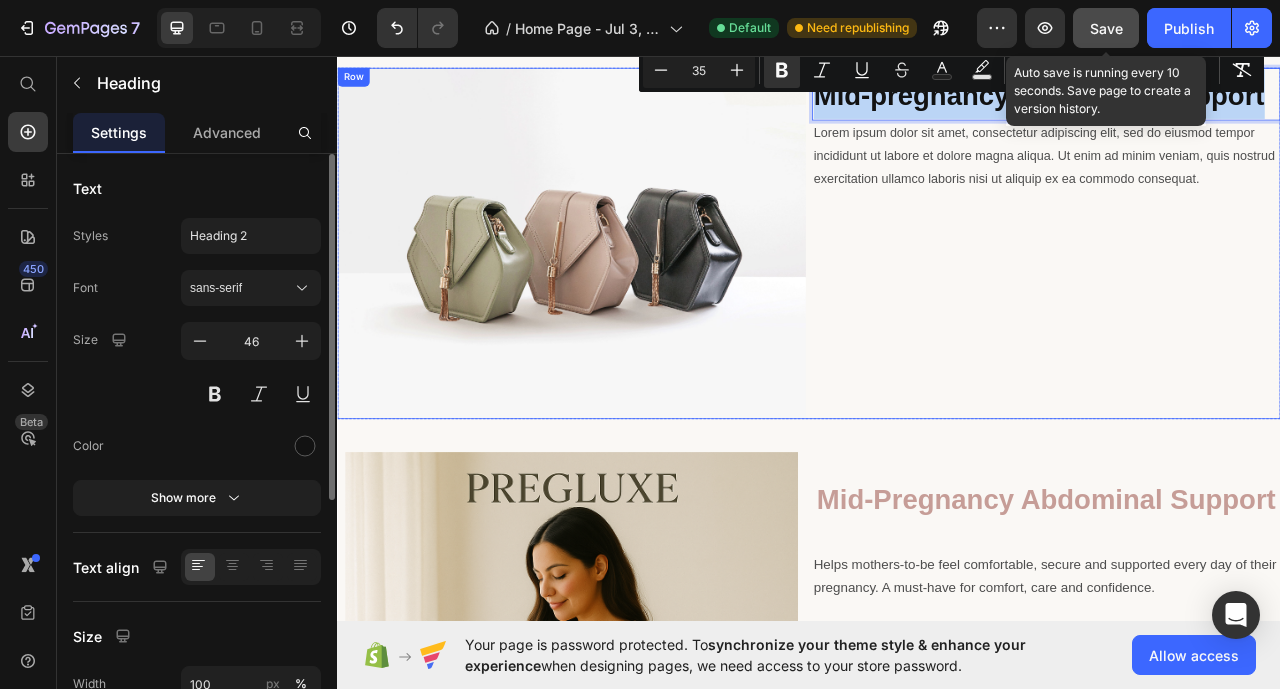 click on "Mid-pregnancy abdominal support Heading   0 Lorem ipsum dolor sit amet, consectetur adipiscing elit, sed do eiusmod tempor incididunt ut labore et dolore magna aliqua. Ut enim ad minim veniam, quis nostrud exercitation ullamco laboris nisi ut aliquip ex ea commodo consequat. Text Block" at bounding box center [1239, 295] 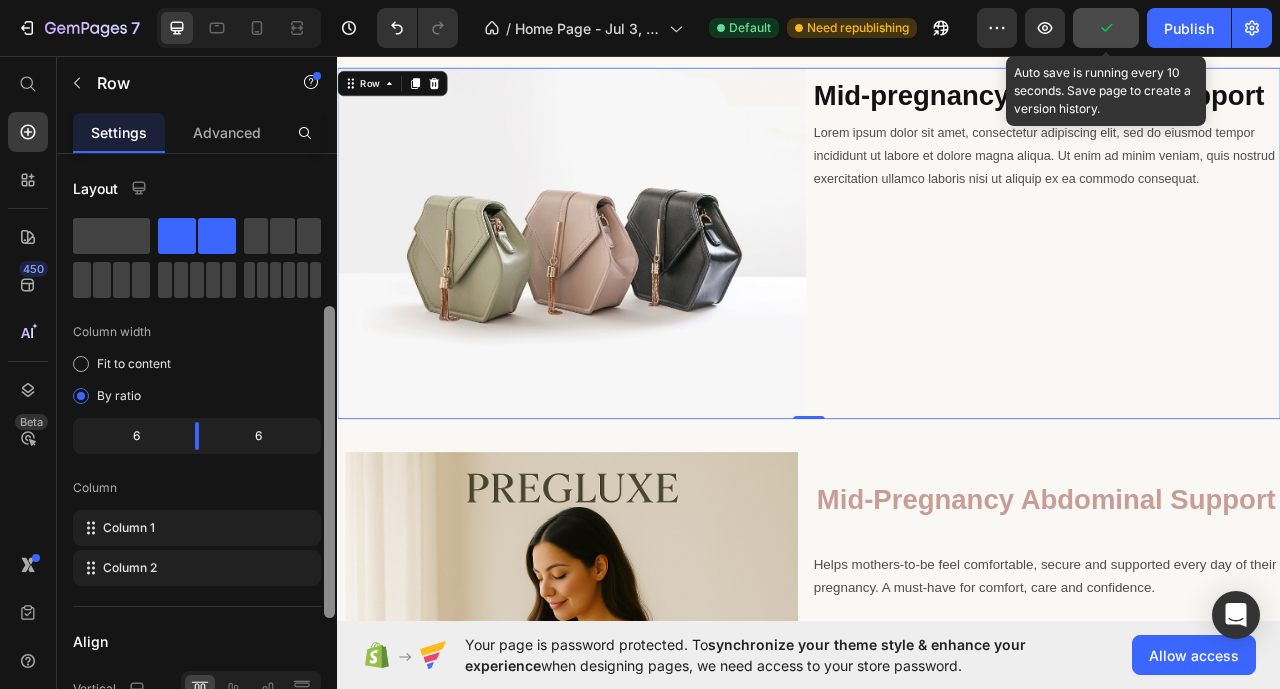 scroll, scrollTop: 100, scrollLeft: 0, axis: vertical 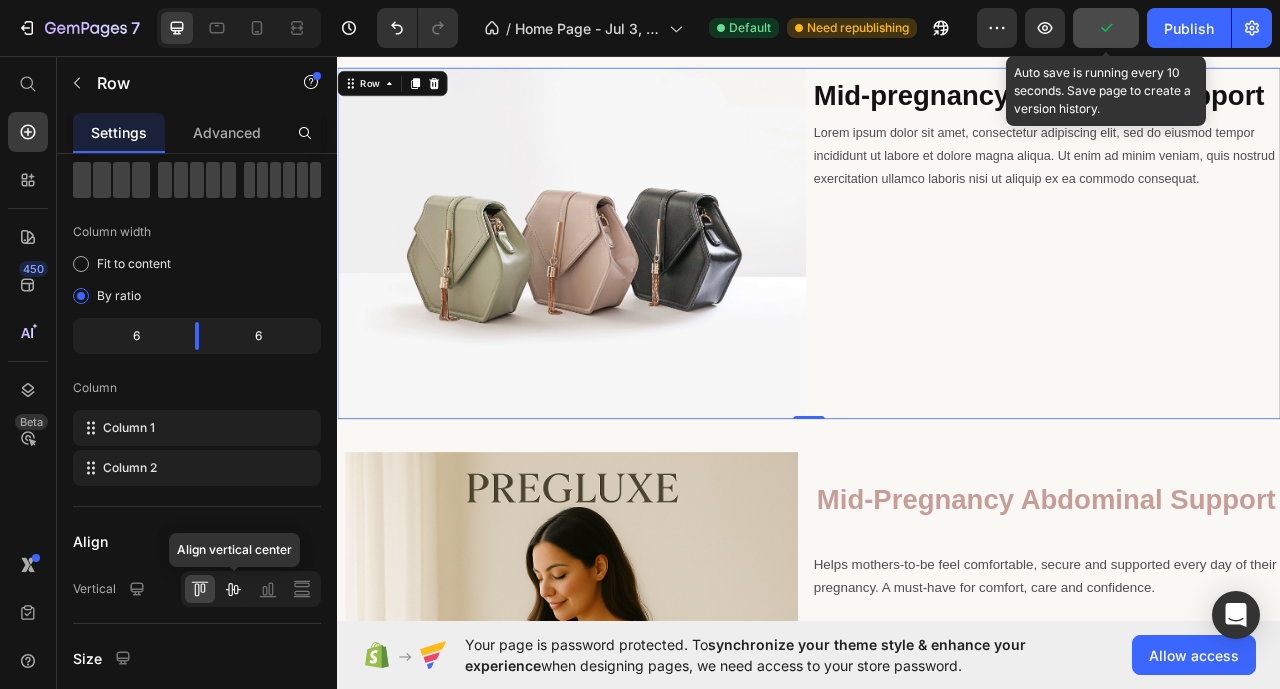 click 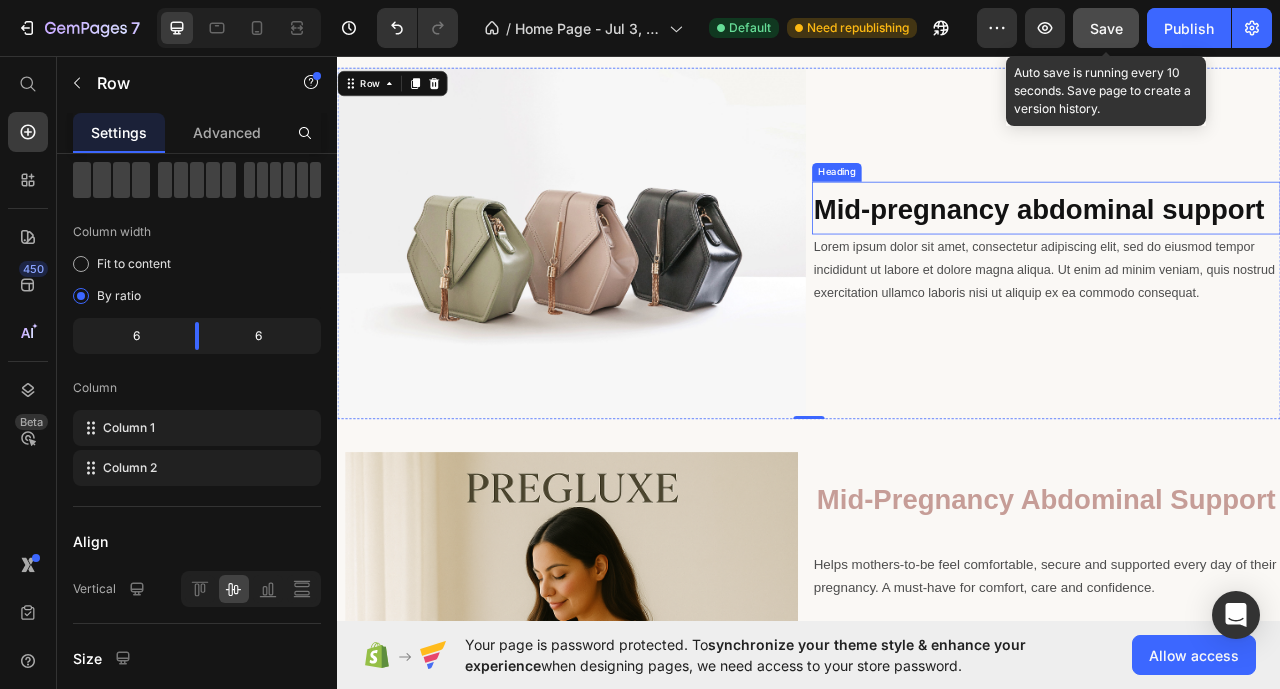 click on "Mid-pregnancy abdominal support" at bounding box center (1230, 251) 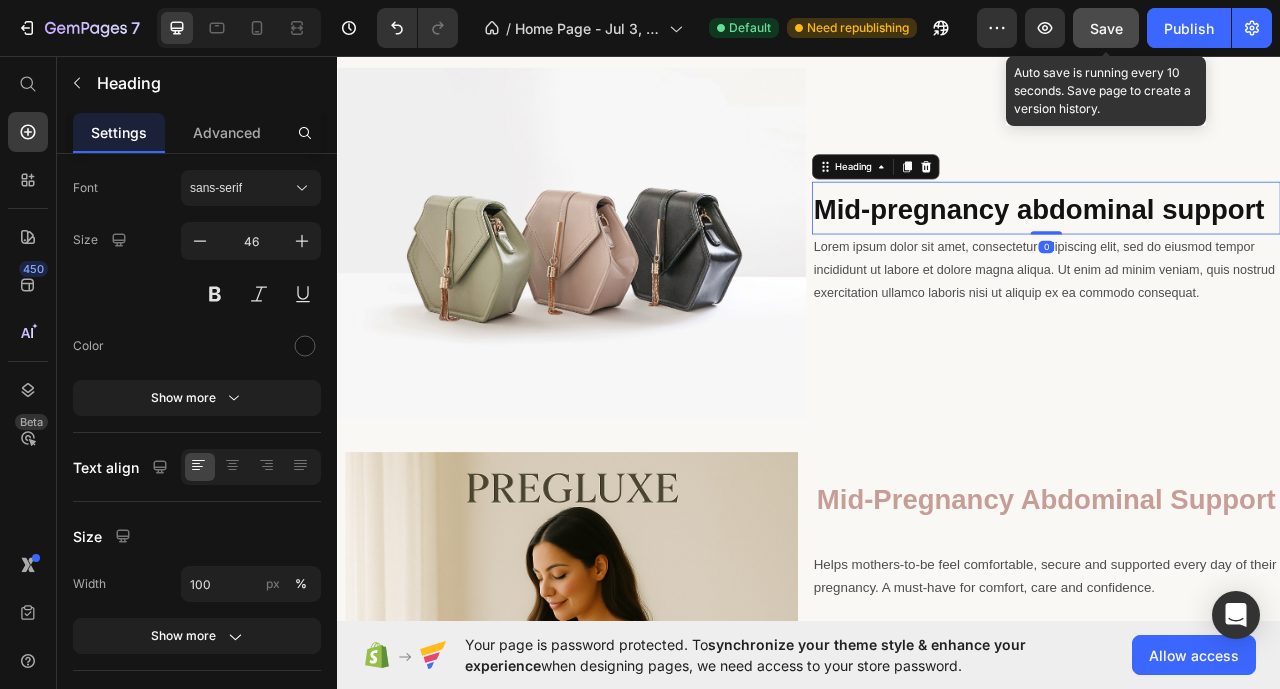 scroll, scrollTop: 0, scrollLeft: 0, axis: both 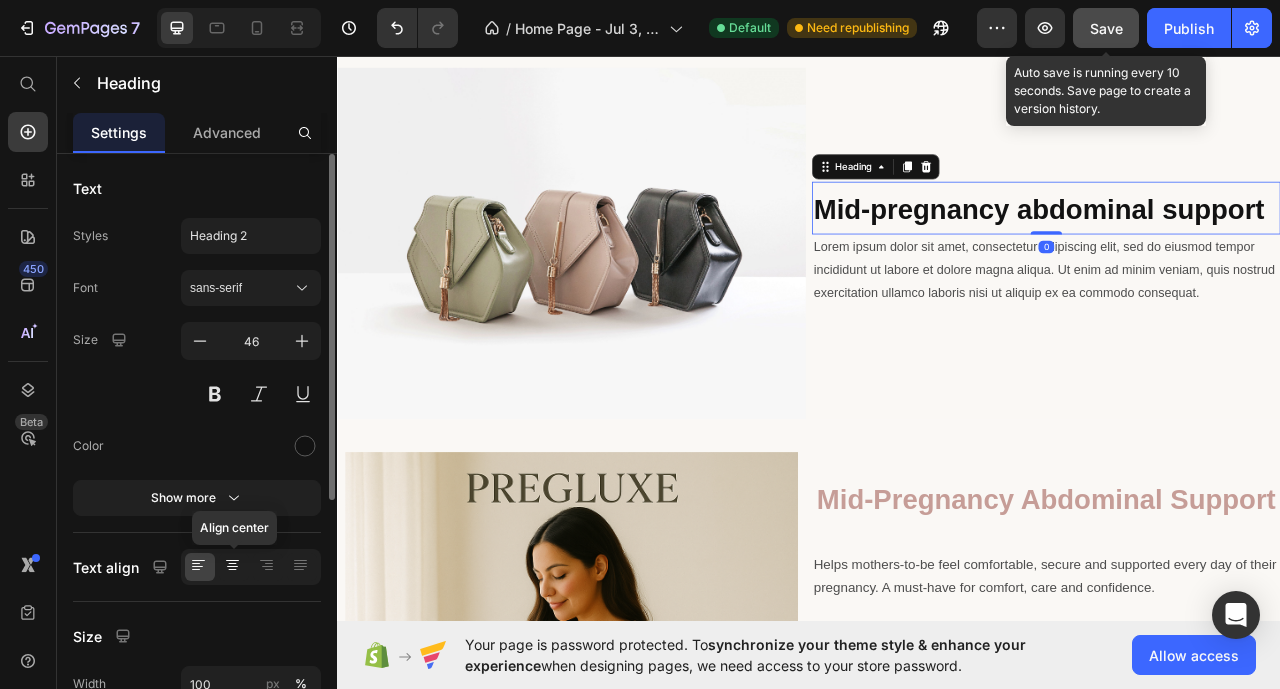 click 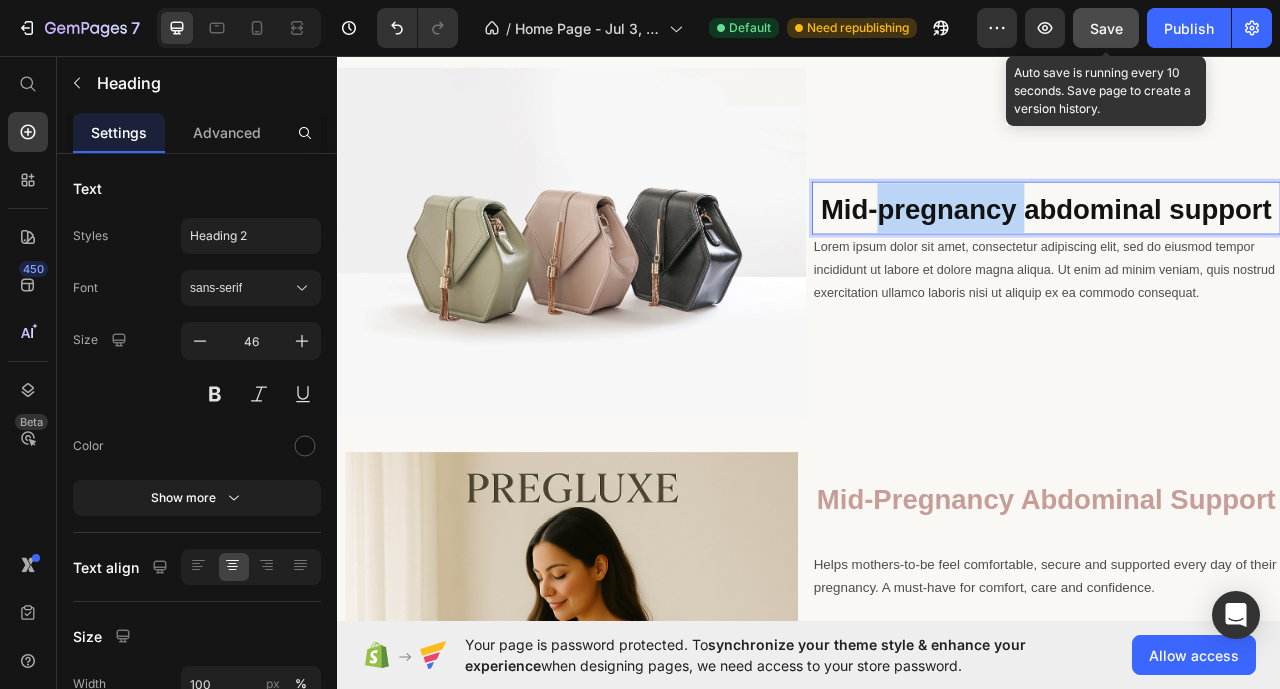 click on "Mid-pregnancy abdominal support" at bounding box center (1239, 251) 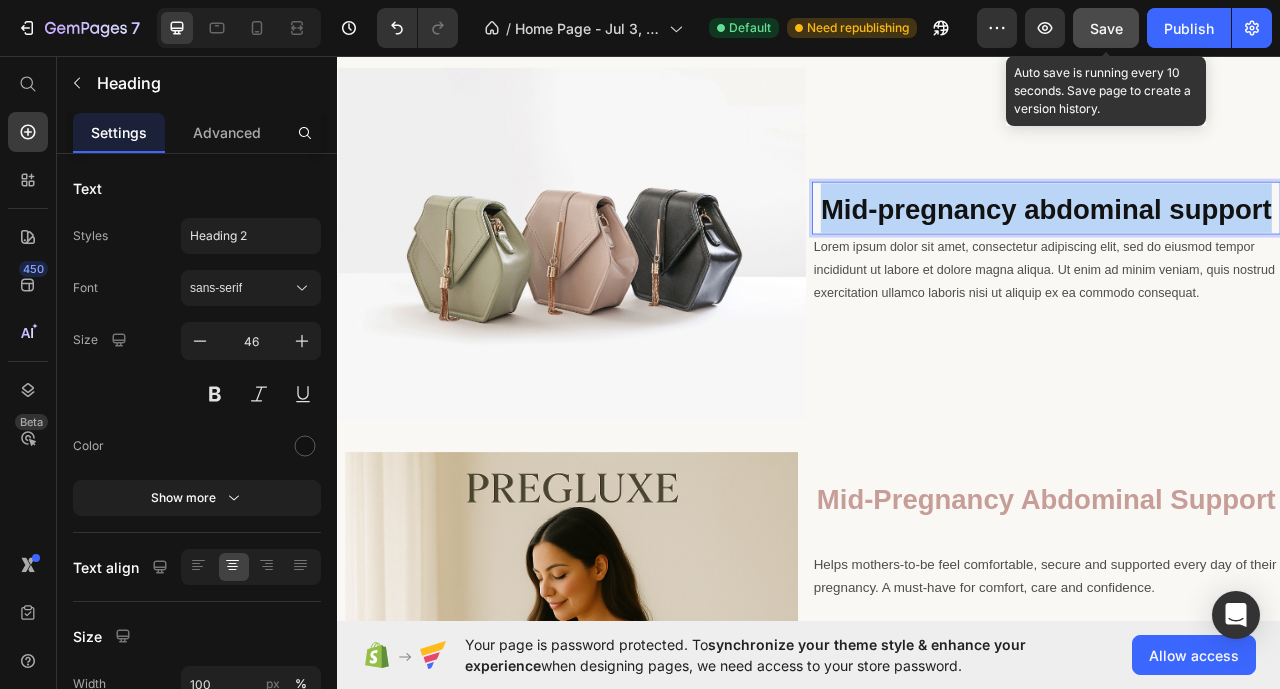 click on "Mid-pregnancy abdominal support" at bounding box center [1239, 251] 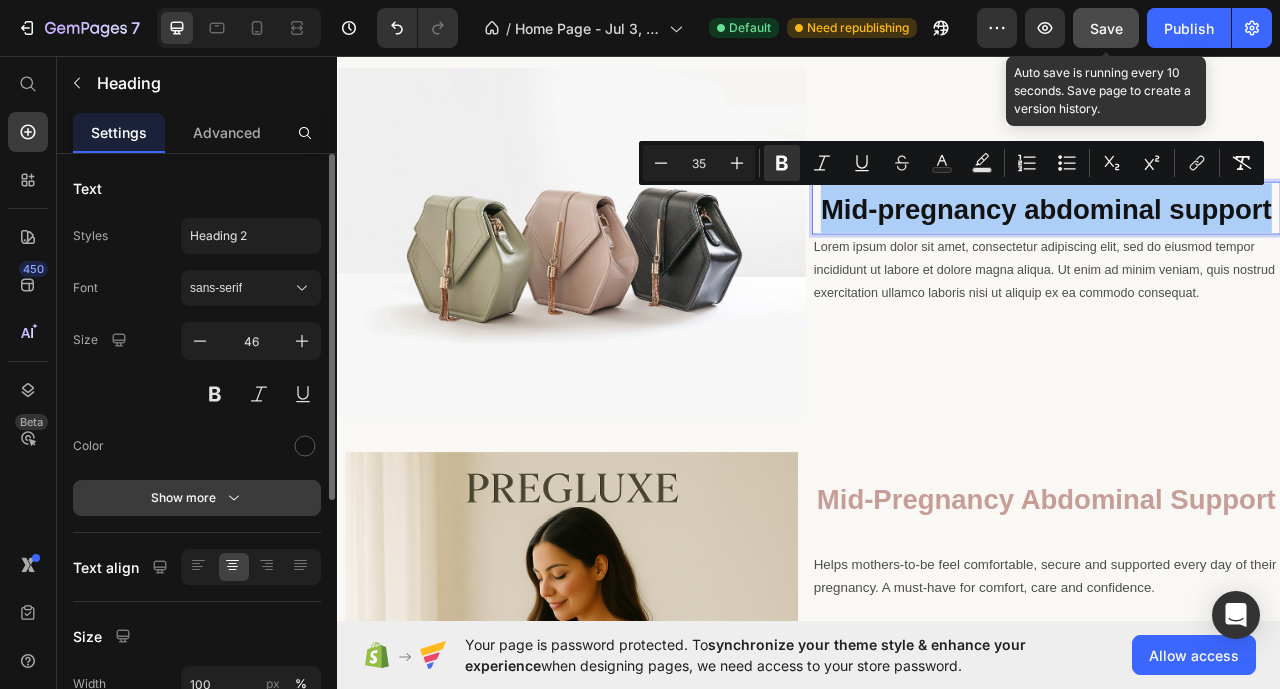 click on "Show more" at bounding box center [197, 498] 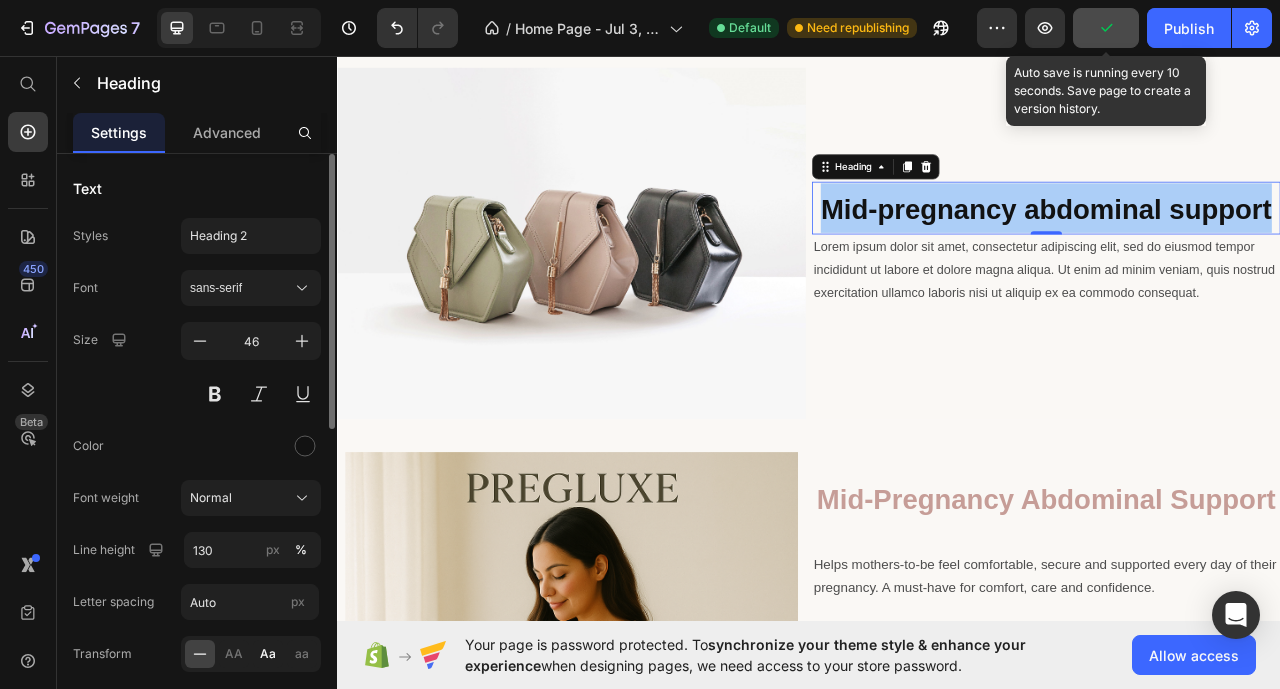 click on "Aa" 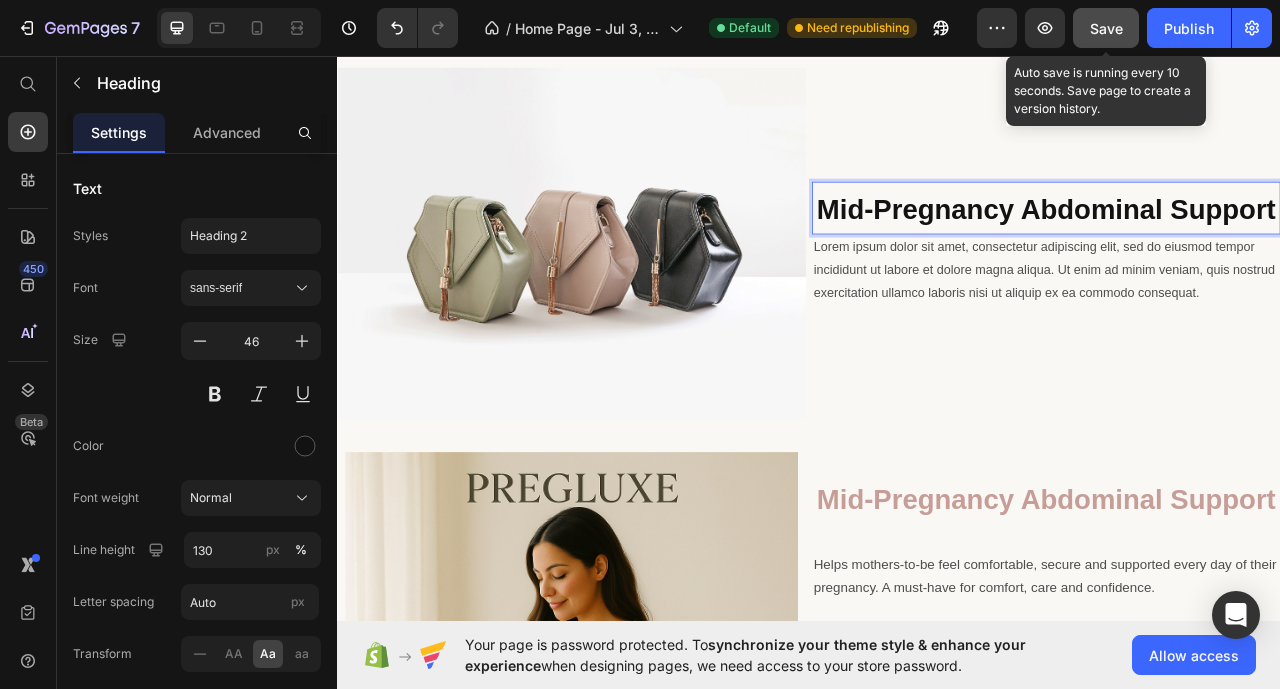 click on "Mid-pregnancy abdominal support" at bounding box center [1239, 250] 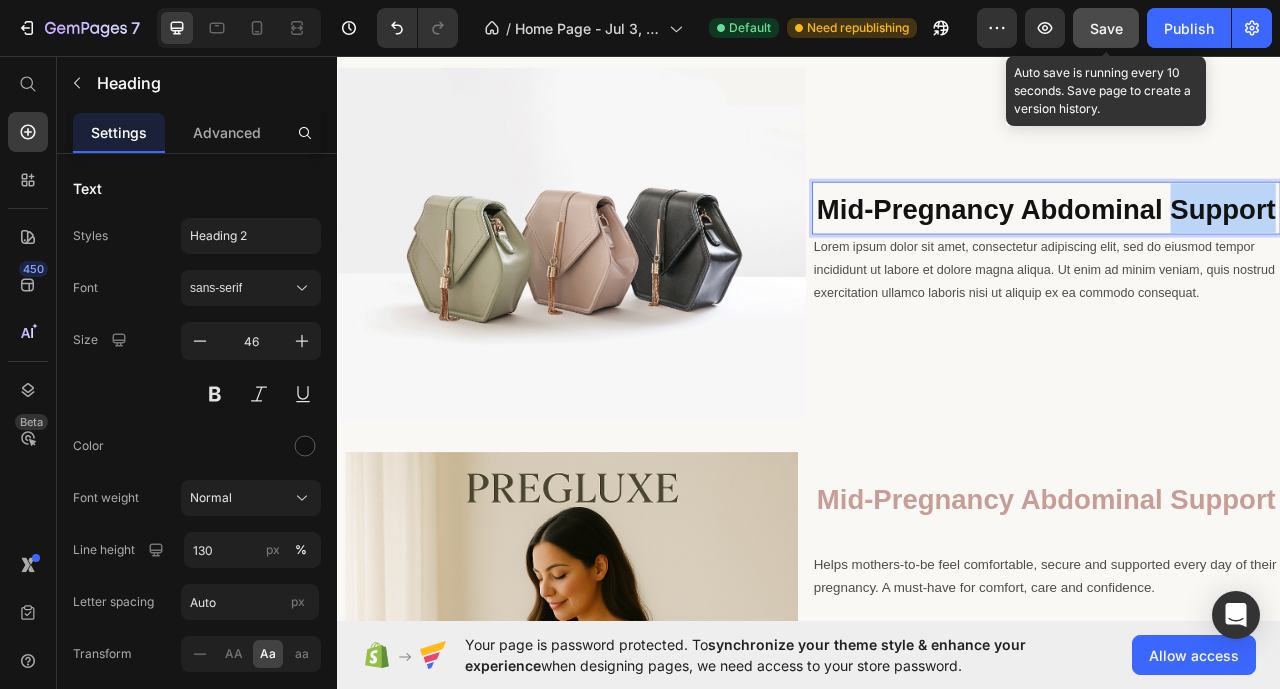 click on "Mid-pregnancy abdominal support" at bounding box center (1239, 250) 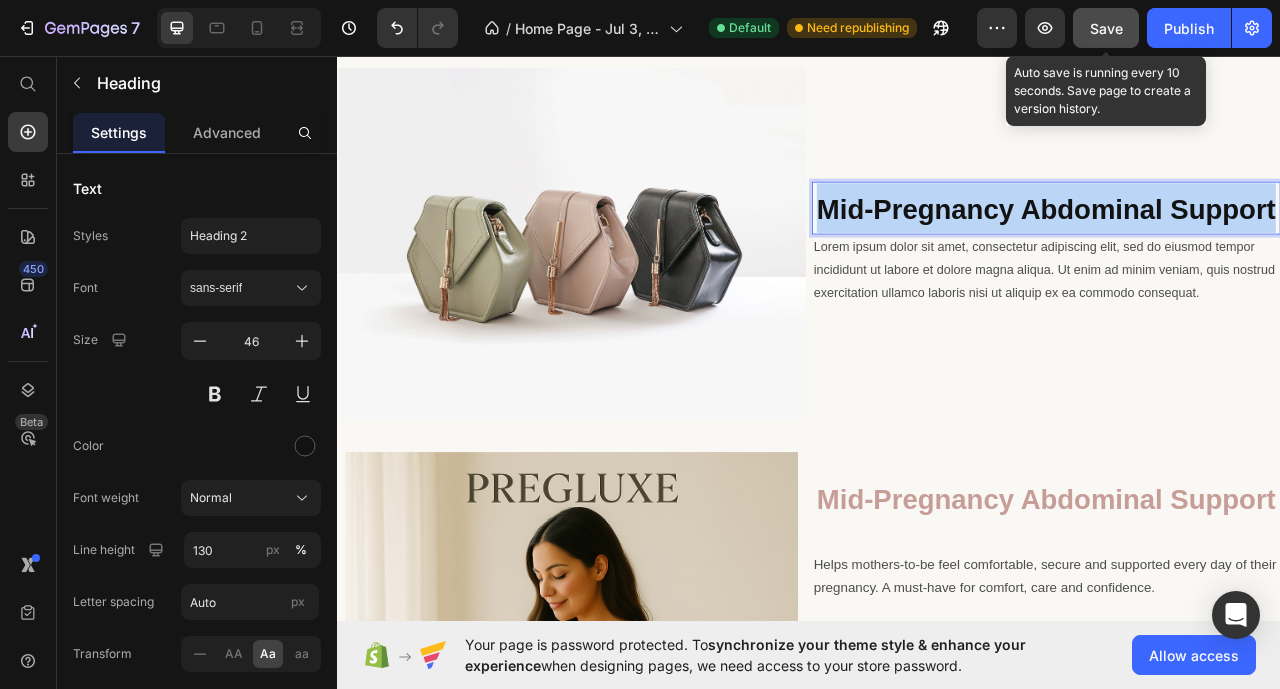 click on "Mid-pregnancy abdominal support" at bounding box center (1239, 250) 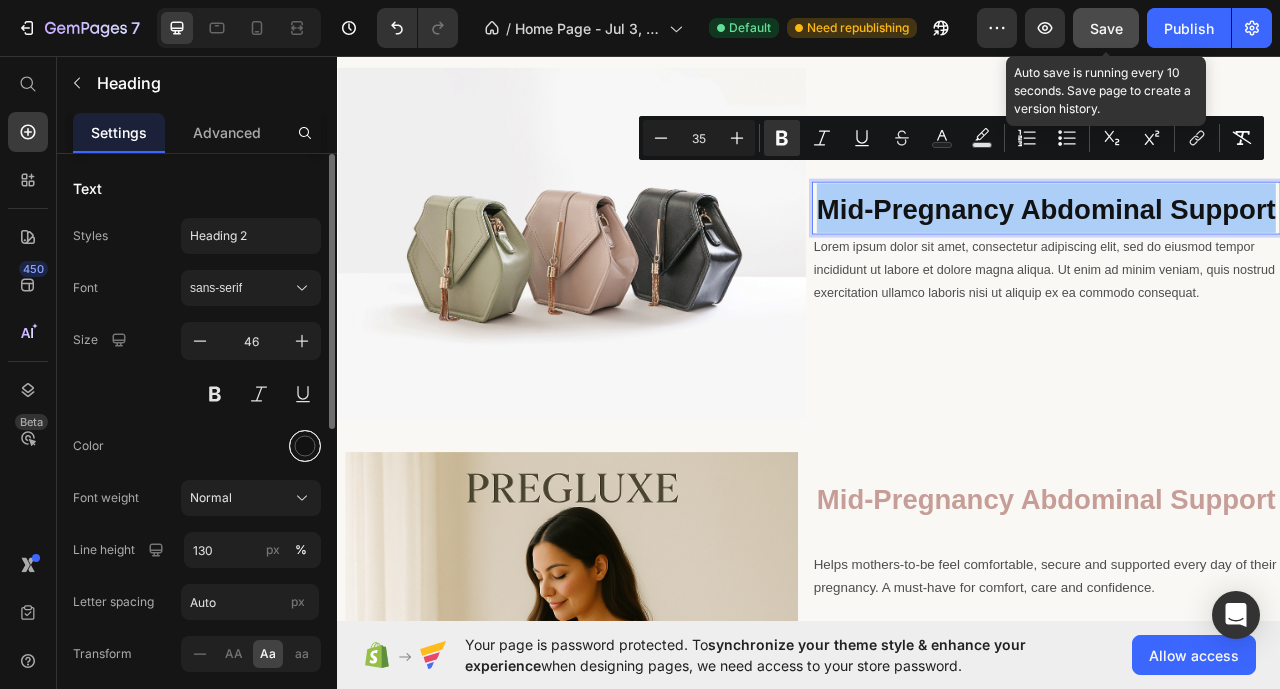click at bounding box center [305, 446] 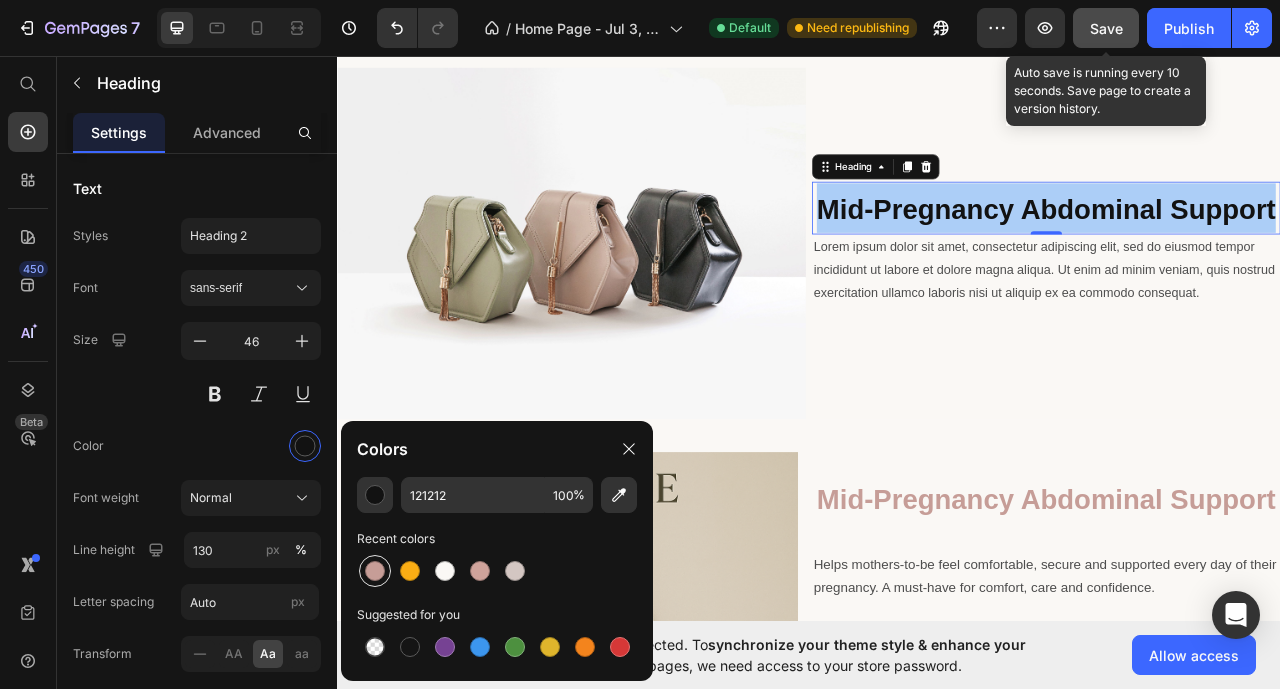 click at bounding box center (375, 571) 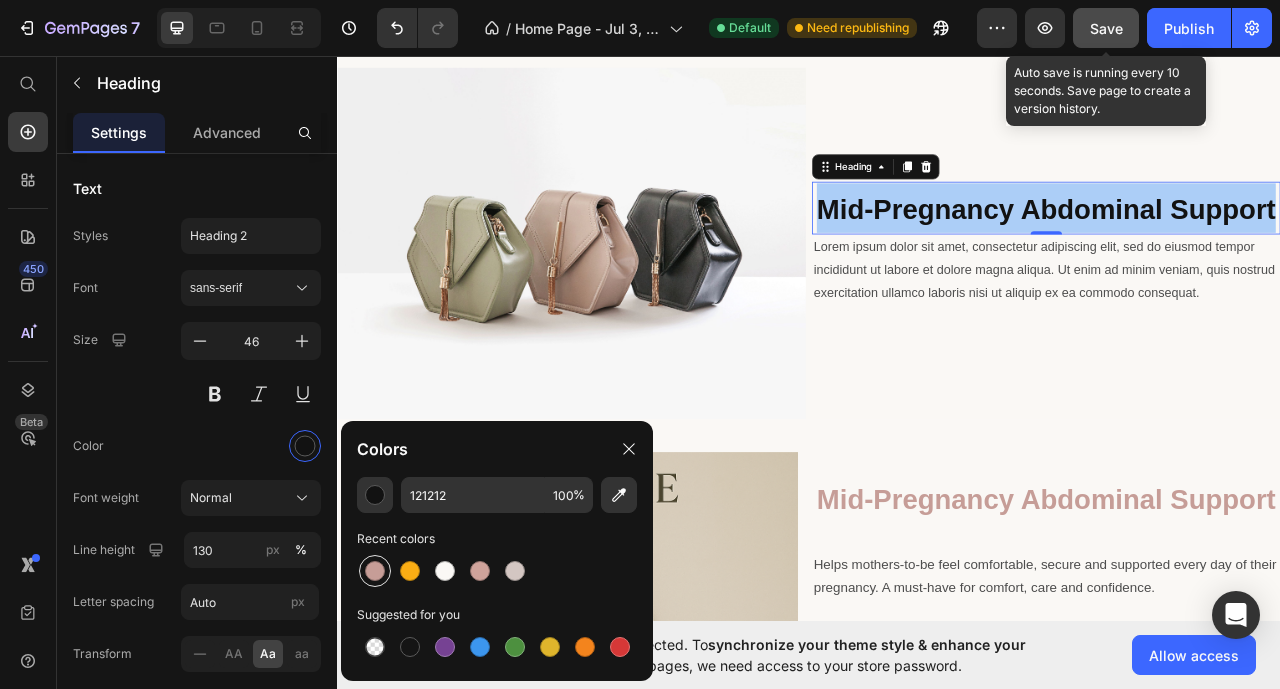 type on "C69D97" 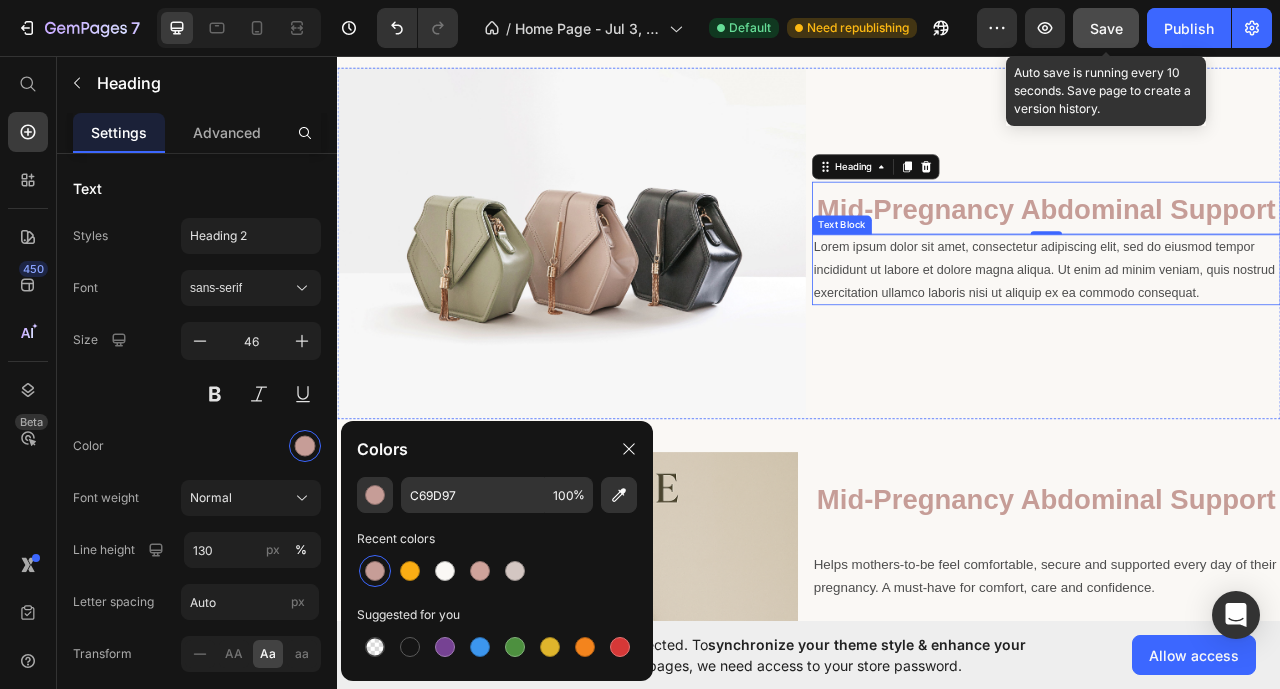 click on "Lorem ipsum dolor sit amet, consectetur adipiscing elit, sed do eiusmod tempor incididunt ut labore et dolore magna aliqua. Ut enim ad minim veniam, quis nostrud exercitation ullamco laboris nisi ut aliquip ex ea commodo consequat." at bounding box center [1239, 329] 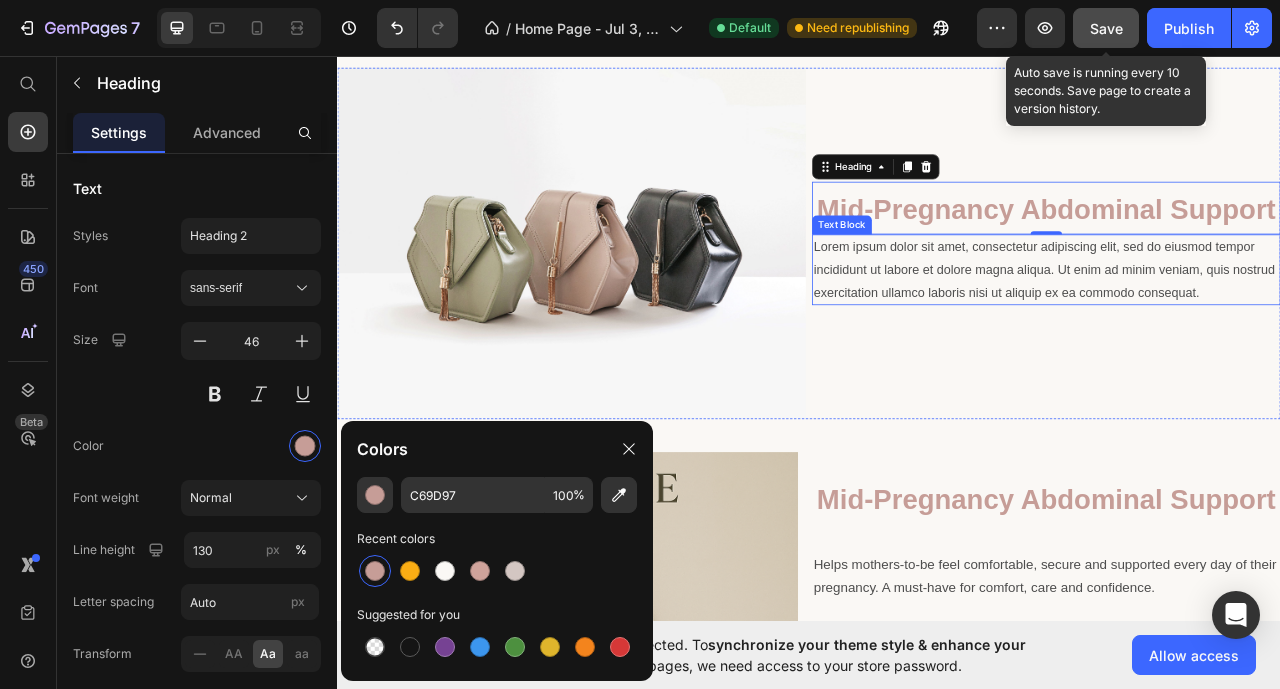click on "Lorem ipsum dolor sit amet, consectetur adipiscing elit, sed do eiusmod tempor incididunt ut labore et dolore magna aliqua. Ut enim ad minim veniam, quis nostrud exercitation ullamco laboris nisi ut aliquip ex ea commodo consequat." at bounding box center [1239, 329] 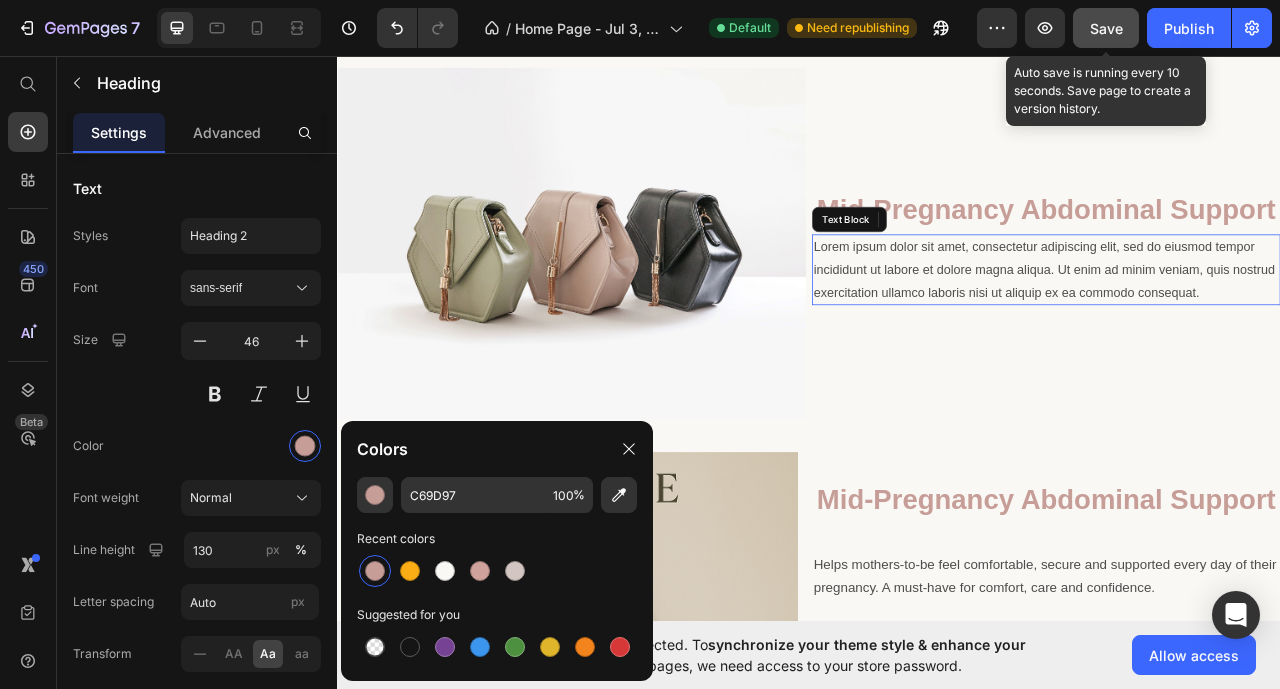 click on "Lorem ipsum dolor sit amet, consectetur adipiscing elit, sed do eiusmod tempor incididunt ut labore et dolore magna aliqua. Ut enim ad minim veniam, quis nostrud exercitation ullamco laboris nisi ut aliquip ex ea commodo consequat." at bounding box center [1239, 329] 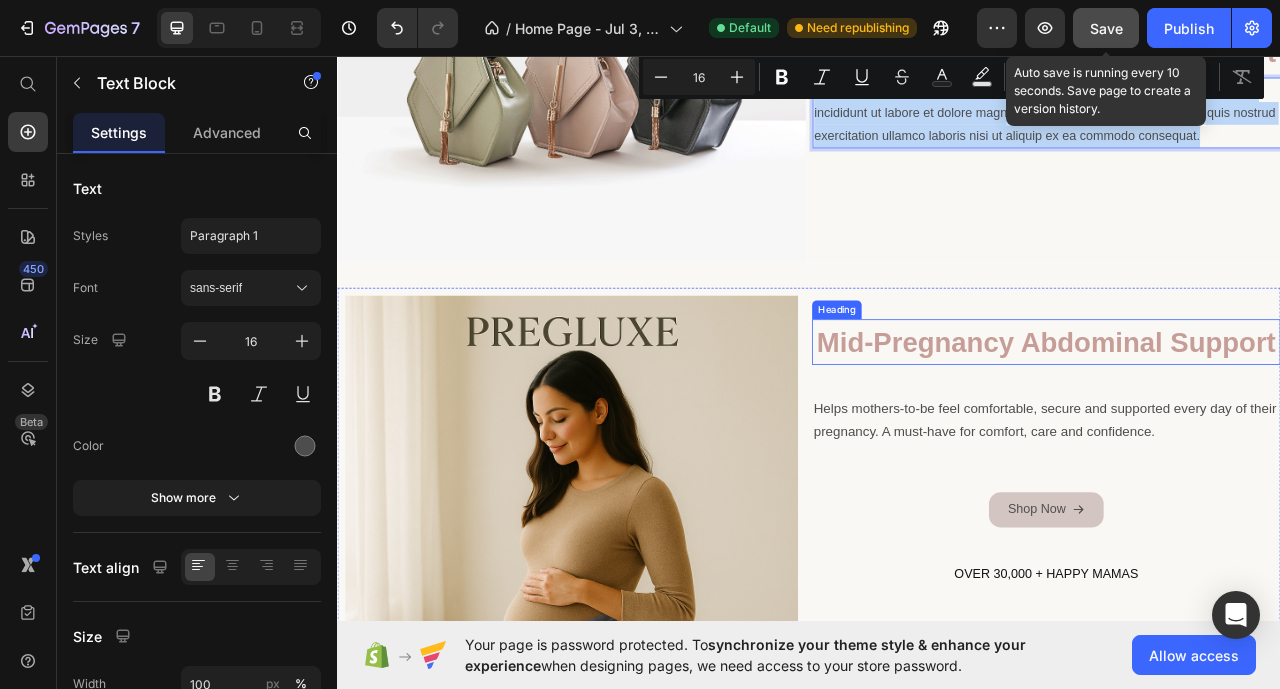 scroll, scrollTop: 400, scrollLeft: 0, axis: vertical 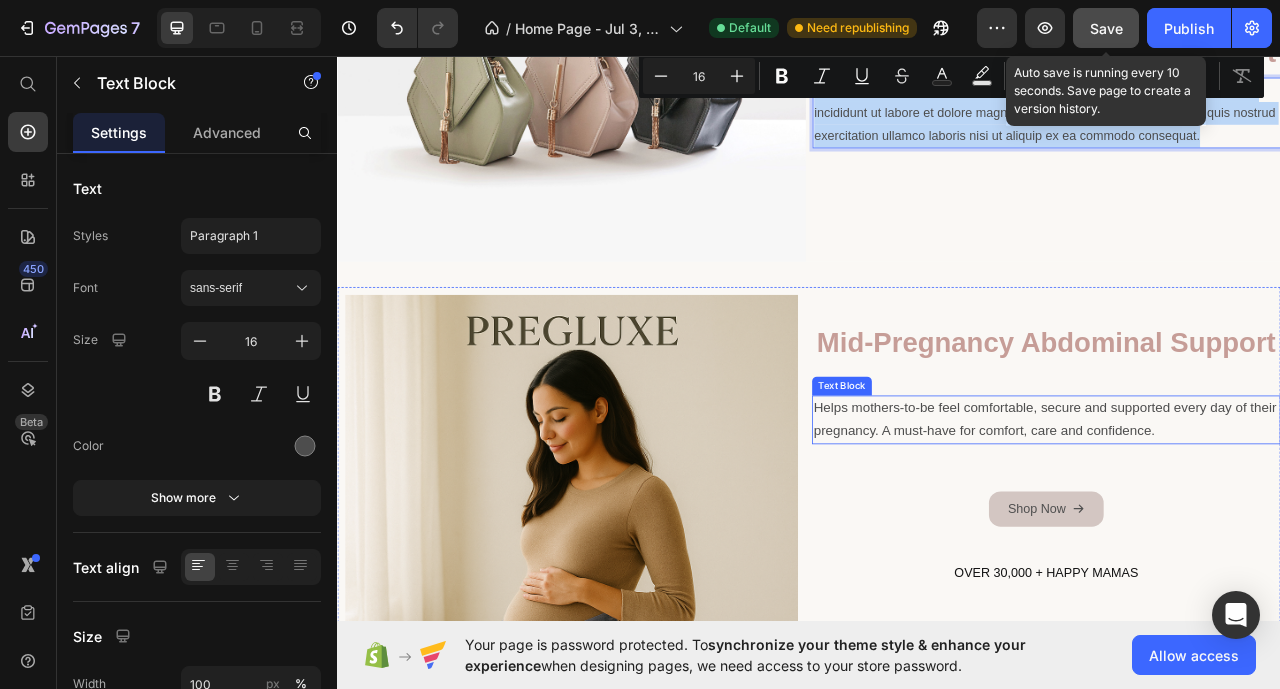 click on "Helps mothers-to-be feel comfortable, secure and supported every day of their pregnancy. A must-have for comfort, care and confidence." at bounding box center [1237, 519] 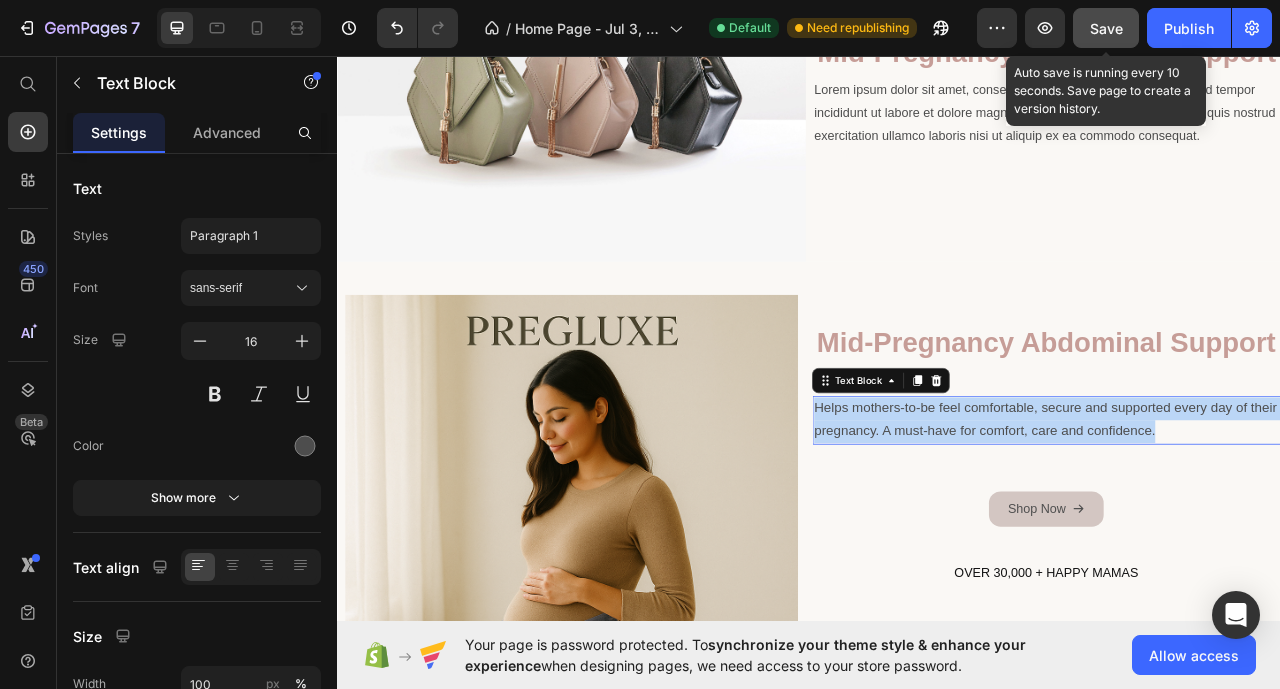click on "Helps mothers-to-be feel comfortable, secure and supported every day of their pregnancy. A must-have for comfort, care and confidence." at bounding box center [1237, 519] 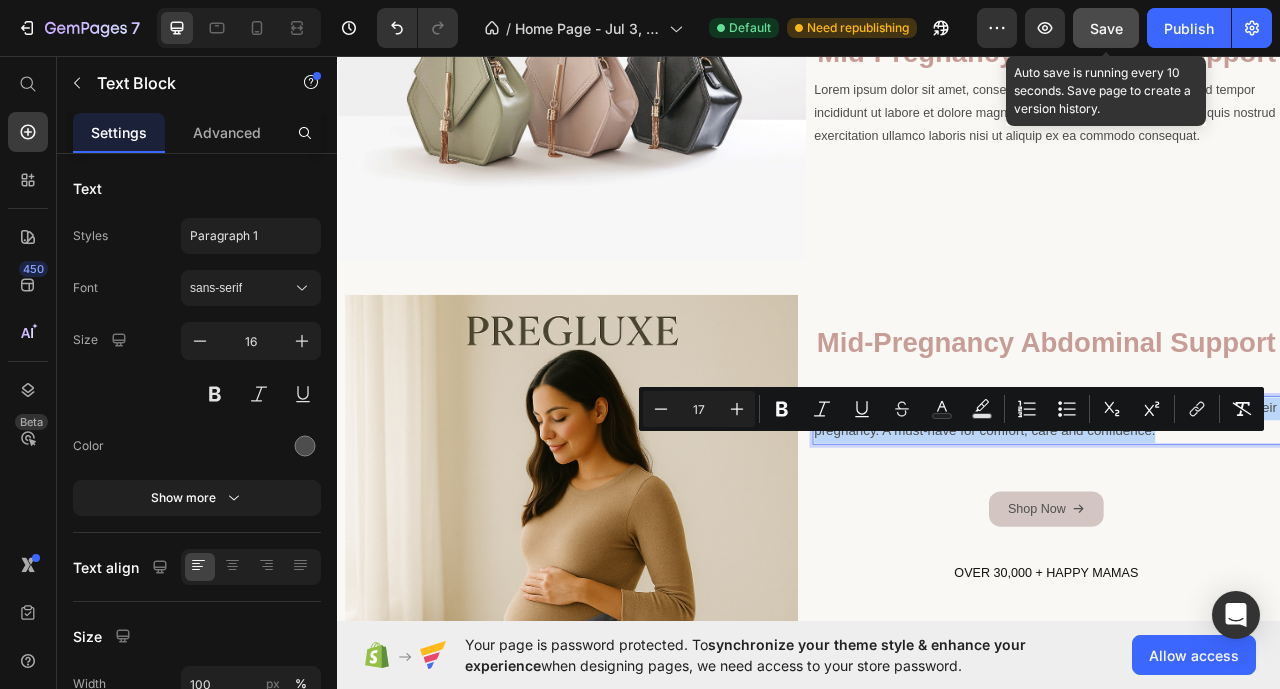 copy on "Helps mothers-to-be feel comfortable, secure and supported every day of their pregnancy. A must-have for comfort, care and confidence." 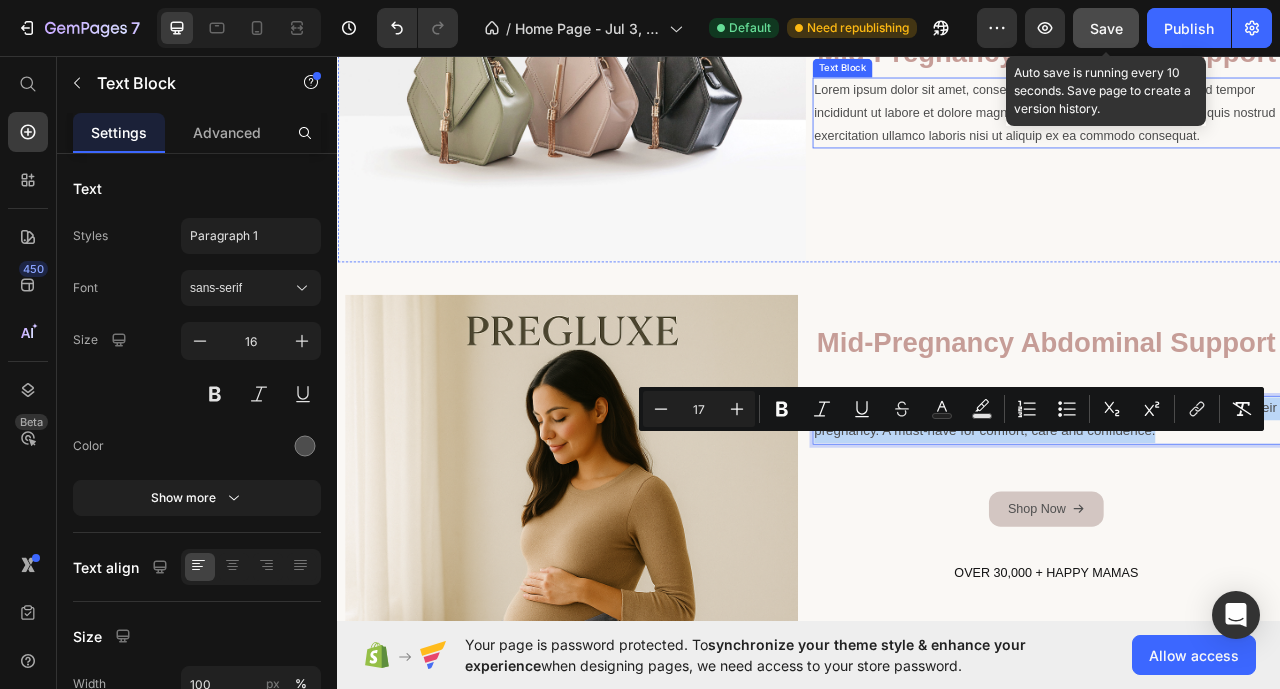 click on "Lorem ipsum dolor sit amet, consectetur adipiscing elit, sed do eiusmod tempor incididunt ut labore et dolore magna aliqua. Ut enim ad minim veniam, quis nostrud exercitation ullamco laboris nisi ut aliquip ex ea commodo consequat." at bounding box center [1239, 129] 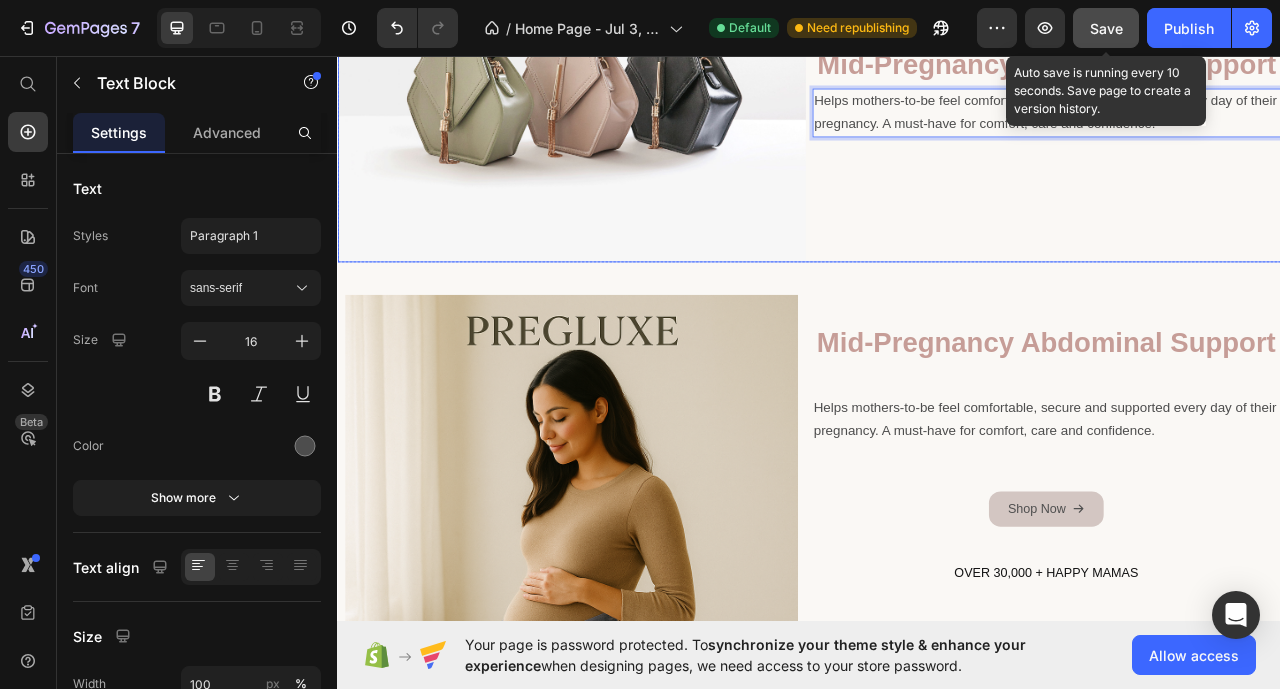 scroll, scrollTop: 415, scrollLeft: 0, axis: vertical 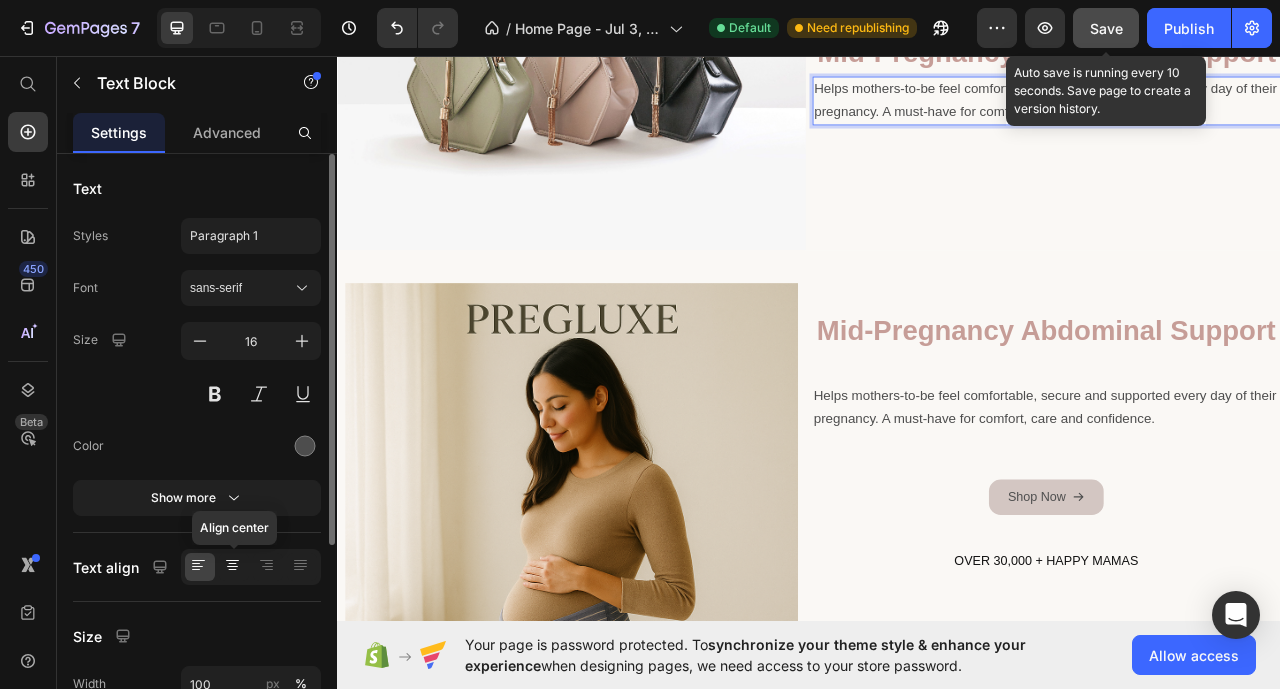 click 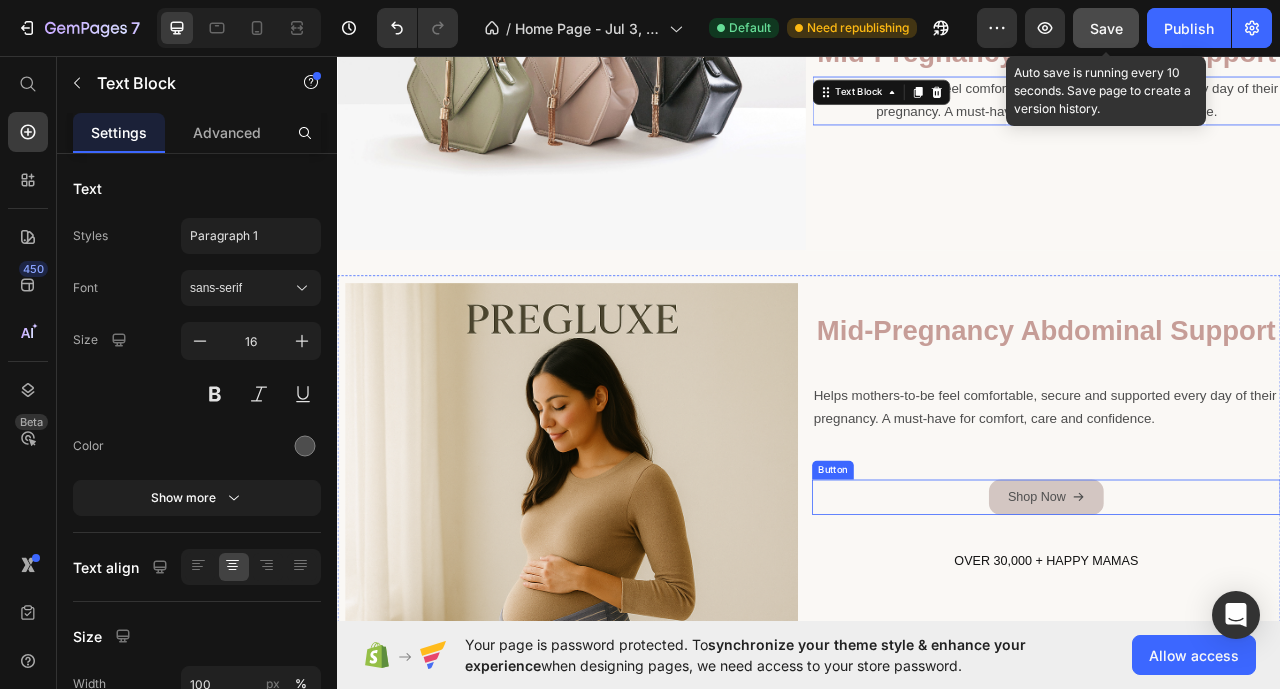 click on "Shop Now Button" at bounding box center [1239, 618] 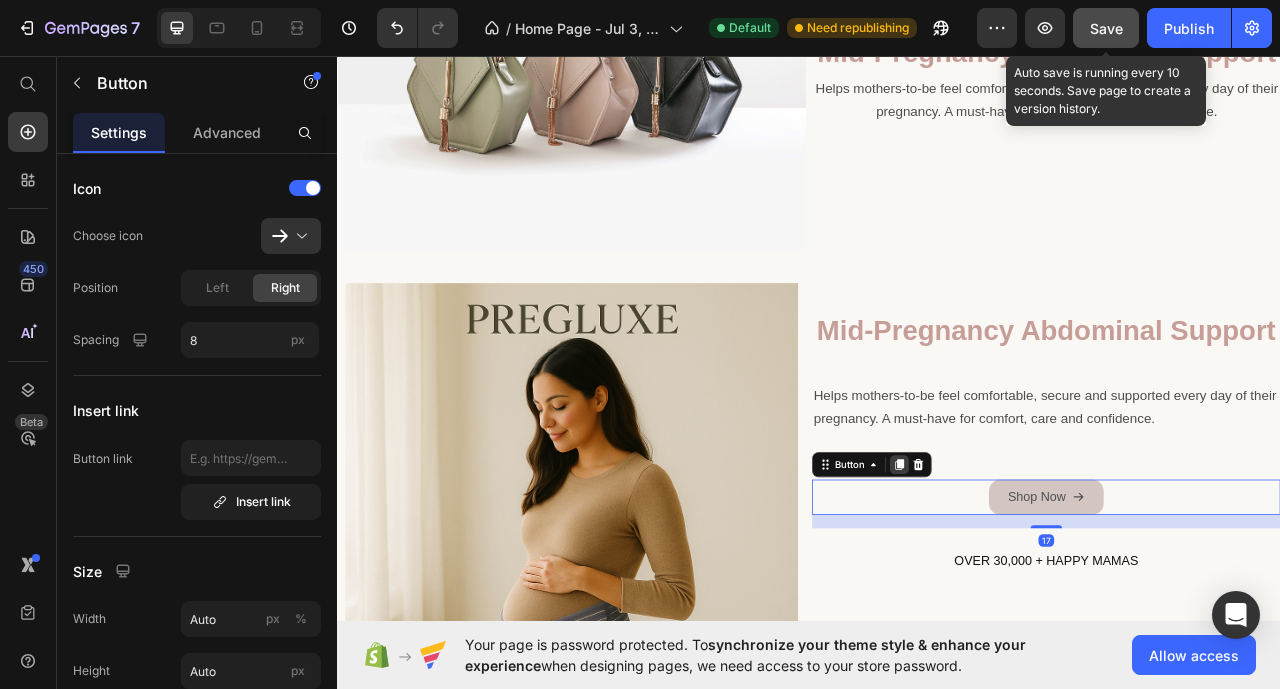 click at bounding box center (1052, 577) 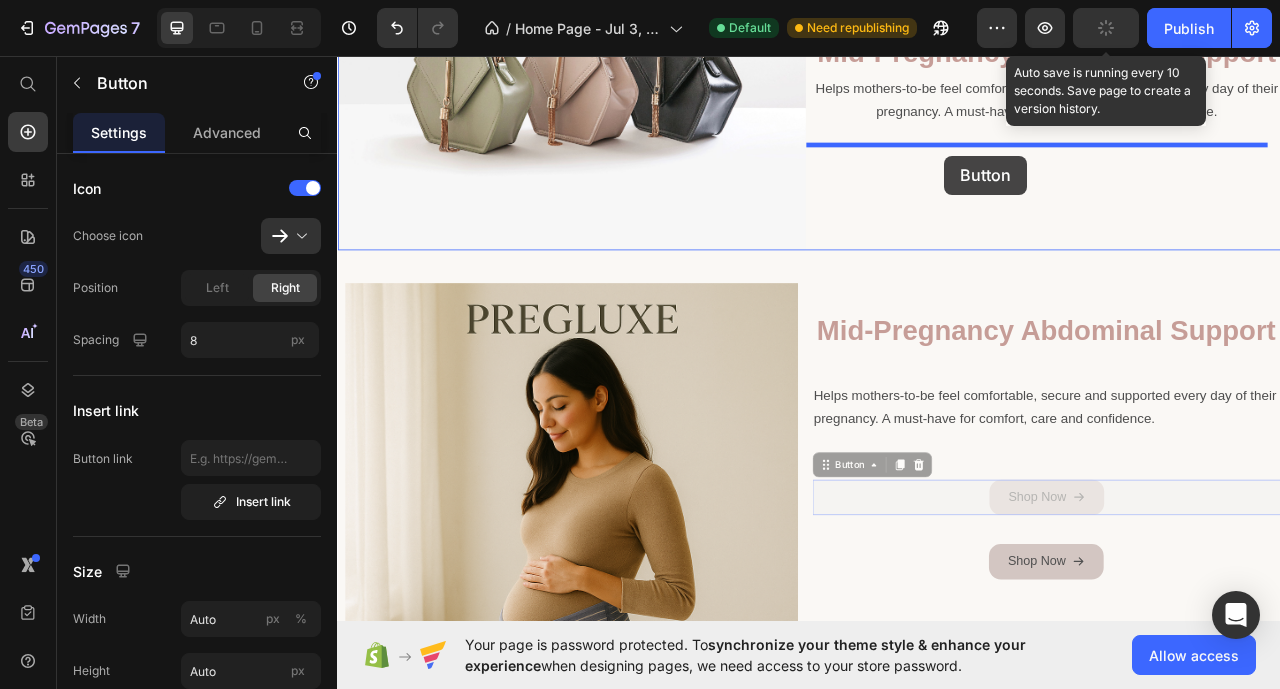 drag, startPoint x: 1109, startPoint y: 514, endPoint x: 1109, endPoint y: 184, distance: 330 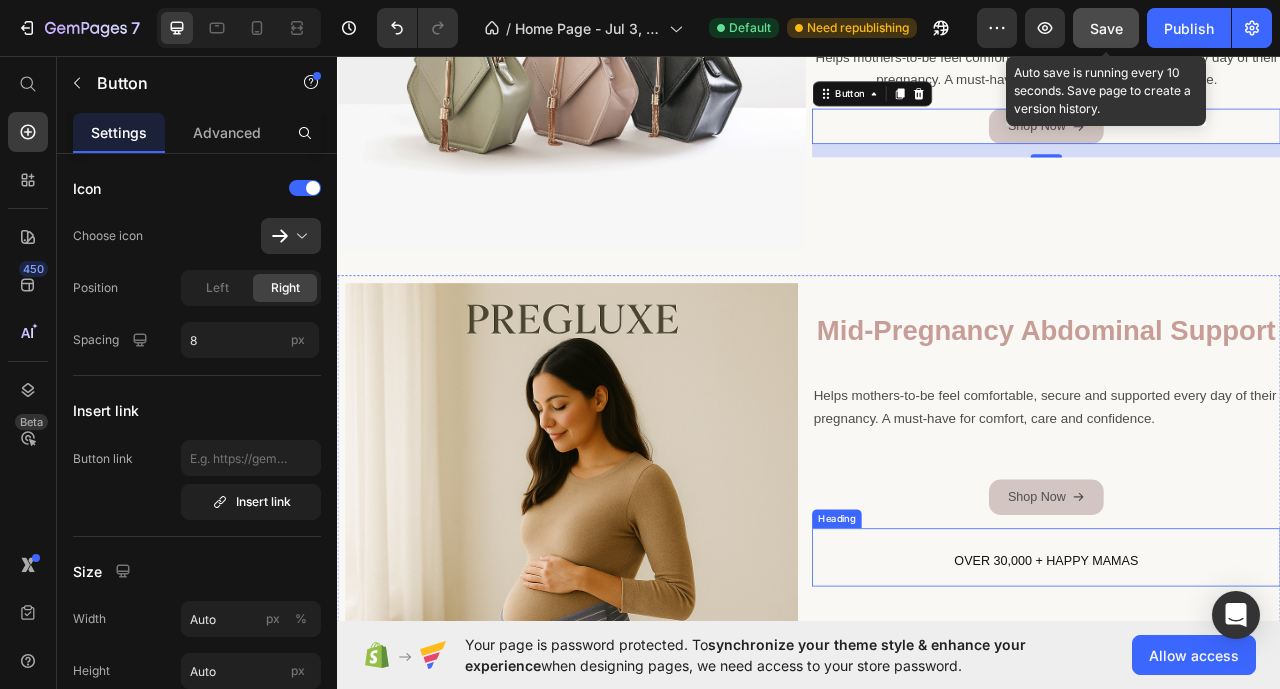 click on "OVER 30,000 + HAPPY MAMAS" at bounding box center [1239, 695] 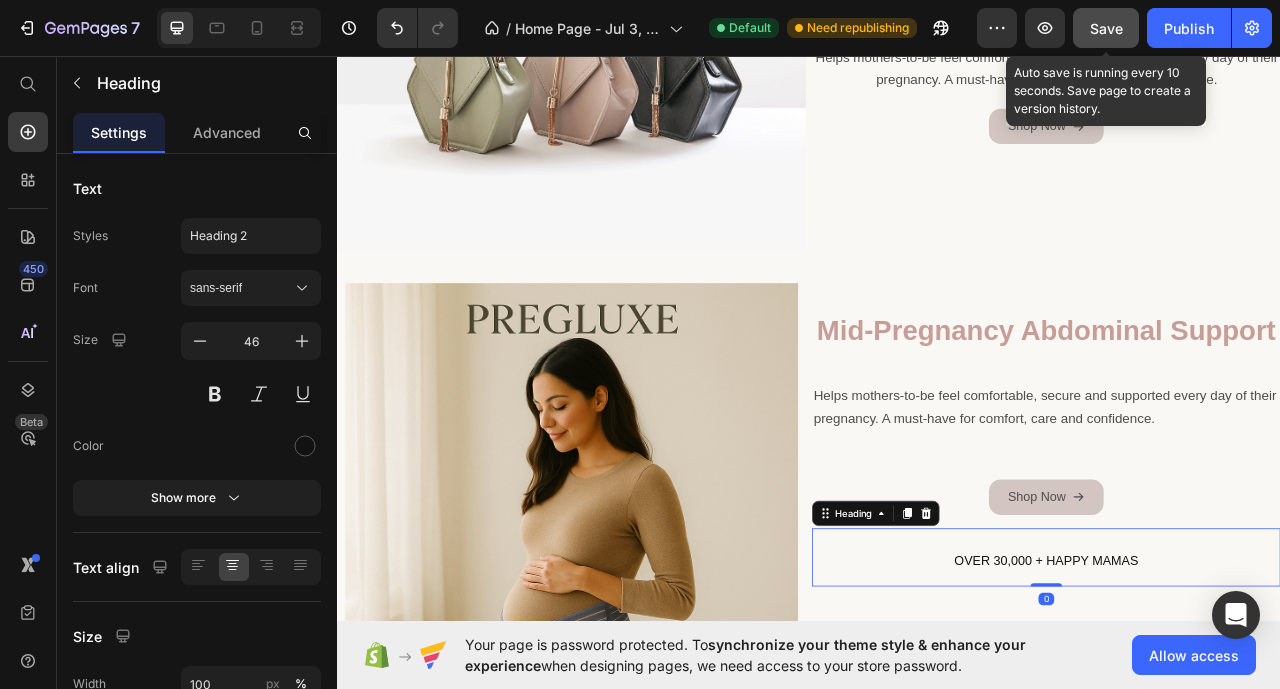 scroll, scrollTop: 515, scrollLeft: 0, axis: vertical 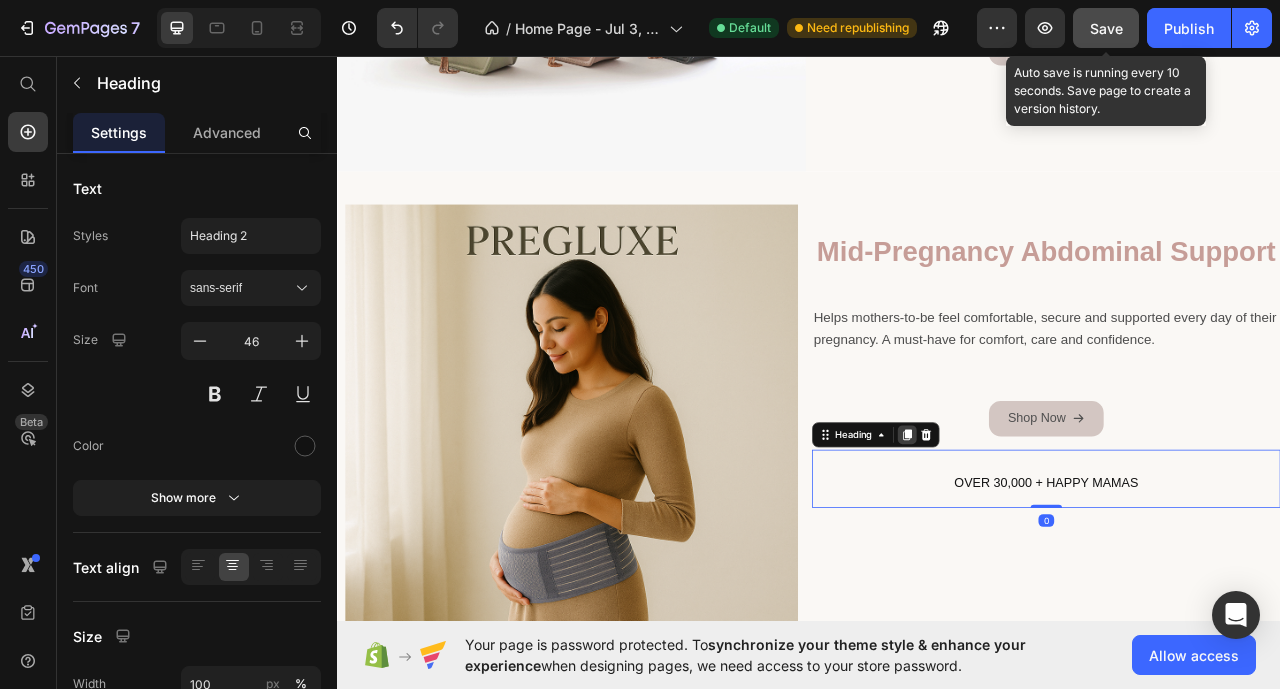 click 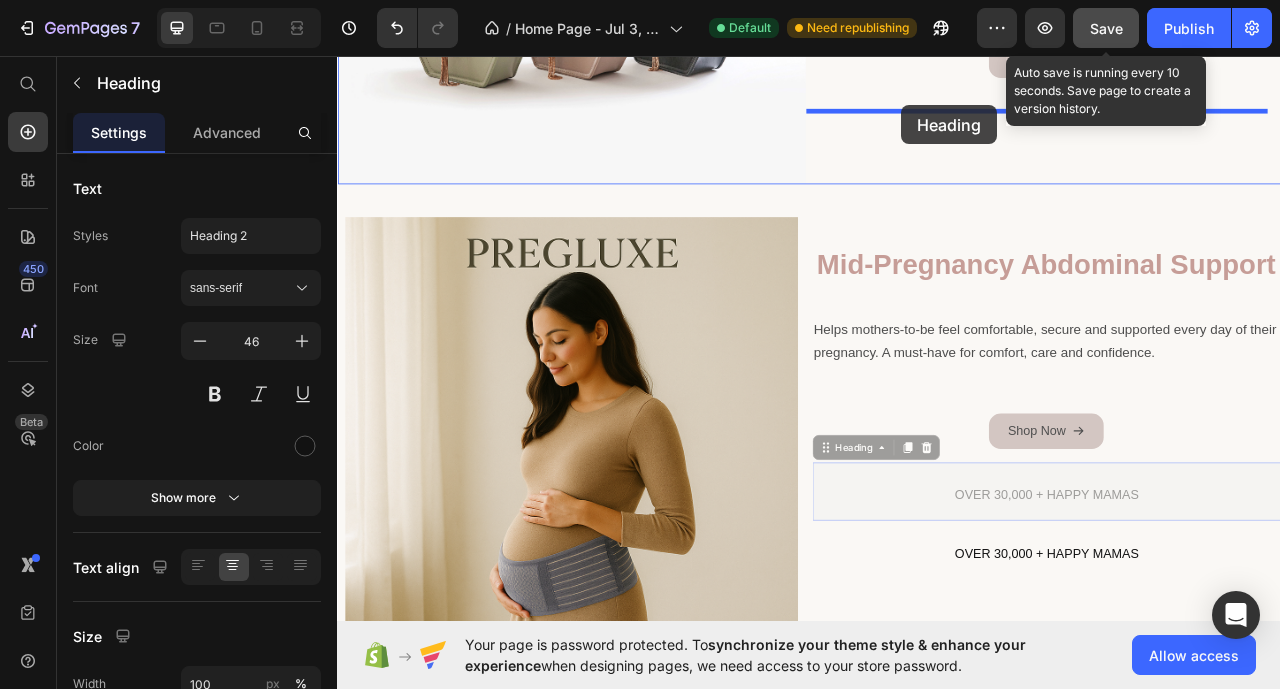 drag, startPoint x: 1054, startPoint y: 618, endPoint x: 1055, endPoint y: 120, distance: 498.001 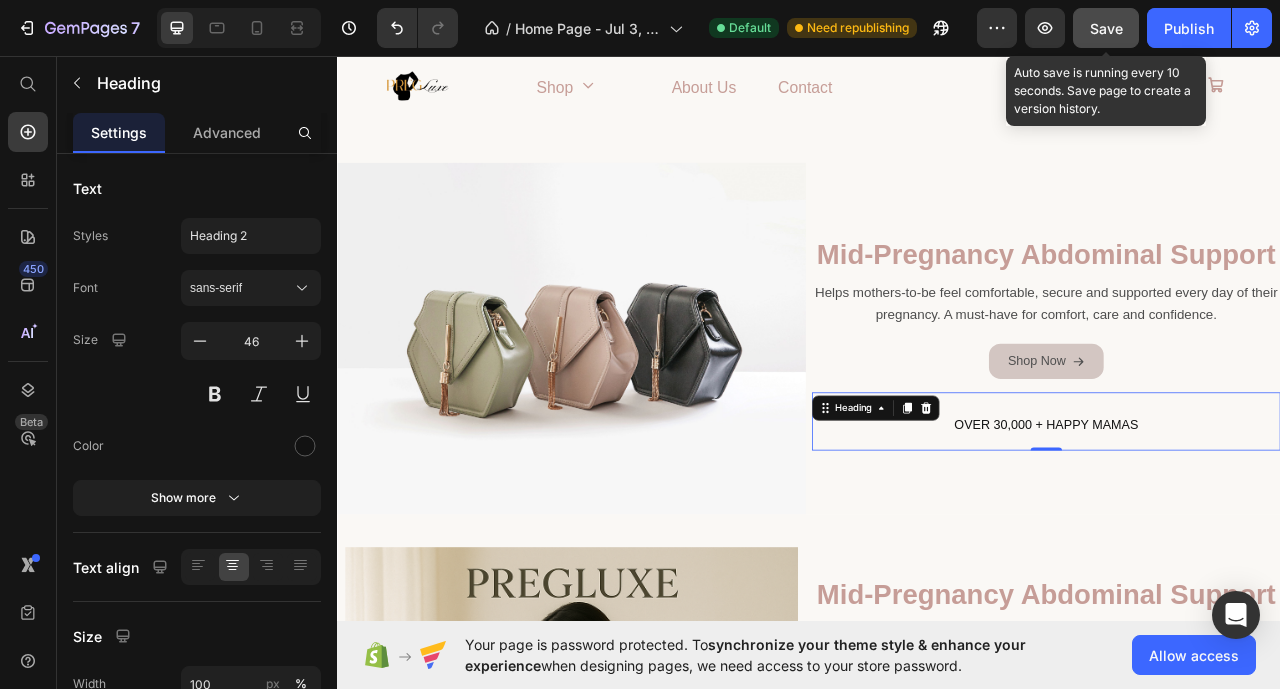 scroll, scrollTop: 0, scrollLeft: 0, axis: both 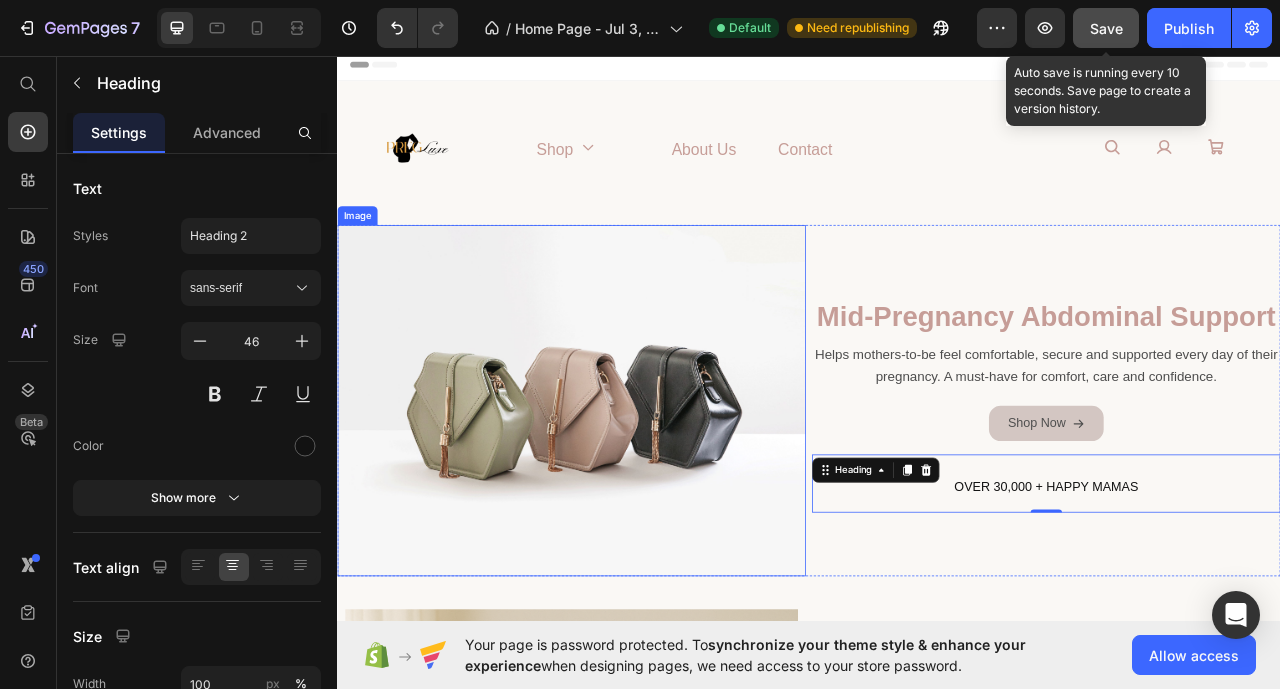 click at bounding box center (635, 495) 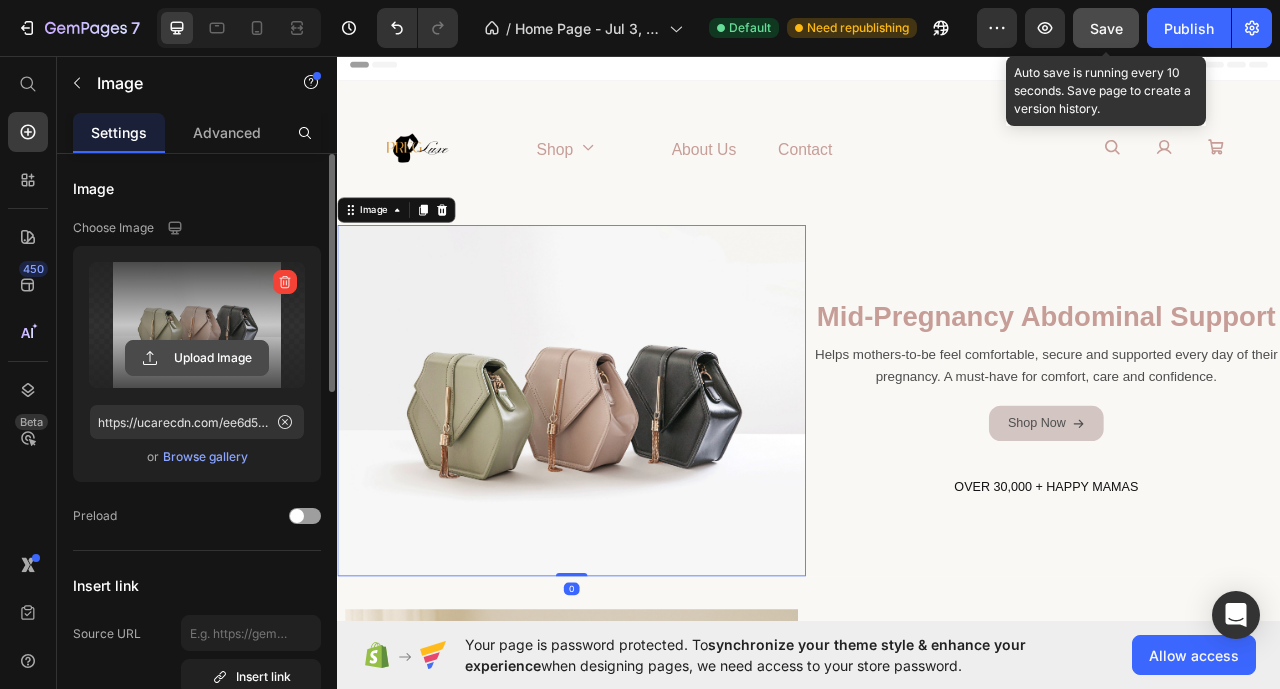 click 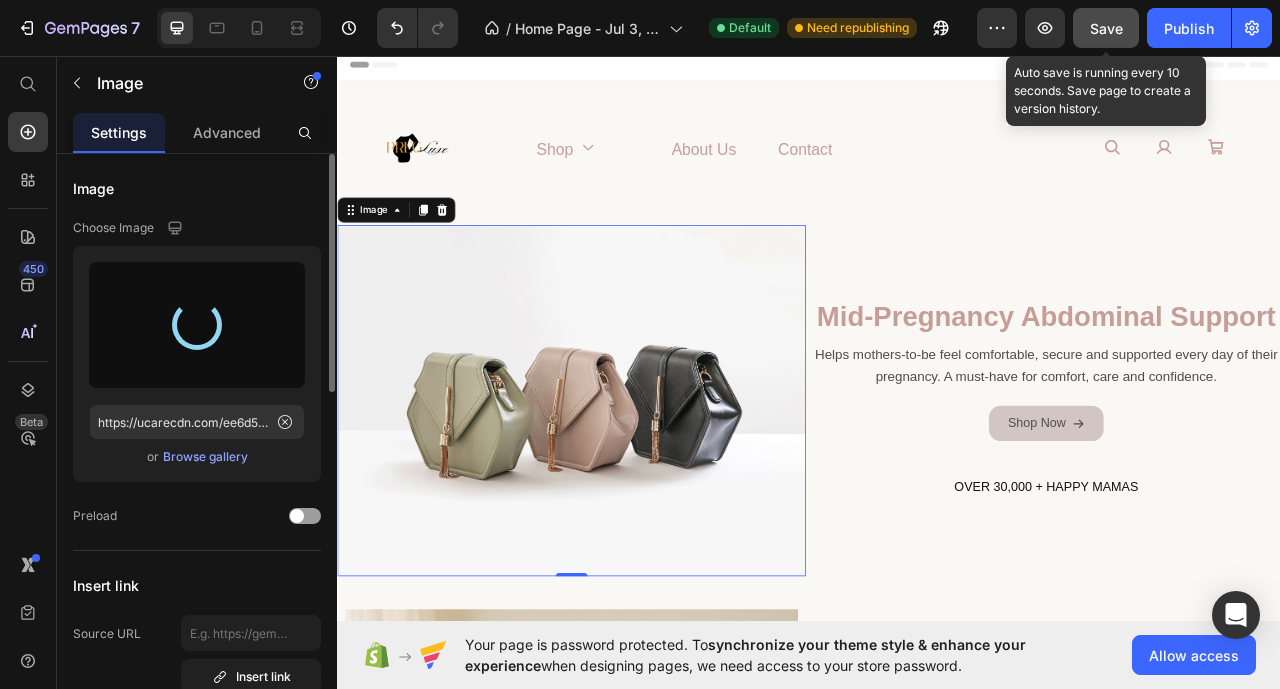 type on "https://cdn.shopify.com/s/files/1/0636/0753/7762/files/gempages_573152250143180001-6cfc397a-6ed6-4559-b4a2-4156338abc2e.png" 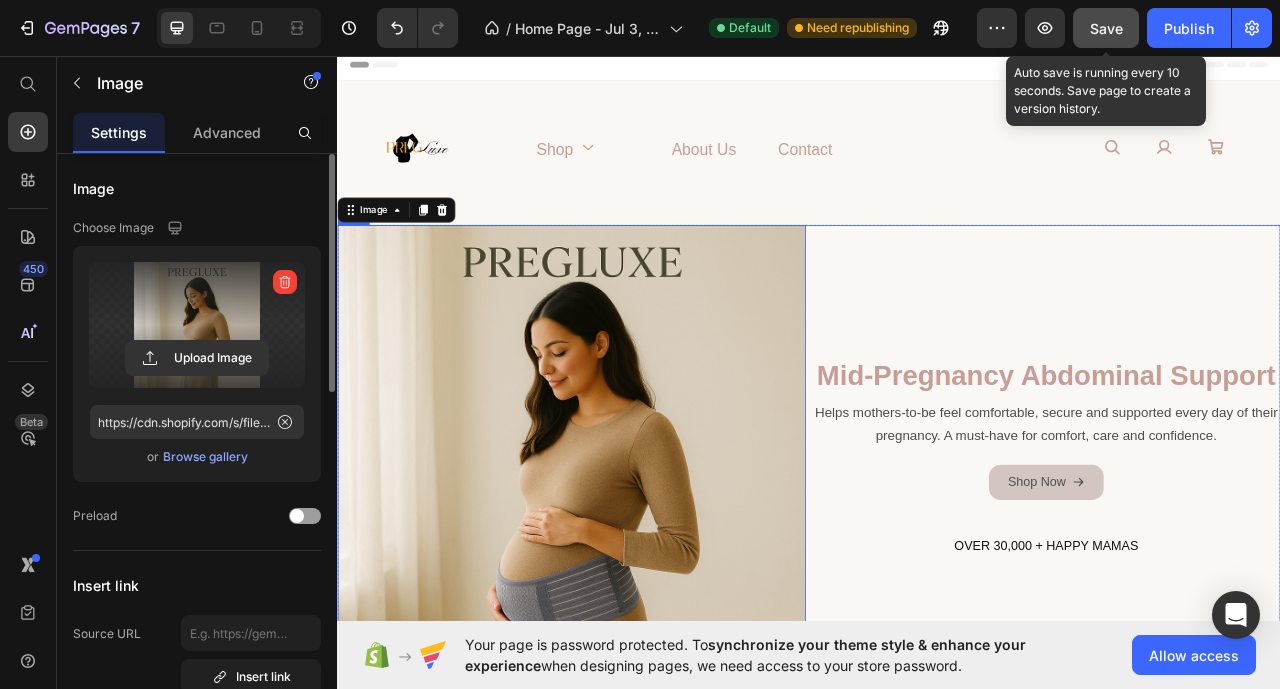 click on "⁠⁠⁠⁠⁠⁠⁠ Mid-pregnancy abdominal support Heading Helps mothers-to-be feel comfortable, secure and supported every day of their pregnancy. A must-have for comfort, care and confidence. Text Block
Shop Now Button OVER 30,000 + HAPPY MAMAS Heading" at bounding box center [1239, 570] 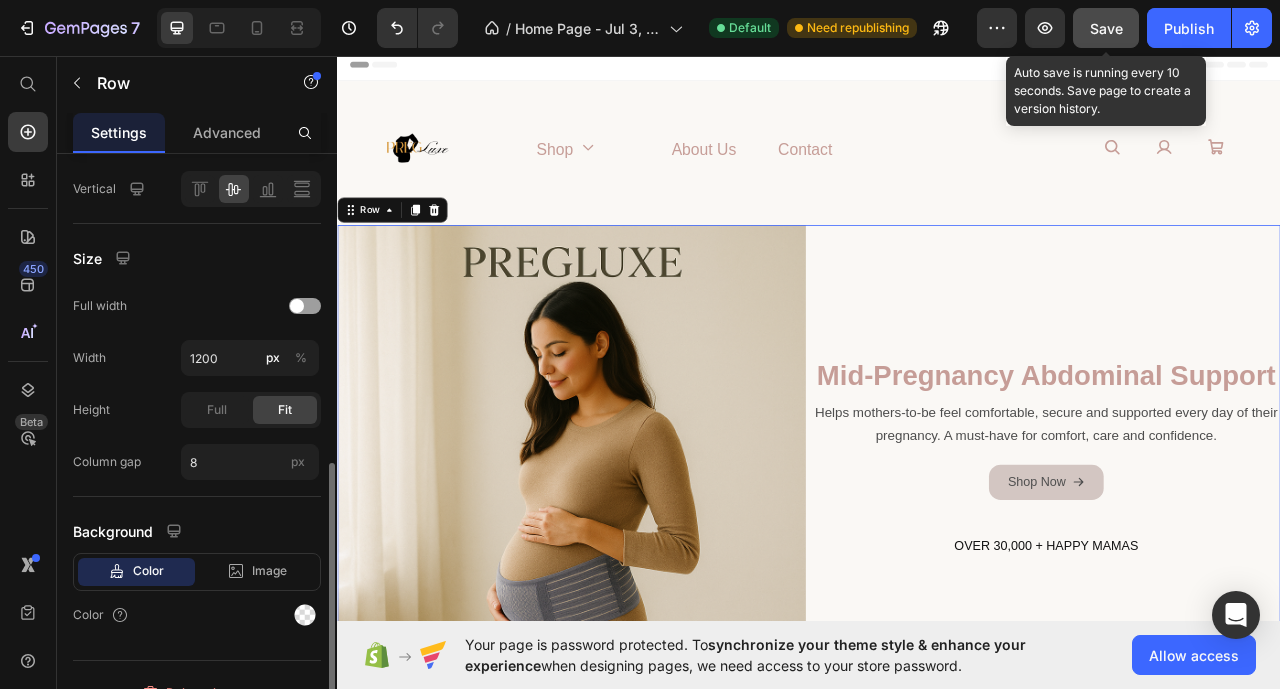 scroll, scrollTop: 529, scrollLeft: 0, axis: vertical 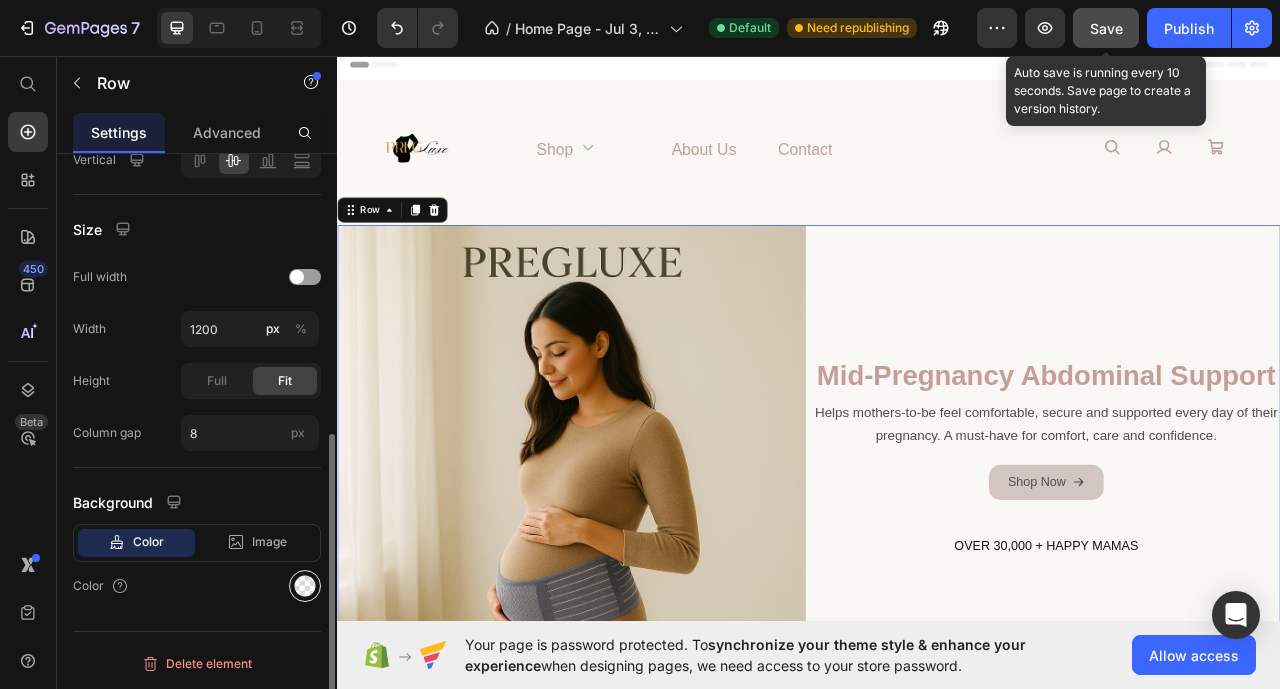 click 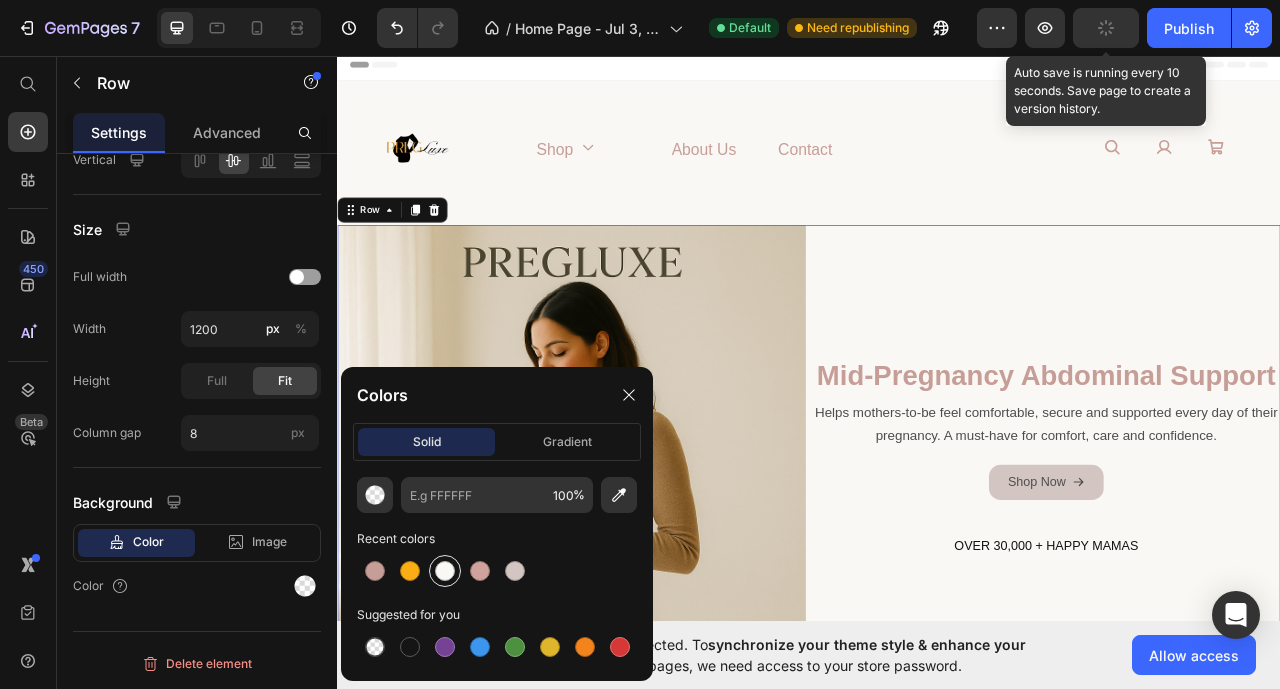 click at bounding box center [445, 571] 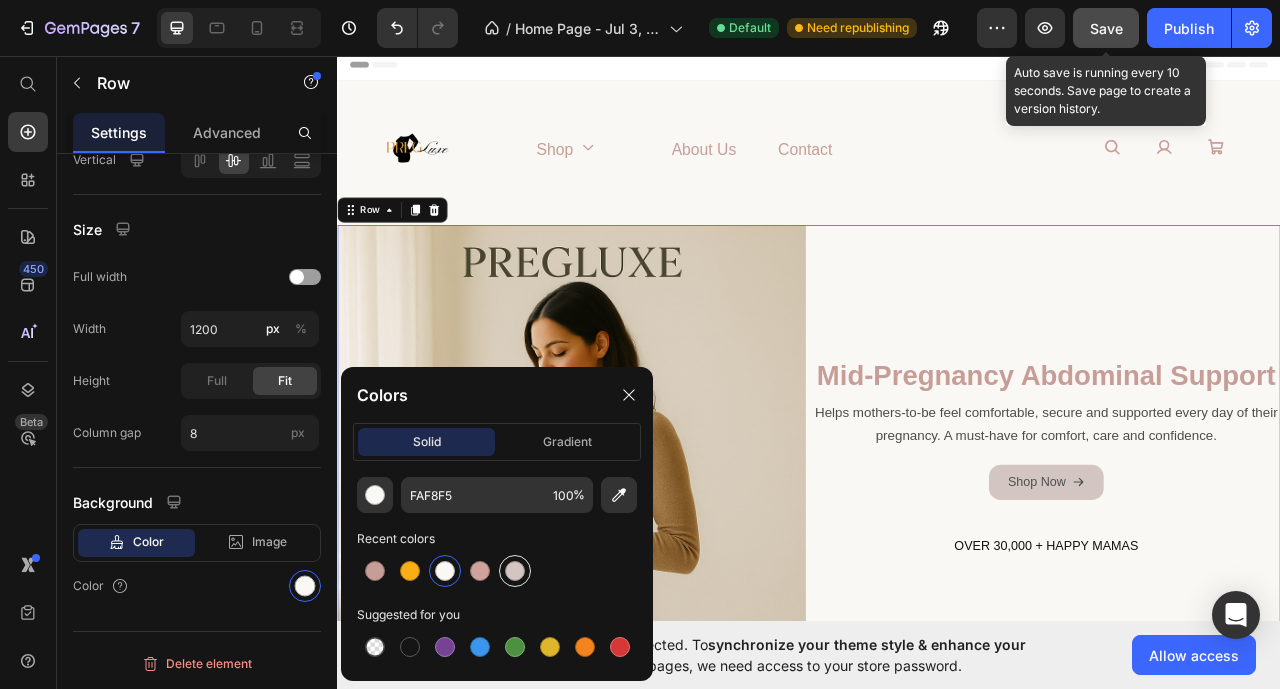 click at bounding box center [515, 571] 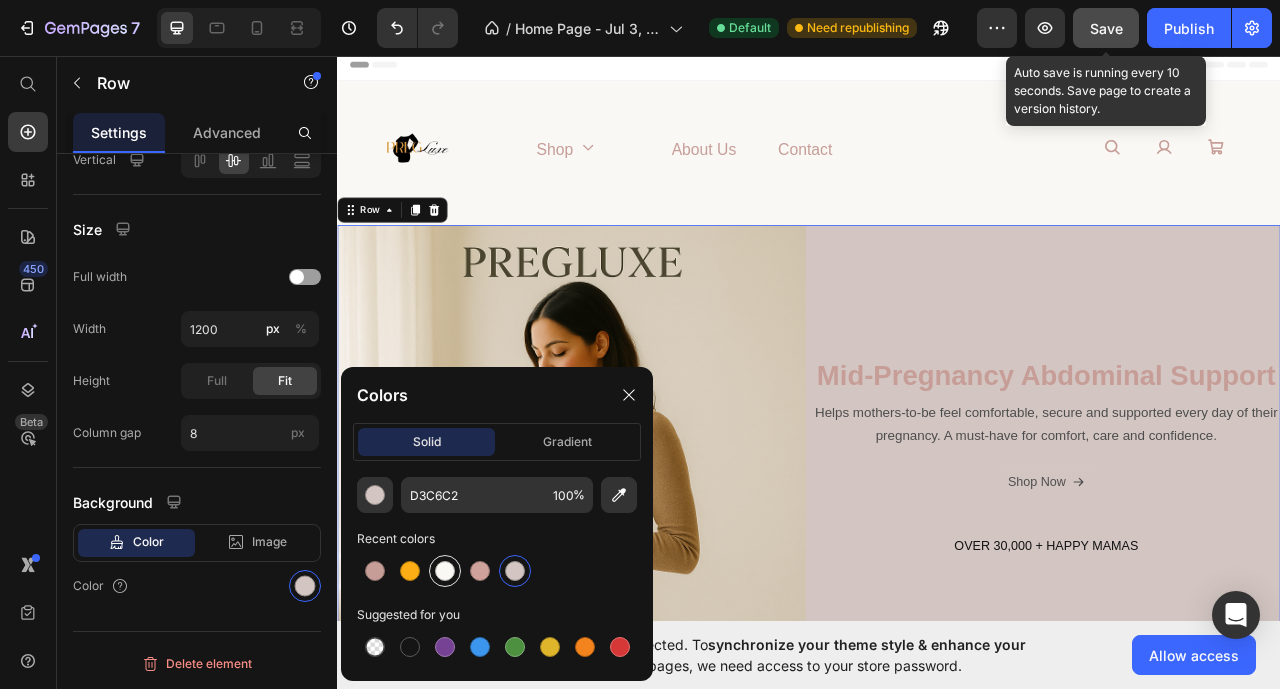 click at bounding box center [445, 571] 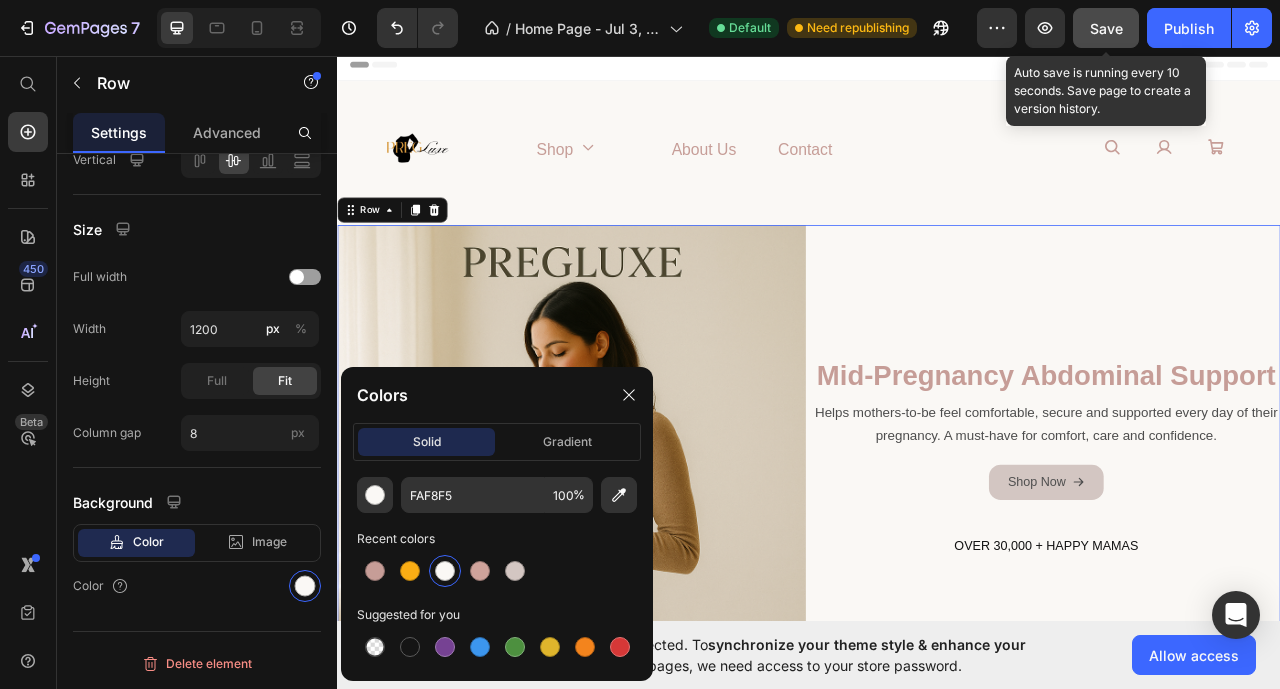 click on "⁠⁠⁠⁠⁠⁠⁠ Mid-pregnancy abdominal support Heading Helps mothers-to-be feel comfortable, secure and supported every day of their pregnancy. A must-have for comfort, care and confidence. Text Block
Shop Now Button OVER 30,000 + HAPPY MAMAS Heading" at bounding box center (1239, 570) 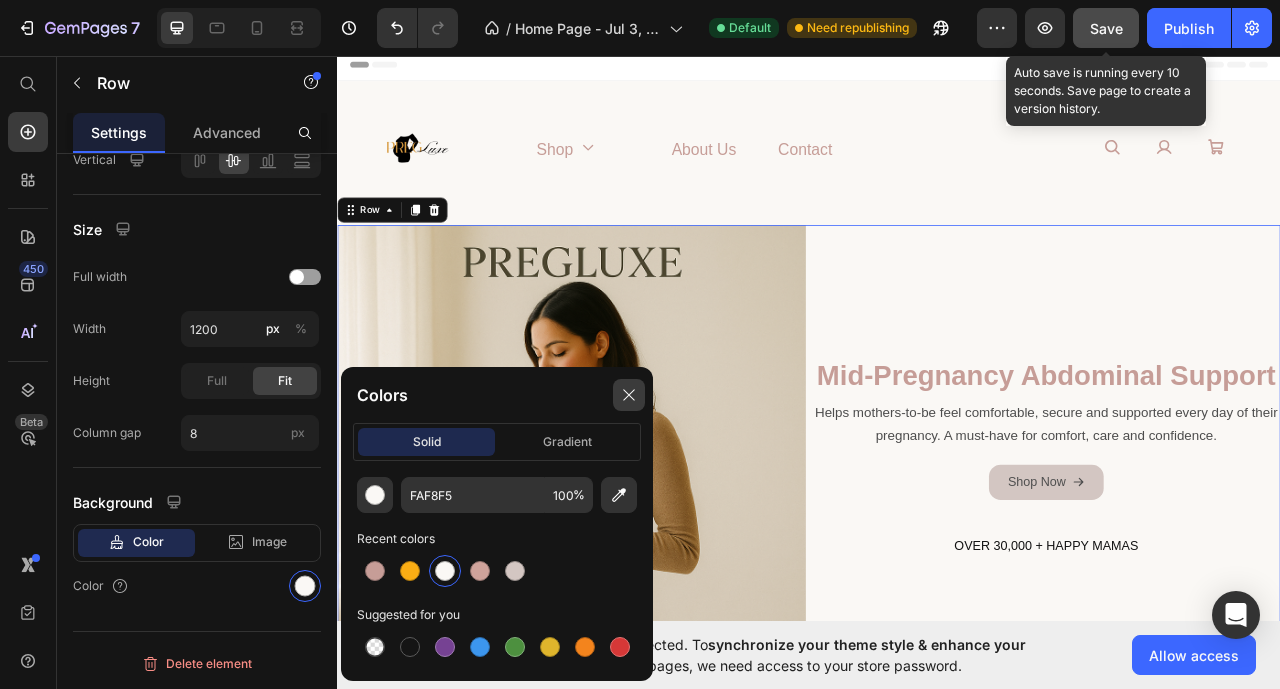 click at bounding box center [629, 395] 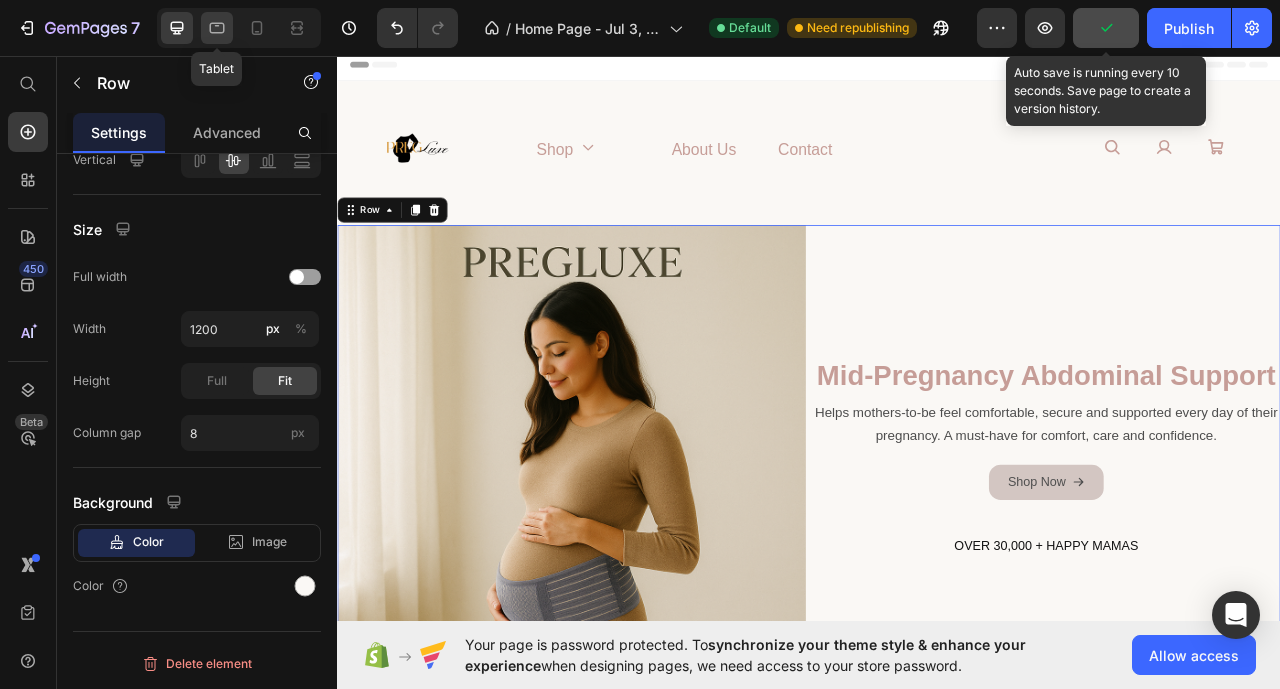 click 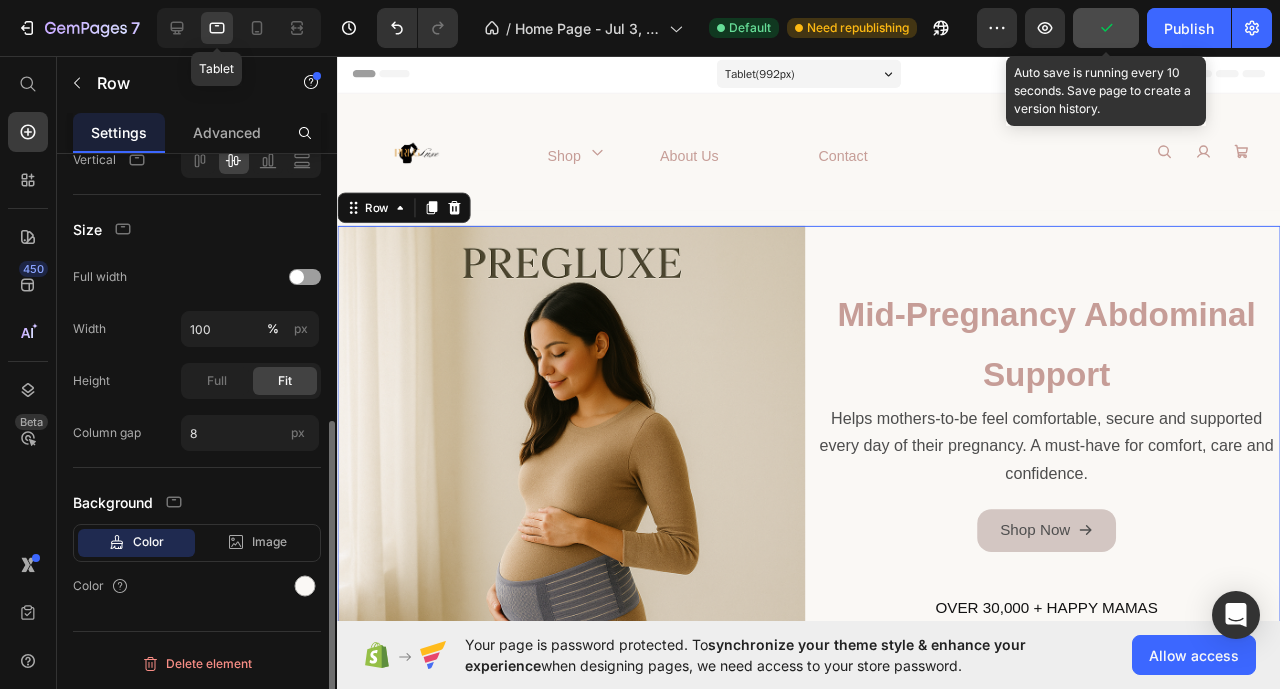 scroll, scrollTop: 485, scrollLeft: 0, axis: vertical 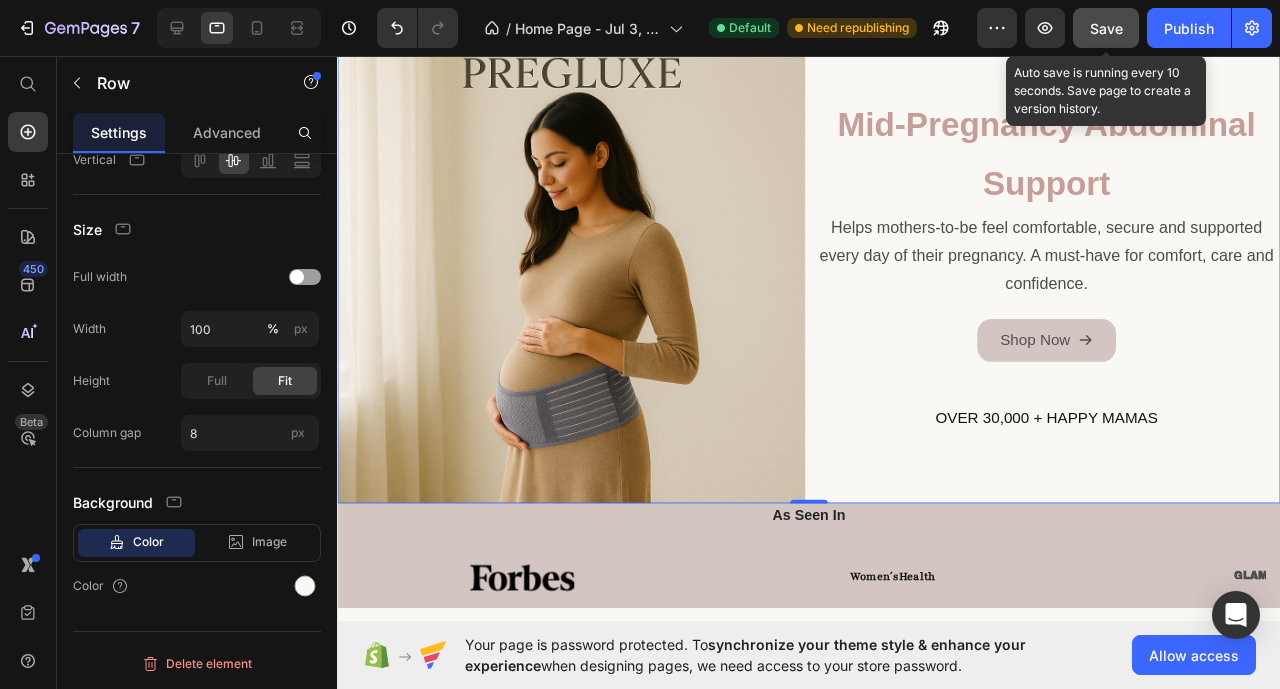 click on "⁠⁠⁠⁠⁠⁠⁠ Mid-pregnancy abdominal support Heading Helps mothers-to-be feel comfortable, secure and supported every day of their pregnancy. A must-have for comfort, care and confidence. Text Block
Shop Now Button OVER 30,000 + HAPPY MAMAS Heading" at bounding box center (1083, 280) 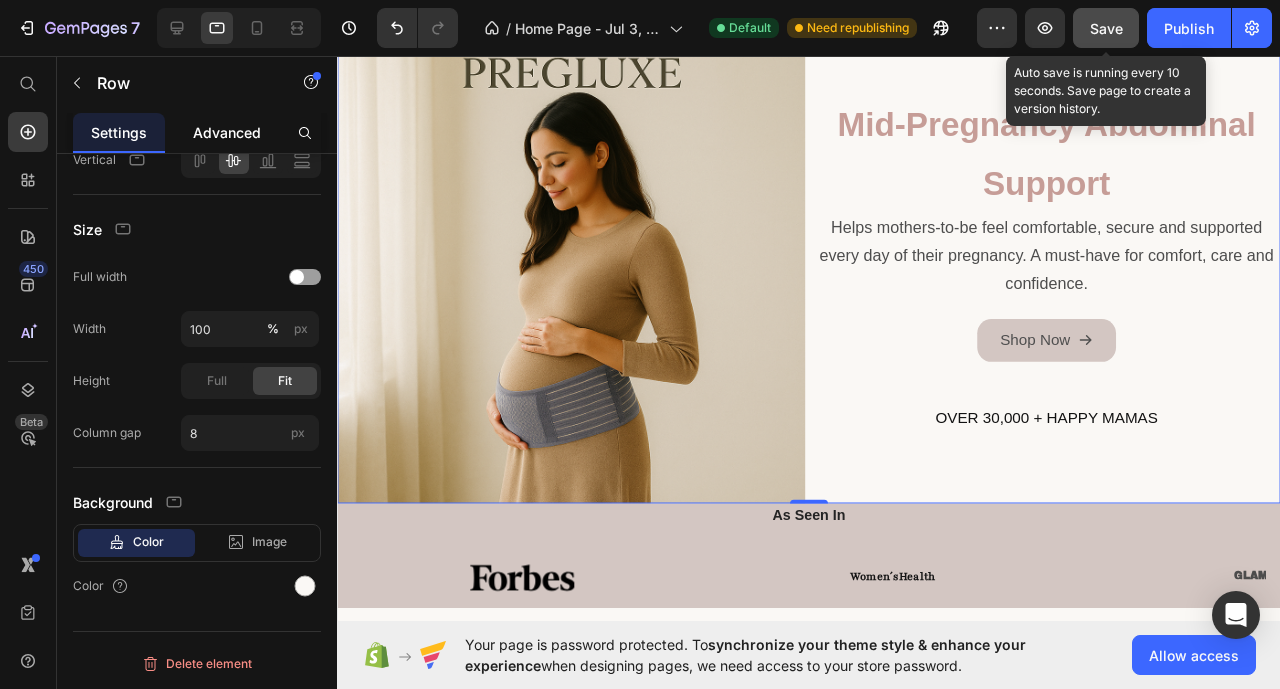 click on "Advanced" at bounding box center (227, 132) 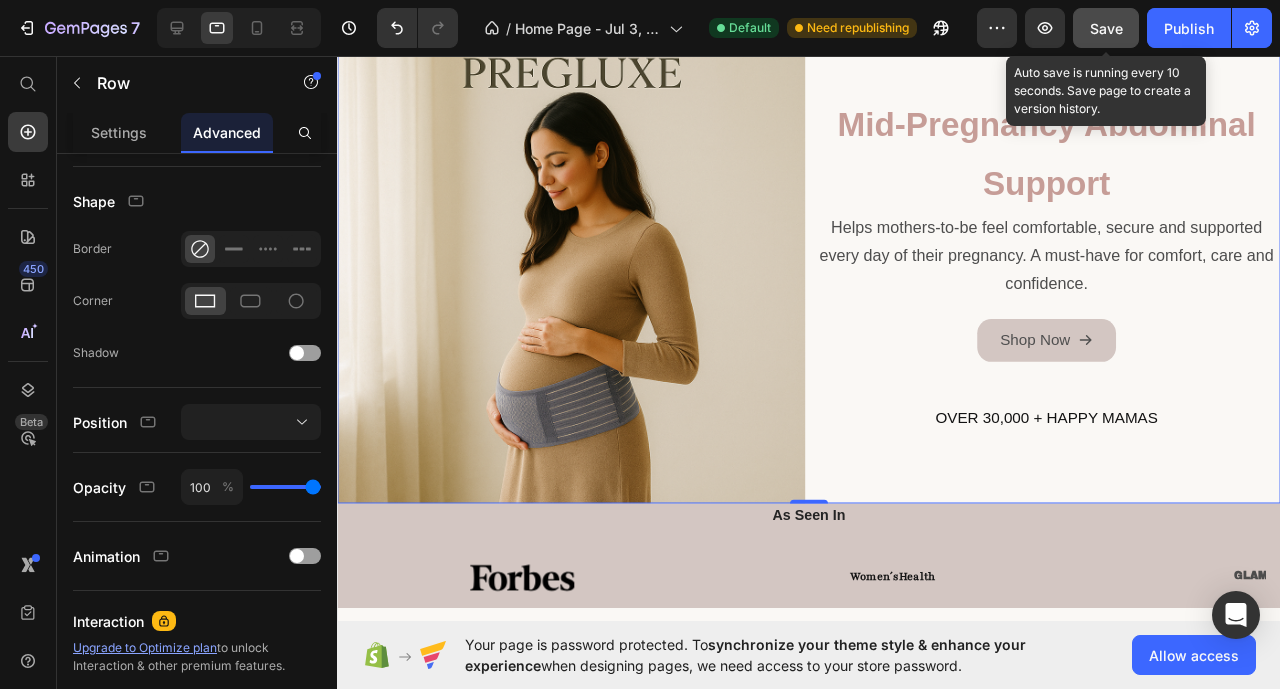 scroll, scrollTop: 0, scrollLeft: 0, axis: both 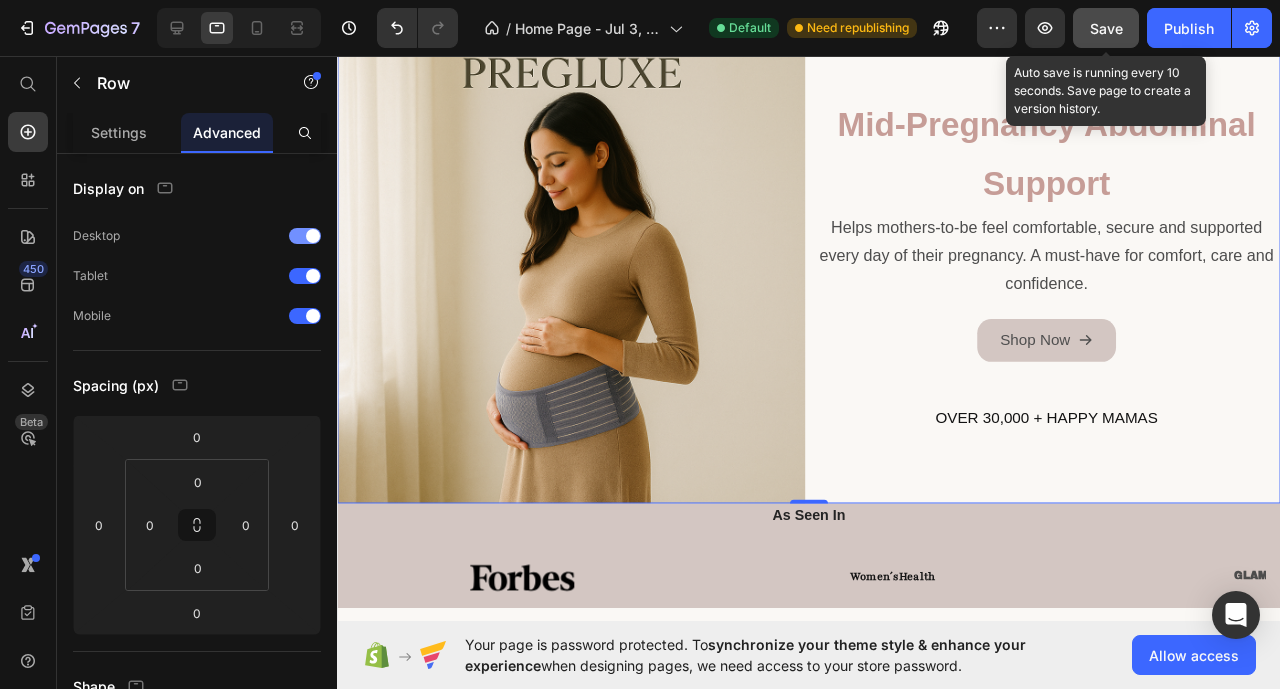 click at bounding box center [313, 236] 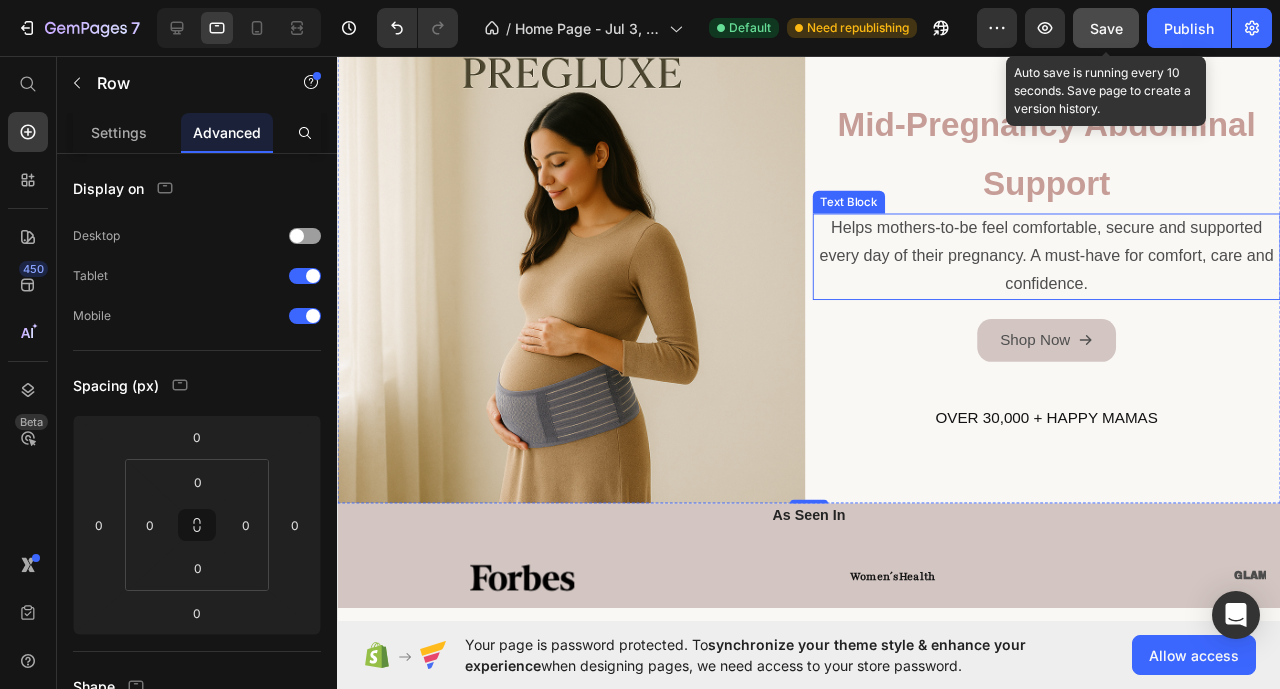 click on "Helps mothers-to-be feel comfortable, secure and supported every day of their pregnancy. A must-have for comfort, care and confidence." at bounding box center [1083, 266] 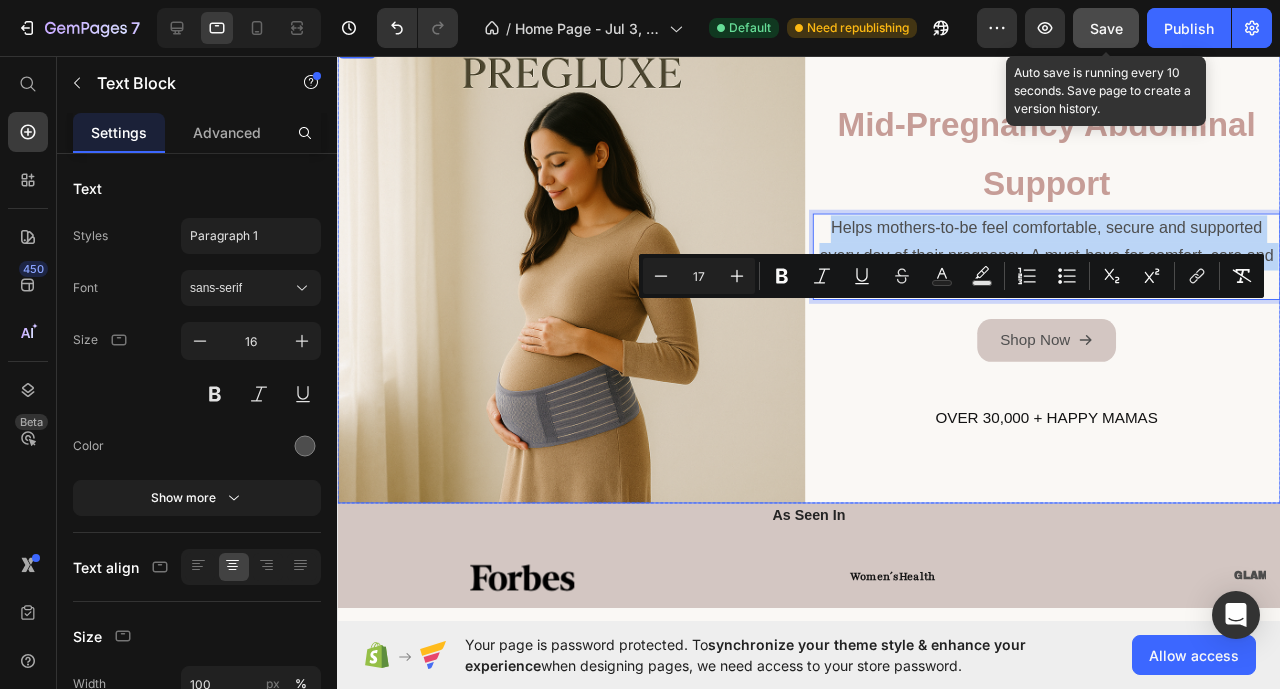 scroll, scrollTop: 0, scrollLeft: 0, axis: both 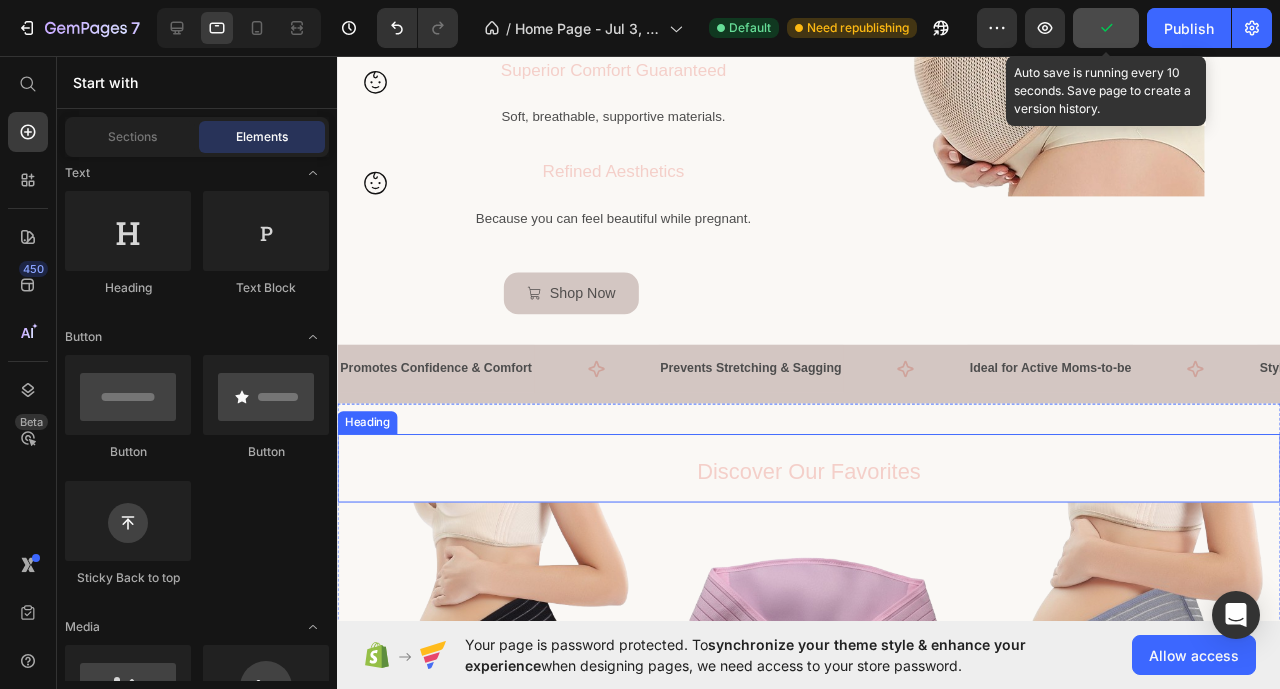 click on "Discover Our Favorites" at bounding box center [832, 492] 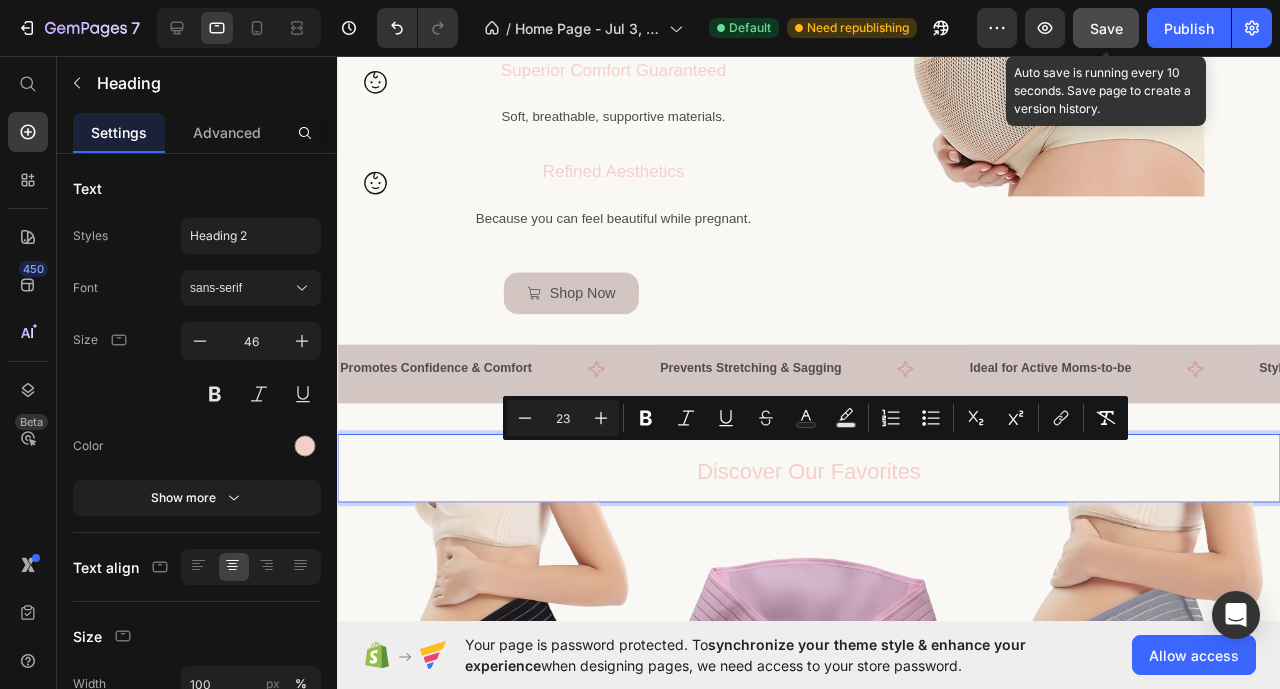 click on "Discover Our Favorites" at bounding box center [832, 492] 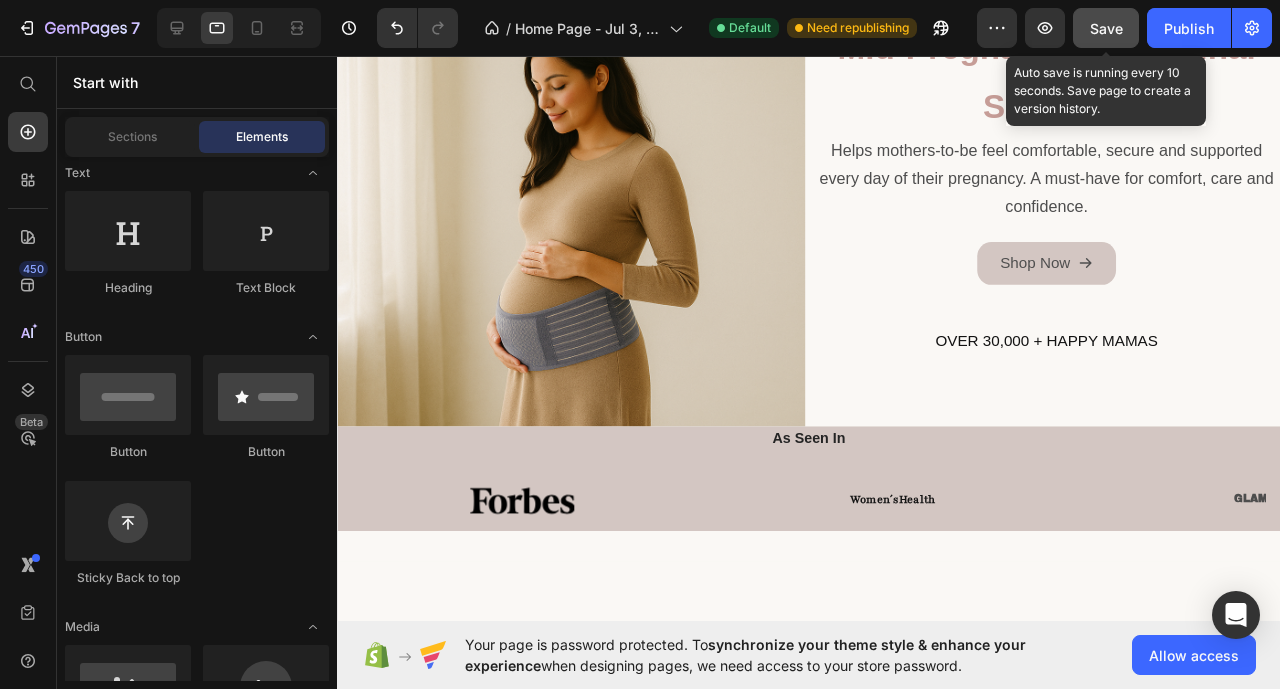 scroll, scrollTop: 0, scrollLeft: 0, axis: both 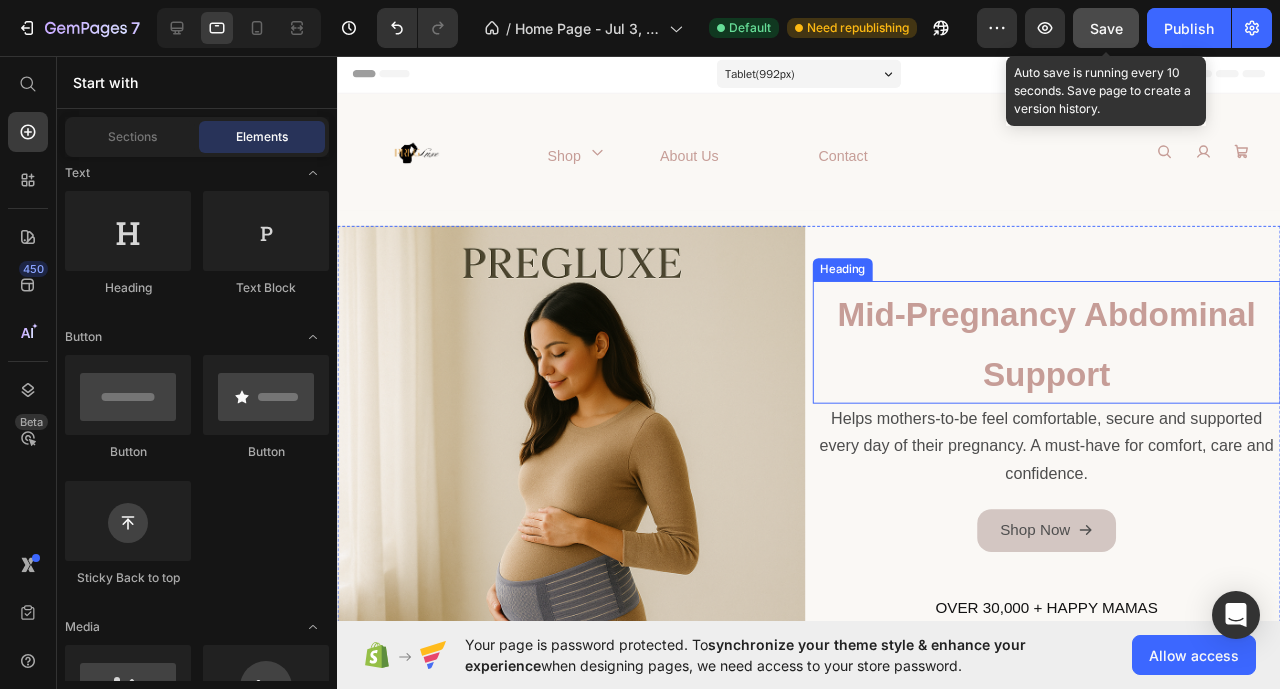 click on "⁠⁠⁠⁠⁠⁠⁠ Mid-pregnancy abdominal support" at bounding box center (1083, 357) 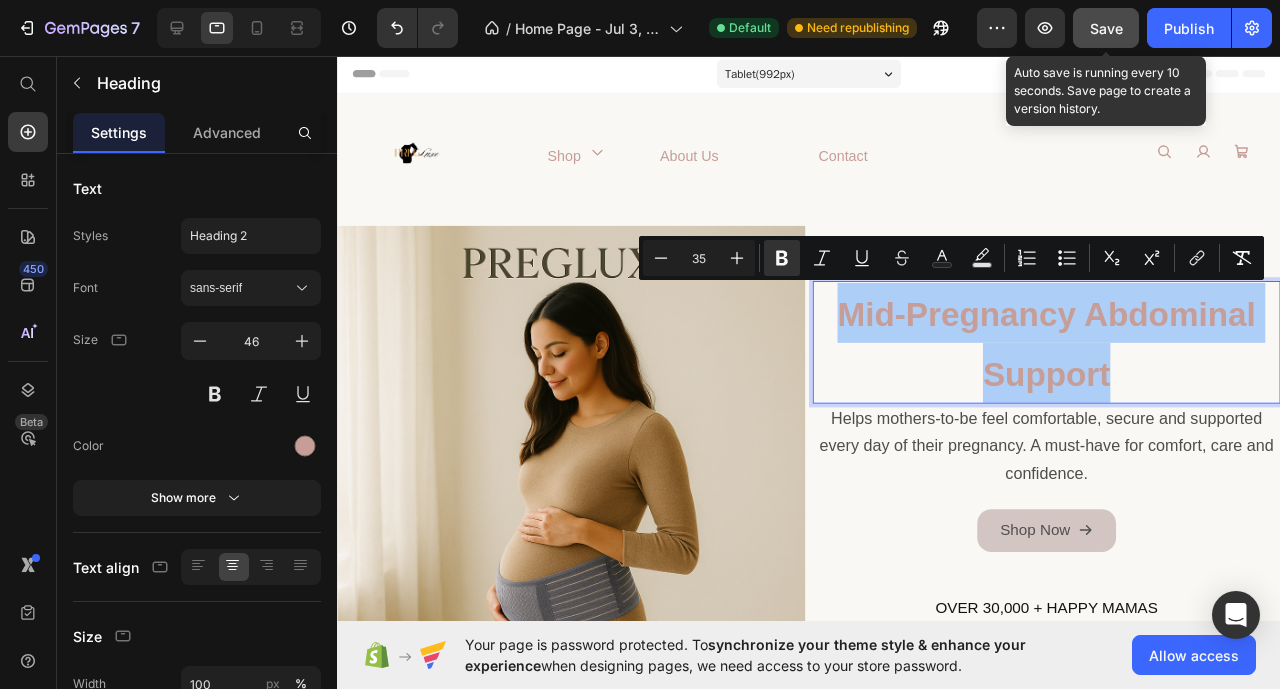 click on "35" at bounding box center (699, 258) 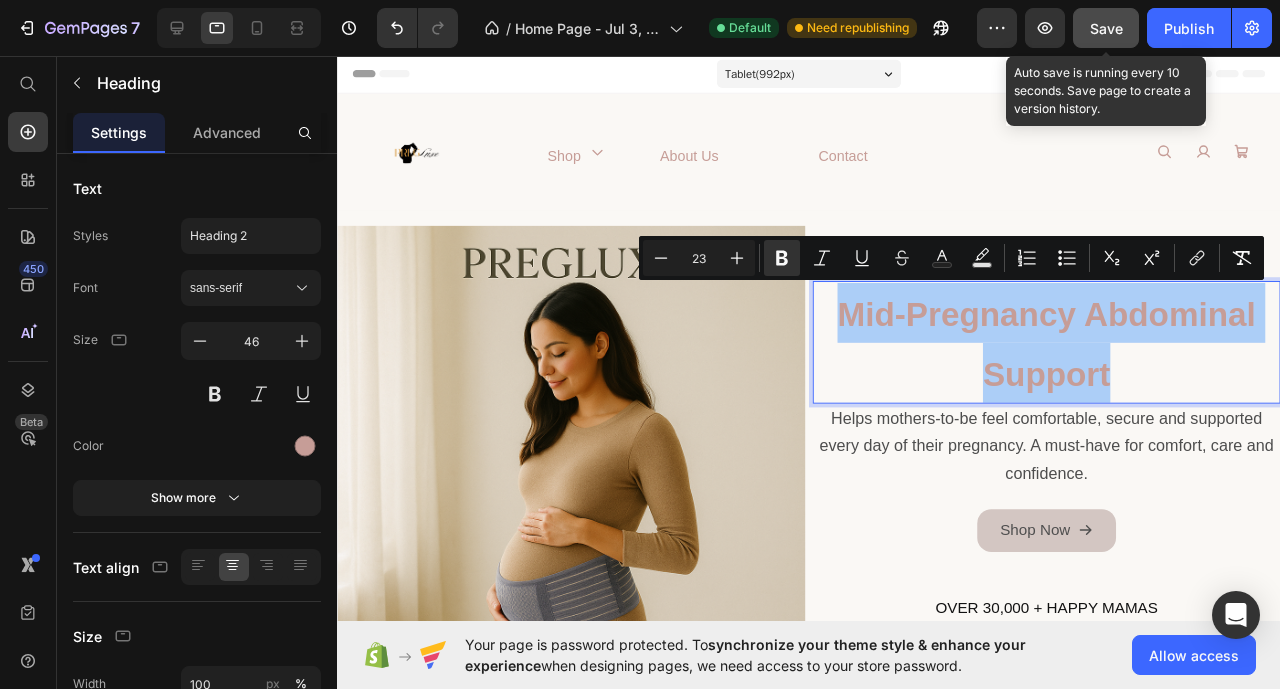 type on "23" 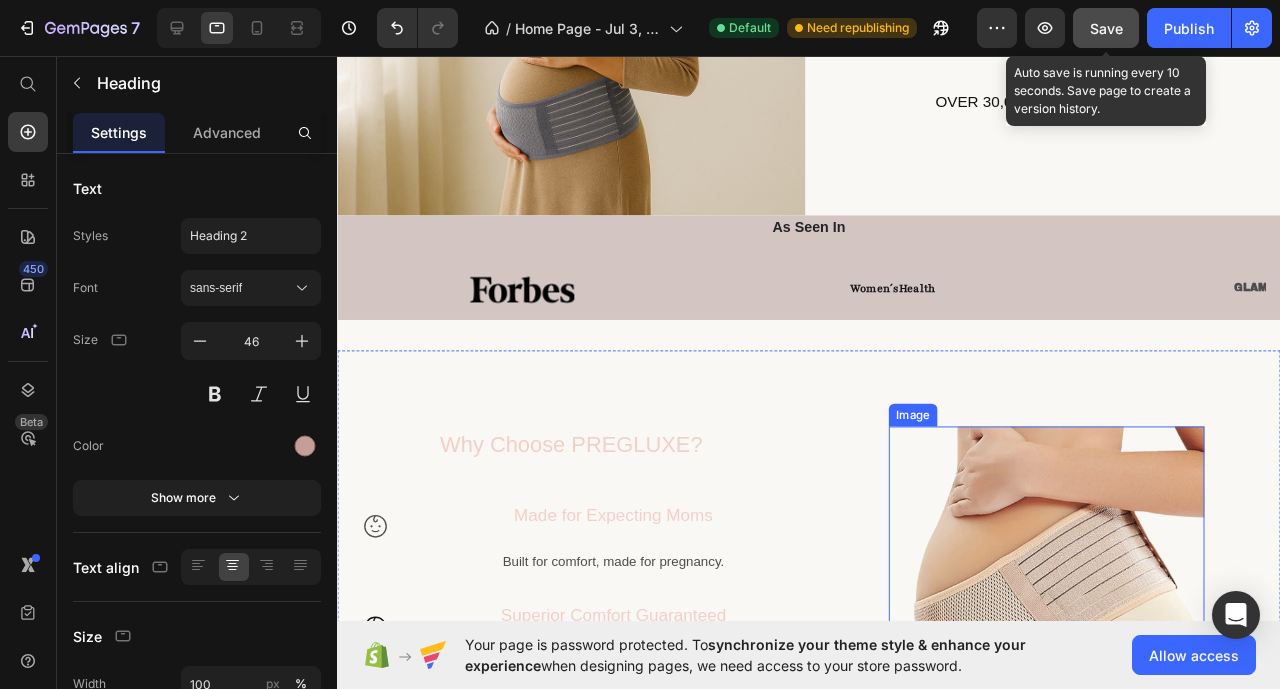 scroll, scrollTop: 600, scrollLeft: 0, axis: vertical 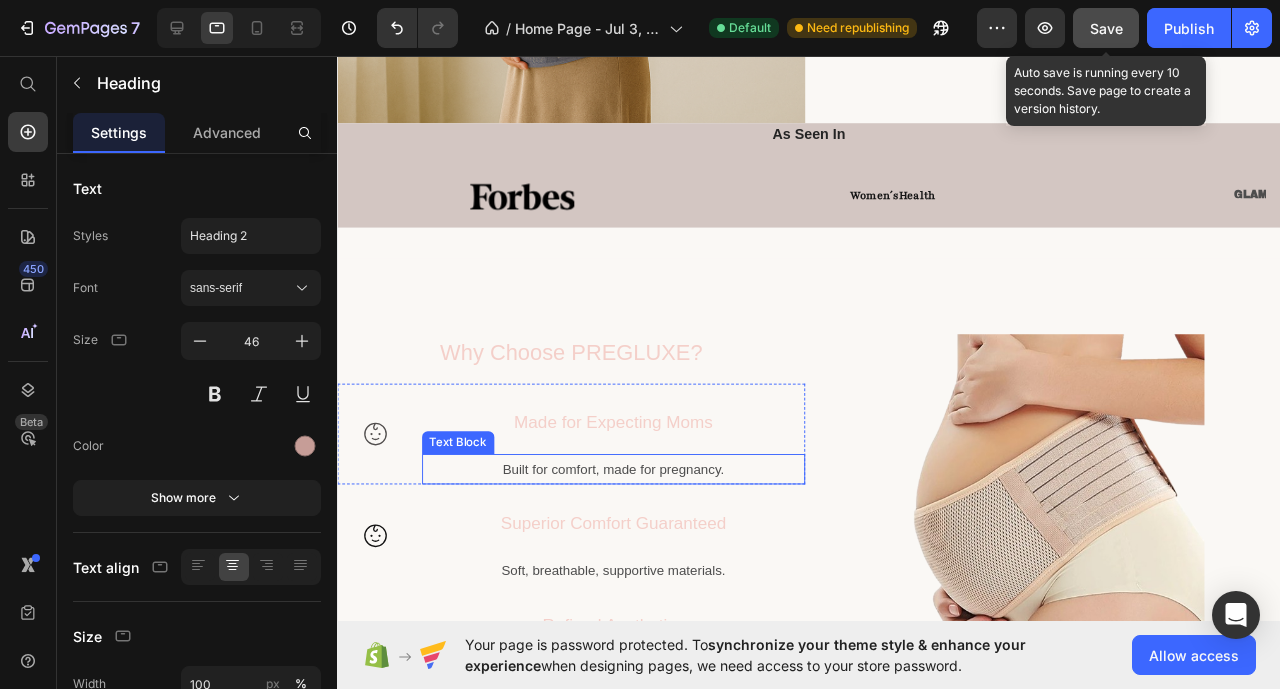 click on "Built for comfort, made for pregnancy." at bounding box center [627, 490] 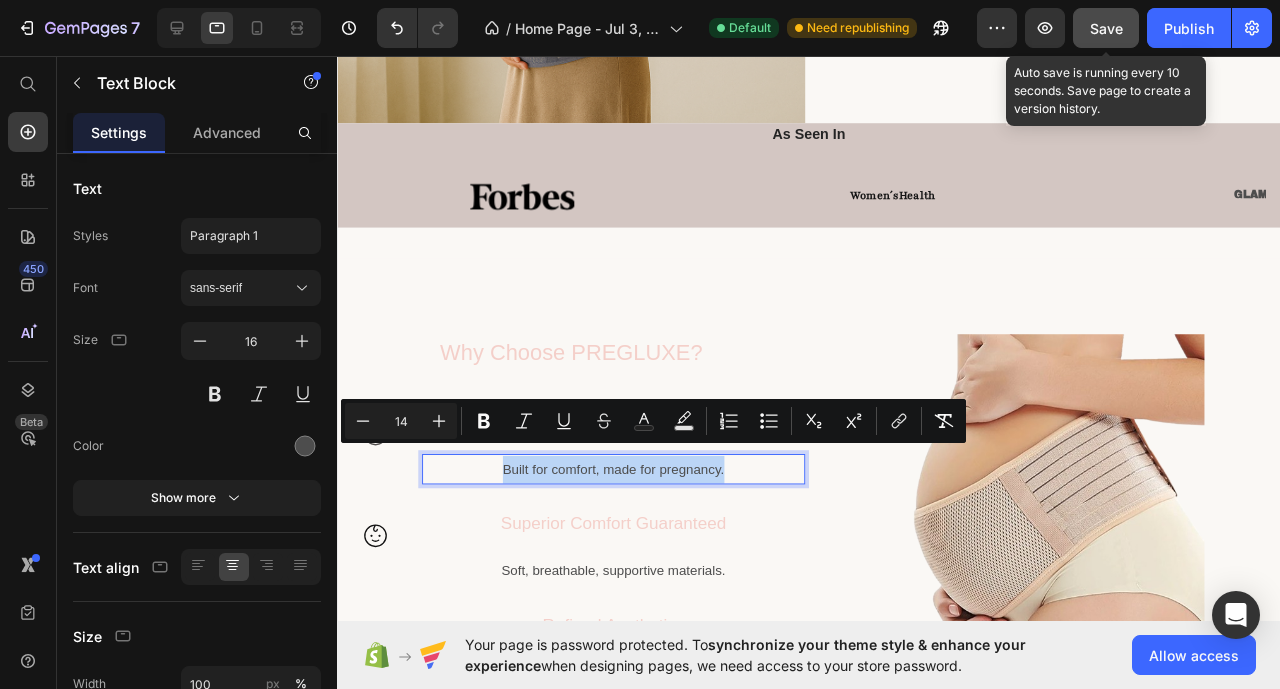 click on "Built for comfort, made for pregnancy." at bounding box center [627, 490] 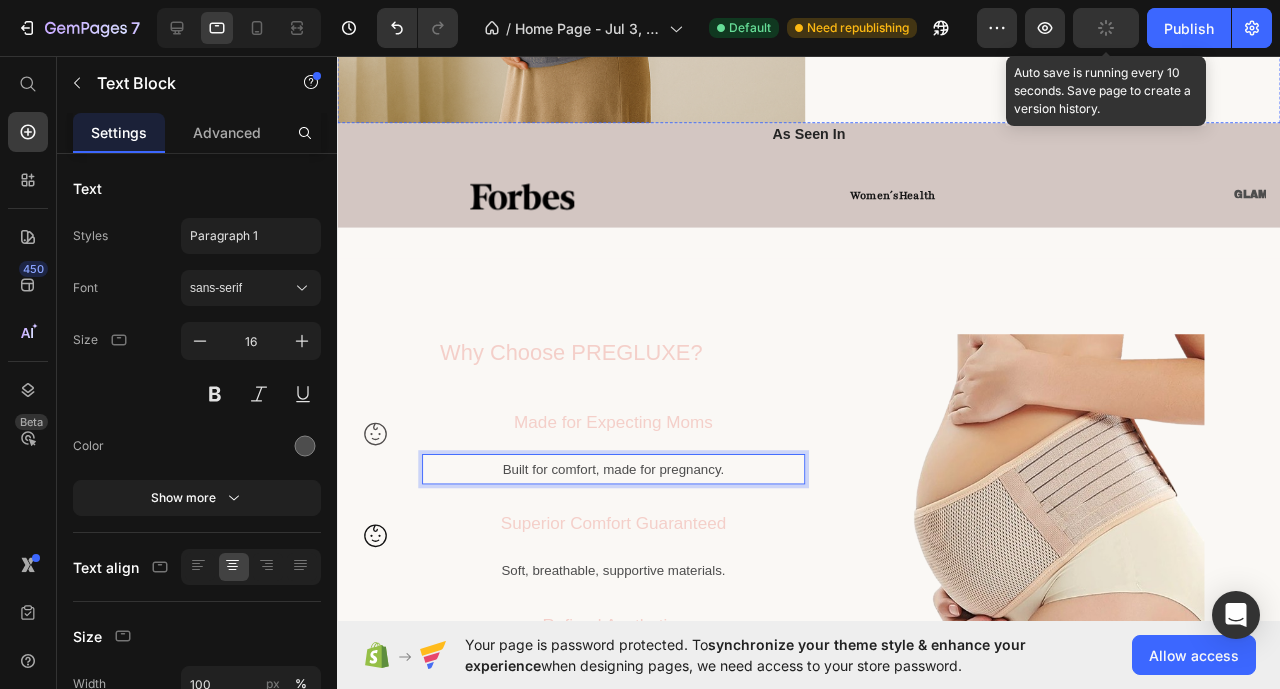 scroll, scrollTop: 200, scrollLeft: 0, axis: vertical 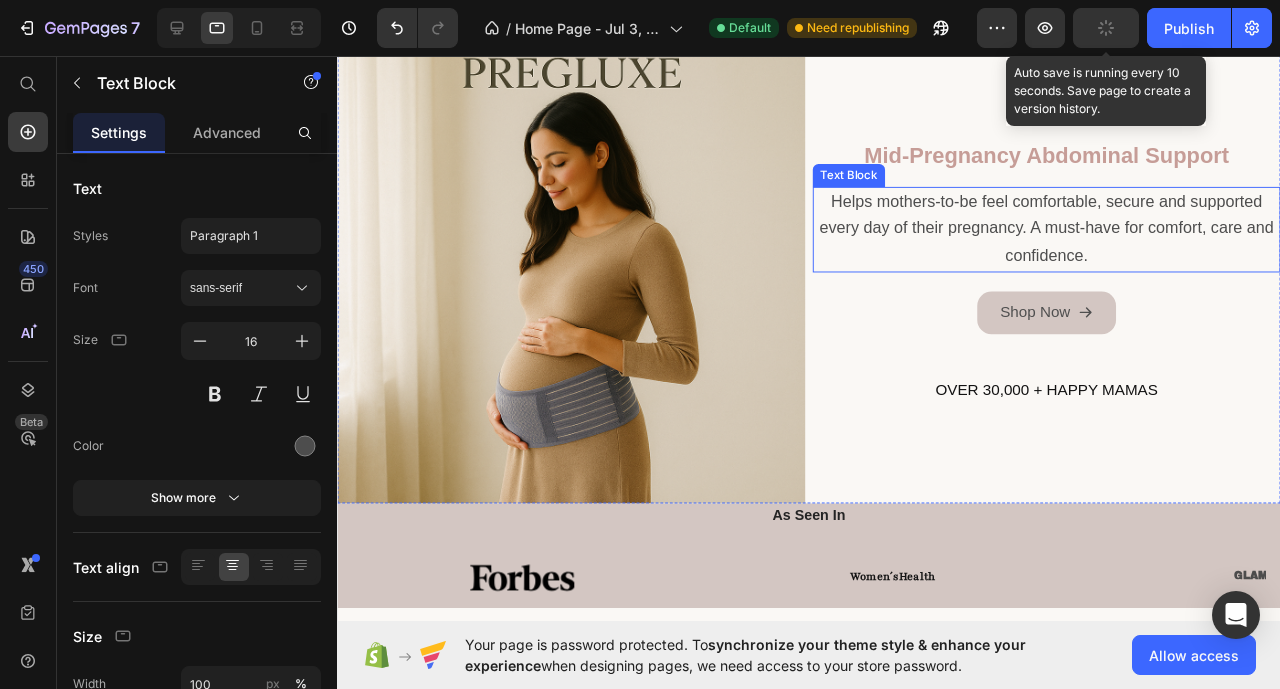 click on "Helps mothers-to-be feel comfortable, secure and supported every day of their pregnancy. A must-have for comfort, care and confidence." at bounding box center (1083, 237) 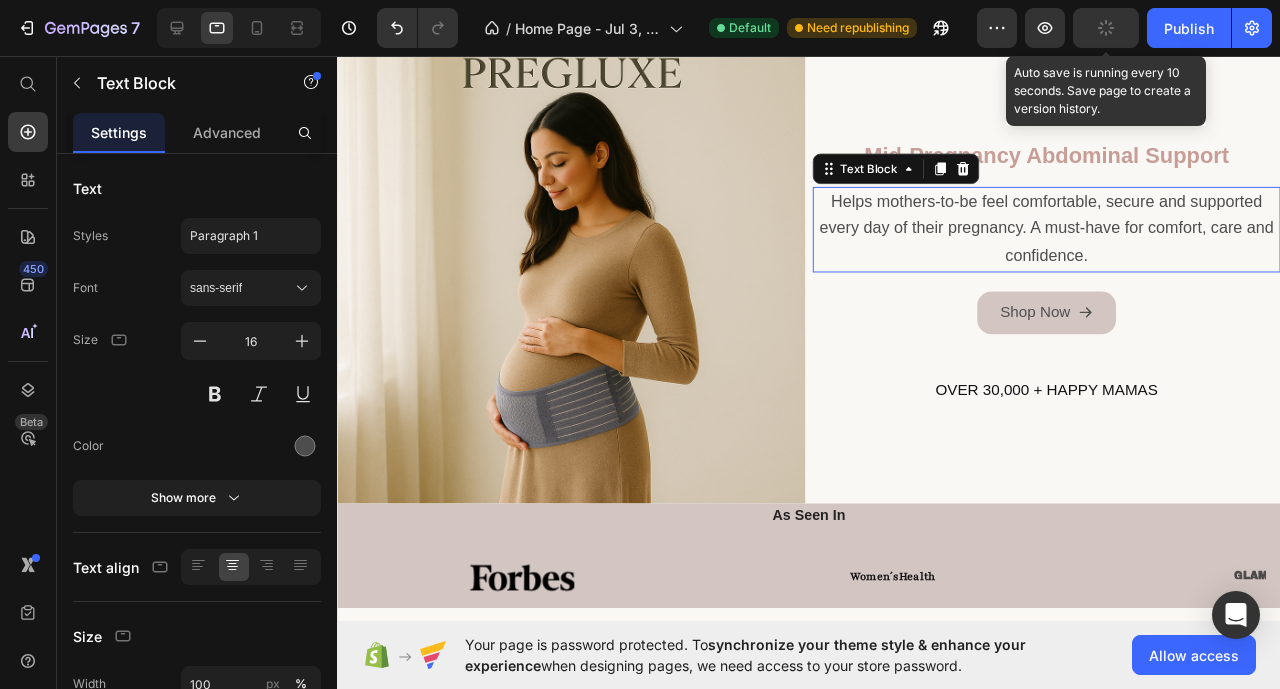 click on "Helps mothers-to-be feel comfortable, secure and supported every day of their pregnancy. A must-have for comfort, care and confidence." at bounding box center (1083, 237) 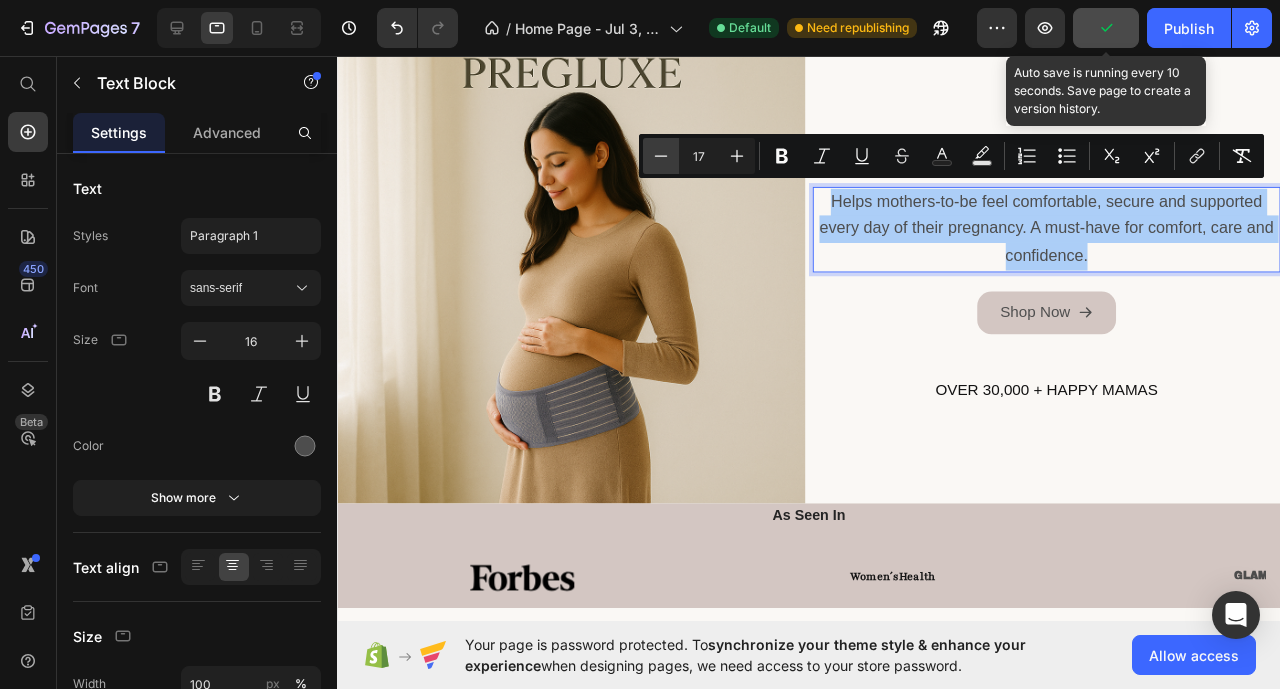 click 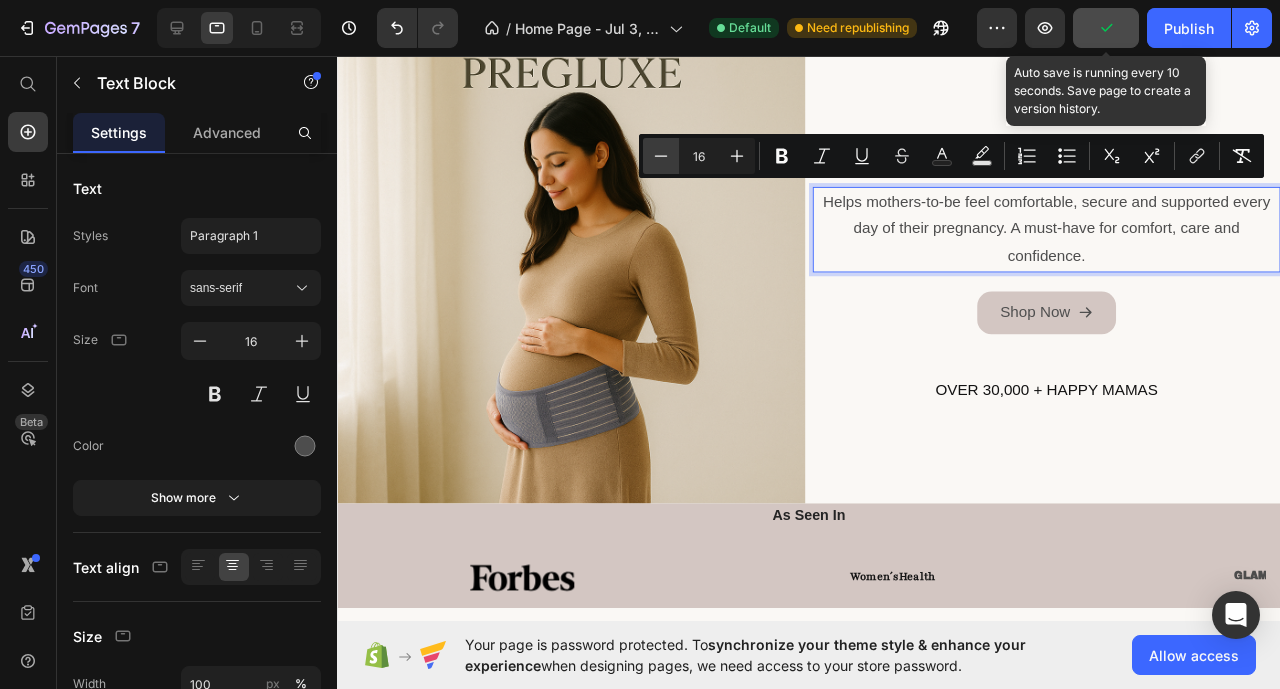 click 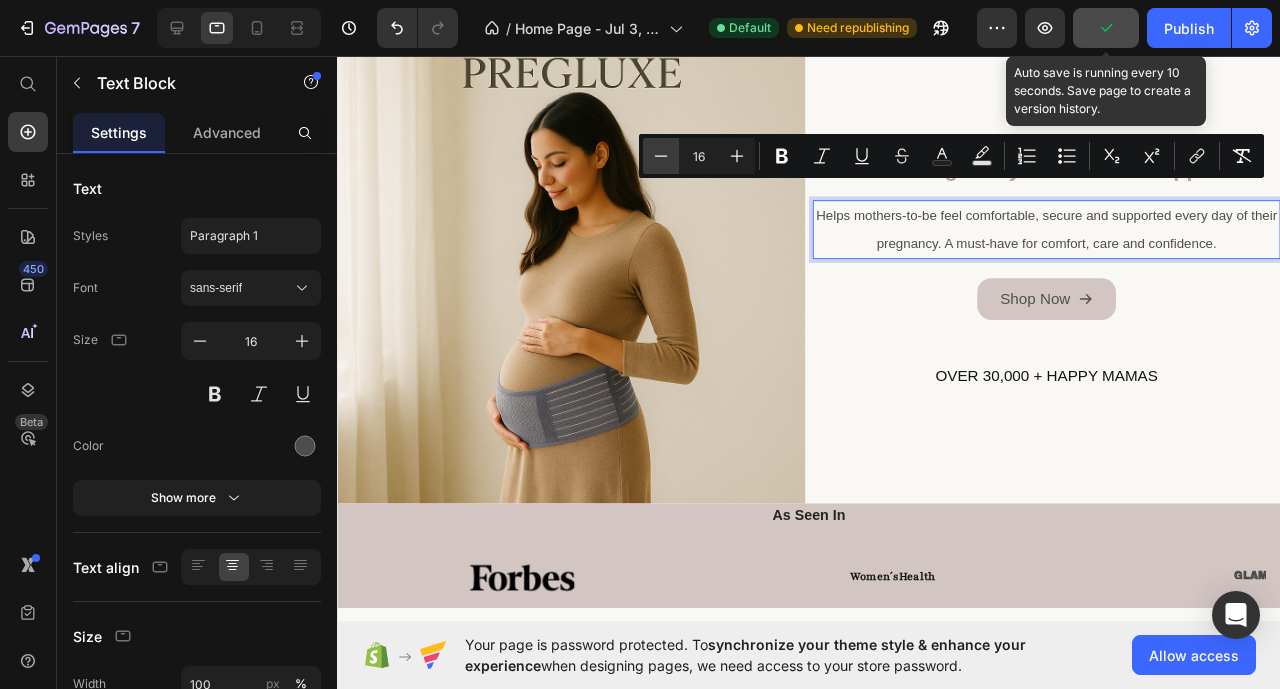 type on "14" 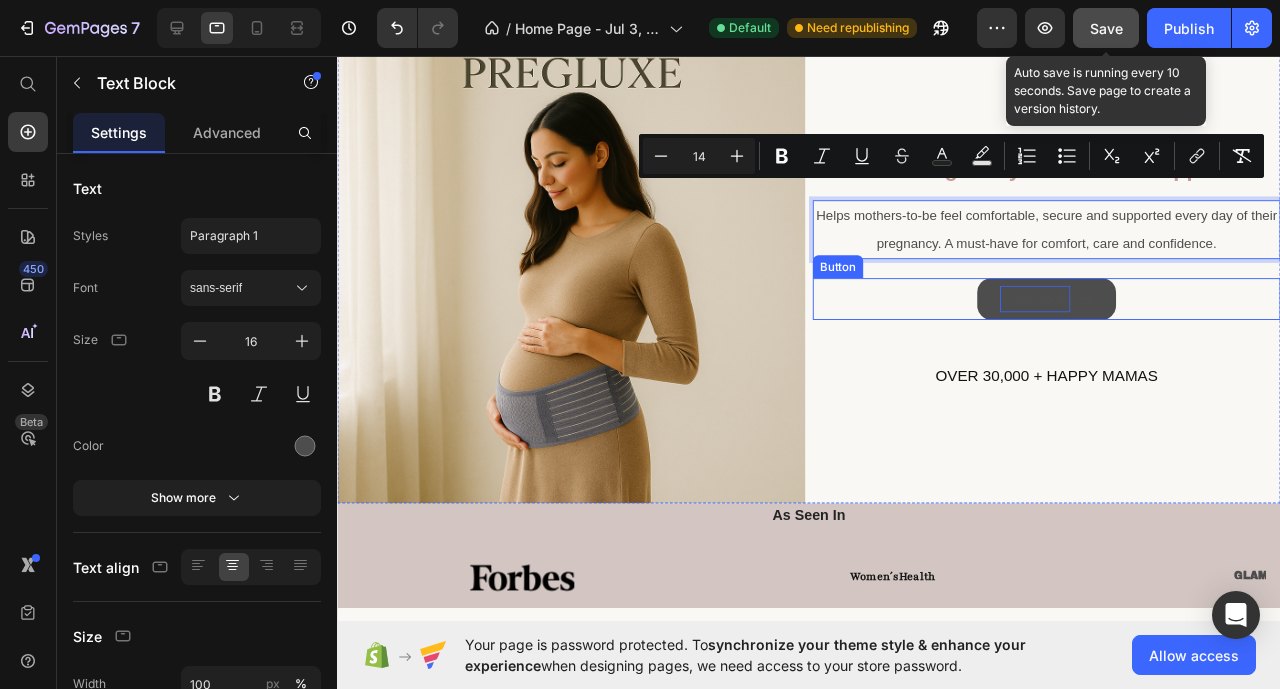 click on "Shop Now" at bounding box center [1071, 311] 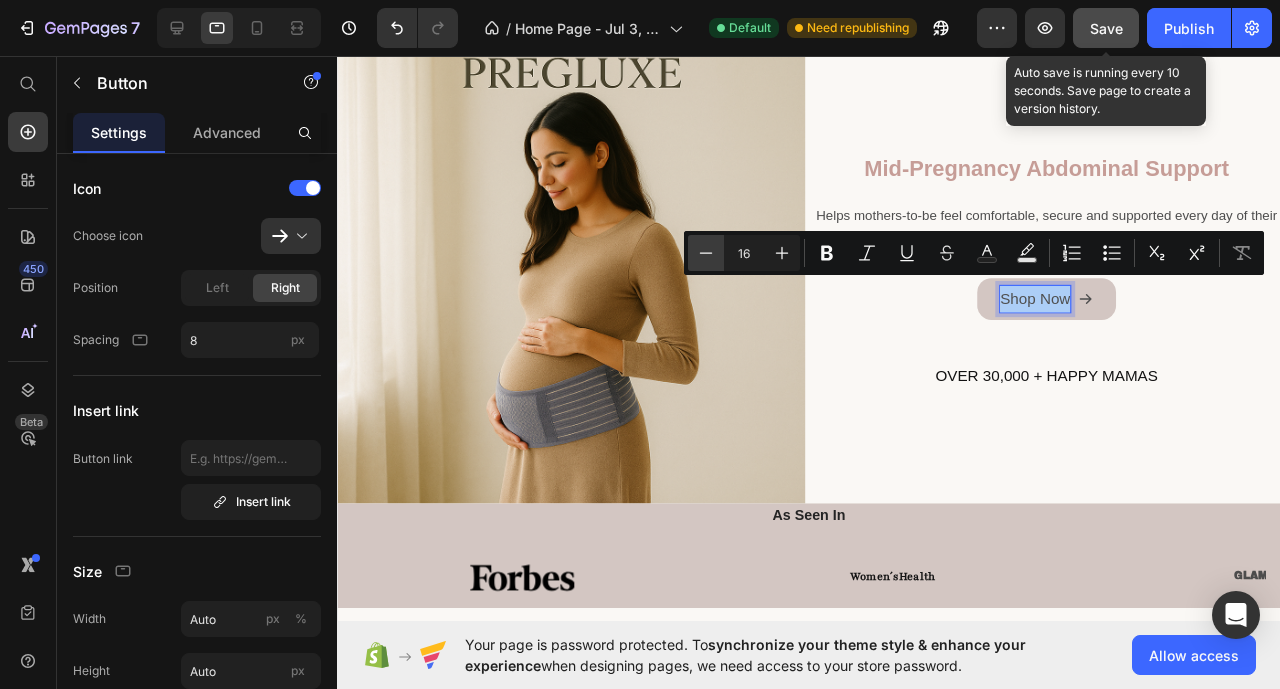 click 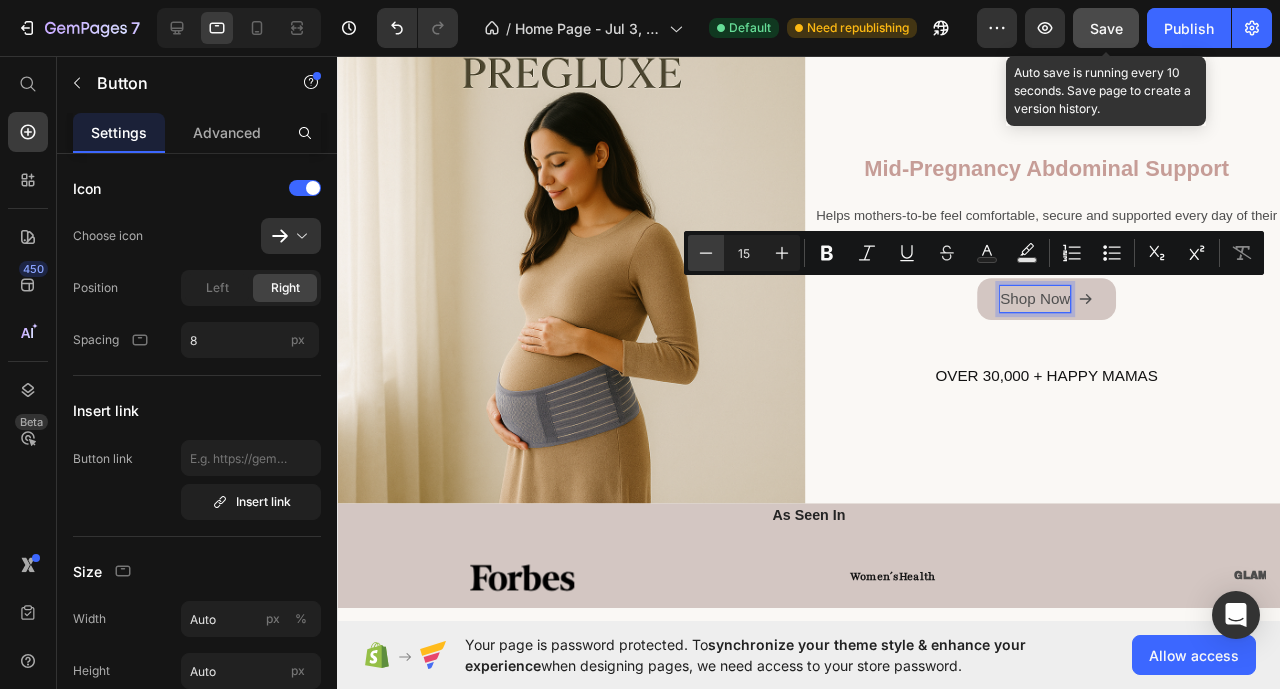 click 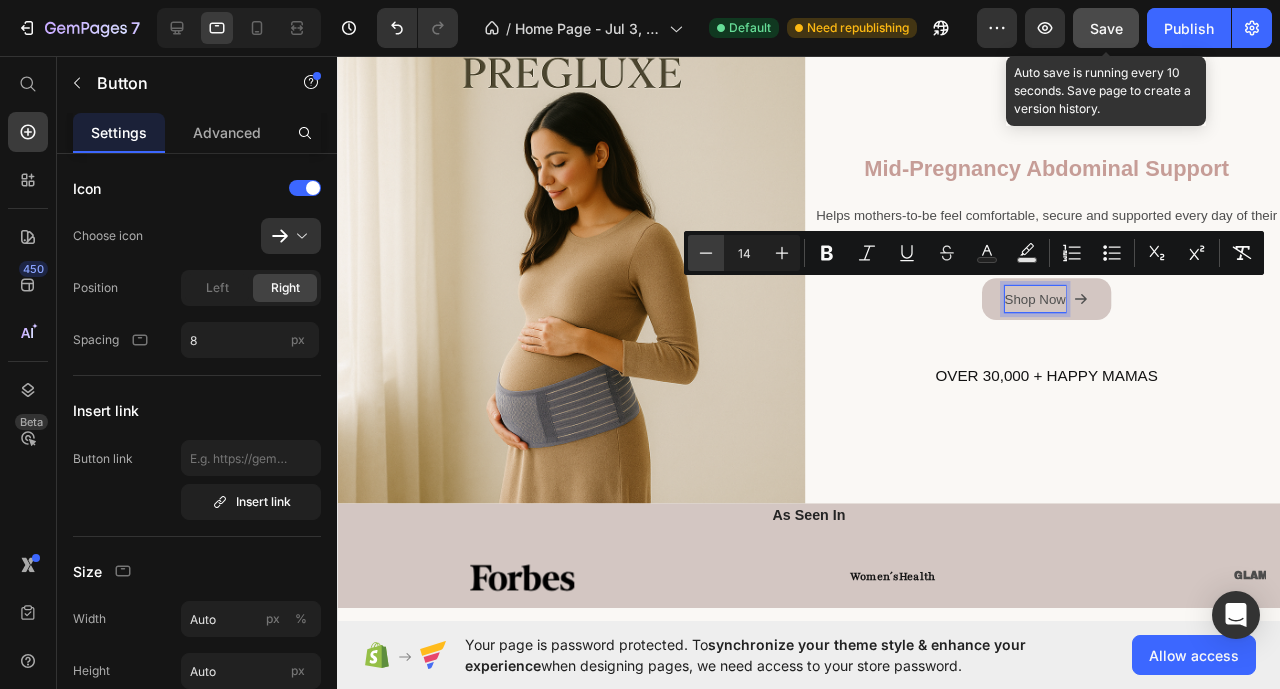 click 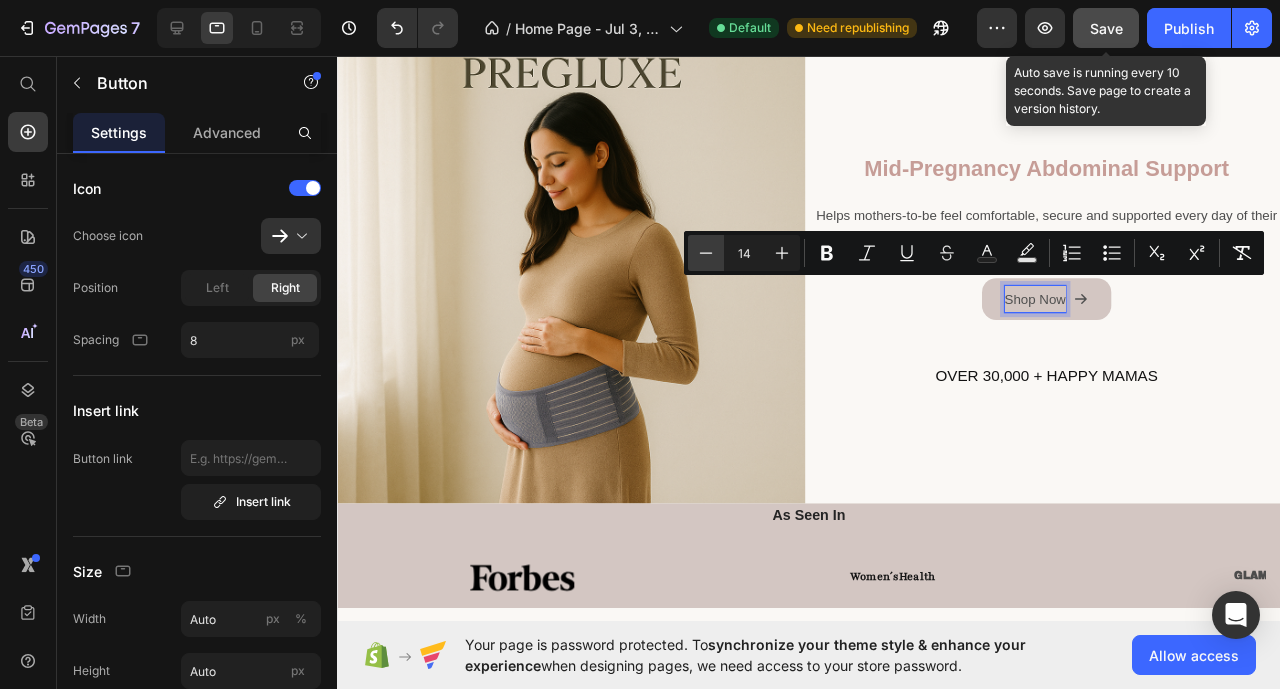 type on "13" 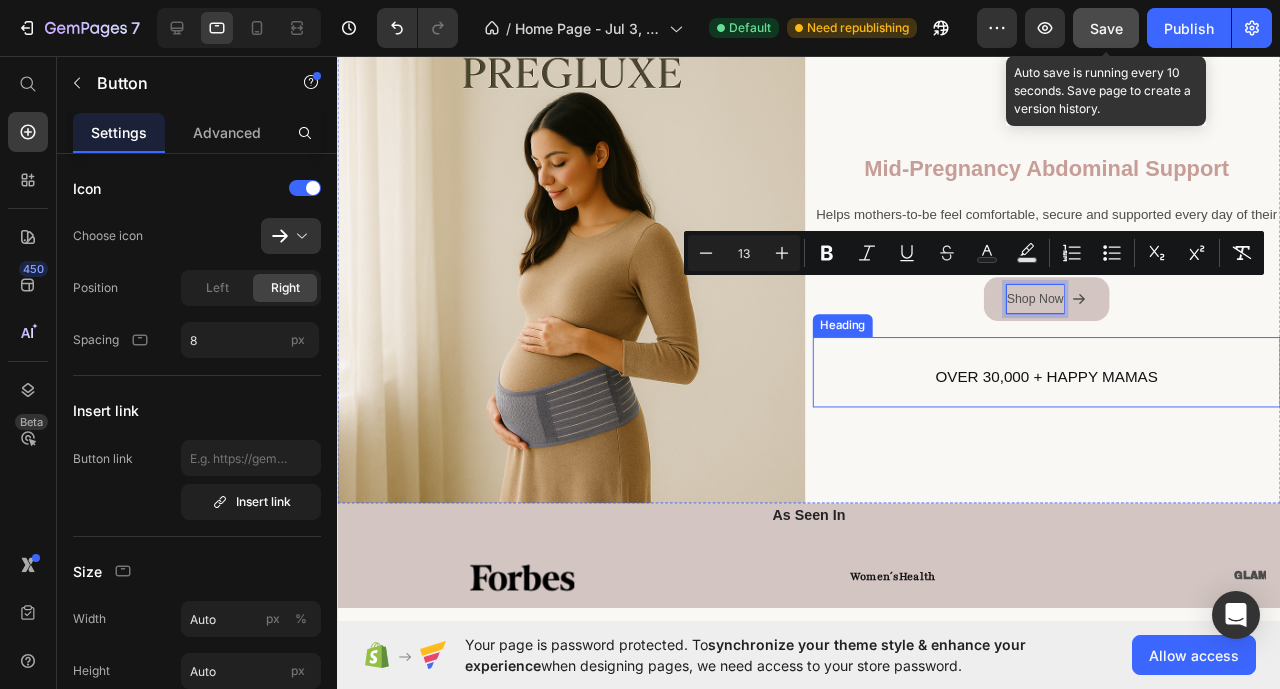 click on "OVER 30,000 + HAPPY MAMAS" at bounding box center (1083, 392) 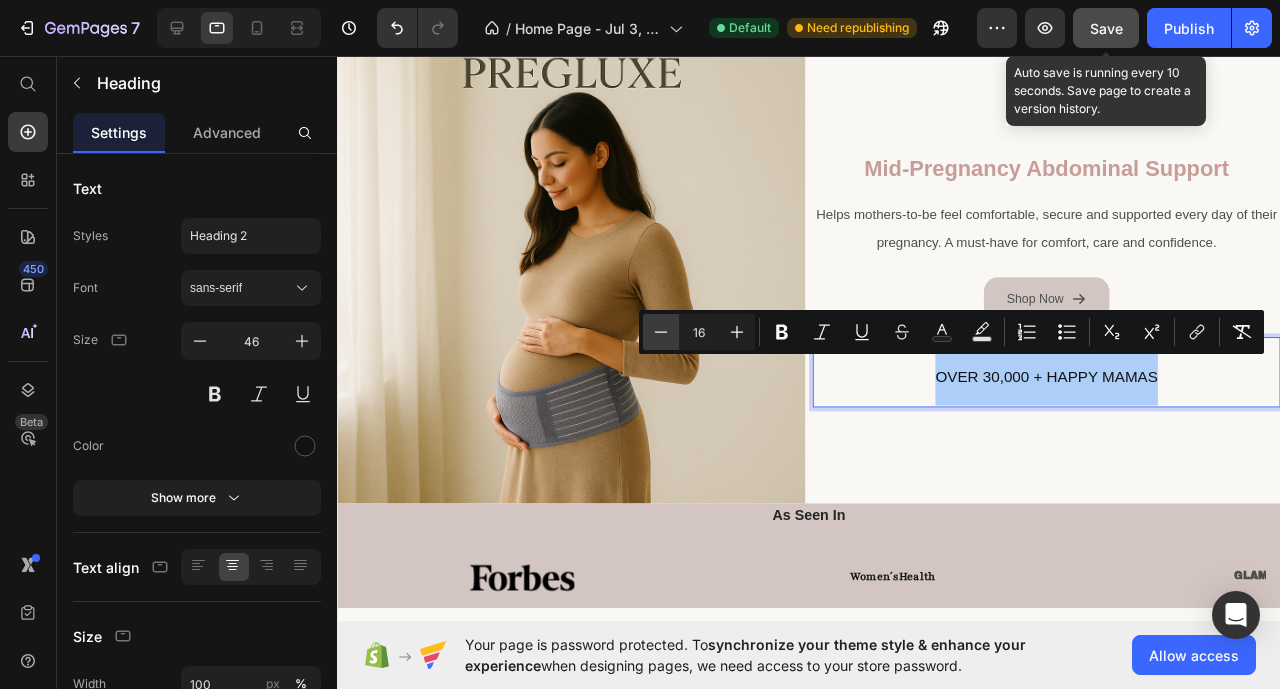 click 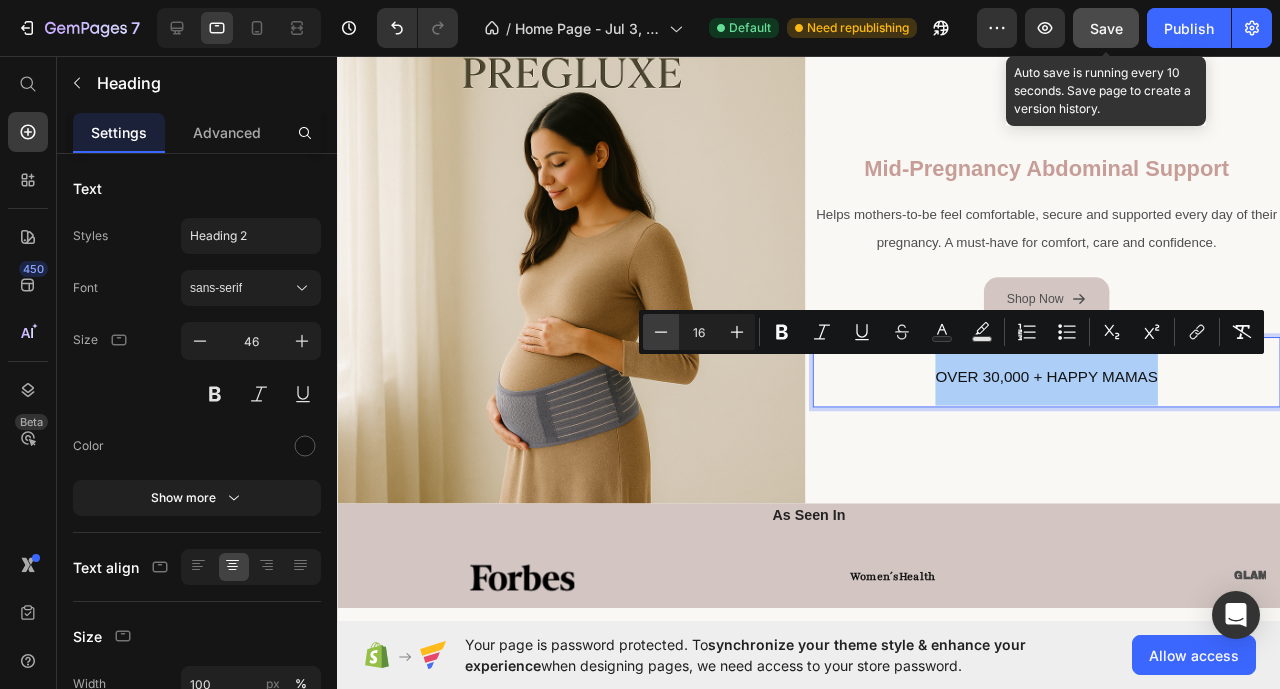 click 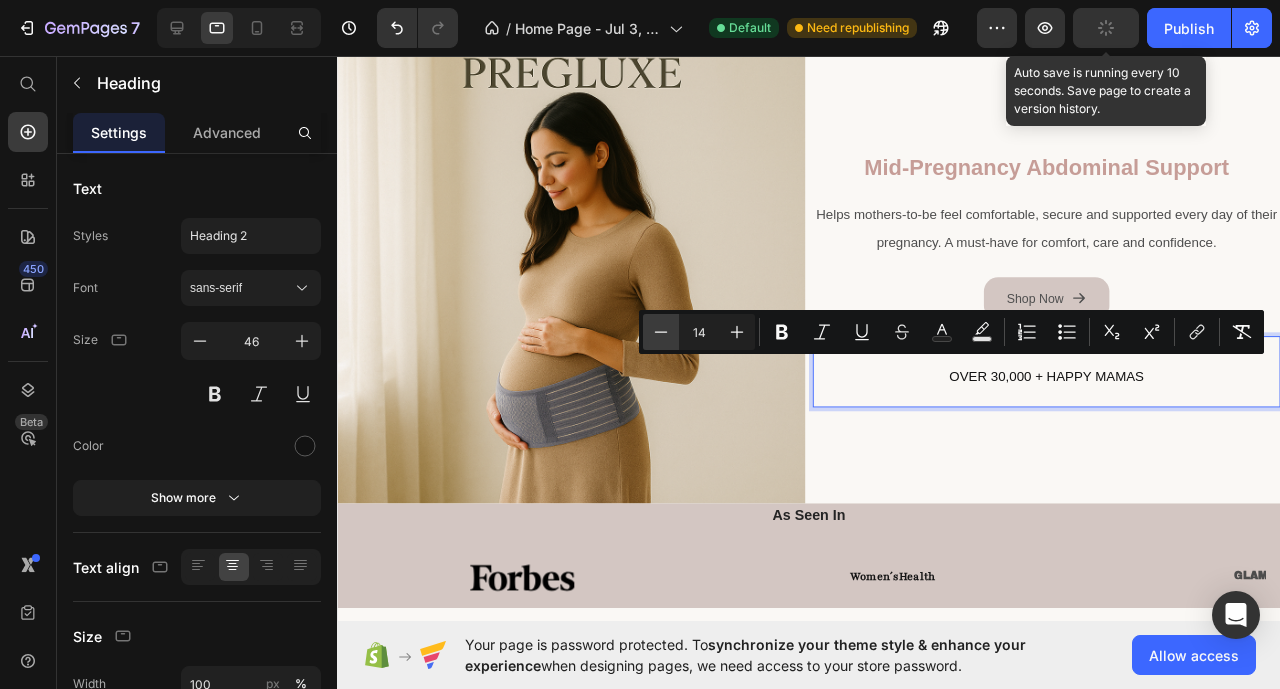 click 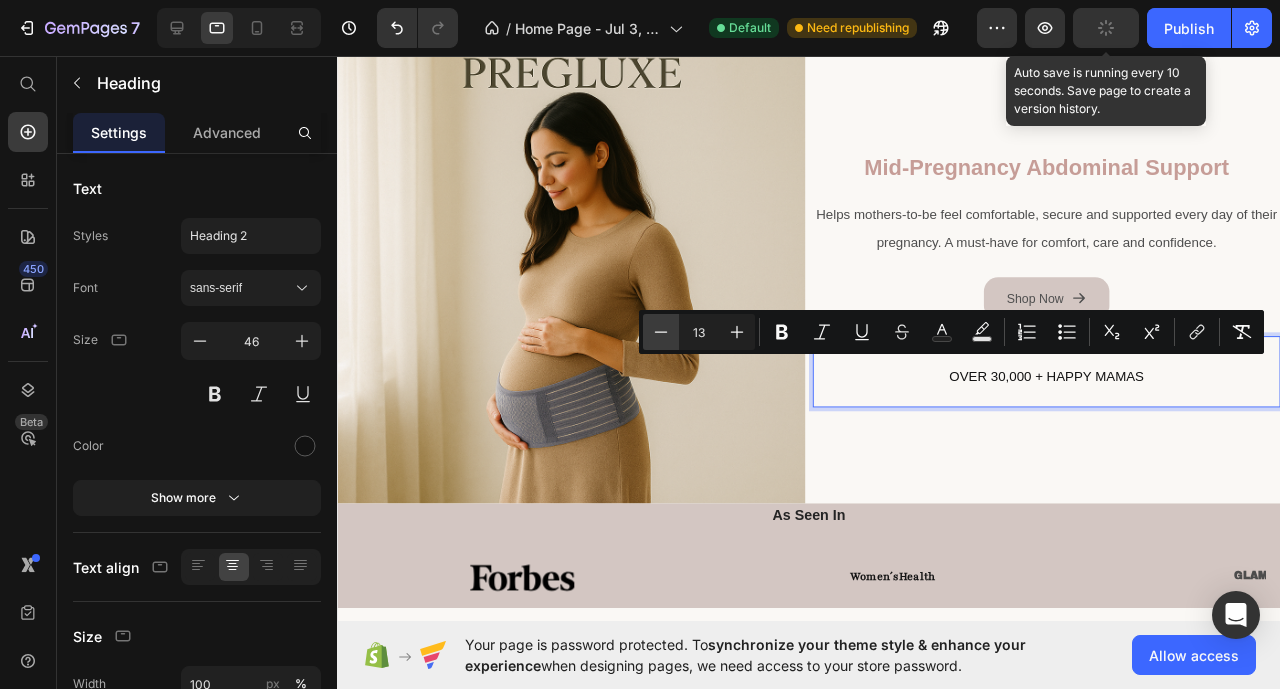 click 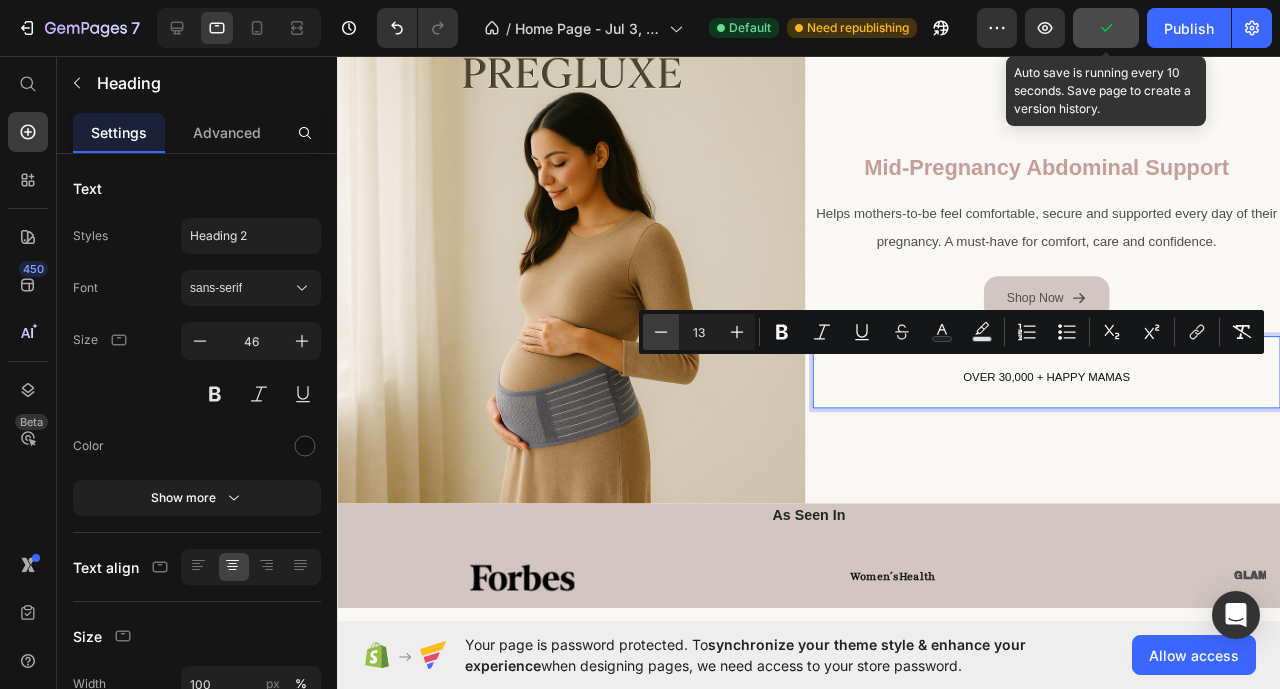 type on "12" 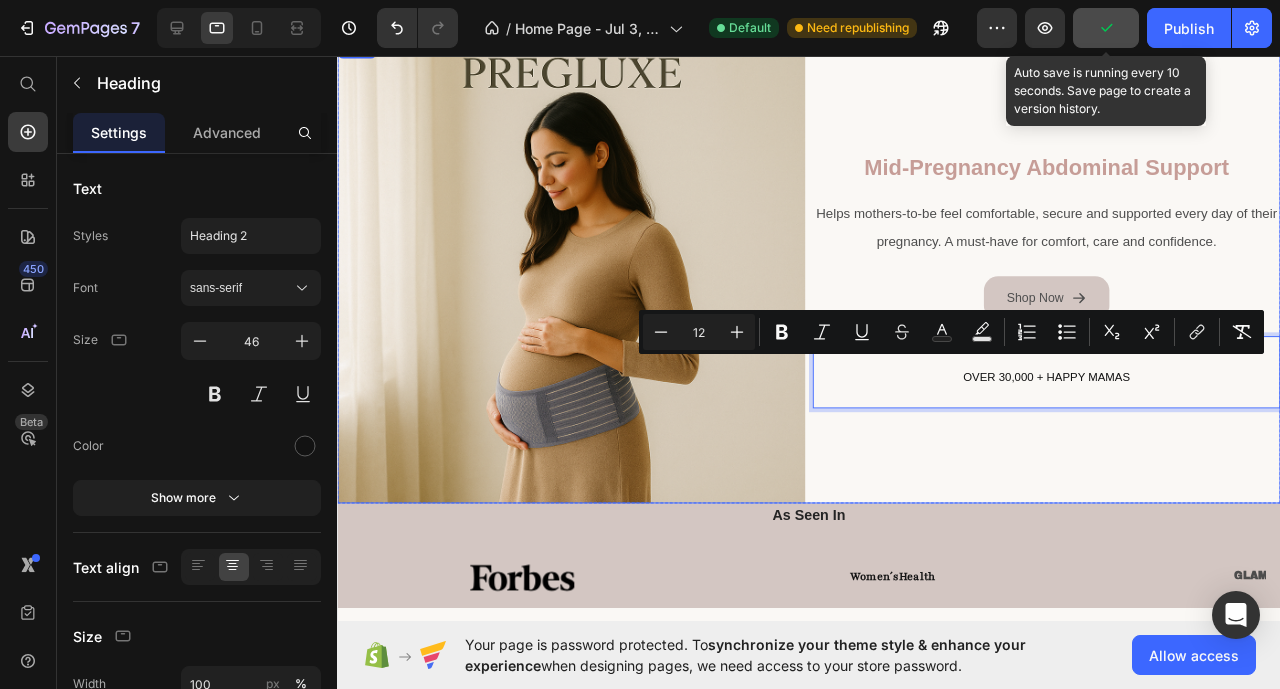 click on "⁠⁠⁠⁠⁠⁠⁠ Mid-pregnancy abdominal support Heading Helps mothers-to-be feel comfortable, secure and supported every day of their pregnancy. A must-have for comfort, care and confidence. Text Block
Shop Now Button OVER 30,000 + HAPPY MAMAS Heading   0" at bounding box center [1083, 280] 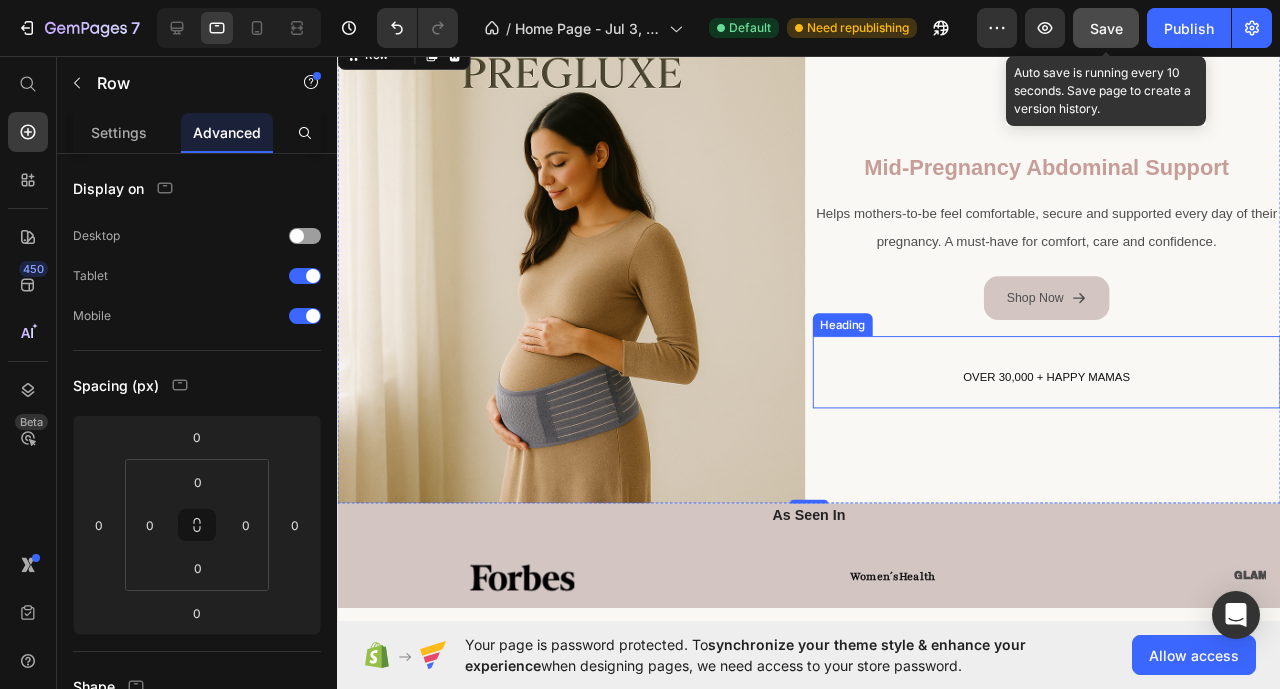 click on "⁠⁠⁠⁠⁠⁠⁠ OVER 30,000 + HAPPY MAMAS" at bounding box center [1083, 388] 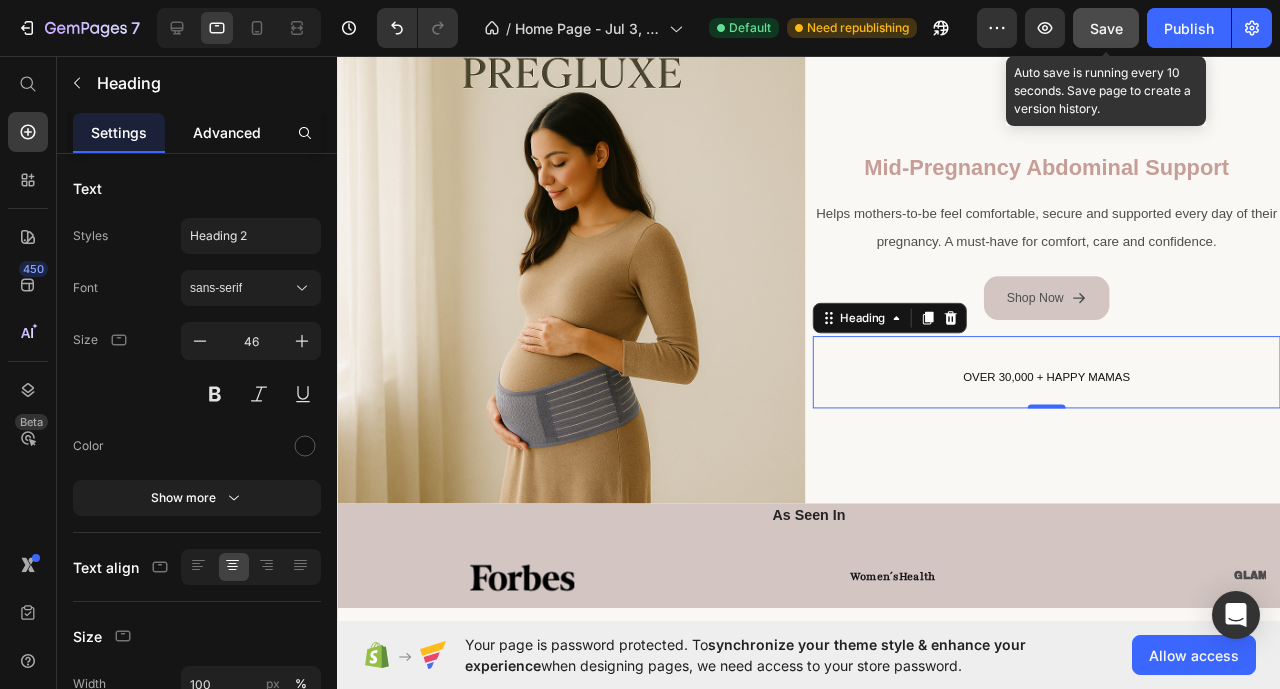 click on "Advanced" at bounding box center (227, 132) 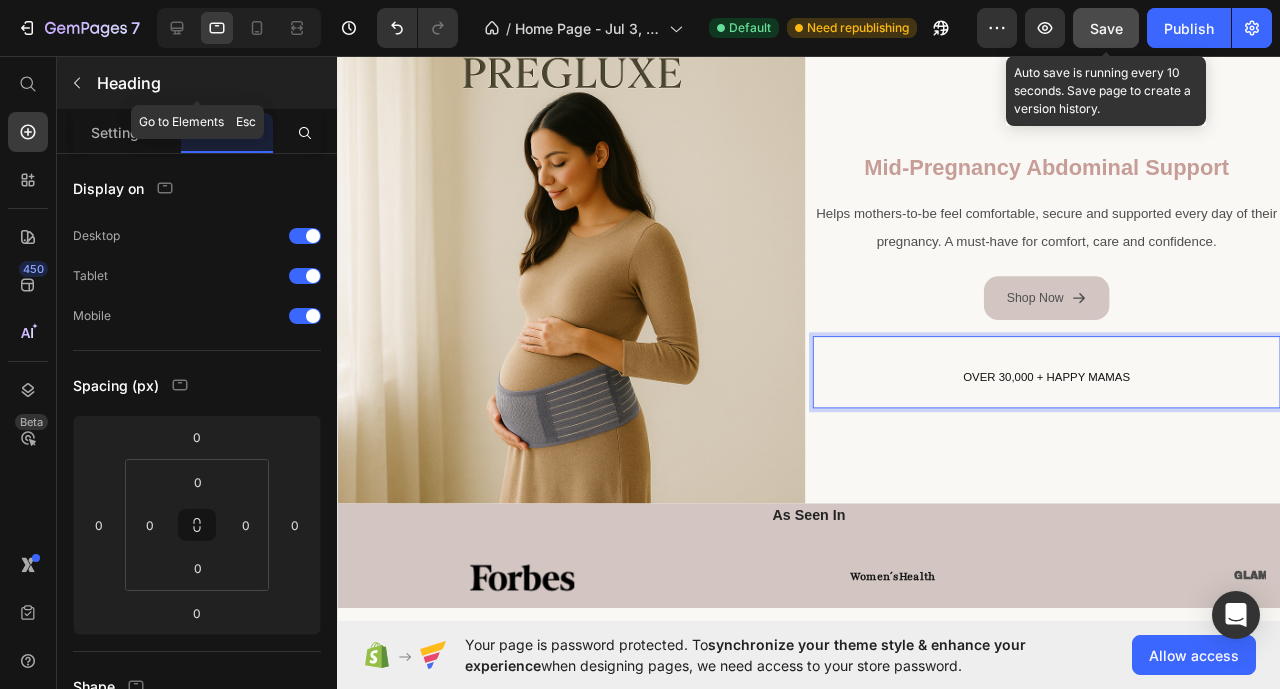 click 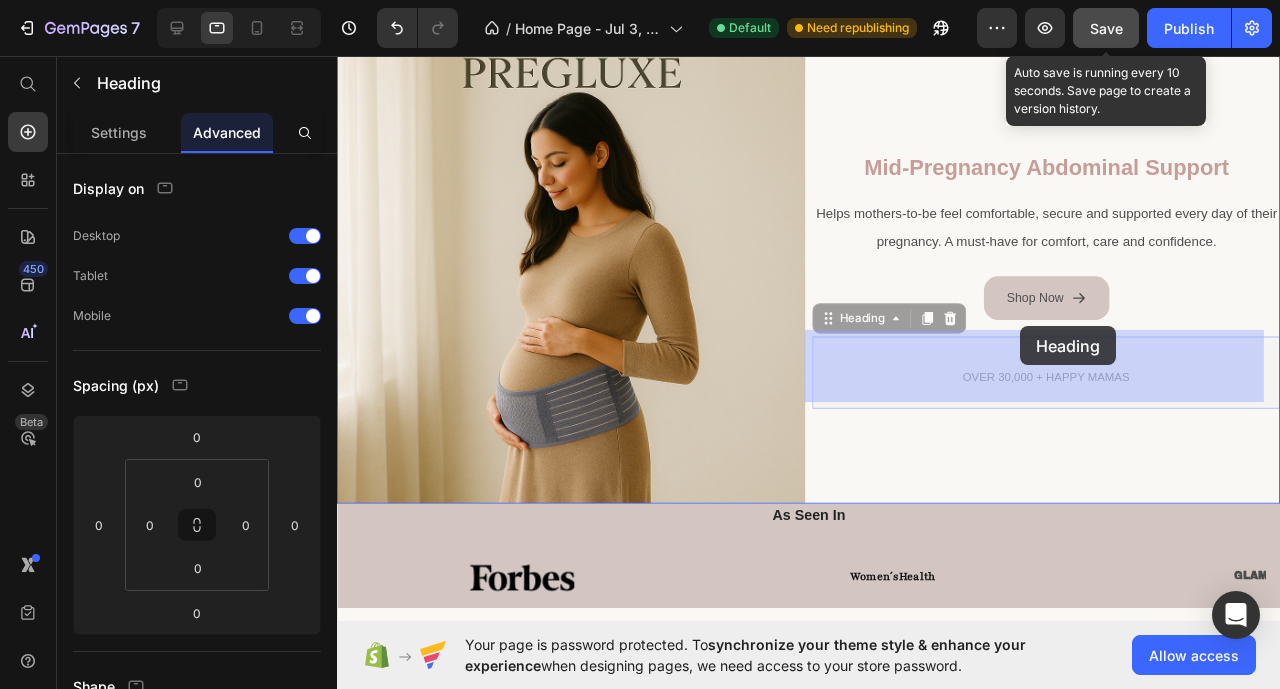 drag, startPoint x: 1066, startPoint y: 360, endPoint x: 1055, endPoint y: 340, distance: 22.825424 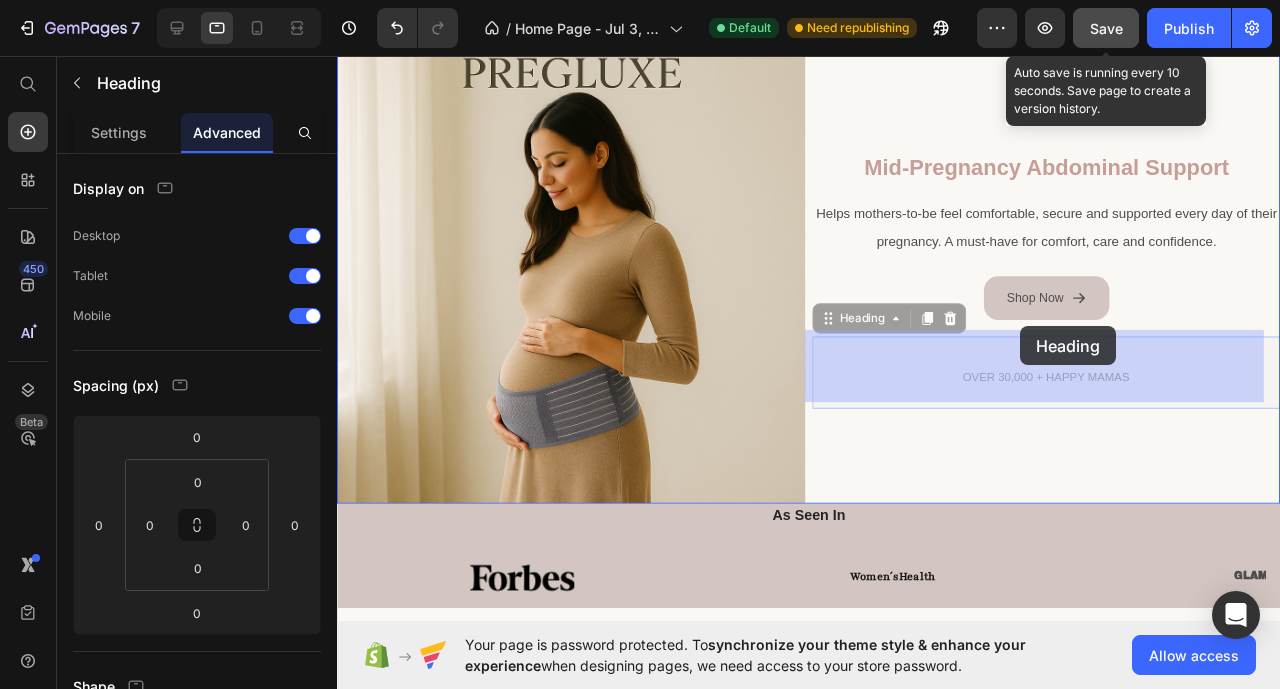 click on "Tablet  ( 992 px) iPhone 13 Mini iPhone 13 Pro iPhone 11 Pro Max iPhone 15 Pro Max Pixel 7 Galaxy S8+ Galaxy S20 Ultra iPad Mini iPad Air iPad Pro Header Image shop Heading
Icon Row About us Heading contact Heading Row
Icon
Icon
Icon Row Row Image shop Heading
Icon Row About us Heading contact Heading Row
Icon
Icon
Icon Row Row Row Image ⁠⁠⁠⁠⁠⁠⁠ Mid-pregnancy abdominal support Heading Helps mothers-to-be feel comfortable, secure and supported every day of their pregnancy. A must-have for comfort, care and confidence. Text Block
Shop Now Button ⁠⁠⁠⁠⁠⁠⁠ OVER 30,000 + HAPPY MAMAS Heading   0 ⁠⁠⁠⁠⁠⁠⁠ OVER 30,000 + HAPPY MAMAS Heading   0 Row Row Section 1 ⁠⁠⁠⁠⁠⁠⁠ Mid-pregnancy abdominal support Heading Text Block
Shop Now Button OVER 30,000 + HAPPY MAMAS Heading Image Row Heading Text Block Shop Now" at bounding box center (833, 1999) 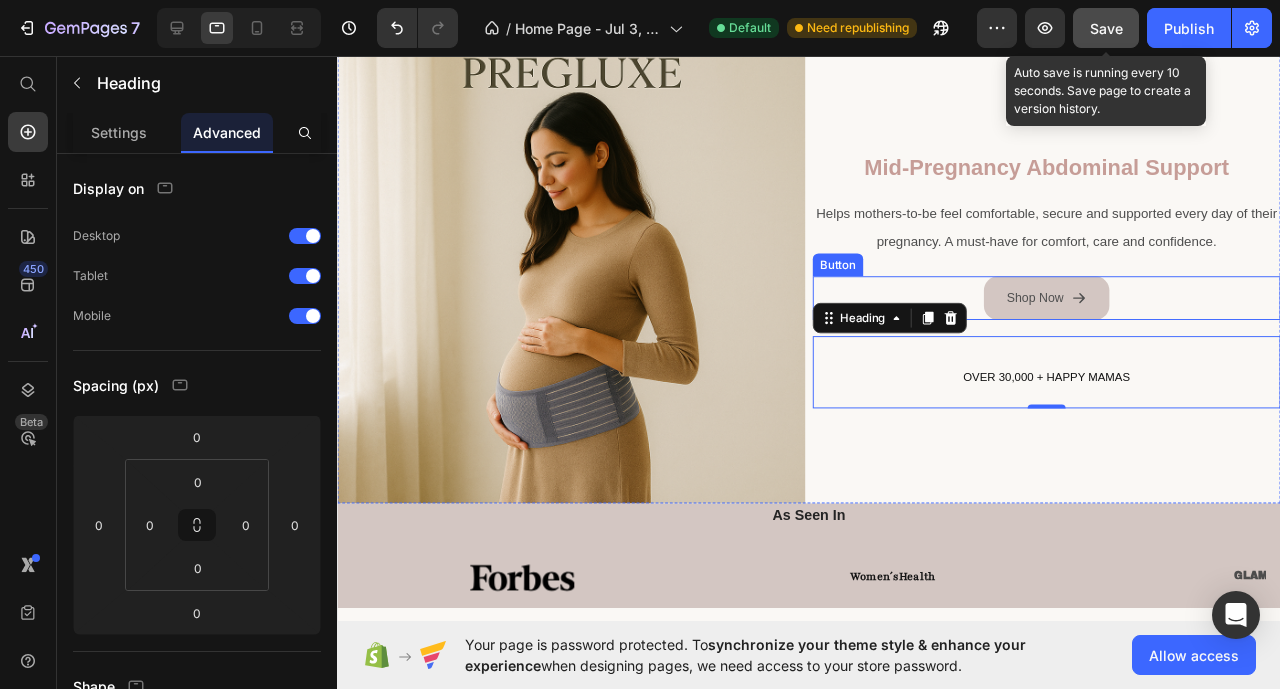 click on "Shop Now Button" at bounding box center (1083, 310) 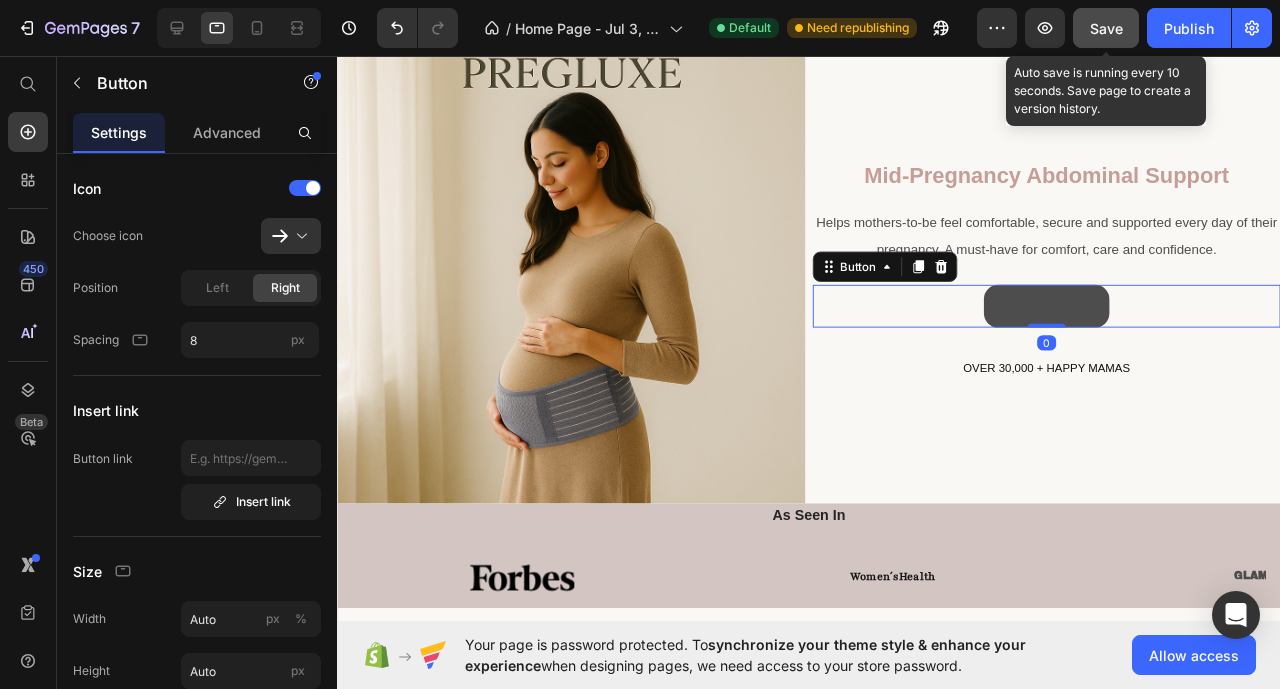 click on "Shop Now Button   0" at bounding box center (1083, 319) 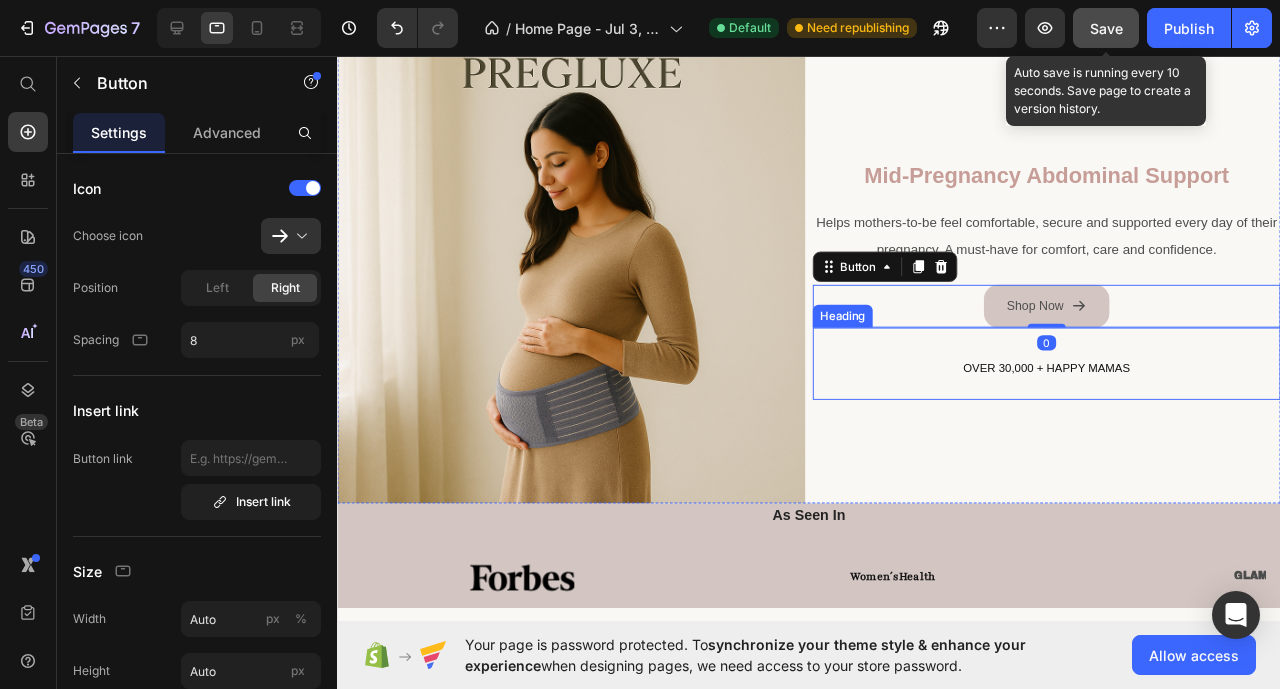 click on "⁠⁠⁠⁠⁠⁠⁠ OVER 30,000 + HAPPY MAMAS" at bounding box center (1083, 379) 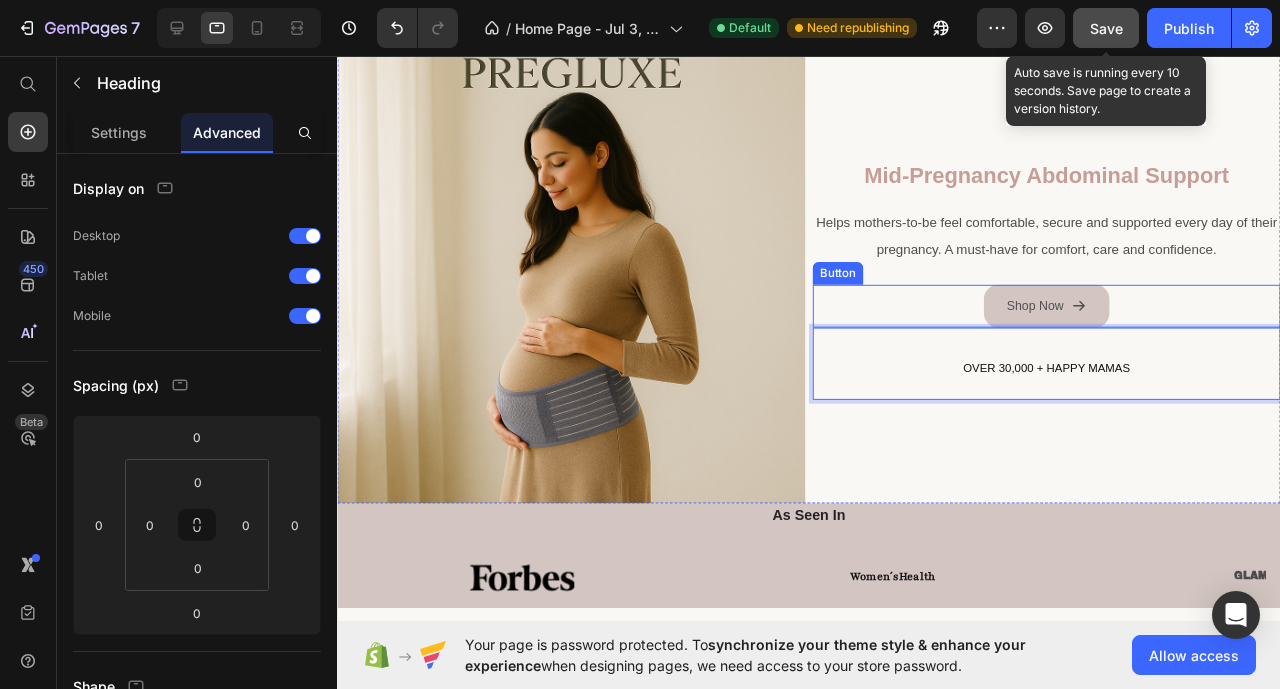 click on "Shop Now Button" at bounding box center [1083, 319] 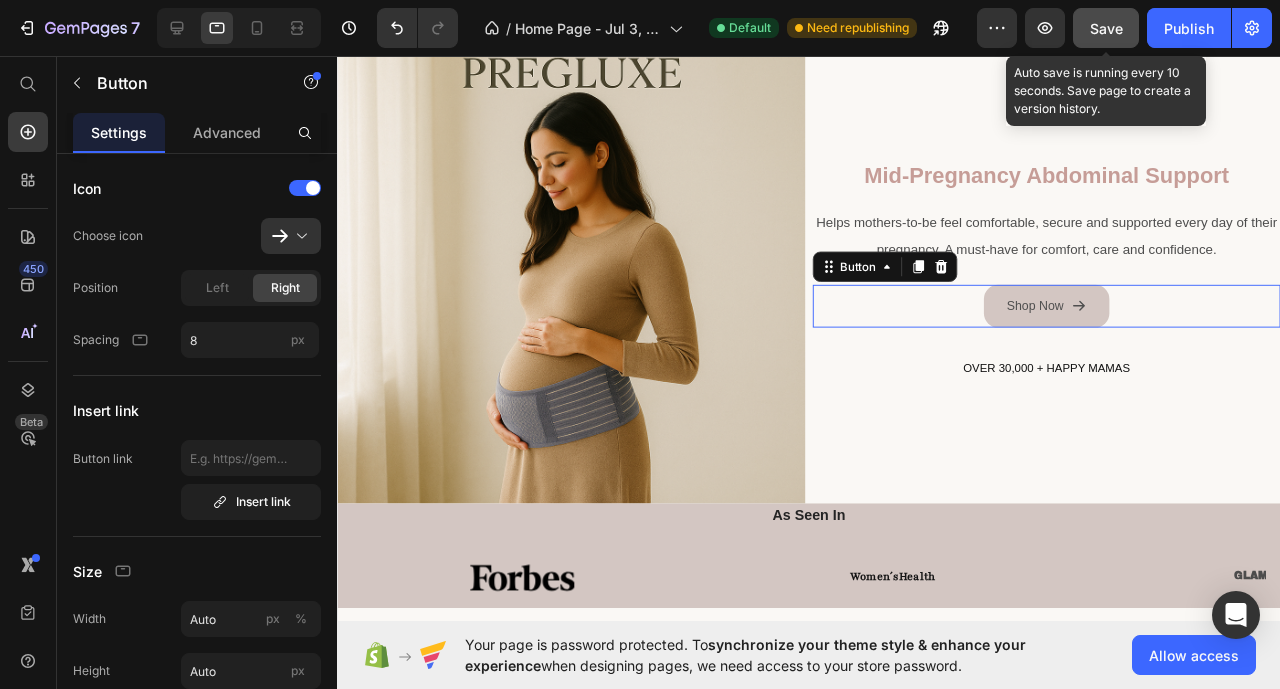 click on "⁠⁠⁠⁠⁠⁠⁠ Mid-pregnancy abdominal support Heading Helps mothers-to-be feel comfortable, secure and supported every day of their pregnancy. A must-have for comfort, care and confidence. Text Block
Shop Now Button   0 ⁠⁠⁠⁠⁠⁠⁠ OVER 30,000 + HAPPY MAMAS Heading" at bounding box center (1083, 280) 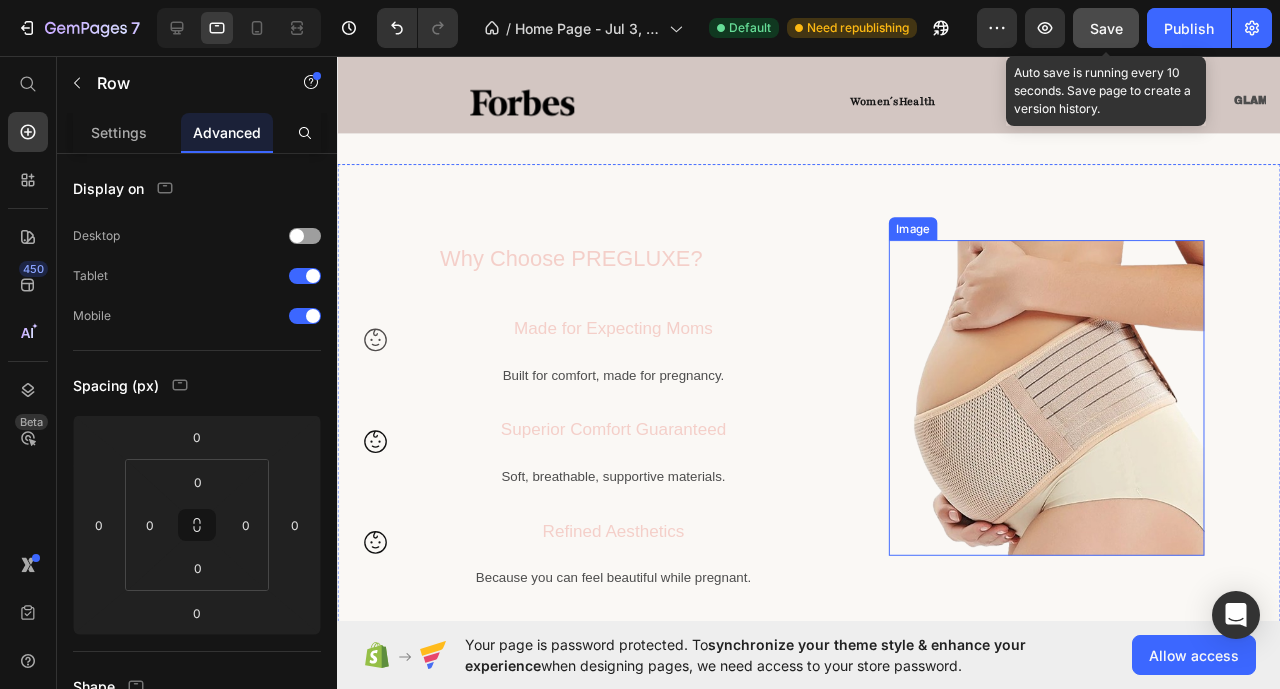 scroll, scrollTop: 700, scrollLeft: 0, axis: vertical 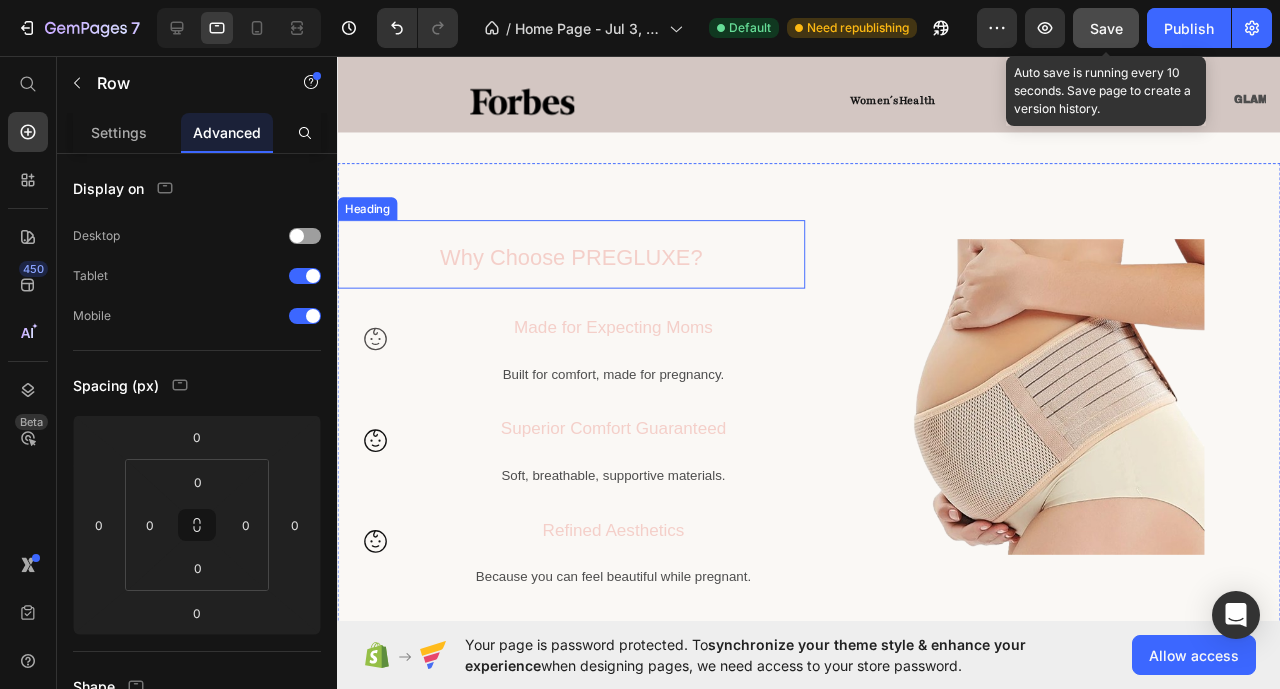 click on "Why Choose PREGLUXE?" at bounding box center (583, 267) 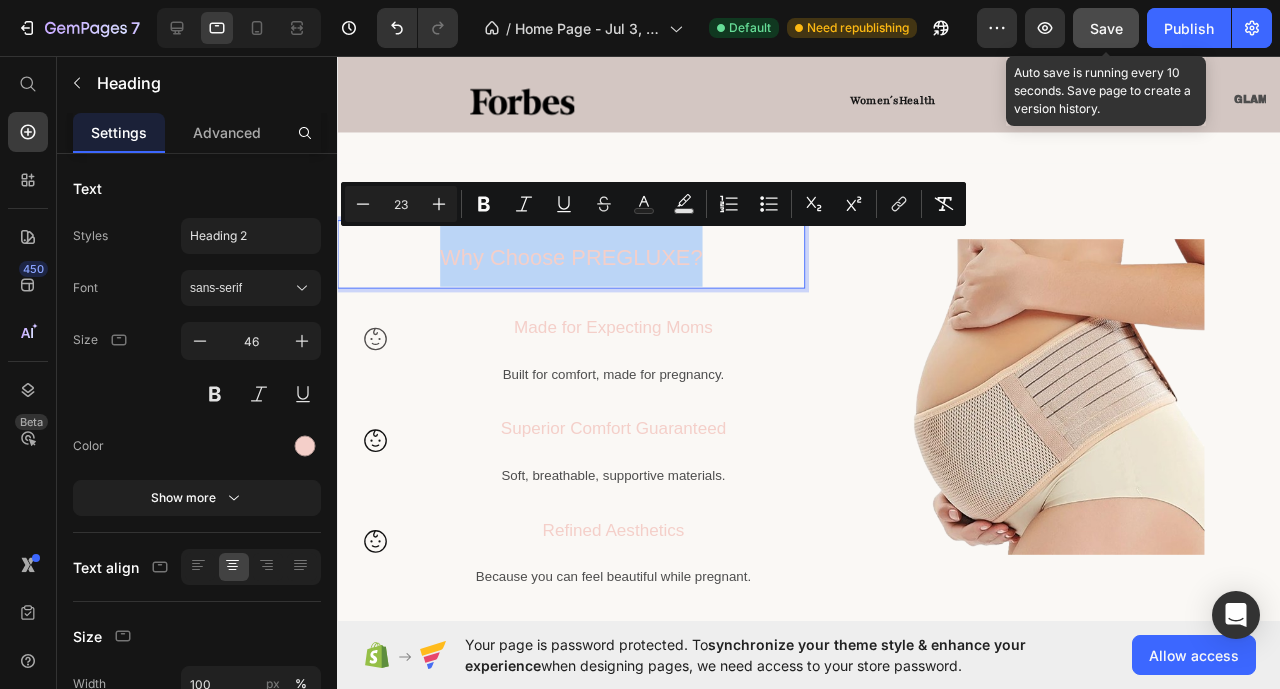 click on "Why Choose PREGLUXE?" at bounding box center (583, 267) 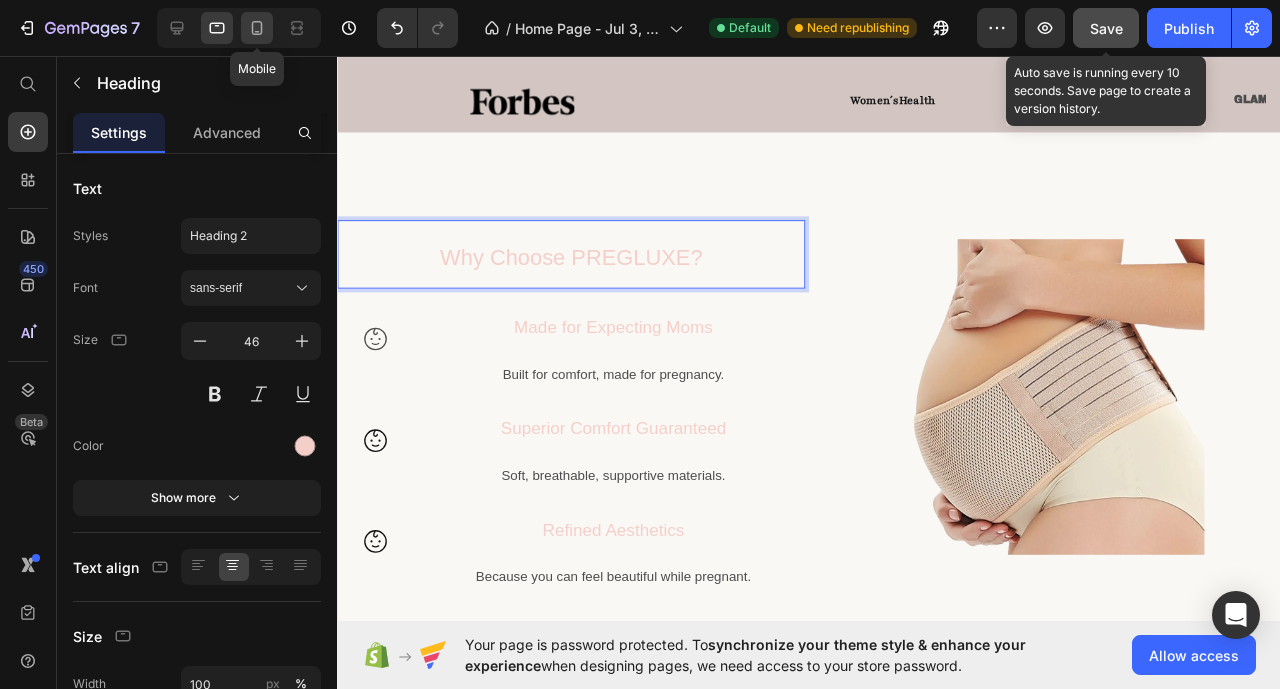 click 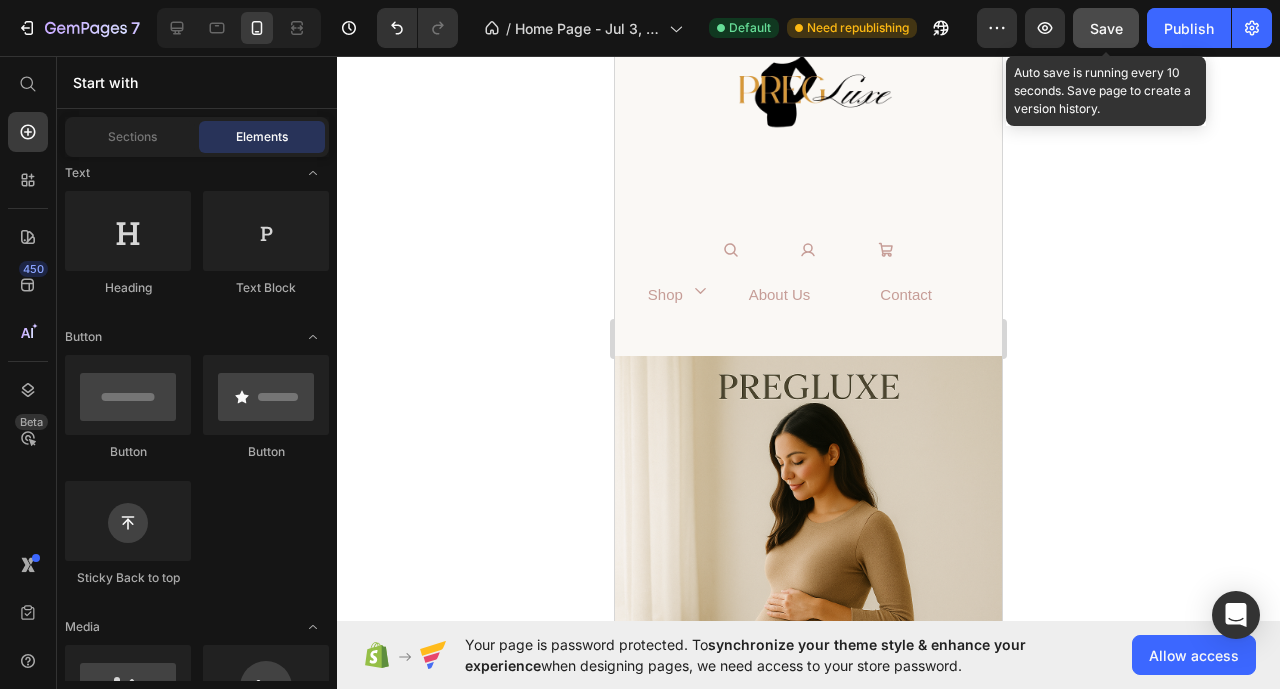 scroll, scrollTop: 115, scrollLeft: 0, axis: vertical 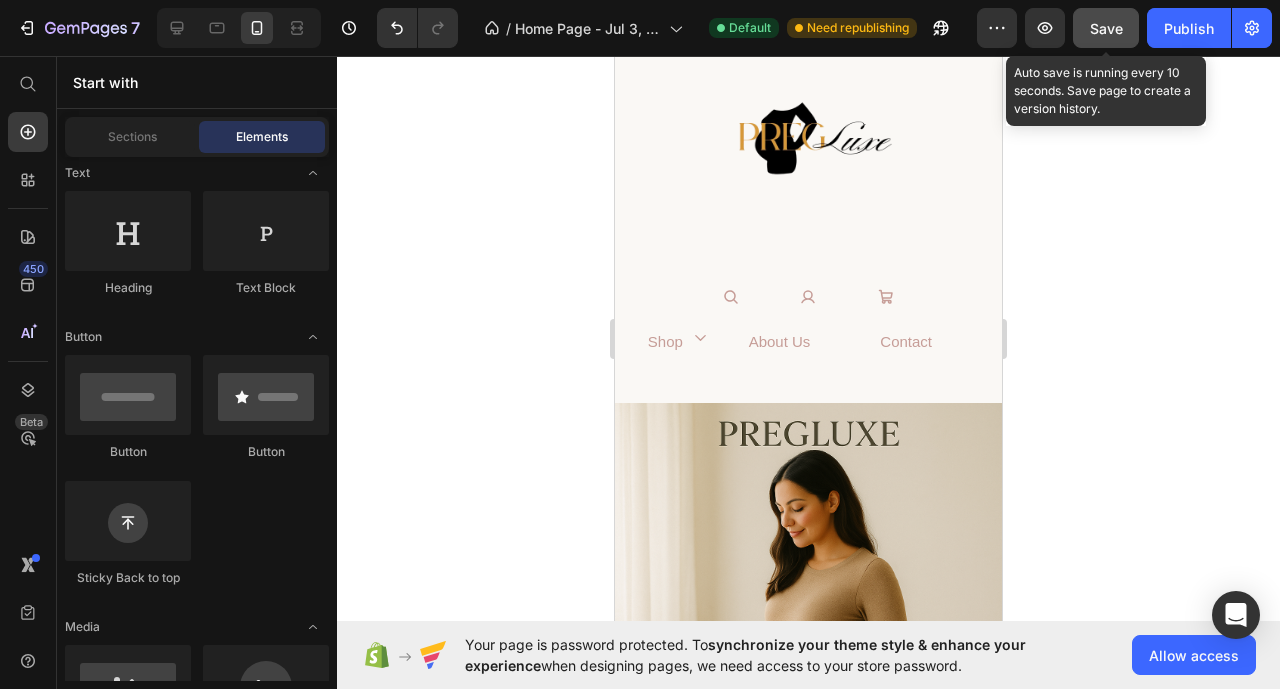 click 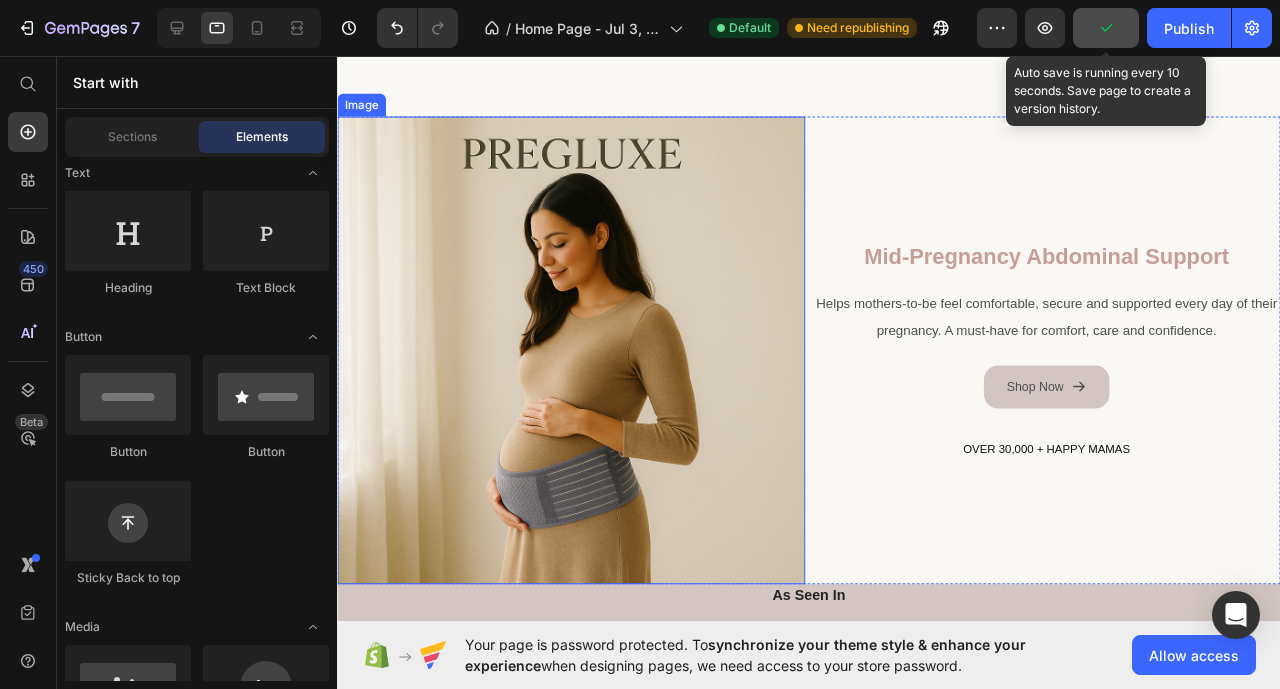 click at bounding box center [583, 365] 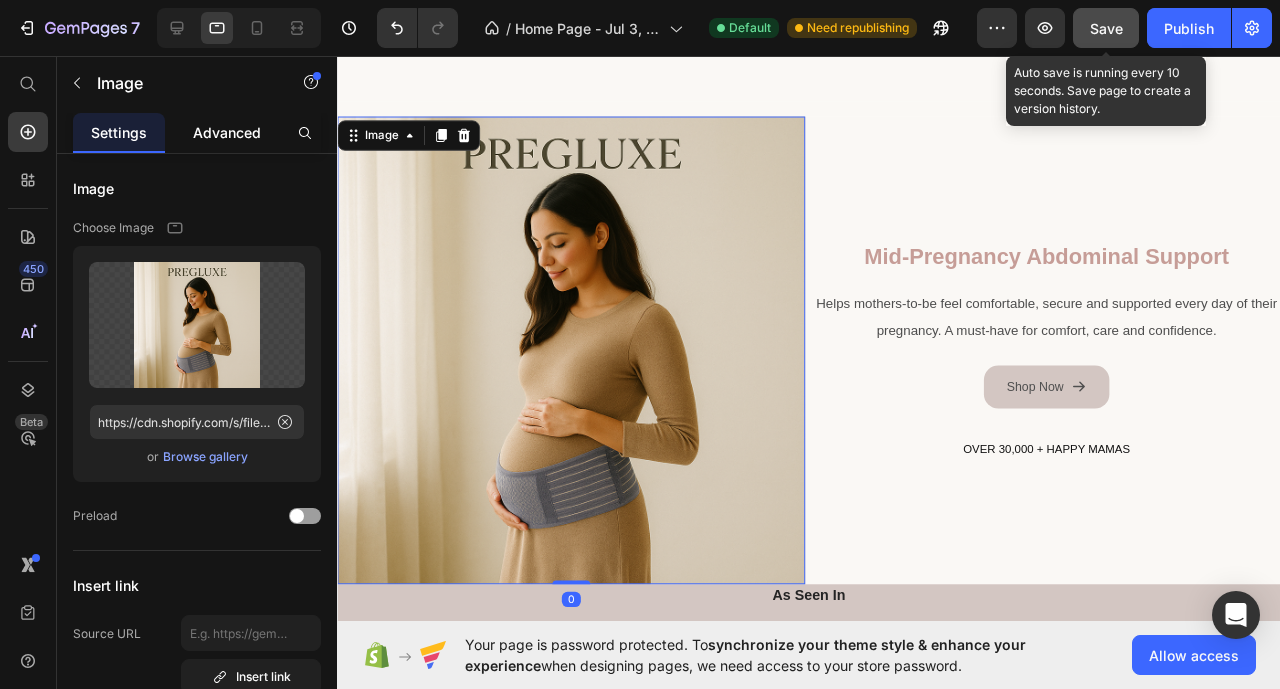 click on "Advanced" at bounding box center [227, 132] 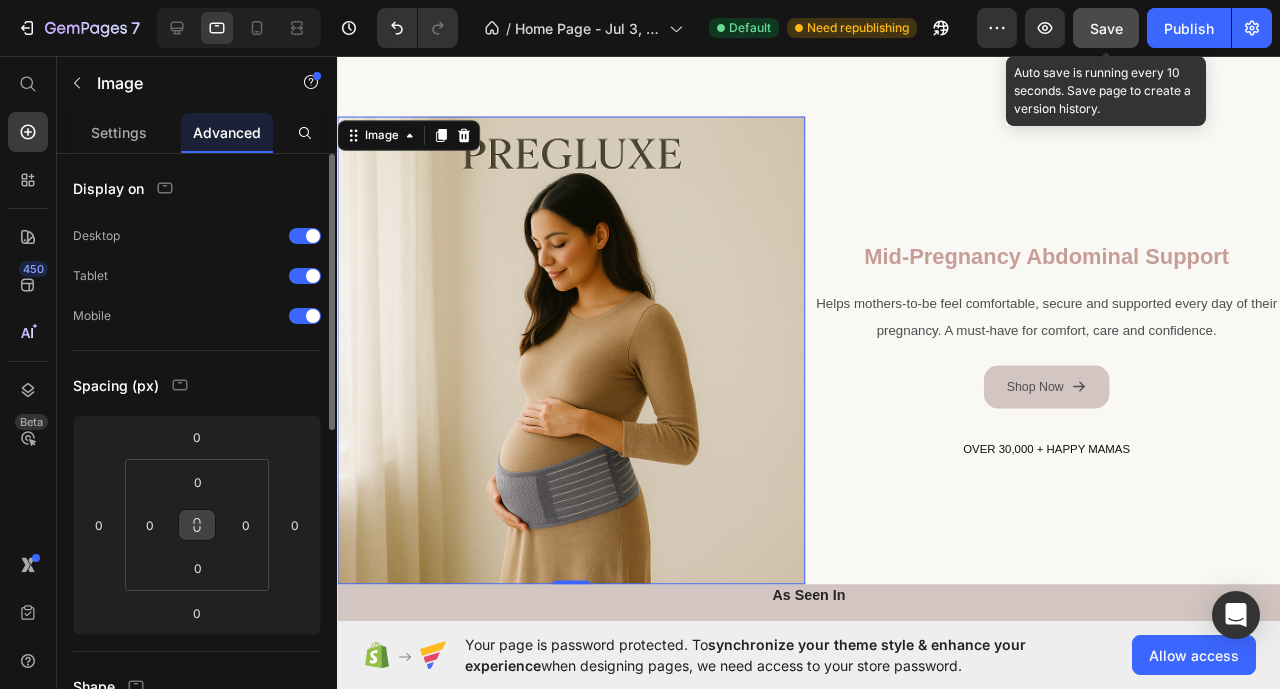 click 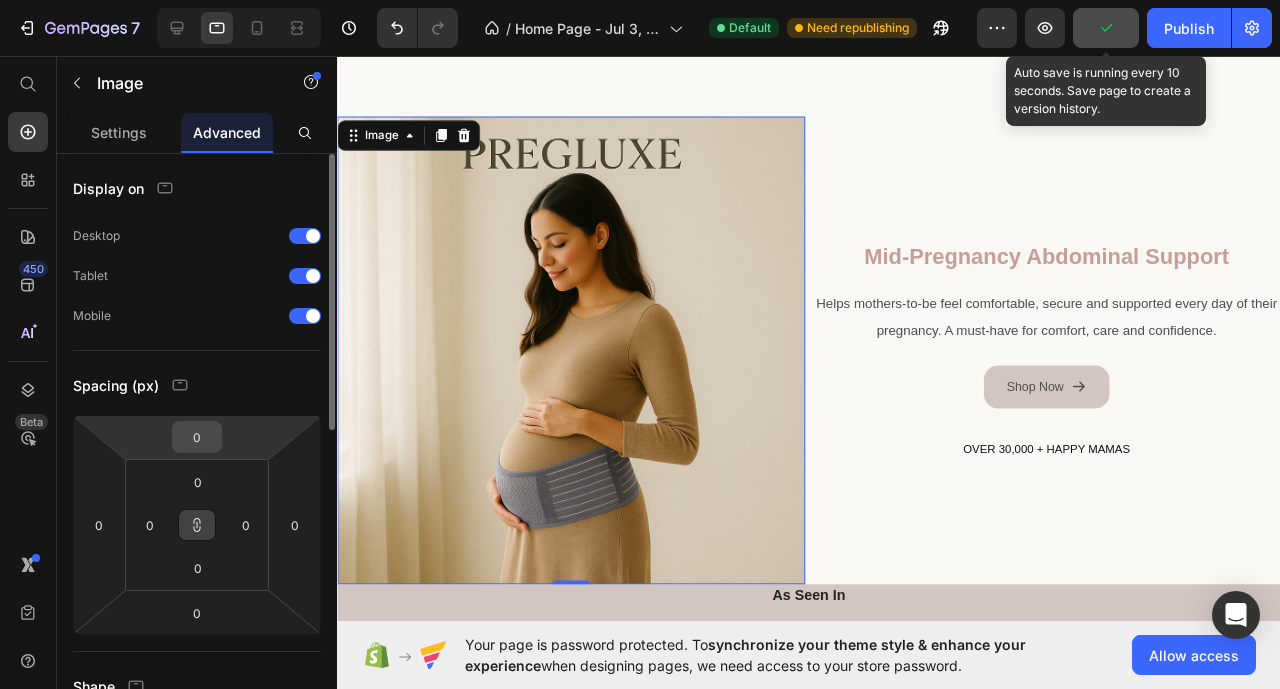 click on "0" at bounding box center (197, 437) 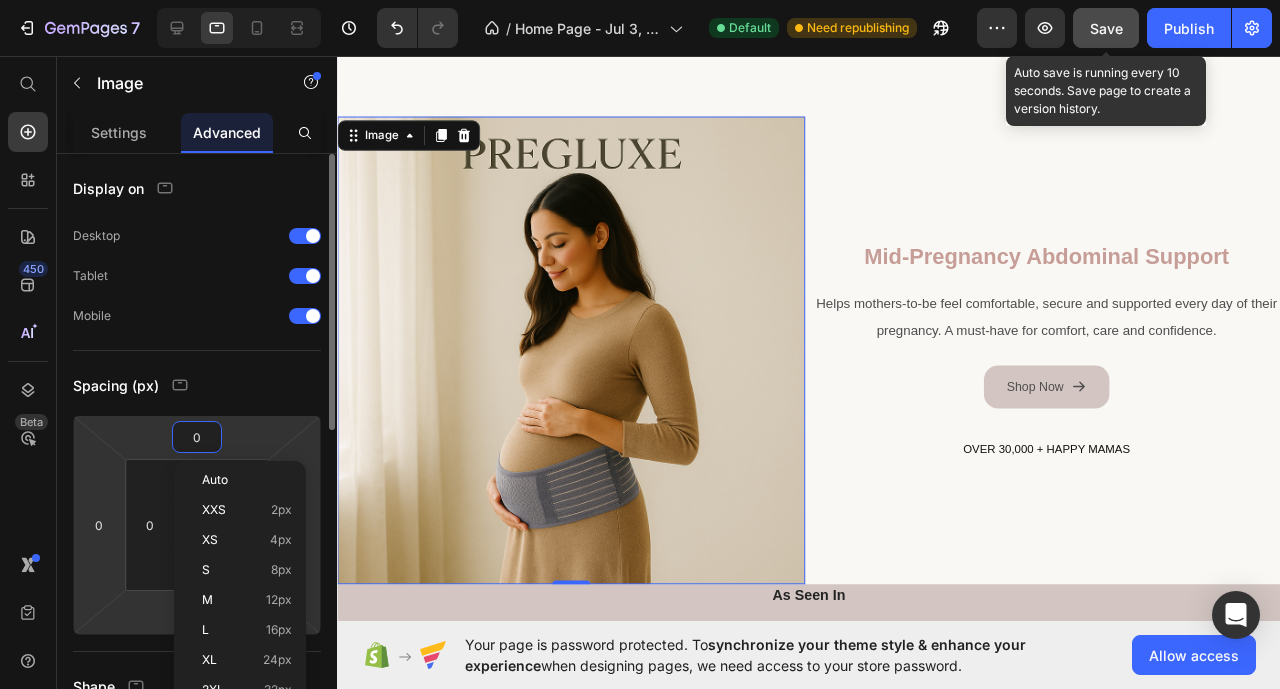 type on "1" 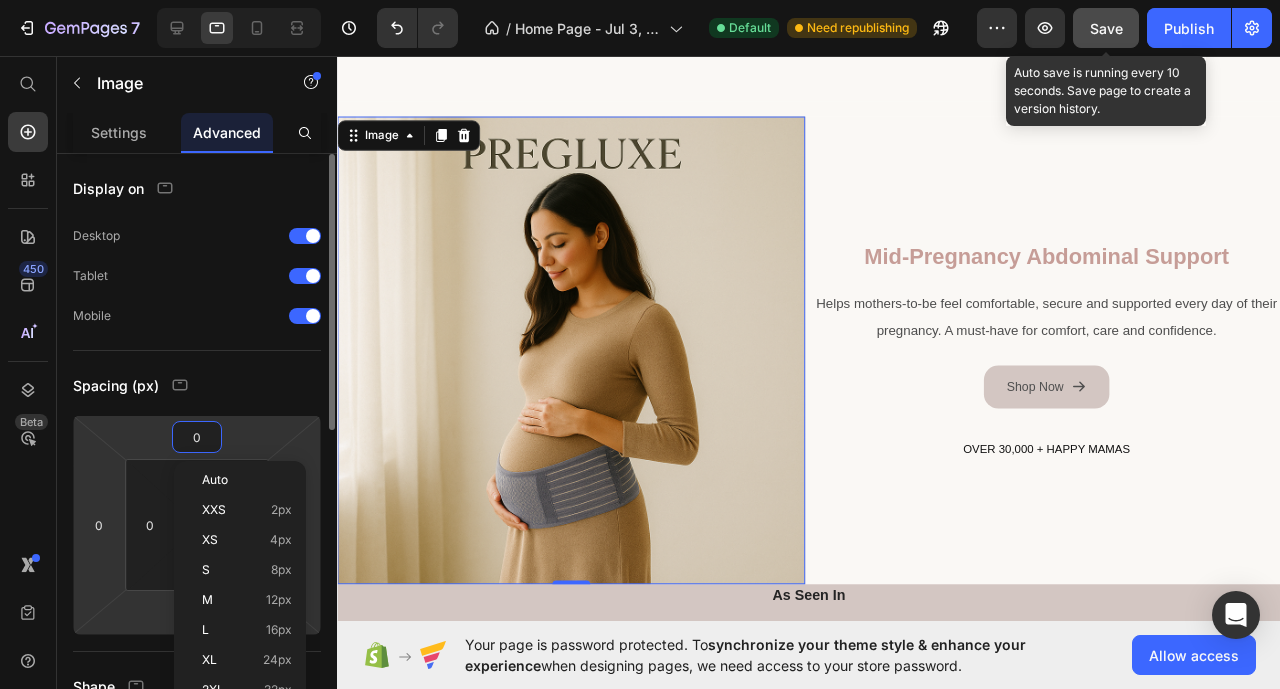 type on "1" 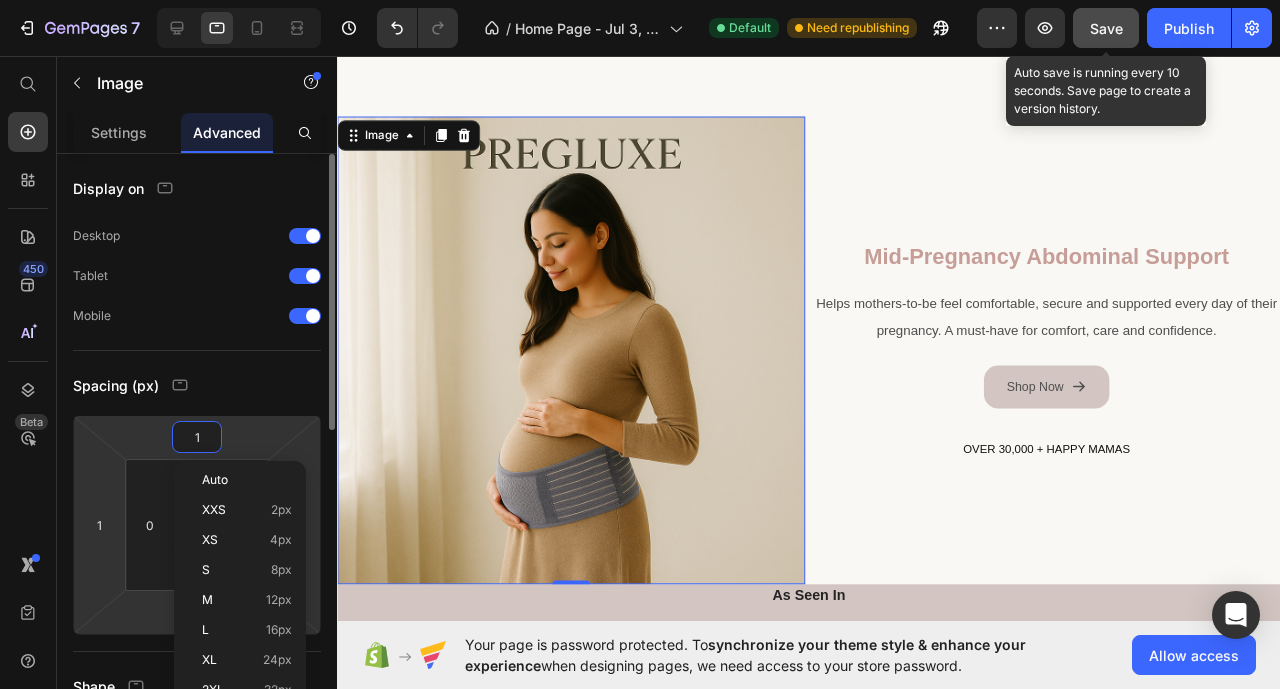 type on "10" 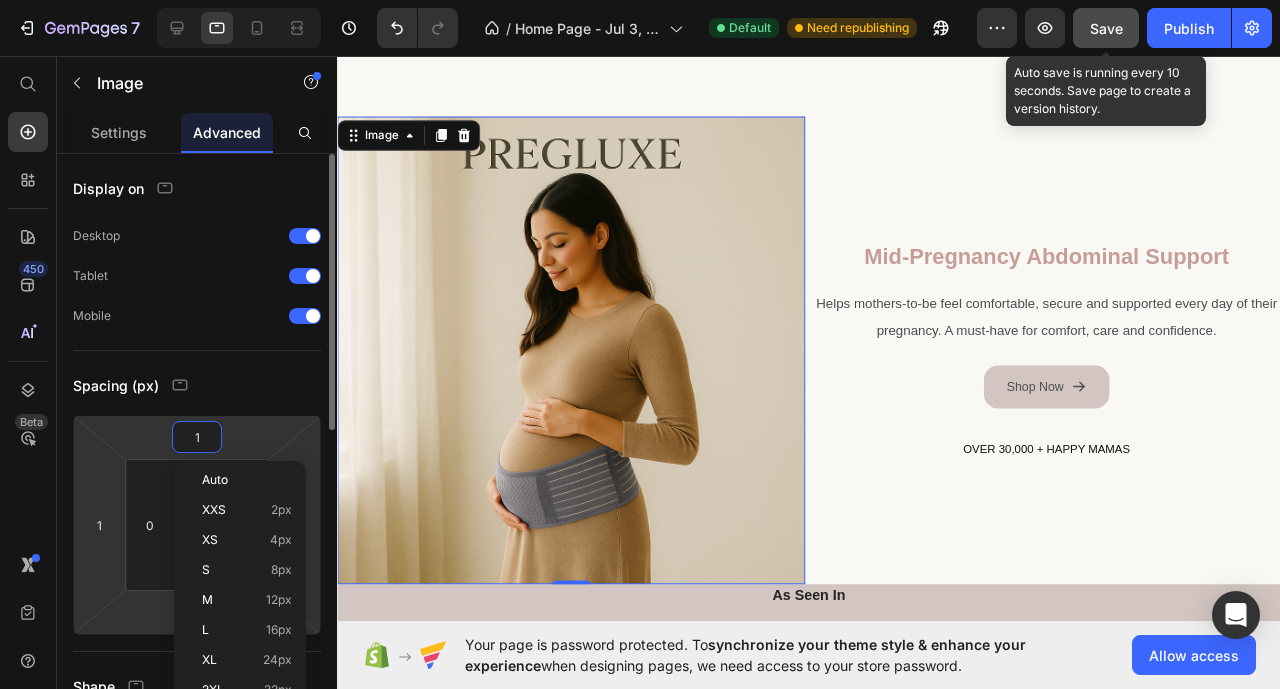 type on "10" 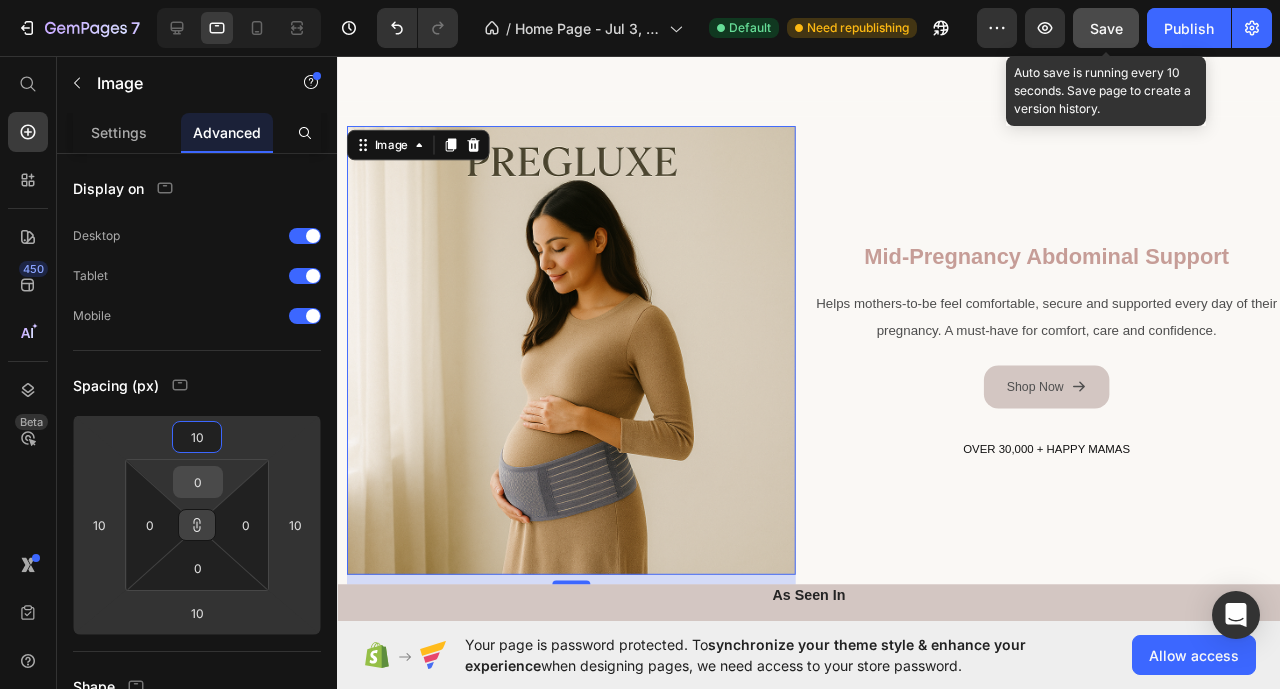 type on "10" 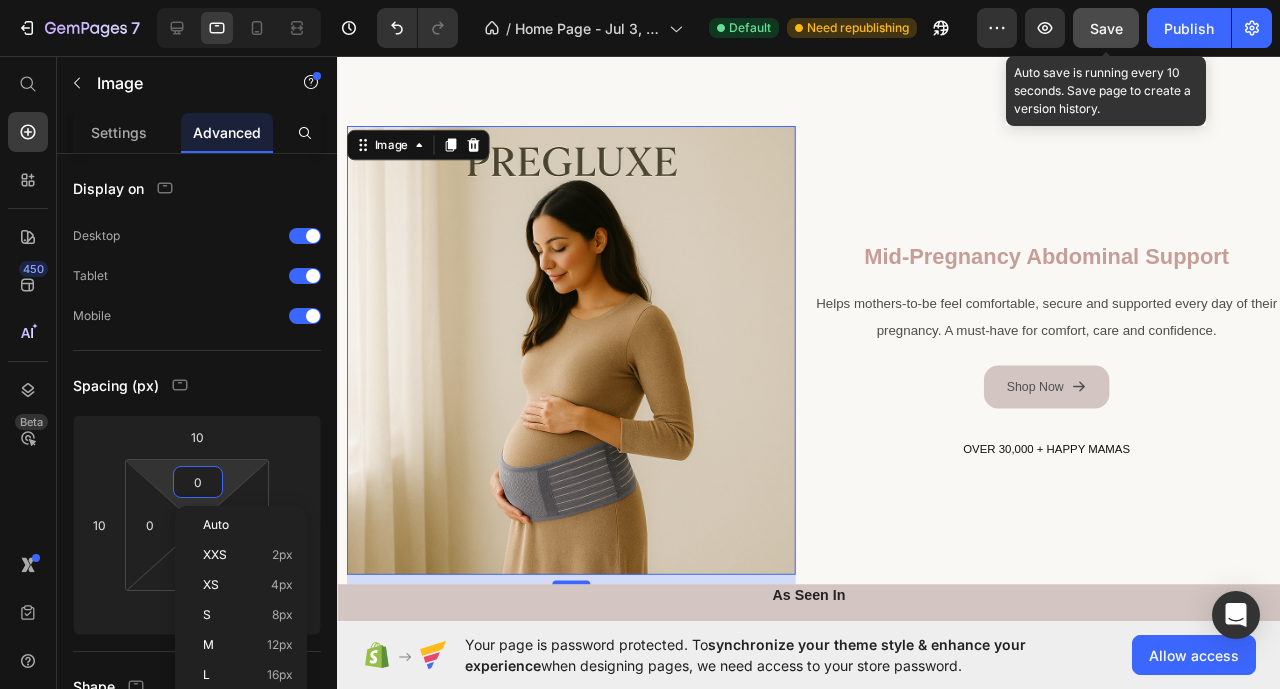 type on "1" 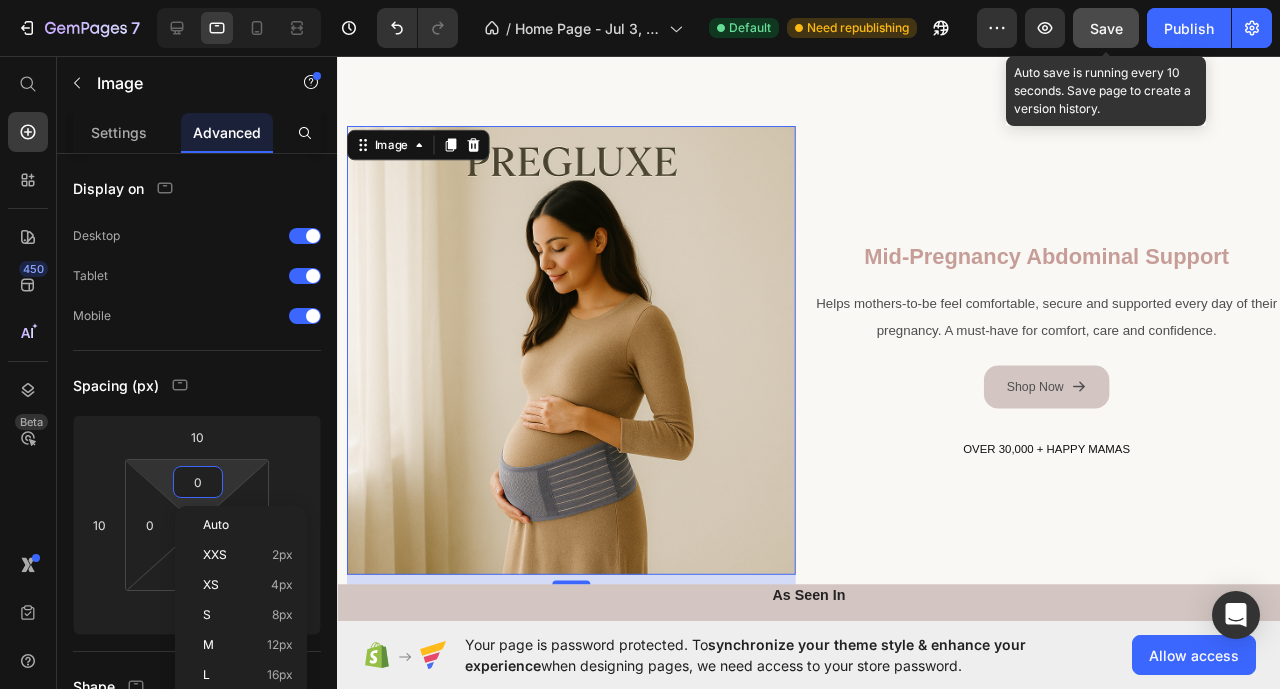 type on "1" 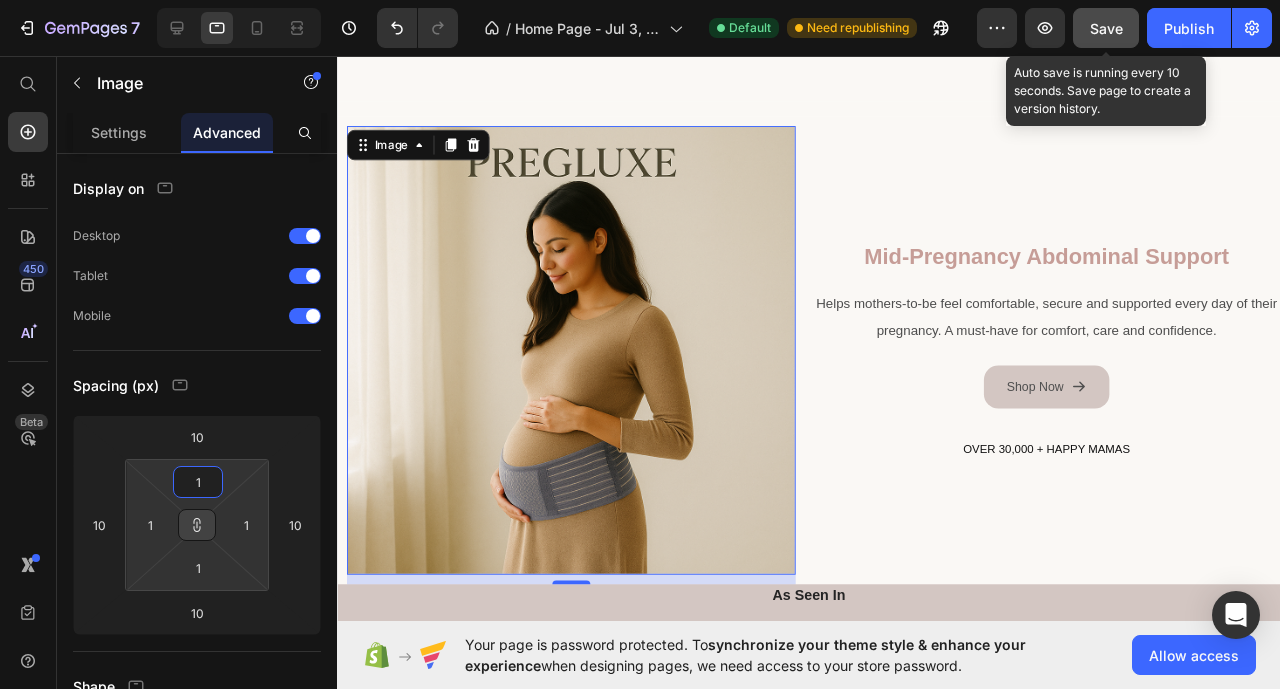 type on "10" 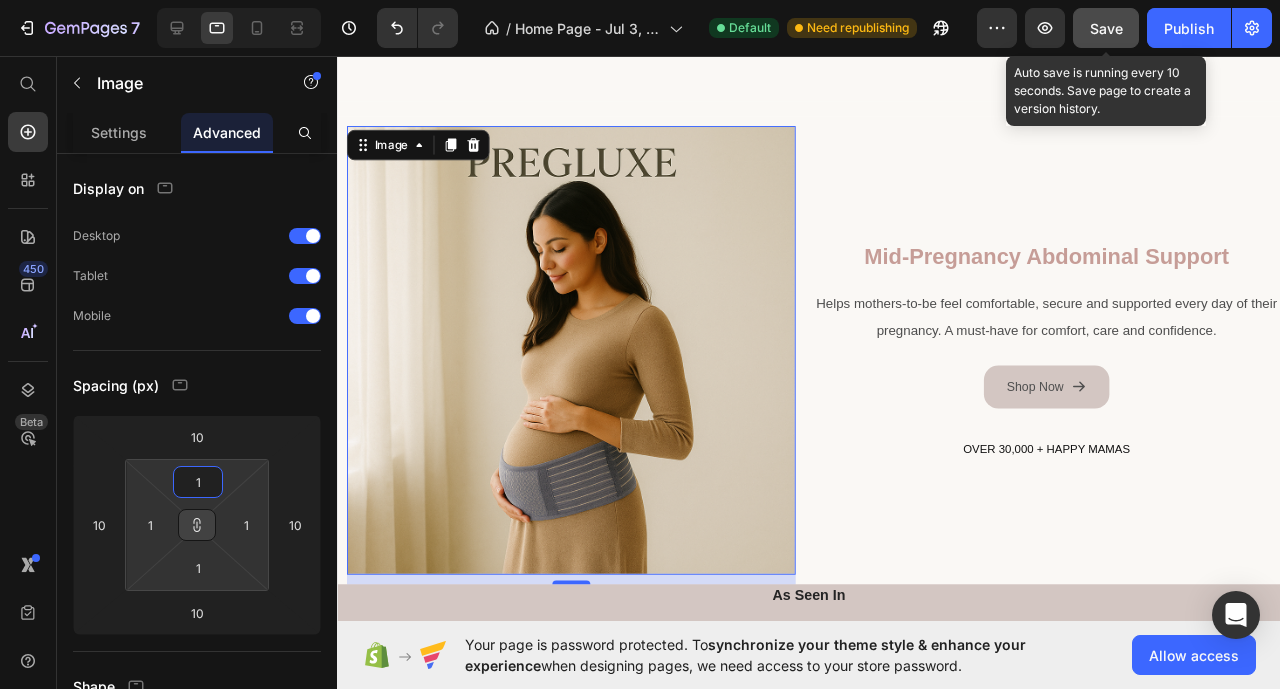 type on "10" 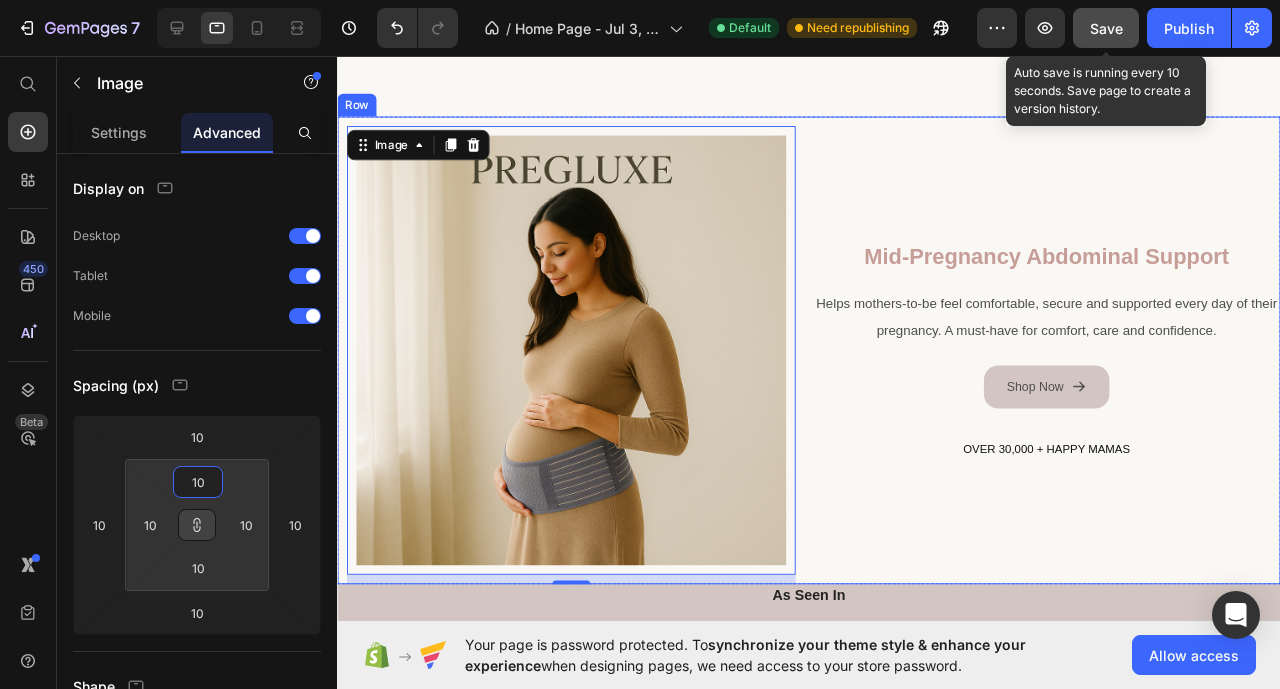 click on "⁠⁠⁠⁠⁠⁠⁠ OVER 30,000 + HAPPY MAMAS" at bounding box center [1083, 464] 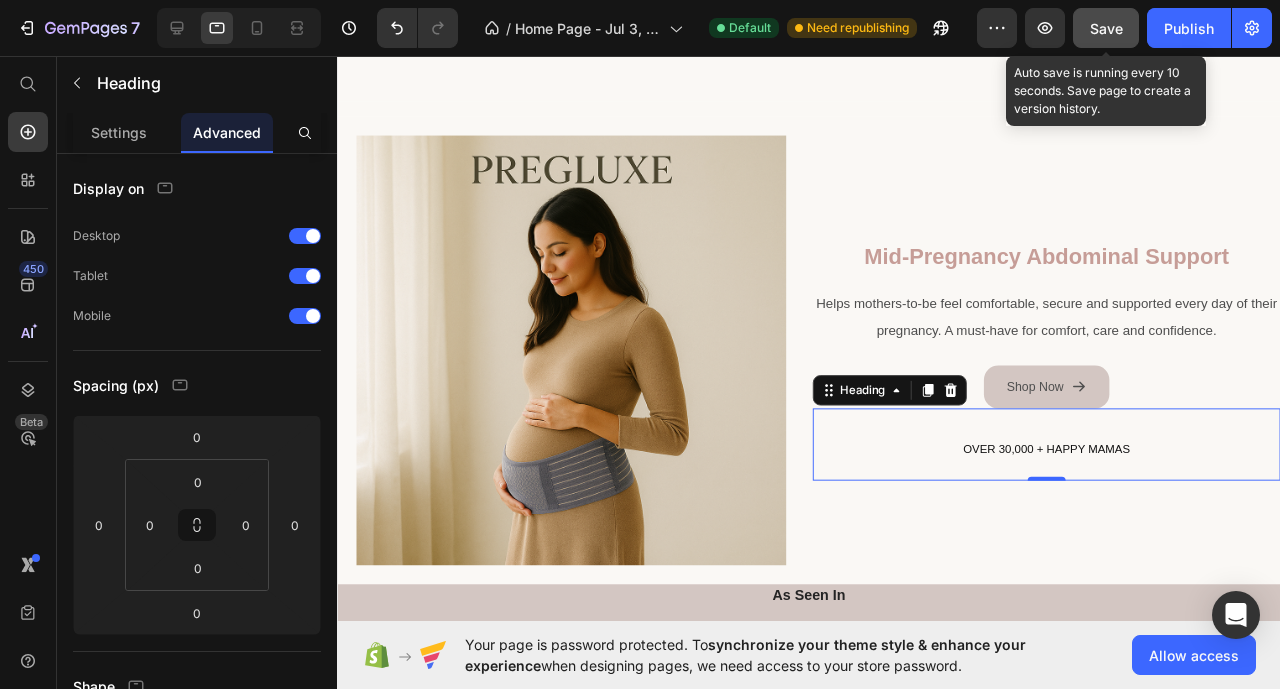 click on "Save" at bounding box center (1106, 28) 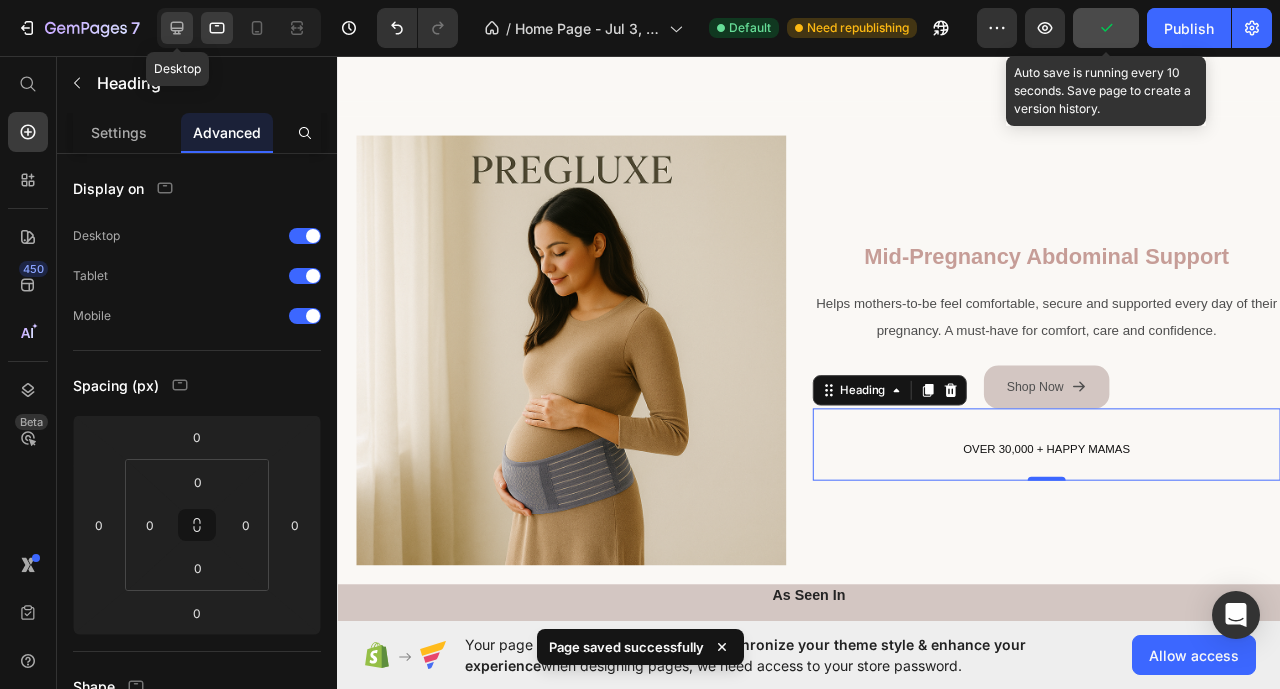 click 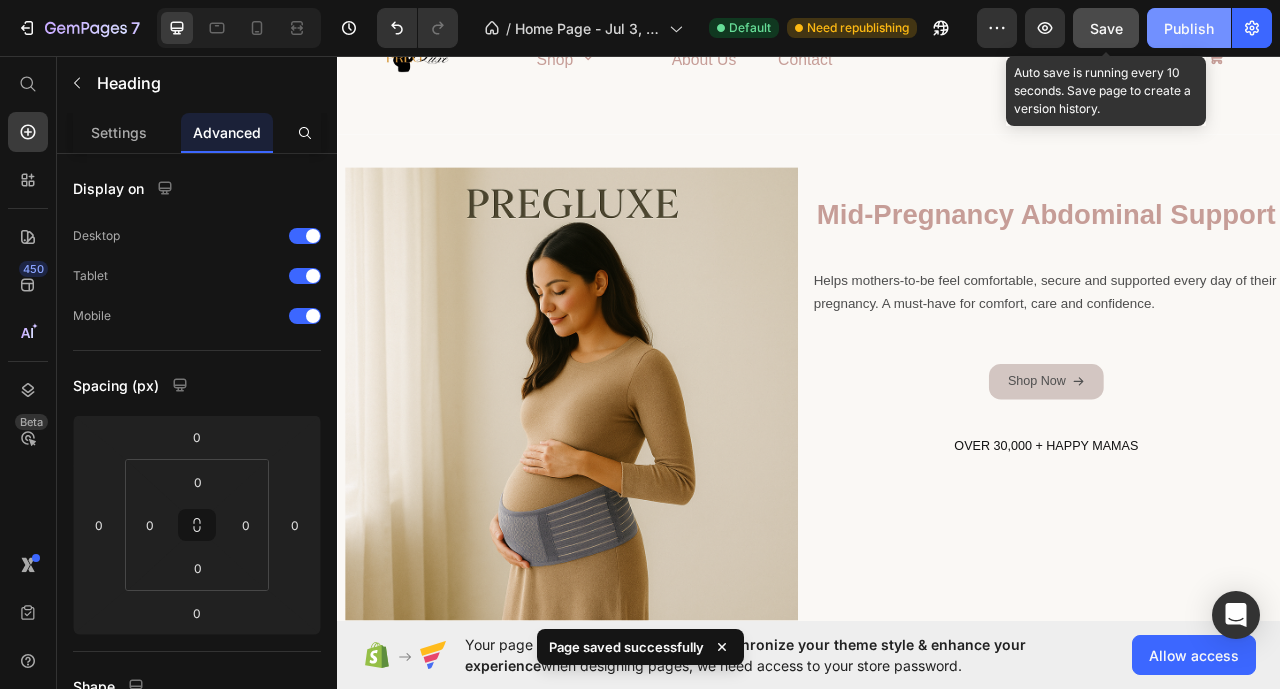 click on "Publish" at bounding box center (1189, 28) 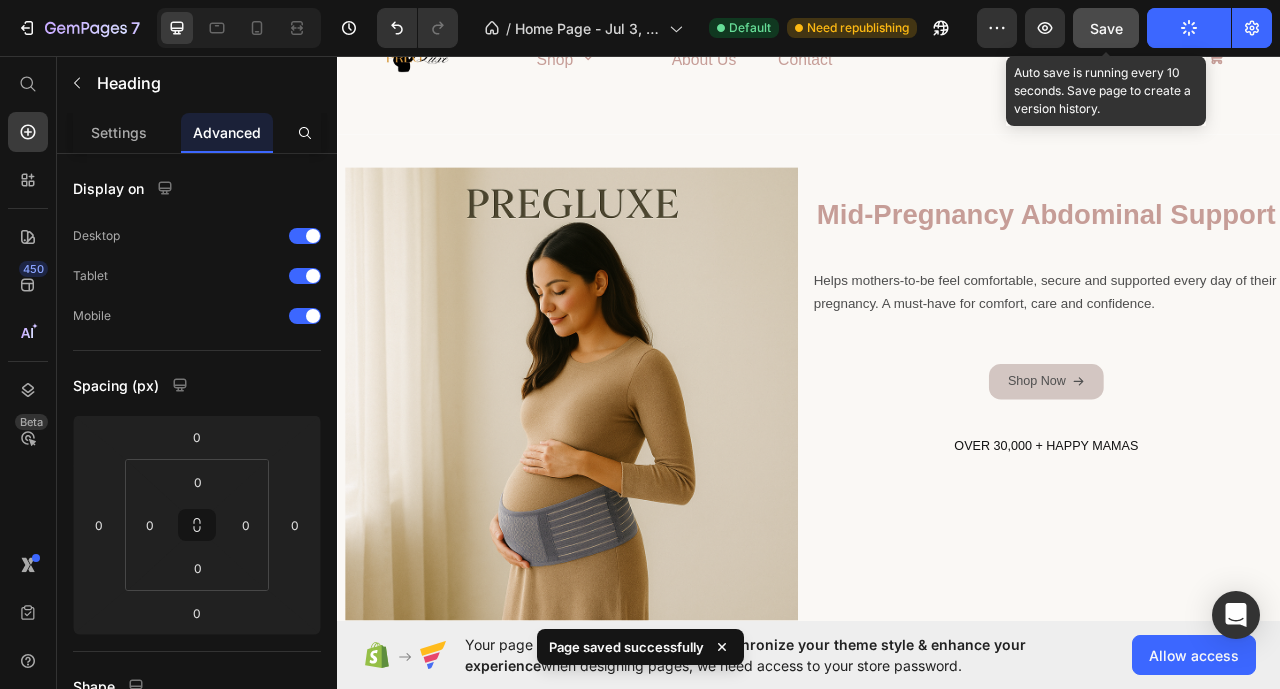 scroll, scrollTop: 45, scrollLeft: 0, axis: vertical 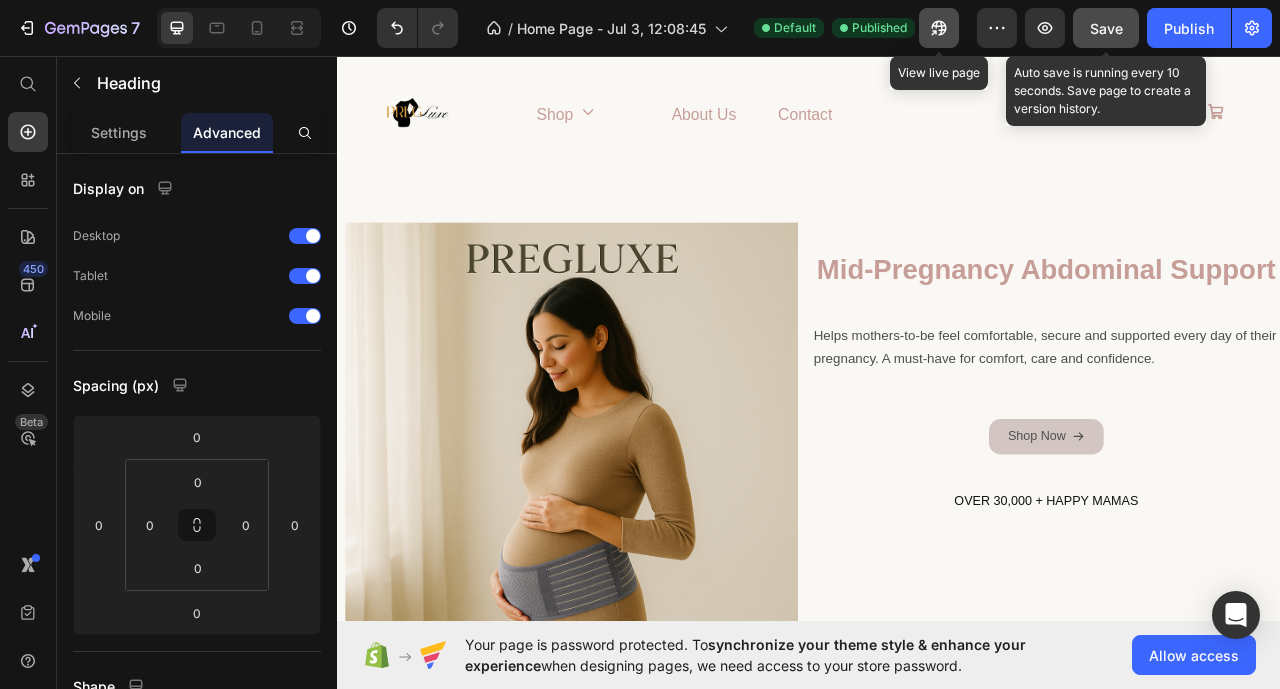click 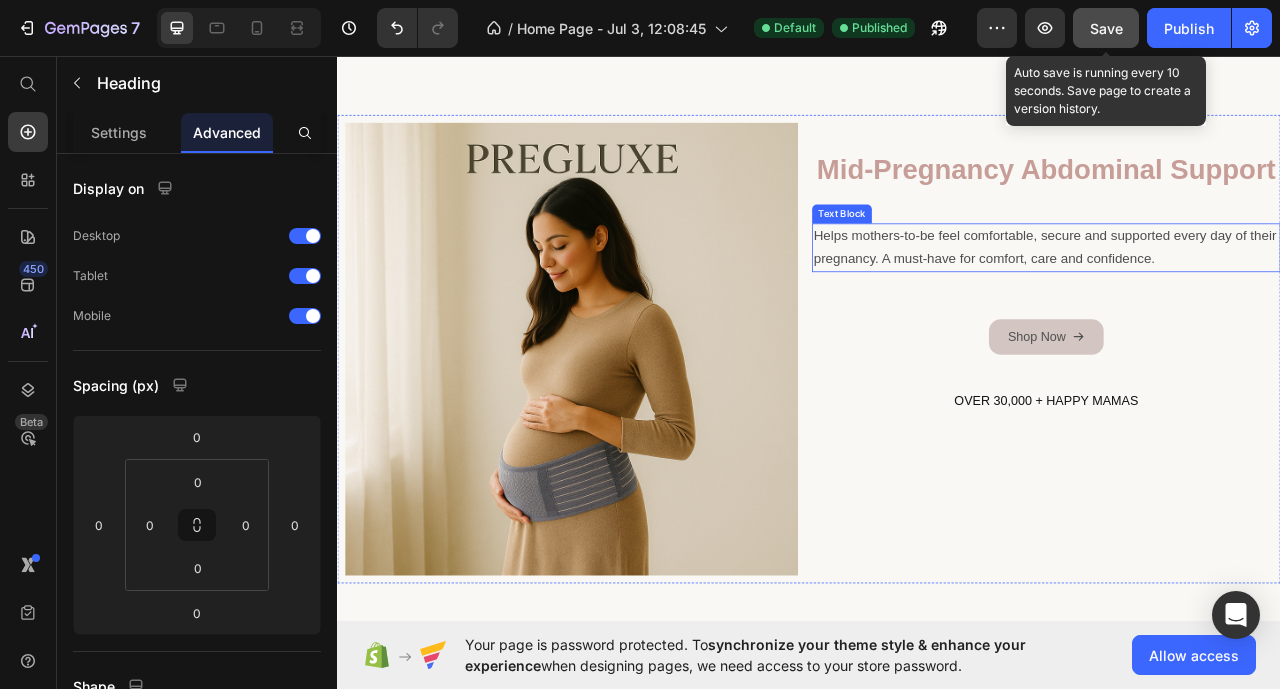 scroll, scrollTop: 300, scrollLeft: 0, axis: vertical 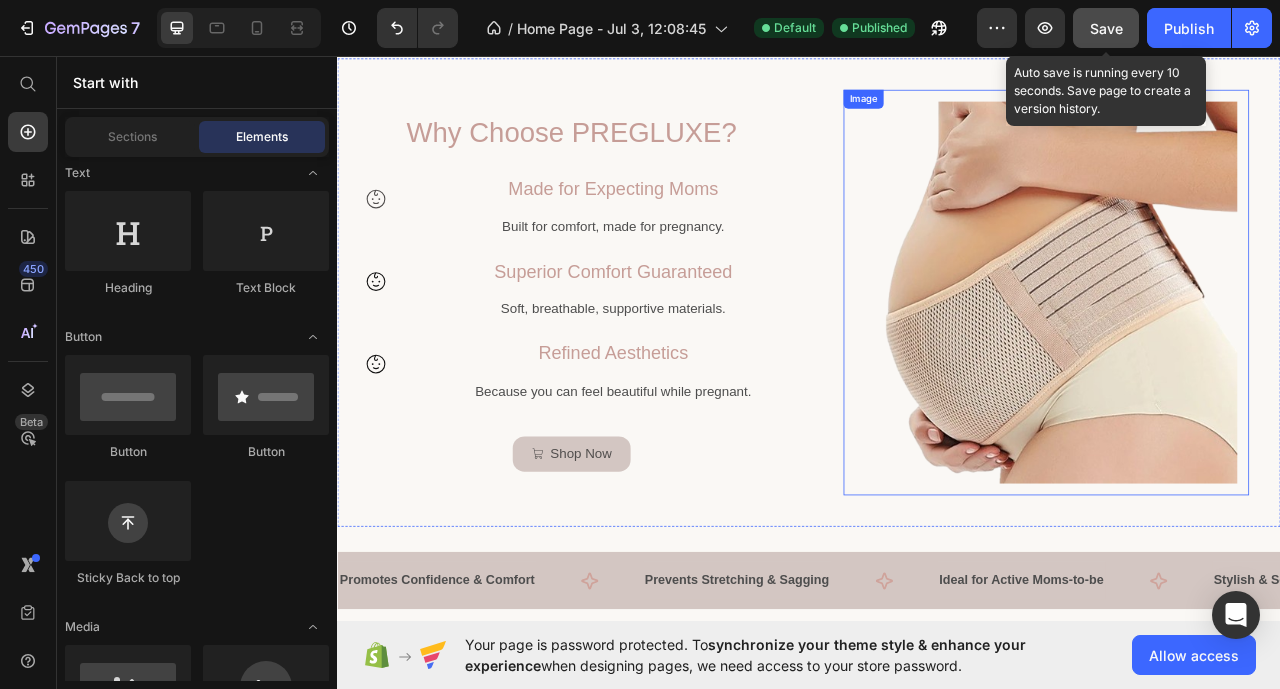 click at bounding box center [1239, 358] 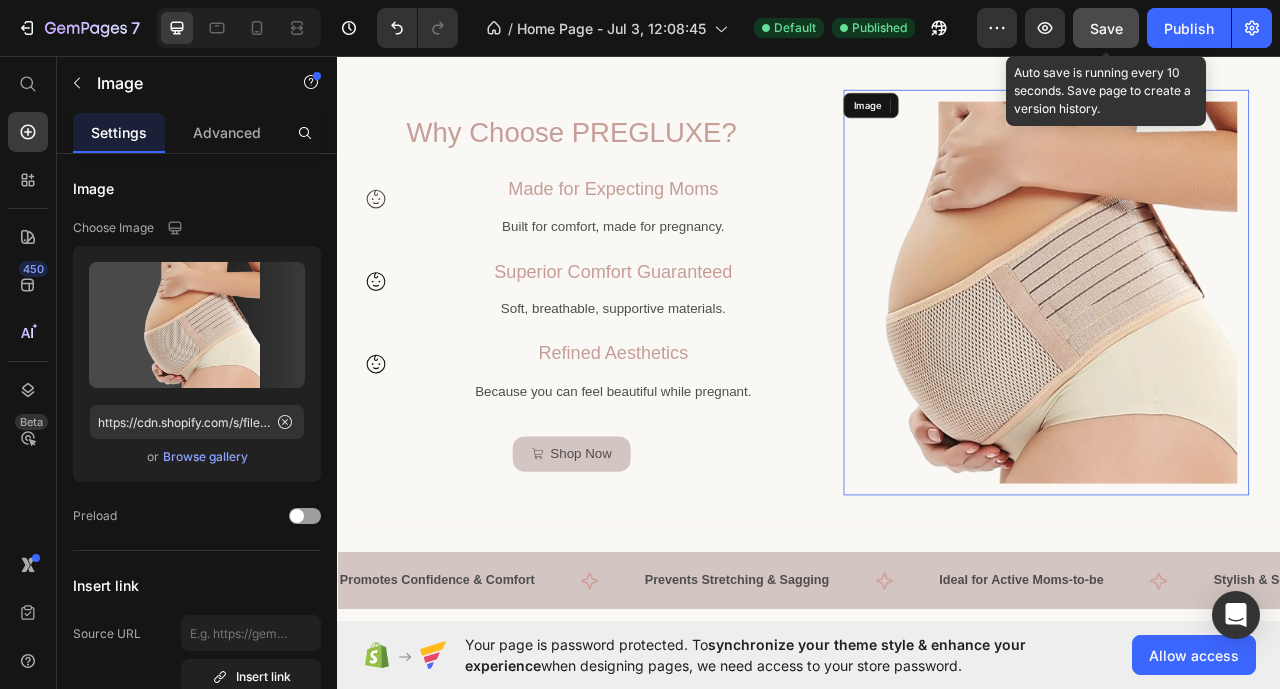 scroll, scrollTop: 1169, scrollLeft: 0, axis: vertical 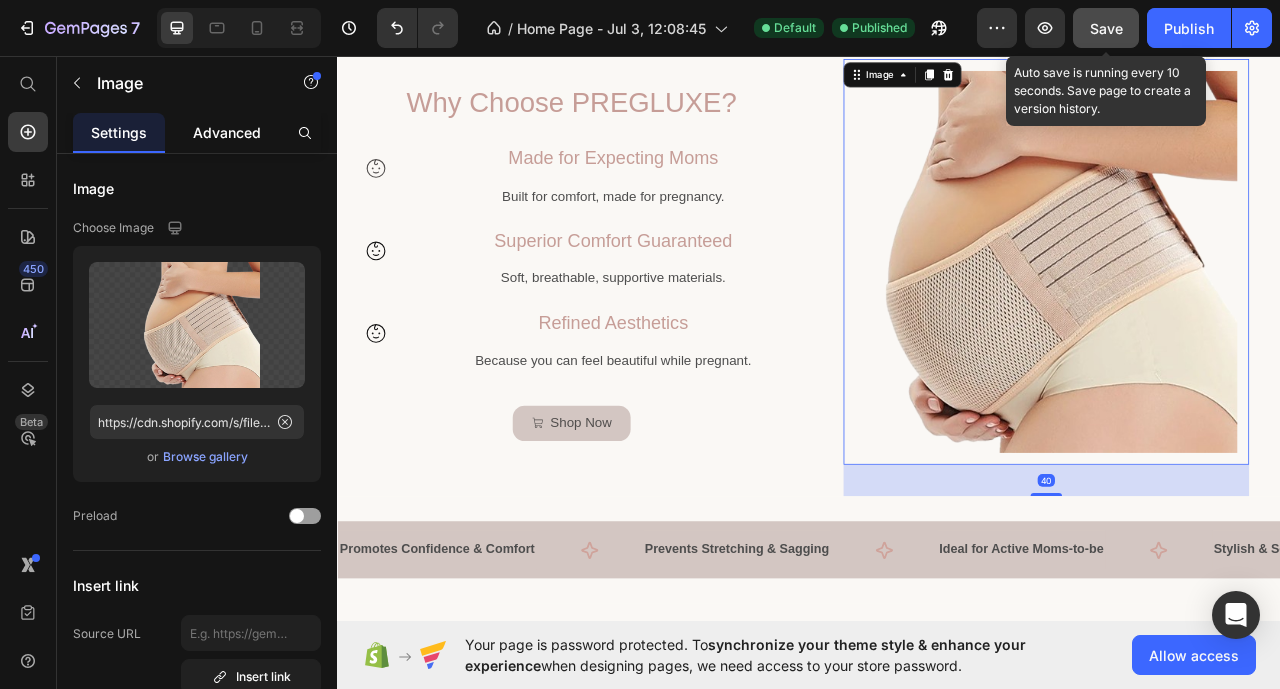 click on "Advanced" at bounding box center [227, 132] 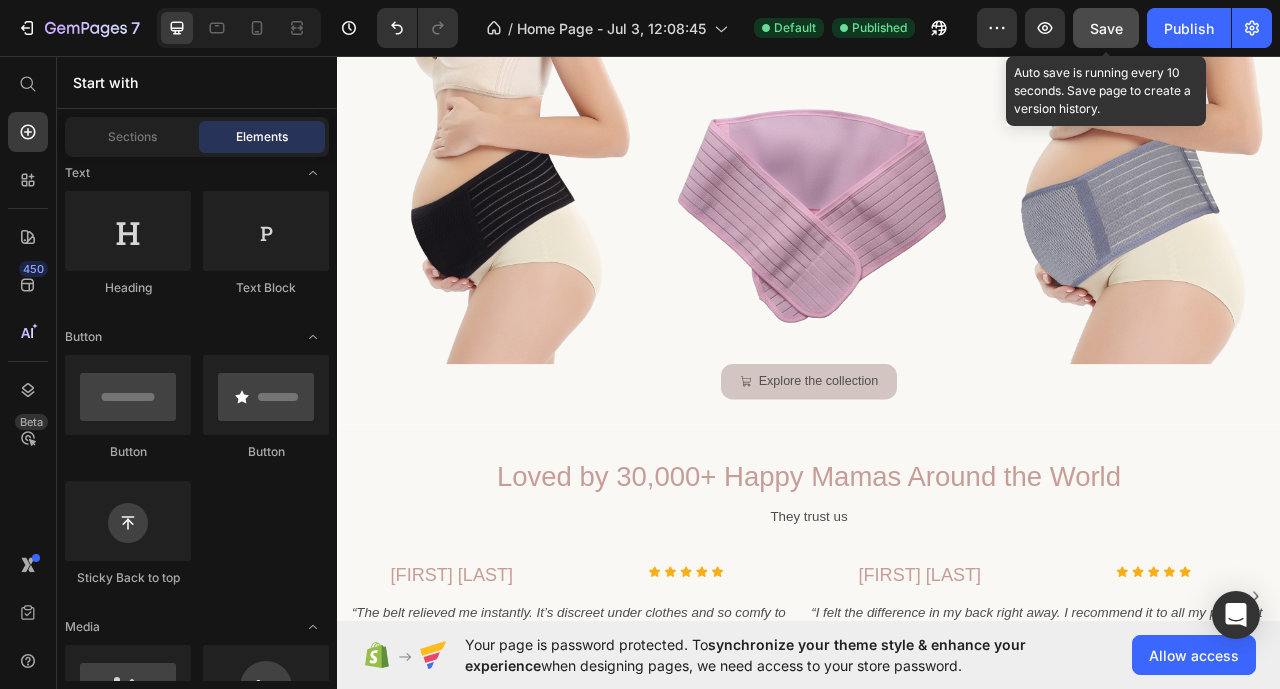 scroll, scrollTop: 1952, scrollLeft: 0, axis: vertical 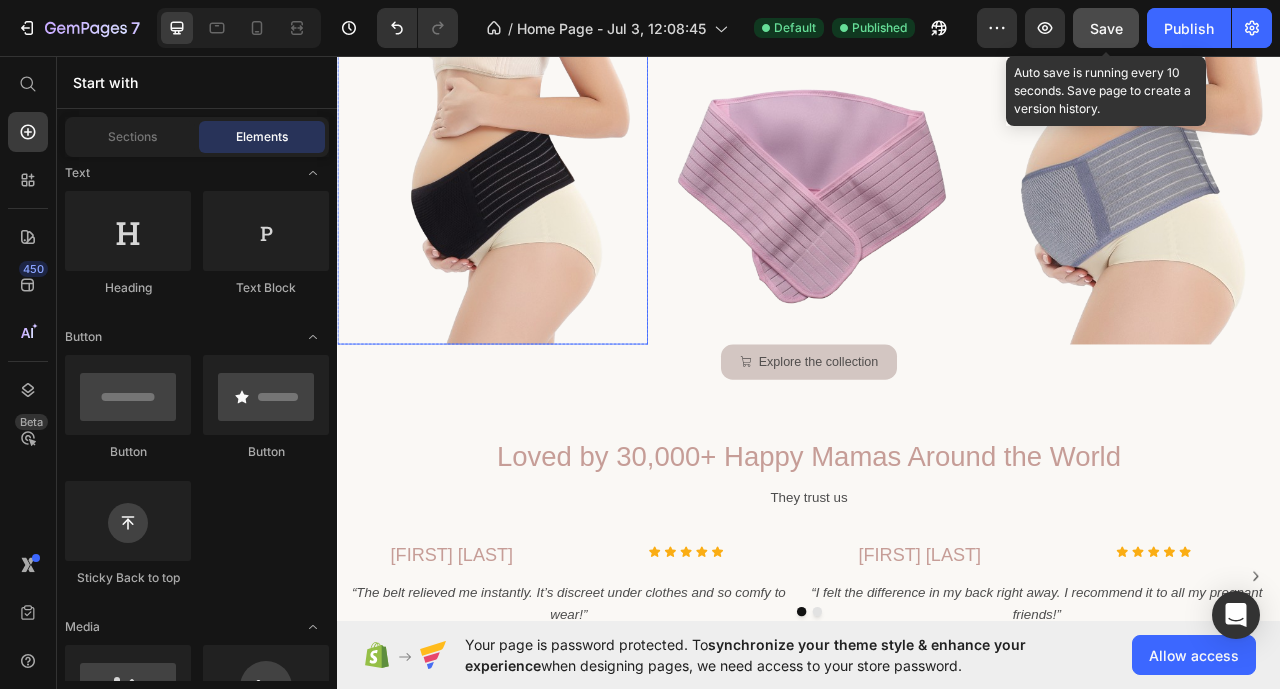 click at bounding box center (534, 226) 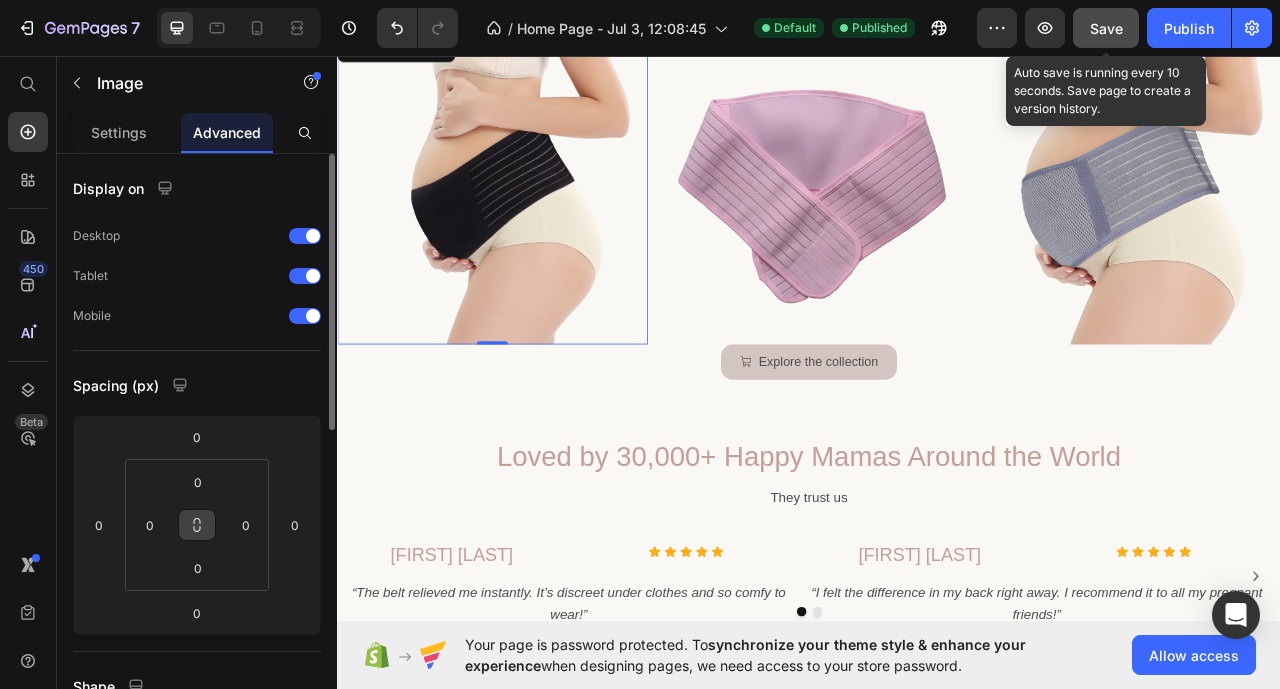 click 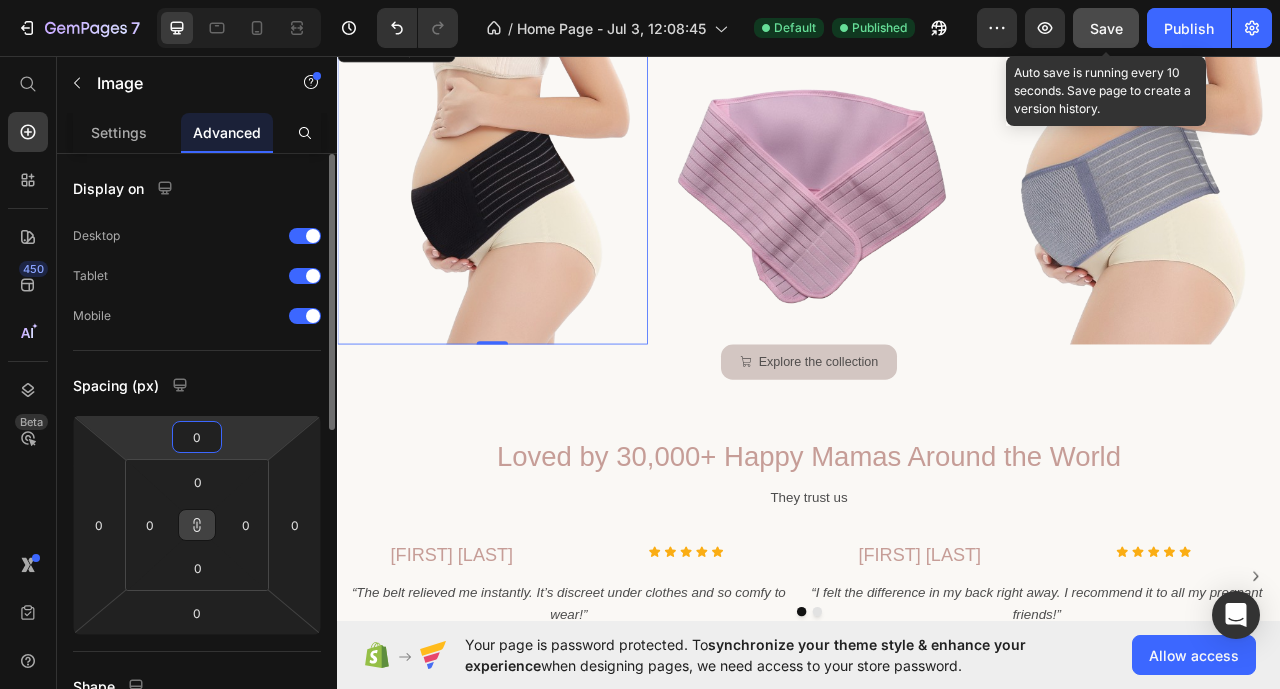 click on "0" at bounding box center (197, 437) 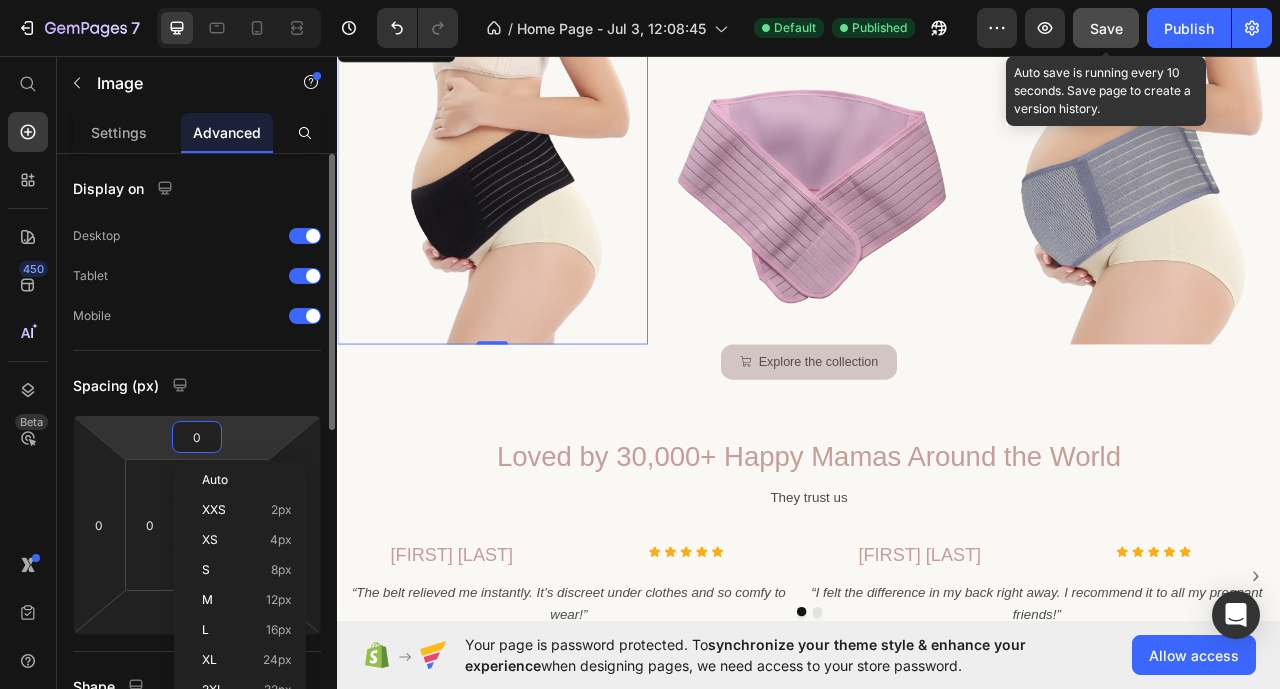 type on "1" 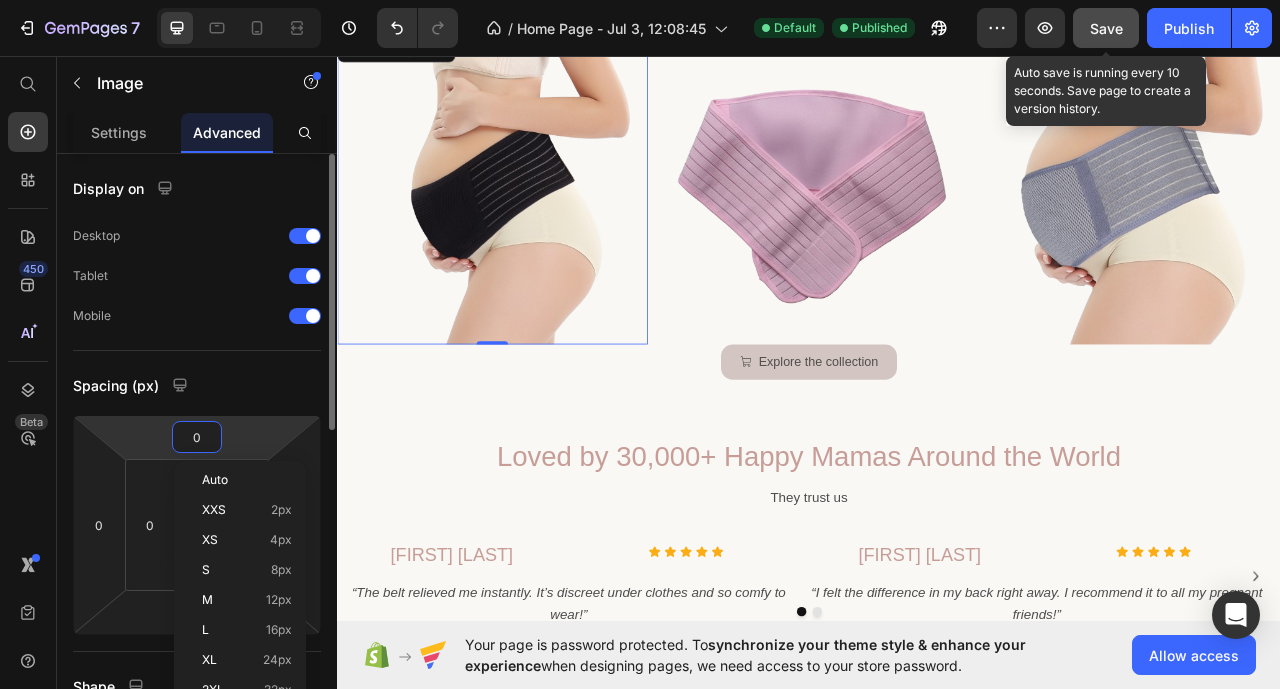 type on "1" 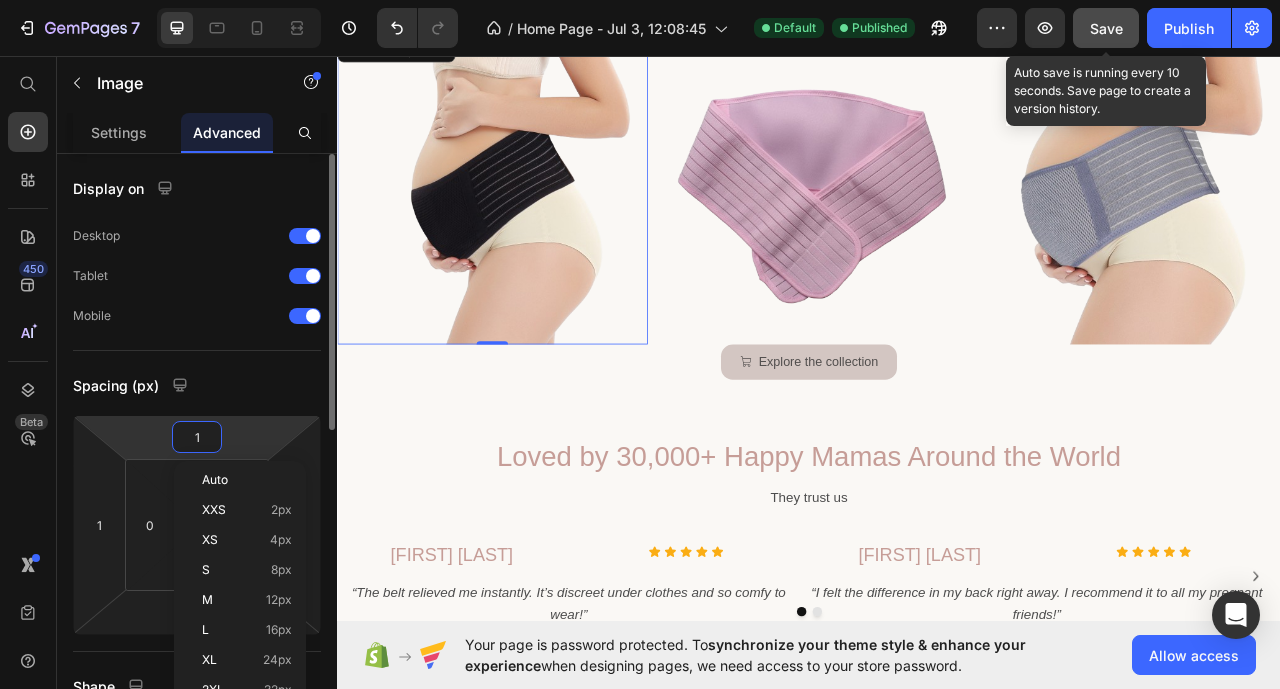 type on "10" 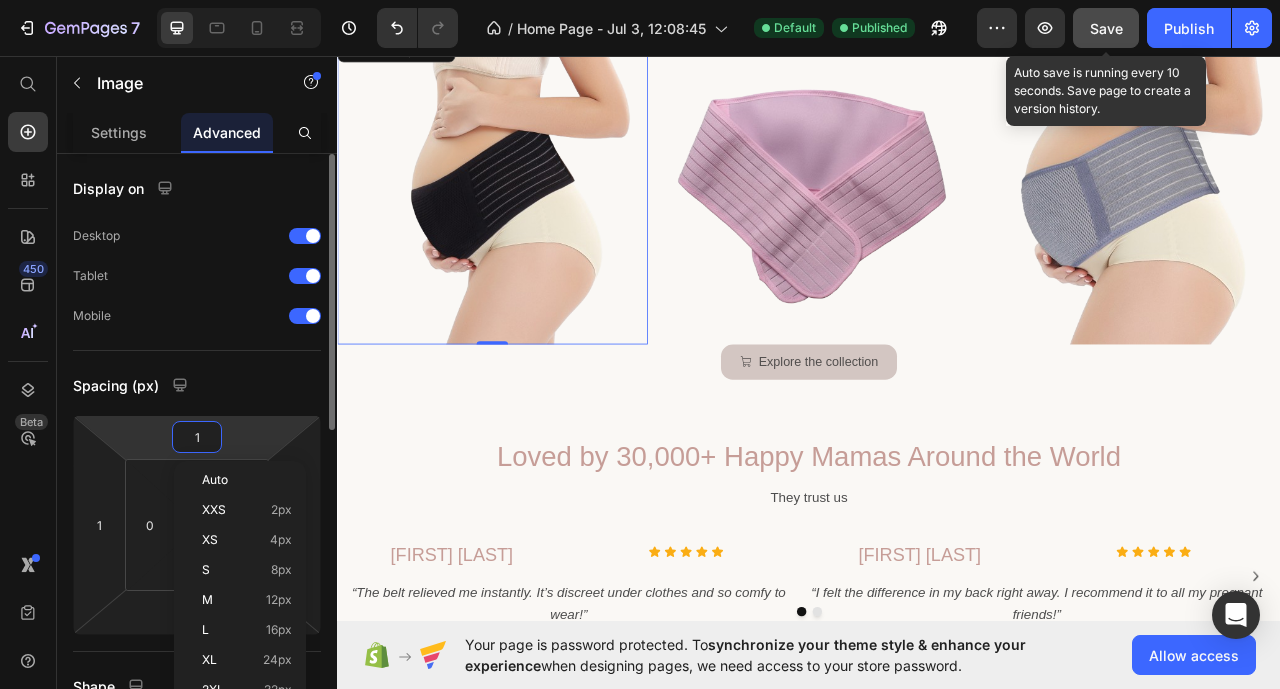 type on "10" 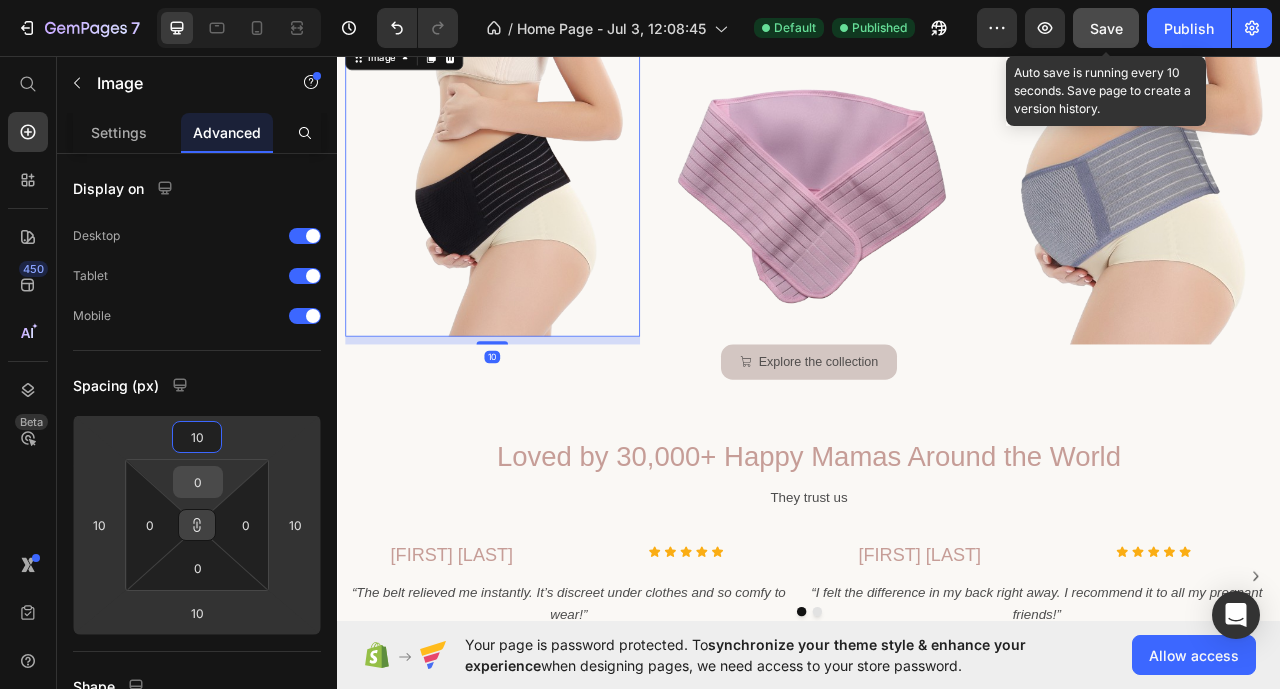 type on "10" 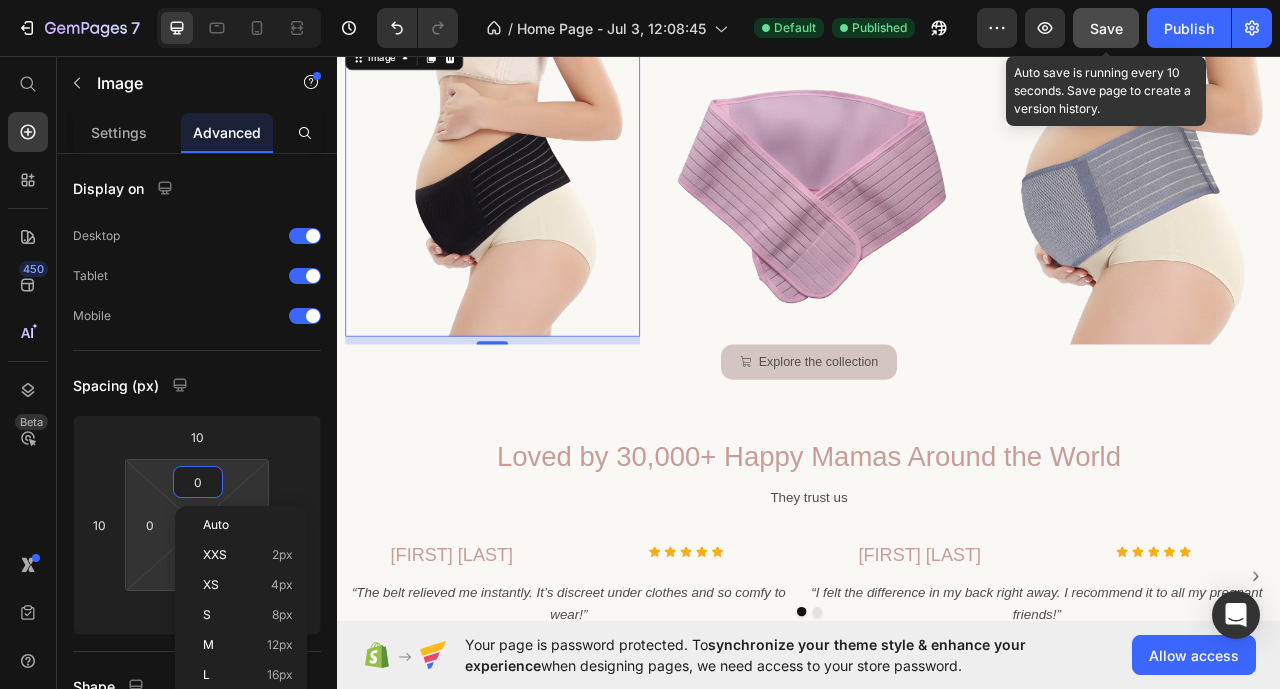 type on "1" 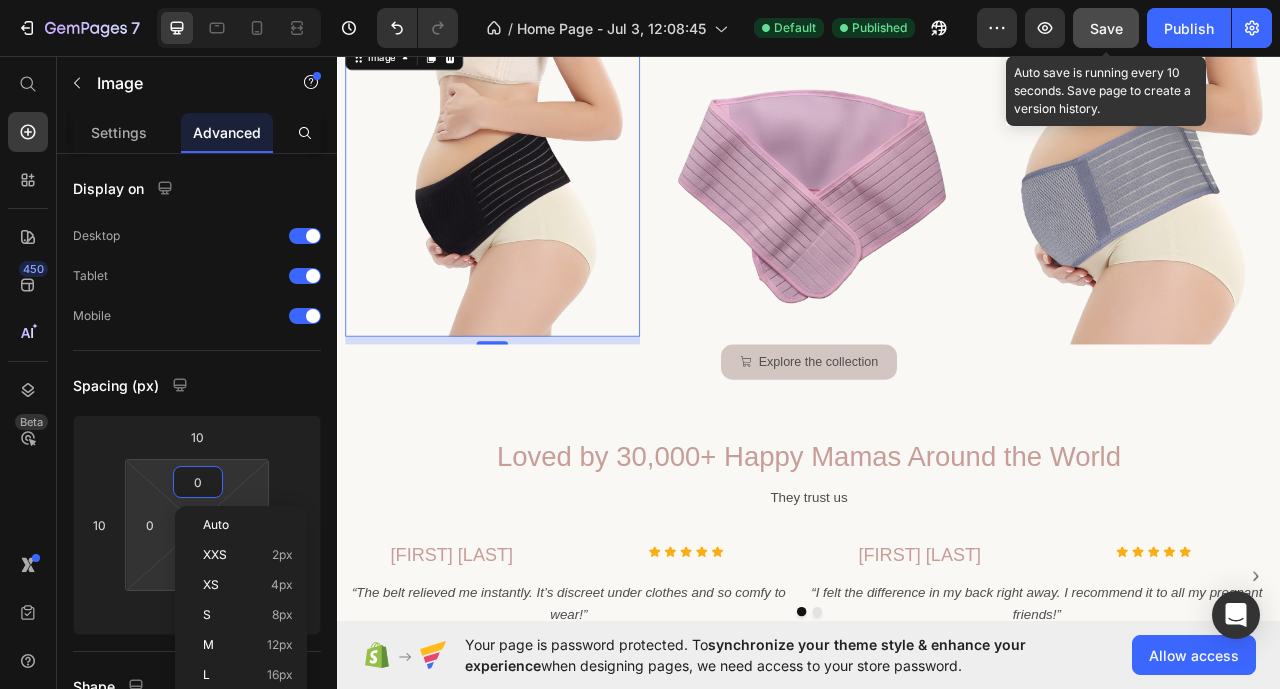 type on "1" 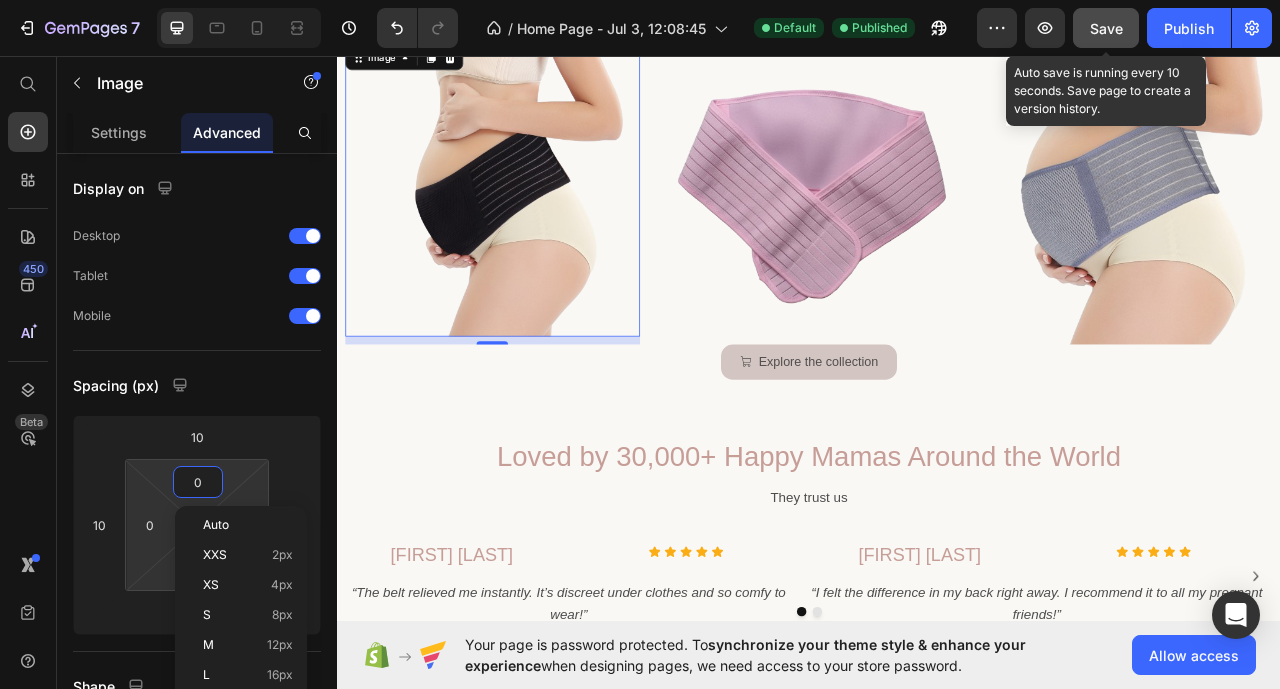 type on "1" 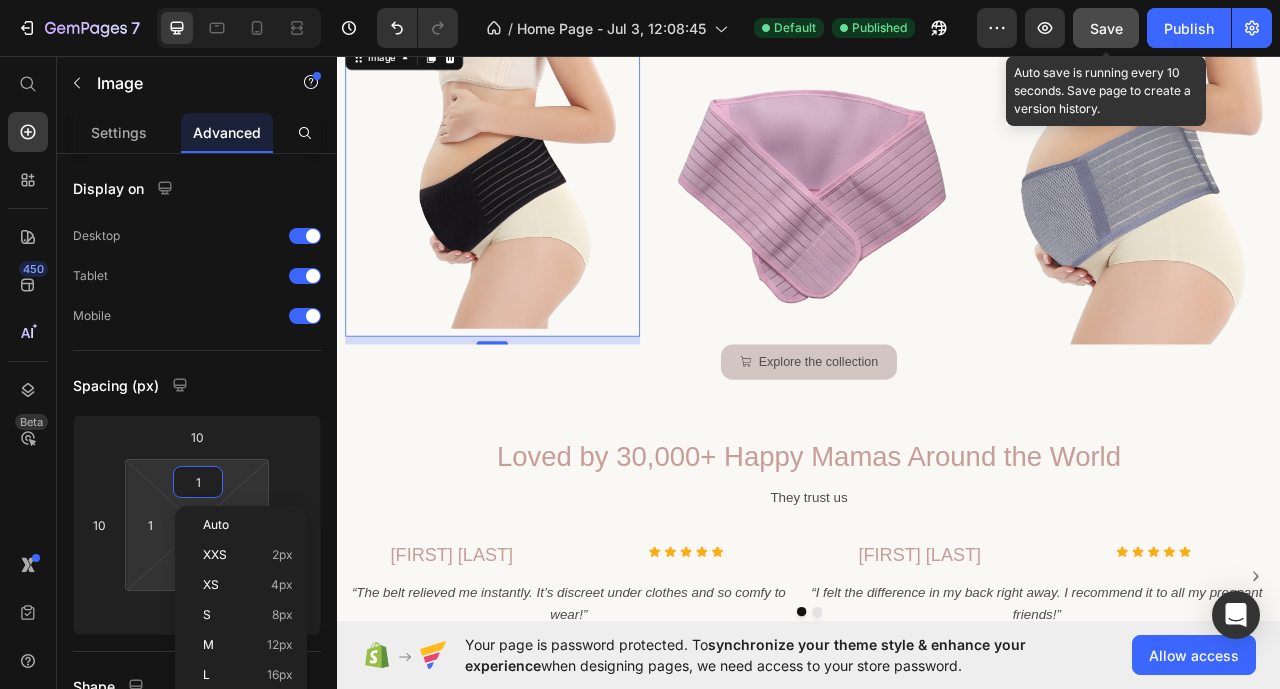 type on "10" 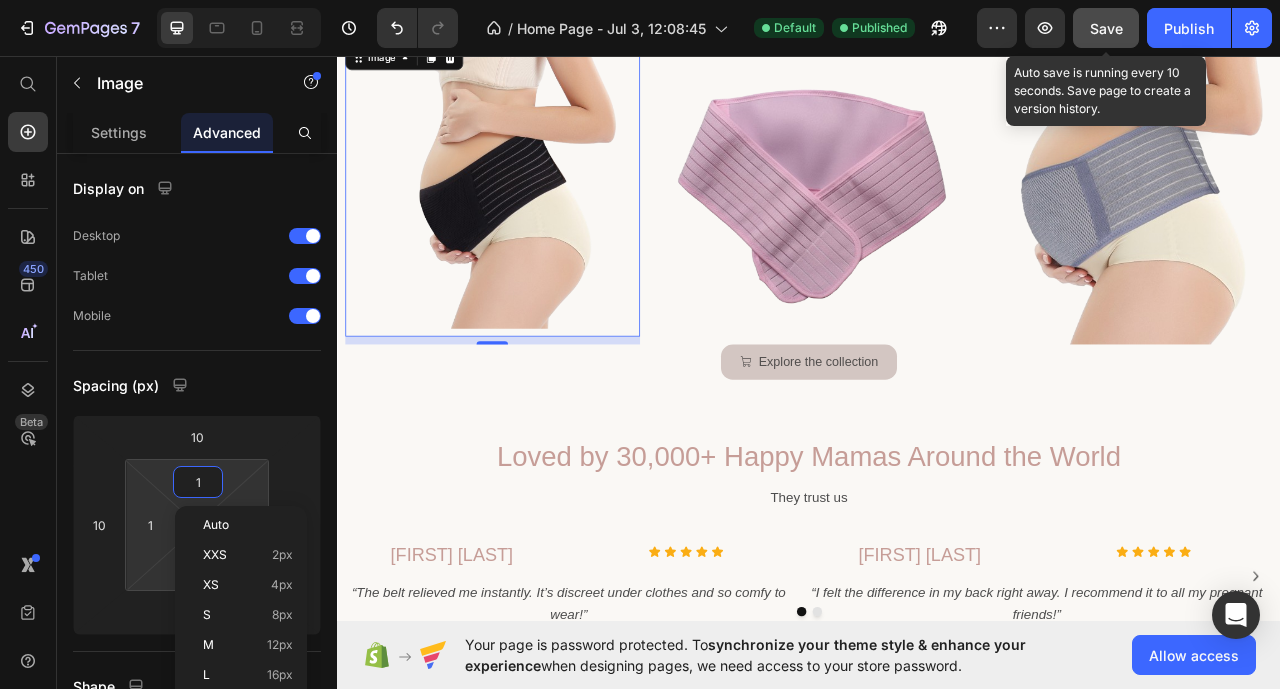 type on "10" 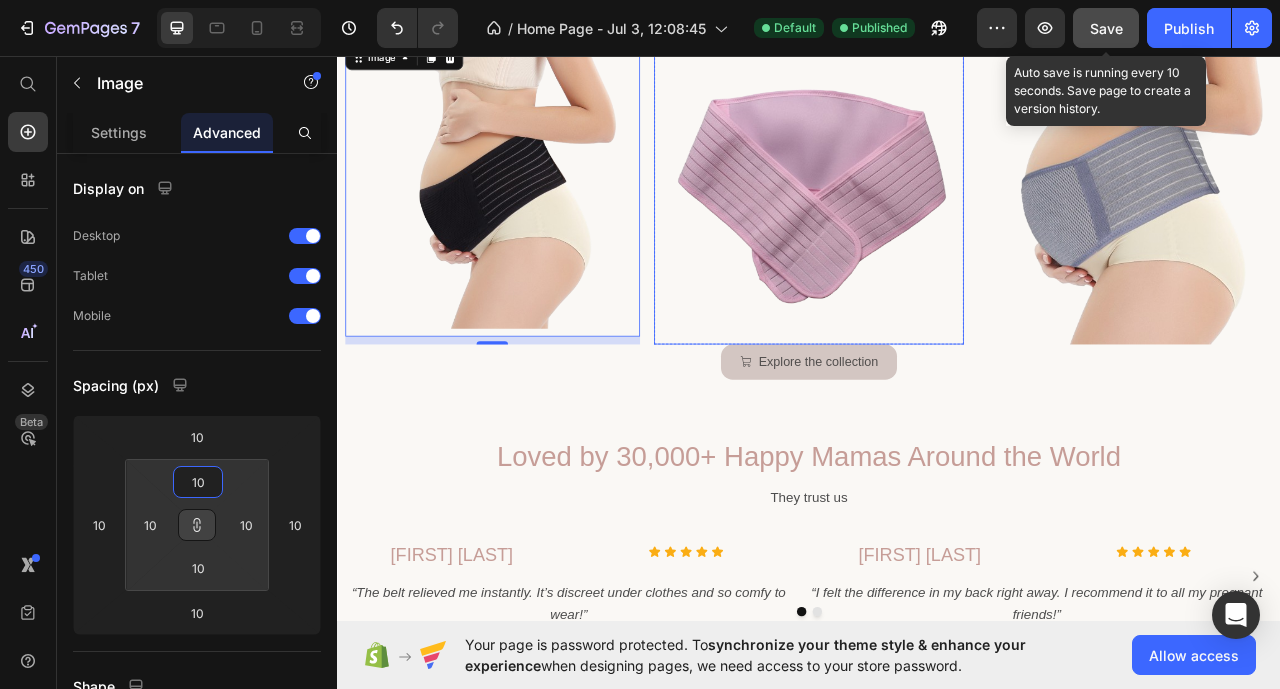 click at bounding box center (937, 226) 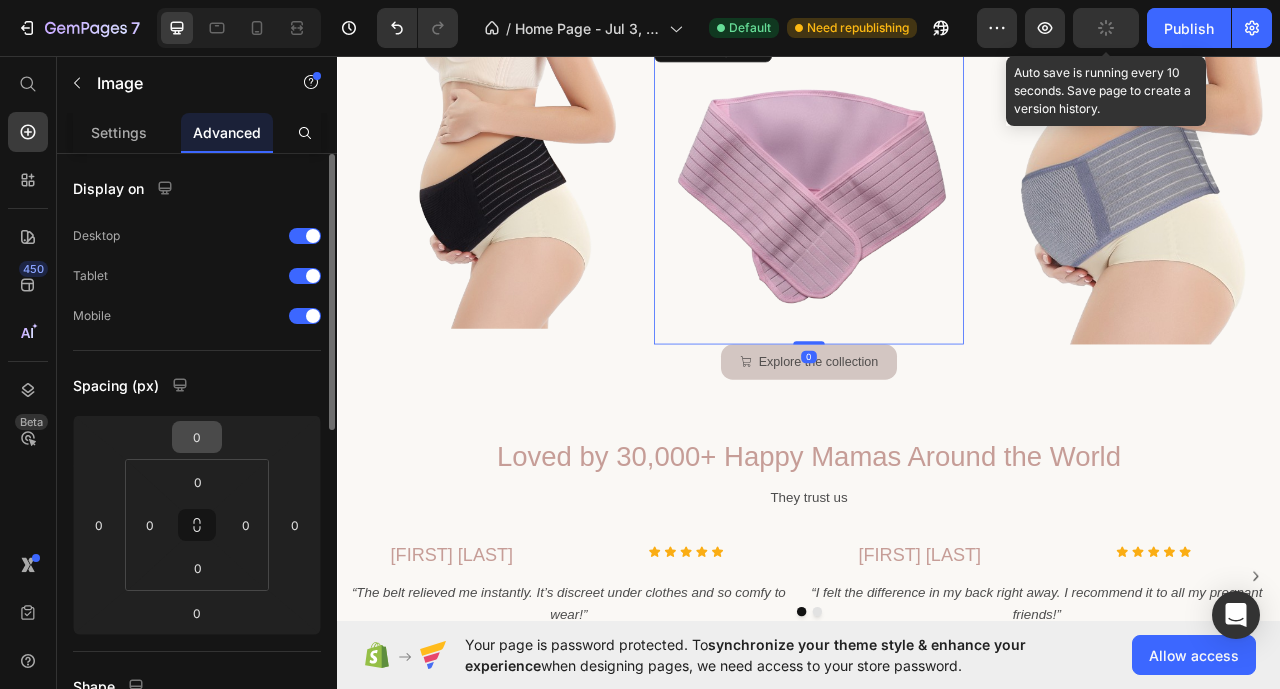 drag, startPoint x: 192, startPoint y: 528, endPoint x: 199, endPoint y: 437, distance: 91.26884 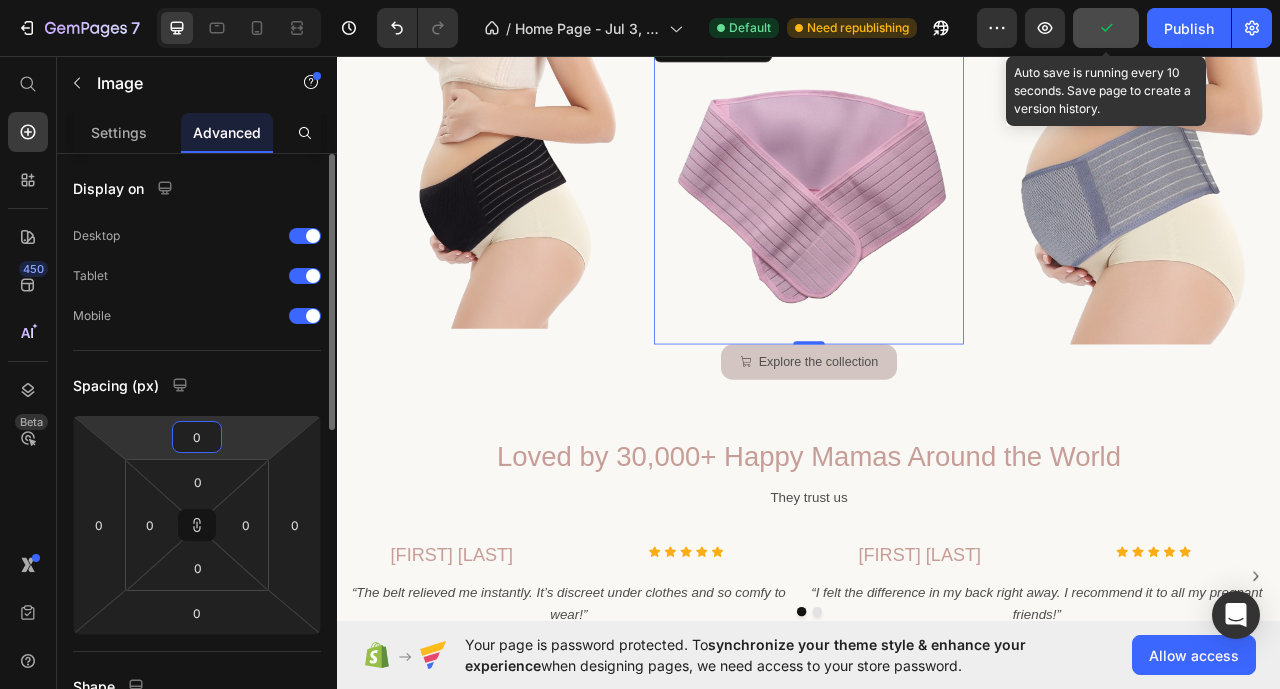 click on "0" at bounding box center [197, 437] 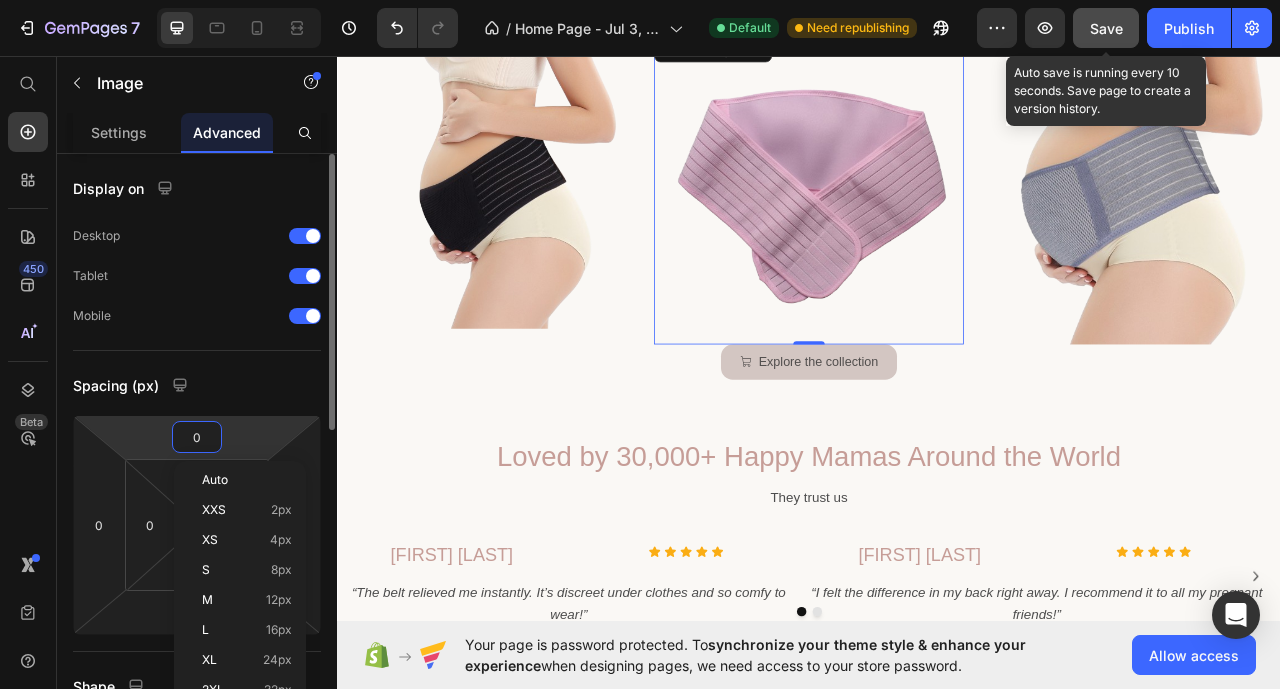 type on "1" 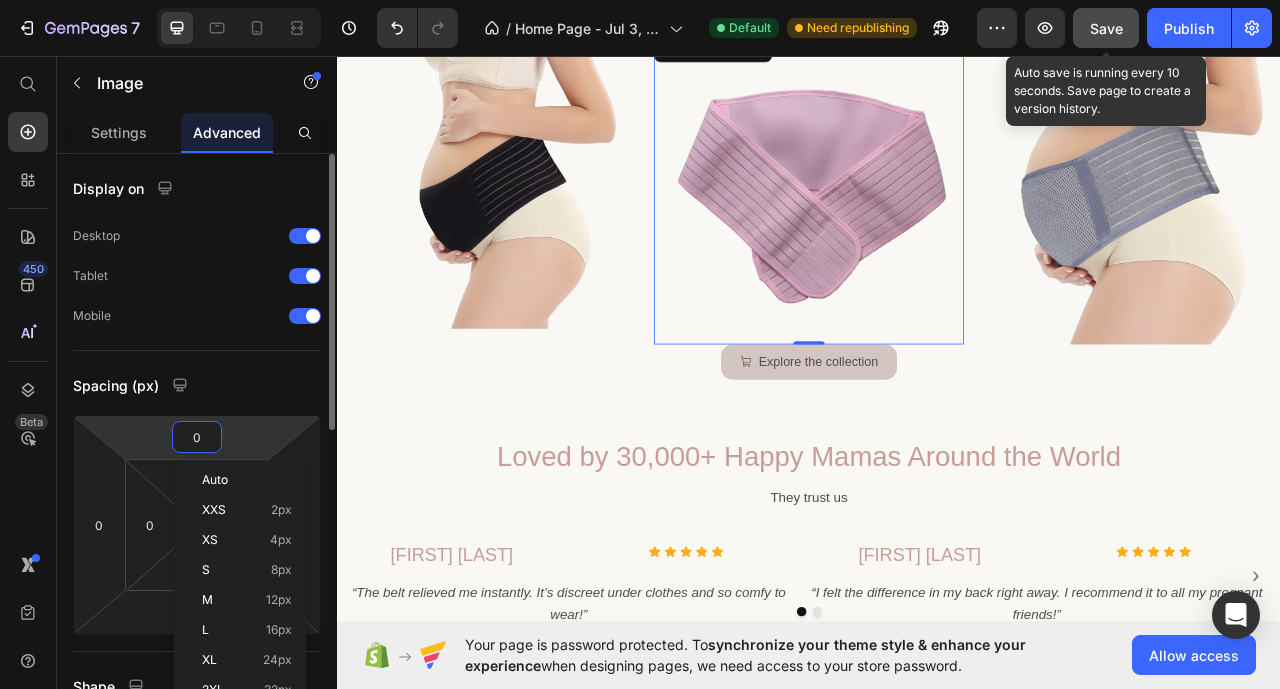 type on "1" 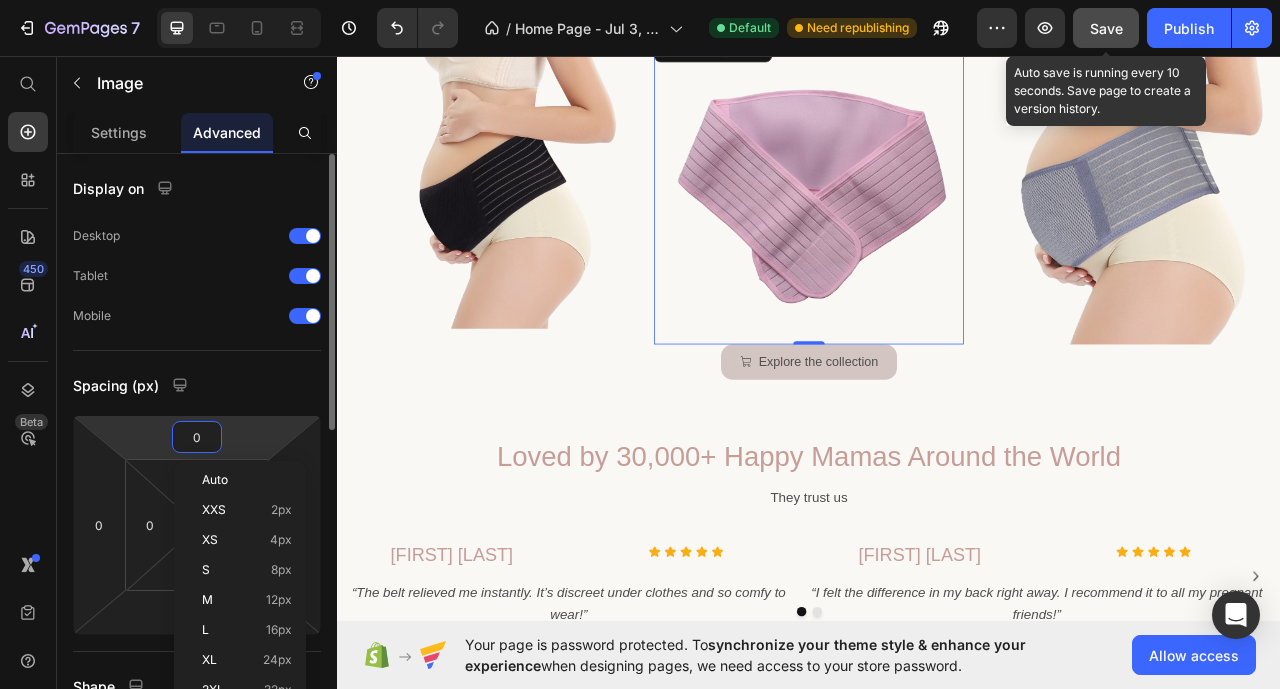 type on "1" 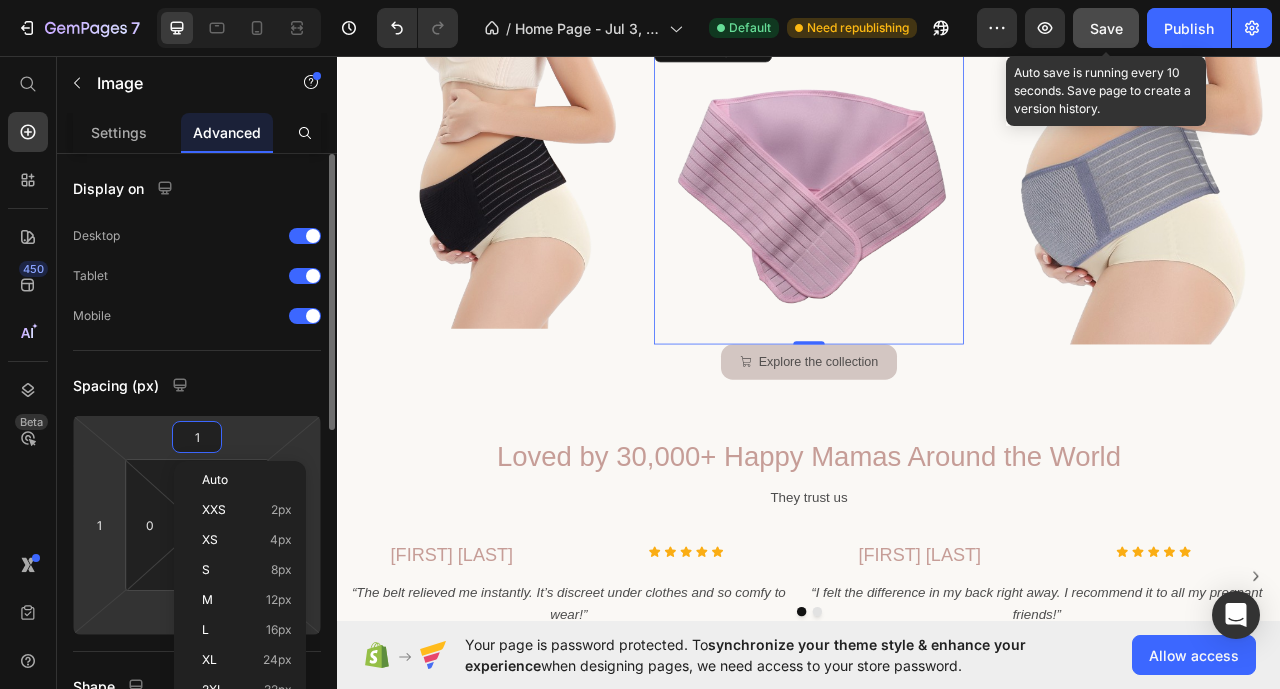 type on "10" 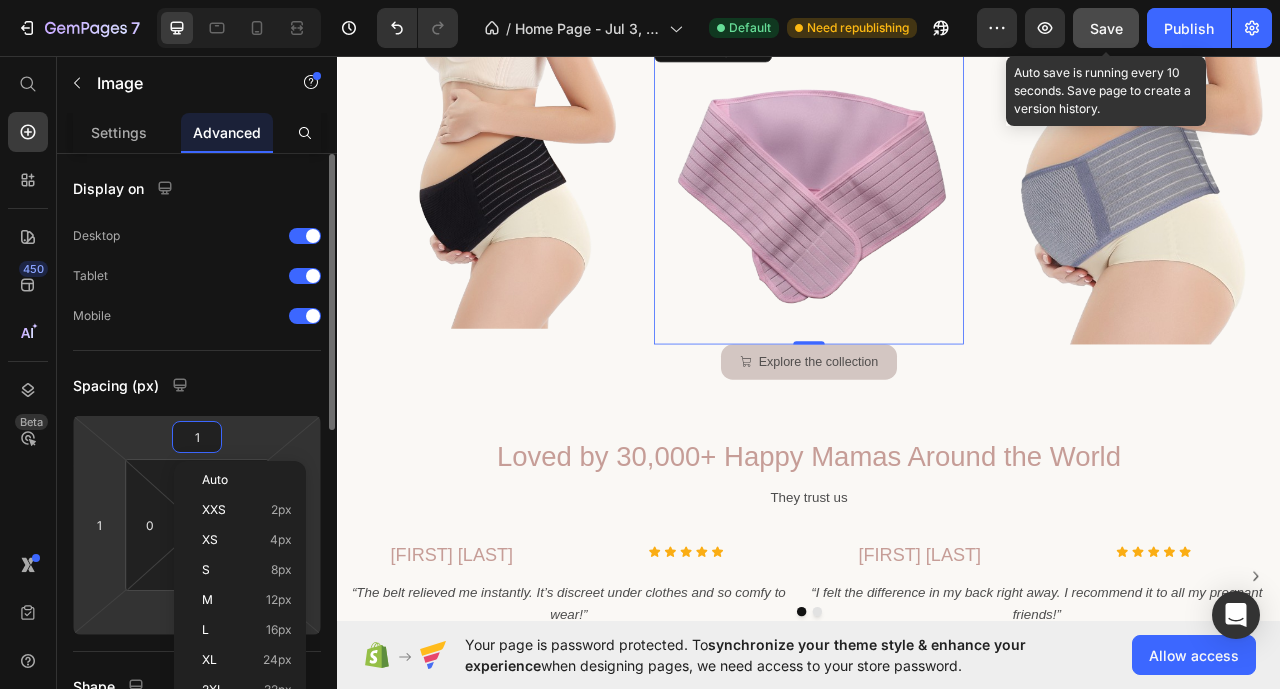 type on "10" 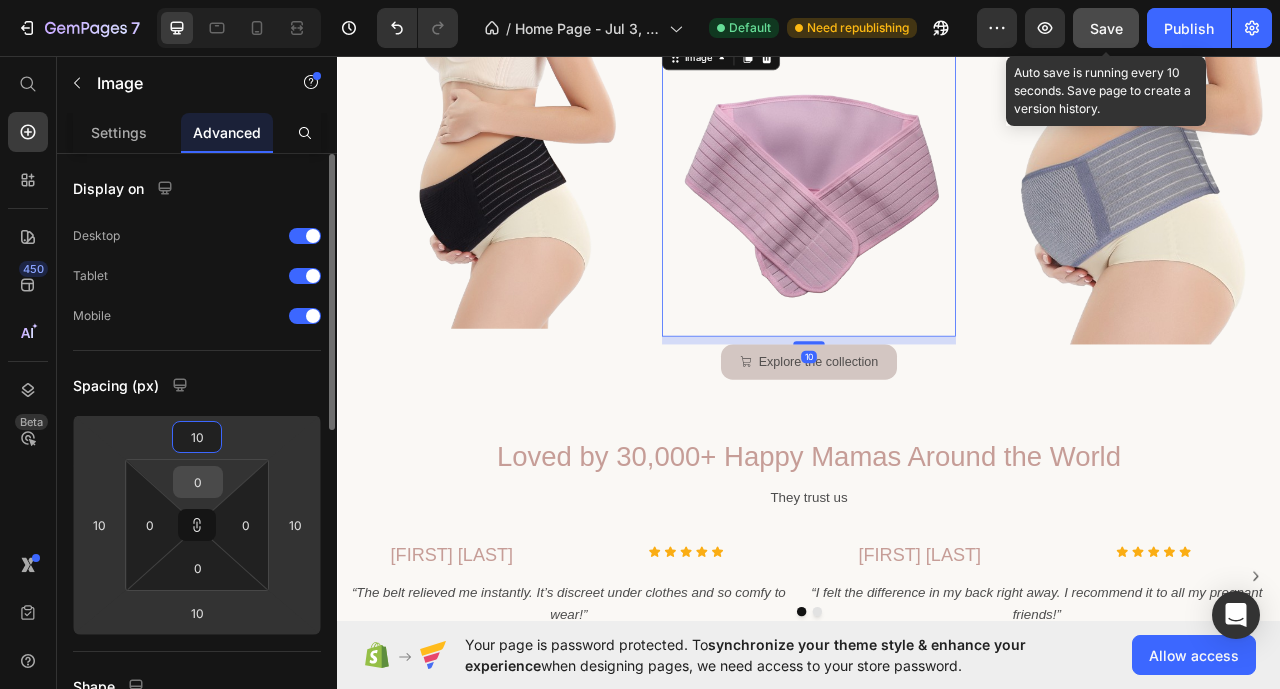 type on "10" 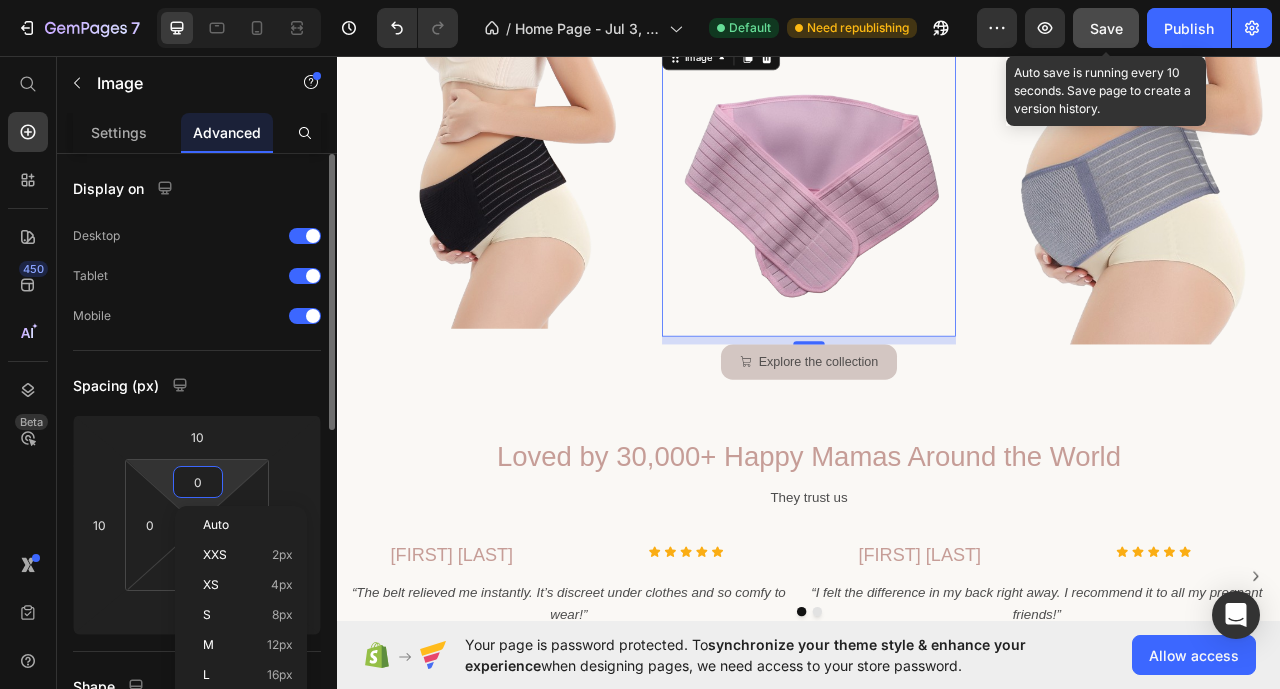 type on "1" 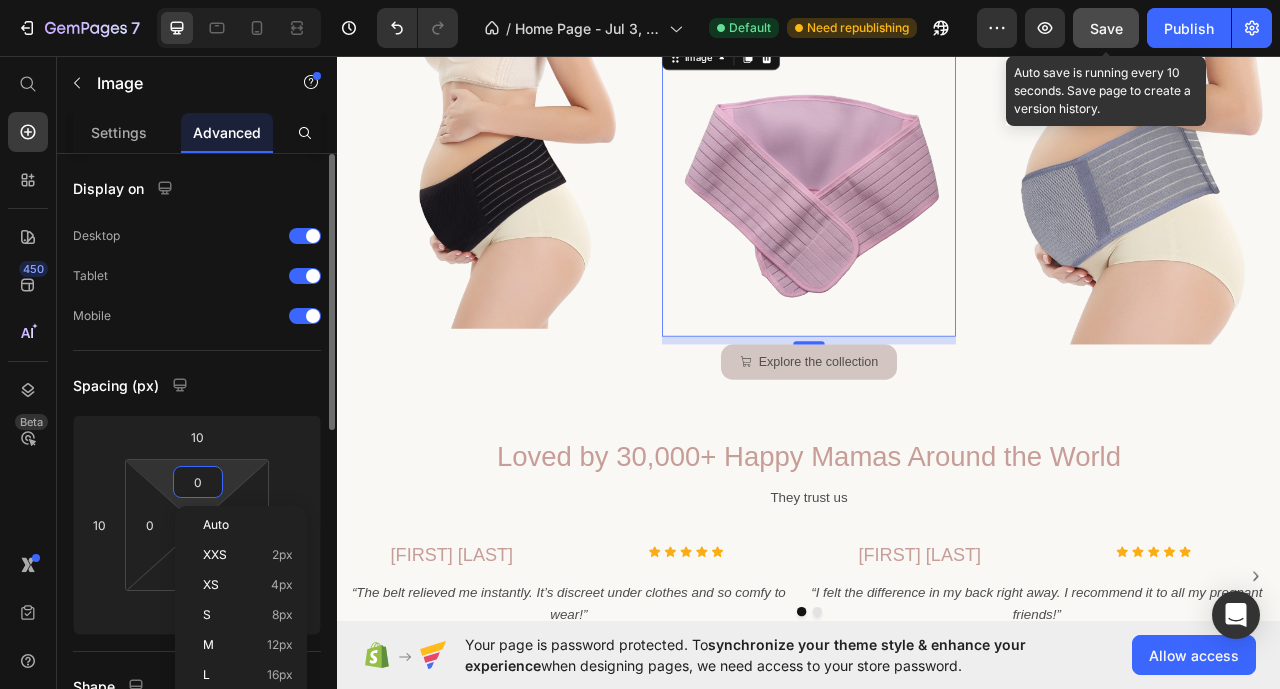 type on "1" 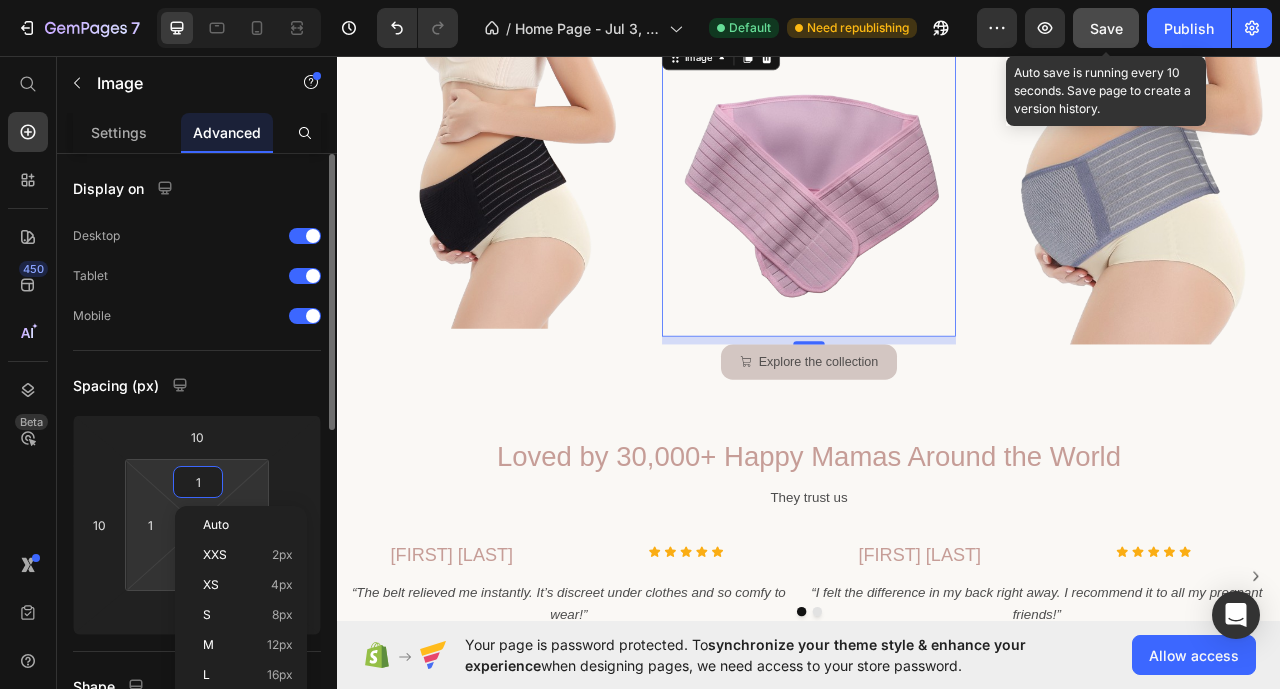 type on "10" 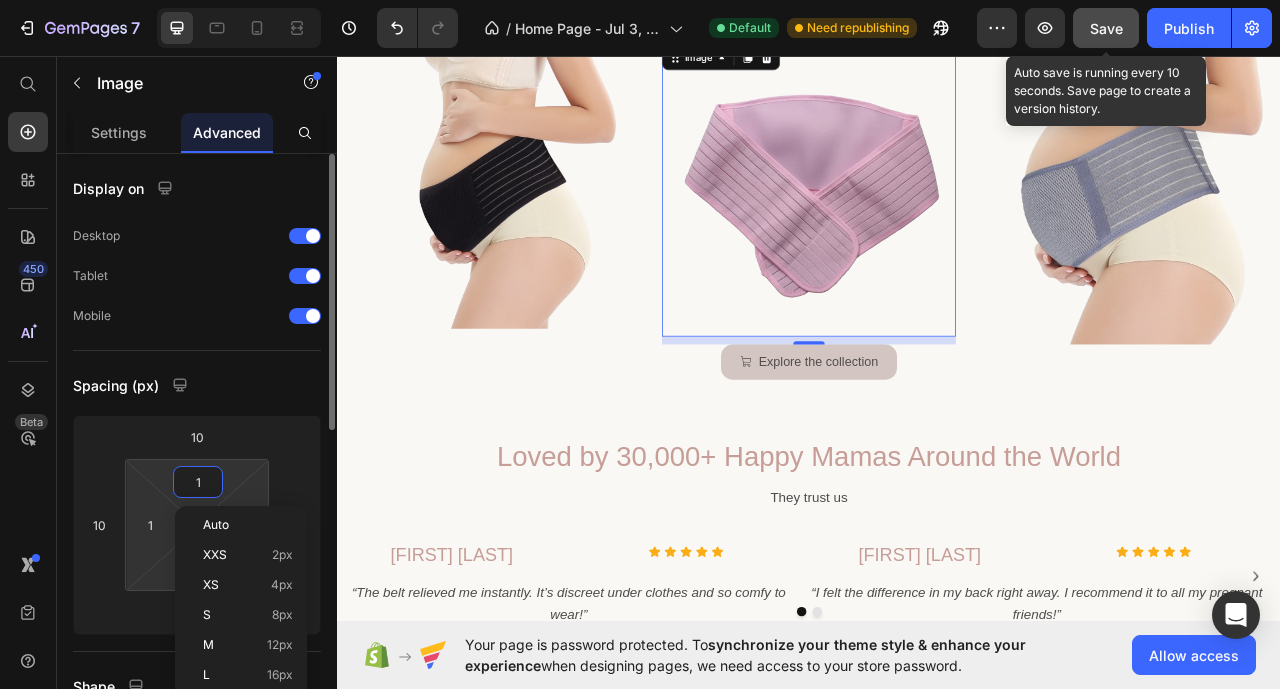 type on "10" 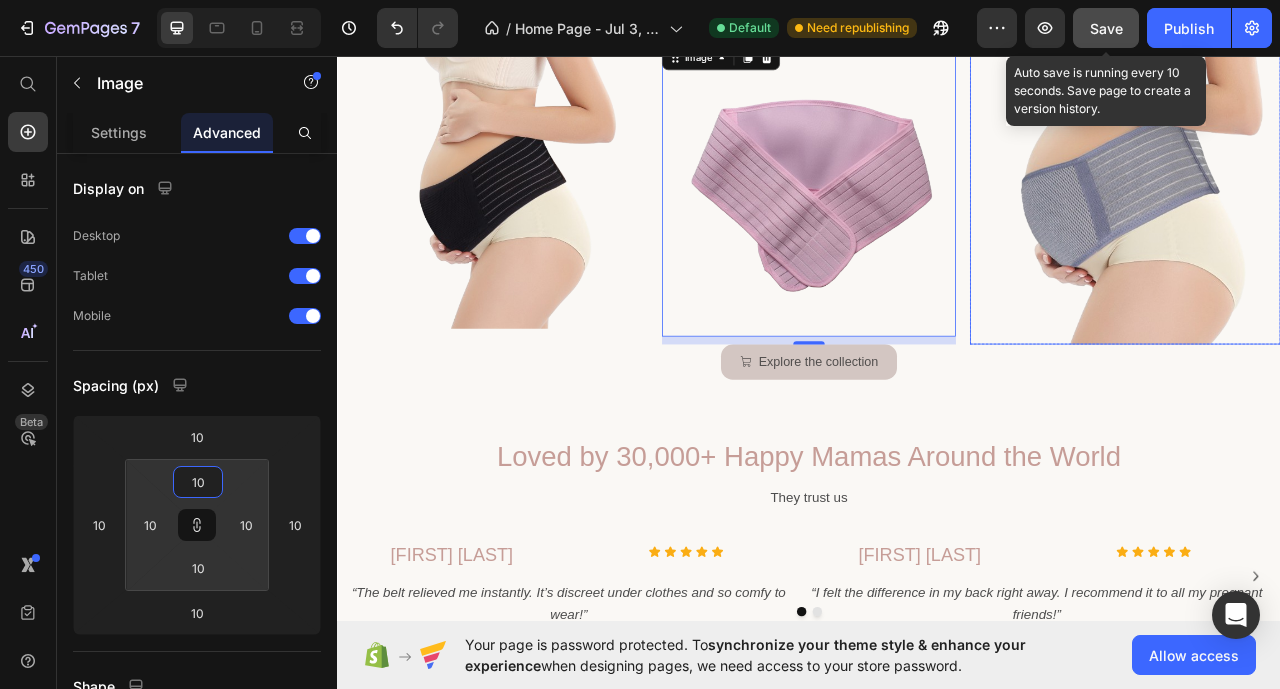 click at bounding box center [1339, 226] 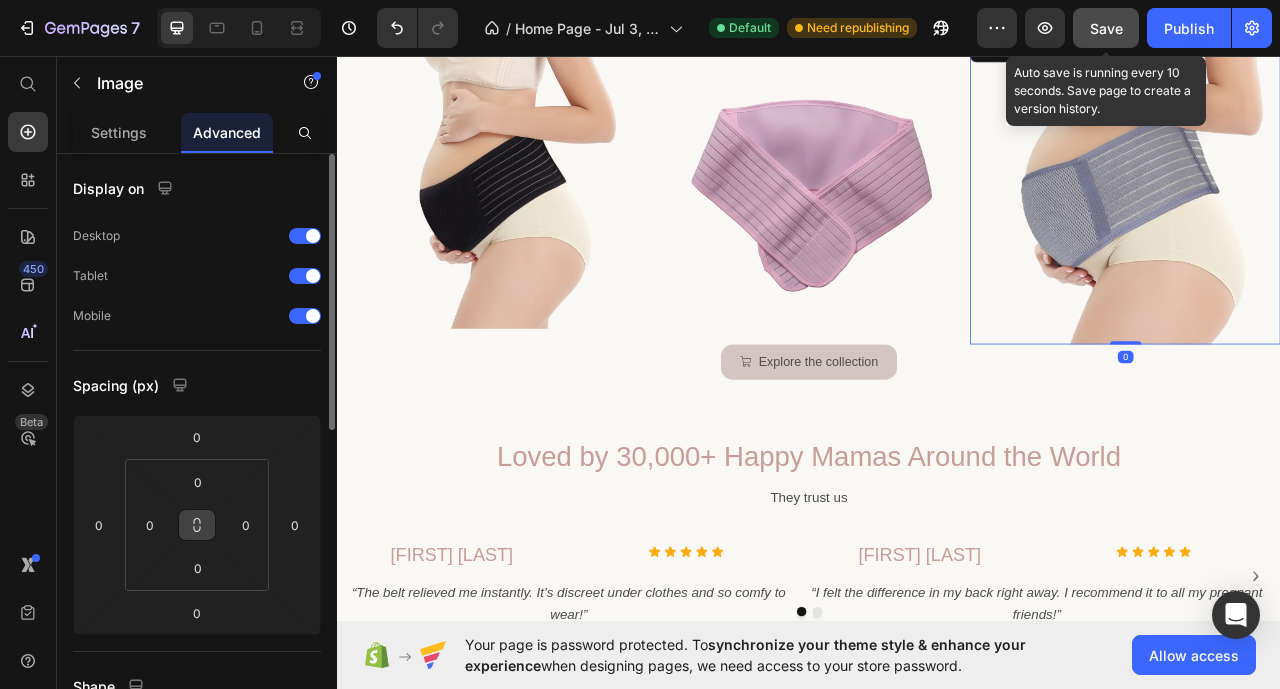 click 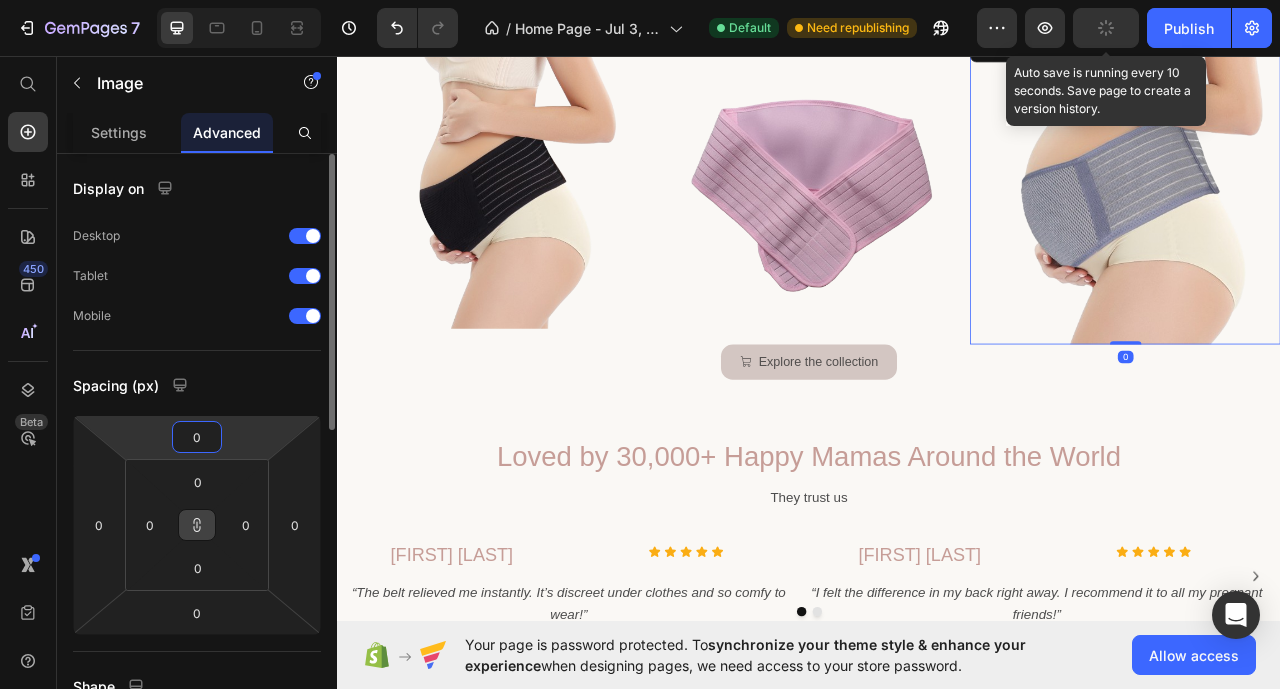 click on "0" at bounding box center (197, 437) 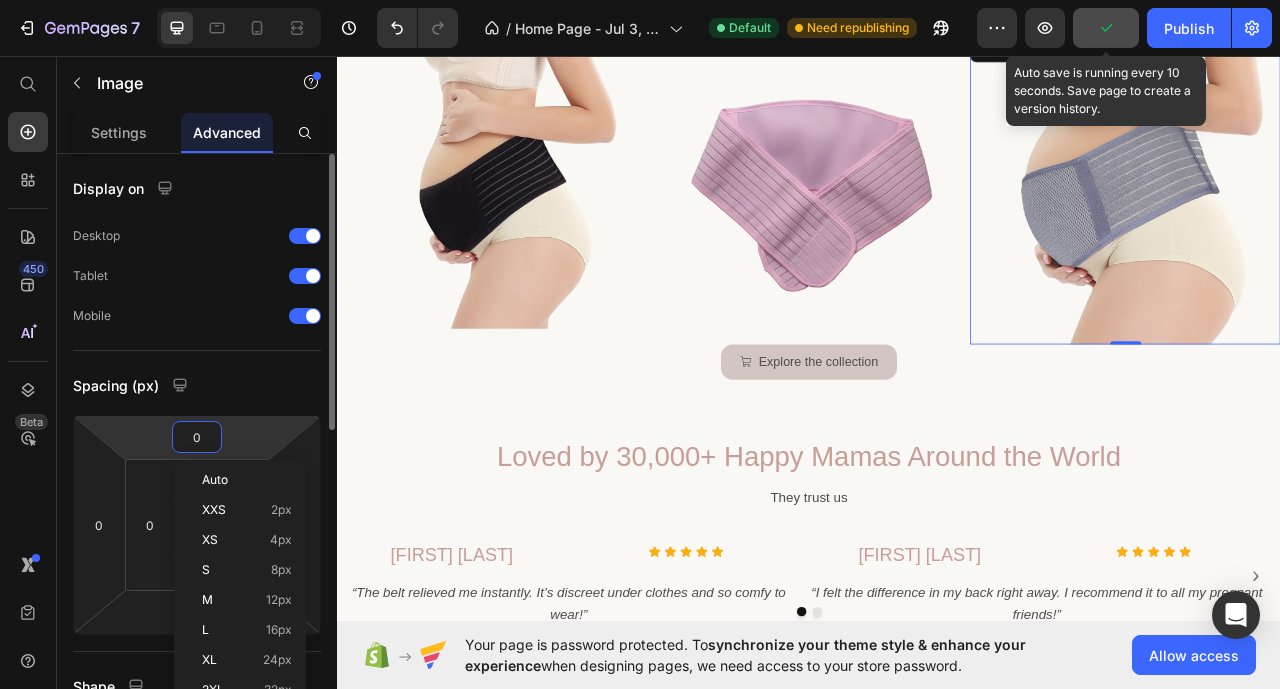 type on "1" 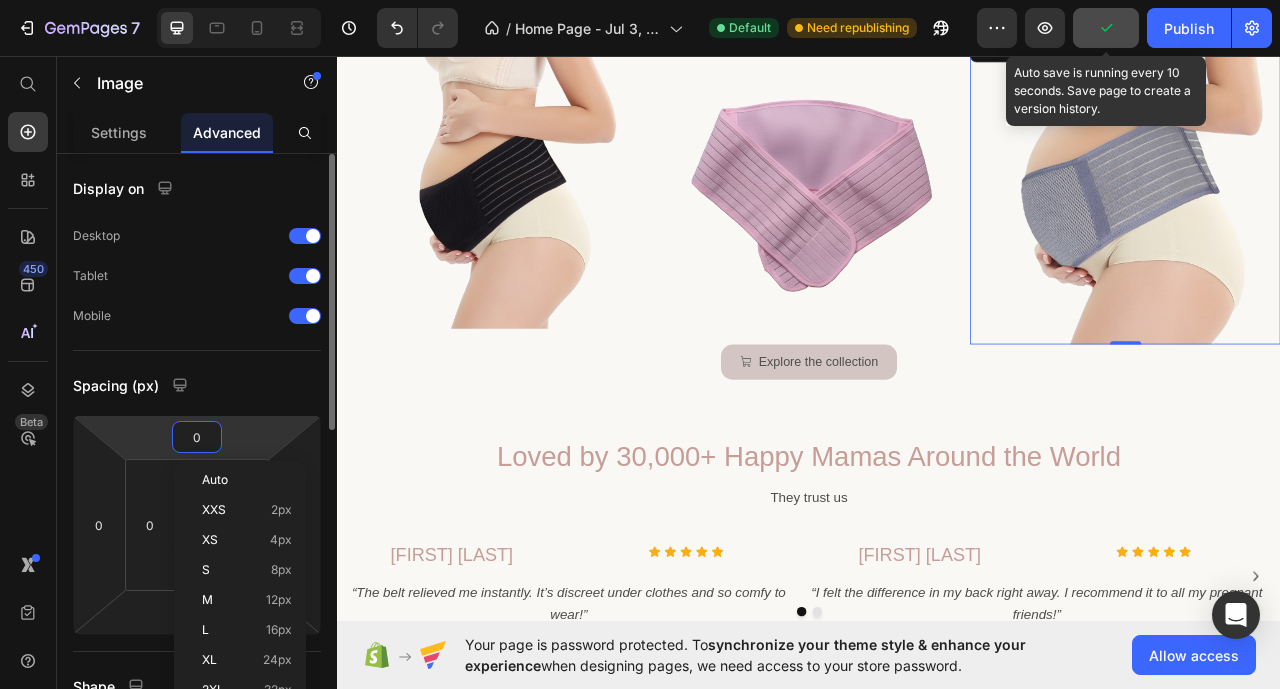 type on "1" 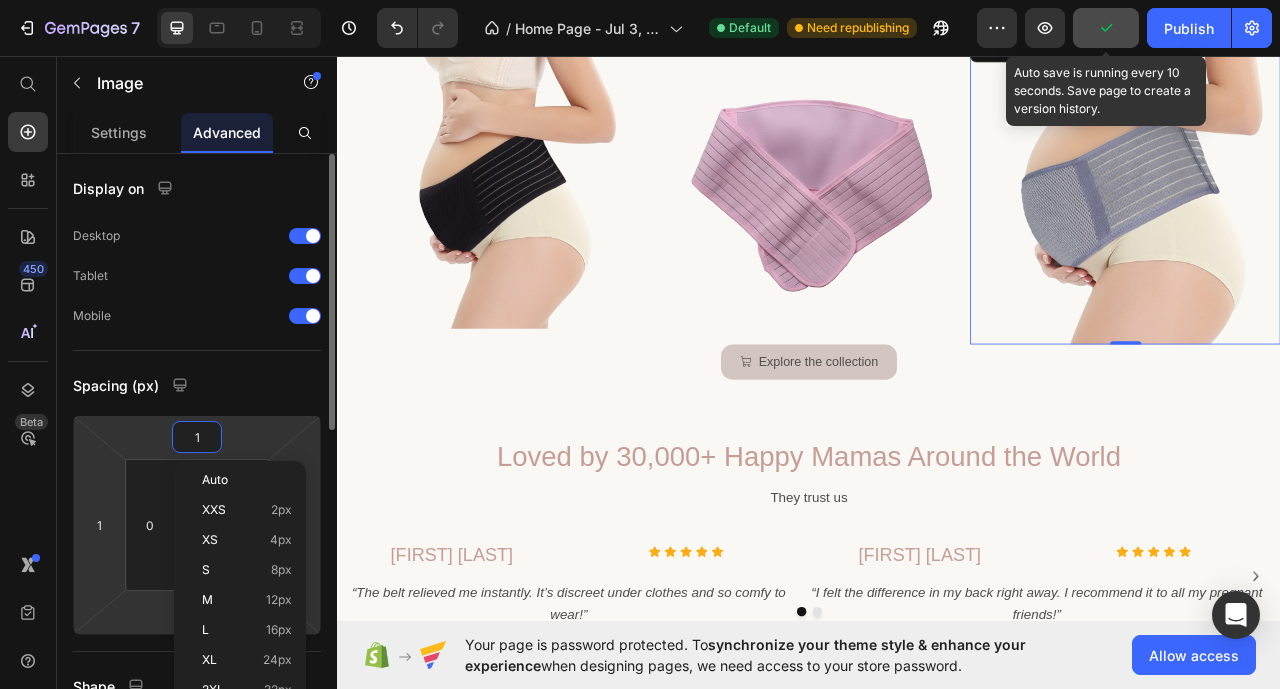 type on "10" 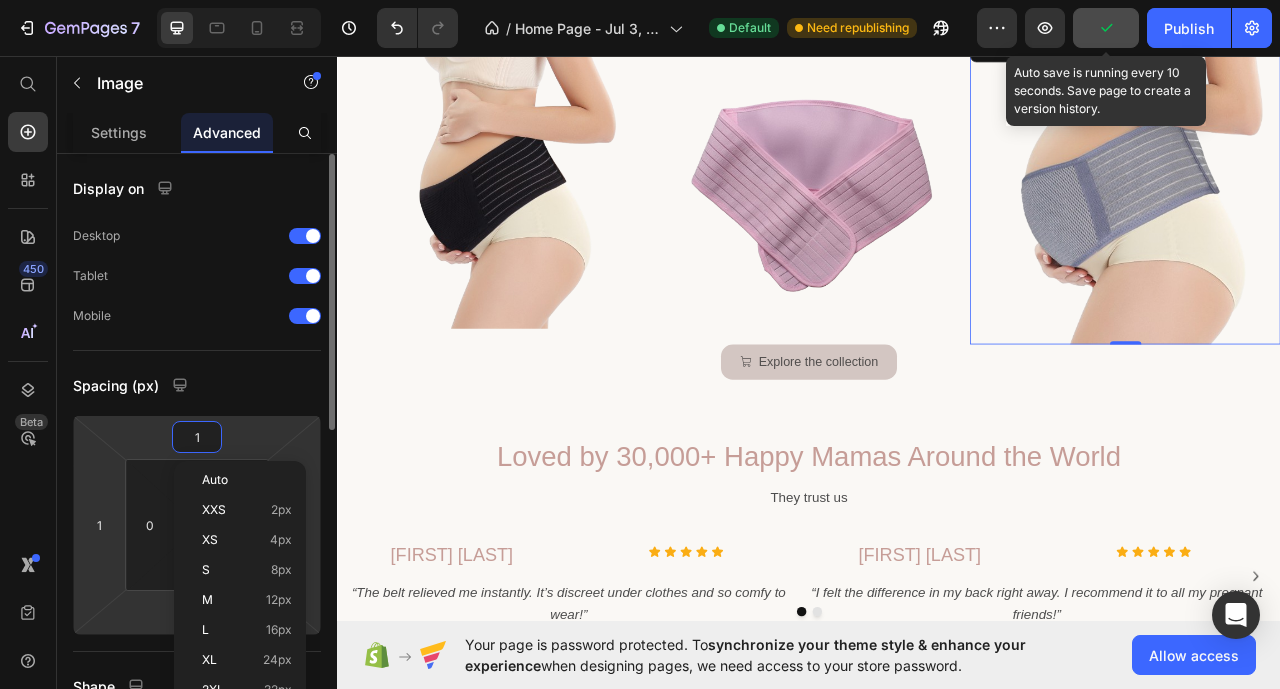 type on "10" 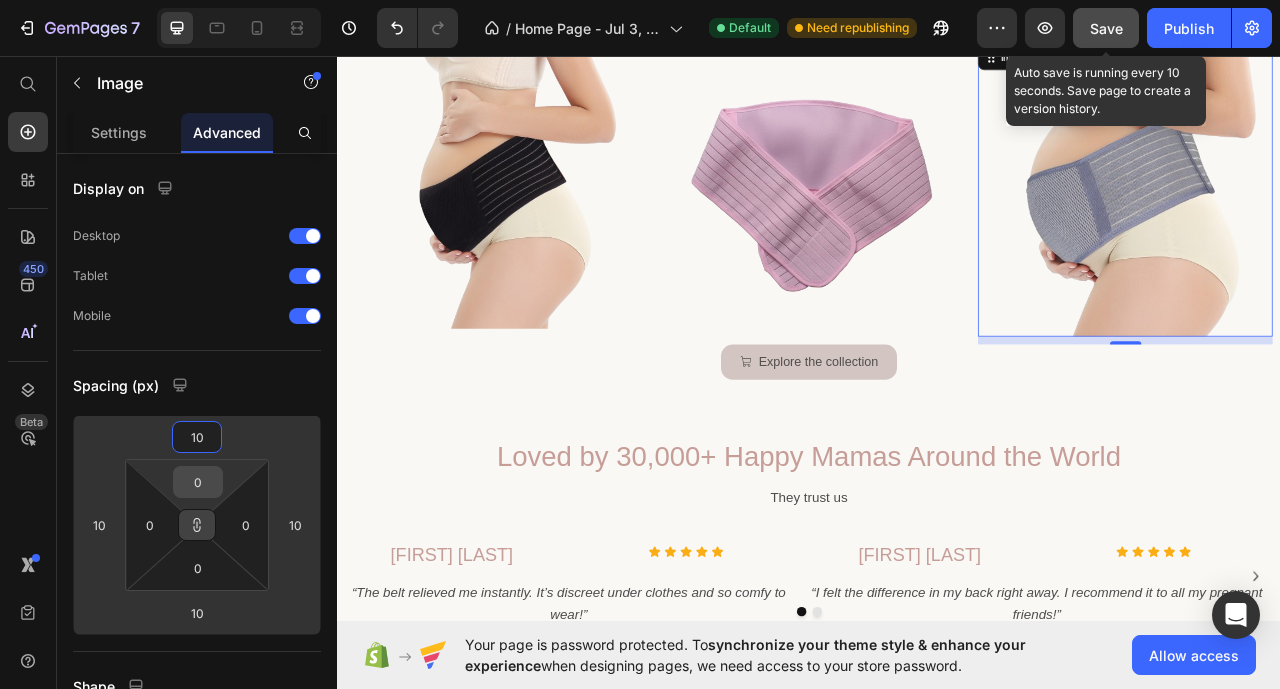 type on "10" 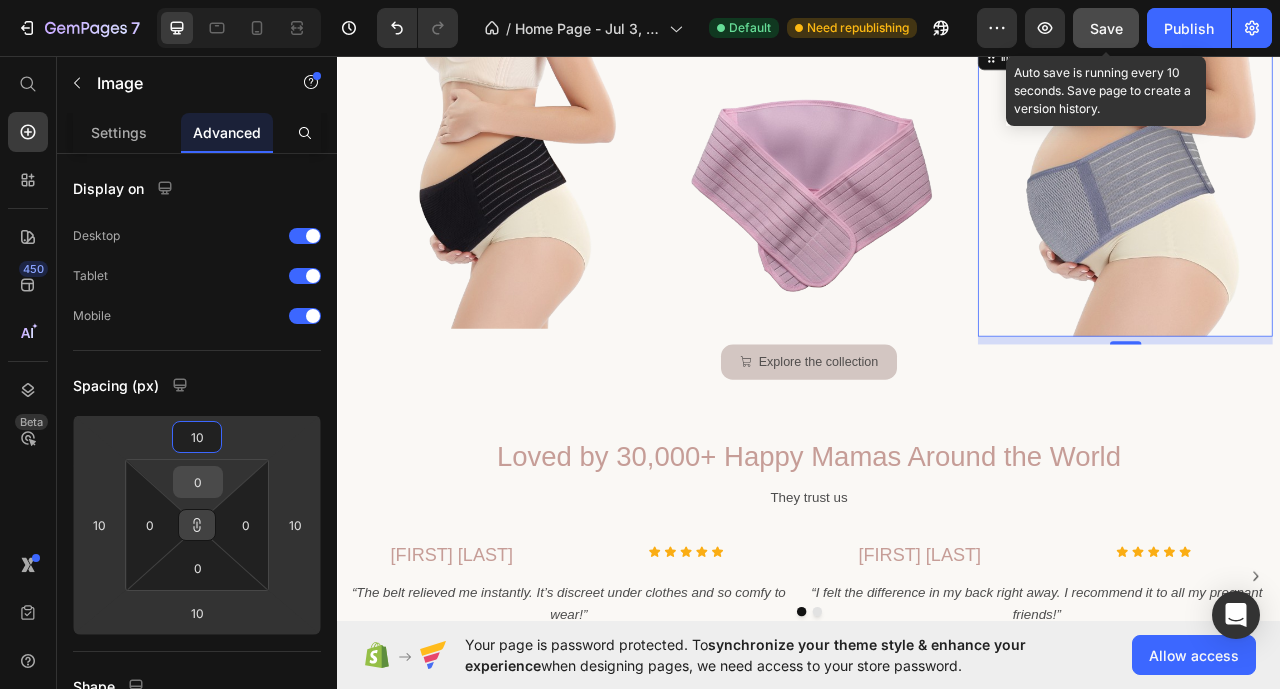 click on "0" at bounding box center [198, 482] 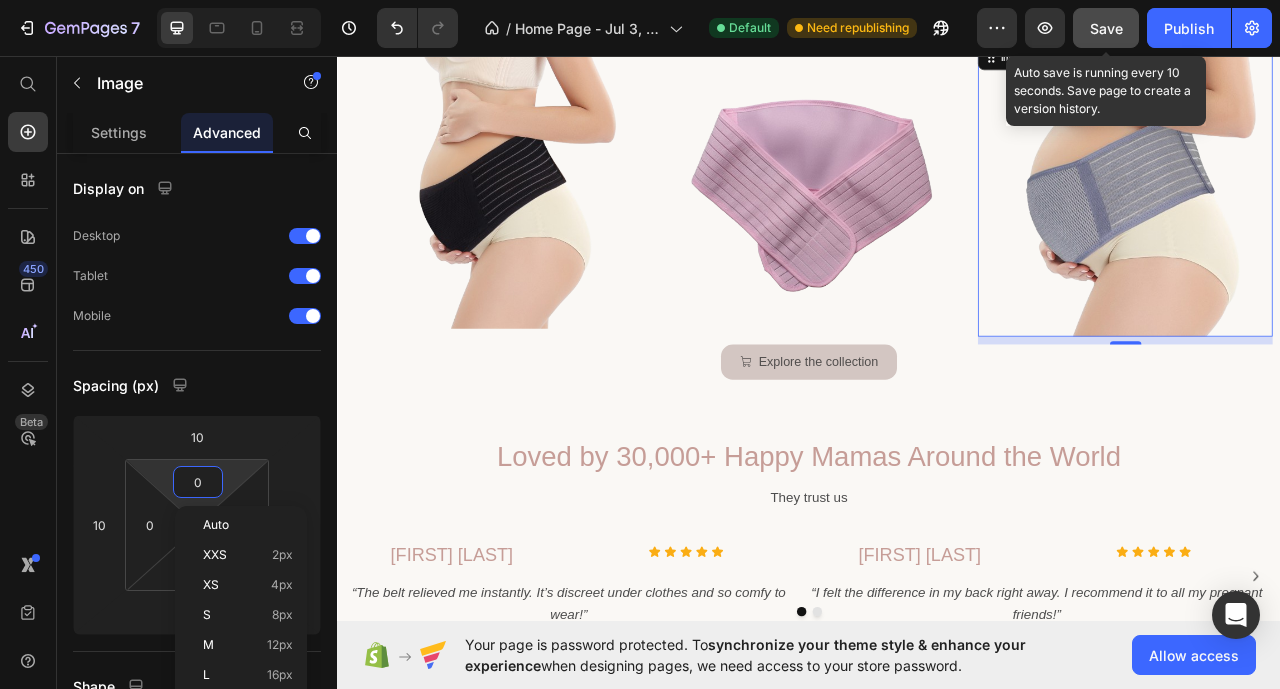 type on "1" 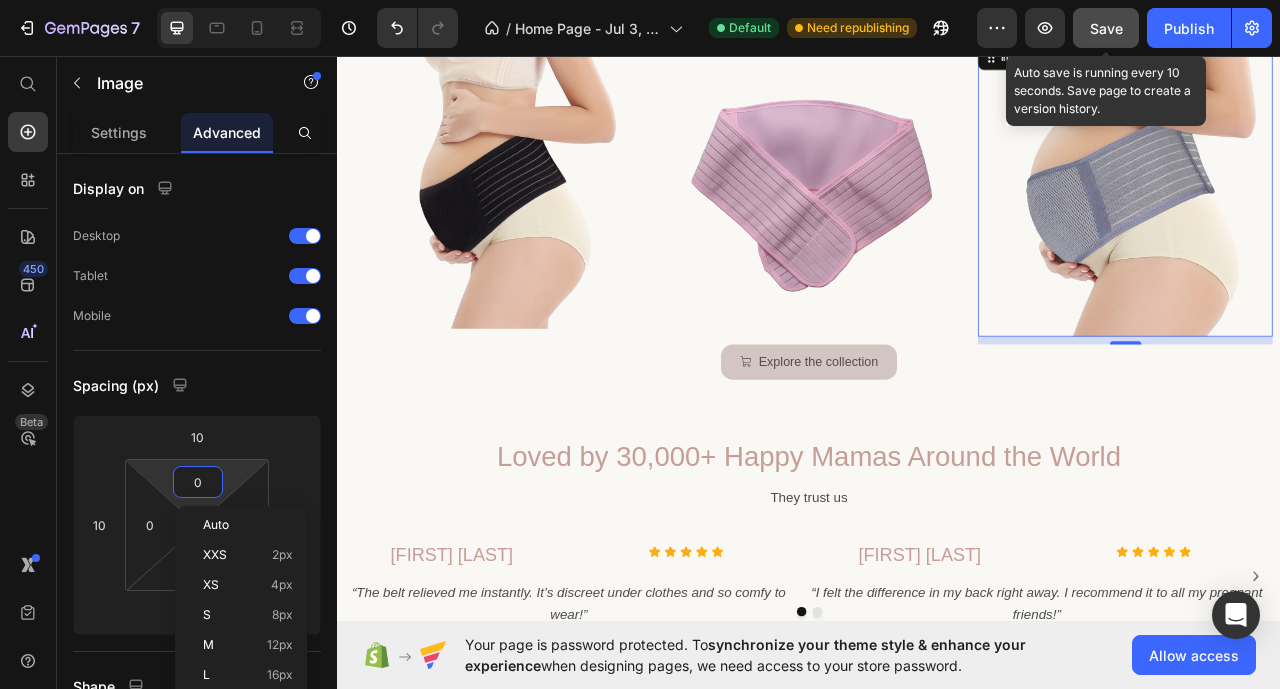 type on "1" 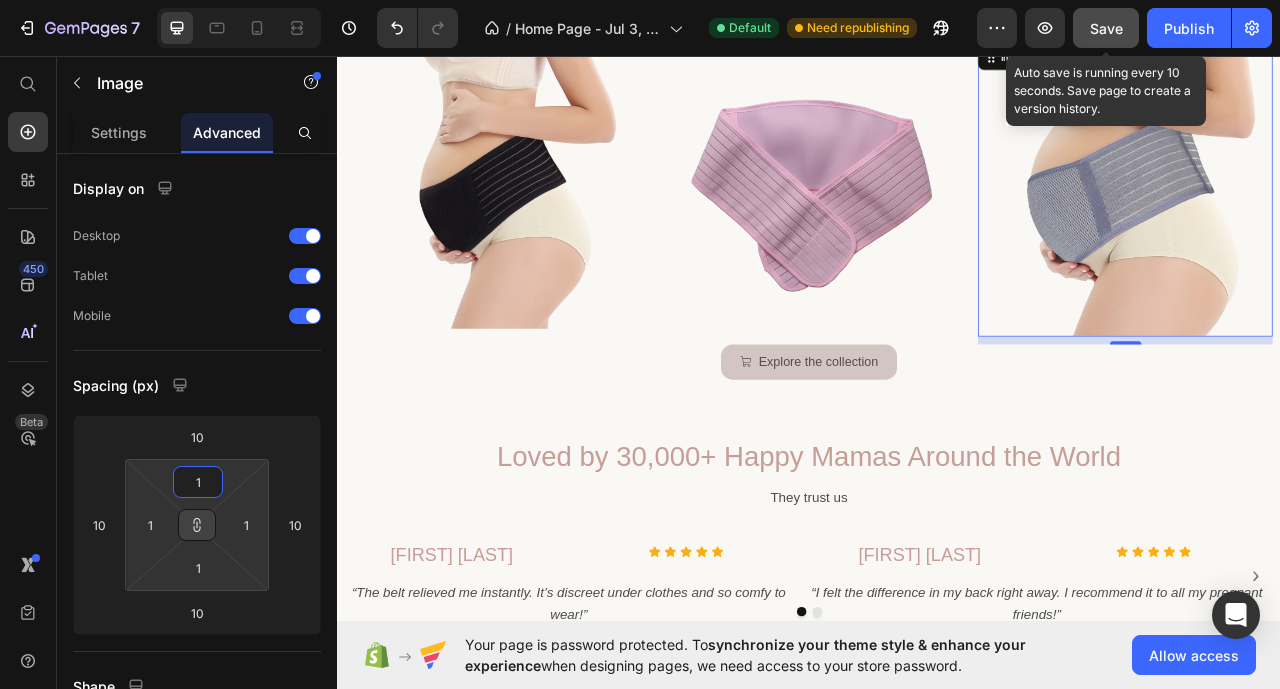 type on "10" 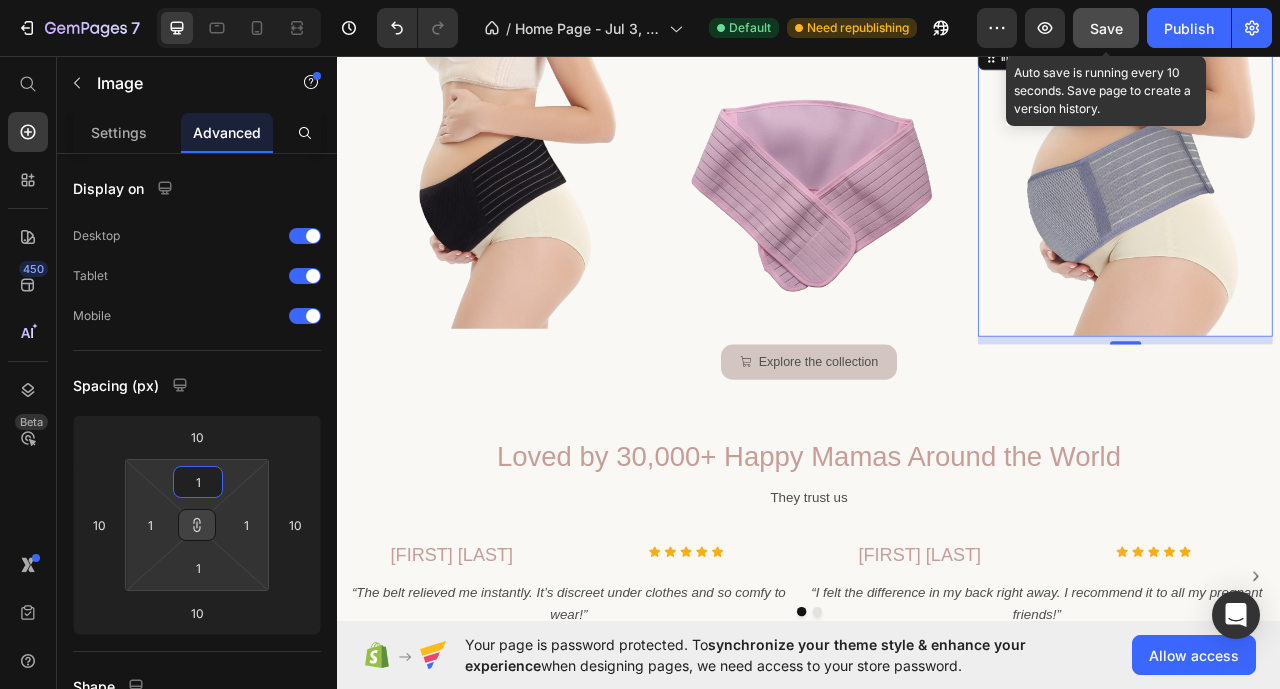 type on "10" 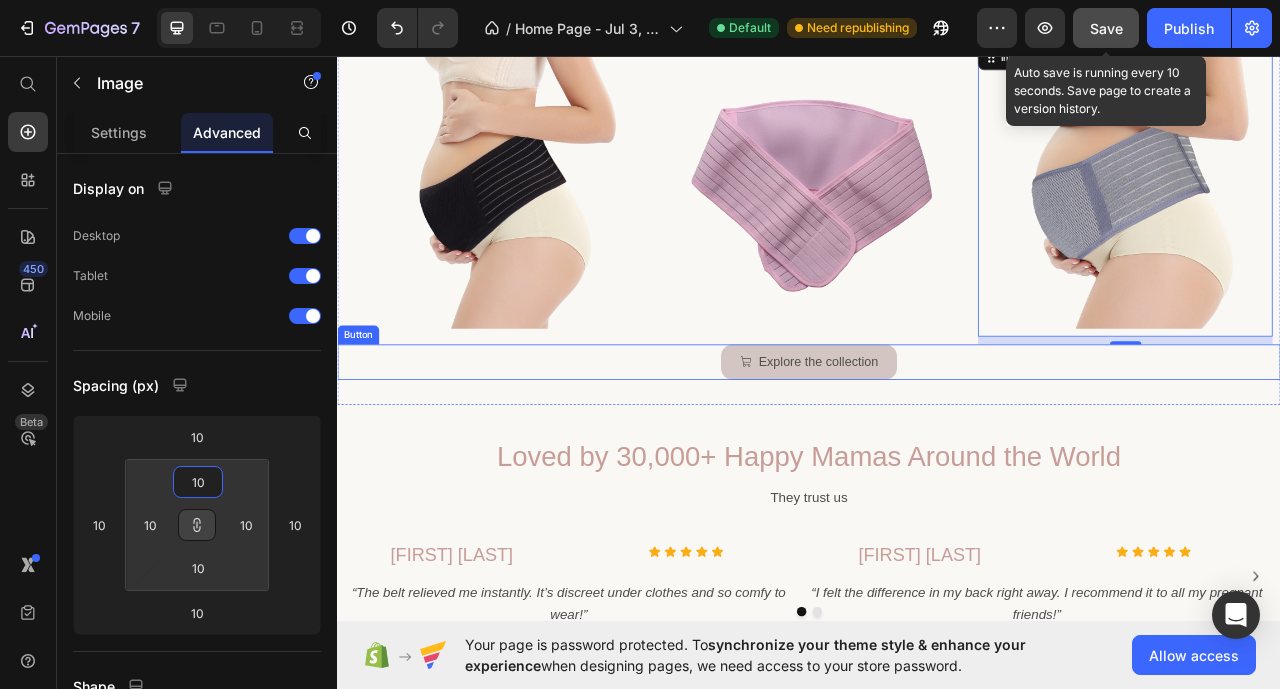 click on "Explore the collection Button" at bounding box center (937, 446) 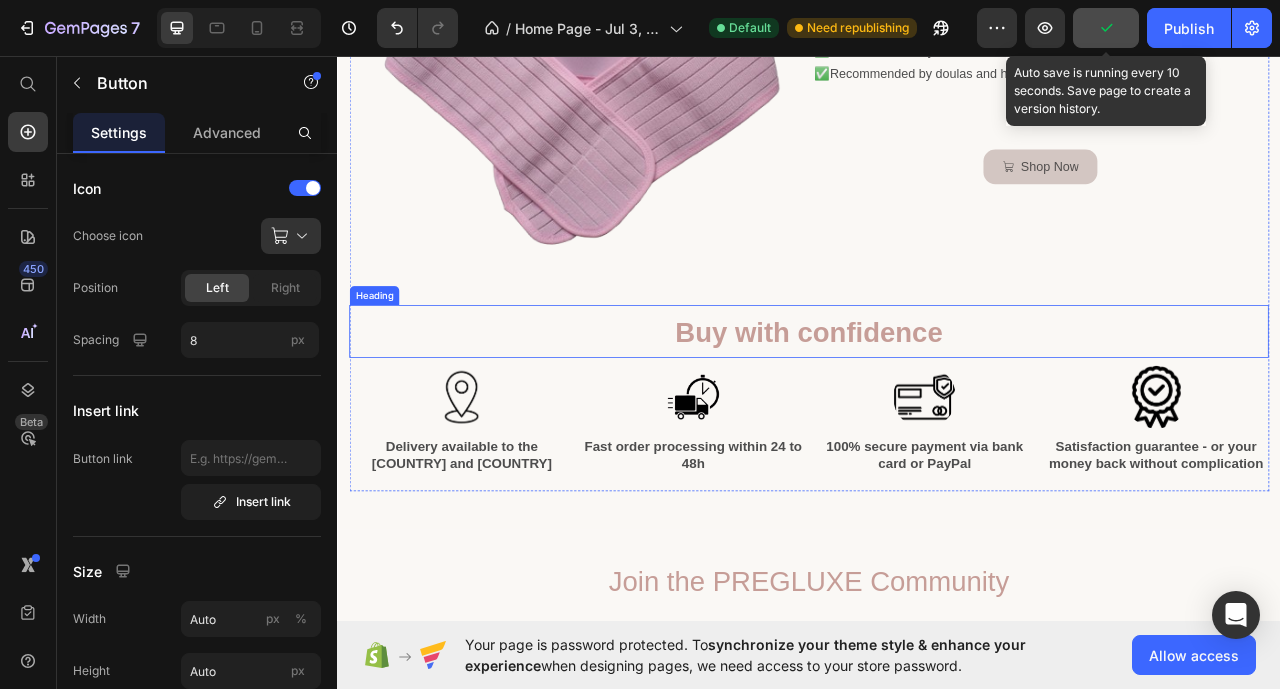 scroll, scrollTop: 2752, scrollLeft: 0, axis: vertical 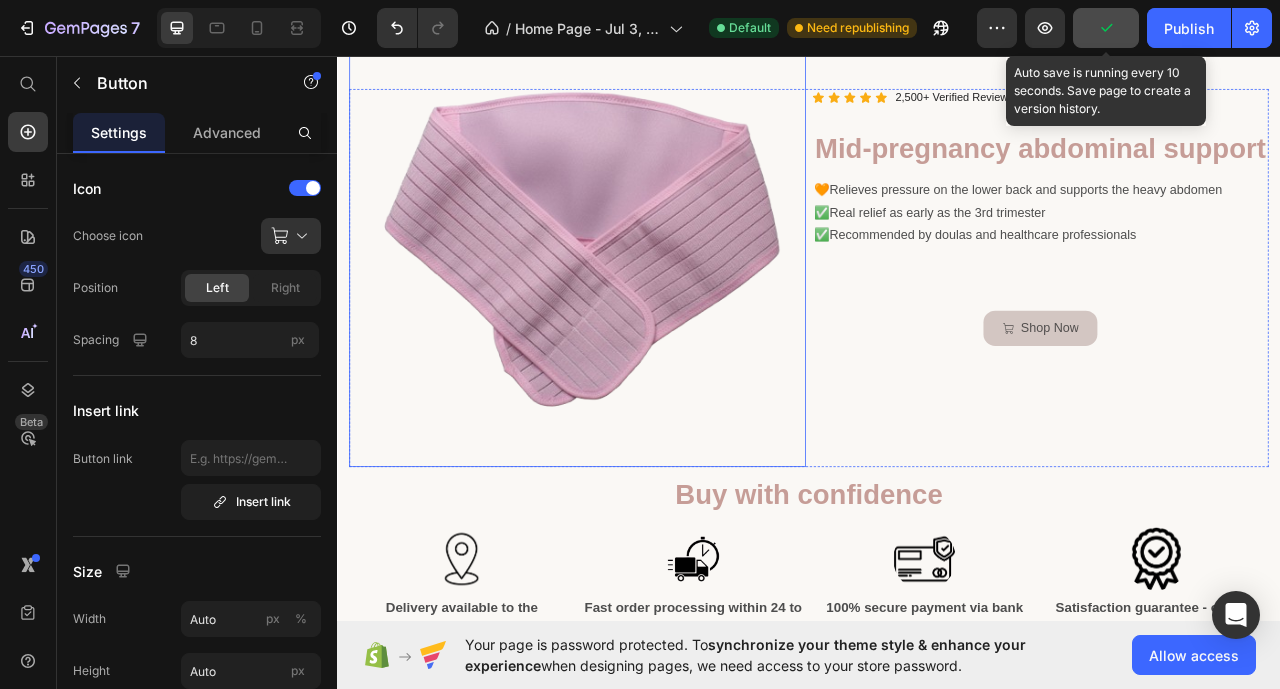 click at bounding box center [642, 289] 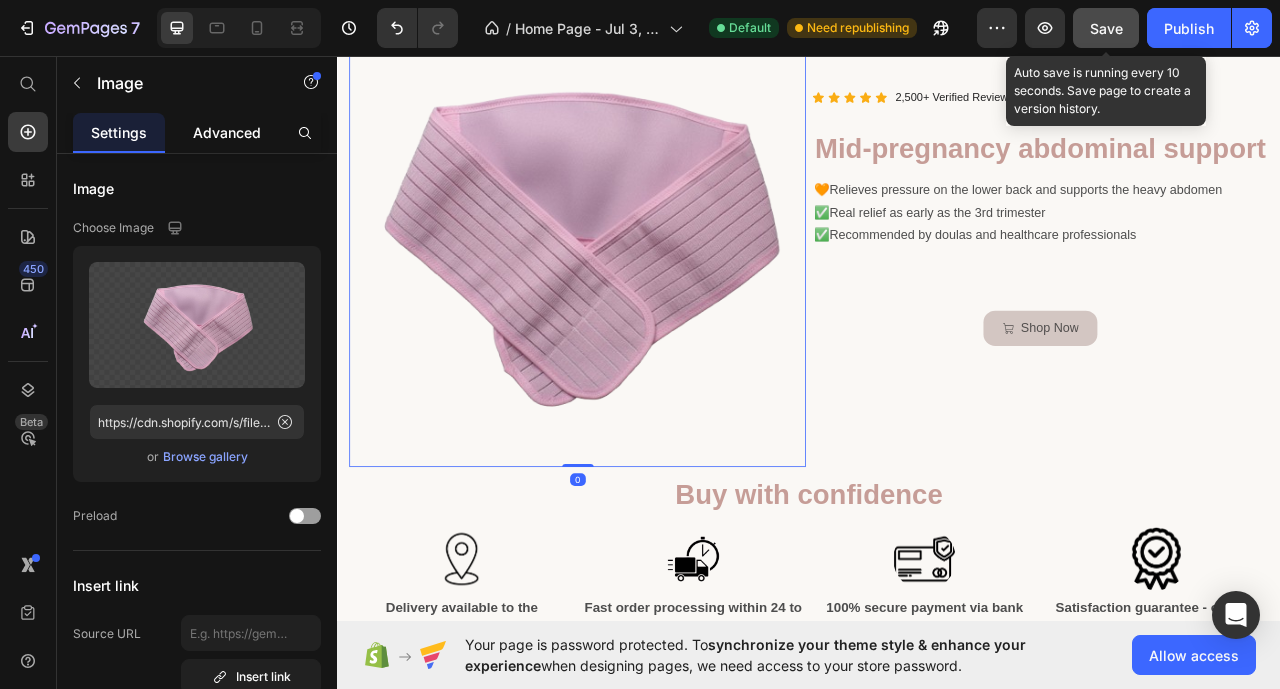 click on "Advanced" at bounding box center [227, 132] 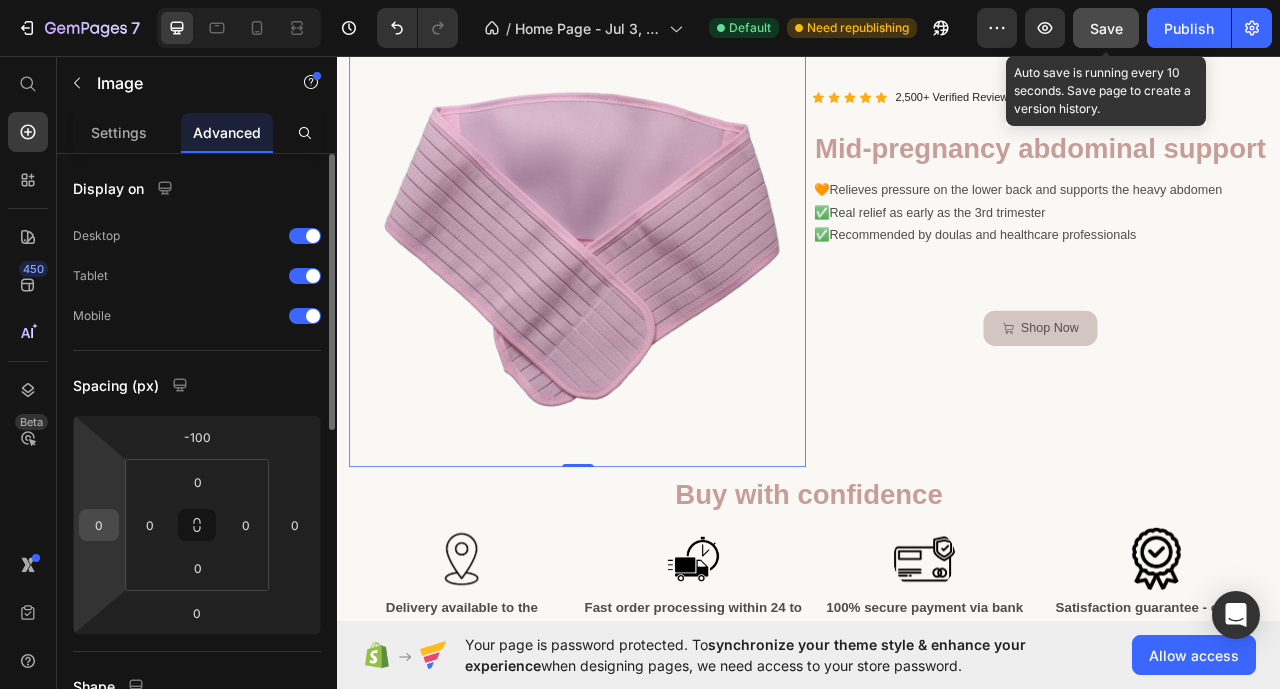 click on "0" at bounding box center (99, 525) 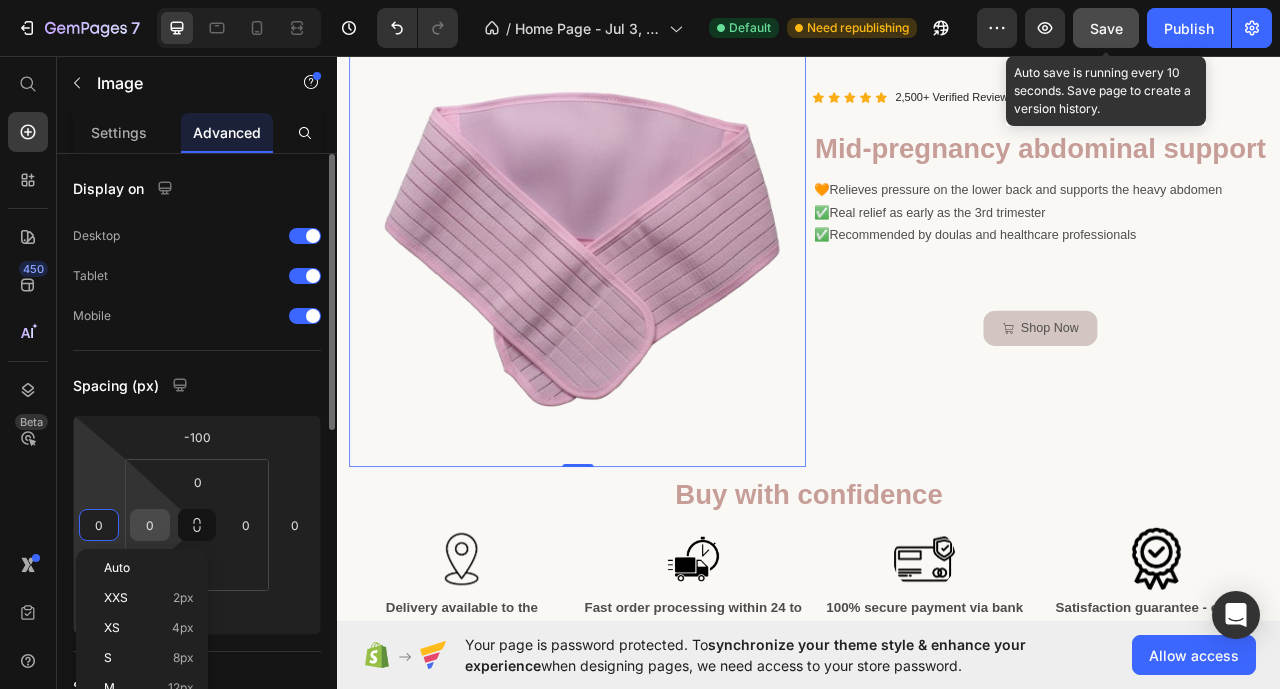 click on "0" at bounding box center (150, 525) 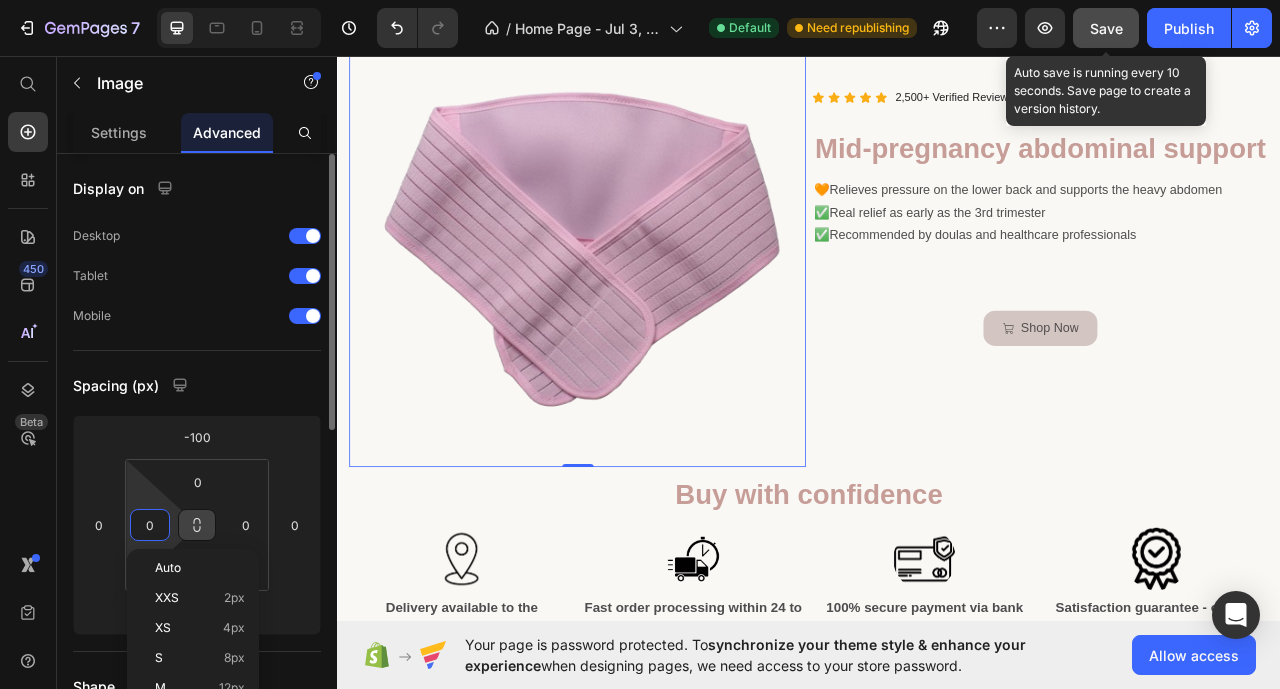 click 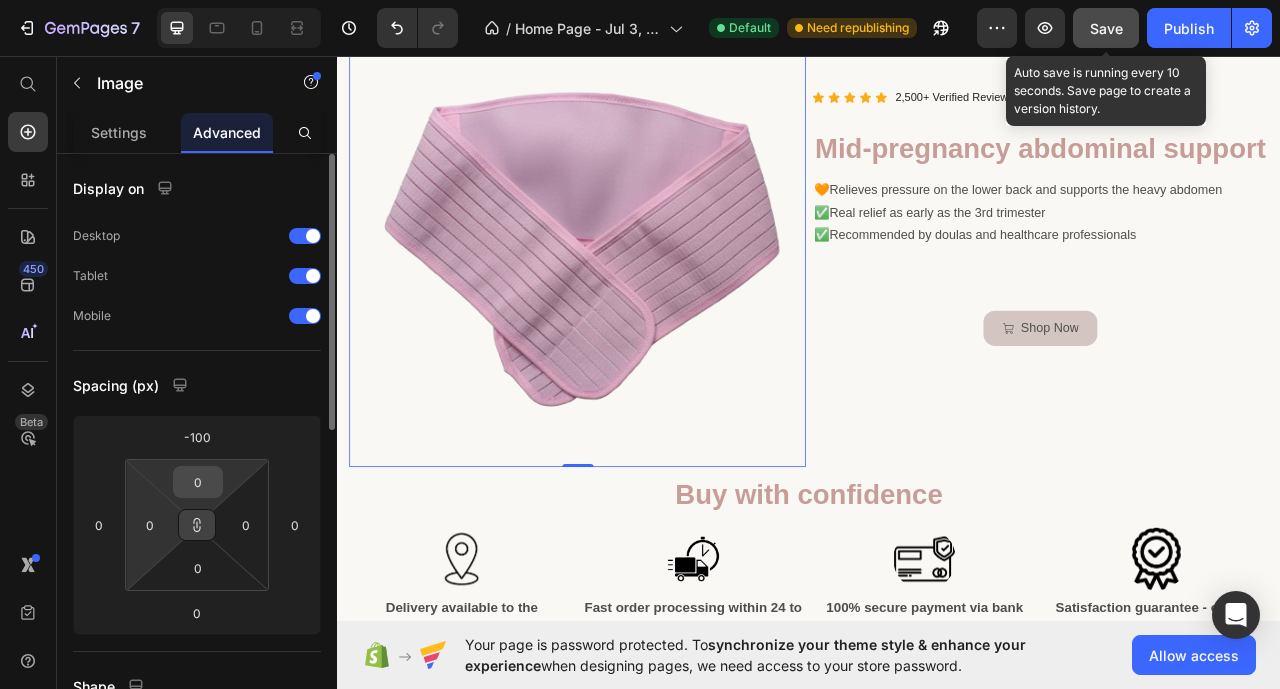 click on "0" at bounding box center (198, 482) 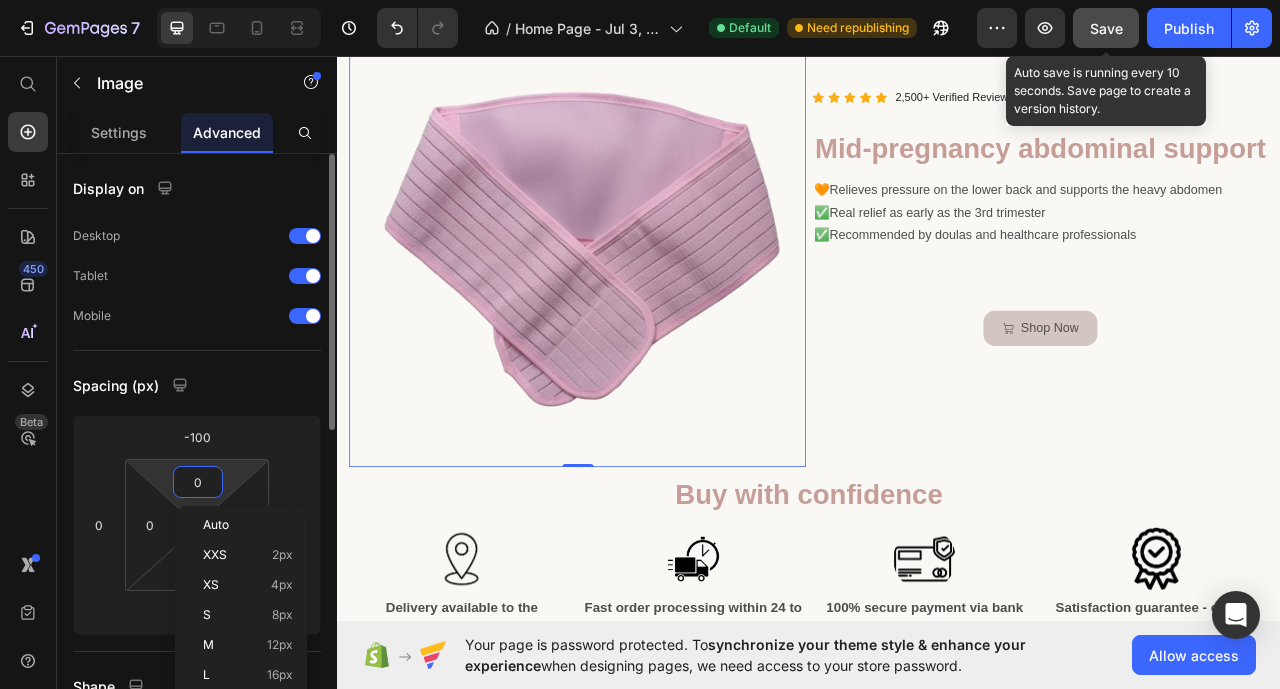 type on "1" 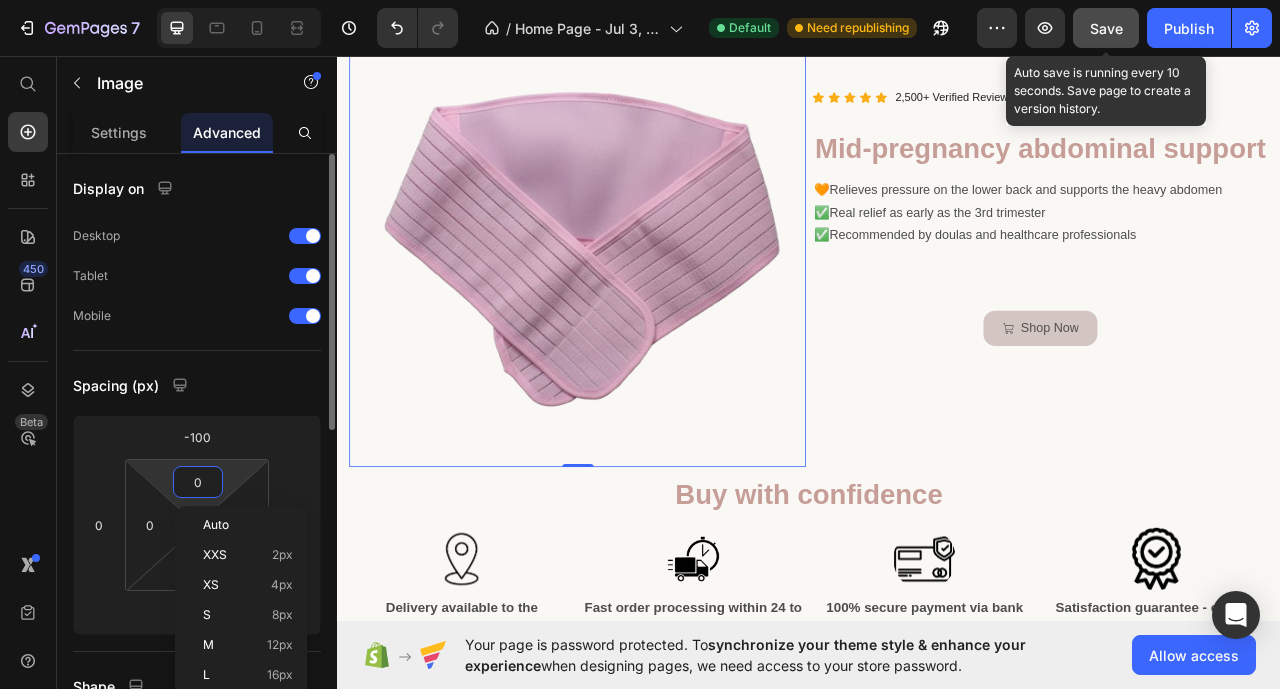 type on "1" 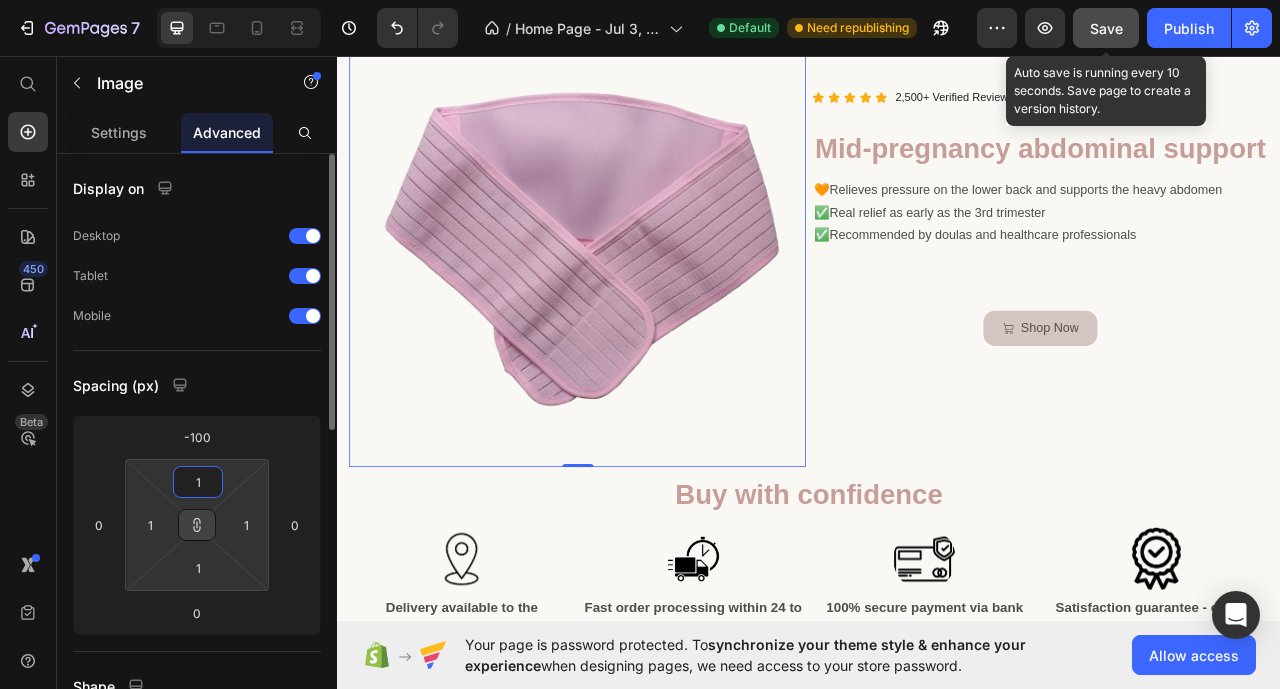 type on "10" 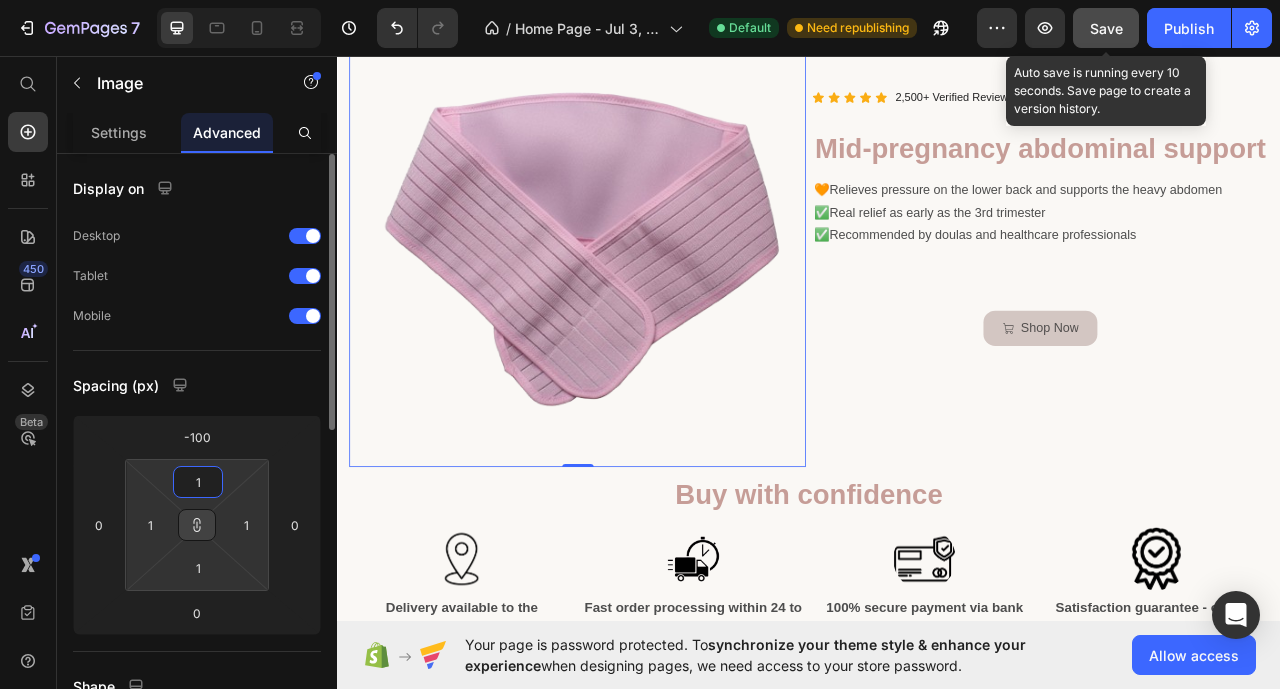 type on "10" 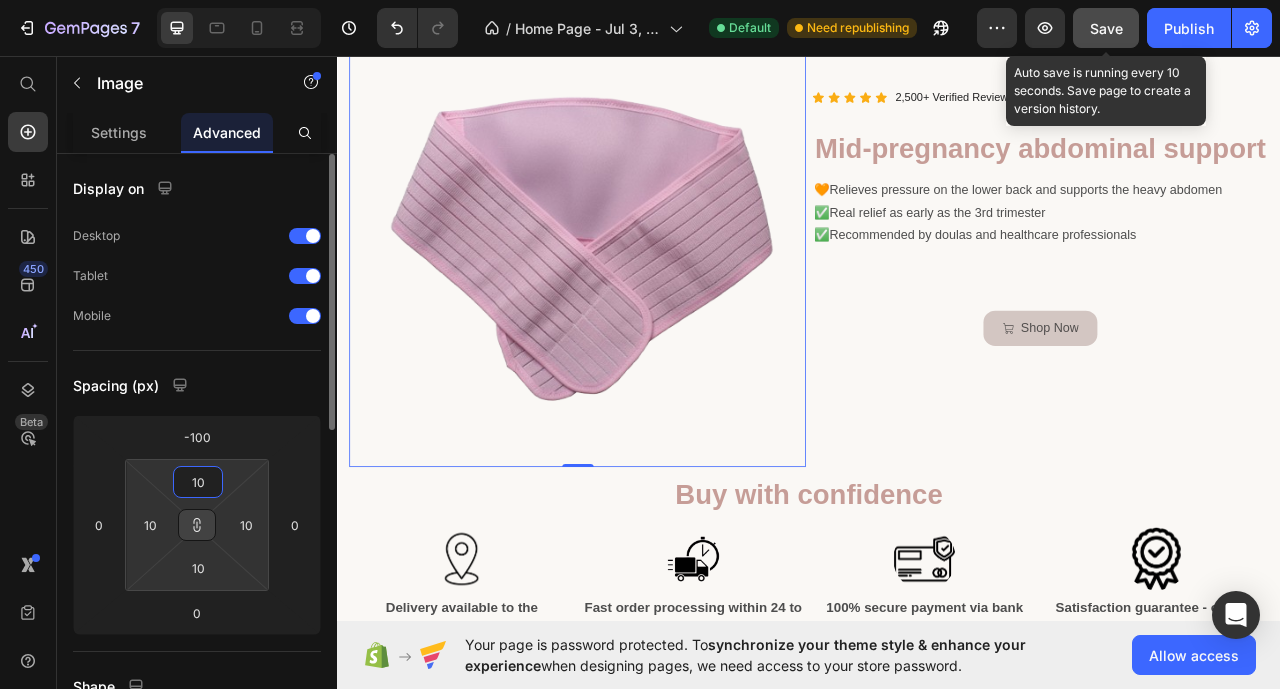 click on "10" at bounding box center [198, 482] 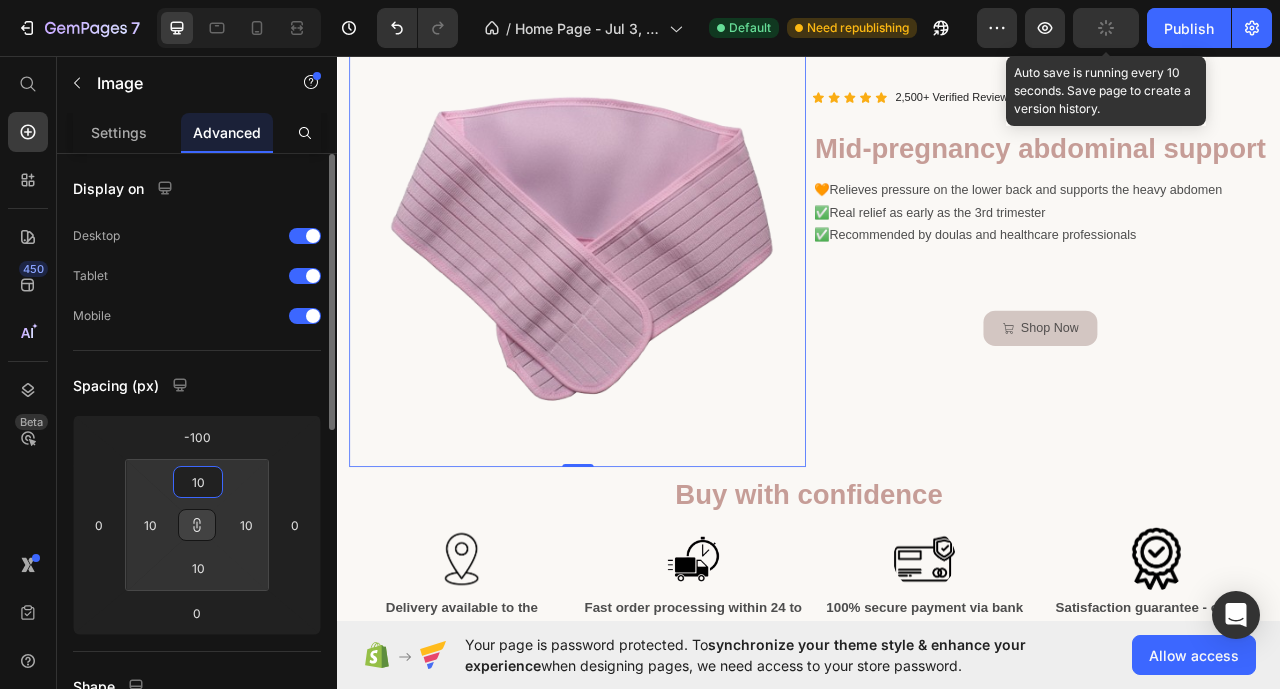 click on "10" at bounding box center (198, 482) 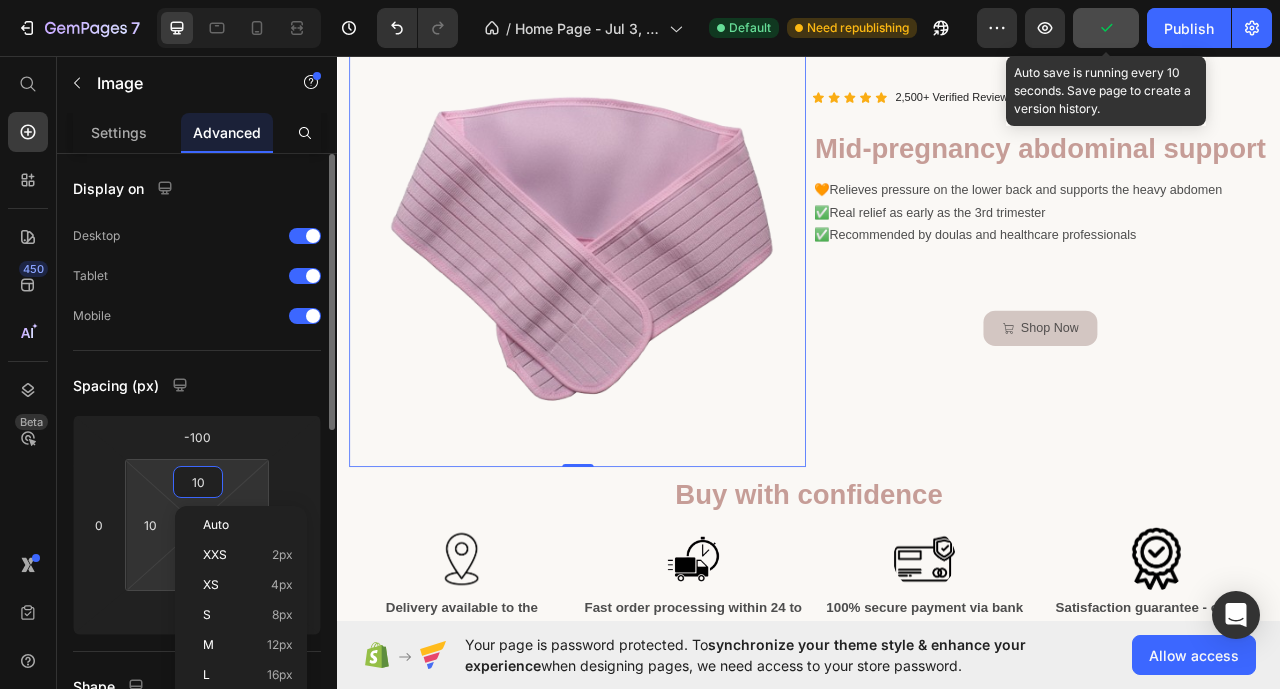 type on "2" 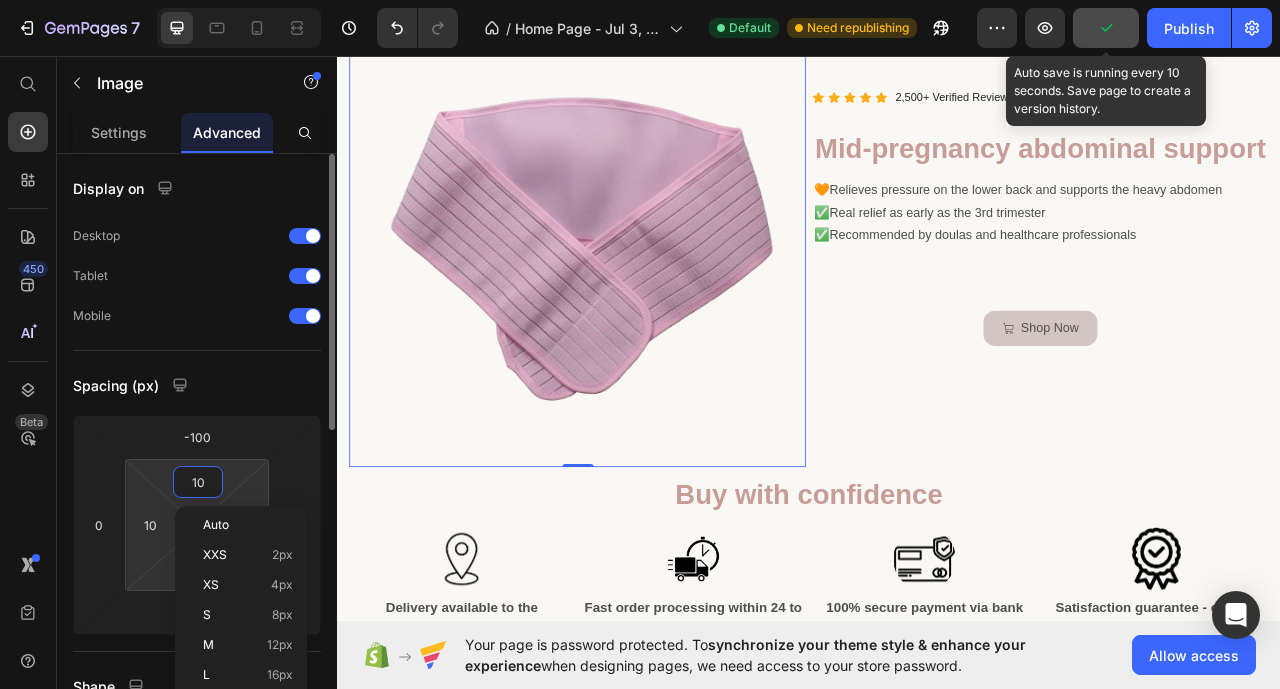 type on "2" 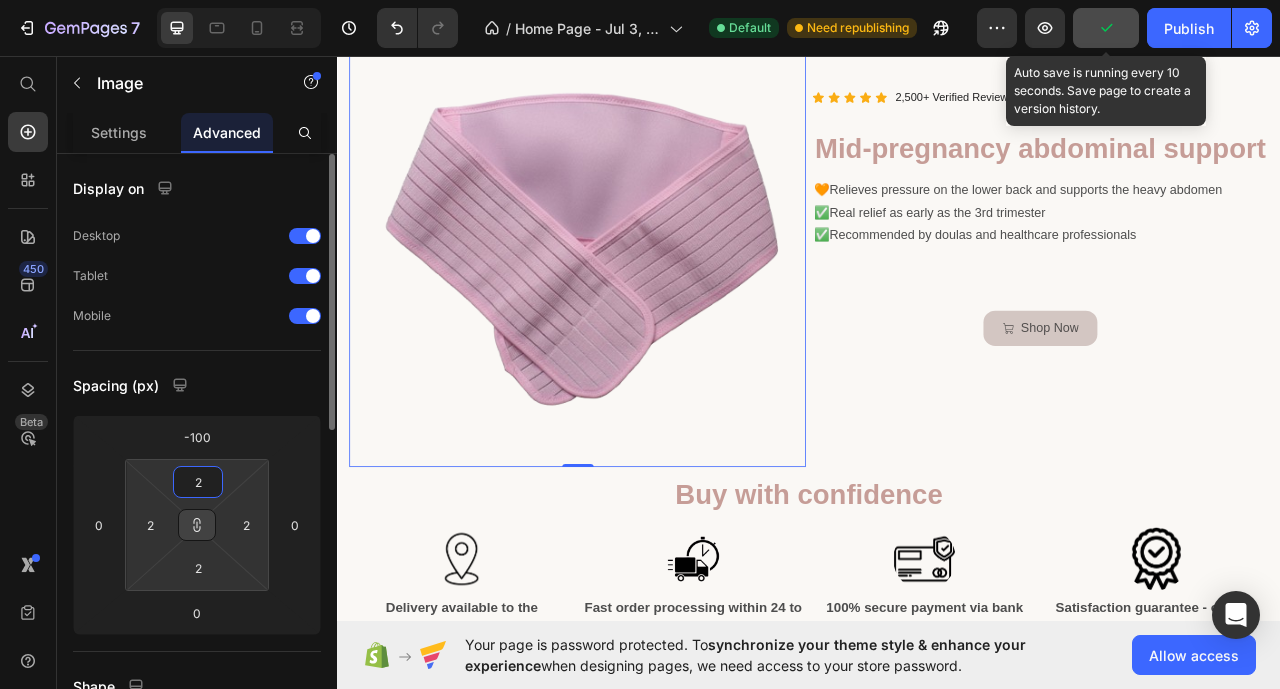 type on "20" 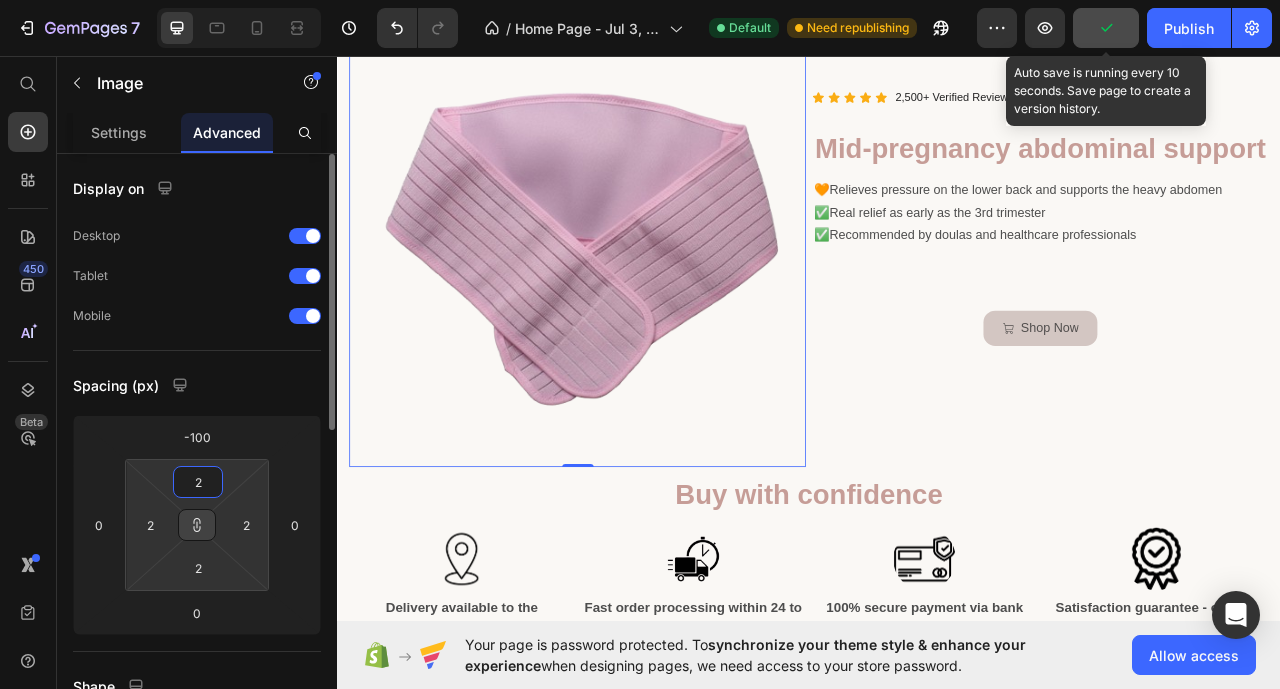type on "20" 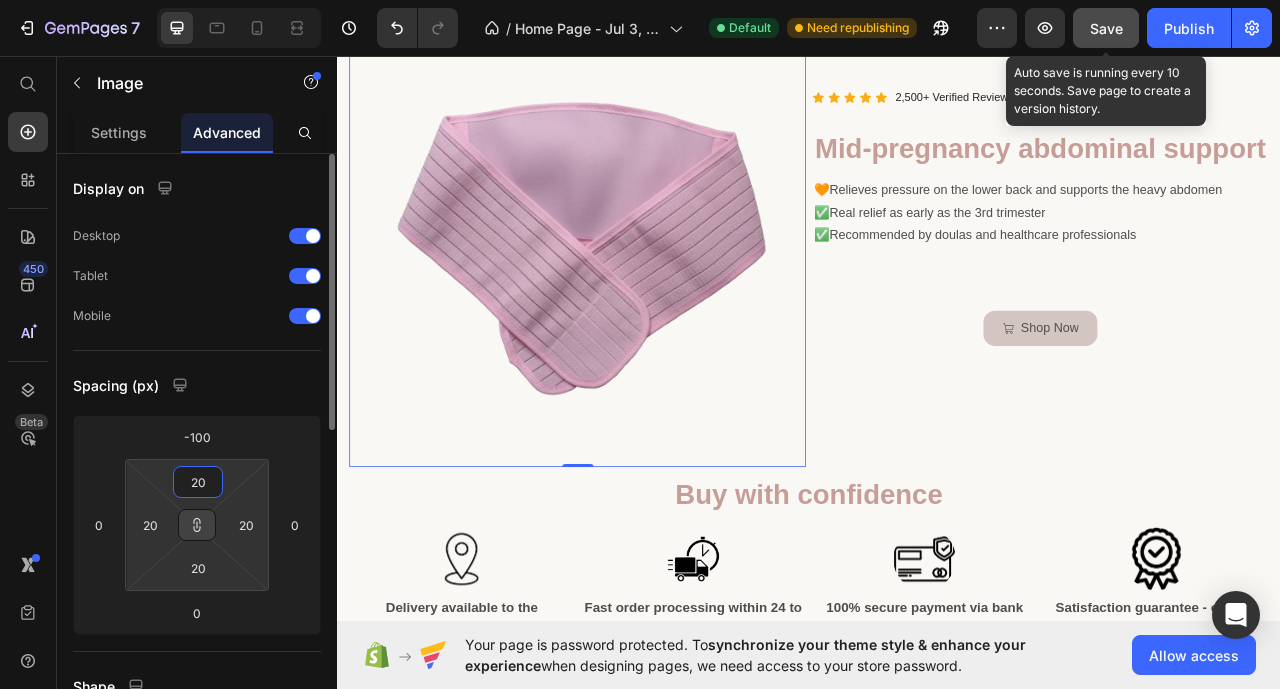 type on "20" 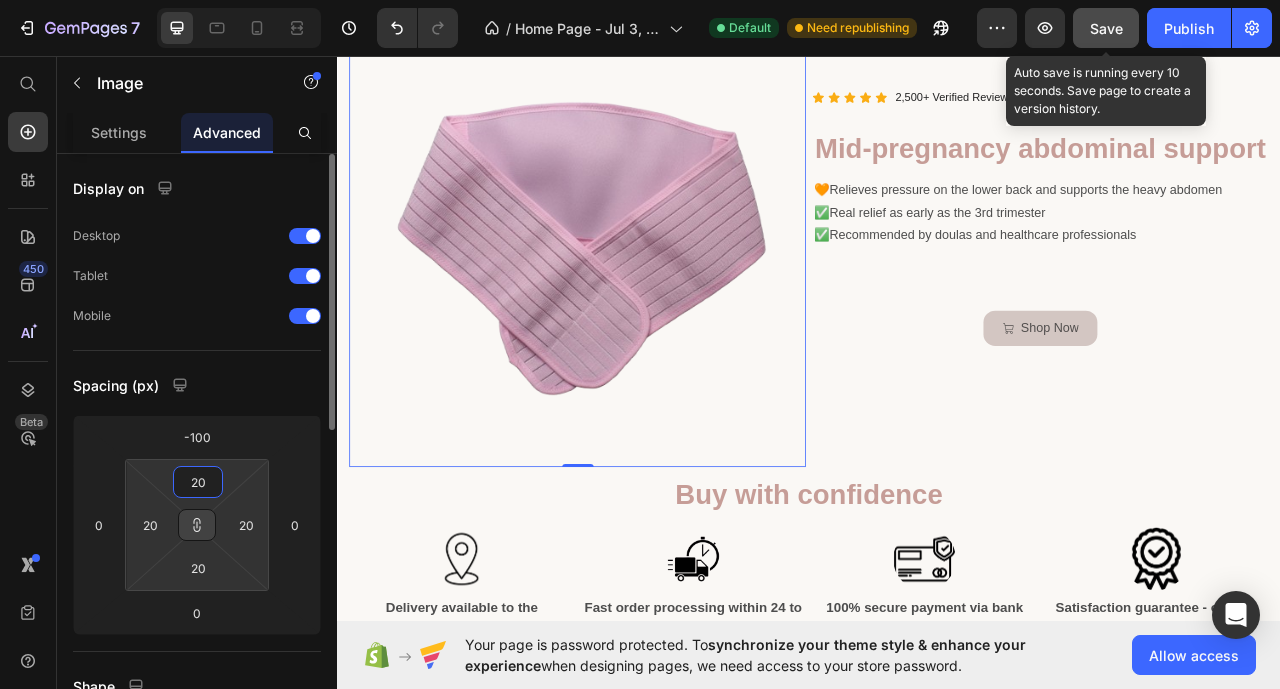 click 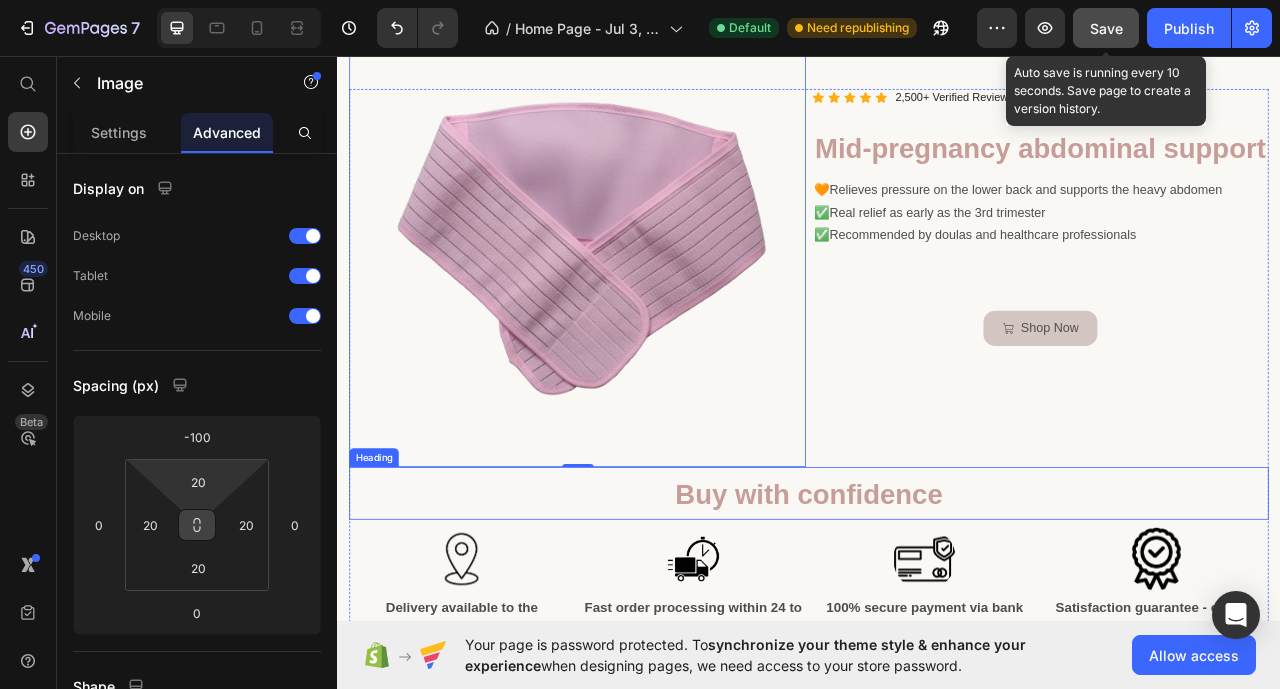 click on "Buy with confidence" at bounding box center [937, 614] 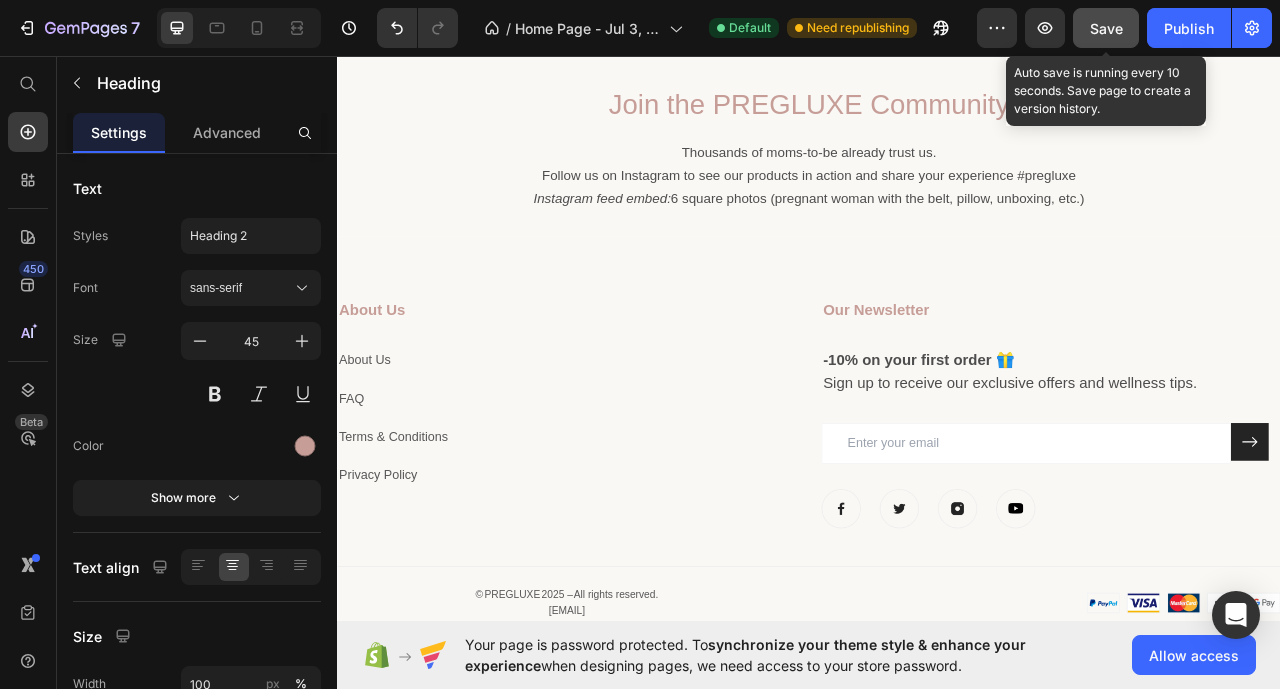 scroll, scrollTop: 3459, scrollLeft: 0, axis: vertical 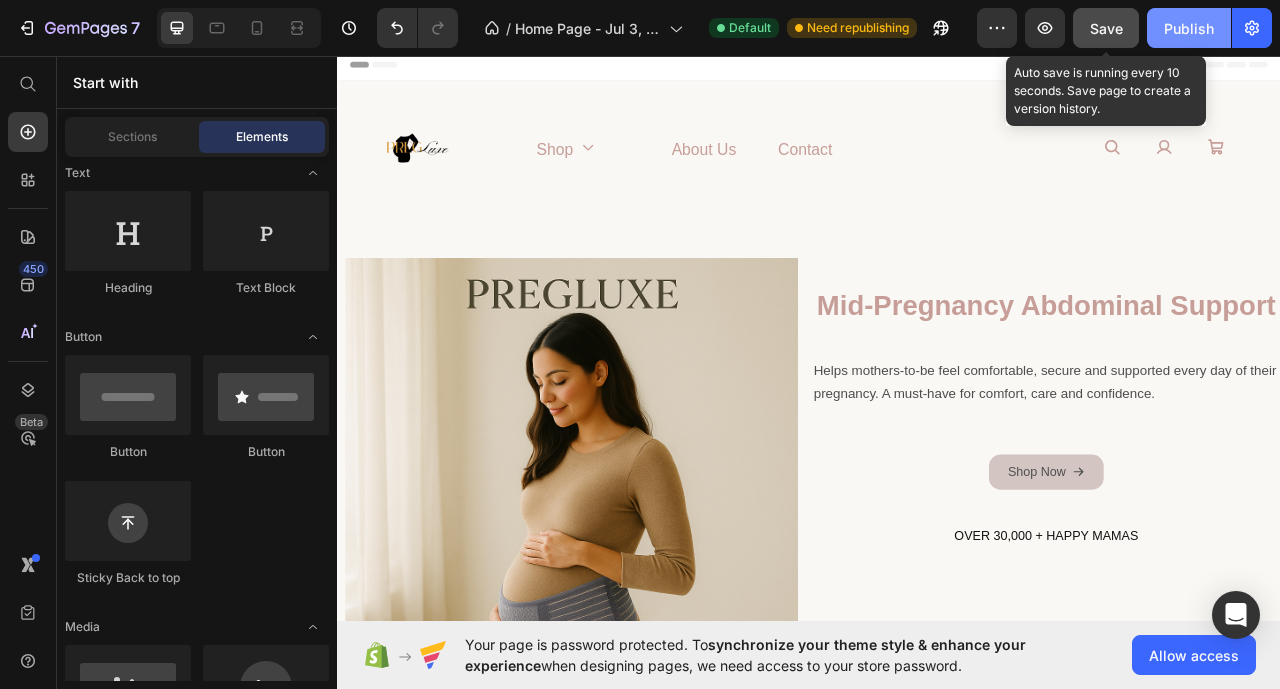 click on "Publish" at bounding box center [1189, 28] 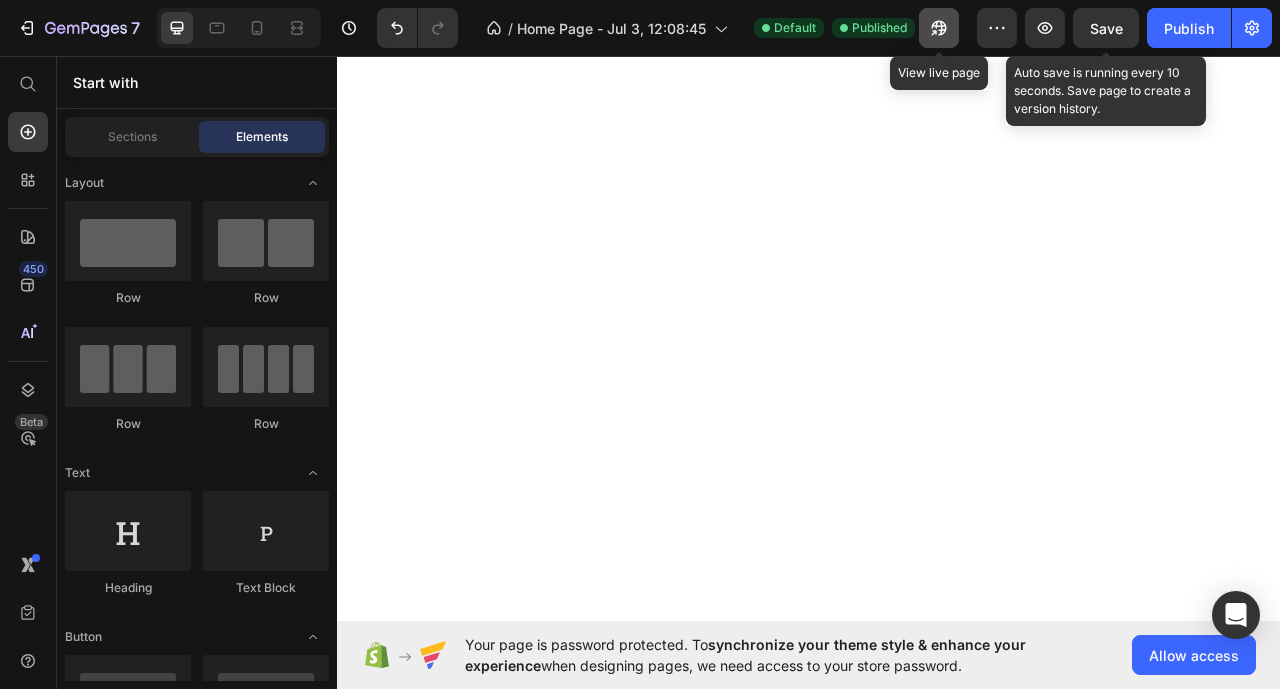 scroll, scrollTop: 0, scrollLeft: 0, axis: both 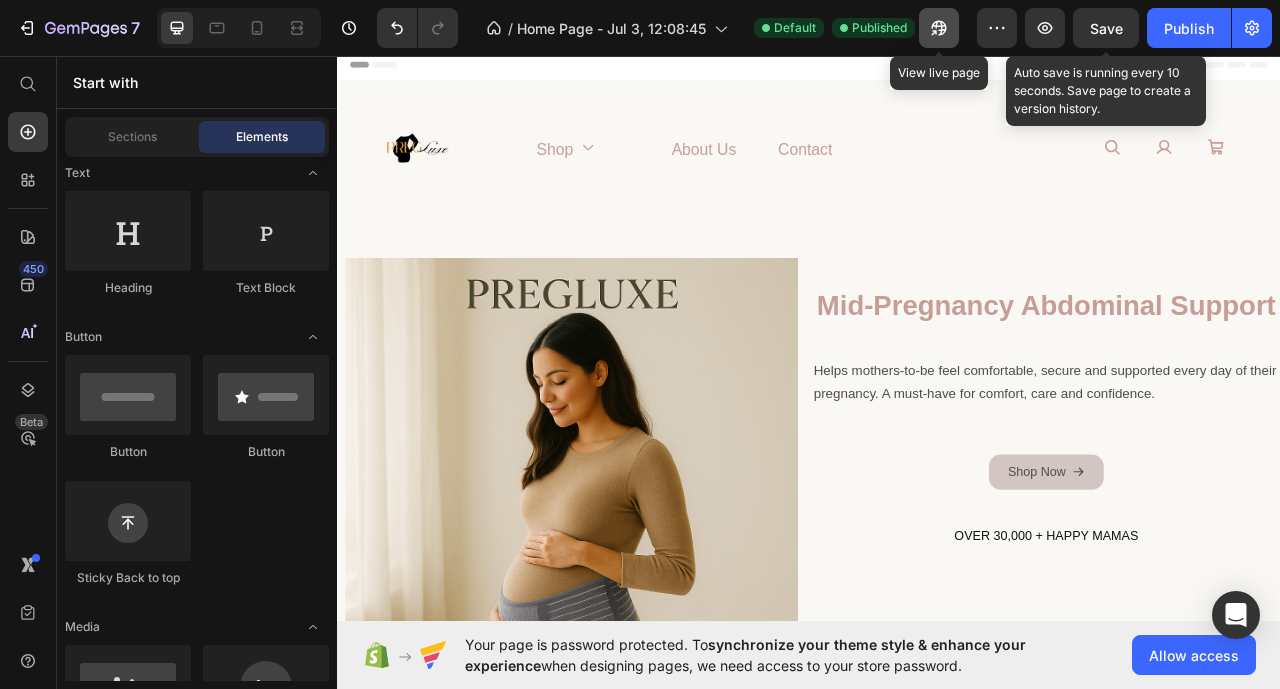 click 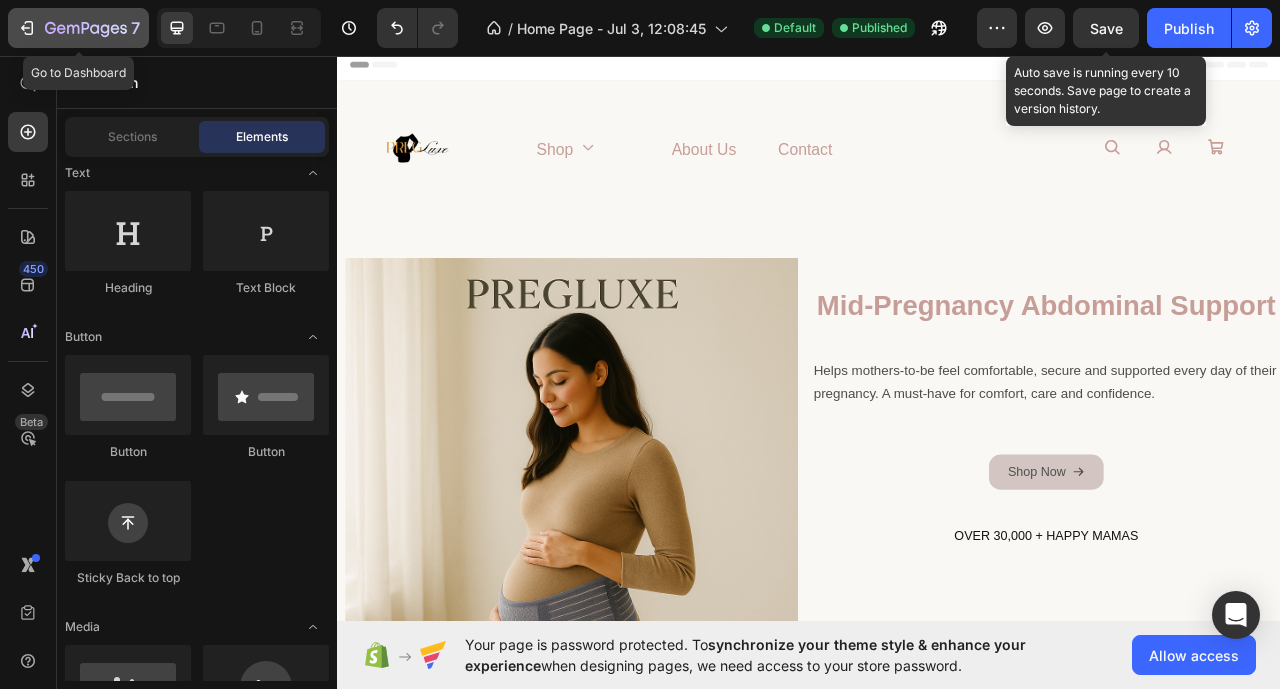 click on "7" at bounding box center [78, 28] 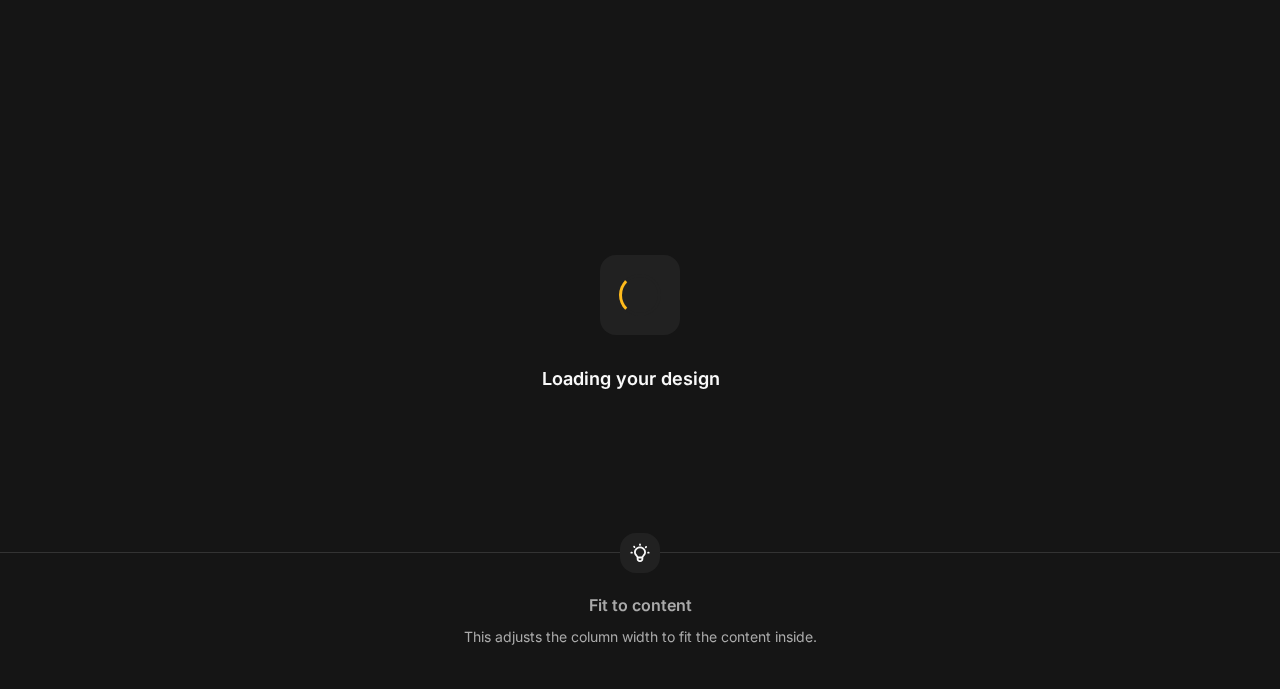 scroll, scrollTop: 0, scrollLeft: 0, axis: both 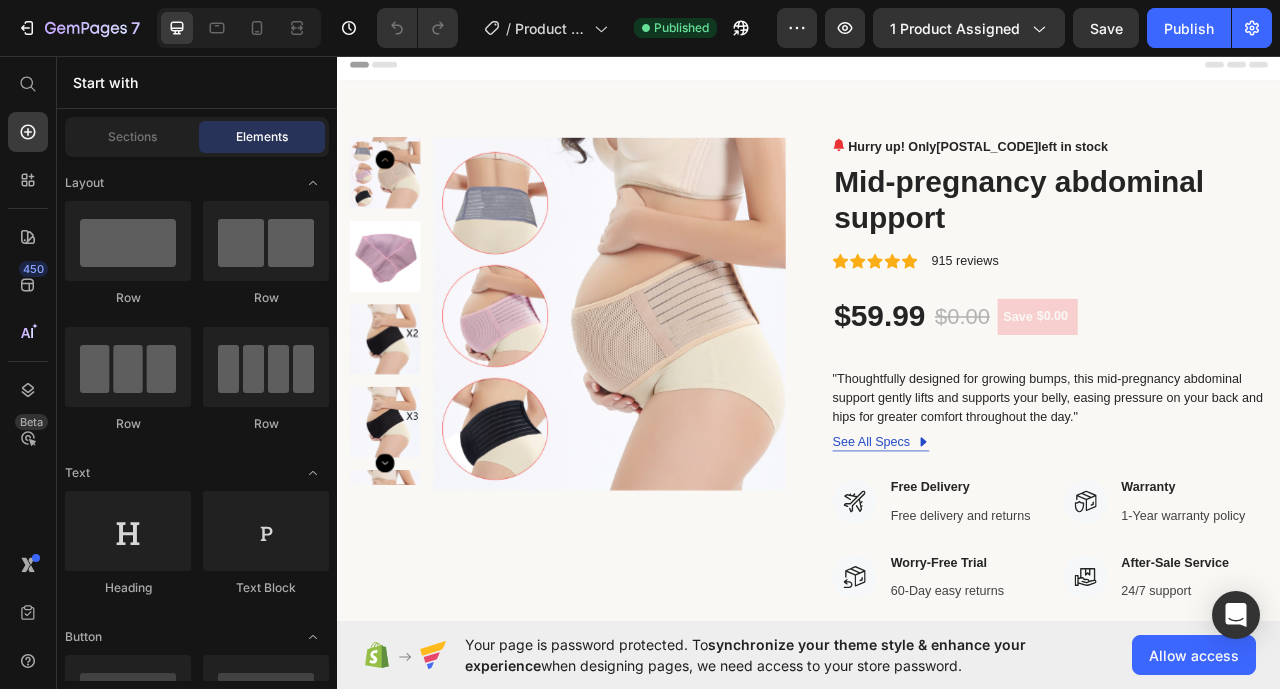 radio on "false" 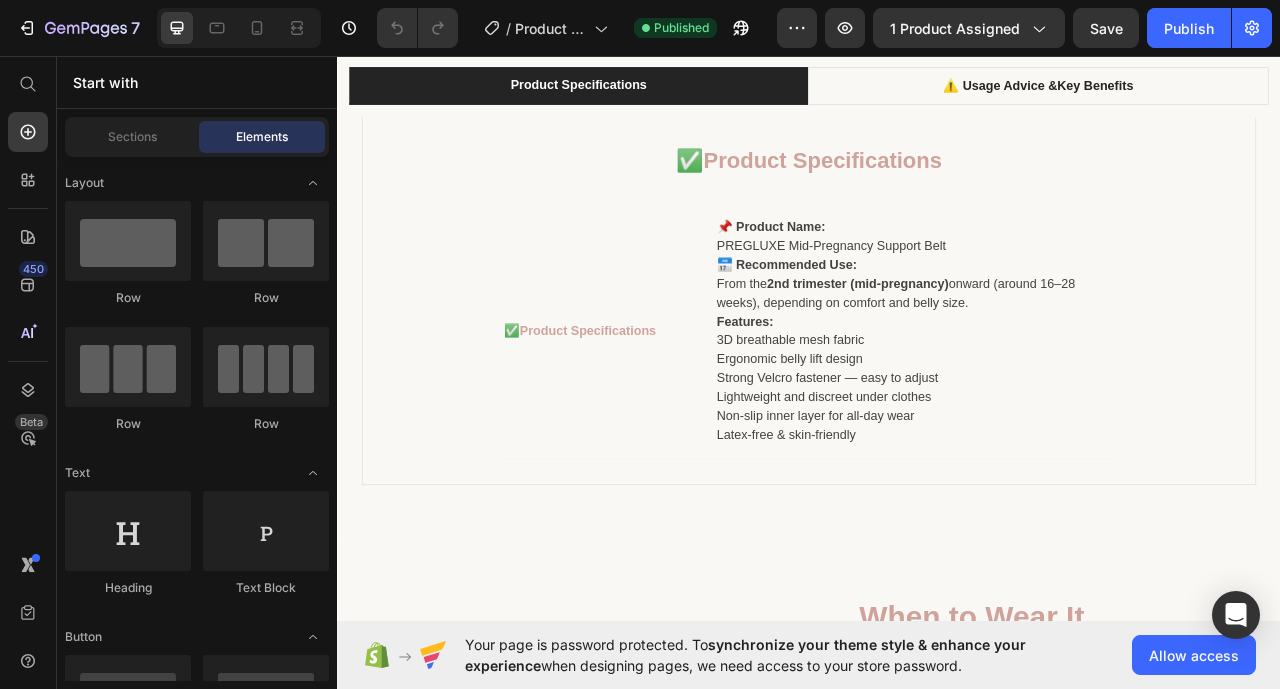 scroll, scrollTop: 1537, scrollLeft: 0, axis: vertical 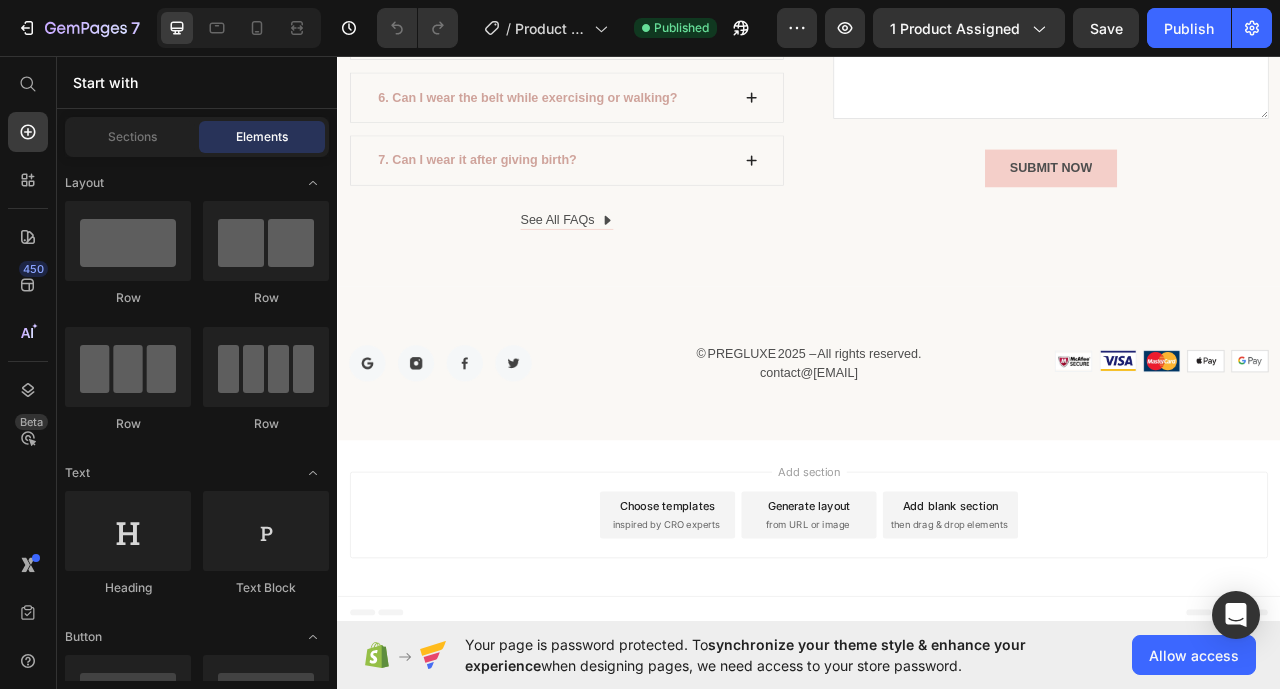 drag, startPoint x: 1530, startPoint y: 344, endPoint x: 1616, endPoint y: 679, distance: 345.8627 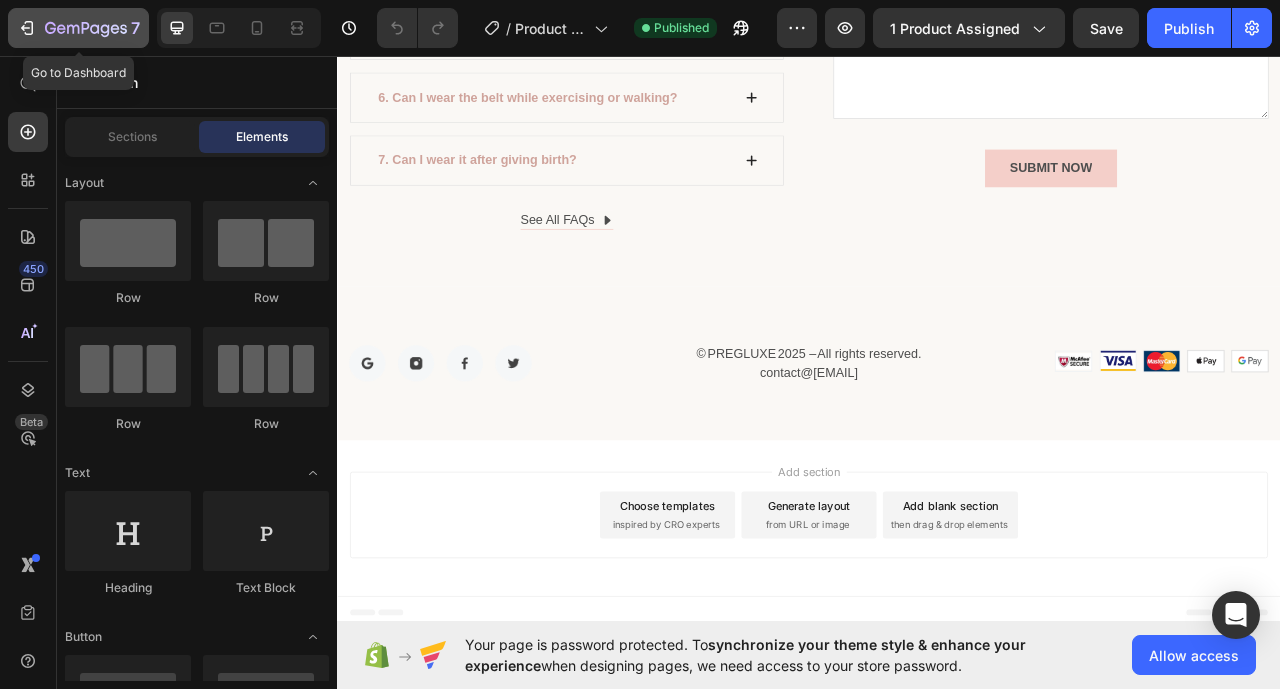 click 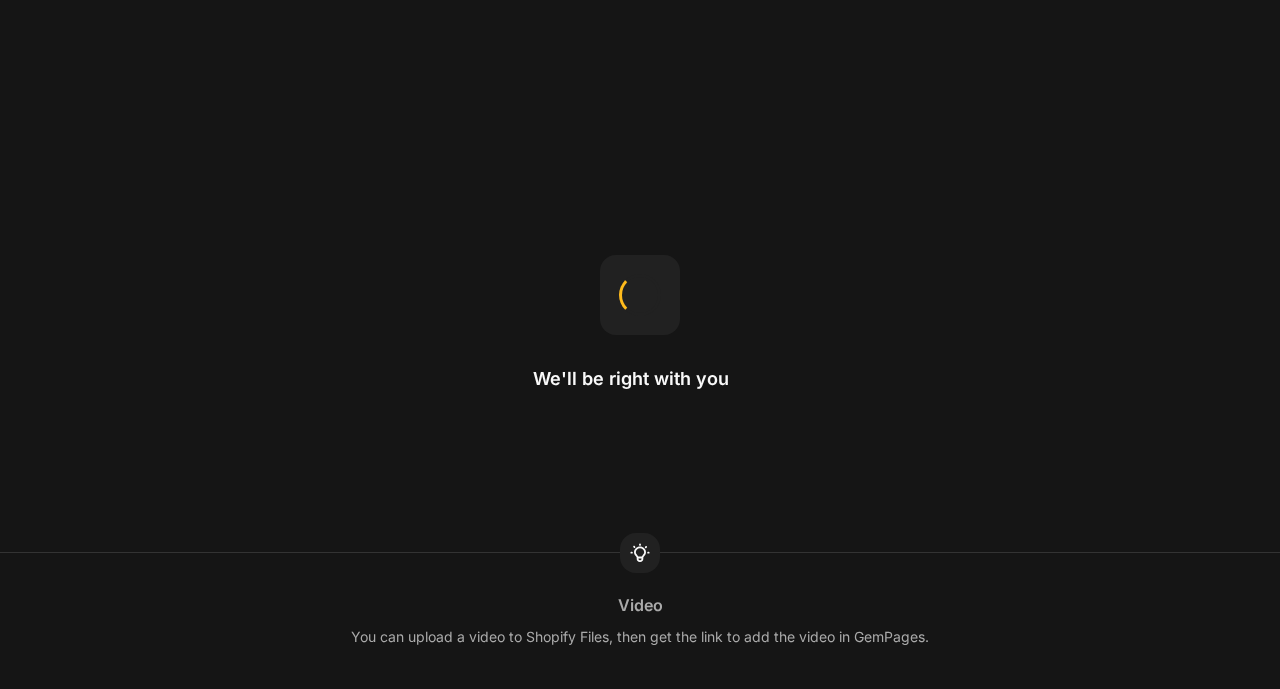 scroll, scrollTop: 0, scrollLeft: 0, axis: both 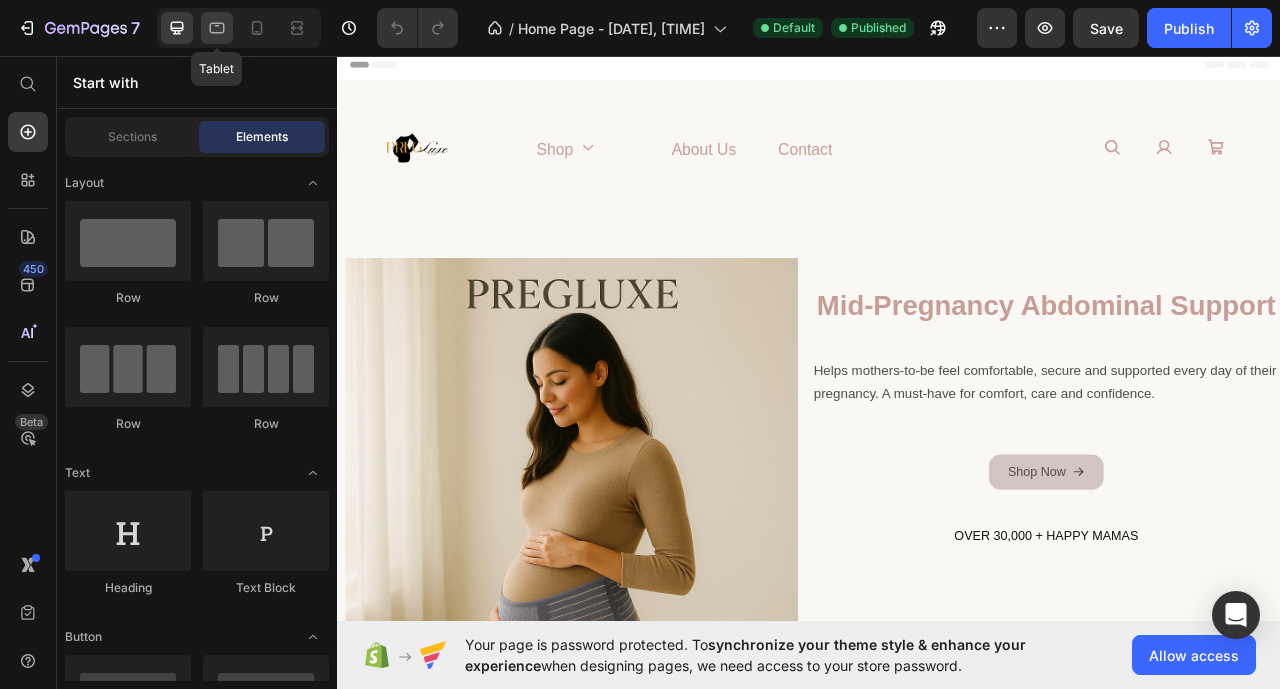 click 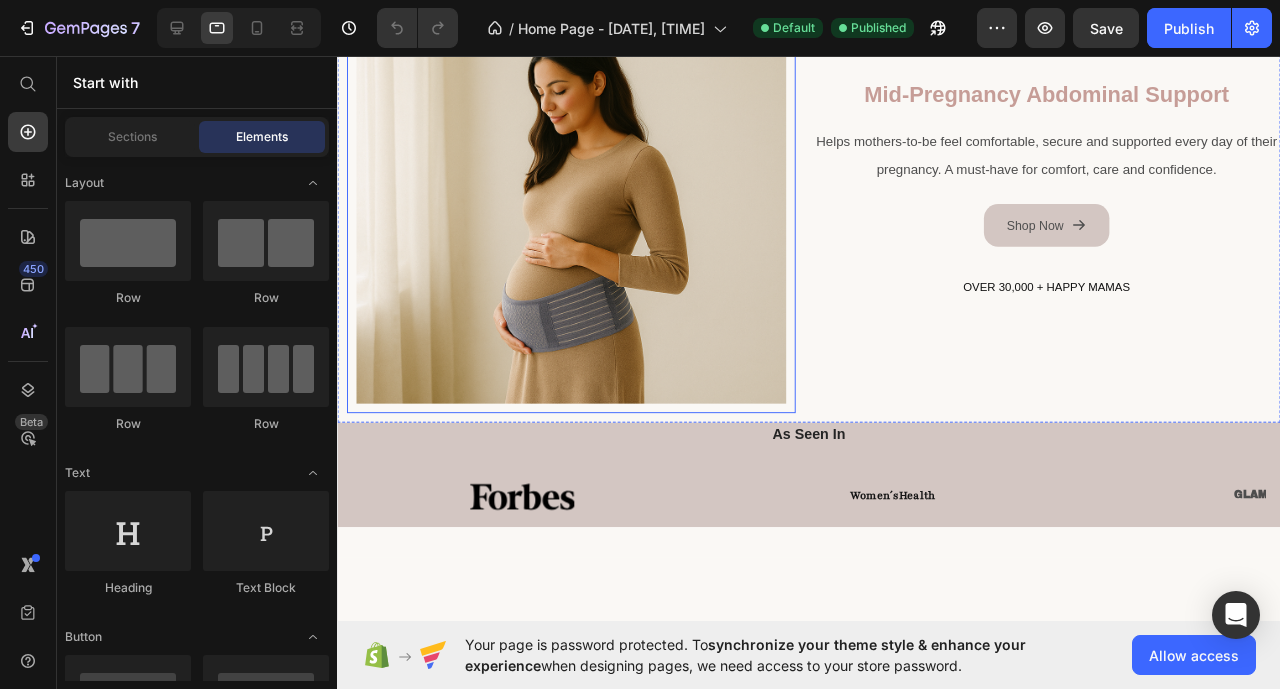 scroll, scrollTop: 400, scrollLeft: 0, axis: vertical 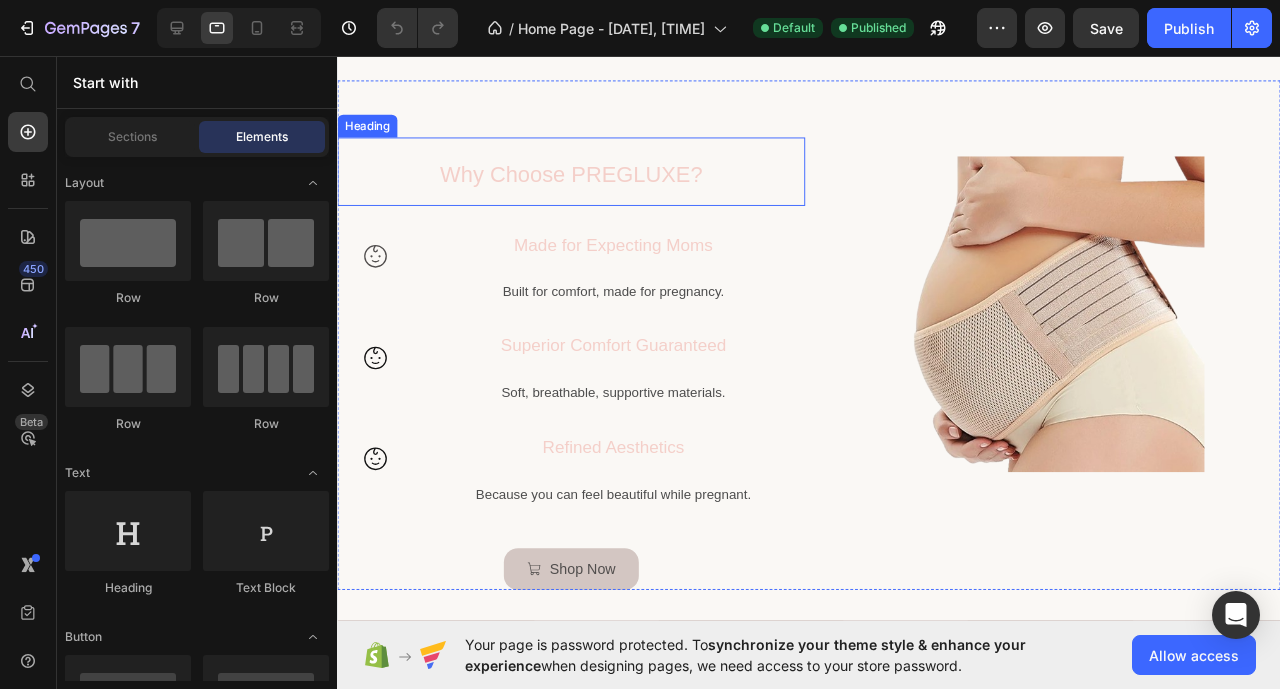click on "Why Choose PREGLUXE?" at bounding box center (583, 180) 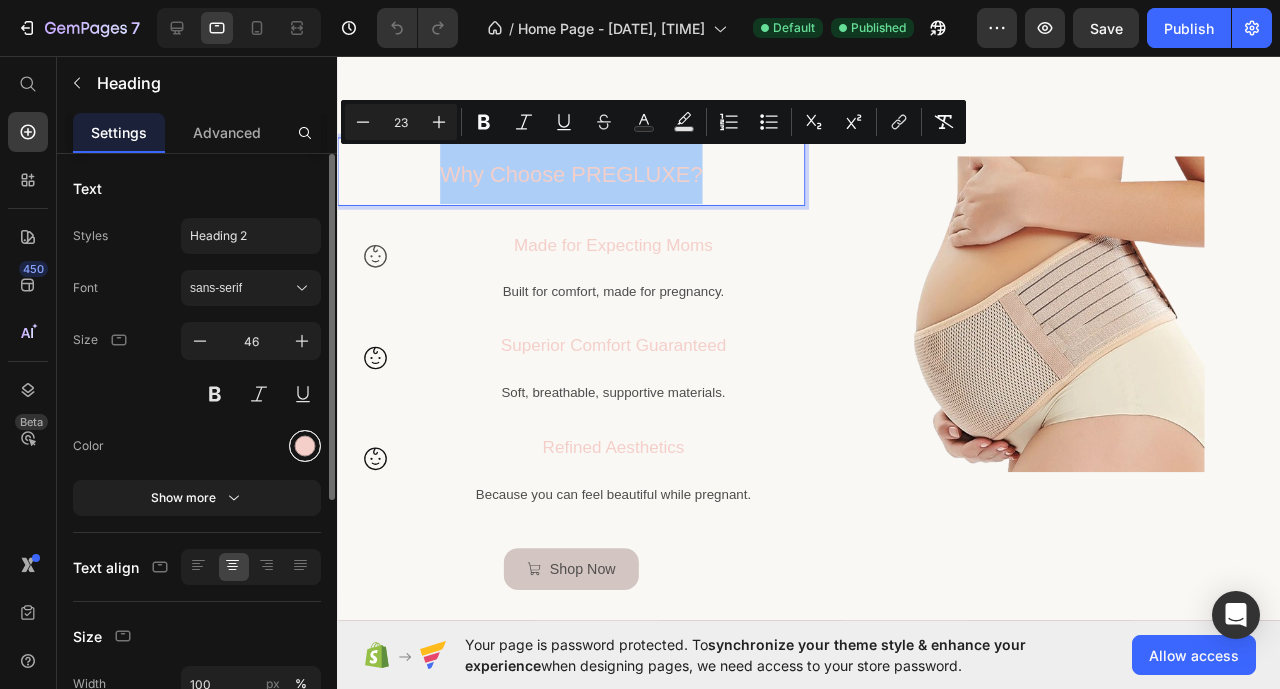 click at bounding box center [305, 446] 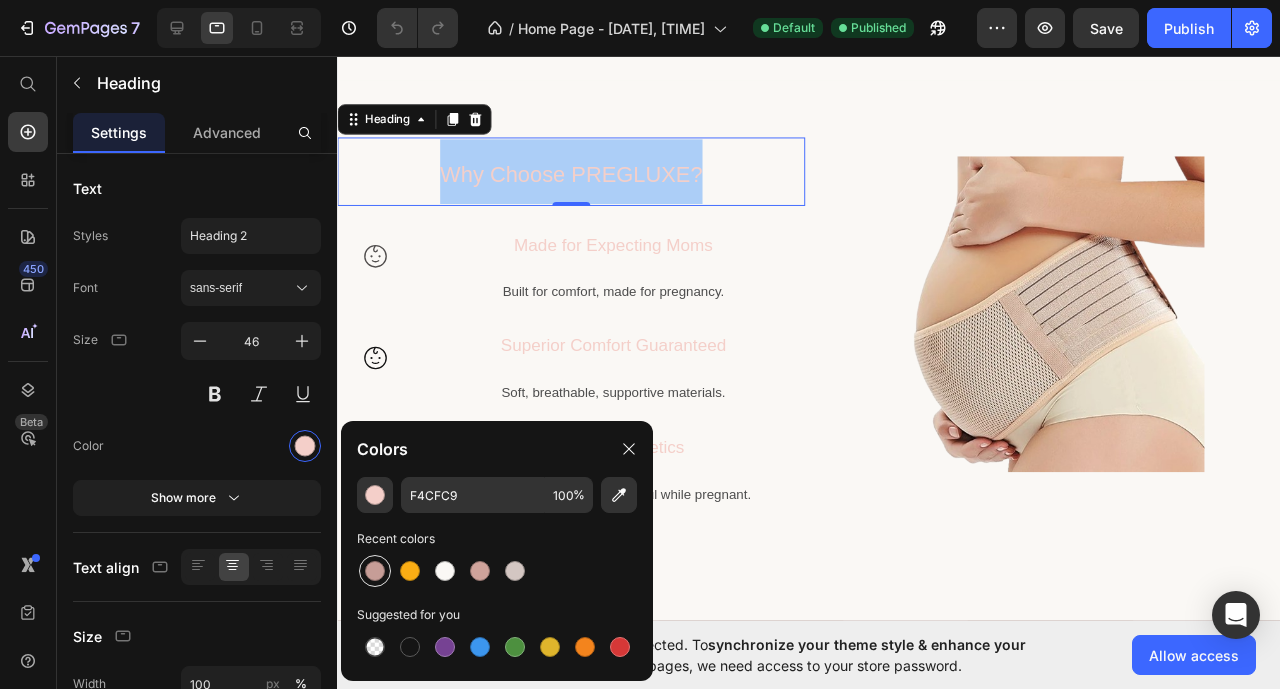 click at bounding box center (375, 571) 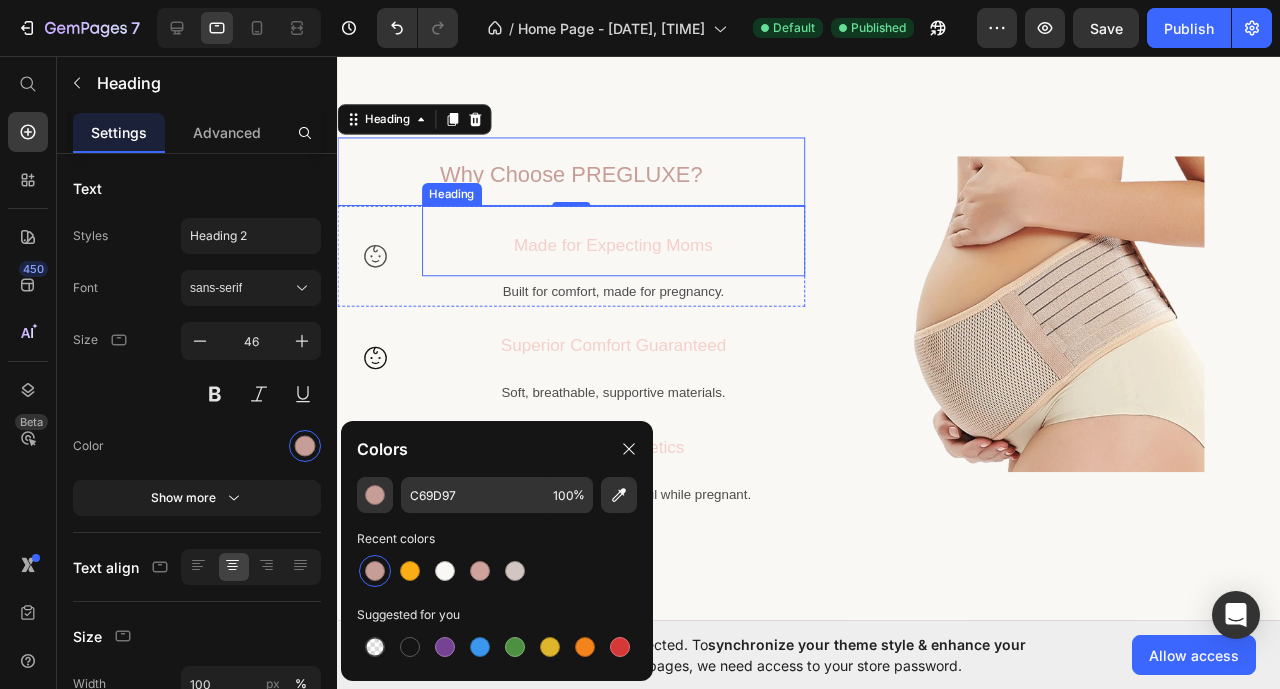 click on "Made for Expecting Moms" at bounding box center [627, 254] 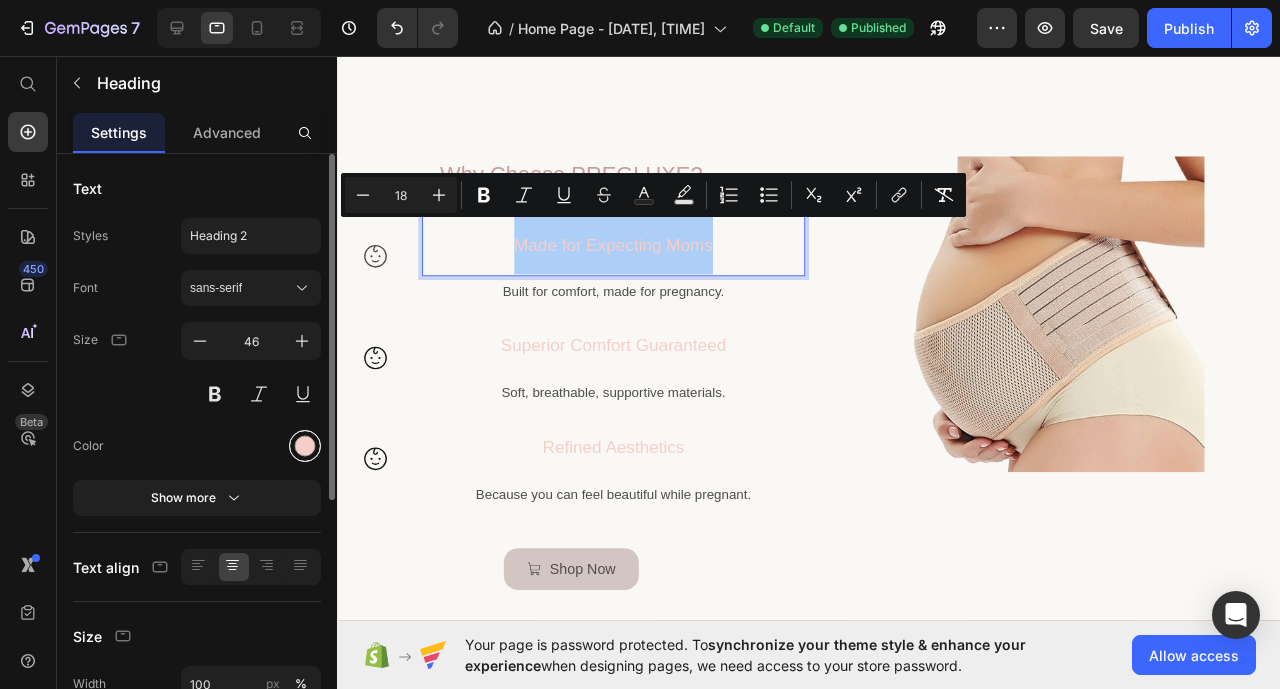 click at bounding box center [305, 446] 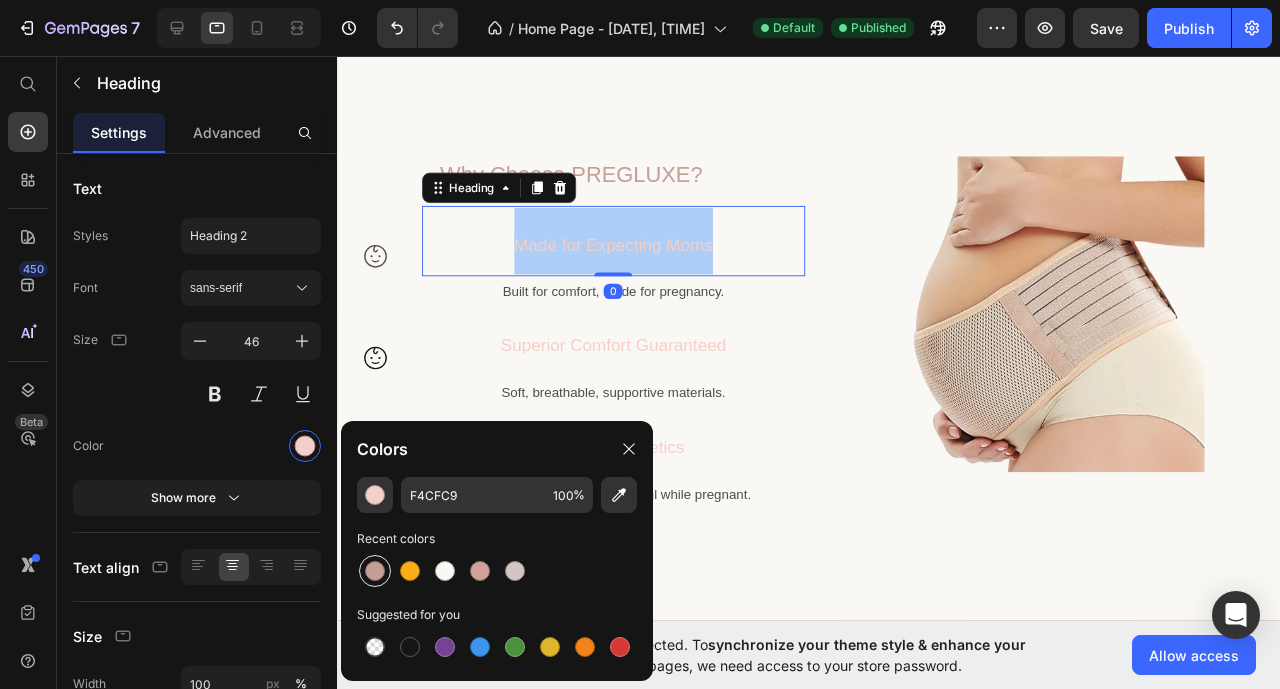 click at bounding box center (375, 571) 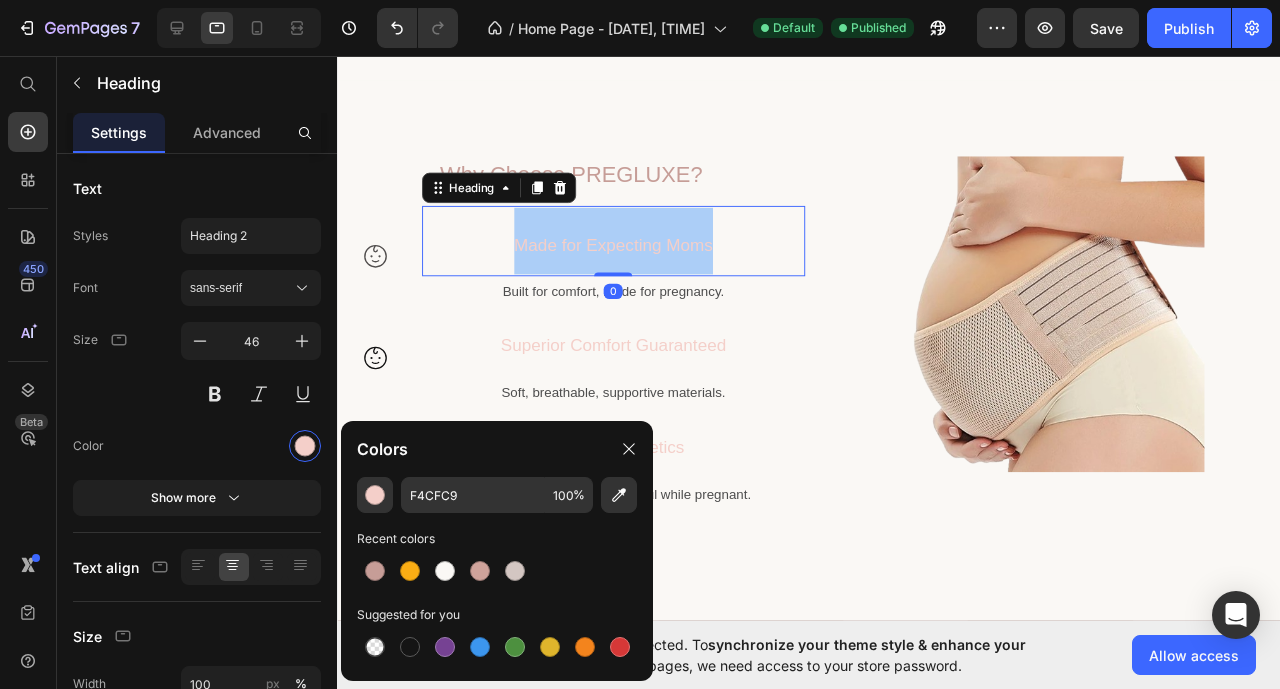 type on "C69D97" 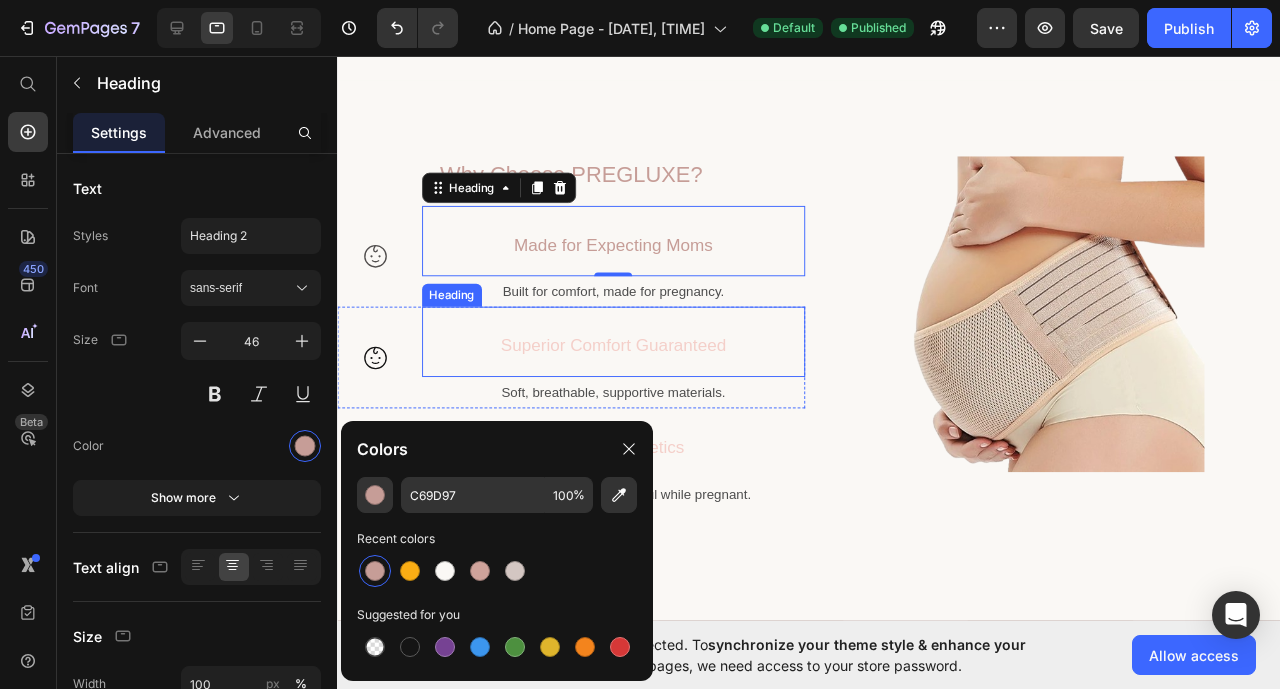 click on "Superior Comfort Guaranteed" at bounding box center (627, 360) 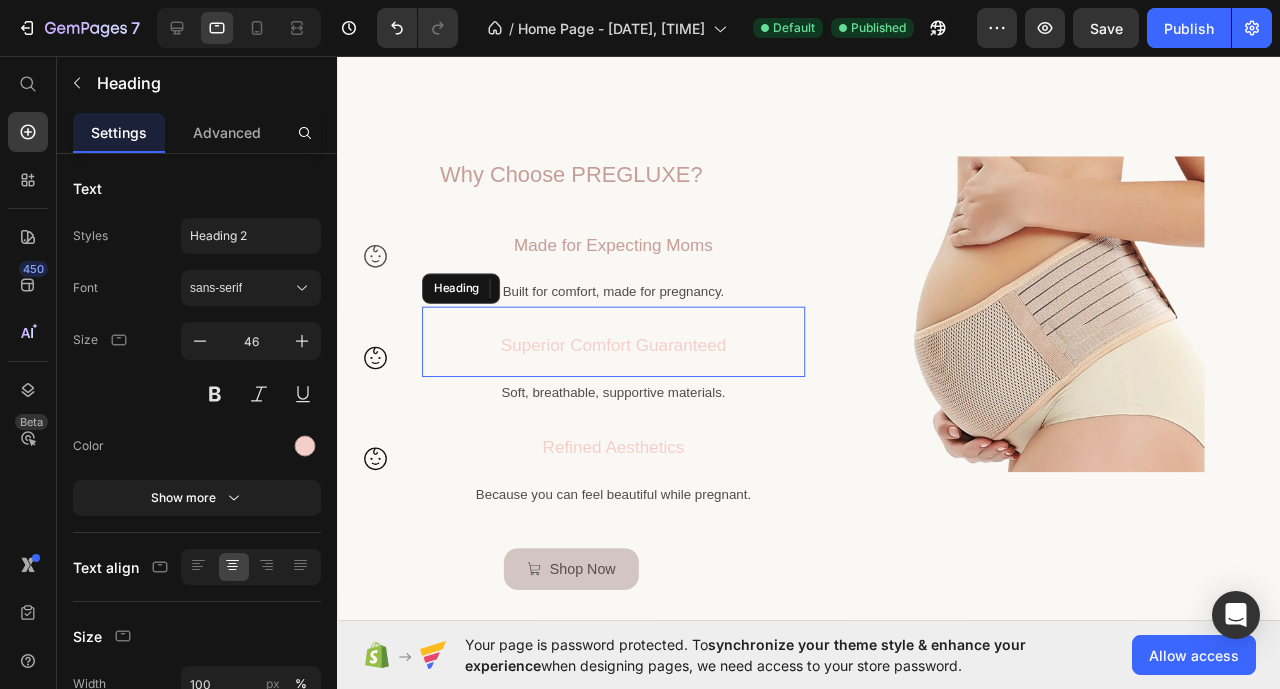click on "Superior Comfort Guaranteed" at bounding box center (627, 360) 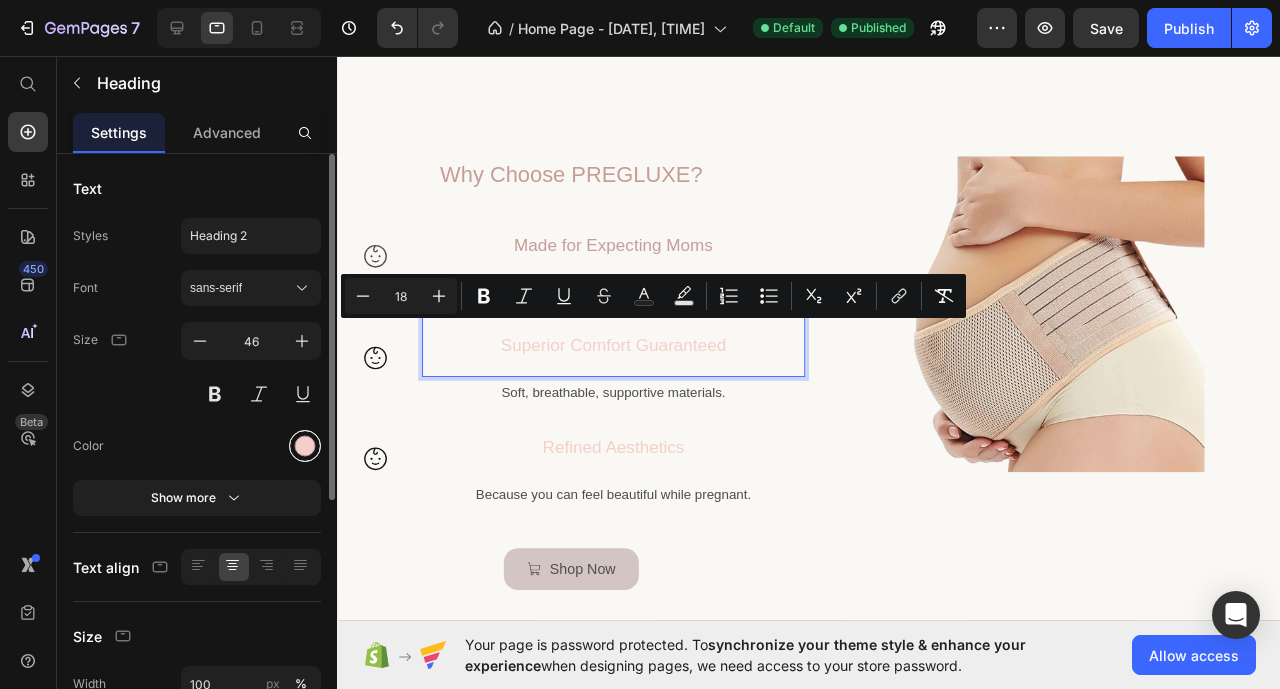 click at bounding box center [305, 446] 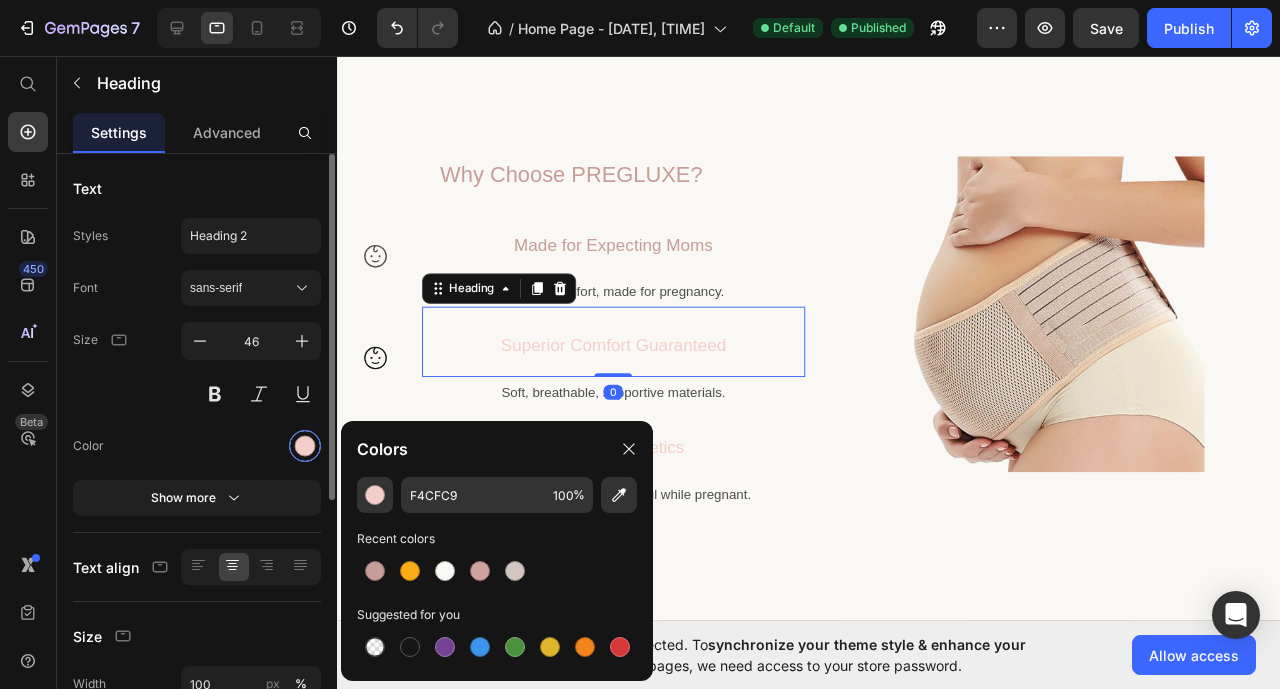 click at bounding box center (305, 446) 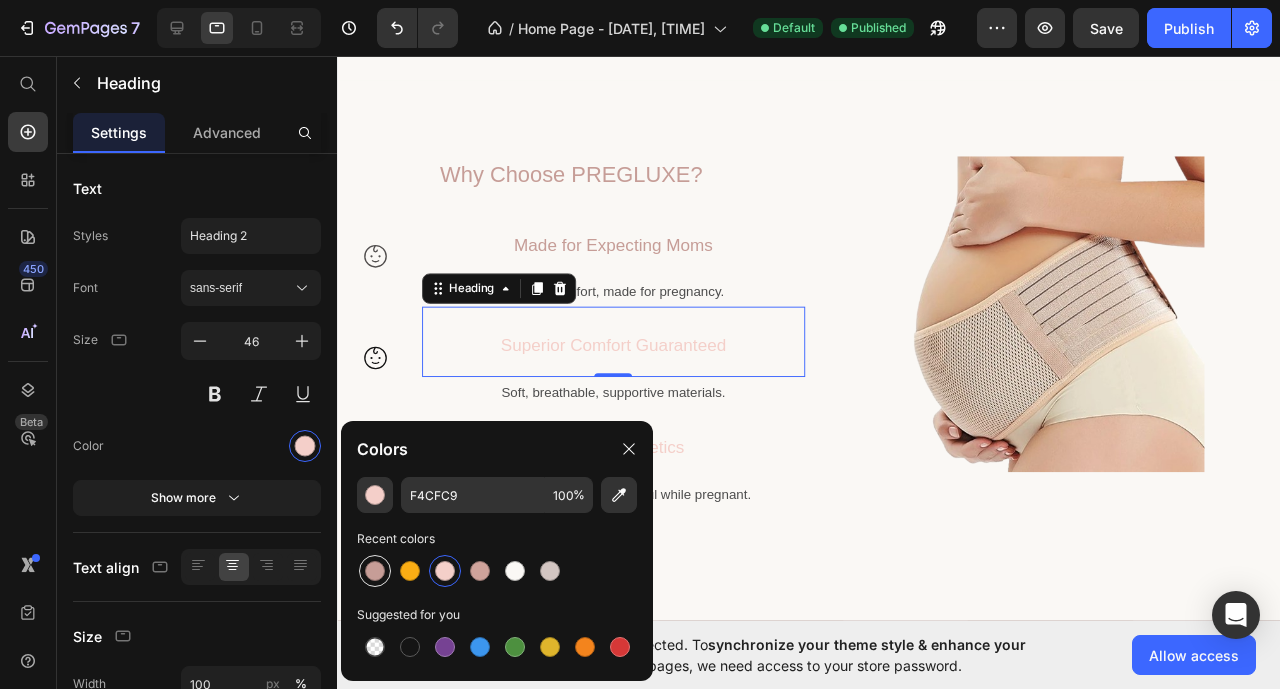 click at bounding box center [375, 571] 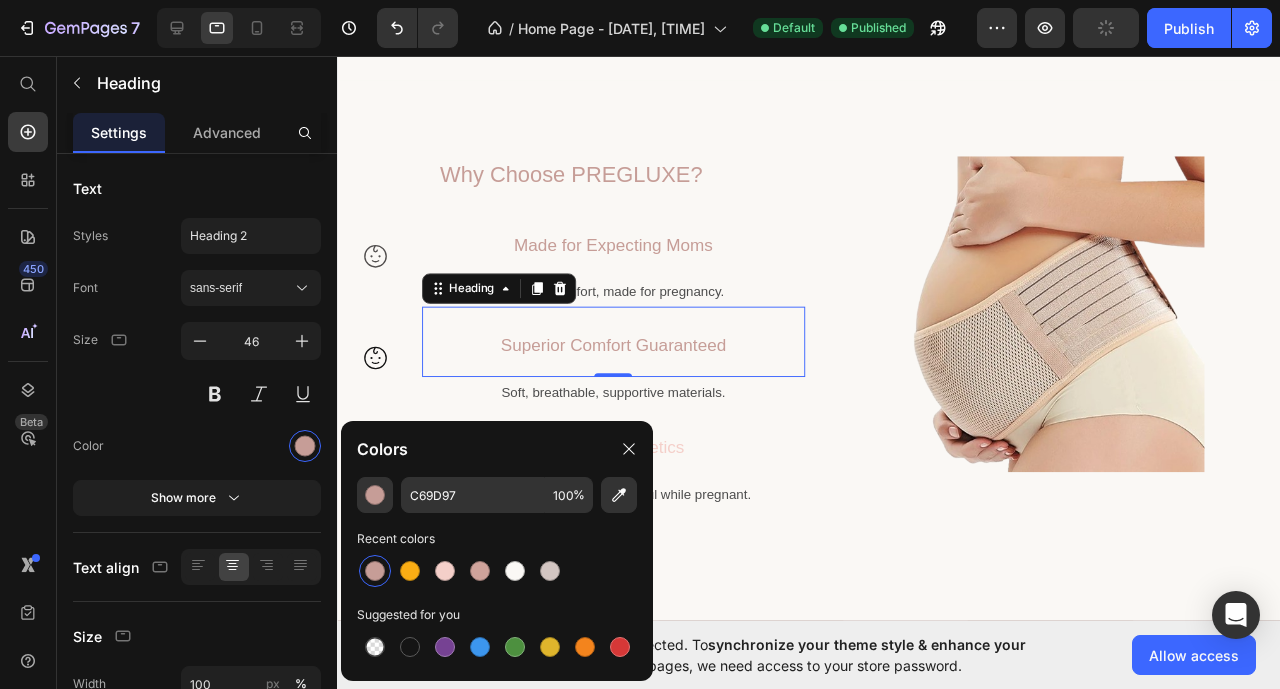 scroll, scrollTop: 1087, scrollLeft: 0, axis: vertical 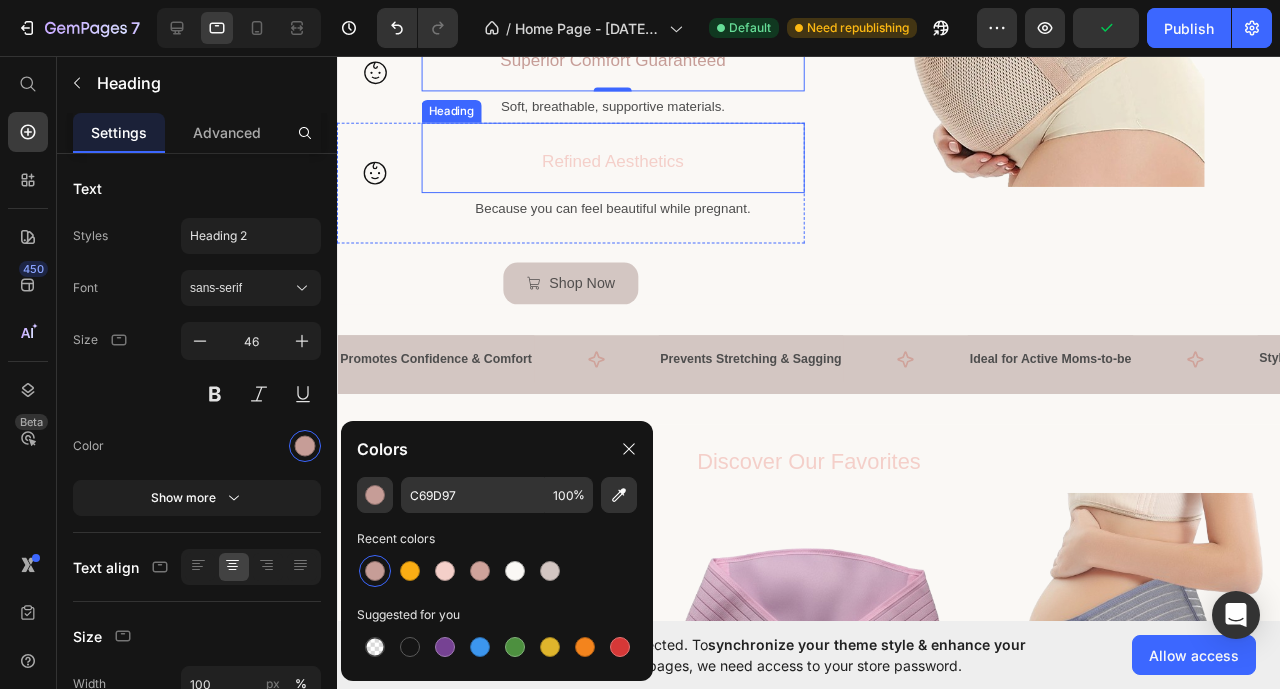 click on "Refined Aesthetics" at bounding box center (627, 163) 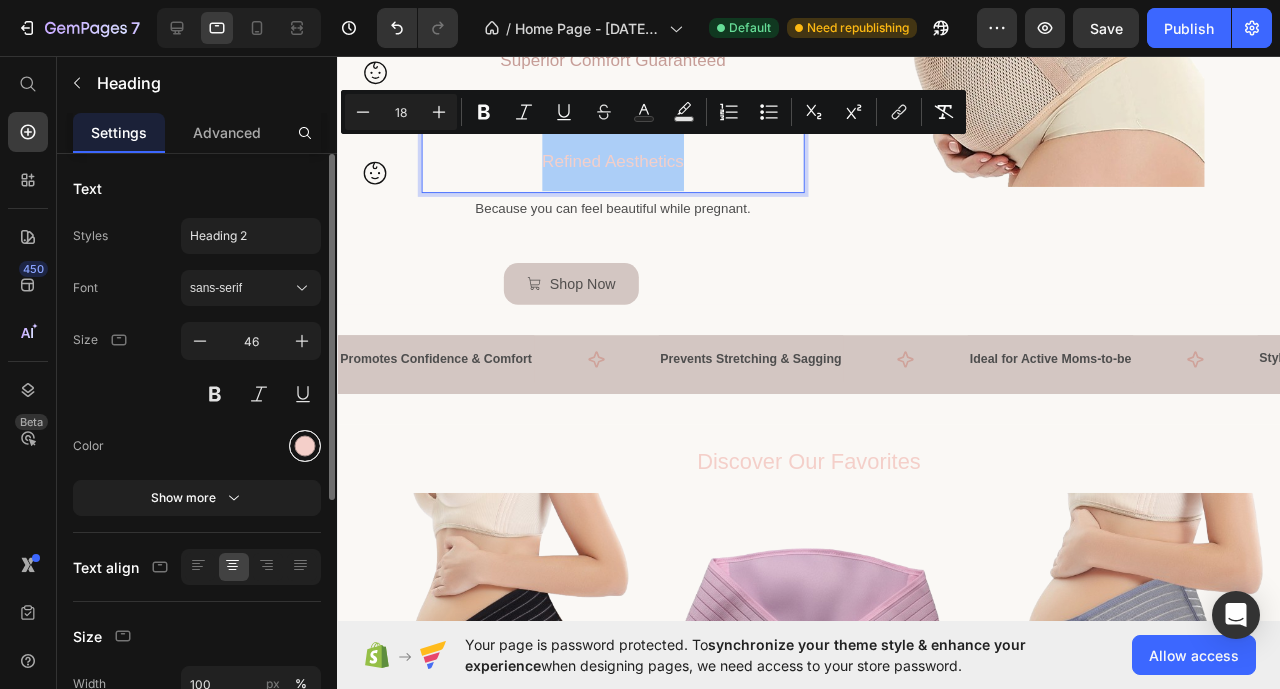 click at bounding box center [305, 446] 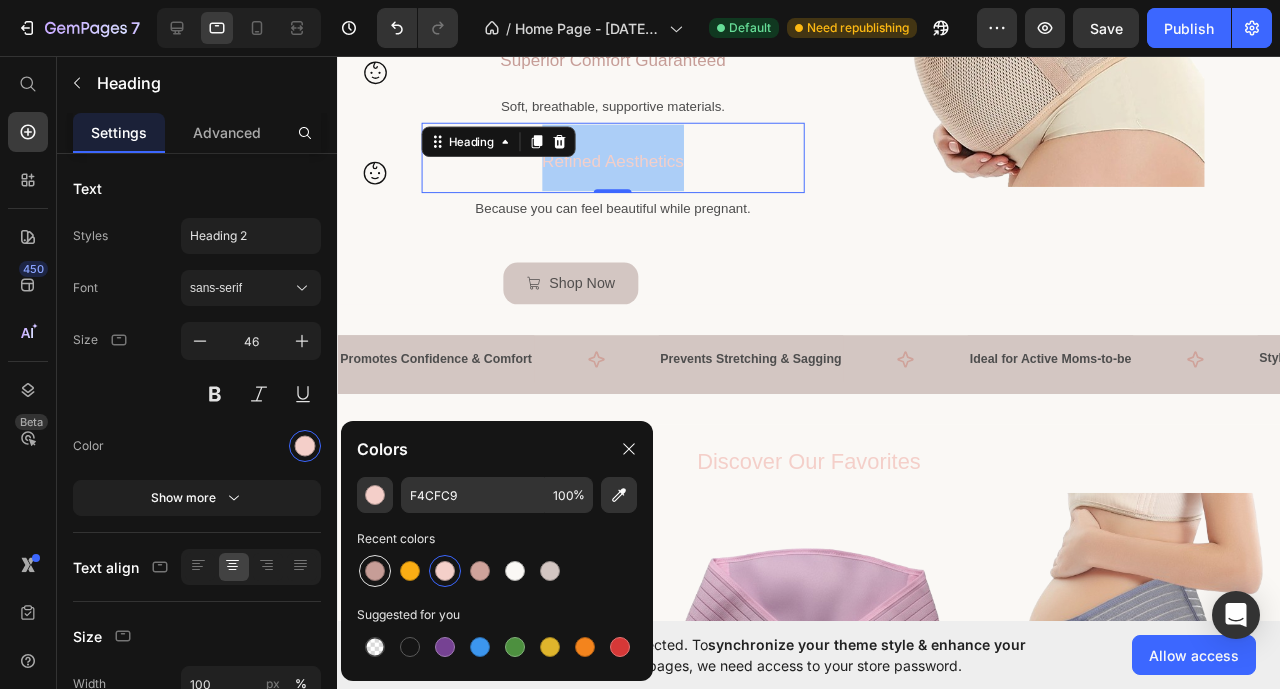 click at bounding box center (375, 571) 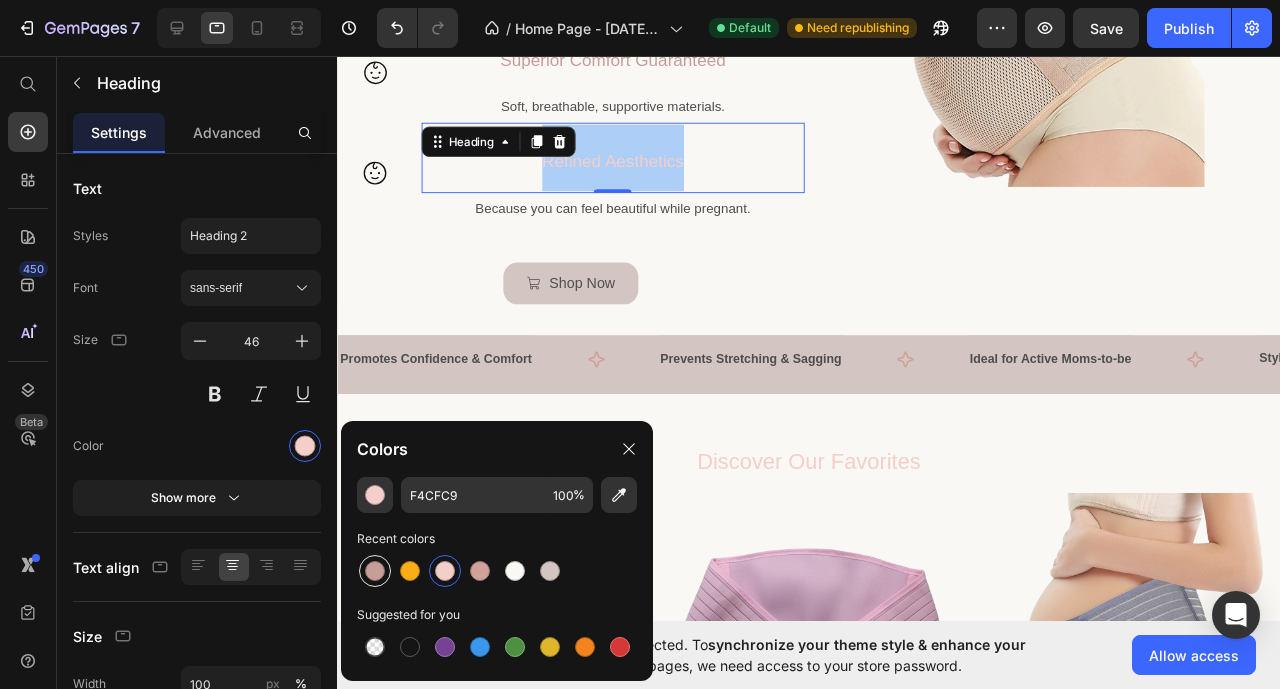 type on "C69D97" 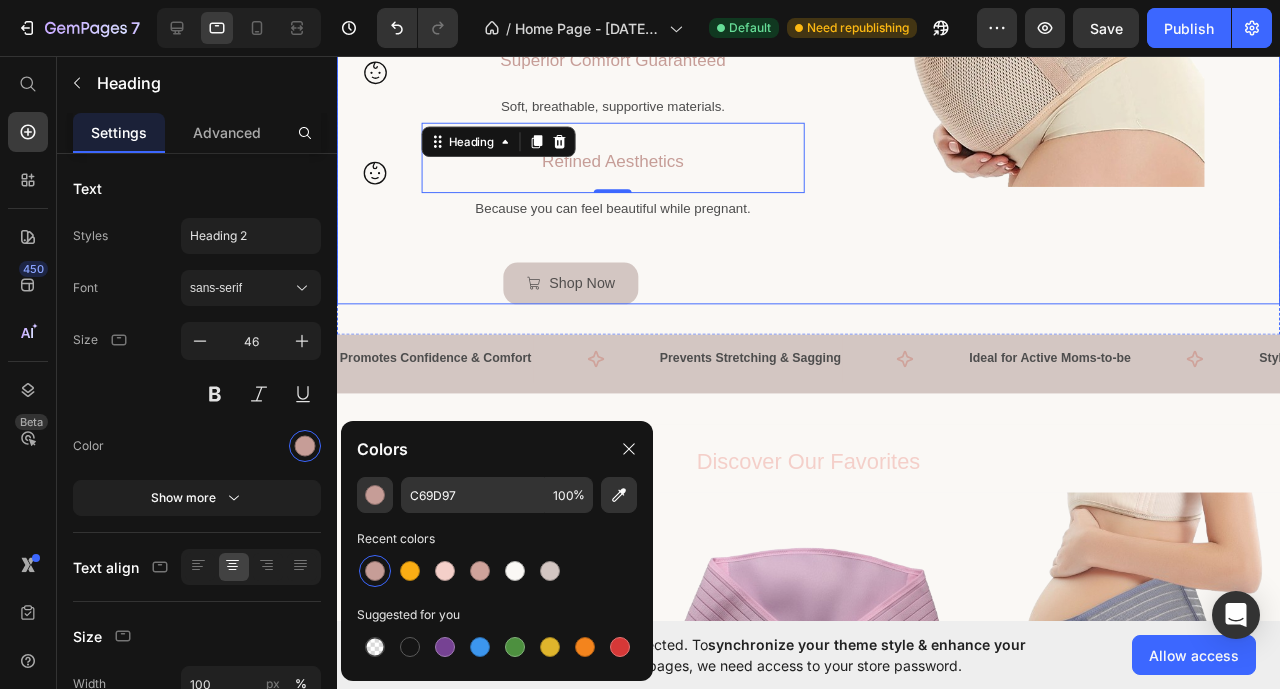 click on "⁠⁠⁠⁠⁠⁠⁠ Why Choose PREGLUXE? Heading
Icon ⁠⁠⁠⁠⁠⁠⁠ Made for Expecting Moms Heading Built for comfort, made for pregnancy. Text Block Row
Icon ⁠⁠⁠⁠⁠⁠⁠  Superior Comfort Guaranteed Heading Soft, breathable, supportive materials. Text Block Row
Icon Refined Aesthetics Heading   0 Because you can feel beautiful while pregnant. Text Block Row
Shop Now Button" at bounding box center [583, 49] 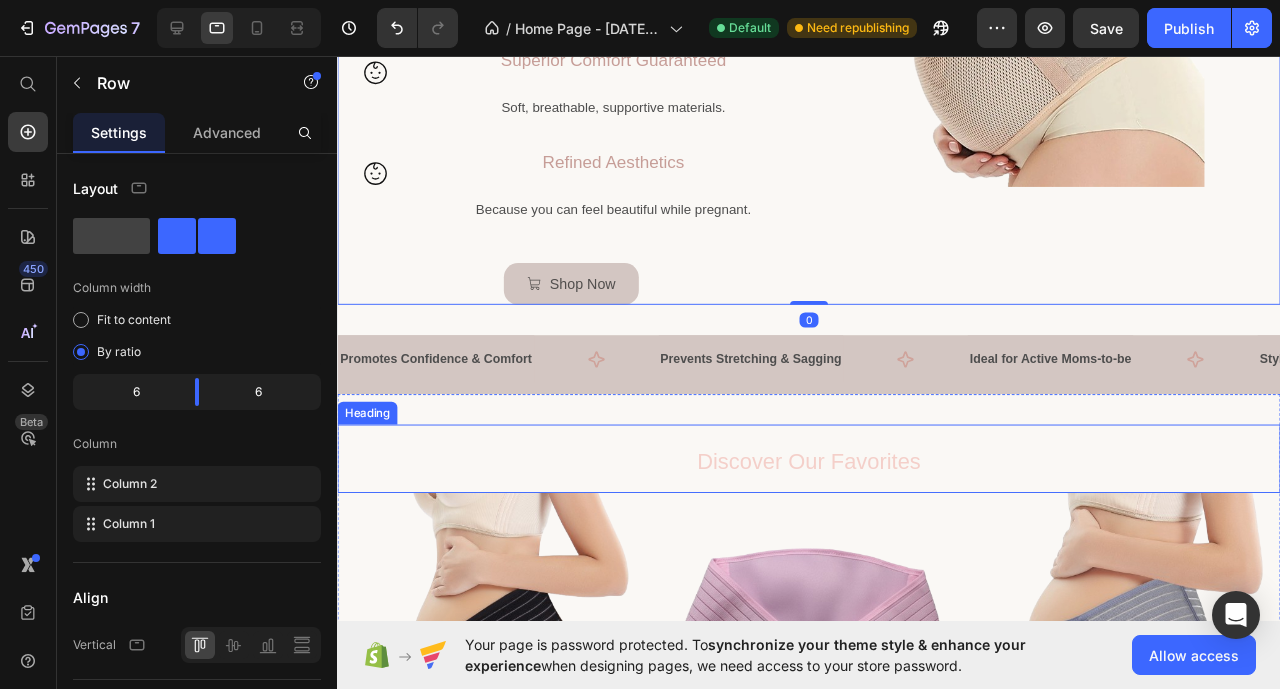 click on "Discover Our Favorites" at bounding box center [832, 482] 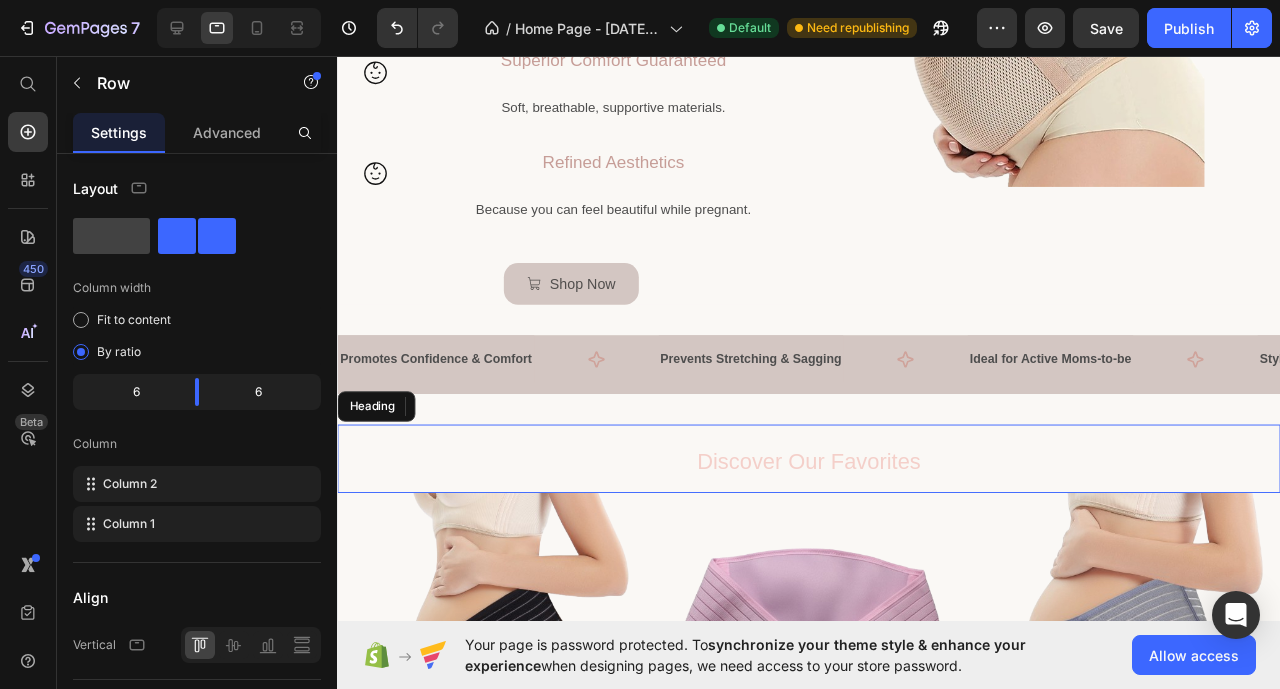 click on "Discover Our Favorites" at bounding box center [832, 482] 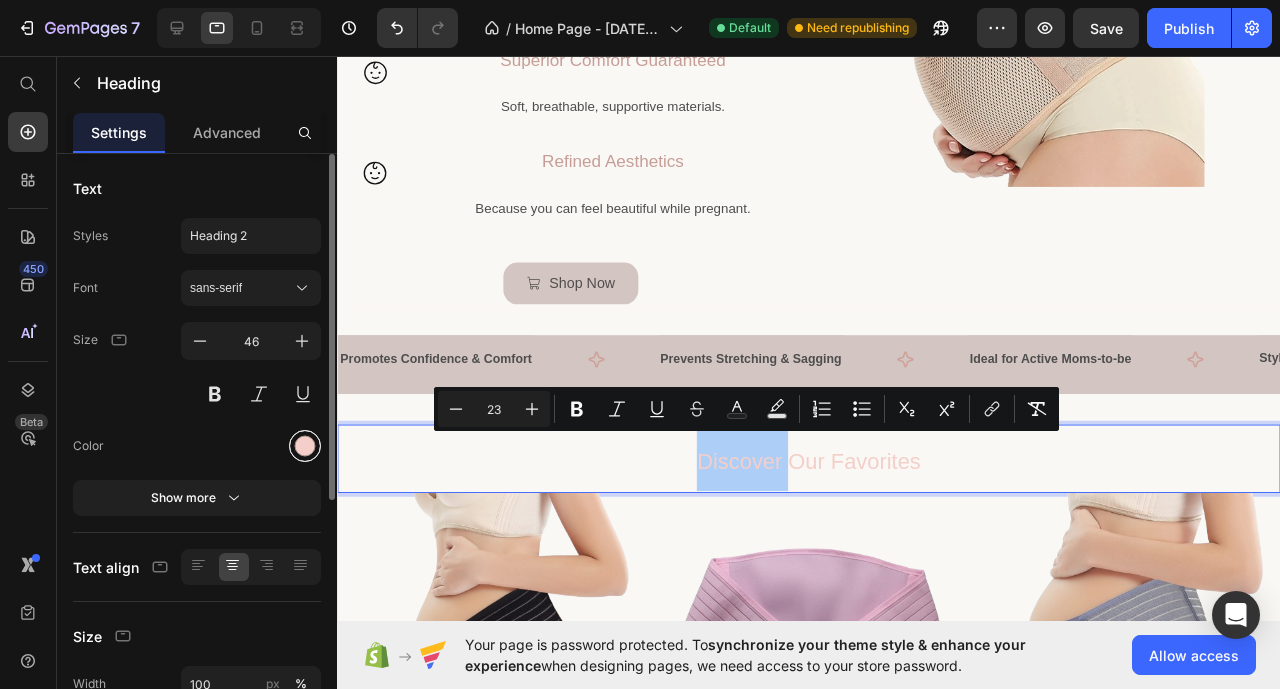 click at bounding box center (305, 446) 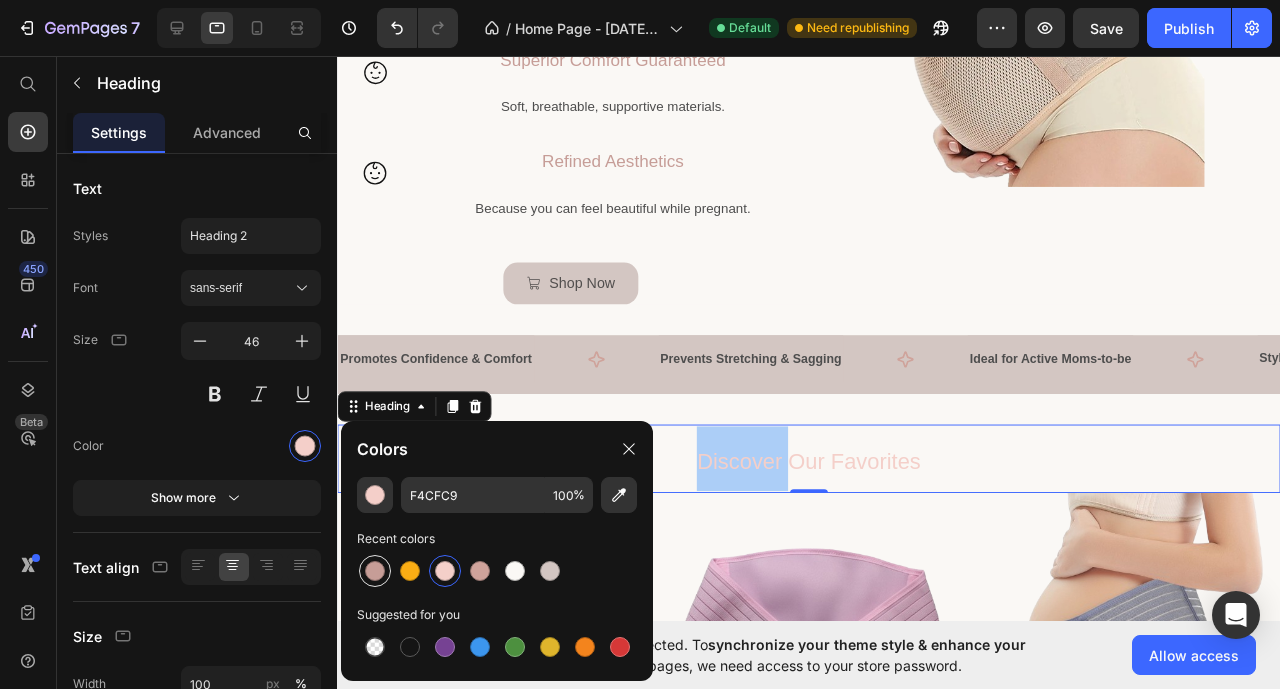 drag, startPoint x: 376, startPoint y: 569, endPoint x: 389, endPoint y: 557, distance: 17.691807 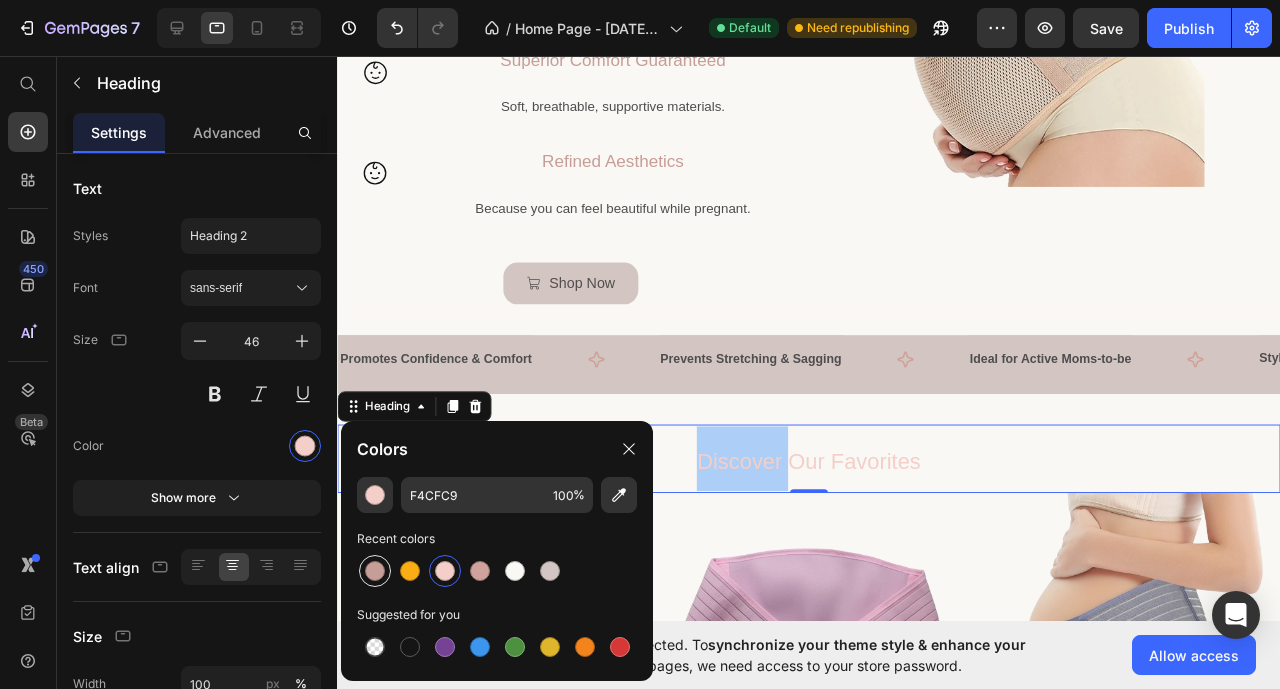 click at bounding box center (375, 571) 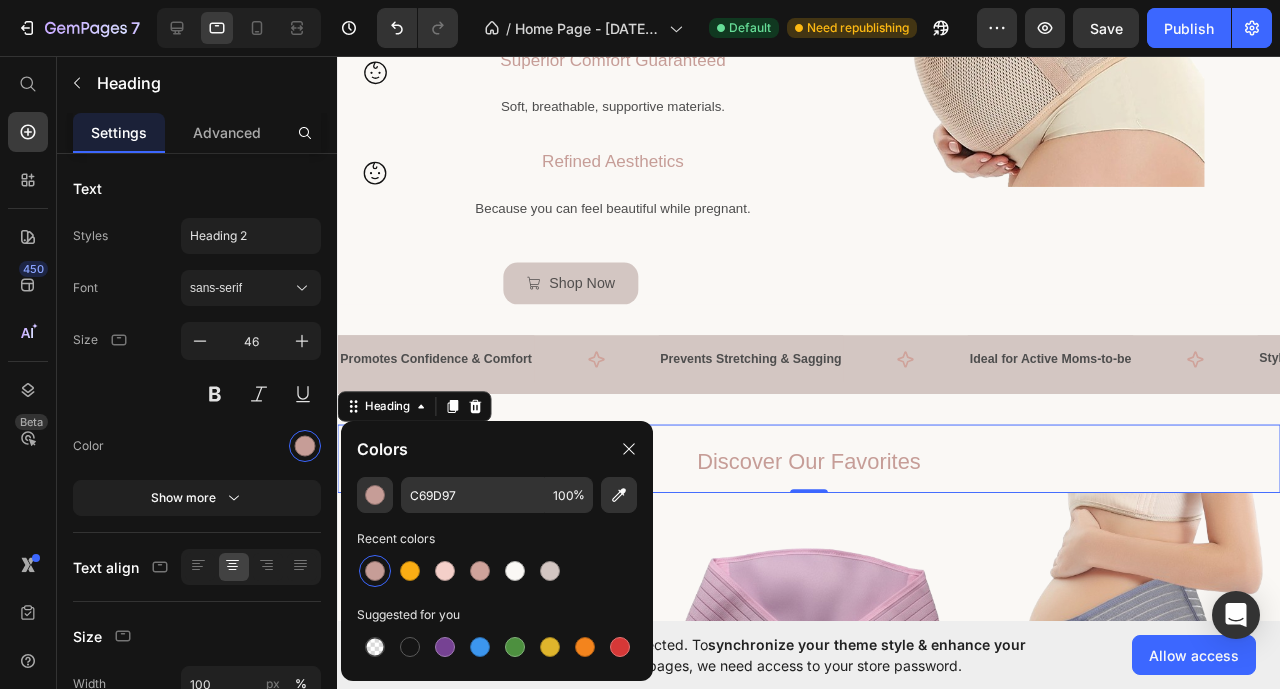 click on "Discover Our Favorites" at bounding box center (832, 482) 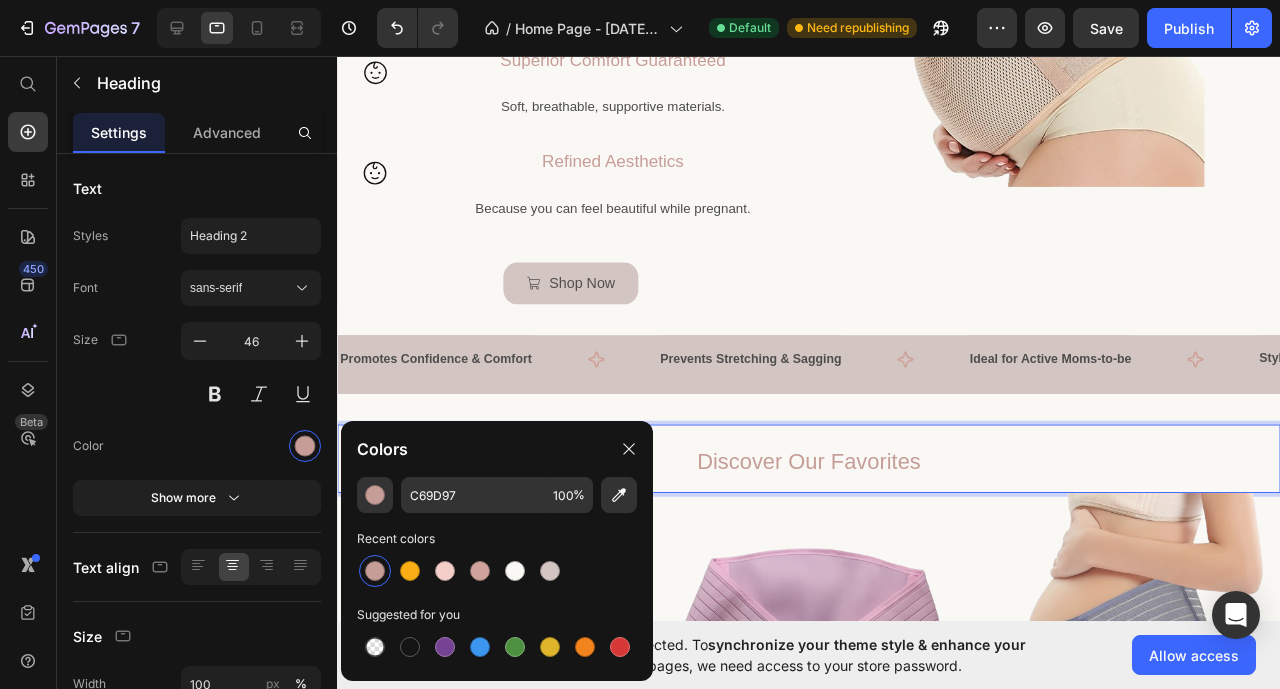 click on "Discover Our Favorites" at bounding box center [832, 482] 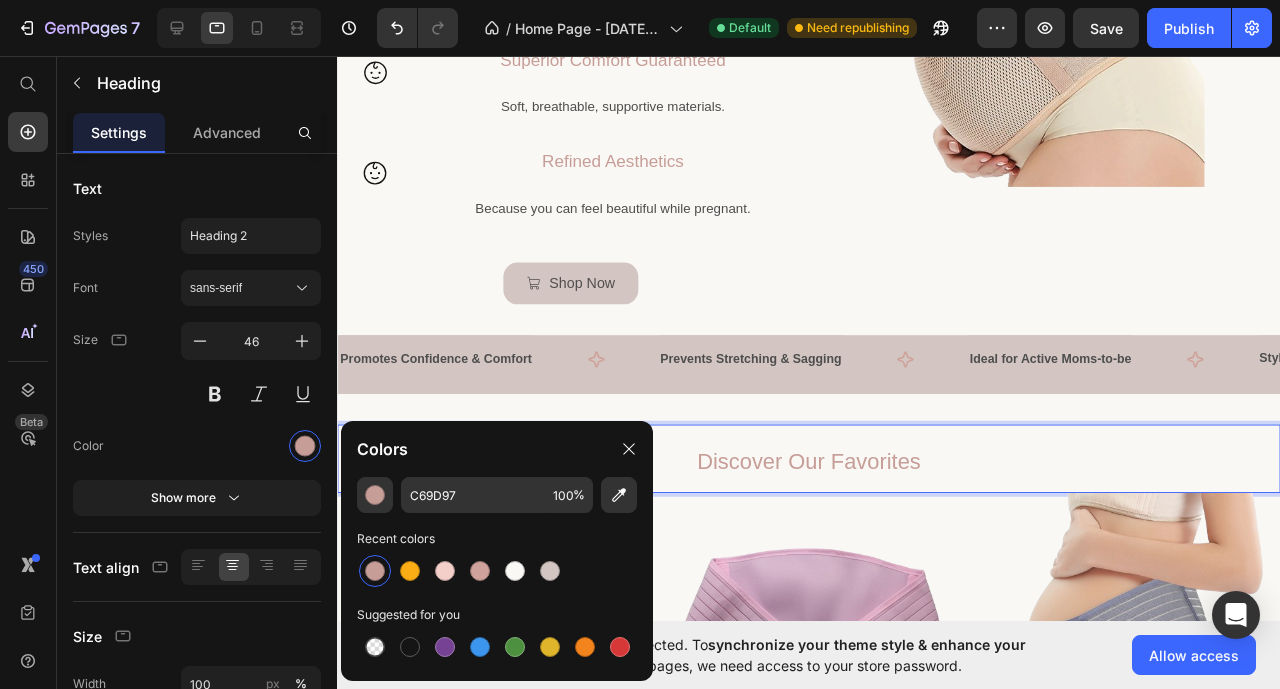 click on "Discover Our Favorites" at bounding box center [832, 482] 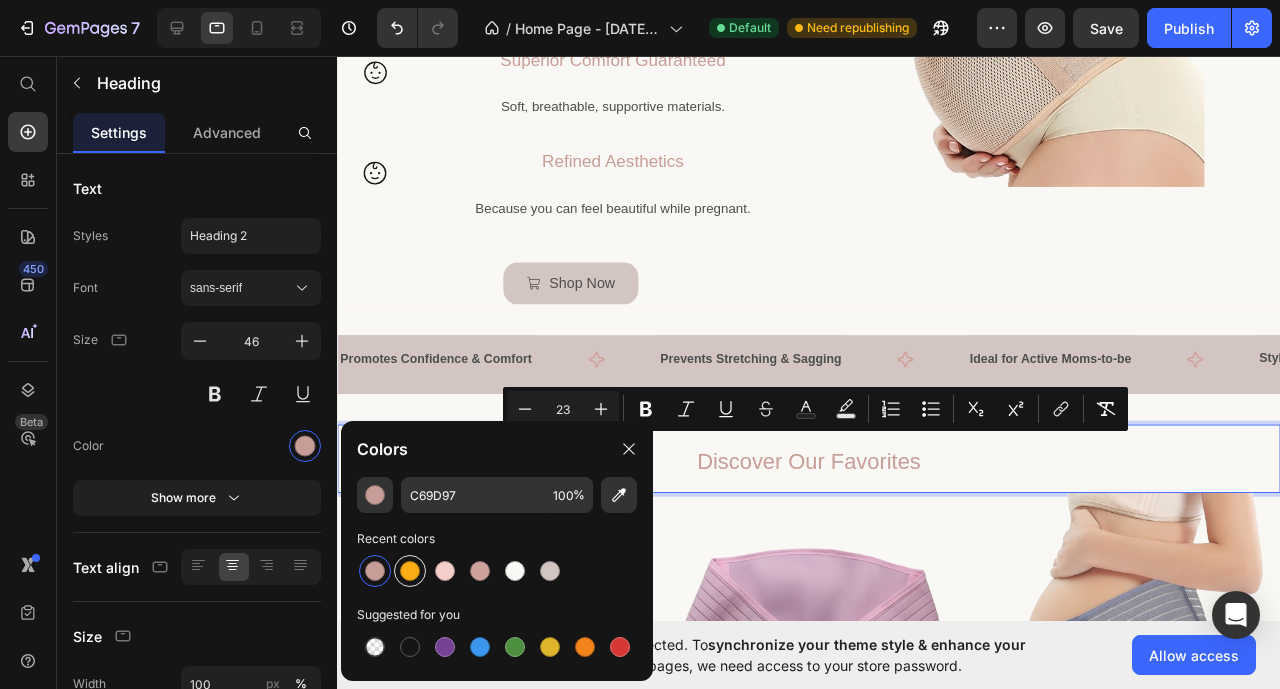 click at bounding box center (375, 571) 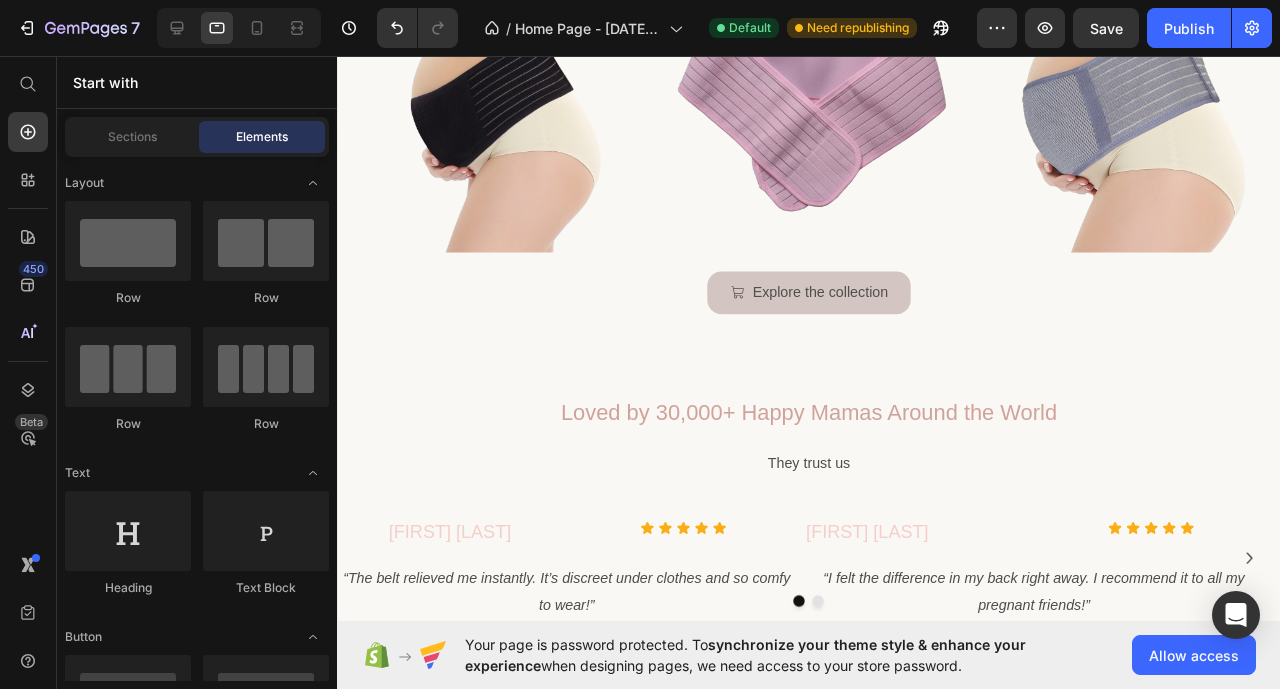 scroll, scrollTop: 1684, scrollLeft: 0, axis: vertical 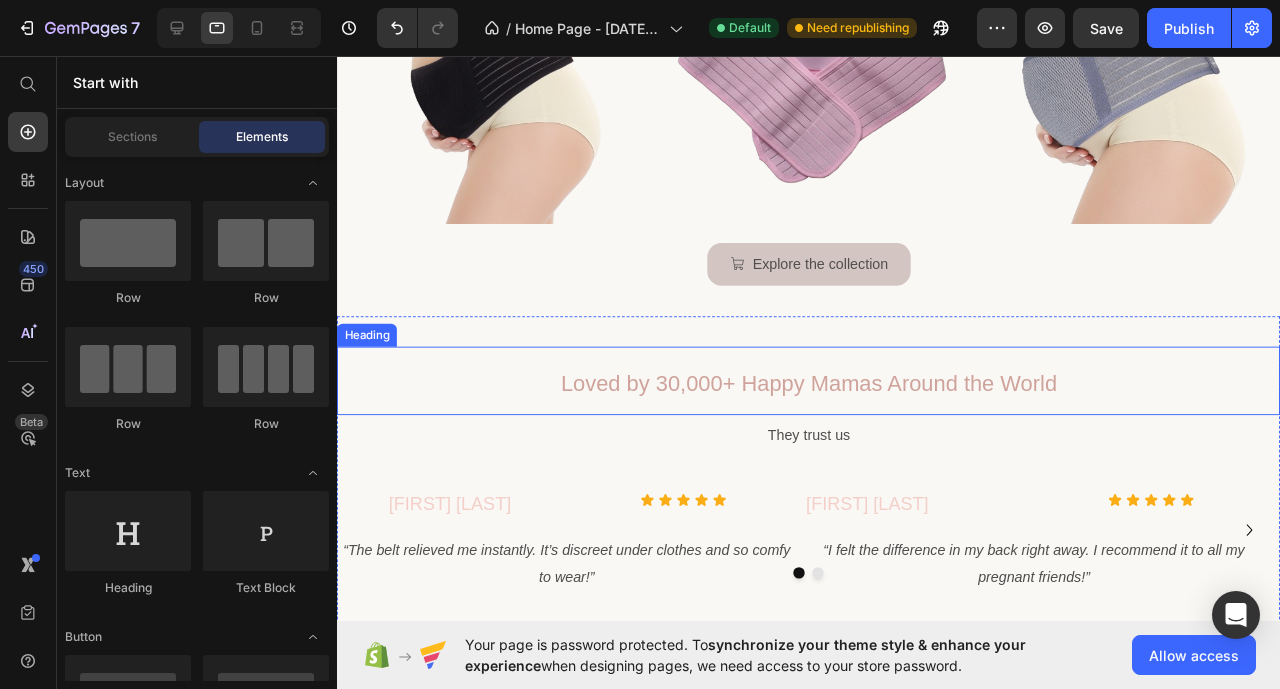 click on "Loved by 30,000+ Happy Mamas Around the World" at bounding box center [833, 400] 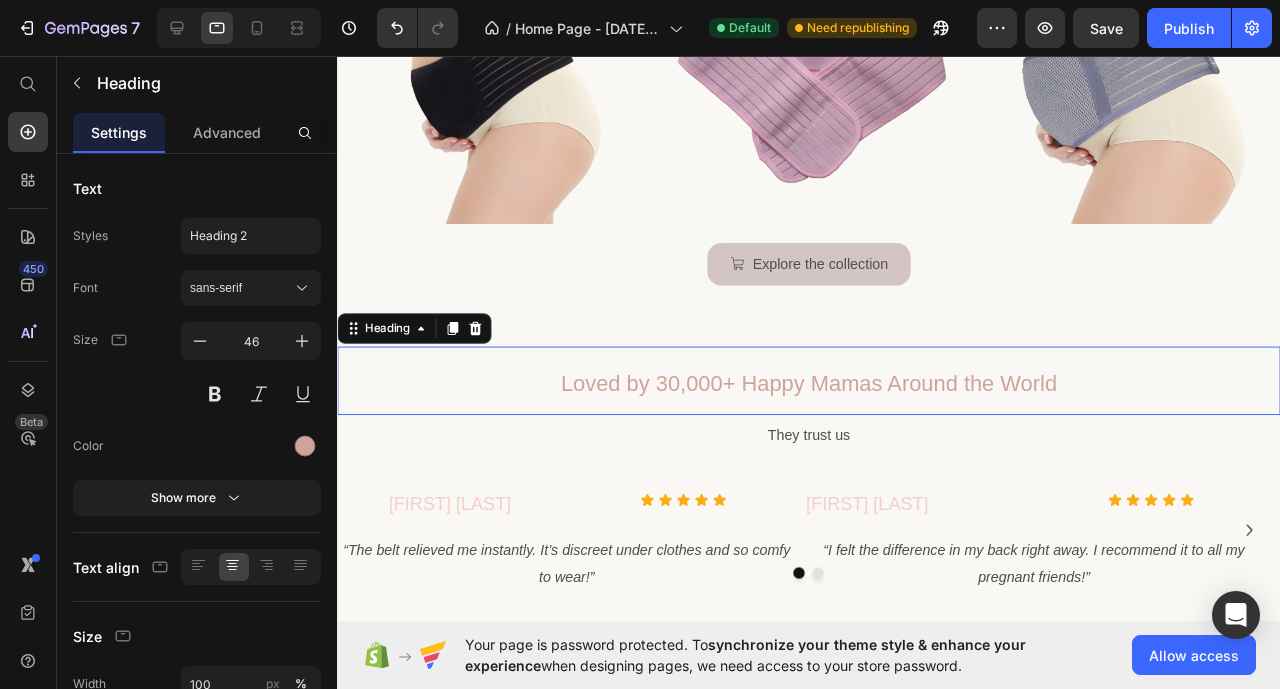 click on "Loved by 30,000+ Happy Mamas Around the World" at bounding box center (833, 400) 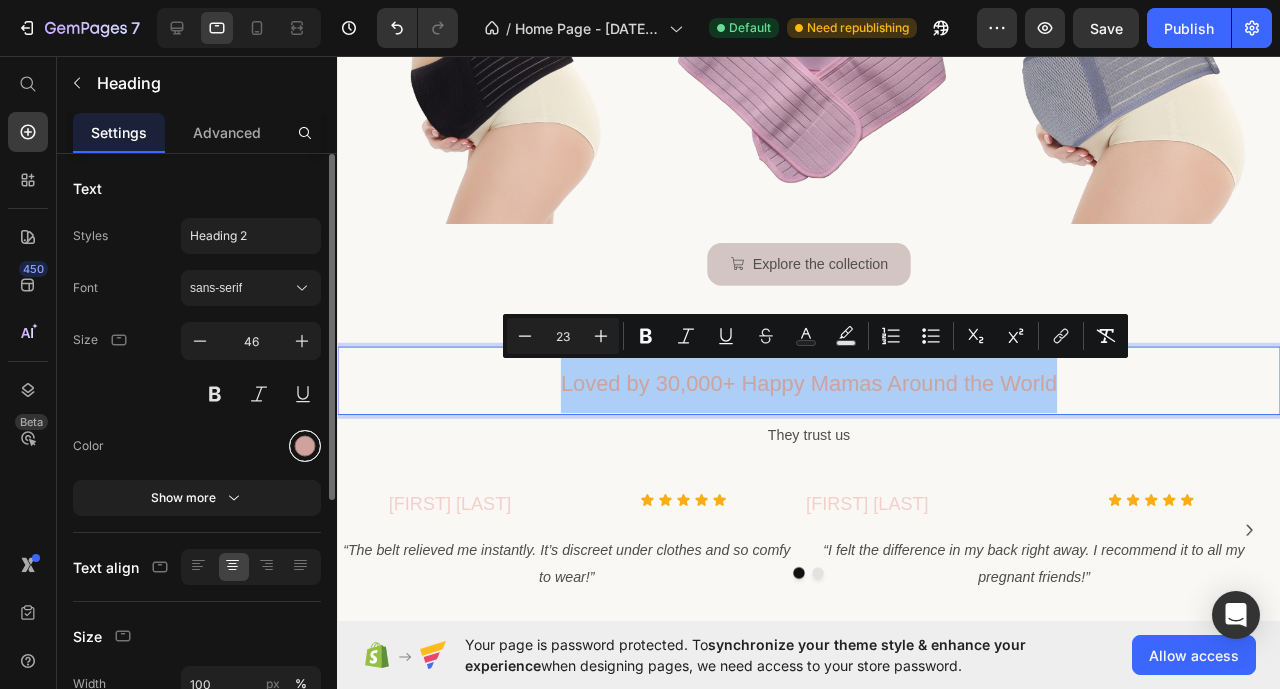 click at bounding box center (305, 446) 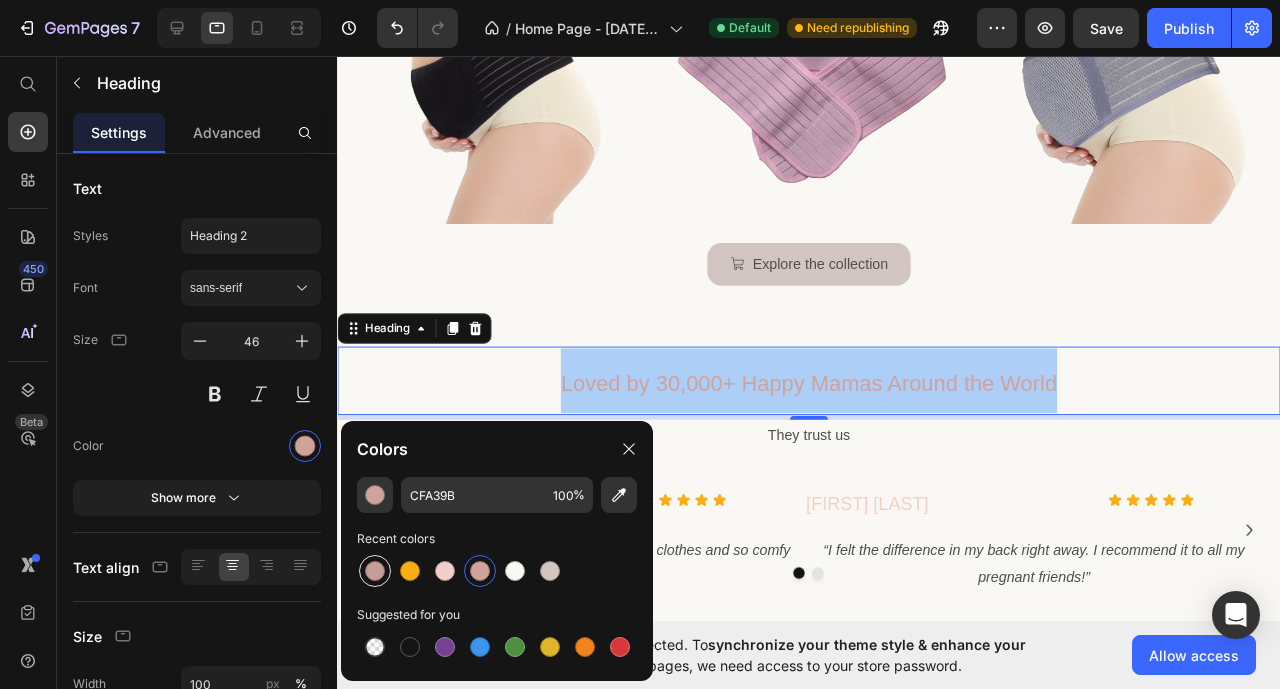 click at bounding box center (375, 571) 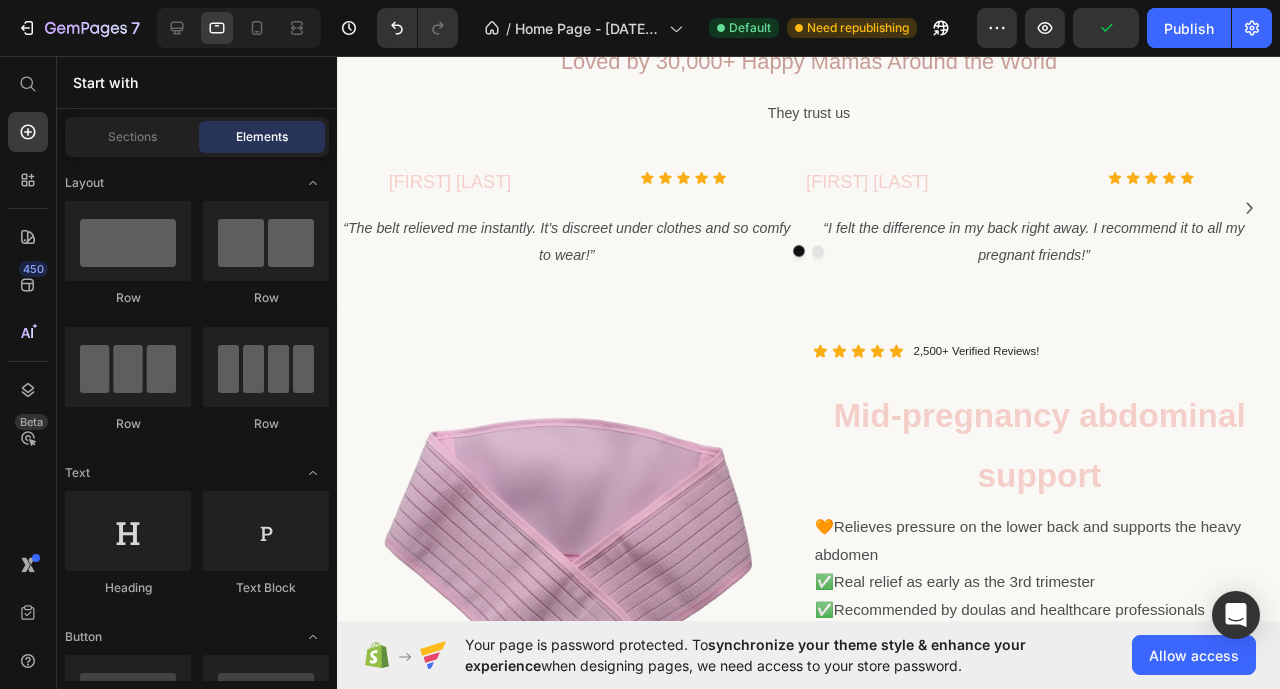 scroll, scrollTop: 2061, scrollLeft: 0, axis: vertical 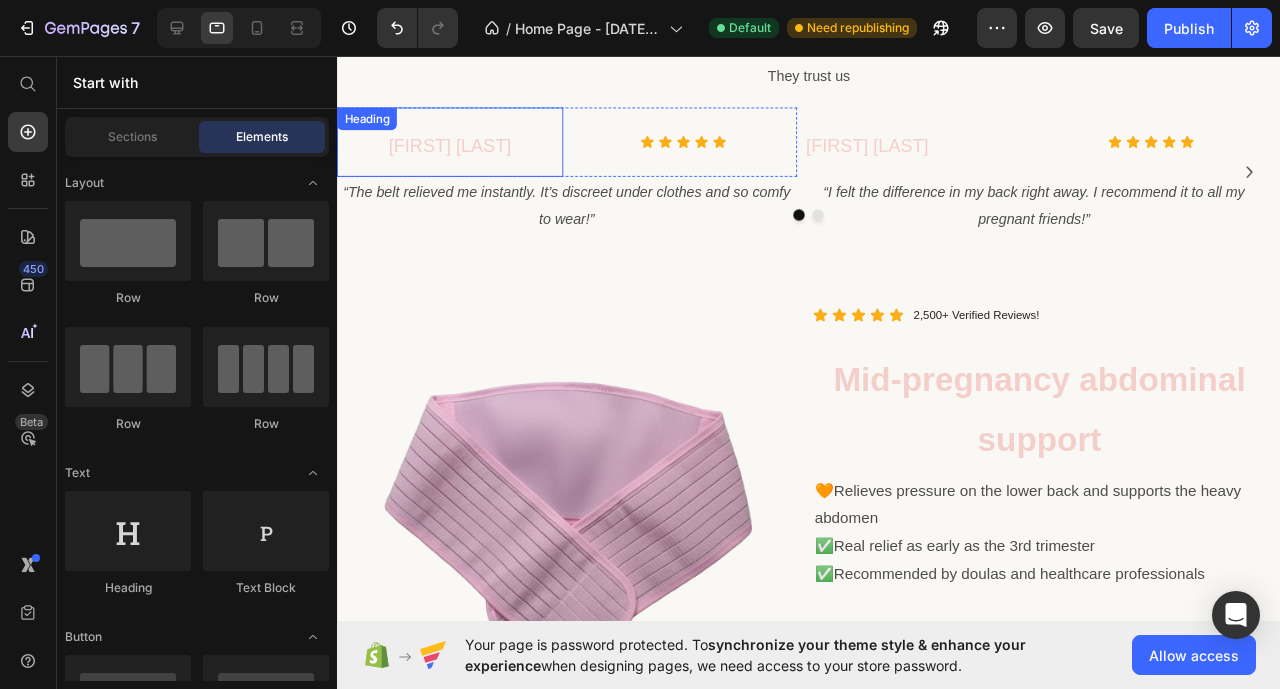 click on "[FIRST] [LAST]" at bounding box center (455, 149) 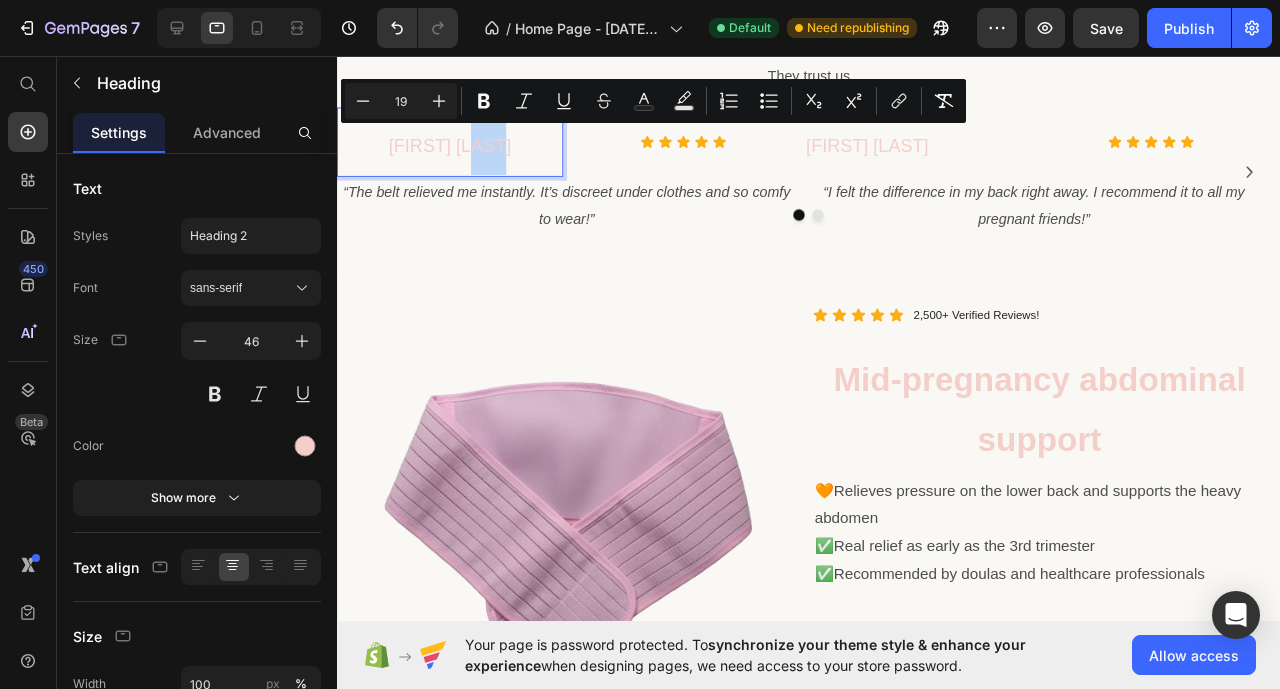 click on "[FIRST] [LAST]" at bounding box center (455, 149) 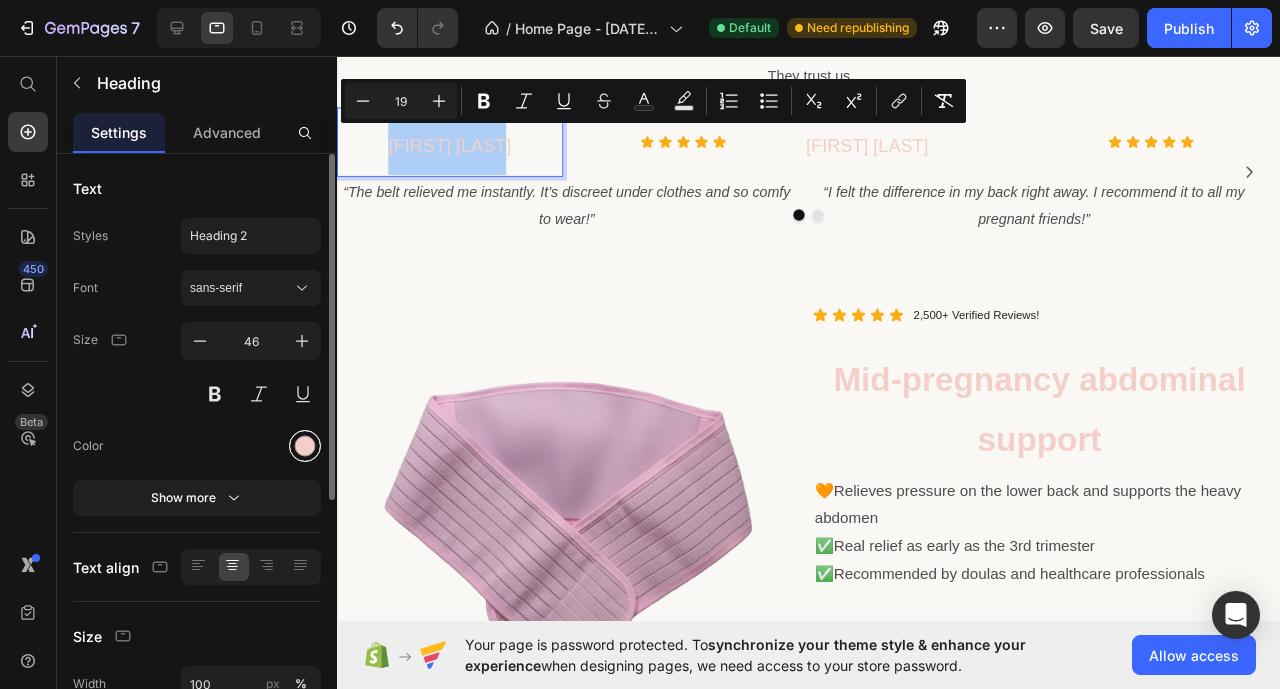 click at bounding box center [305, 446] 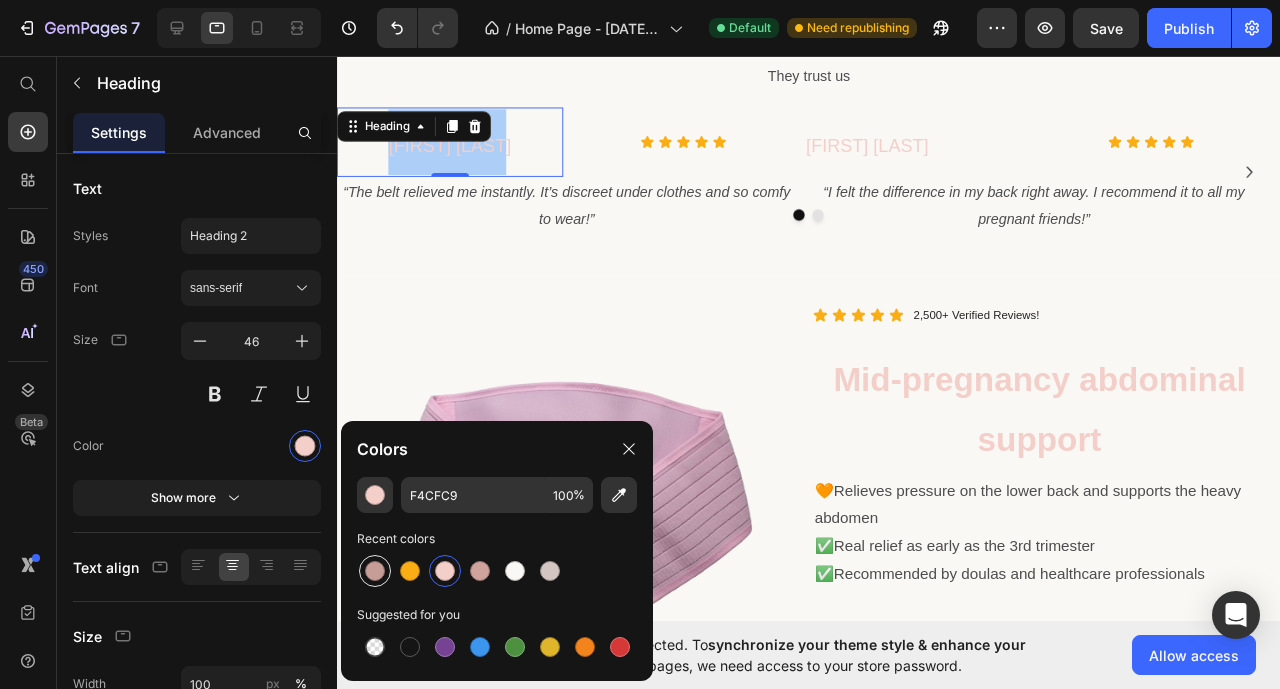 click at bounding box center [375, 571] 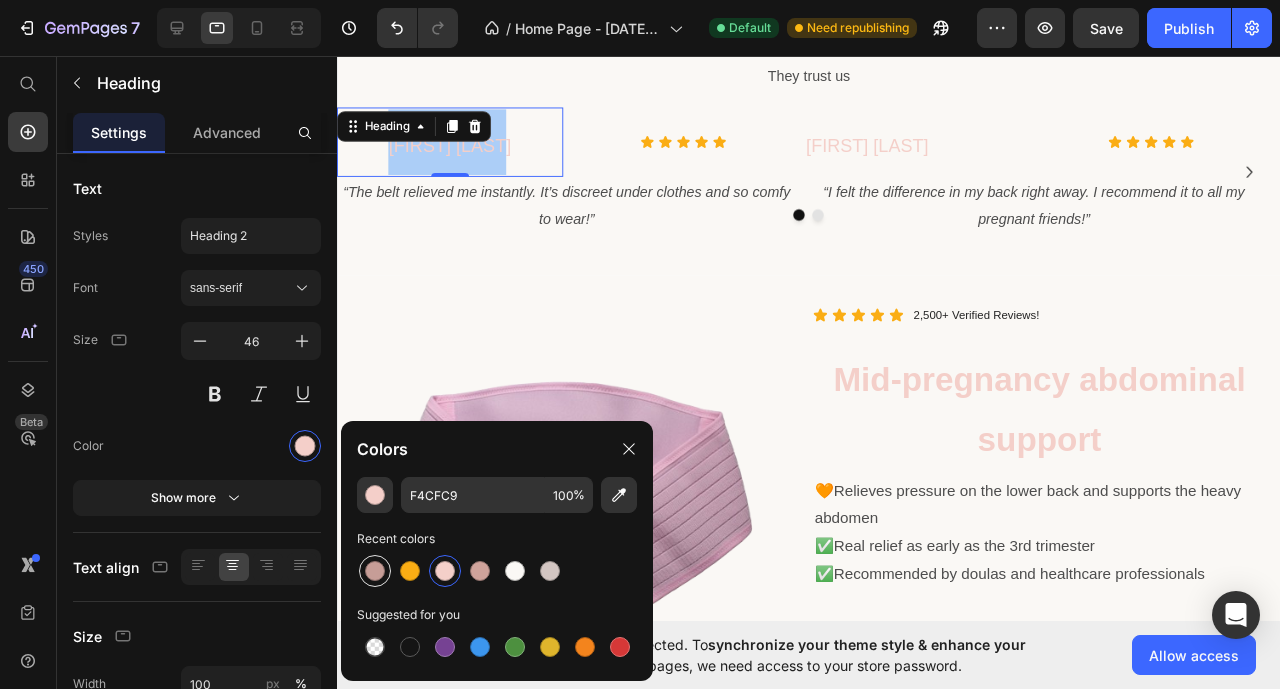 type on "C69D97" 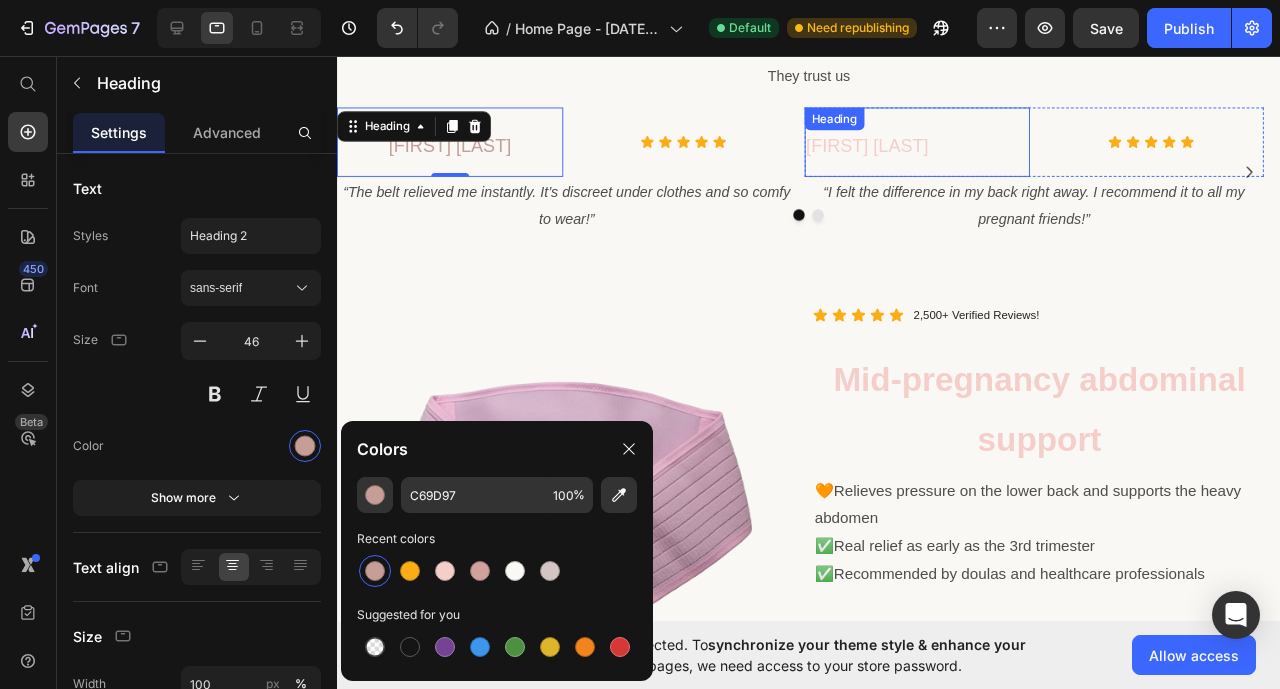 click on "[FIRST] [LAST]" at bounding box center (948, 145) 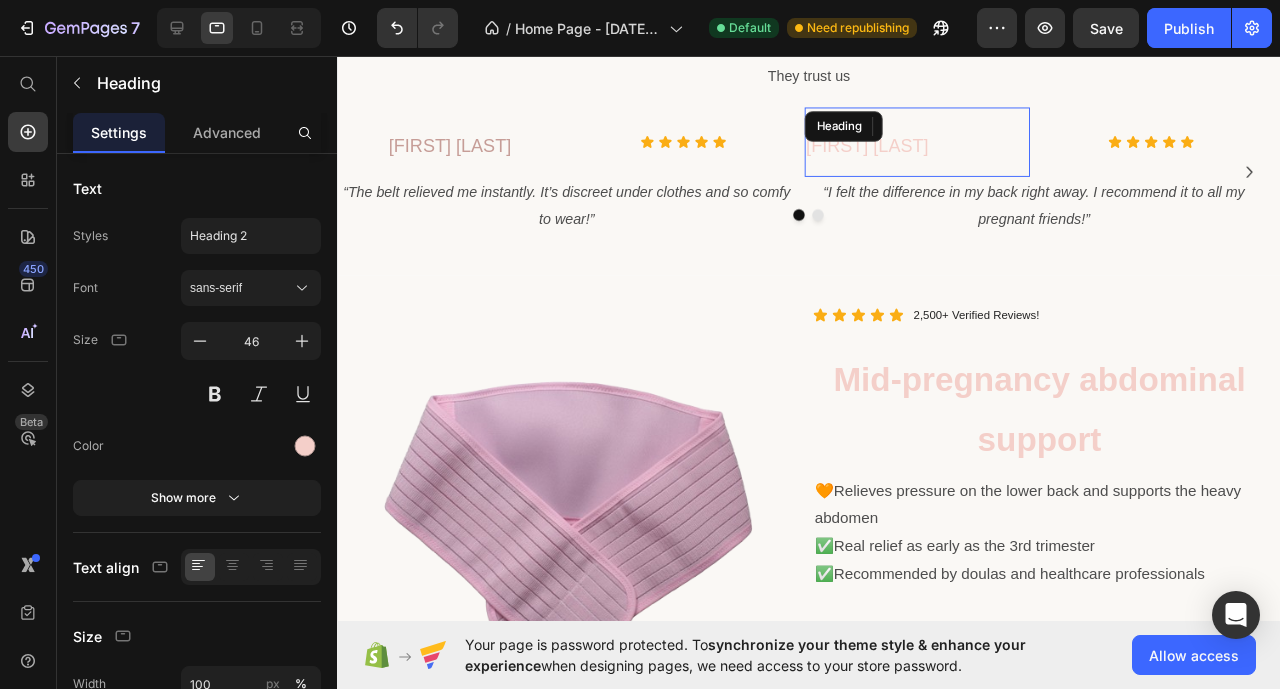 click on "[FIRST] [LAST]" at bounding box center (895, 149) 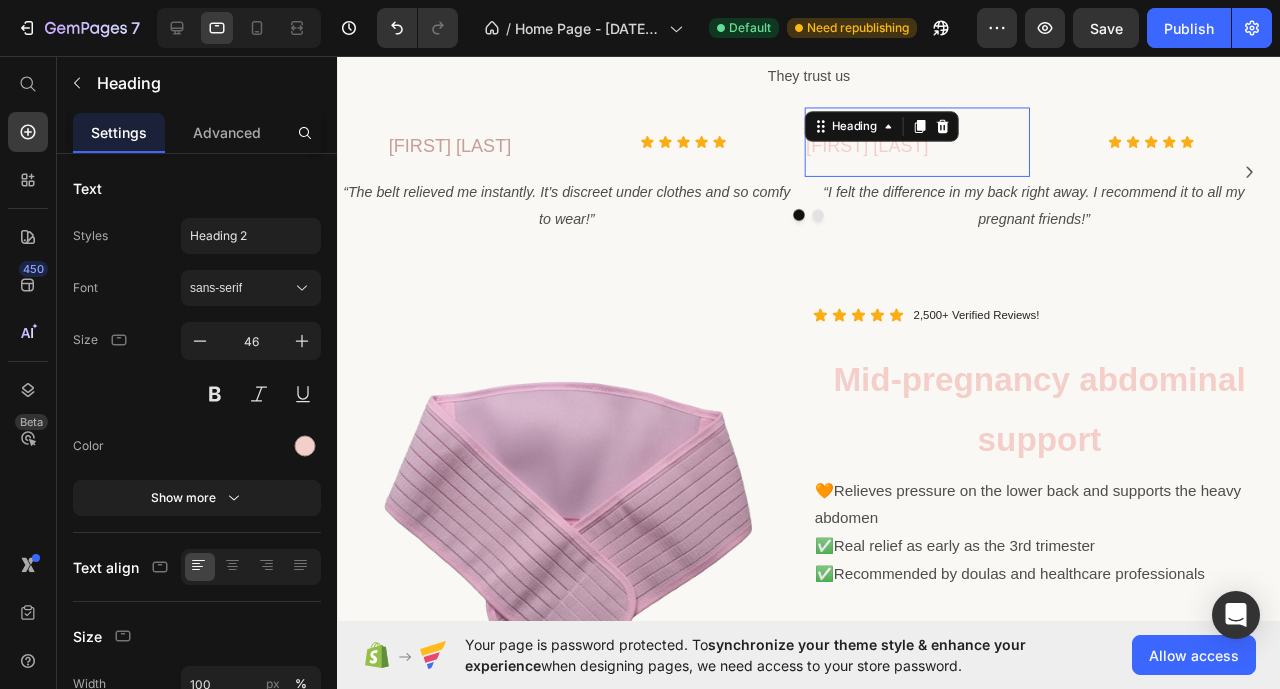 click on "[FIRST] [LAST]" at bounding box center [895, 149] 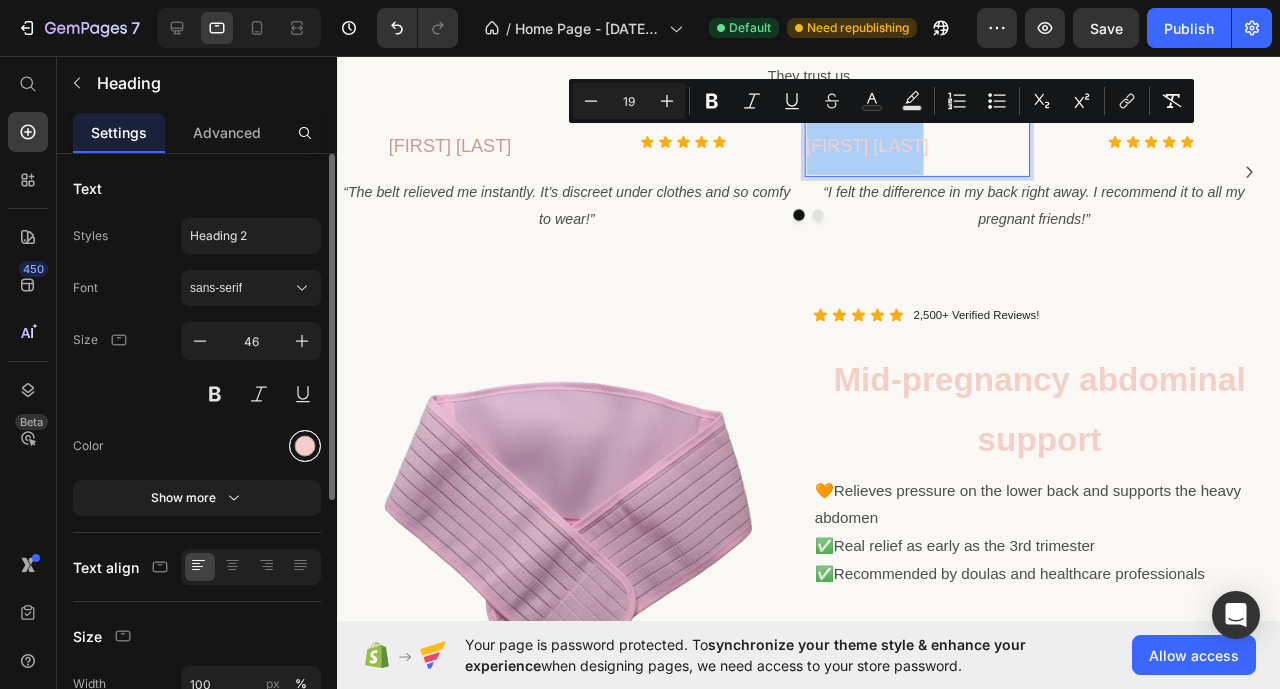 click at bounding box center [305, 446] 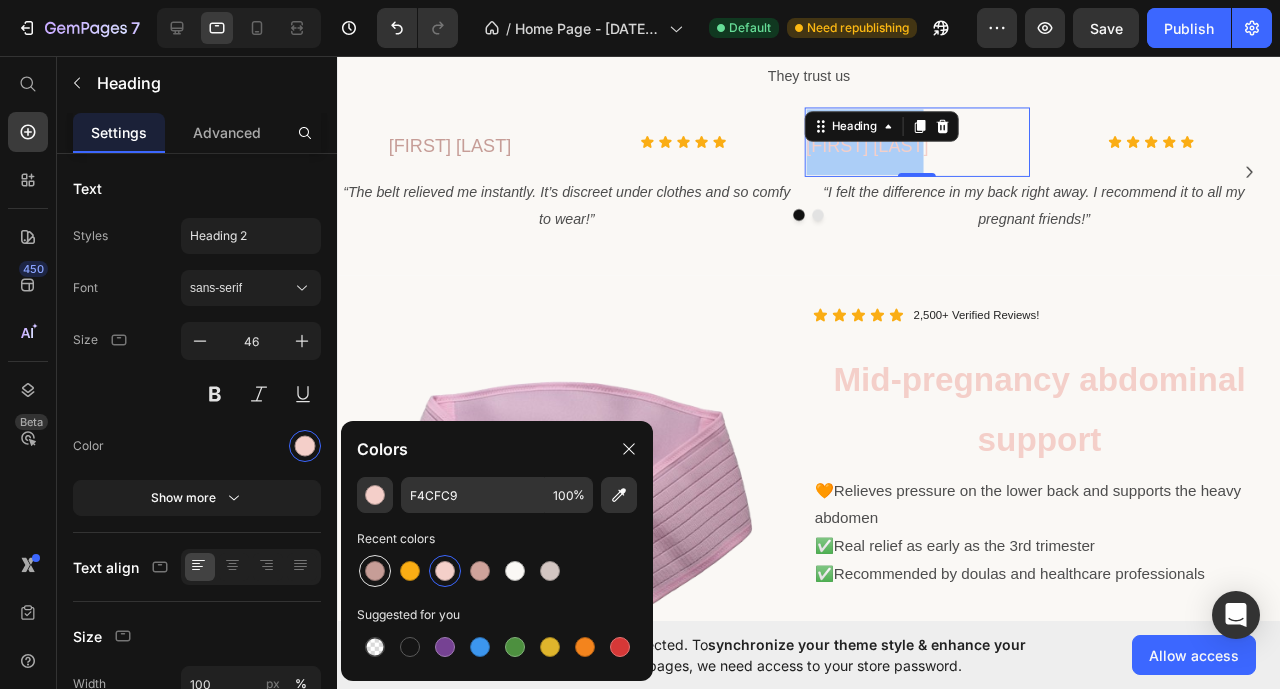 click at bounding box center [375, 571] 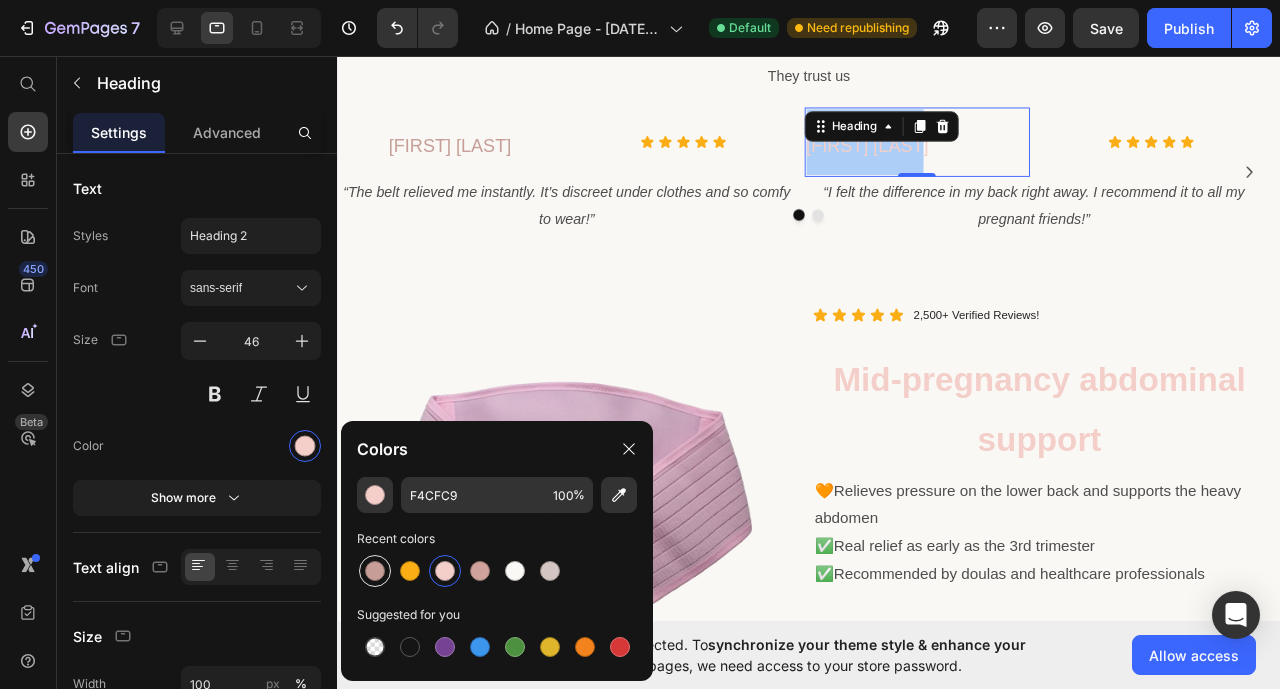 type on "C69D97" 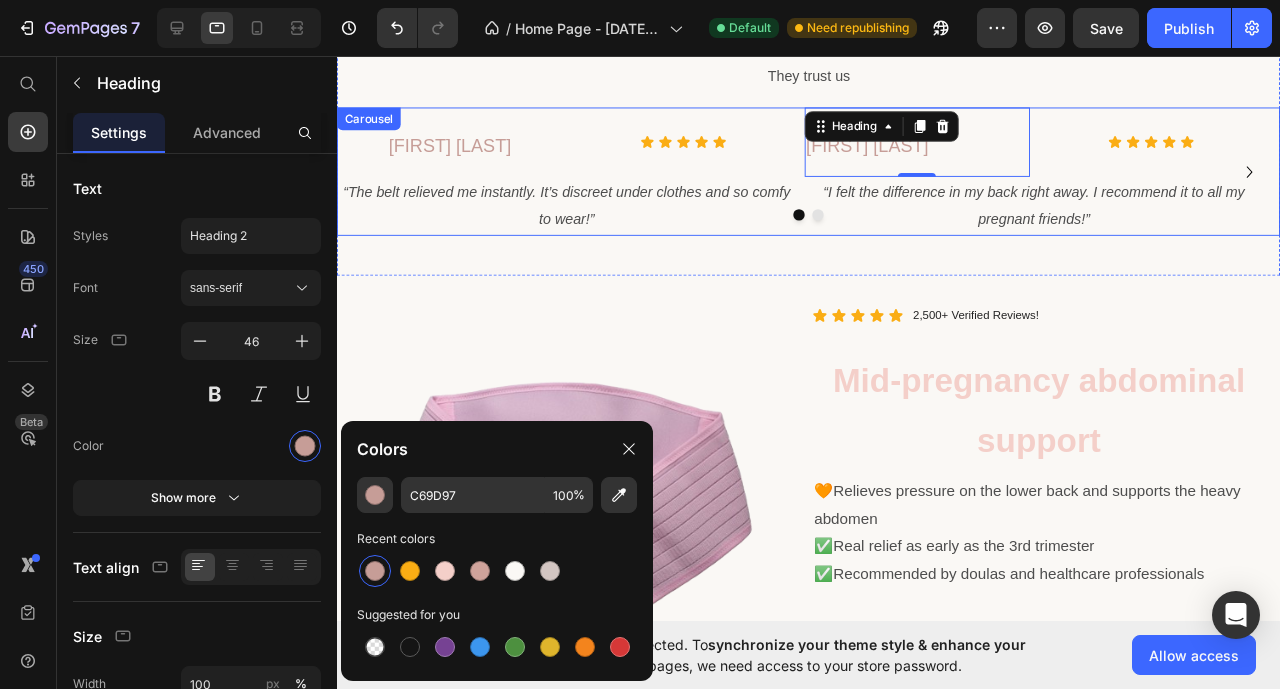 click 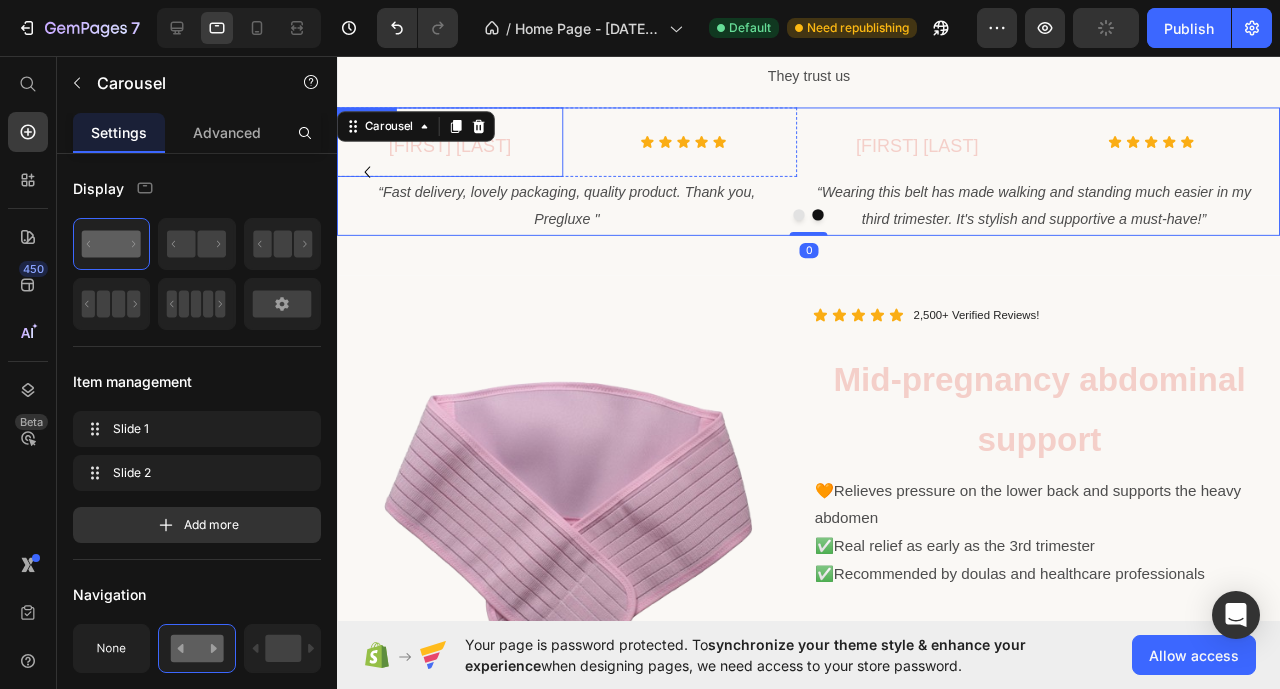 click on "[FIRST] [LAST]" at bounding box center (455, 149) 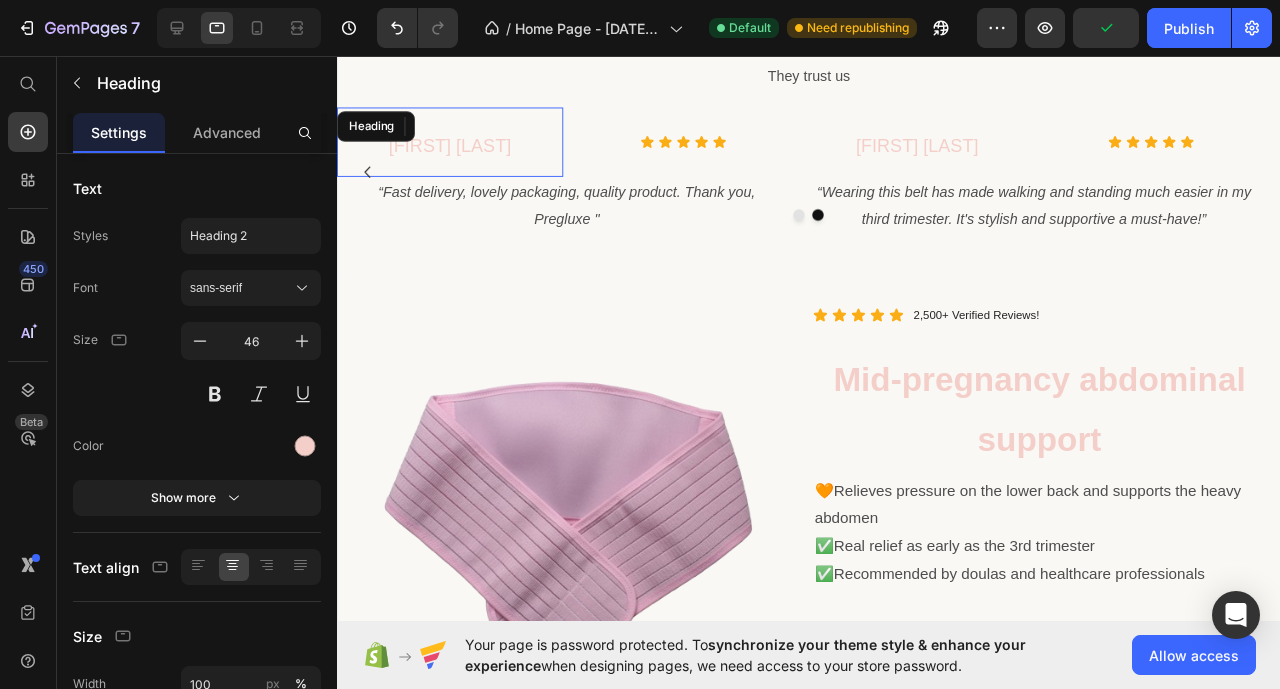 click on "[FIRST] [LAST]" at bounding box center (455, 149) 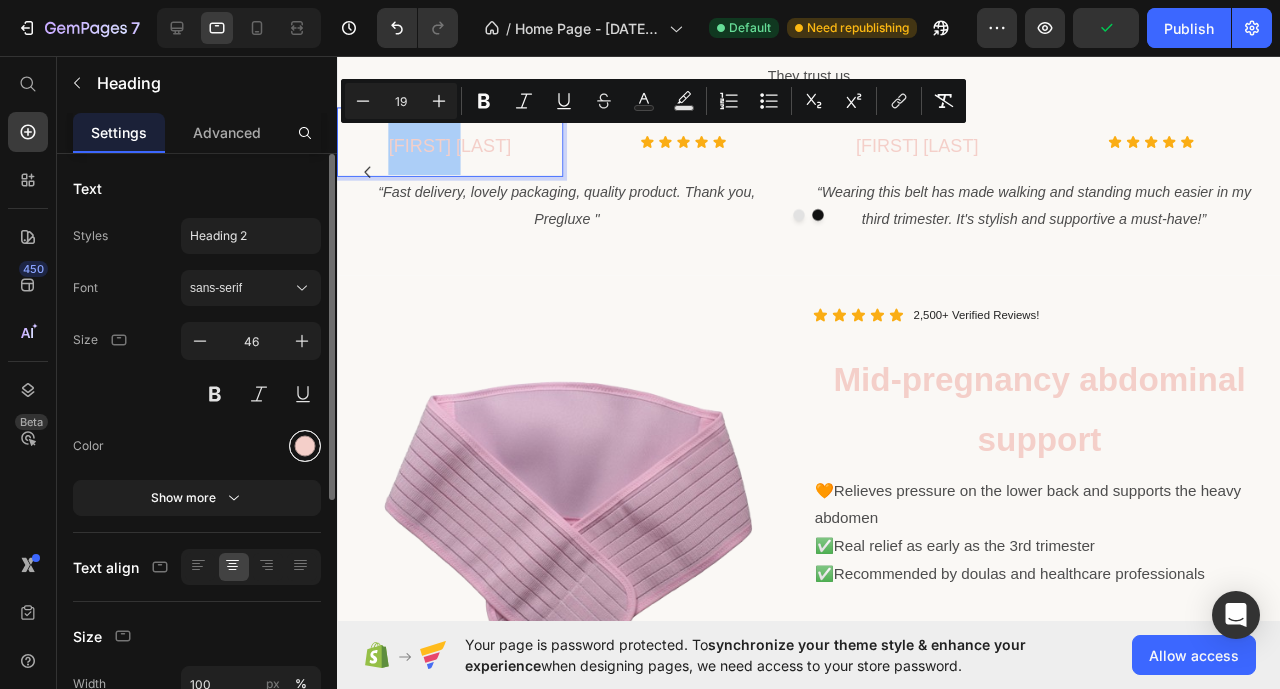 click at bounding box center (305, 446) 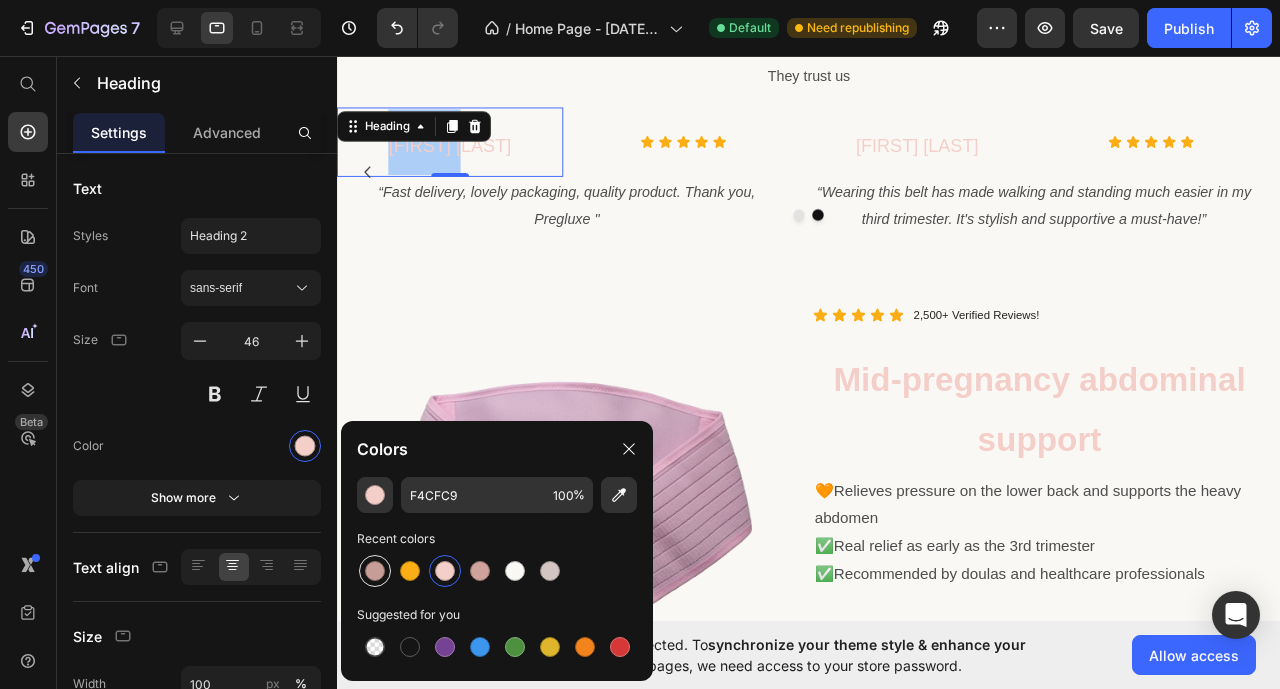 click at bounding box center [375, 571] 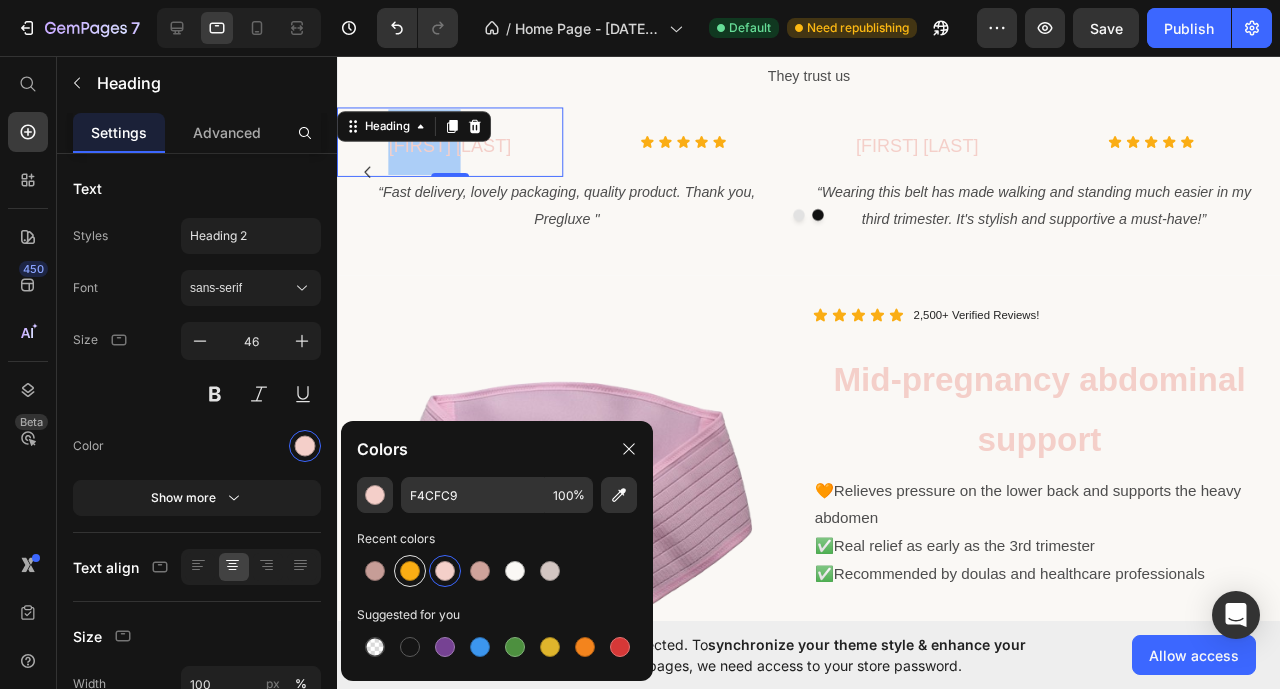 type on "C69D97" 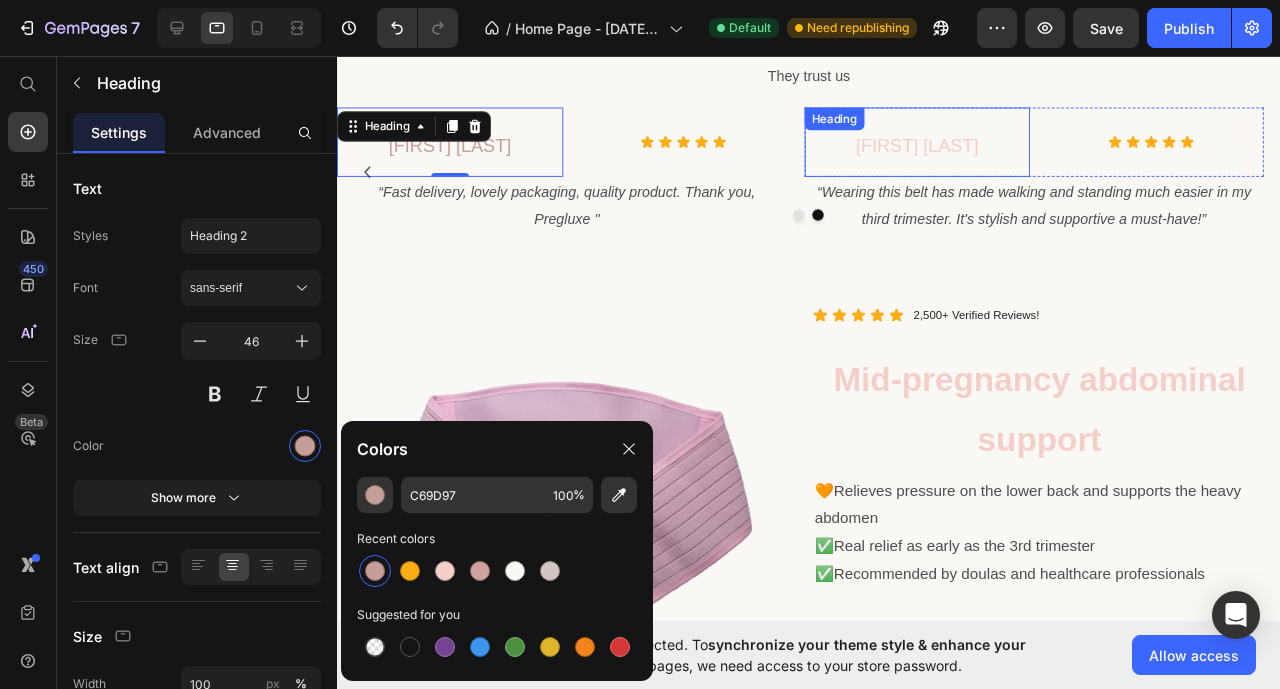 click on "[FIRST] [LAST]" at bounding box center (947, 149) 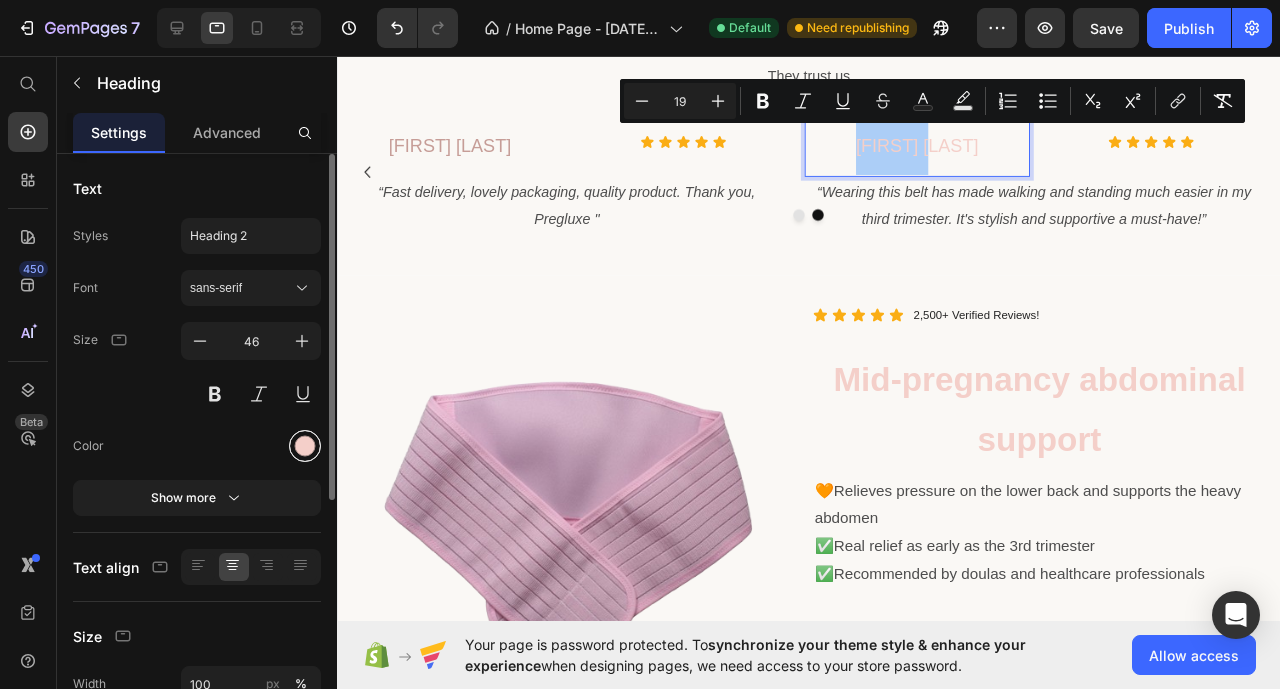click at bounding box center (305, 446) 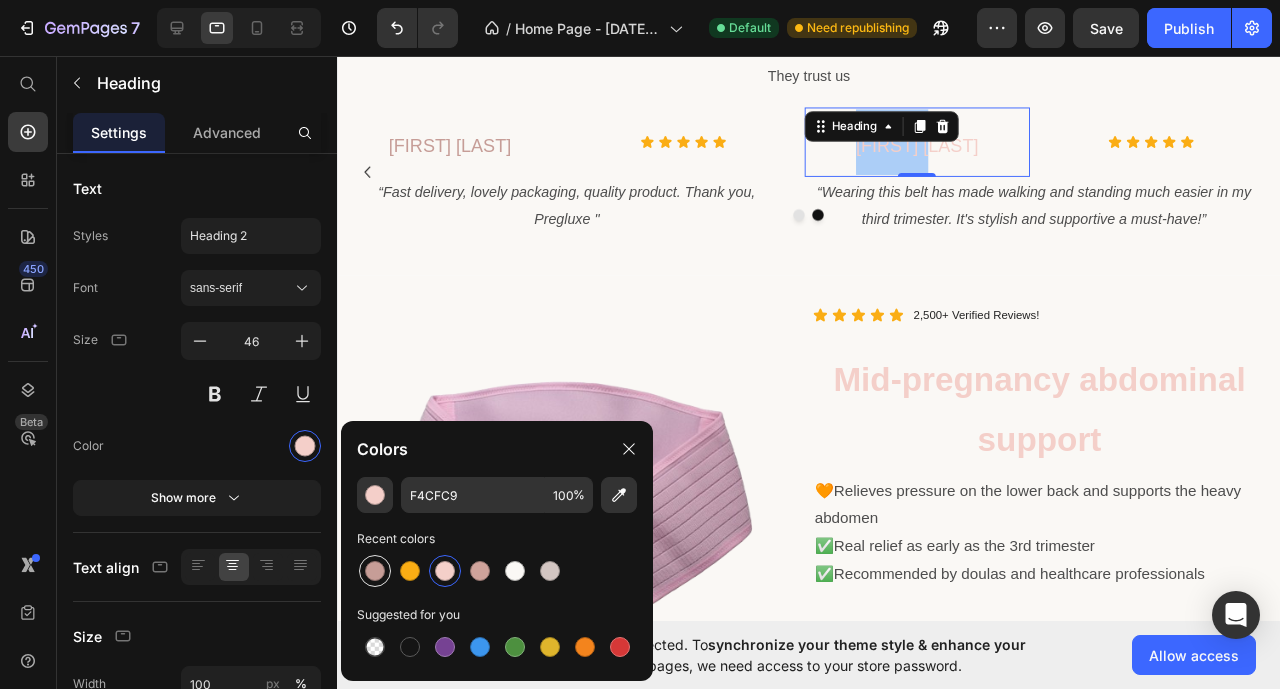 click at bounding box center [375, 571] 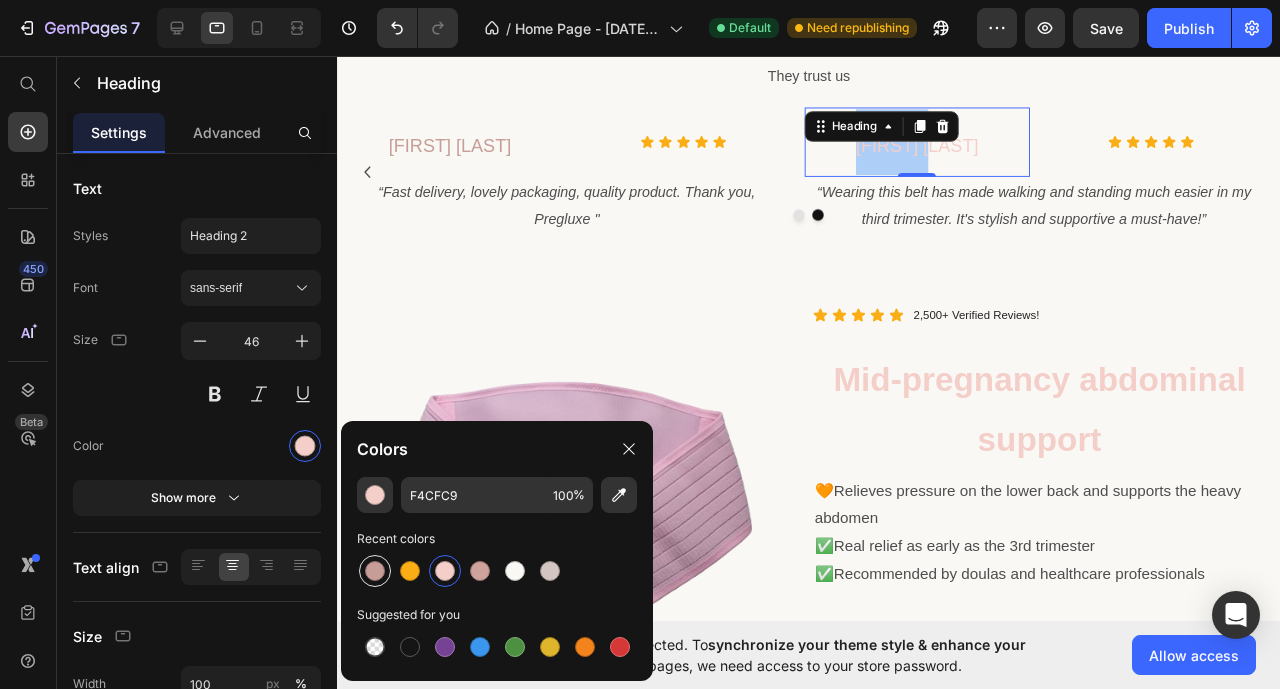 type on "C69D97" 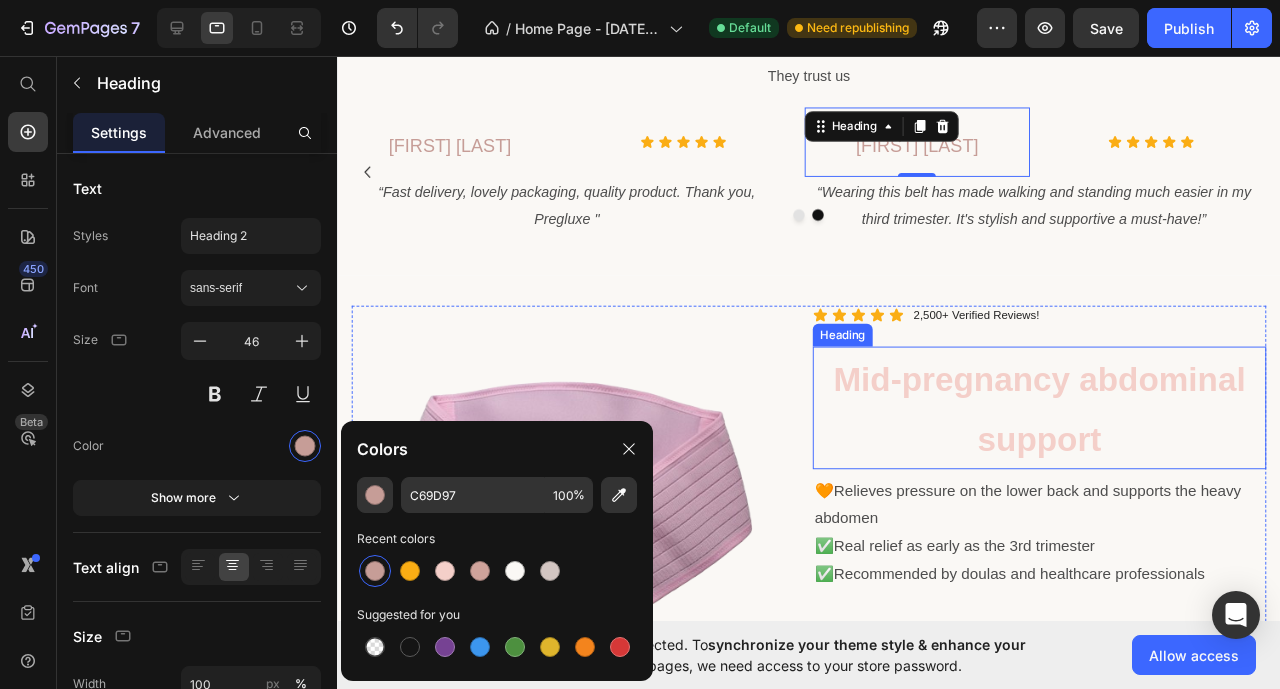 click on "Mid-pregnancy abdominal support" at bounding box center [1076, 427] 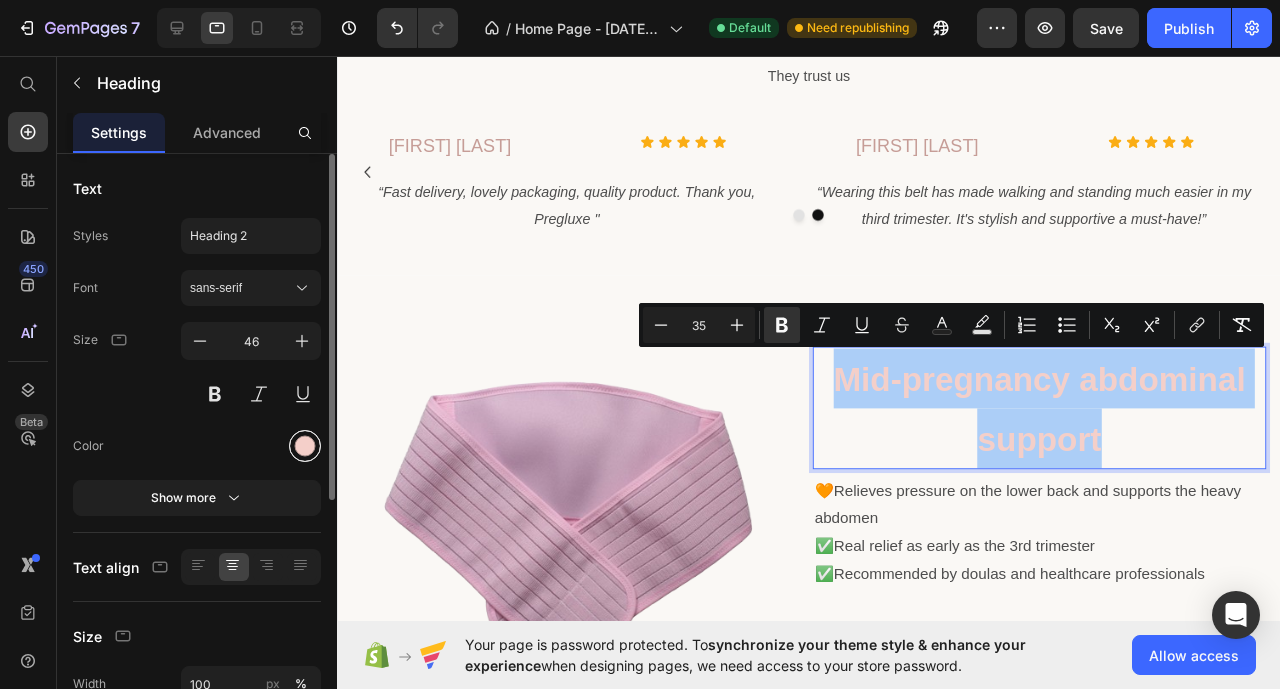 click at bounding box center (305, 446) 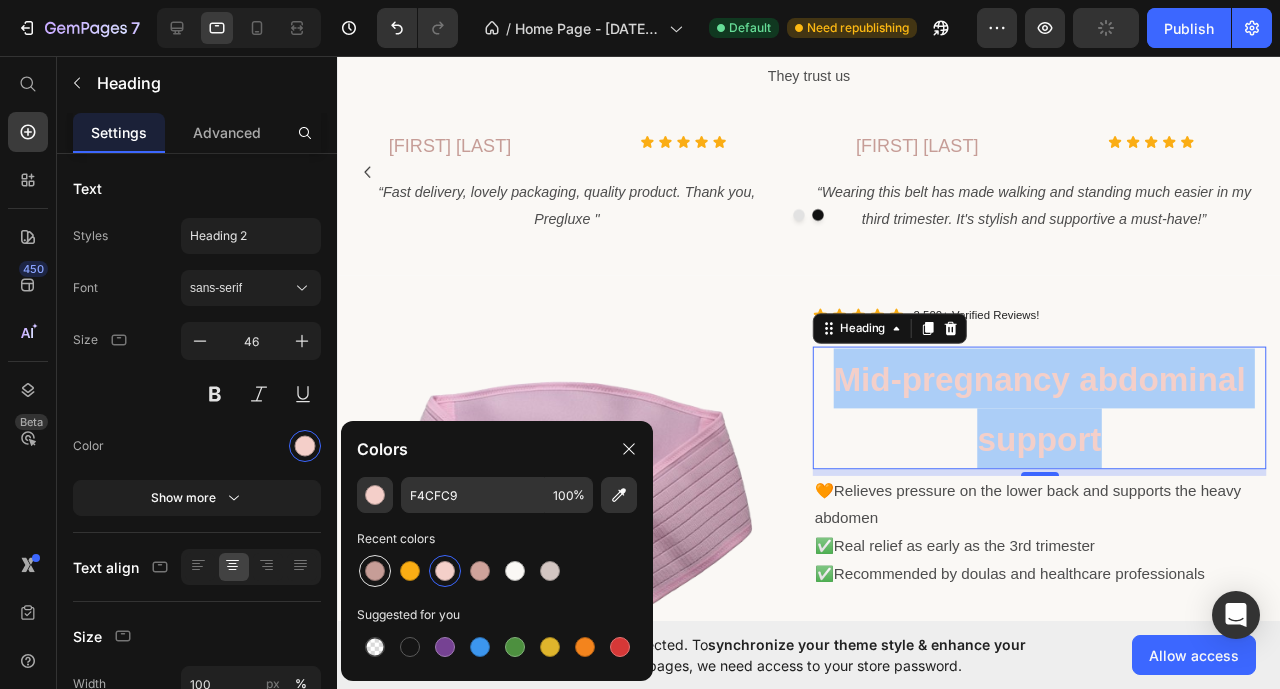 click at bounding box center (375, 571) 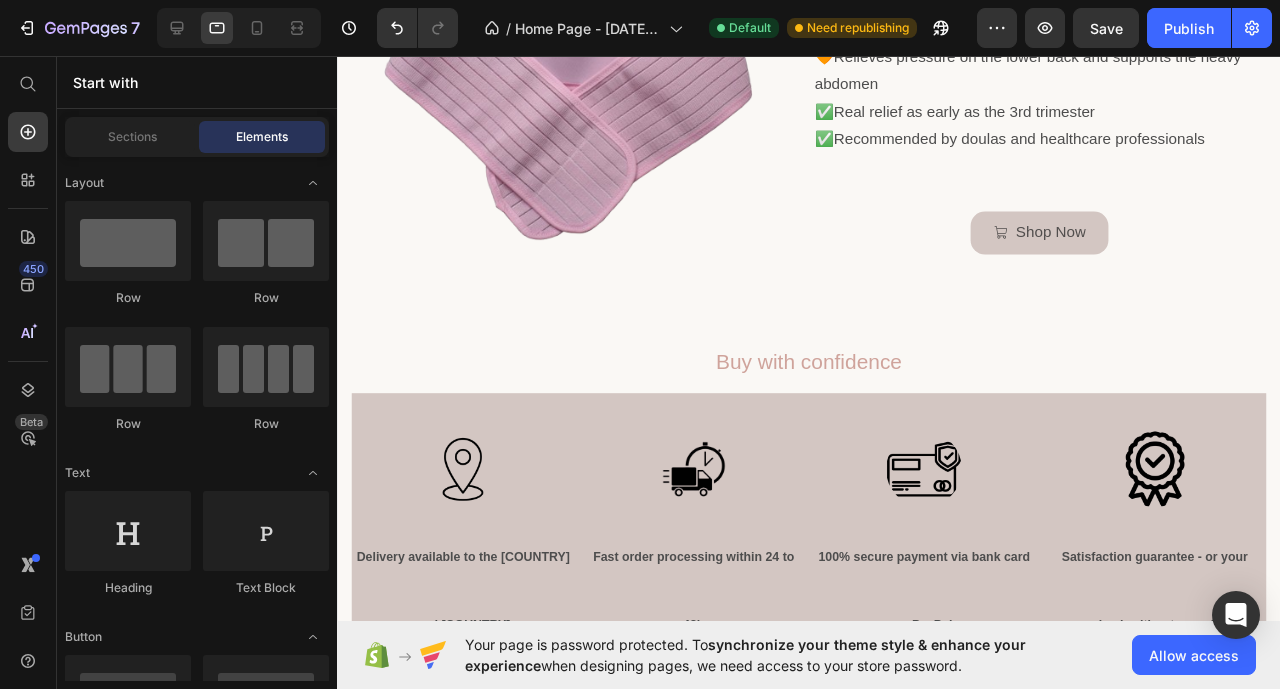 scroll, scrollTop: 2572, scrollLeft: 0, axis: vertical 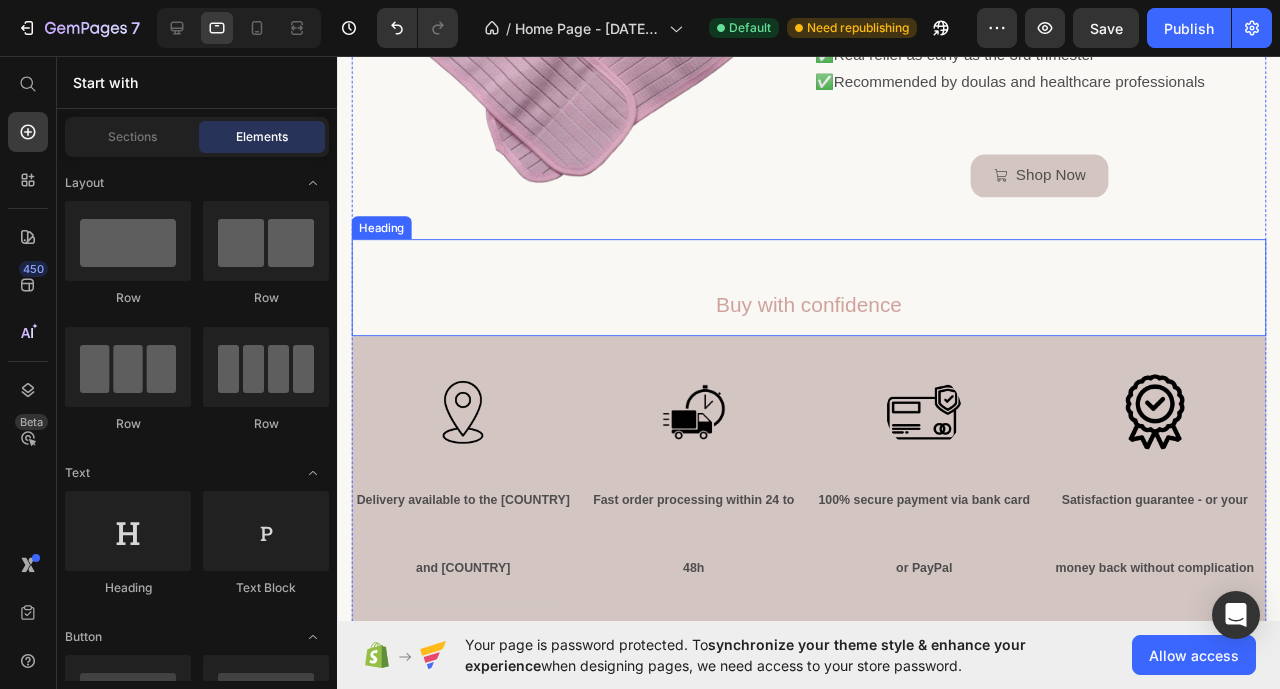 click on "Buy with confidence" at bounding box center [833, 317] 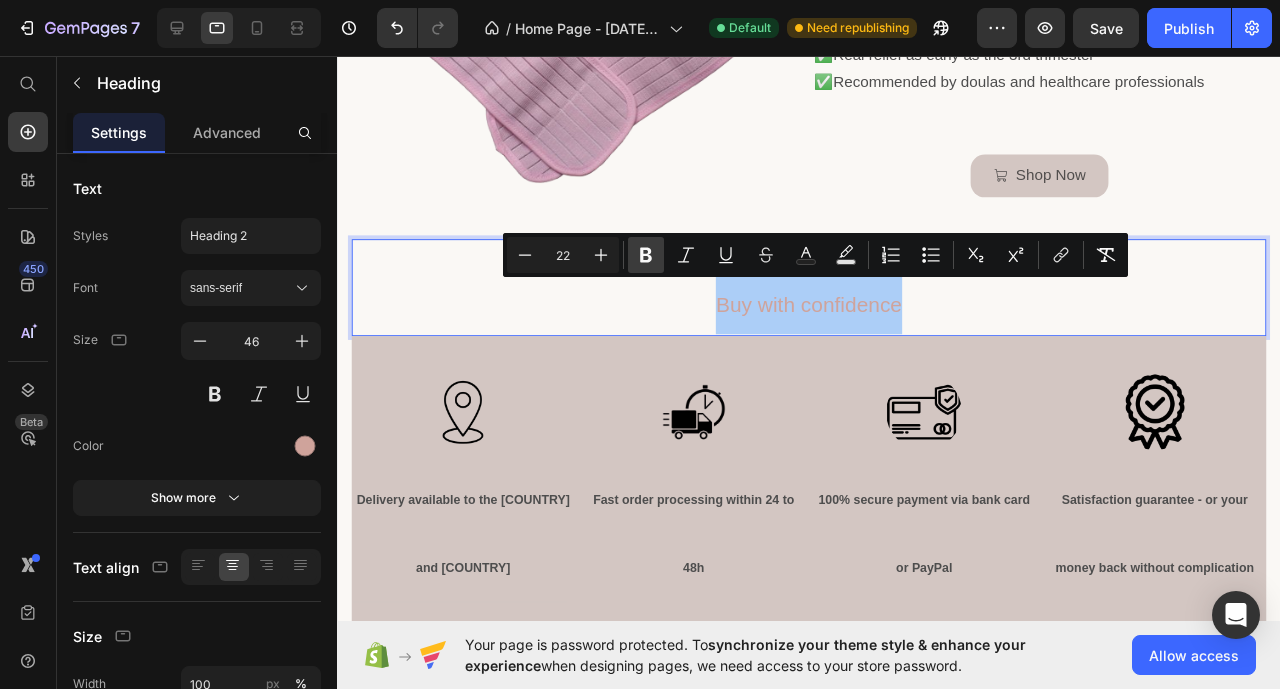 click on "Bold" at bounding box center (646, 255) 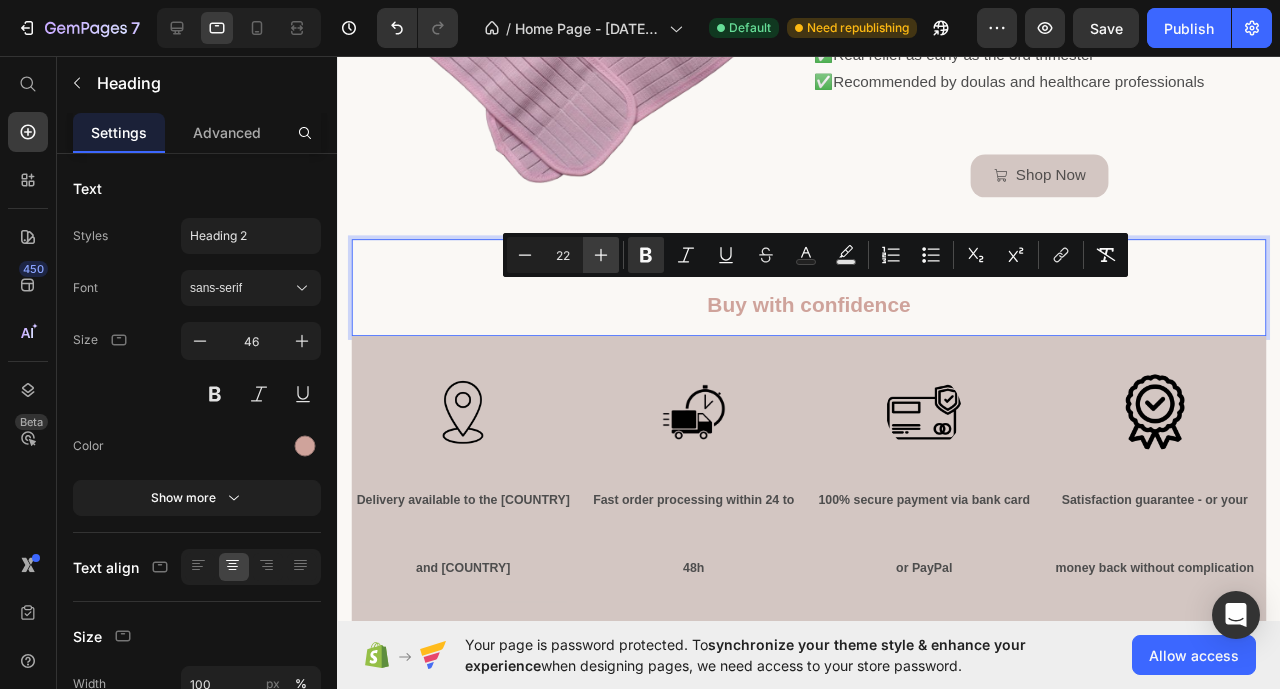 click 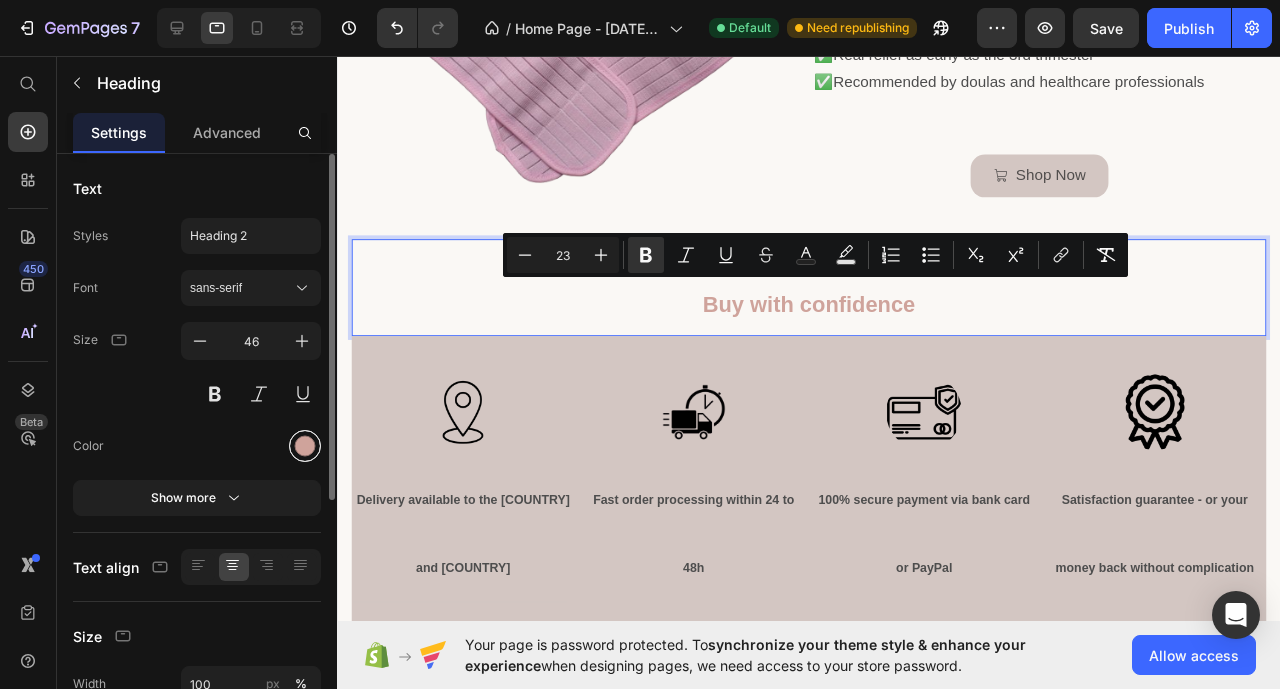 click at bounding box center (305, 446) 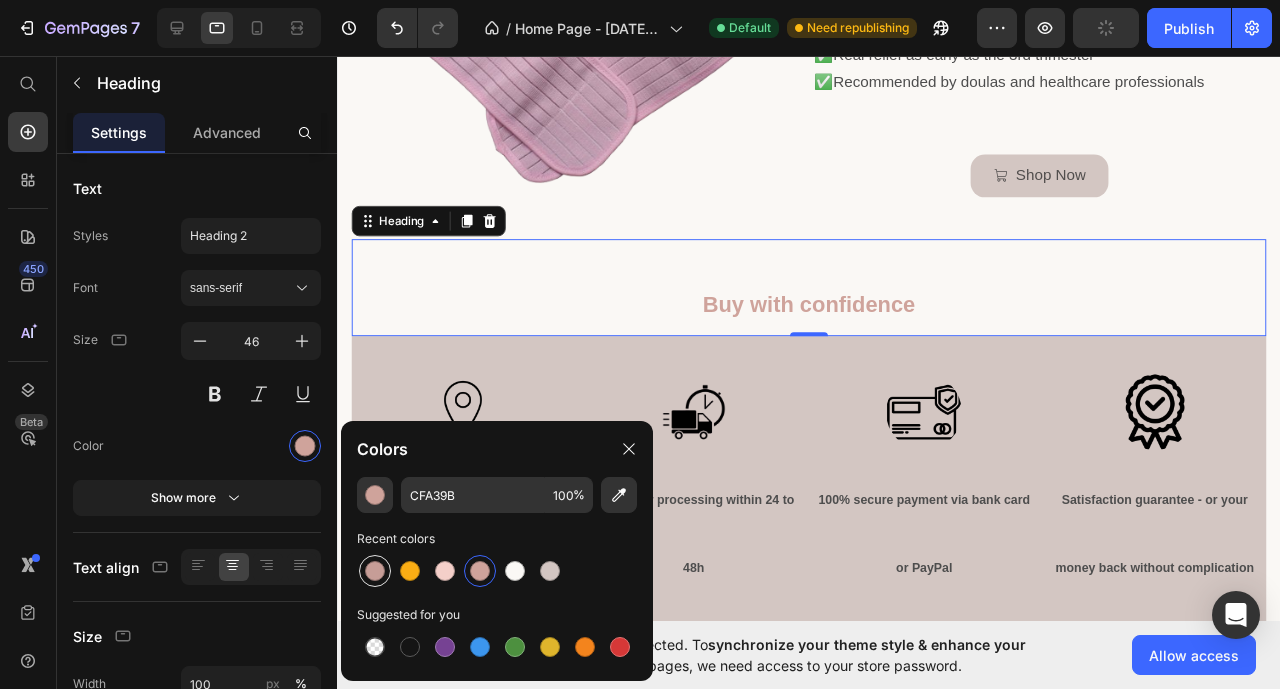 click at bounding box center [375, 571] 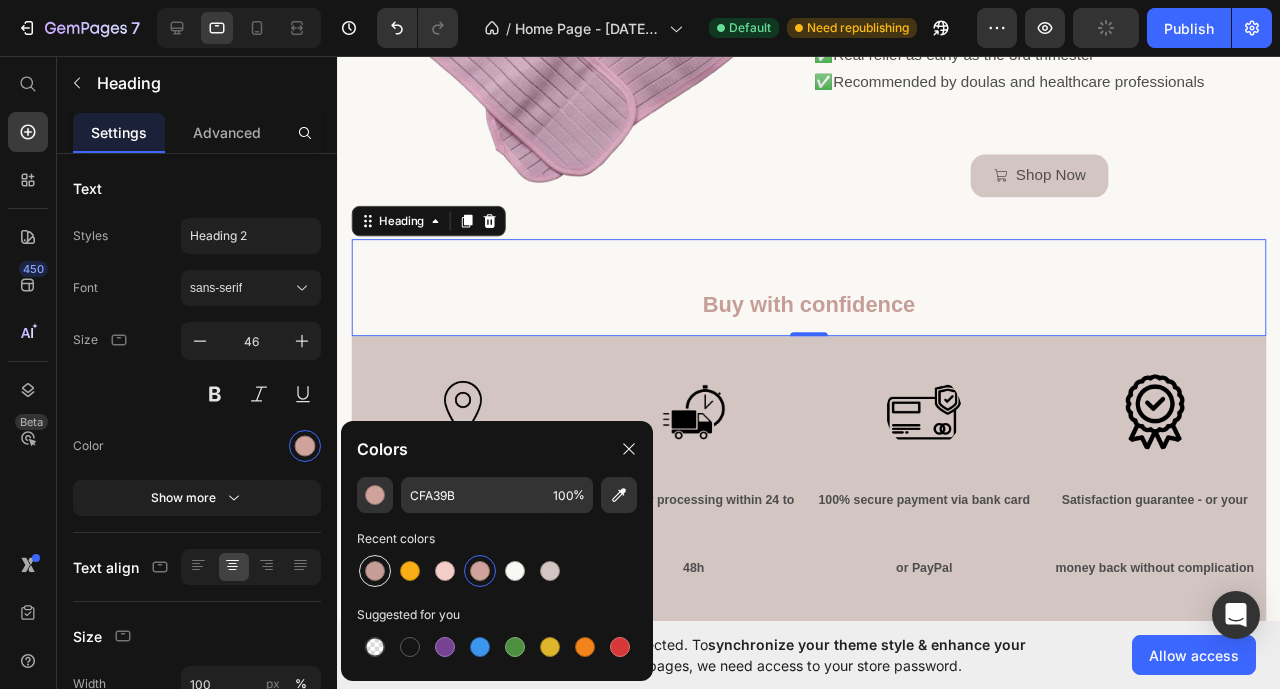 type on "C69D97" 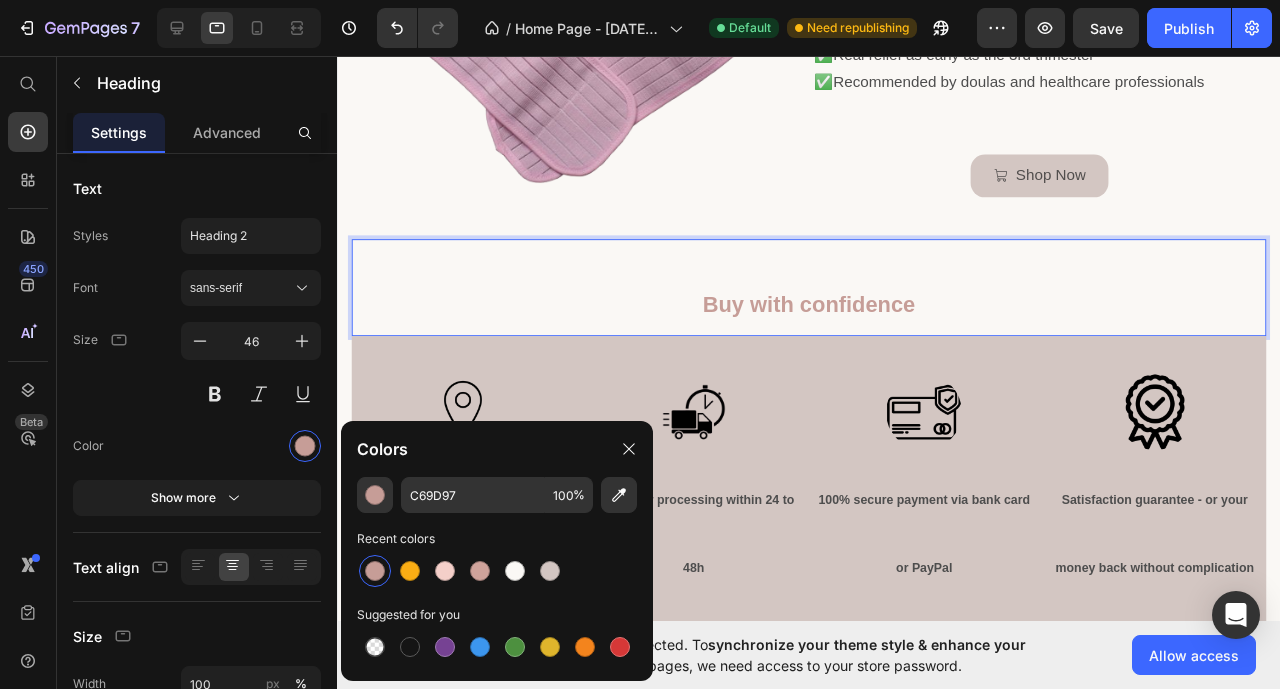 click on "Buy with confidence" at bounding box center (833, 317) 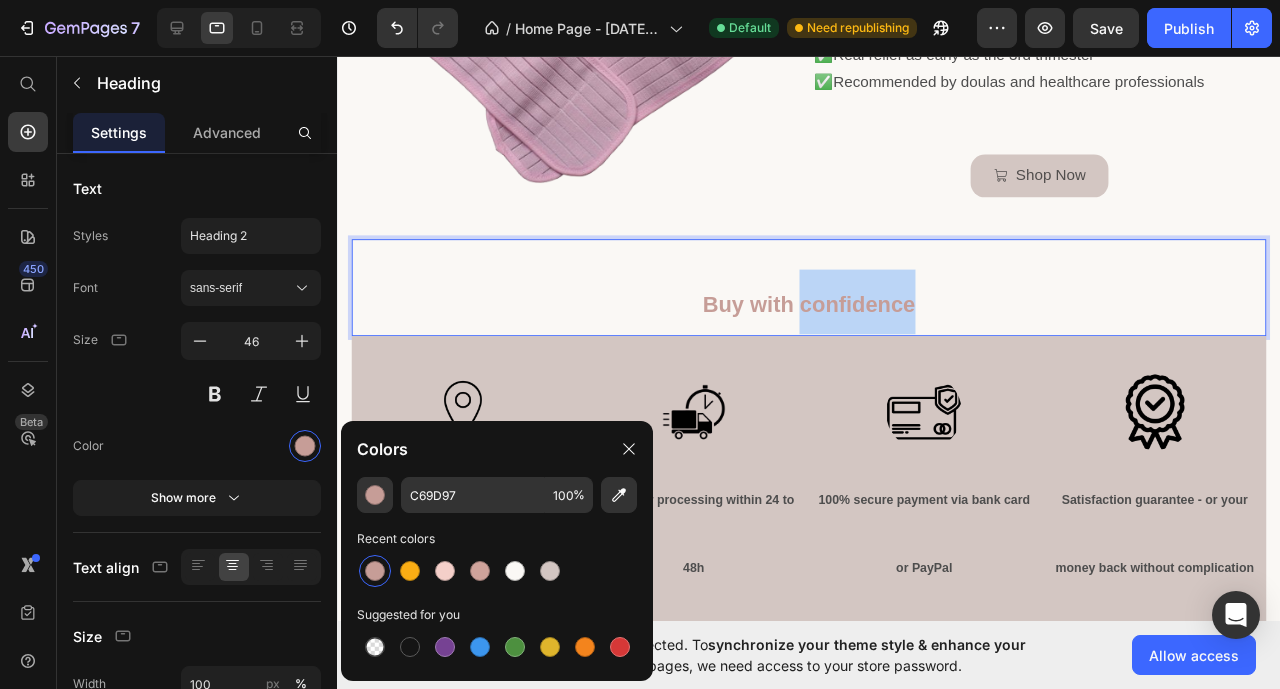 click on "Buy with confidence" at bounding box center (833, 317) 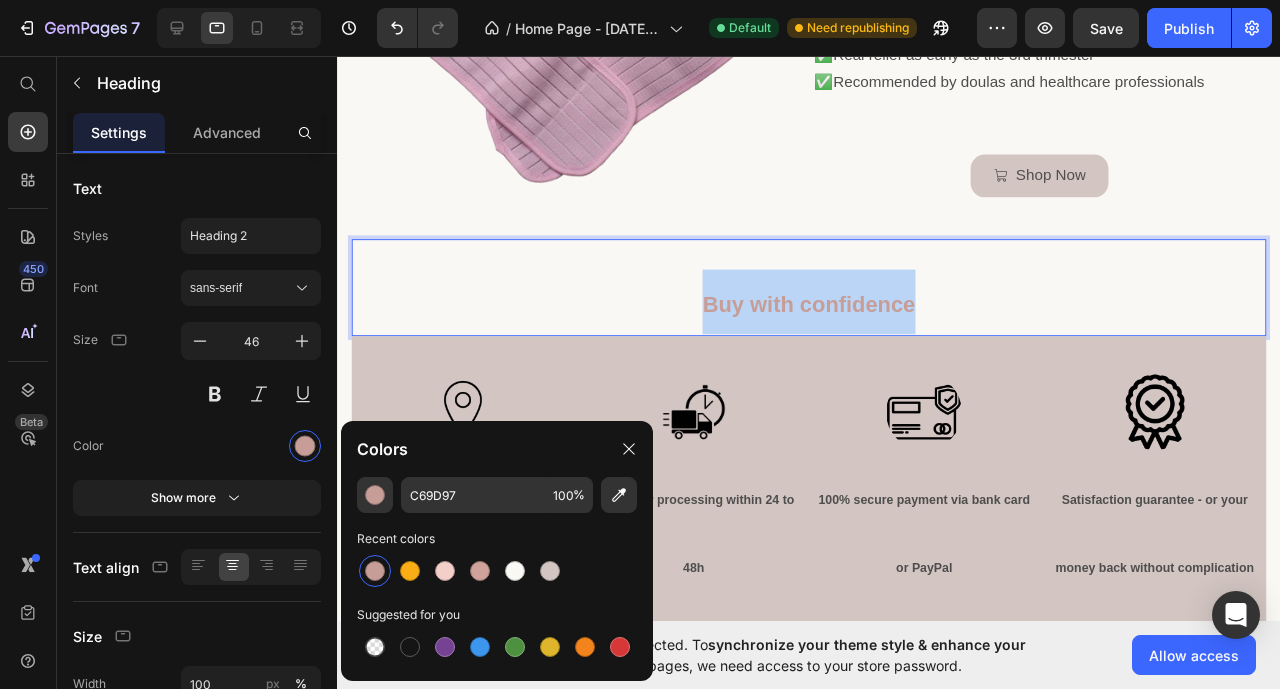 click on "Buy with confidence" at bounding box center (833, 317) 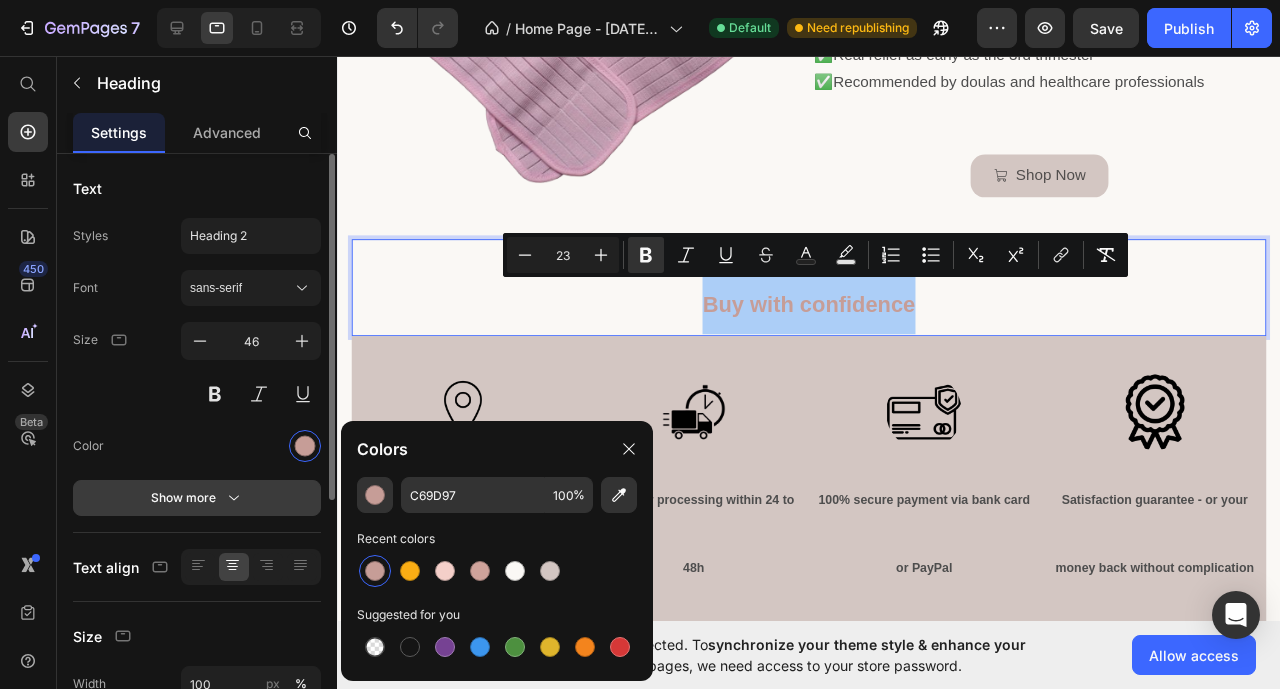 click on "Show more" at bounding box center [197, 498] 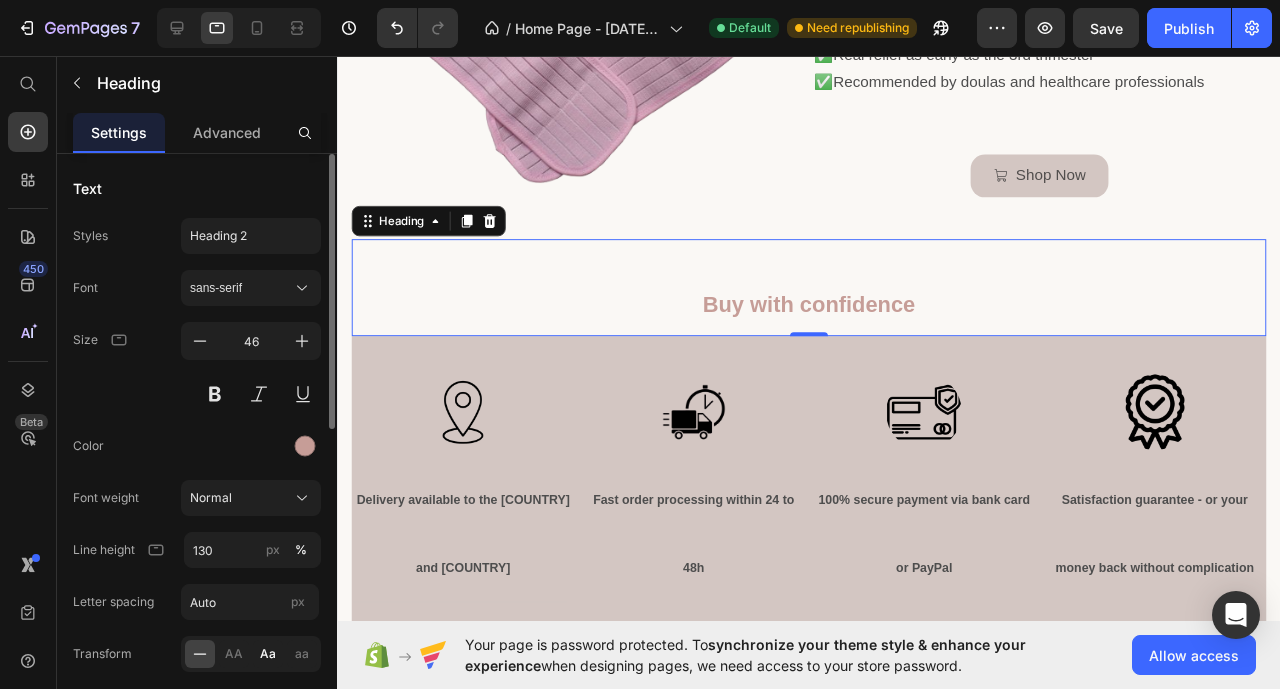 click on "Aa" 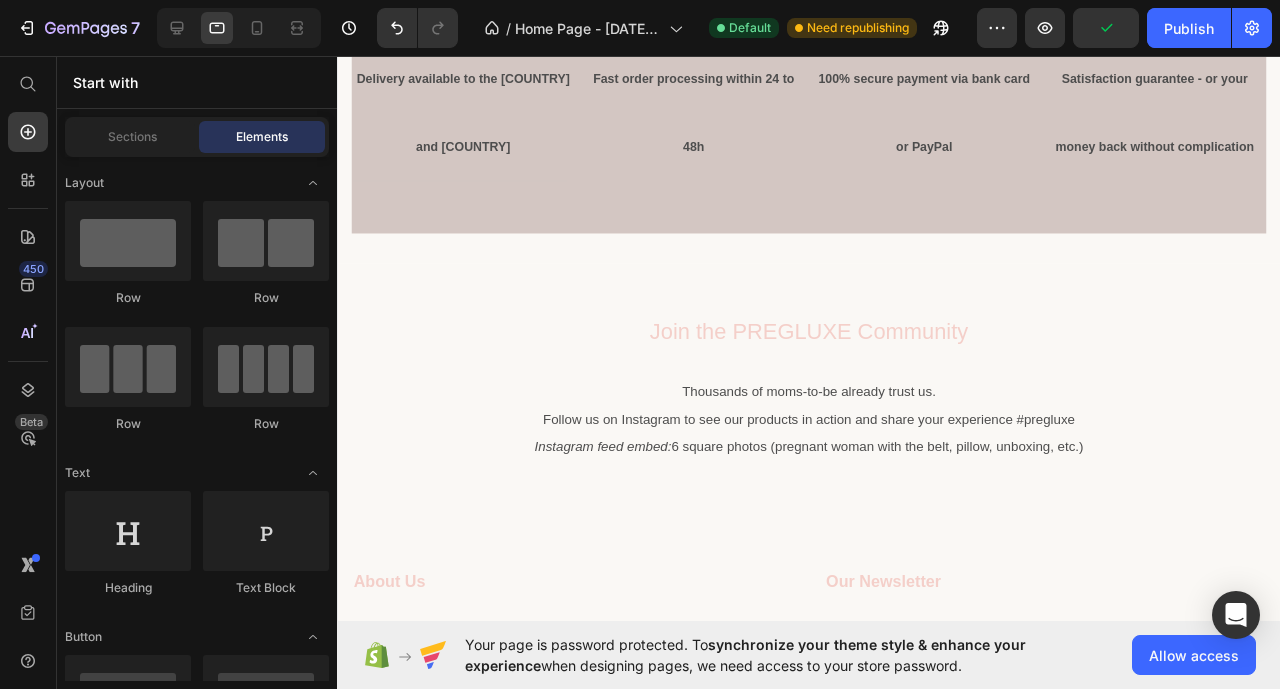 scroll, scrollTop: 3023, scrollLeft: 0, axis: vertical 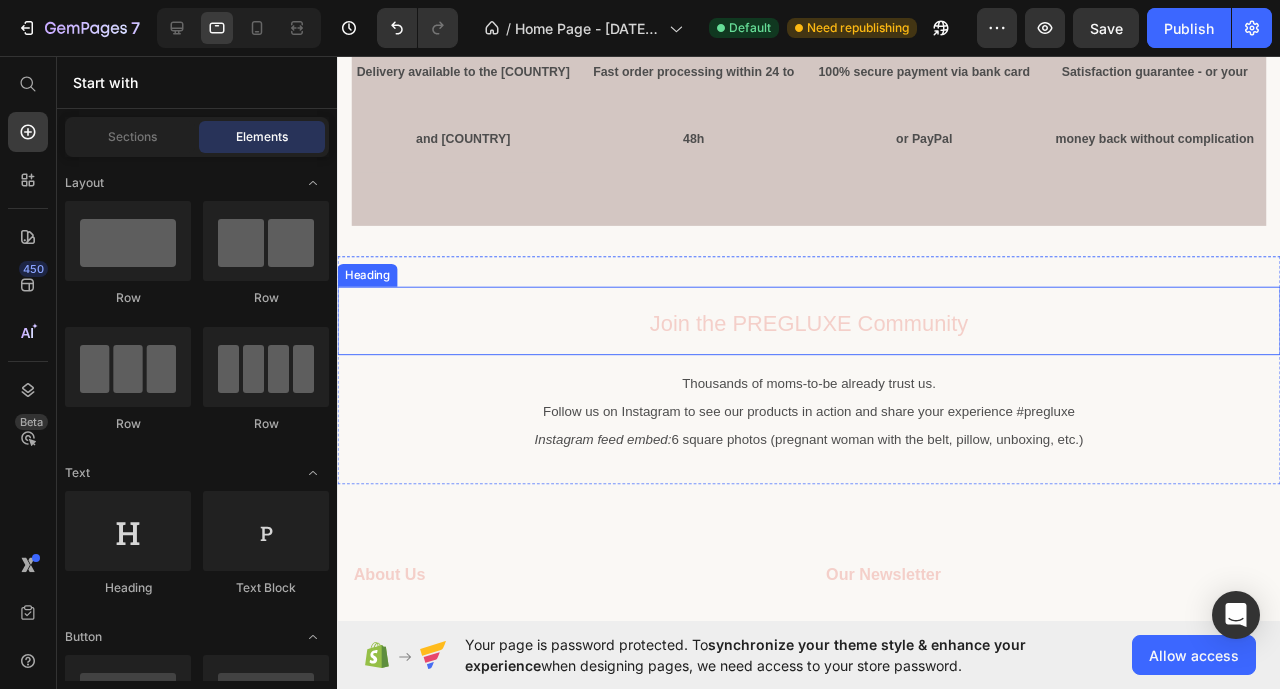 click on "Join the PREGLUXE Community" at bounding box center (833, 337) 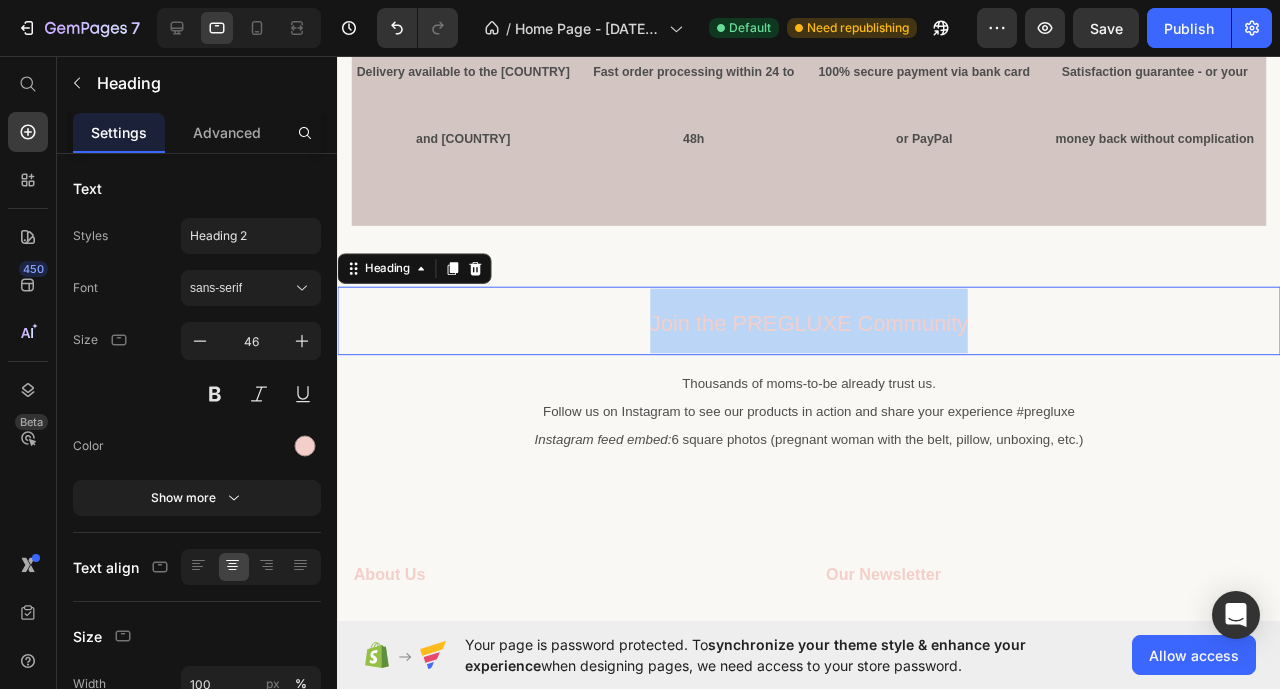 click on "Join the PREGLUXE Community" at bounding box center [833, 337] 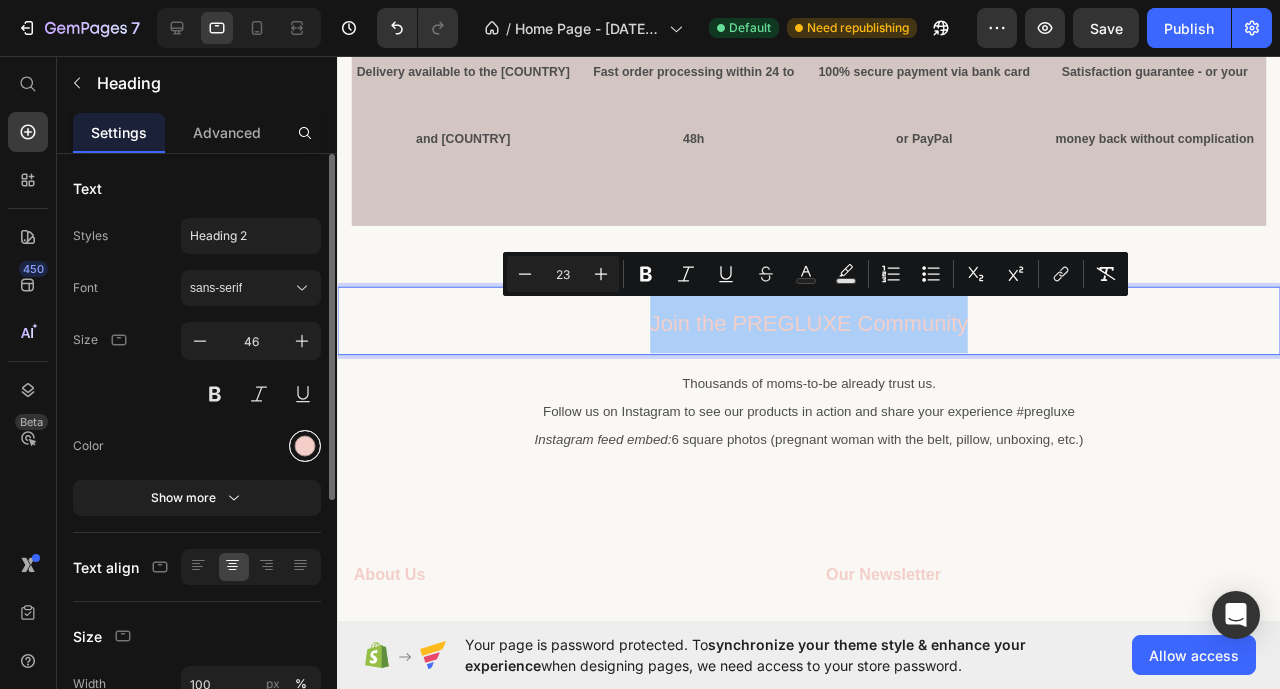 click at bounding box center [305, 446] 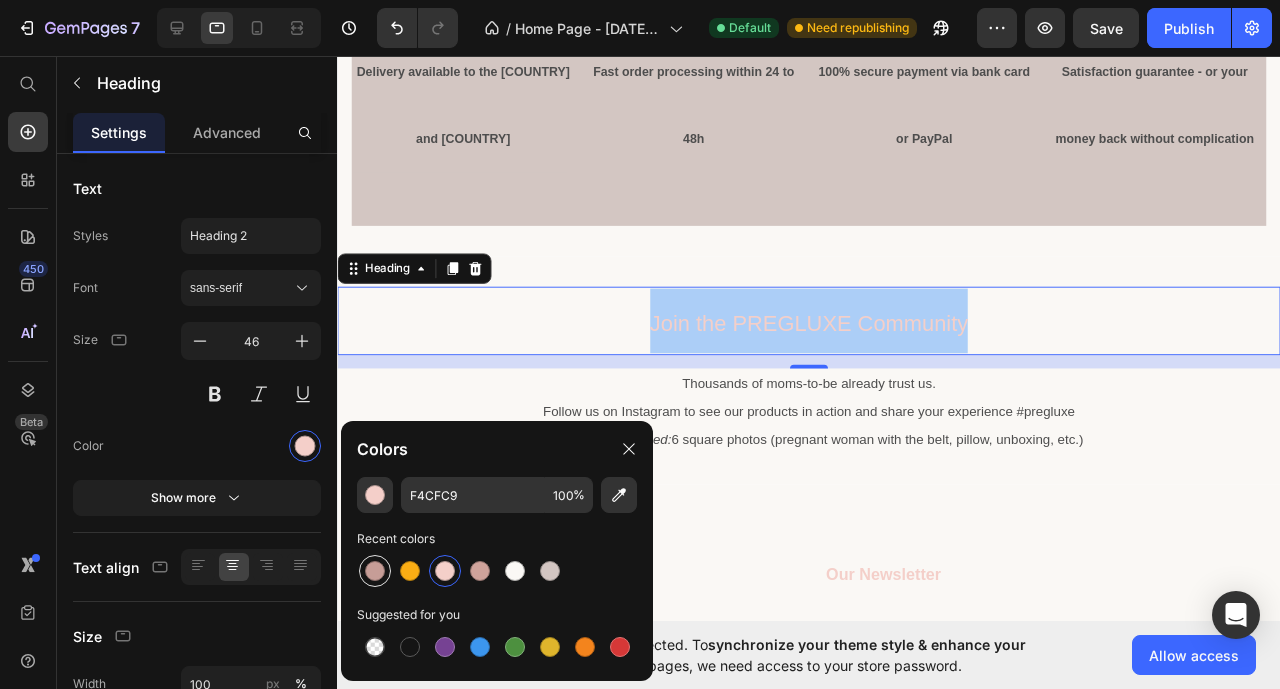 click at bounding box center [375, 571] 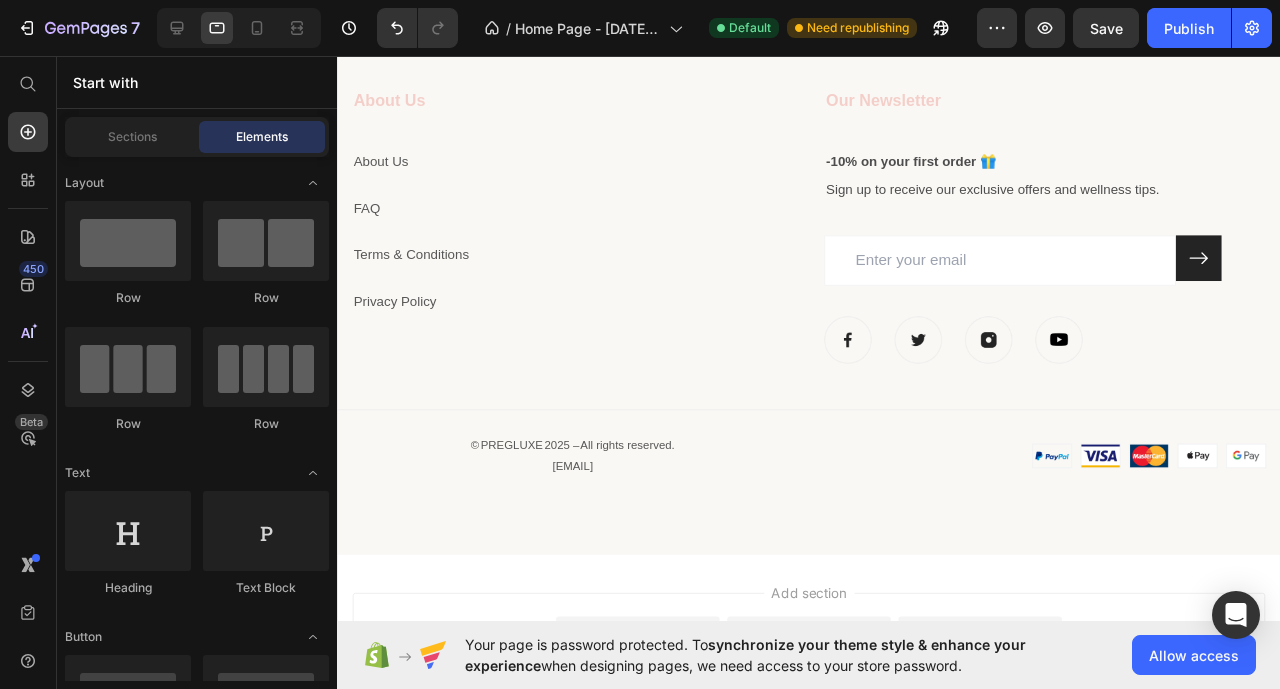 scroll, scrollTop: 3475, scrollLeft: 0, axis: vertical 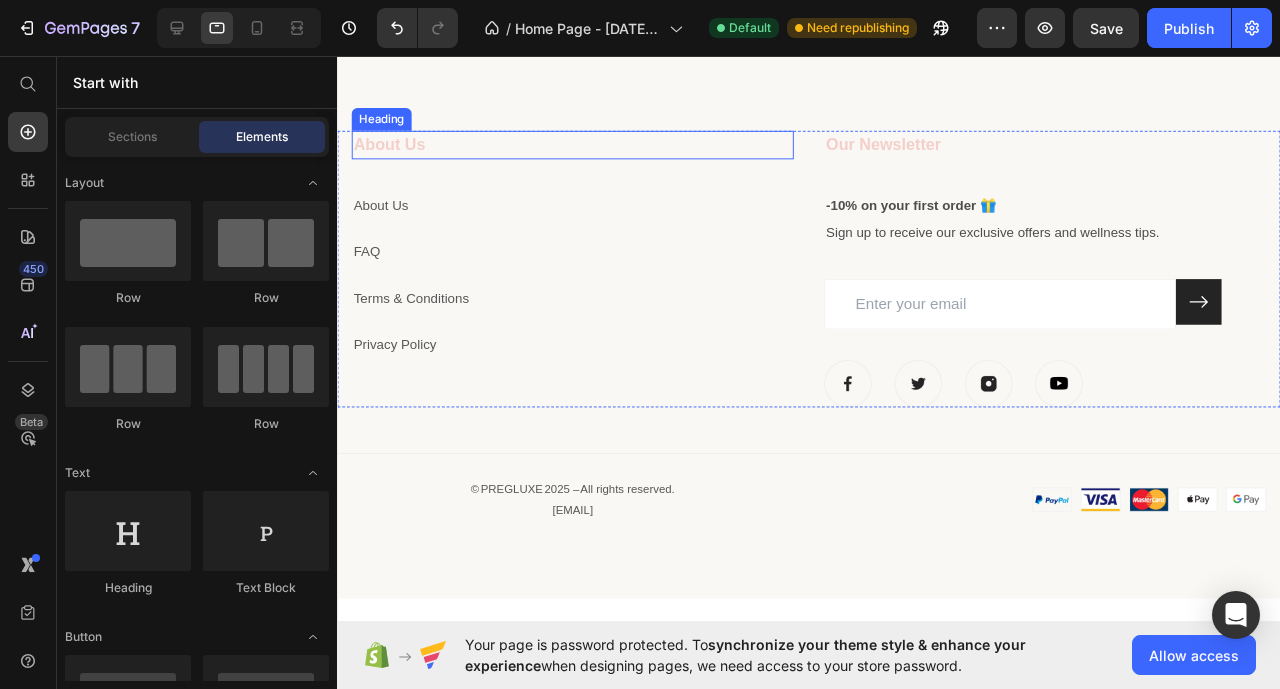 click on "About Us" at bounding box center [392, 148] 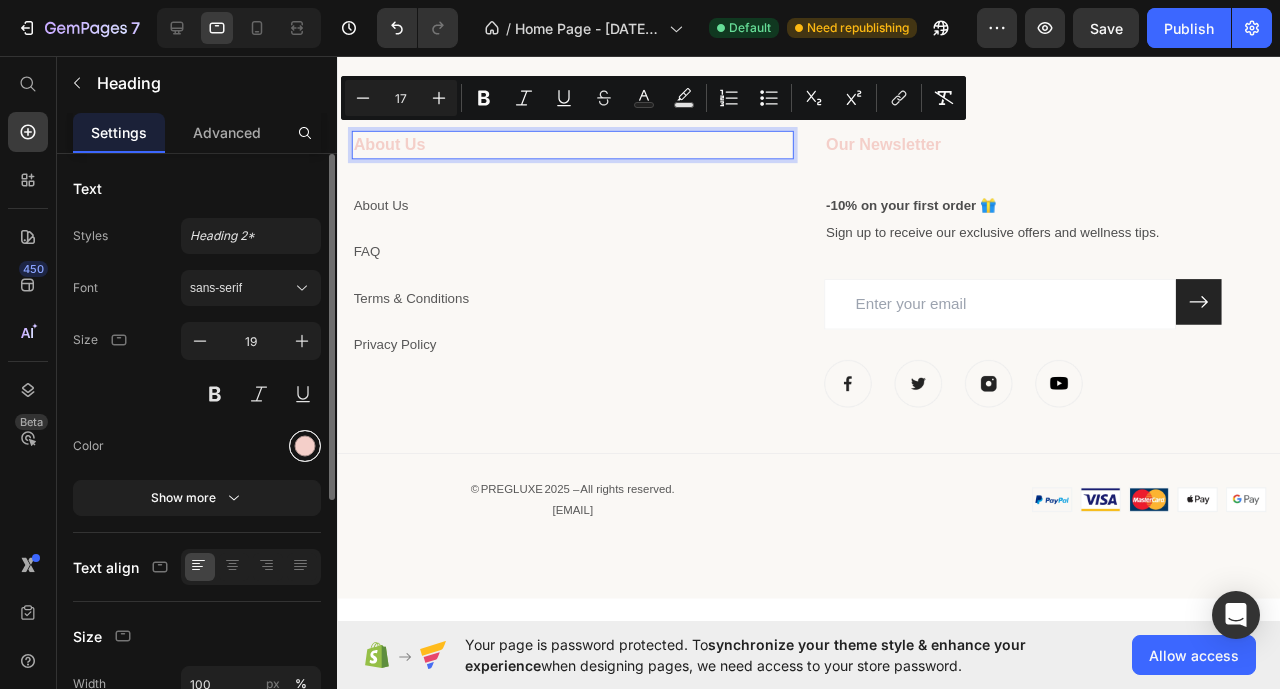 click at bounding box center [305, 446] 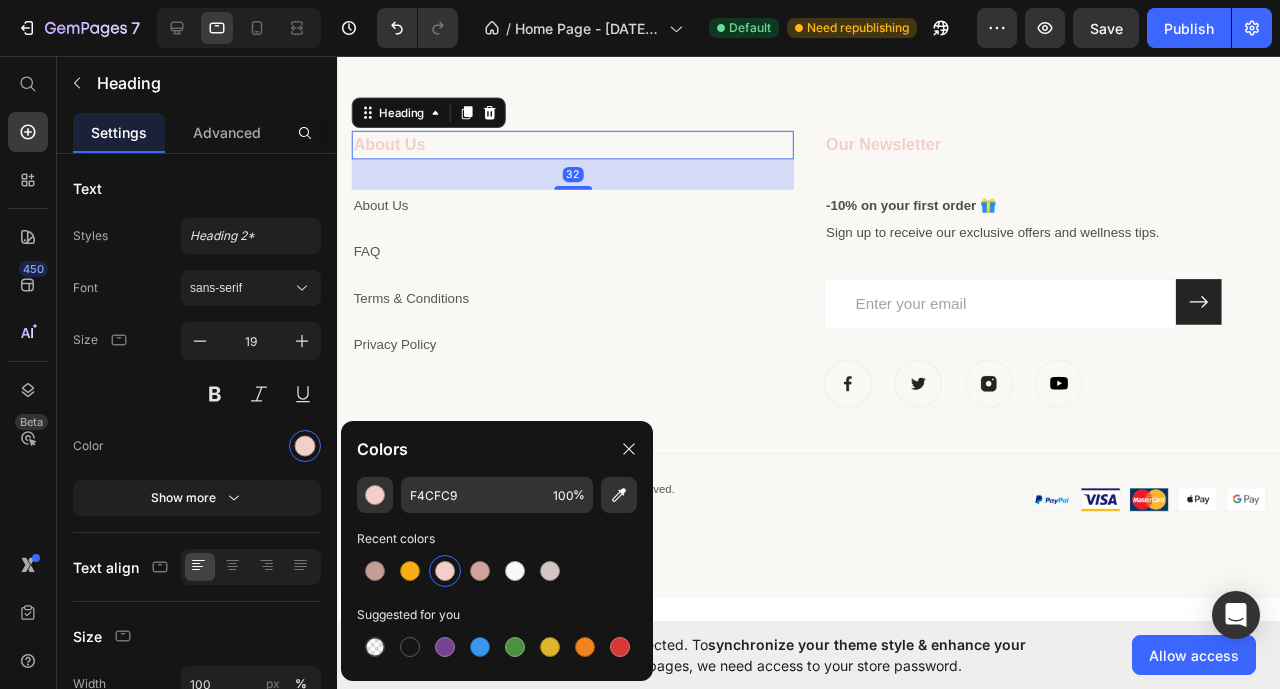 drag, startPoint x: 369, startPoint y: 568, endPoint x: 506, endPoint y: 429, distance: 195.1666 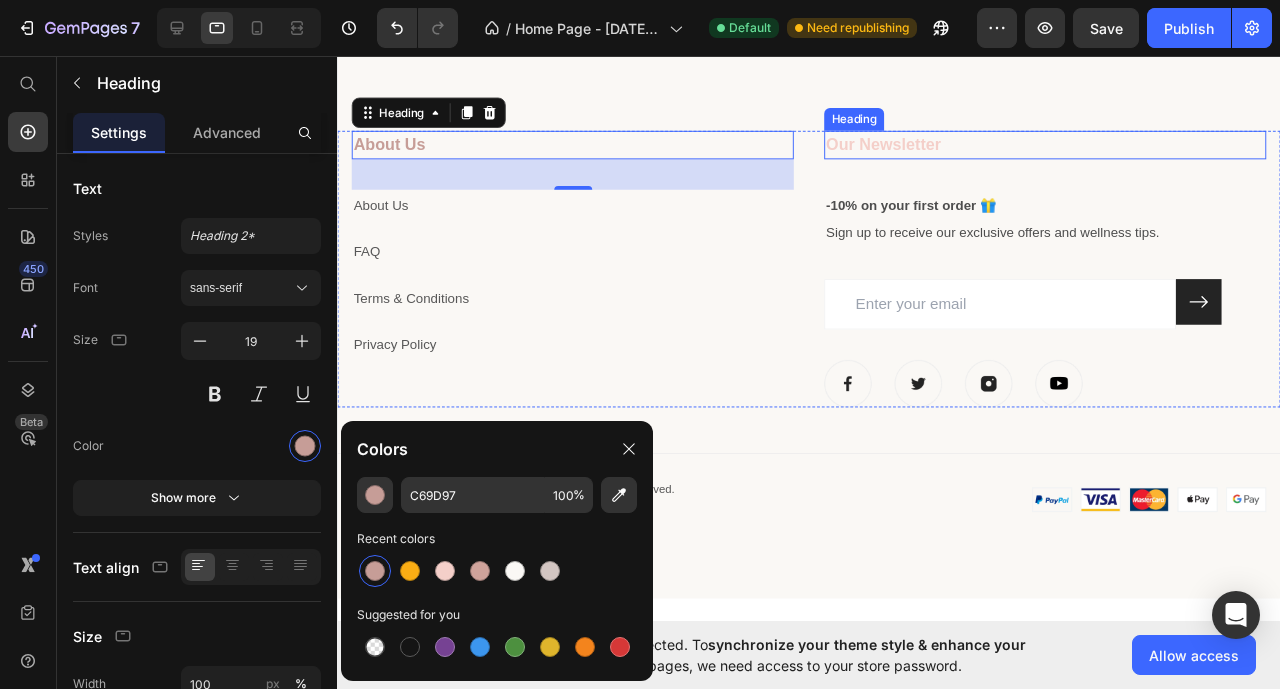 click on "Our Newsletter" at bounding box center (911, 148) 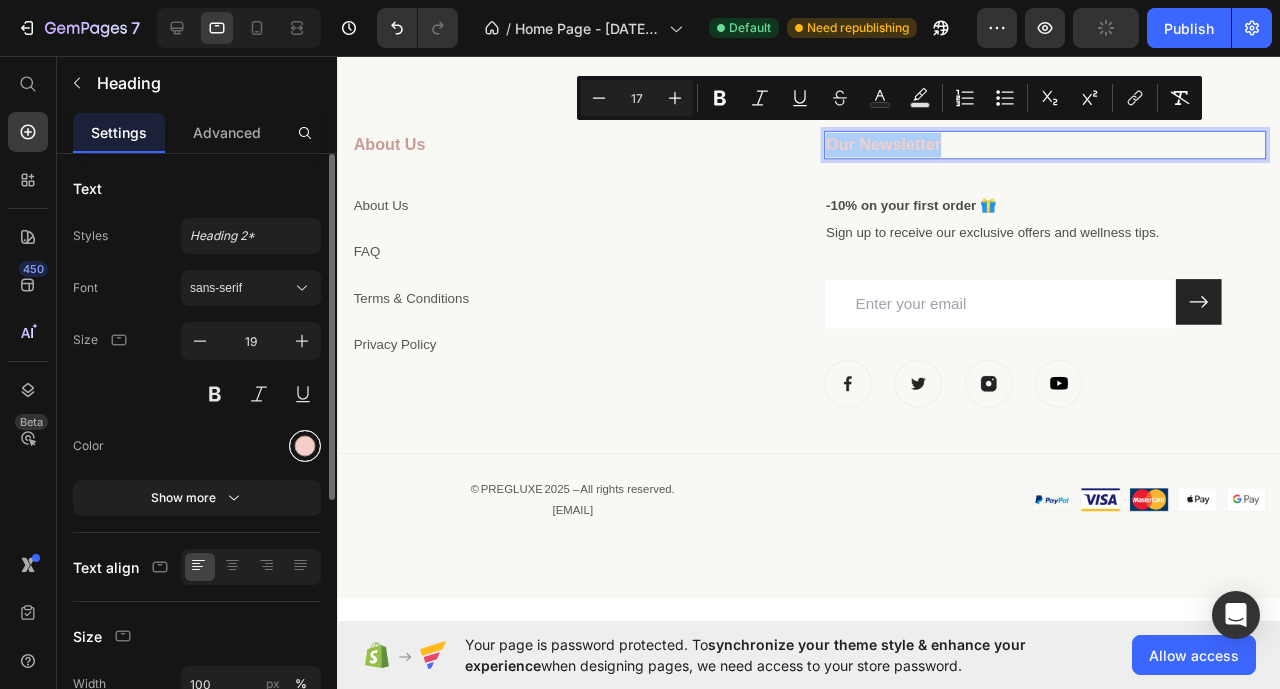 drag, startPoint x: 91, startPoint y: 291, endPoint x: 305, endPoint y: 446, distance: 264.23663 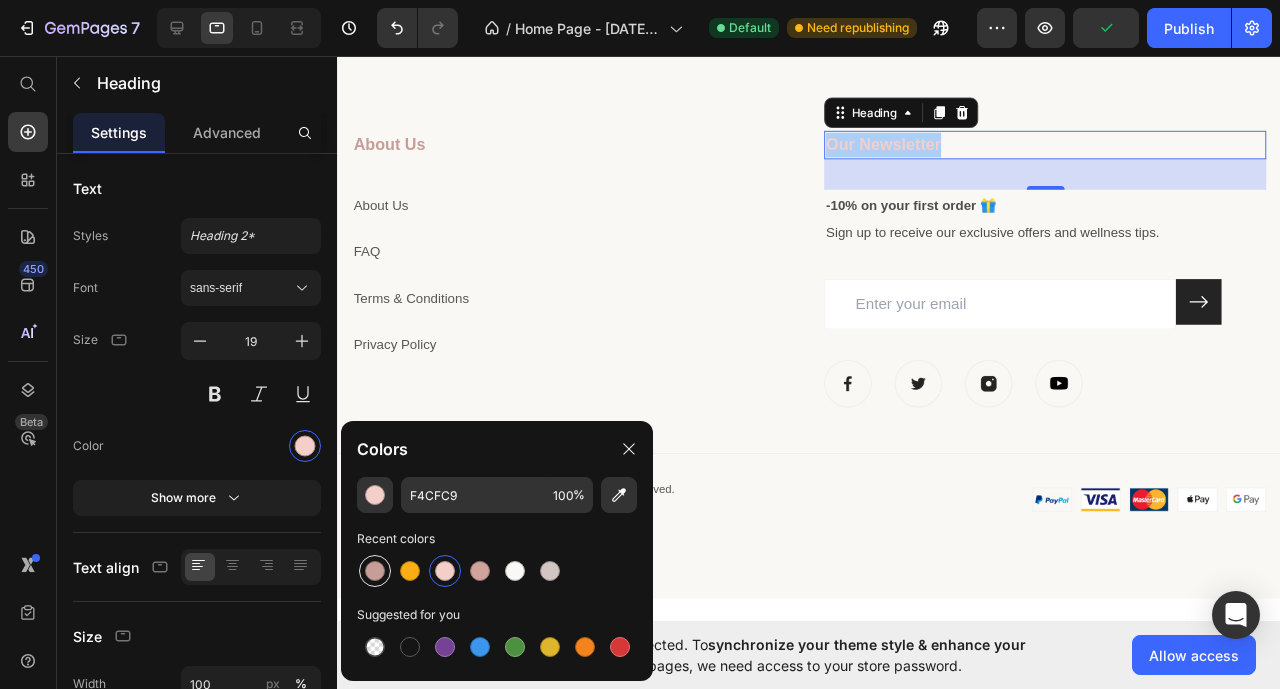click at bounding box center [375, 571] 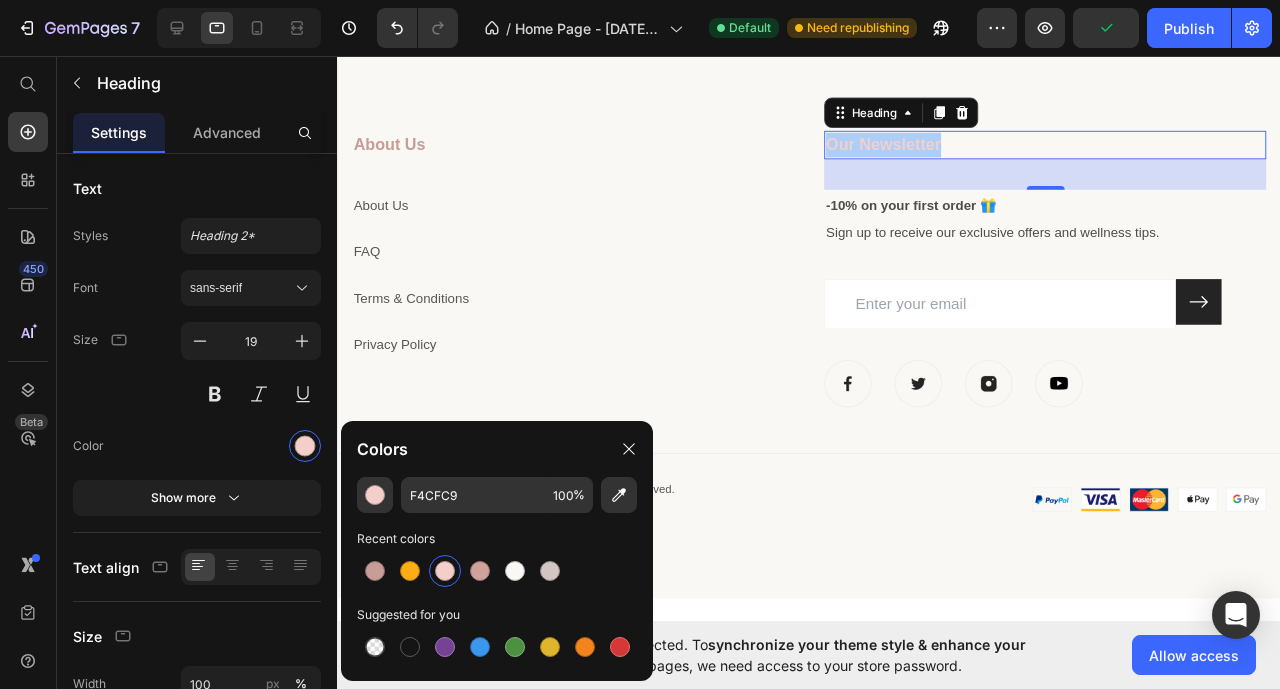 type on "C69D97" 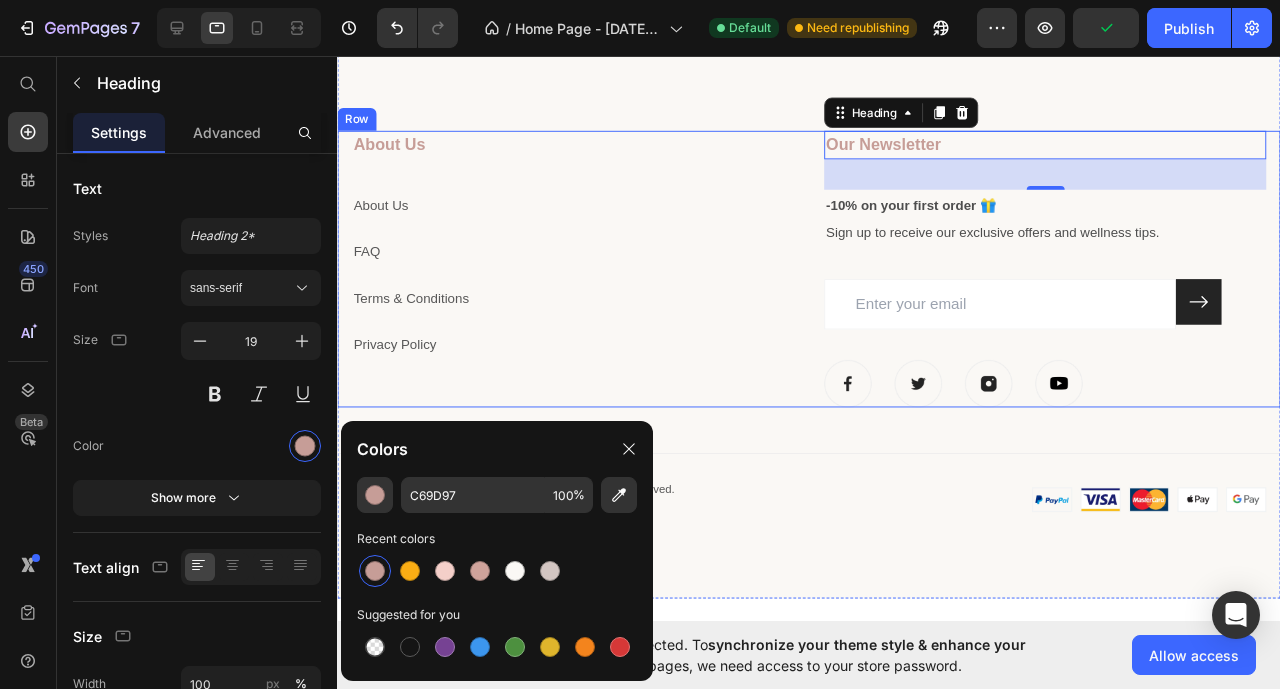 click on "⁠⁠⁠⁠⁠⁠⁠ About Us  Heading About Us Text block FAQ Text block Terms & Conditions Text block Privacy Policy Text block" at bounding box center (584, 279) 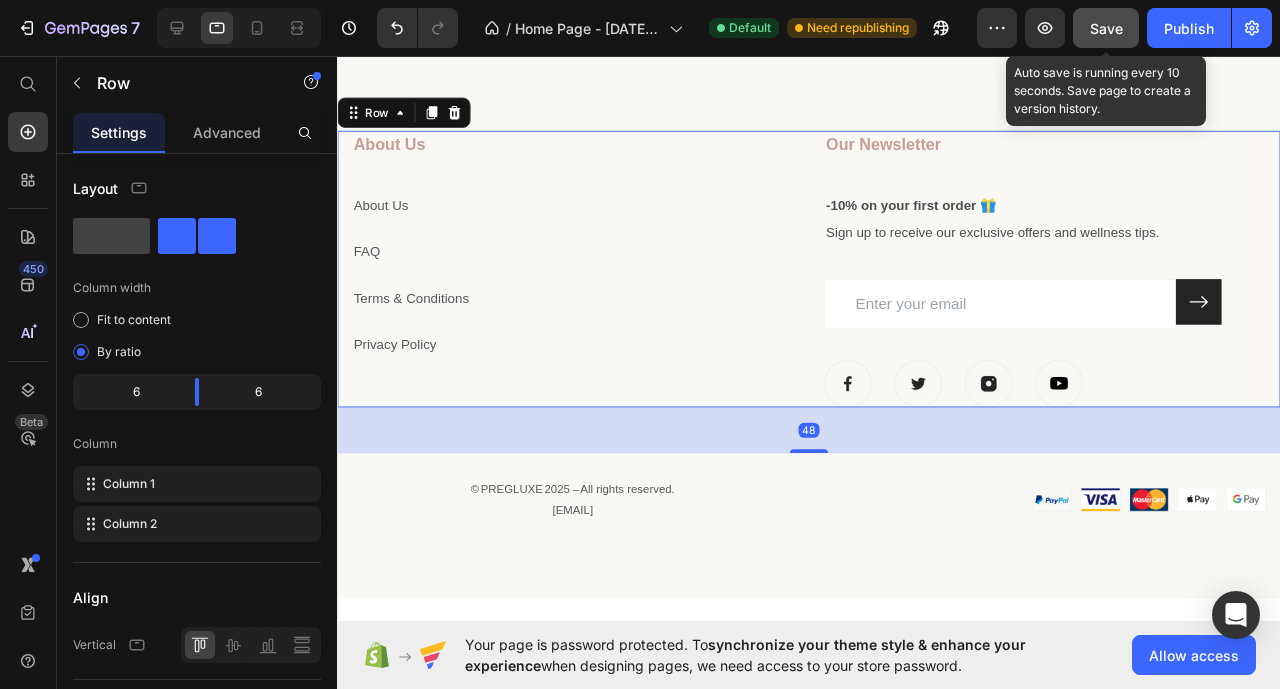 click on "Save" at bounding box center (1106, 28) 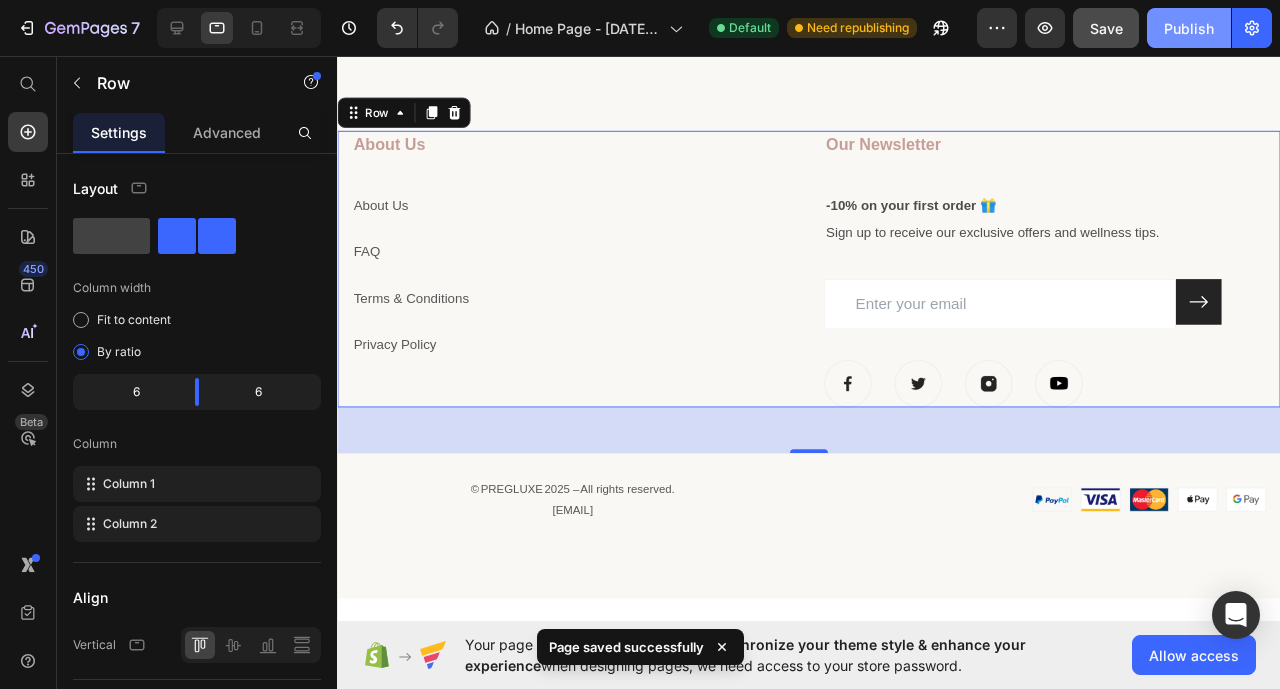 click on "Publish" at bounding box center (1189, 28) 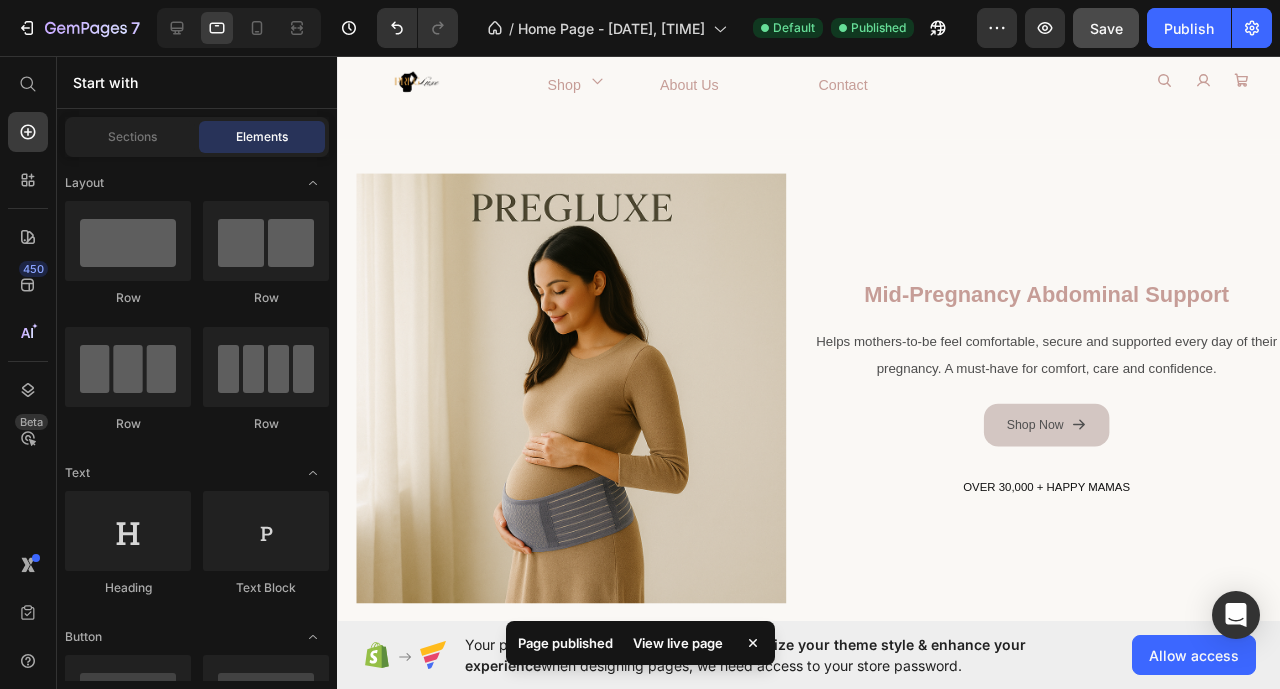 scroll, scrollTop: 0, scrollLeft: 0, axis: both 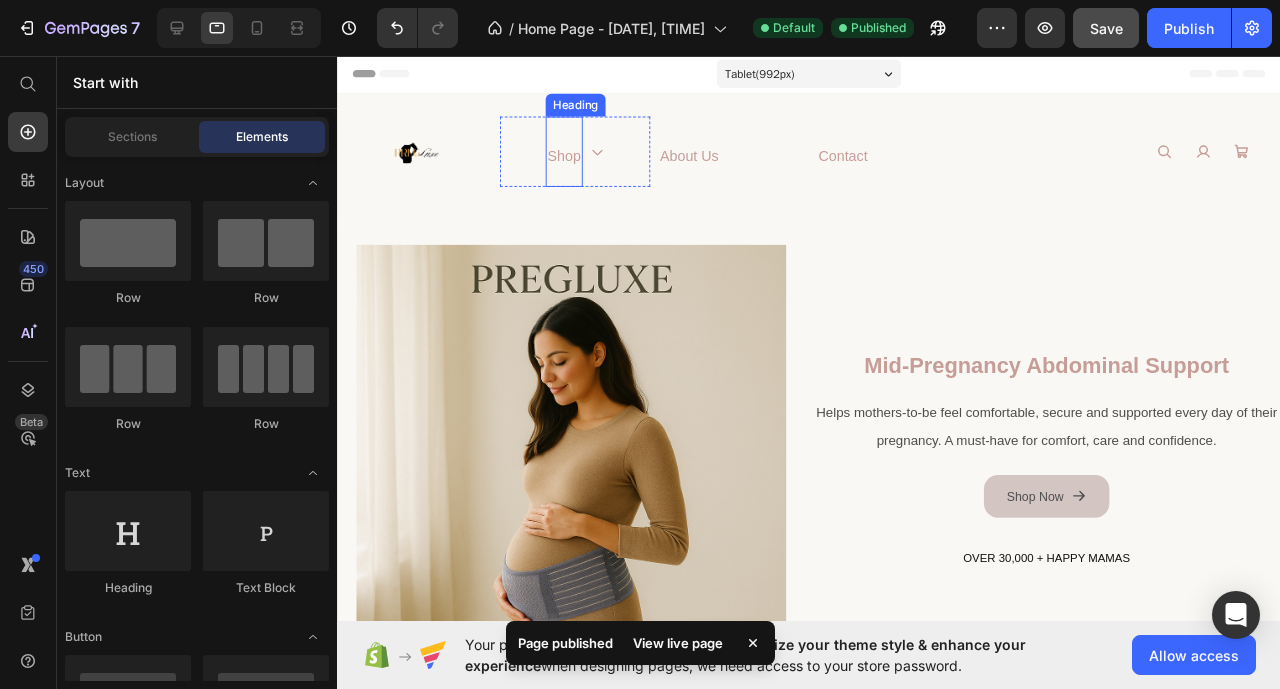 click on "shop" at bounding box center (575, 160) 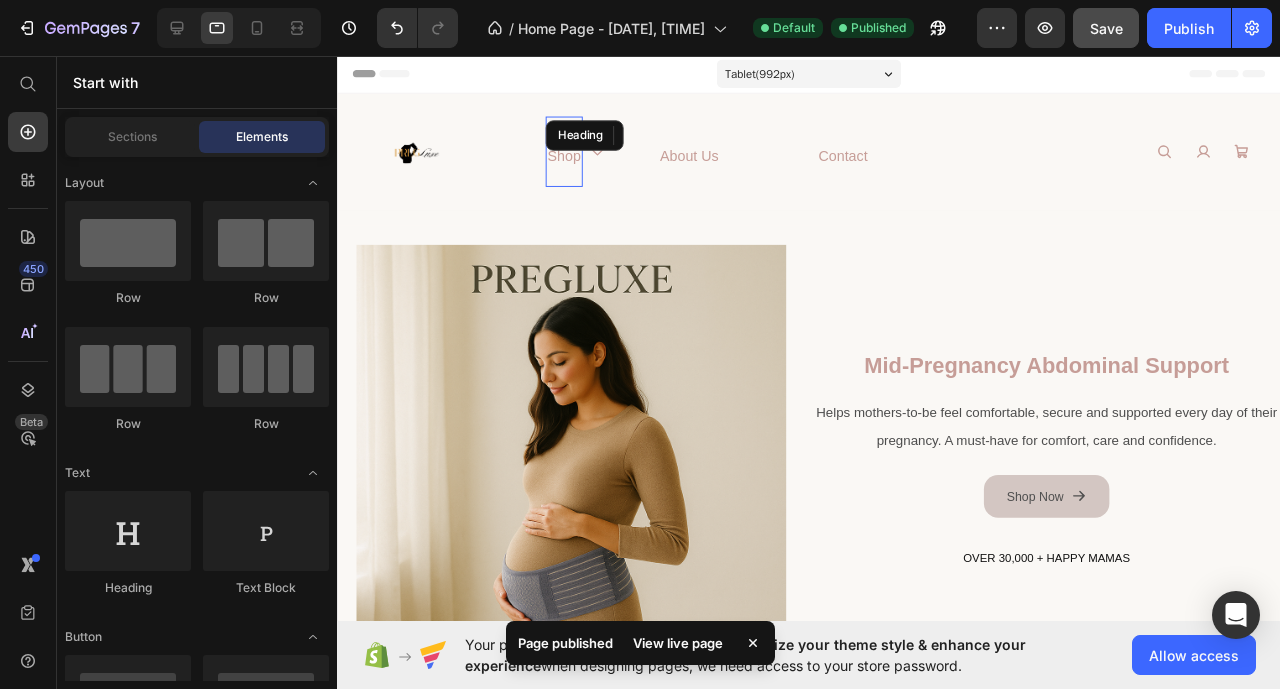 click on "shop" at bounding box center (575, 160) 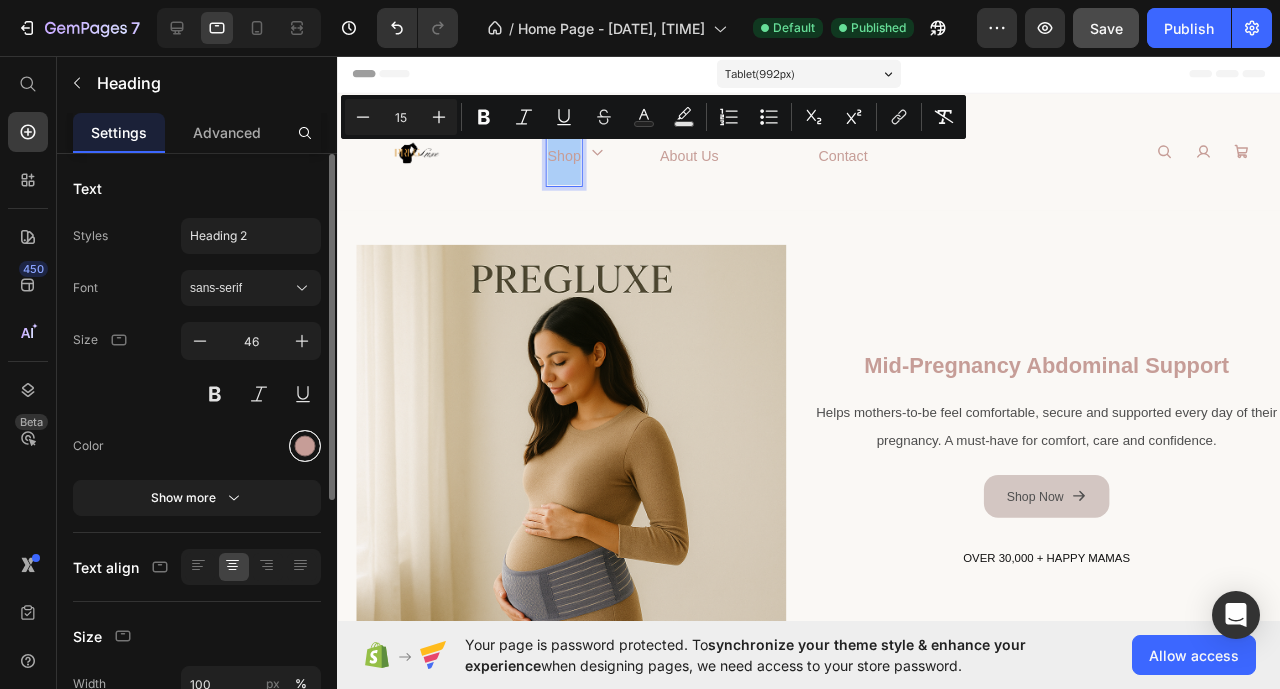 click at bounding box center [305, 446] 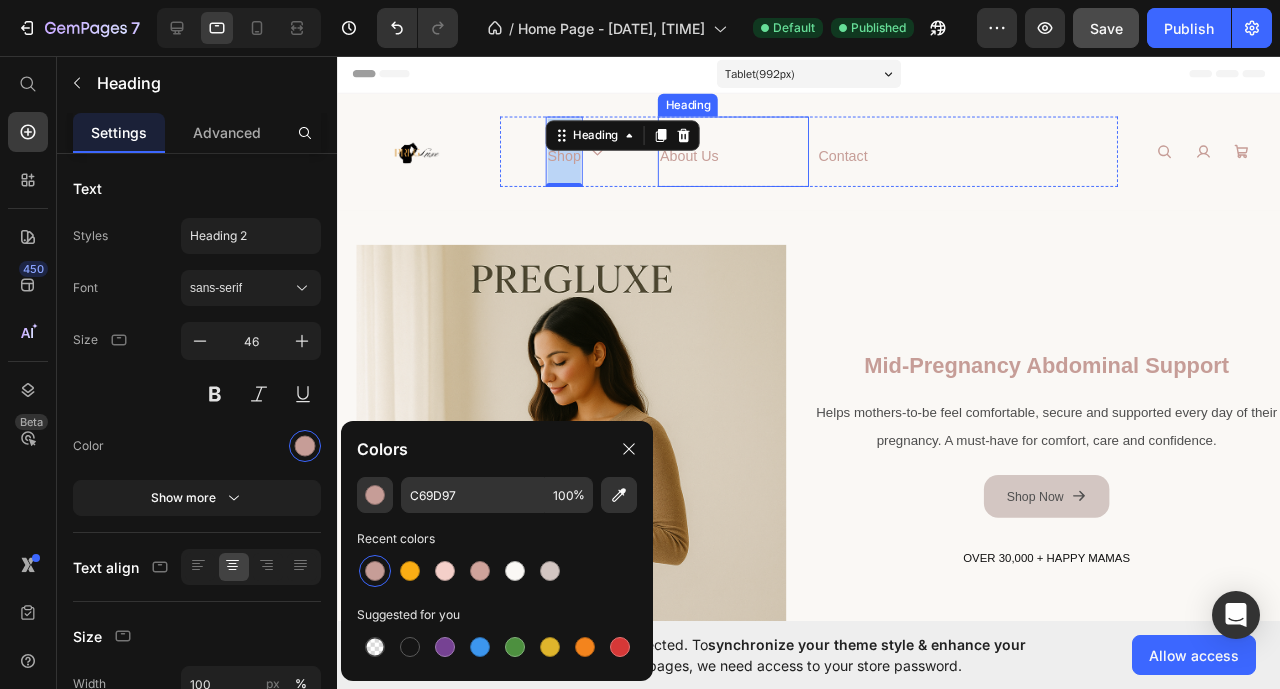 click on "About us" at bounding box center [707, 160] 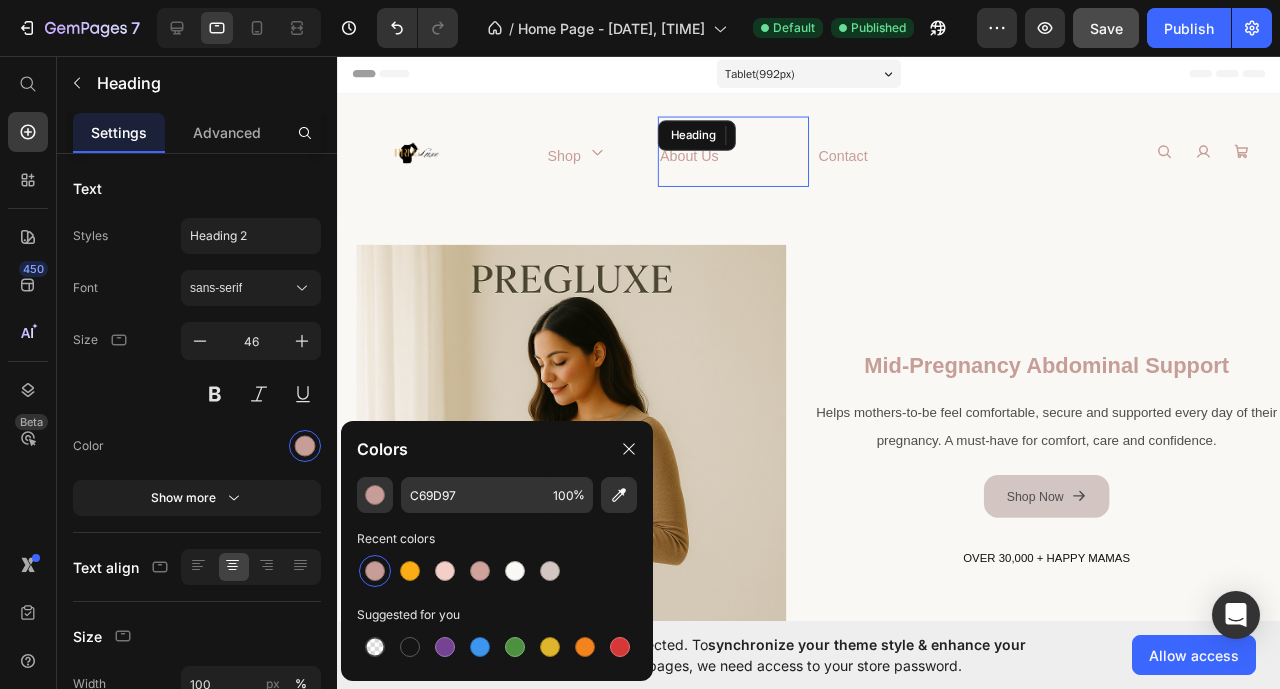 click on "About us" at bounding box center [707, 160] 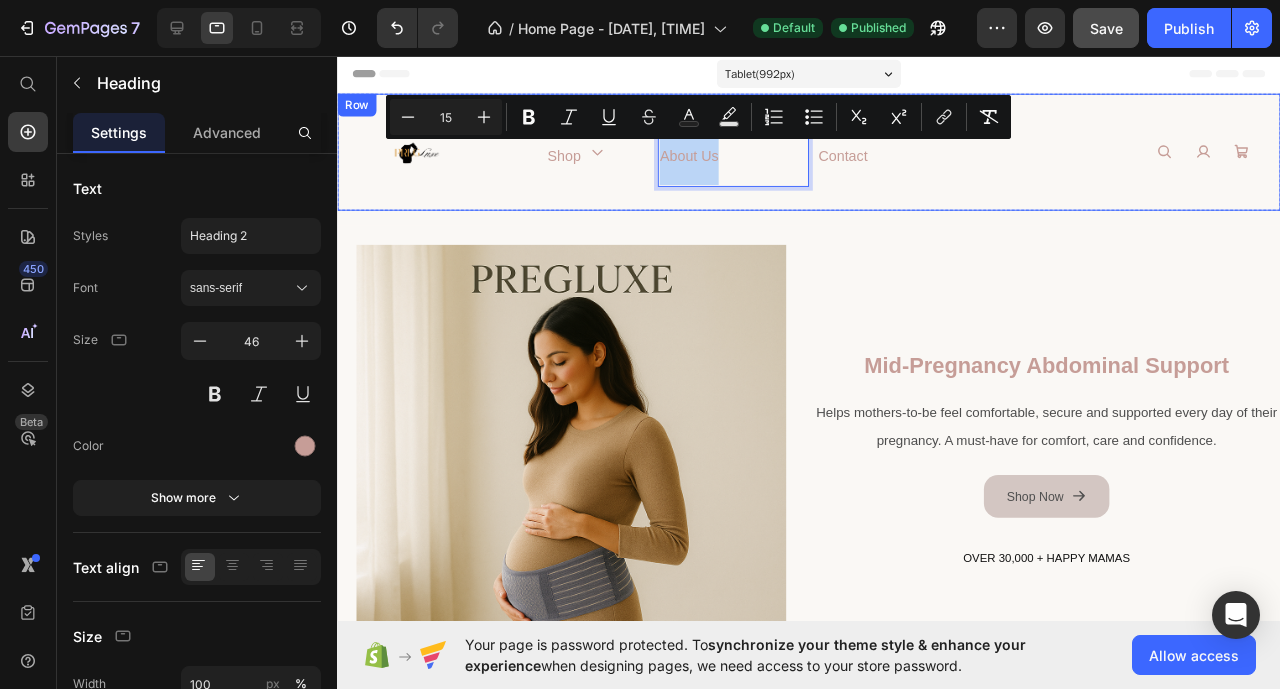 click on "⁠⁠⁠⁠⁠⁠⁠ shop Heading
Icon Row About us Heading   0 contact Heading Row" at bounding box center [833, 156] 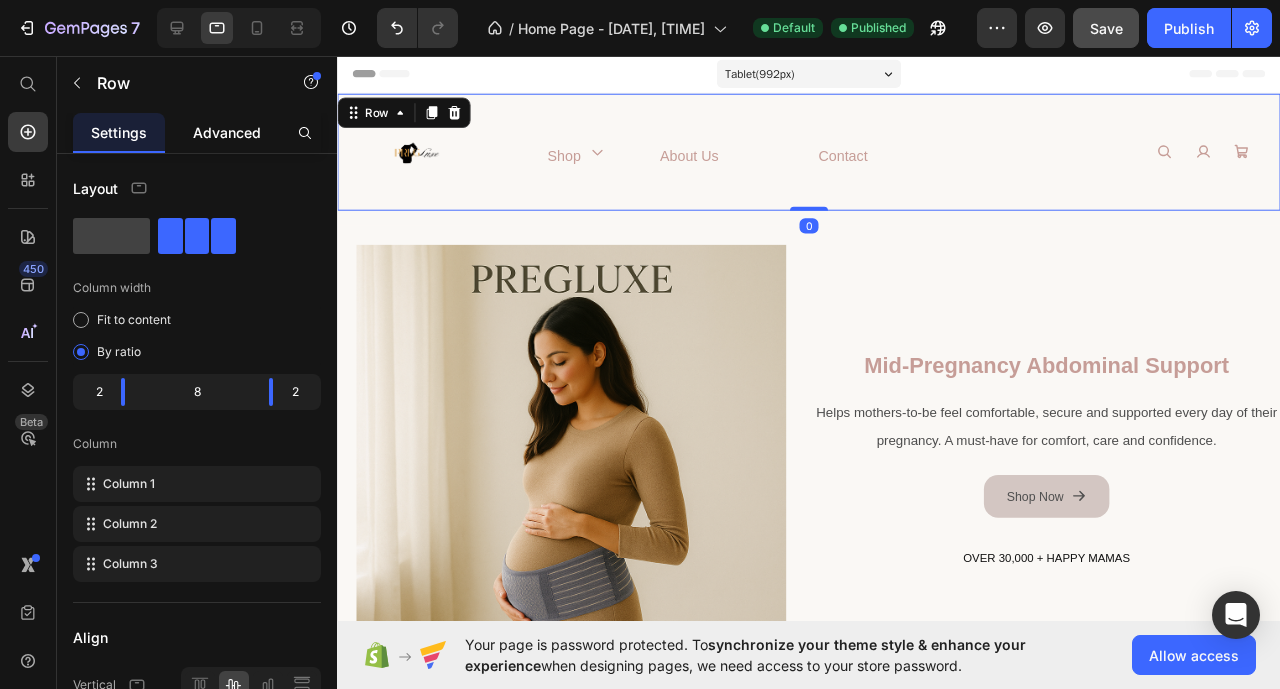 click on "Advanced" at bounding box center [227, 132] 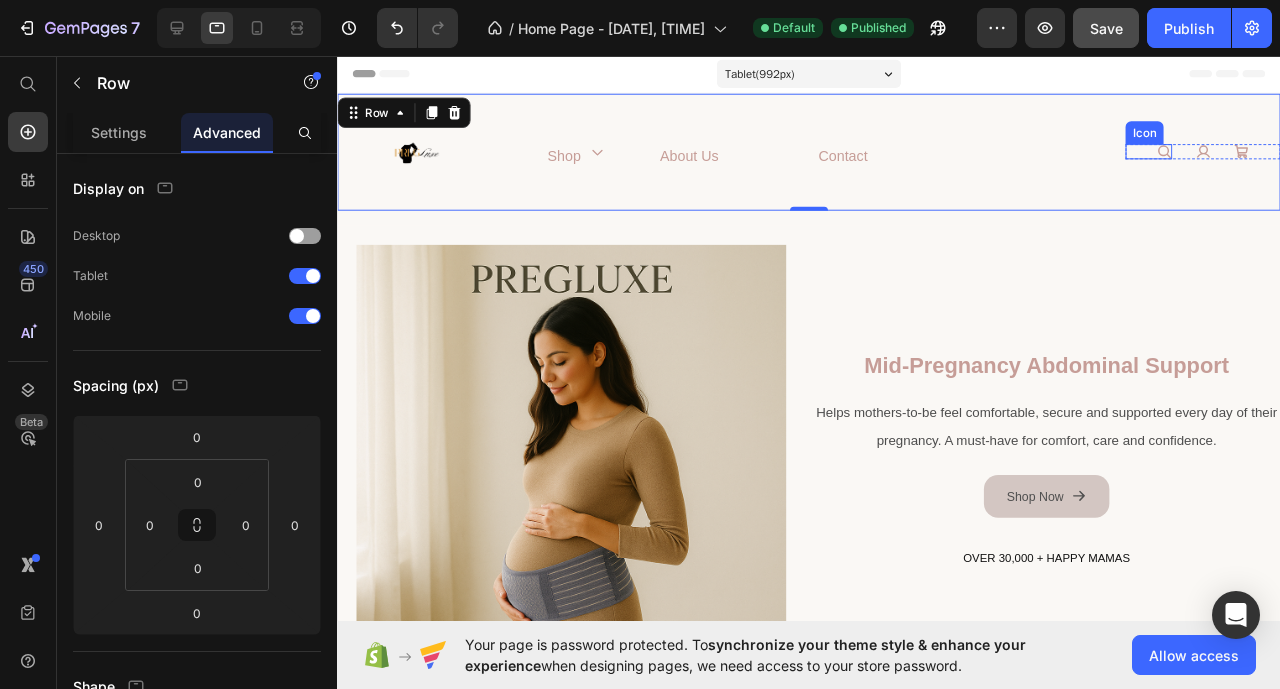 click 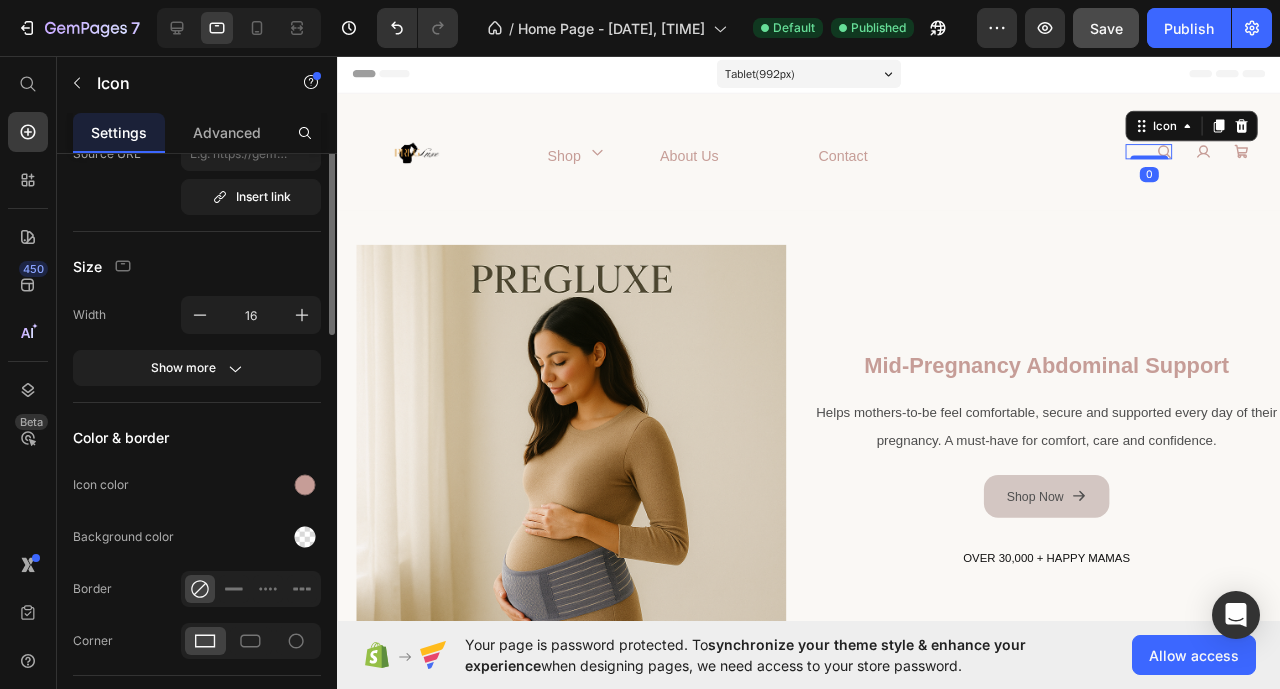 scroll, scrollTop: 330, scrollLeft: 0, axis: vertical 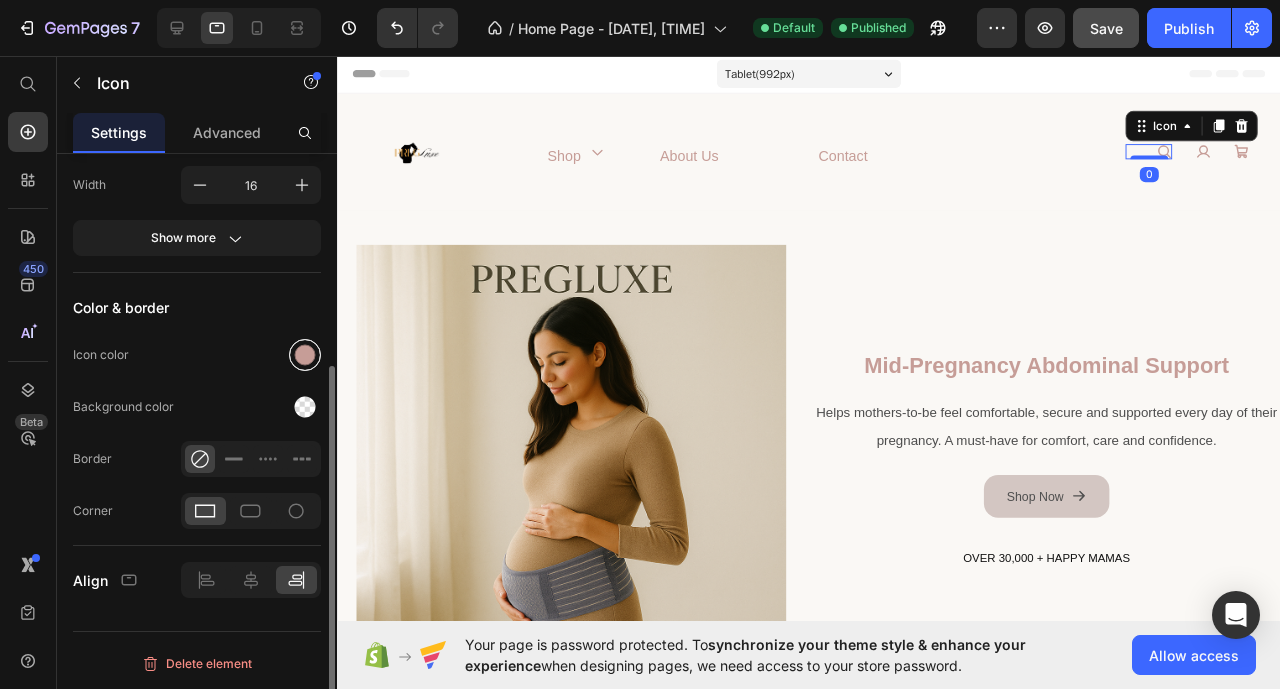 click at bounding box center (305, 355) 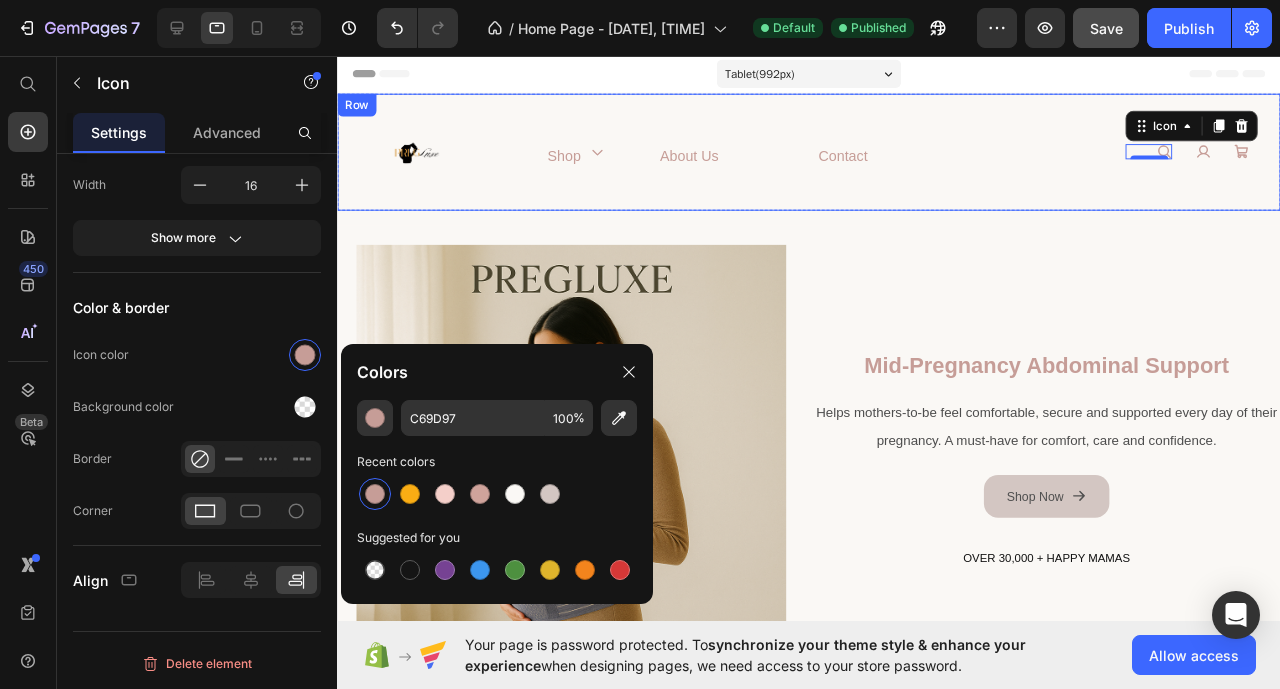 click on "⁠⁠⁠⁠⁠⁠⁠ shop Heading
Icon Row ⁠⁠⁠⁠⁠⁠⁠ About us Heading contact Heading Row" at bounding box center [833, 156] 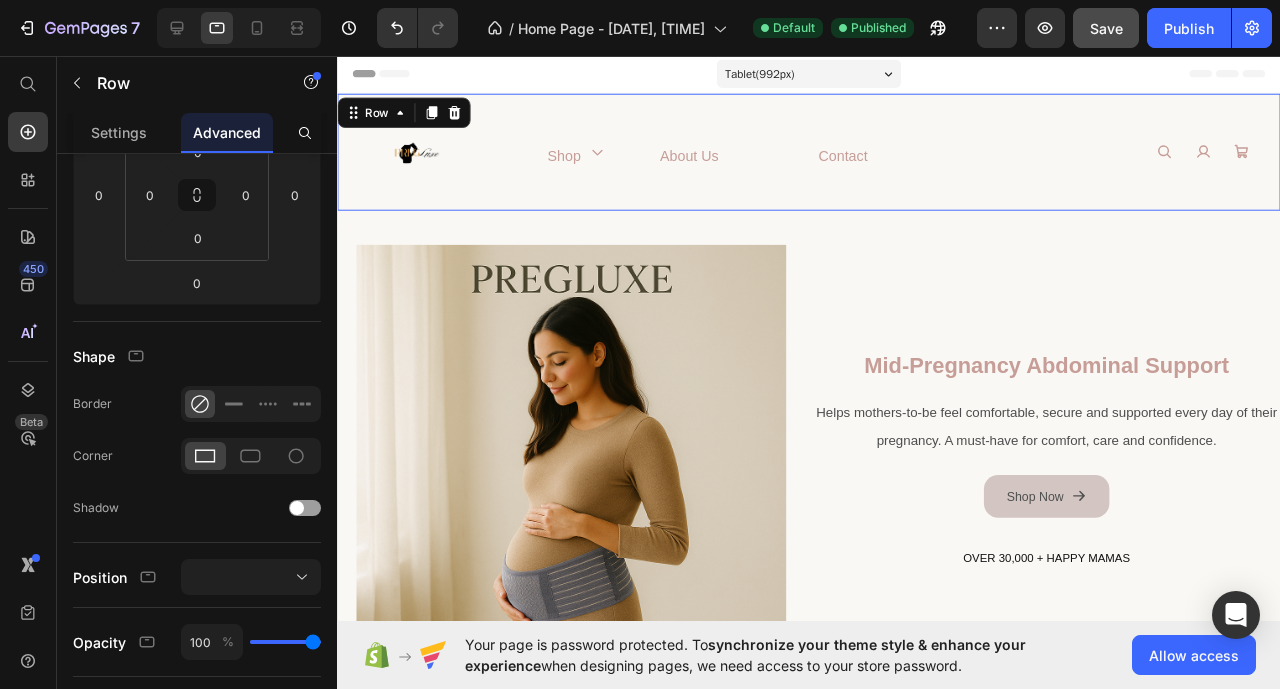 scroll, scrollTop: 0, scrollLeft: 0, axis: both 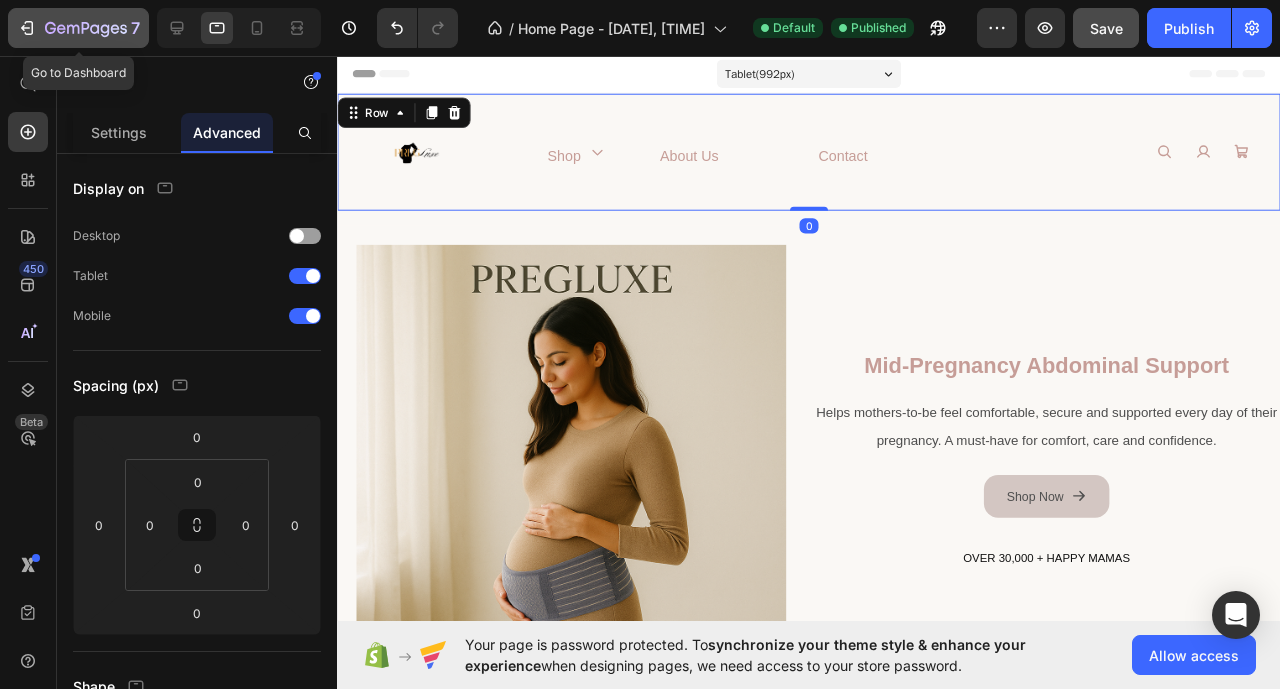 click 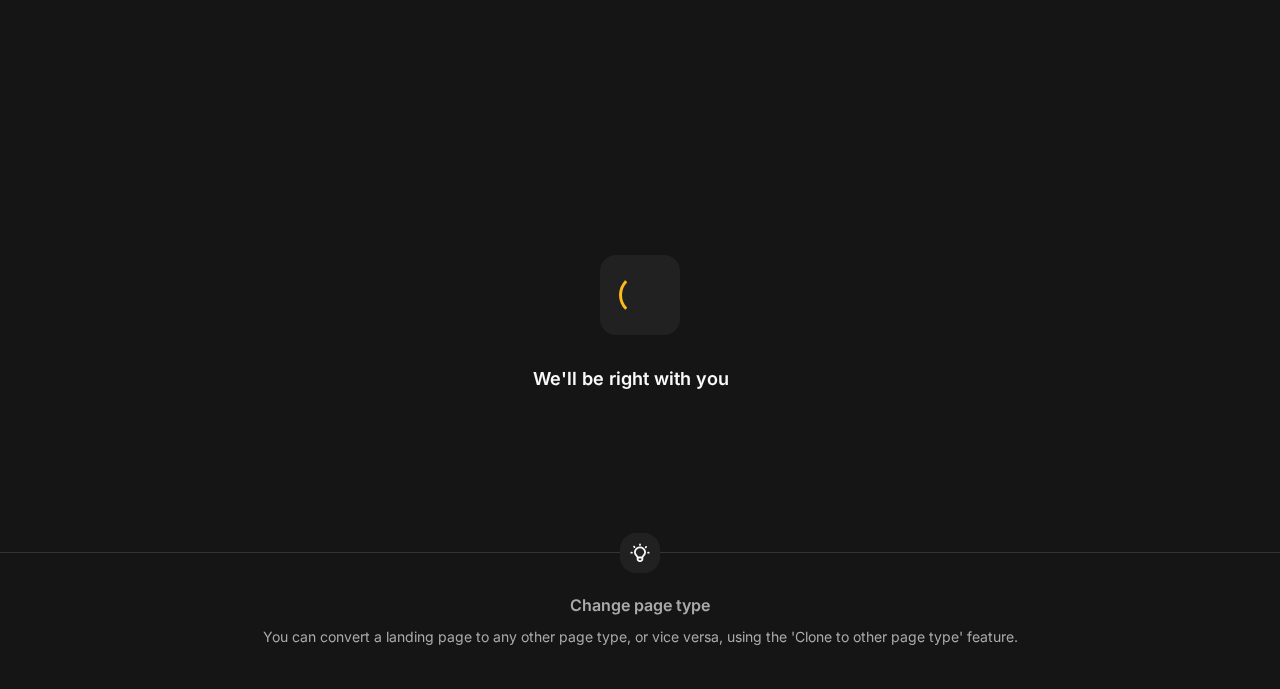 scroll, scrollTop: 0, scrollLeft: 0, axis: both 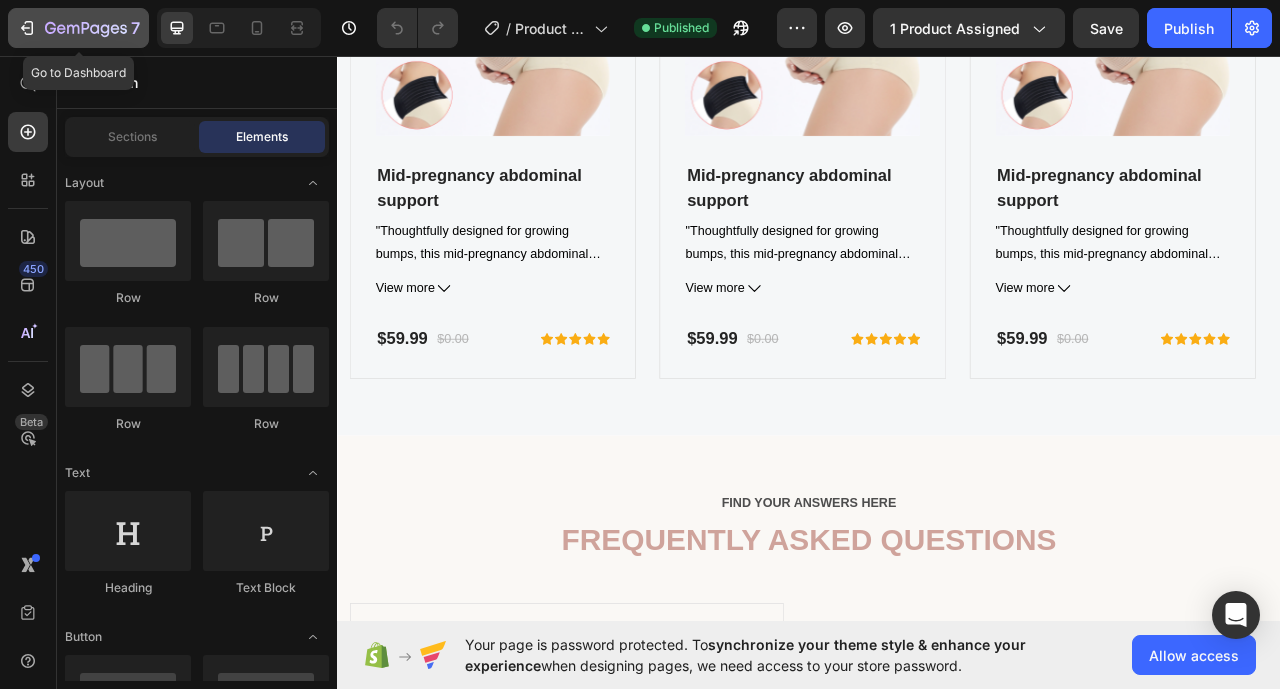 click 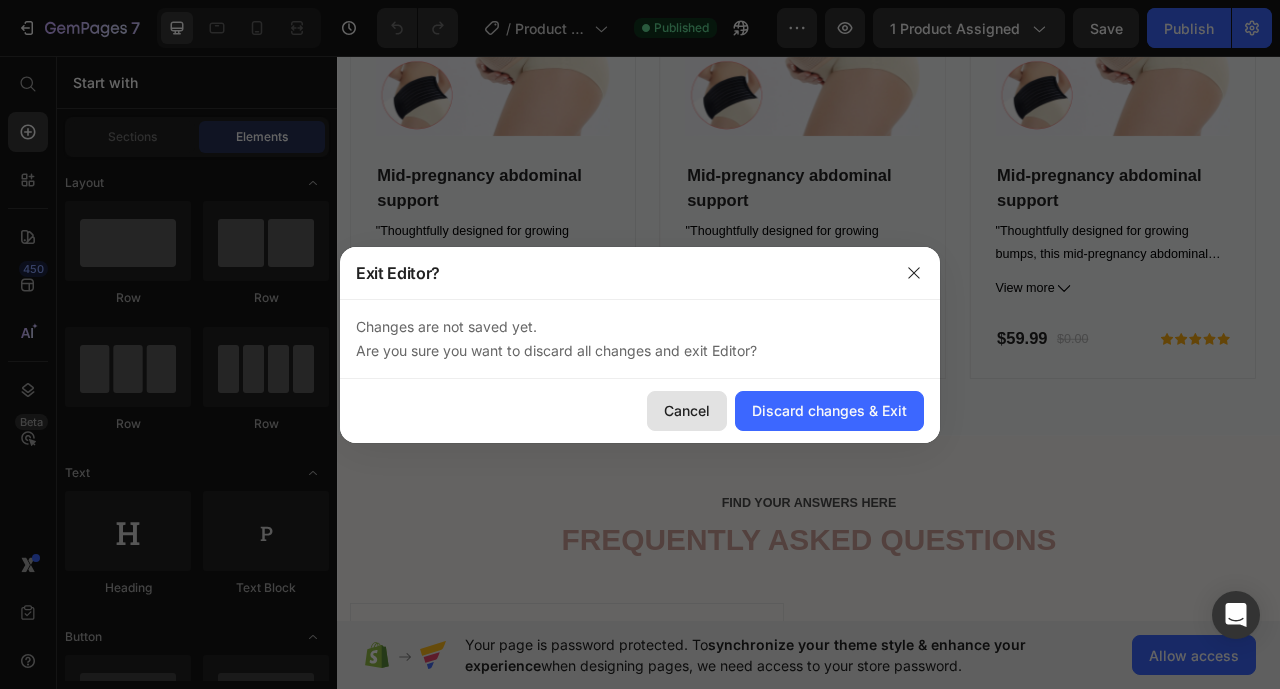 click on "Cancel" at bounding box center (687, 410) 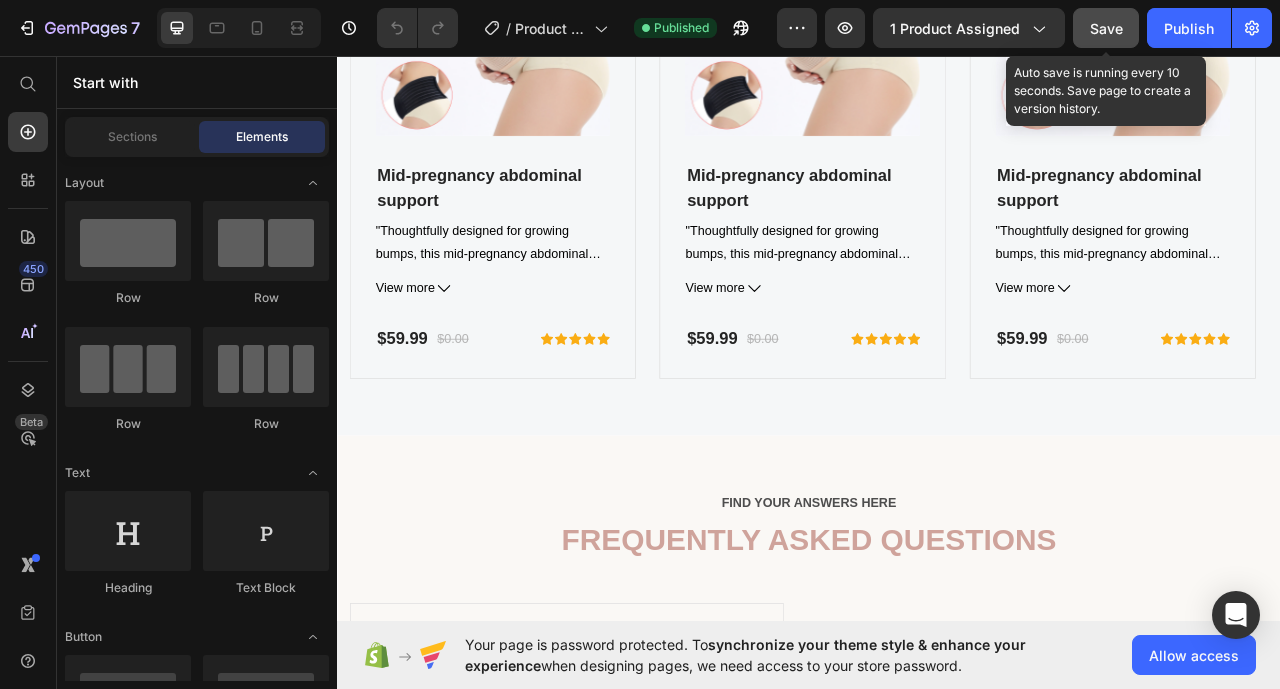 click on "Save" at bounding box center [1106, 28] 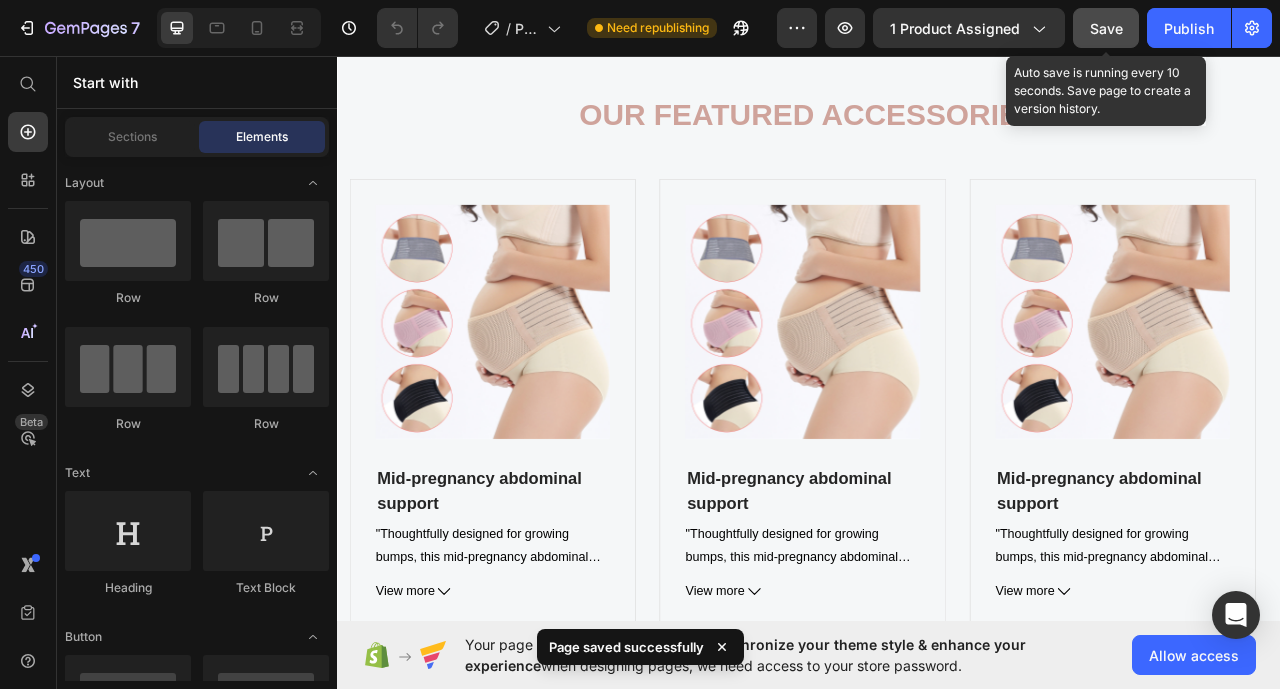 scroll, scrollTop: 3172, scrollLeft: 0, axis: vertical 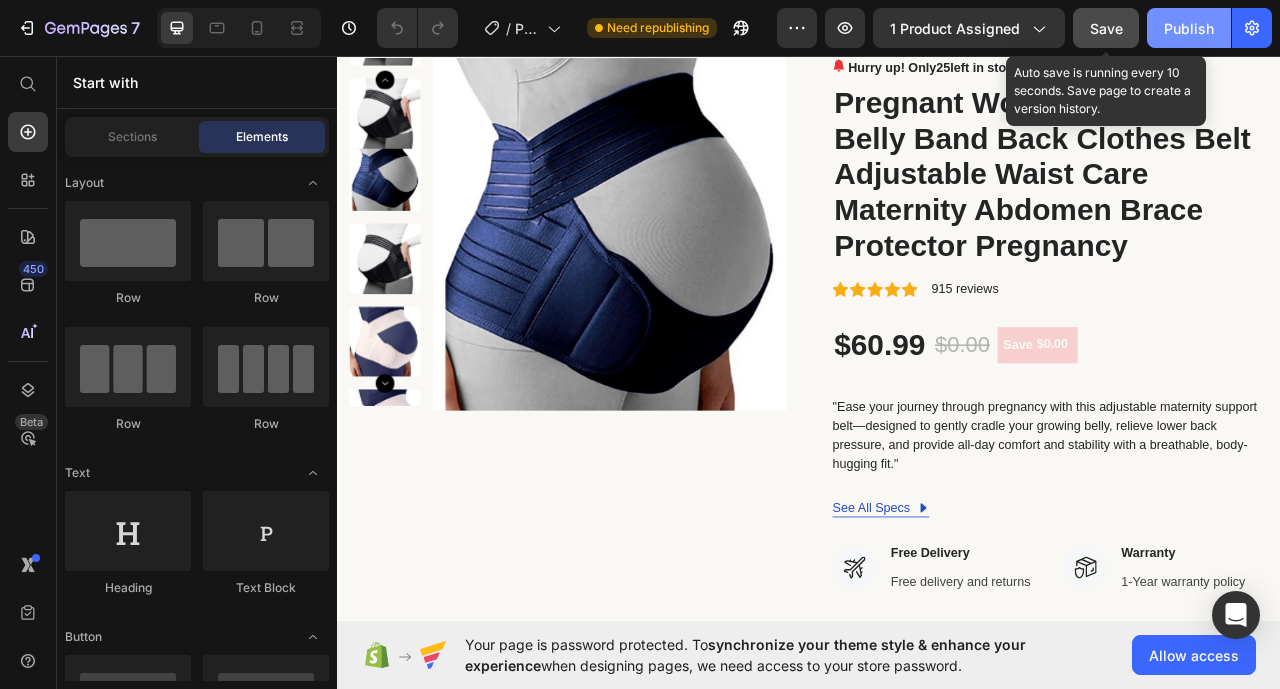 click on "Publish" at bounding box center [1189, 28] 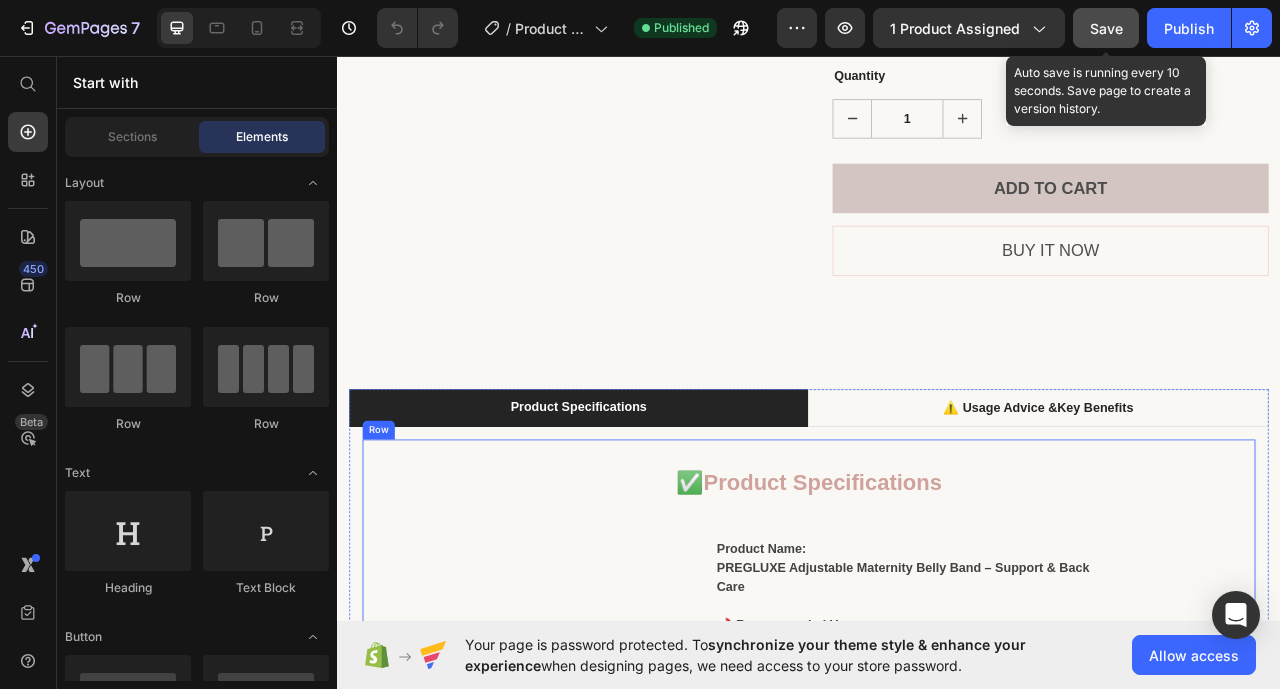 scroll, scrollTop: 1365, scrollLeft: 0, axis: vertical 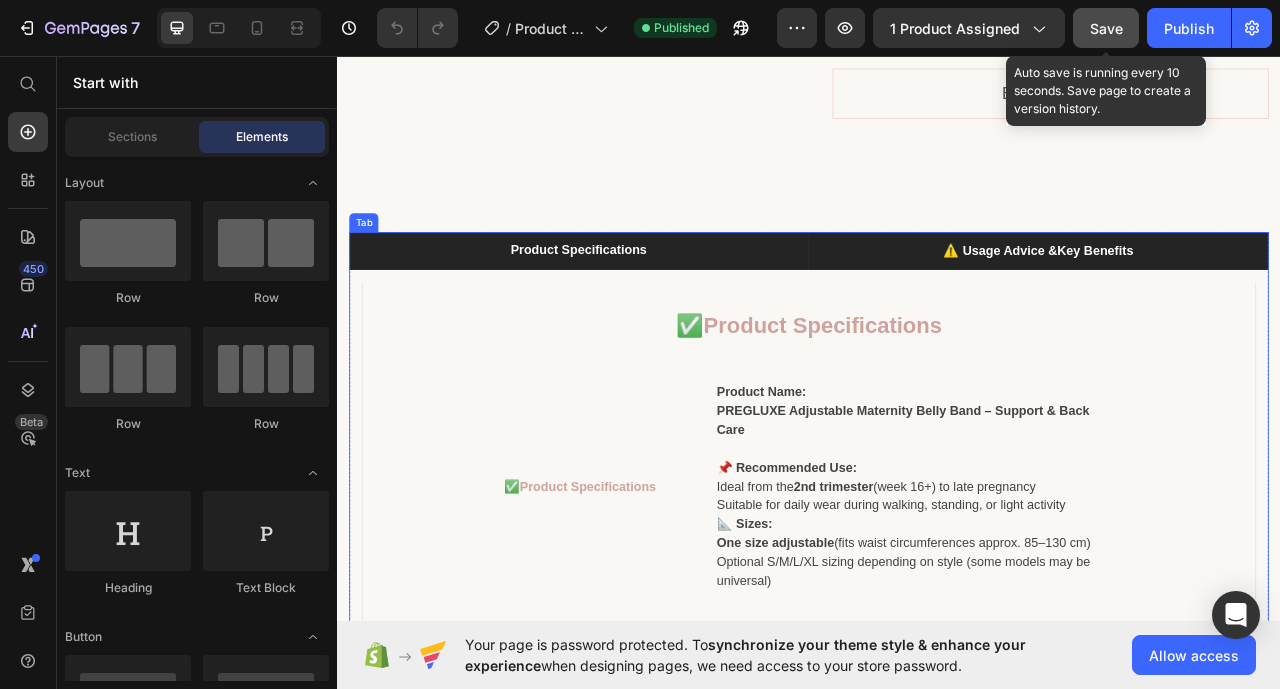 click on "⚠️ Usage Advice &Key Benefits" at bounding box center [1229, 305] 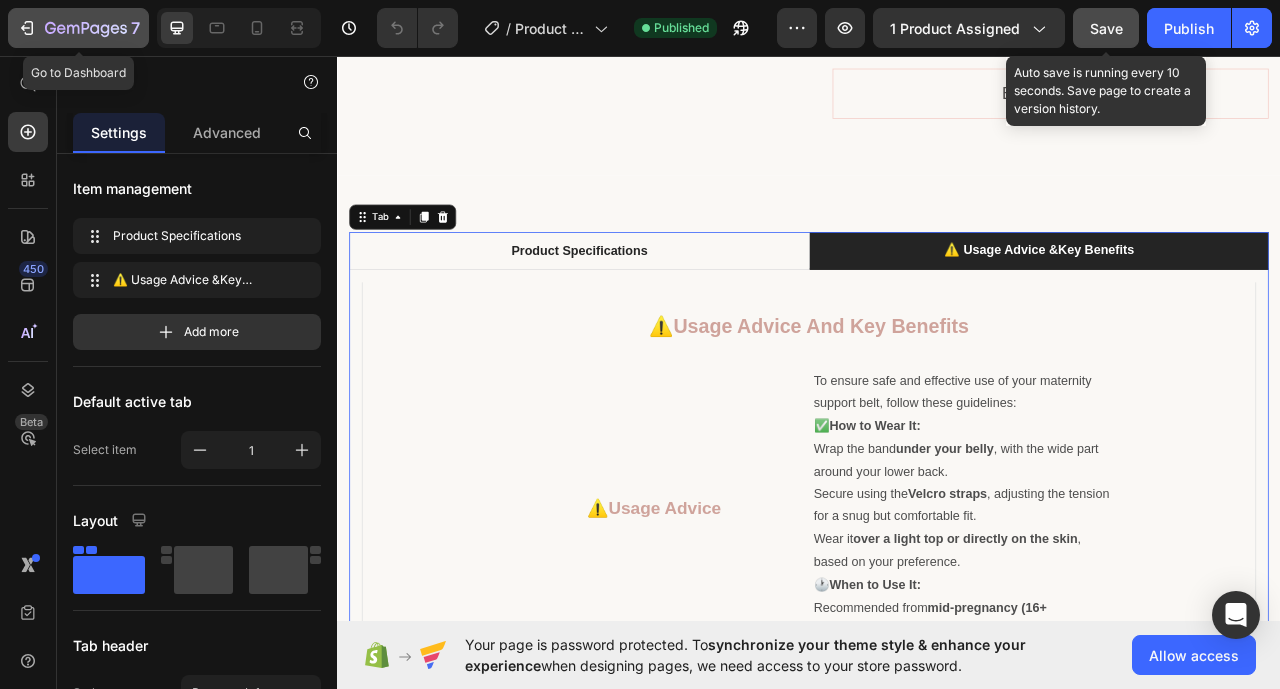 click on "7" at bounding box center (78, 28) 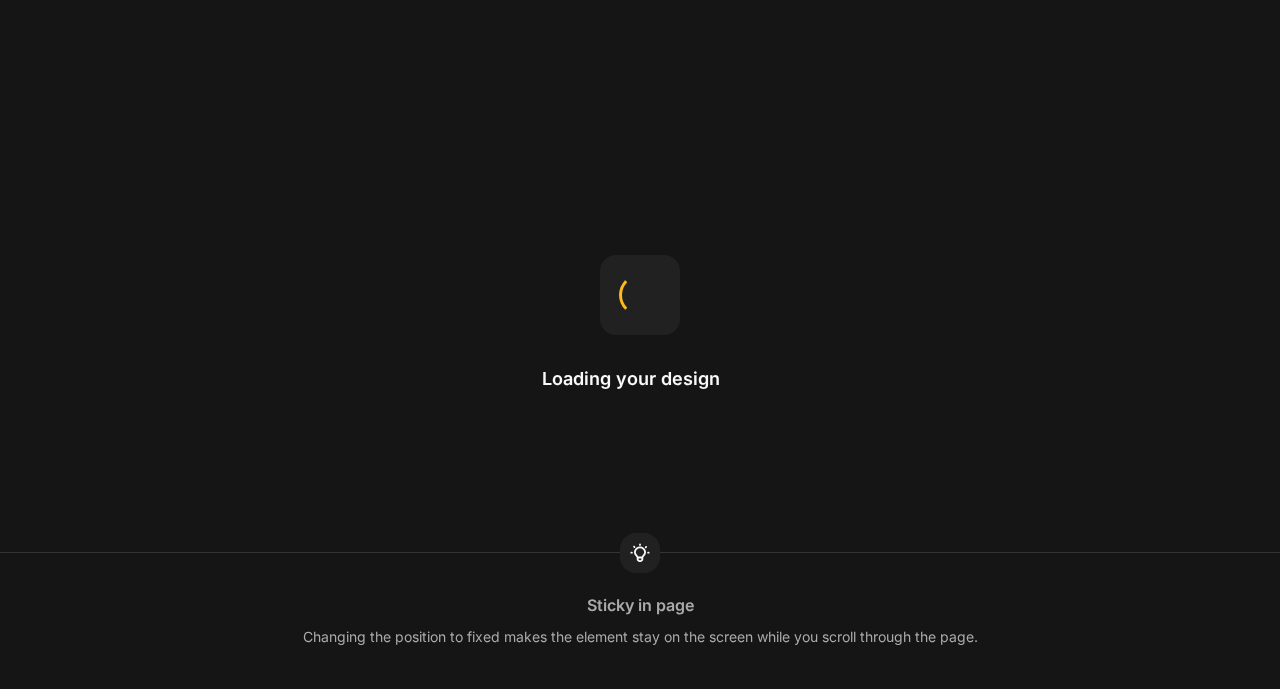 scroll, scrollTop: 0, scrollLeft: 0, axis: both 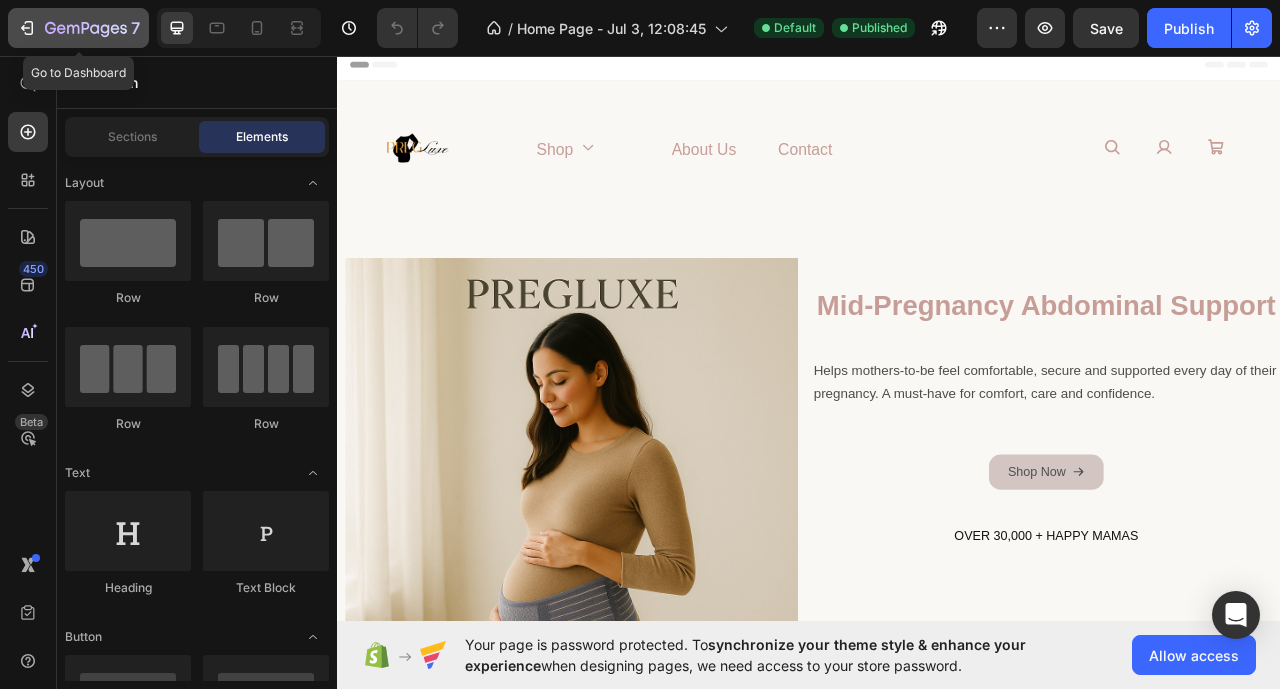 drag, startPoint x: 34, startPoint y: 20, endPoint x: 91, endPoint y: 55, distance: 66.88796 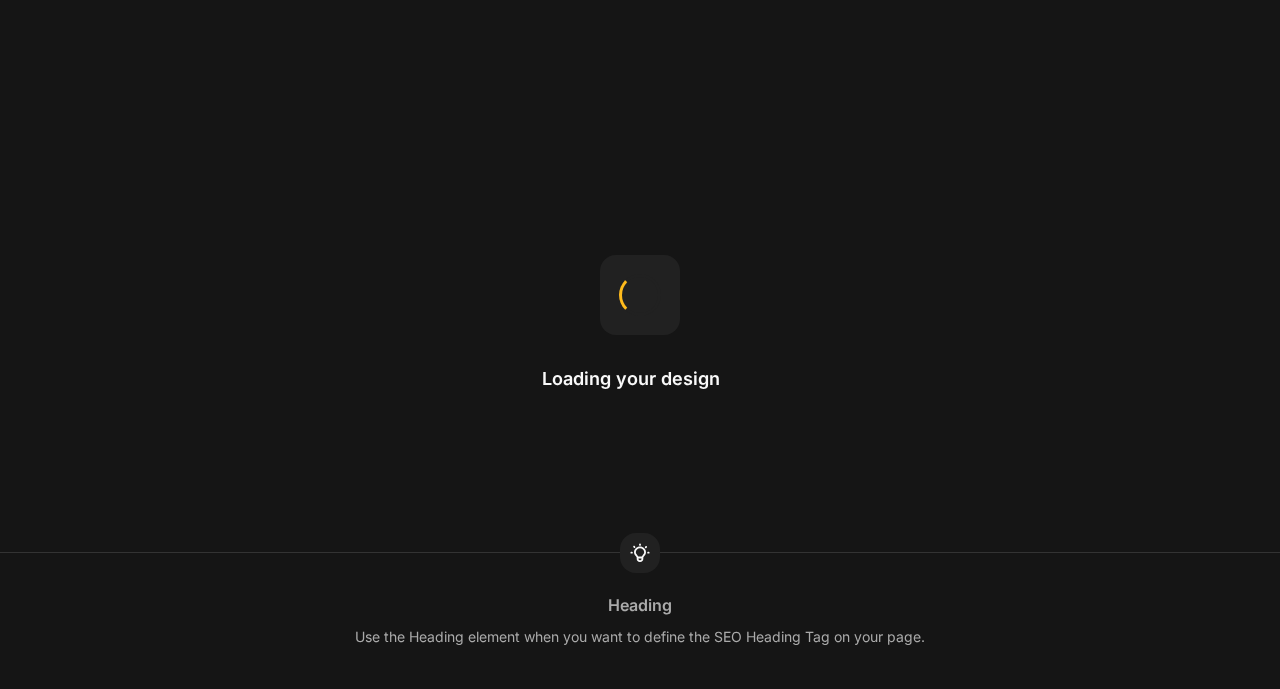 scroll, scrollTop: 0, scrollLeft: 0, axis: both 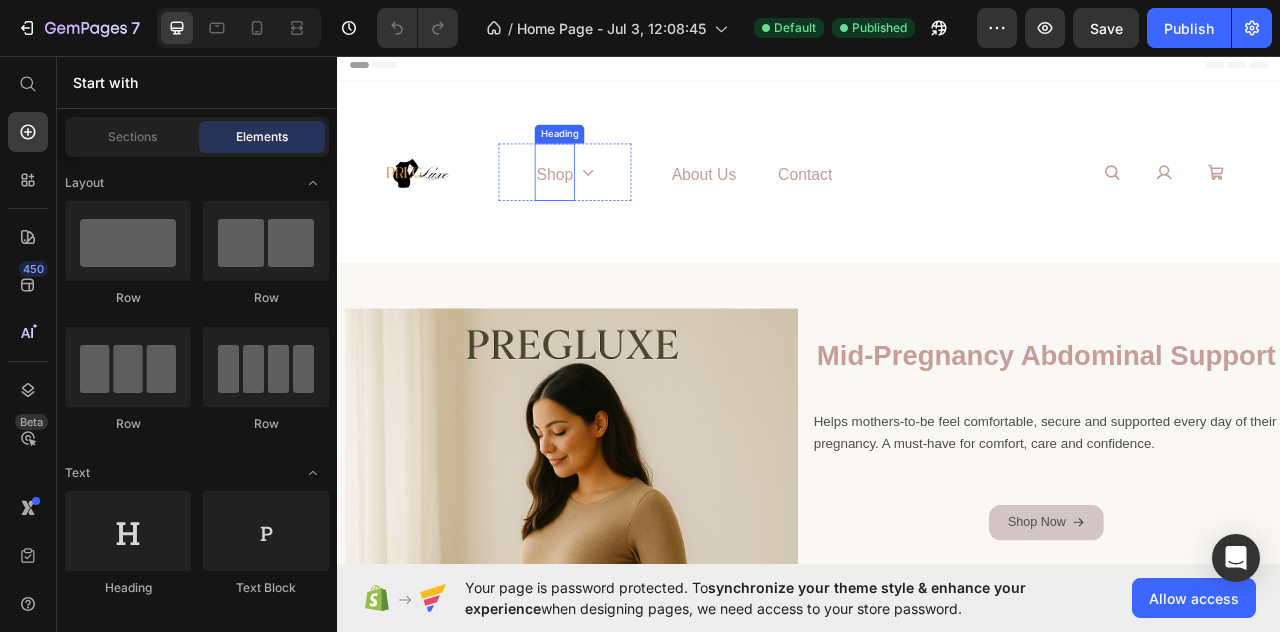 click on "shop" at bounding box center [613, 208] 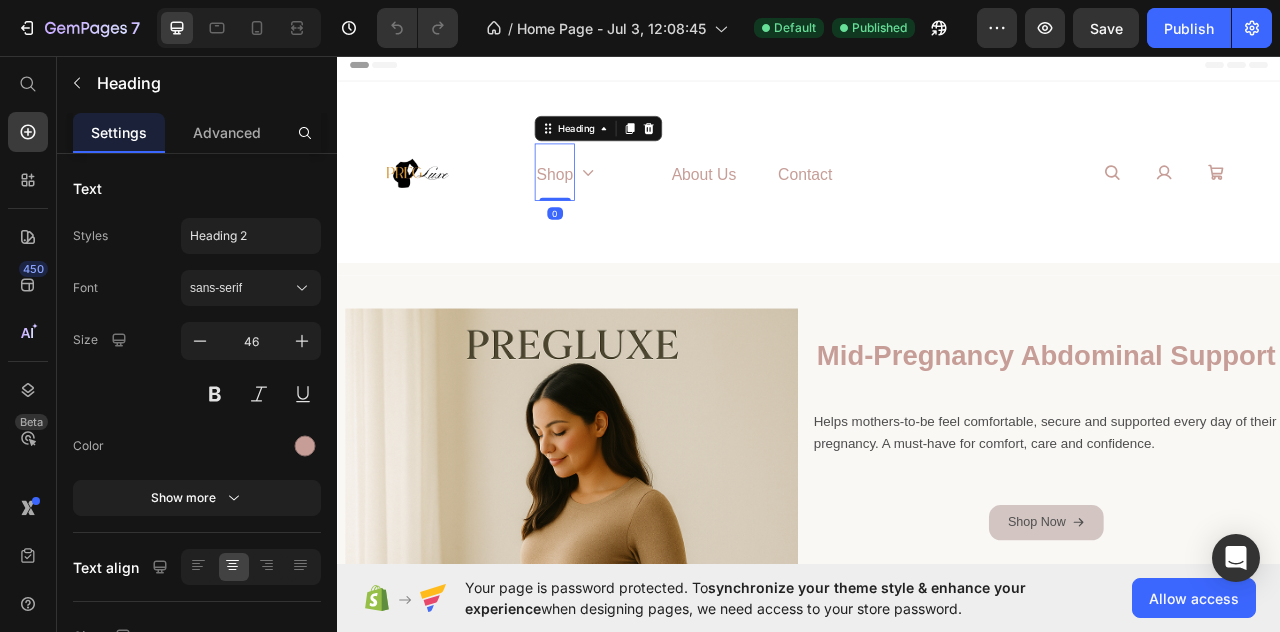 click on "shop" at bounding box center [613, 208] 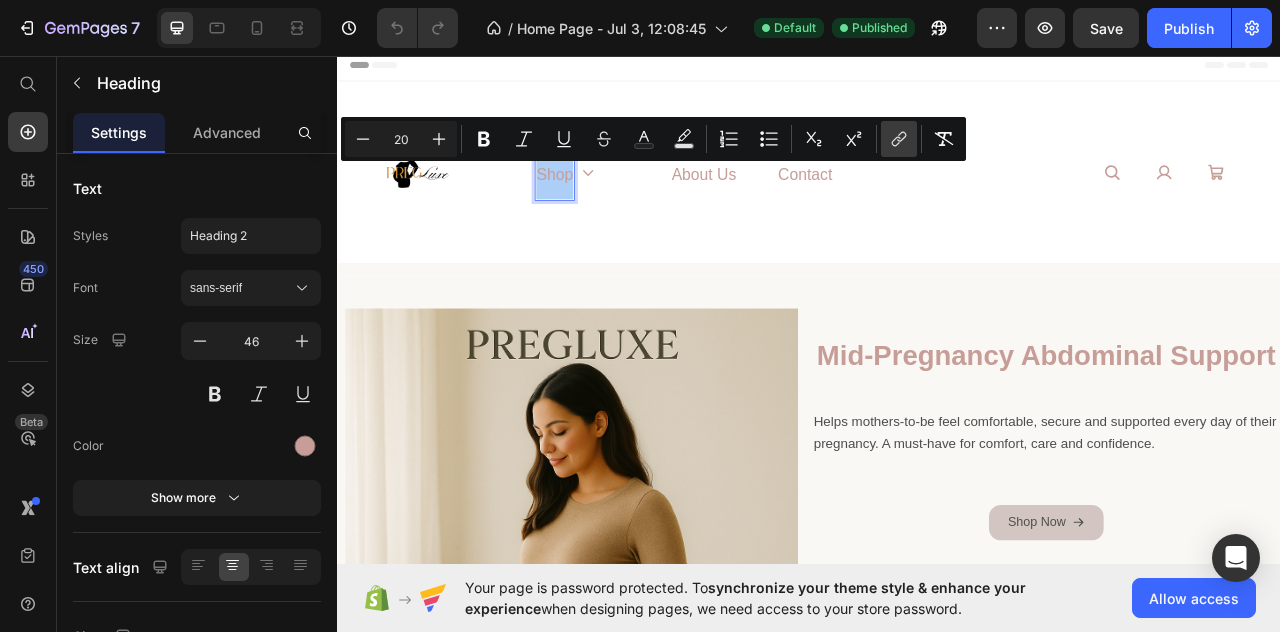 click 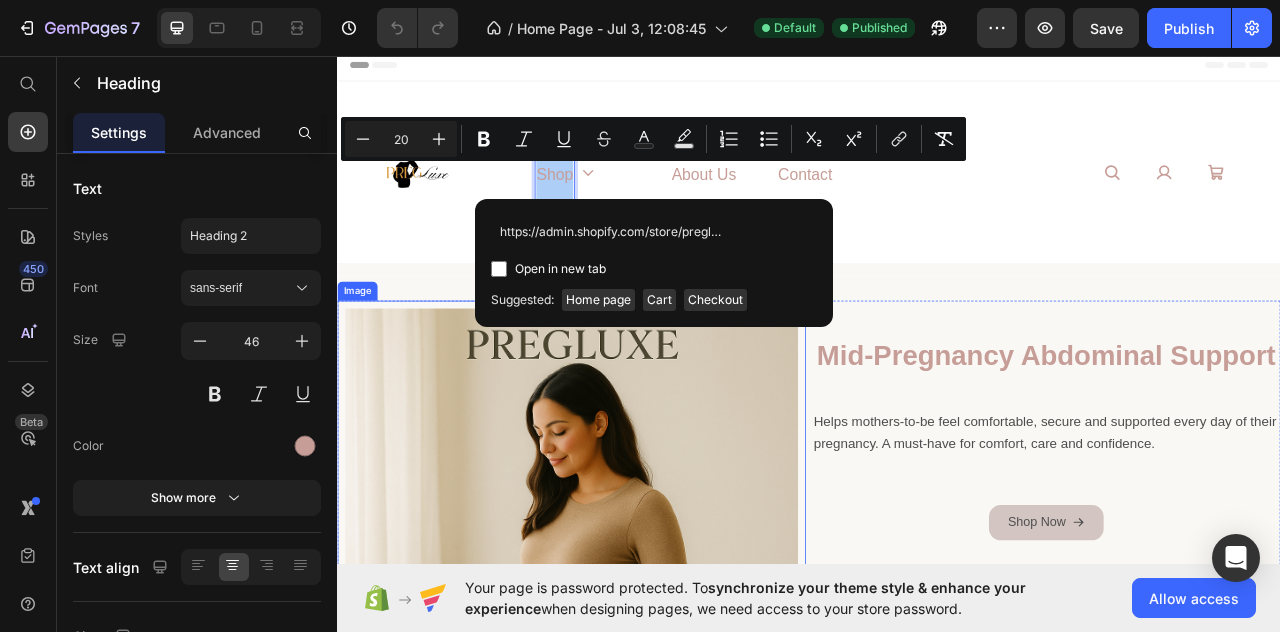 scroll, scrollTop: 0, scrollLeft: 154, axis: horizontal 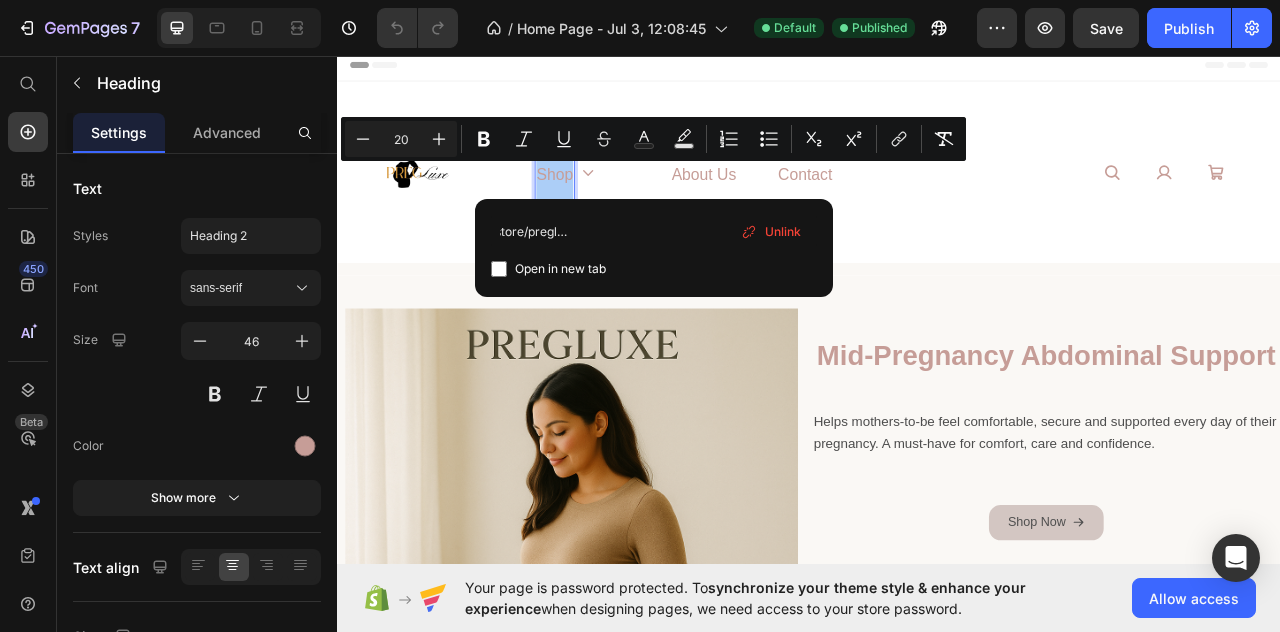type on "https://admin.shopify.com/store/pregluxestore/pages/[NUMBER]" 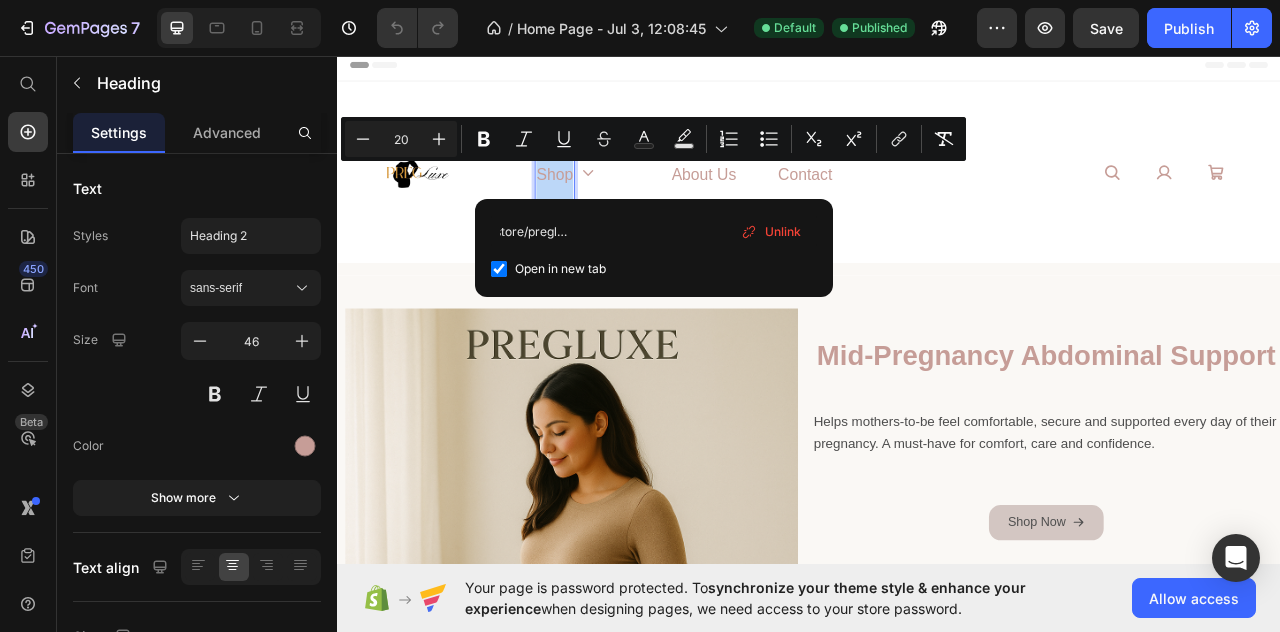 checkbox on "true" 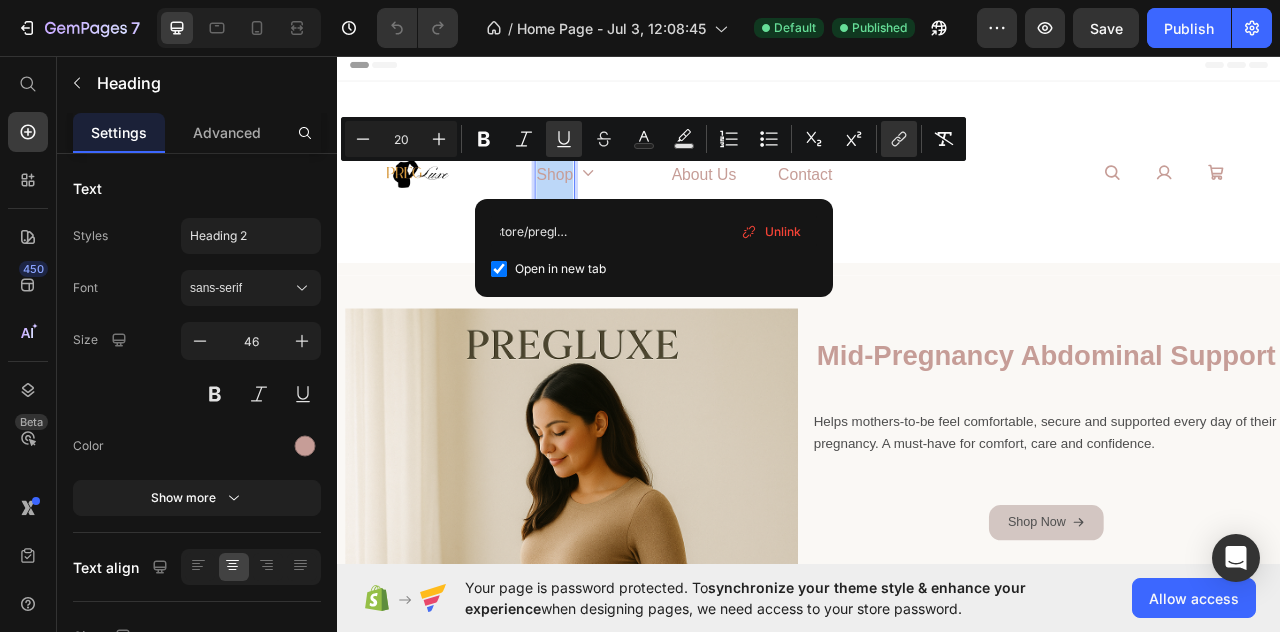 scroll, scrollTop: 0, scrollLeft: 0, axis: both 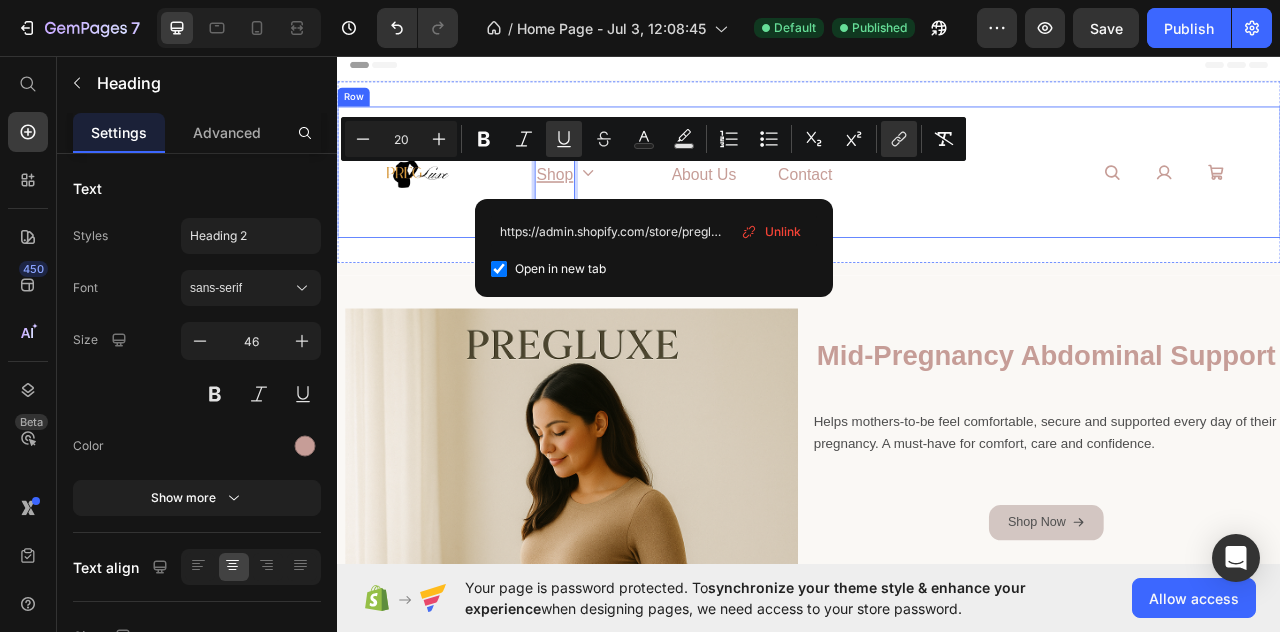 click on "shop Heading   0
Icon Row About us Heading contact Heading Row" at bounding box center (887, 204) 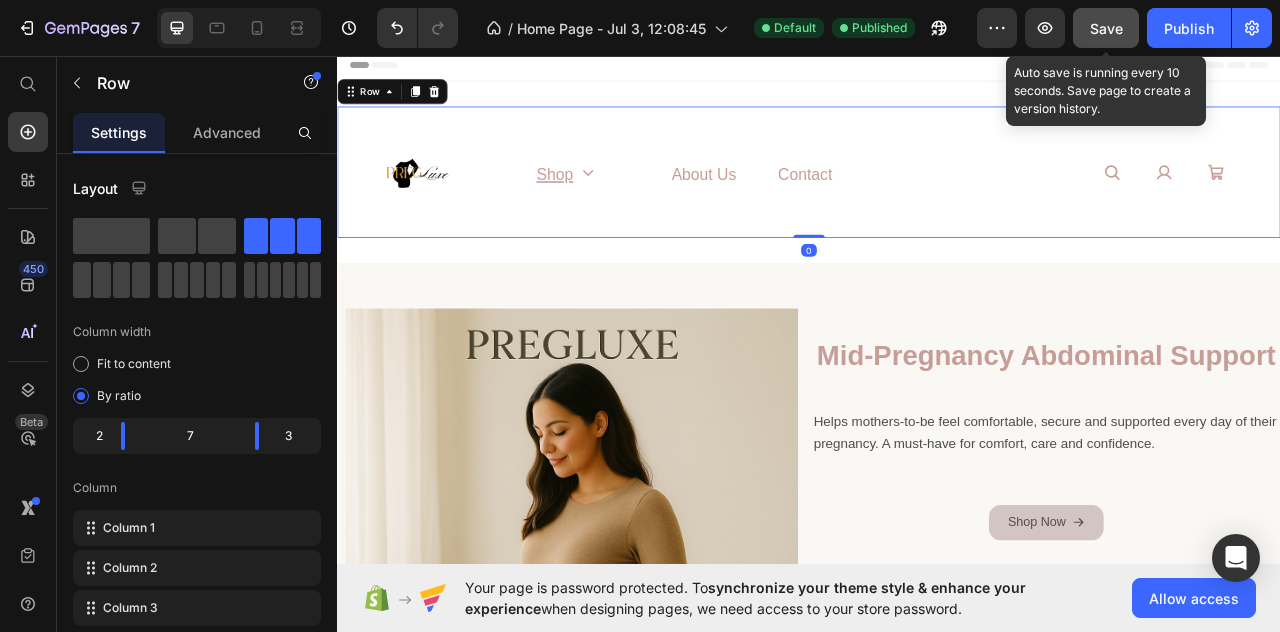 click on "Save" at bounding box center (1106, 28) 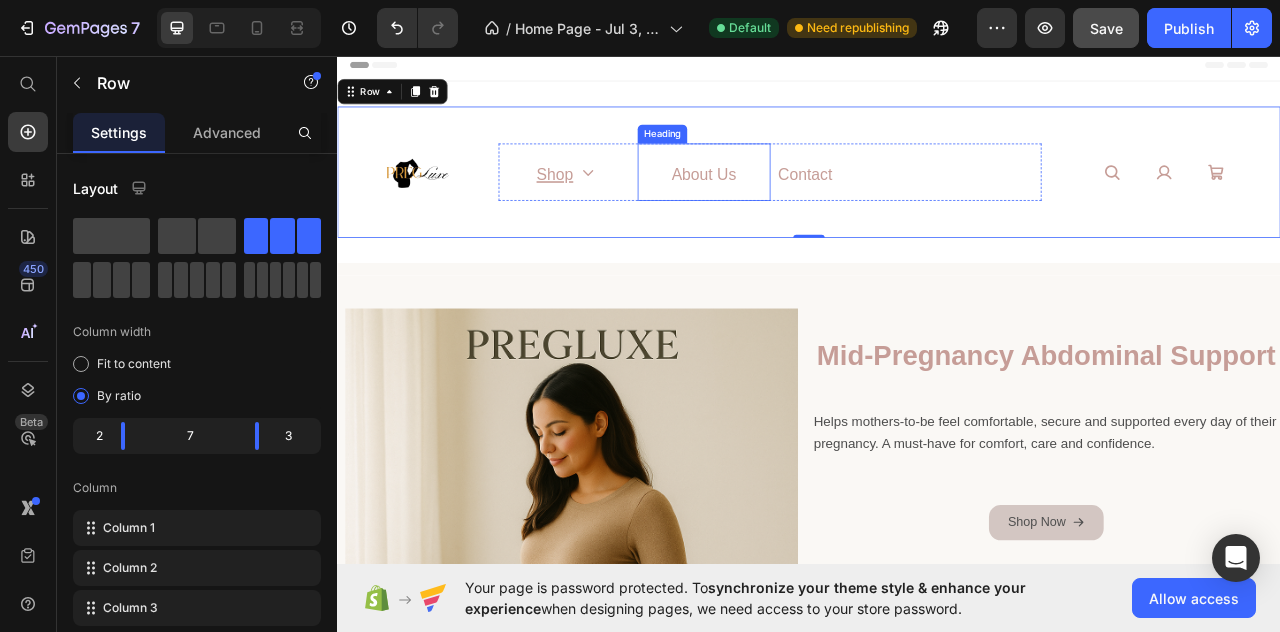 click on "About us" at bounding box center [803, 208] 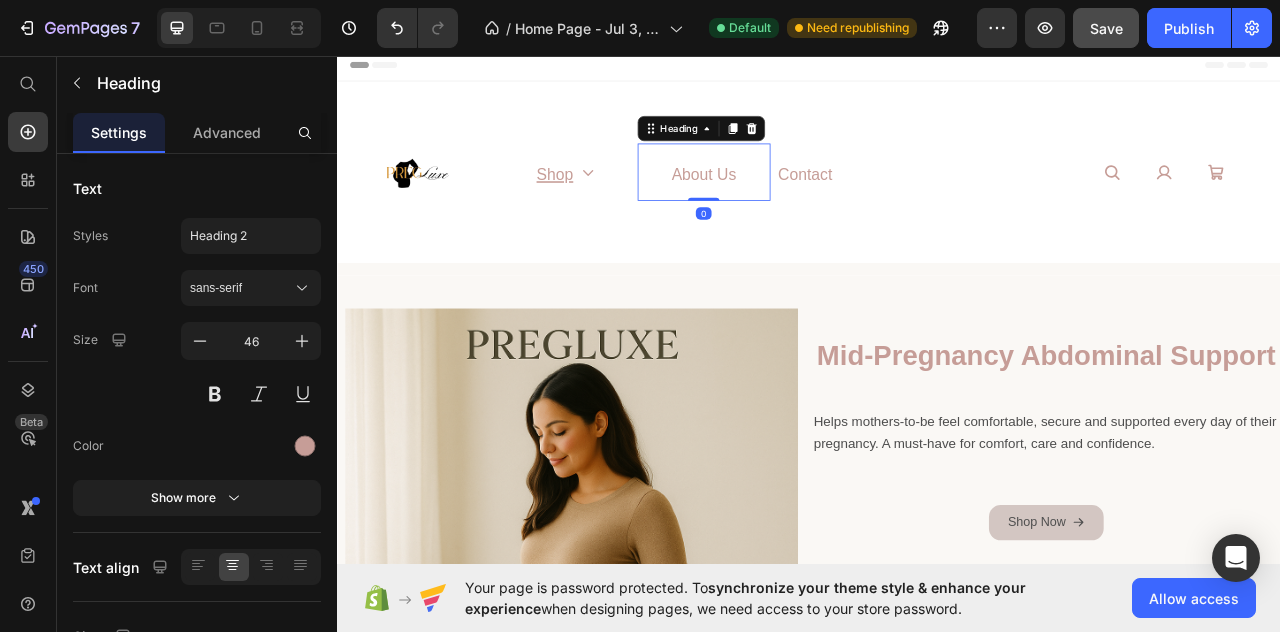 click on "About us" at bounding box center (803, 208) 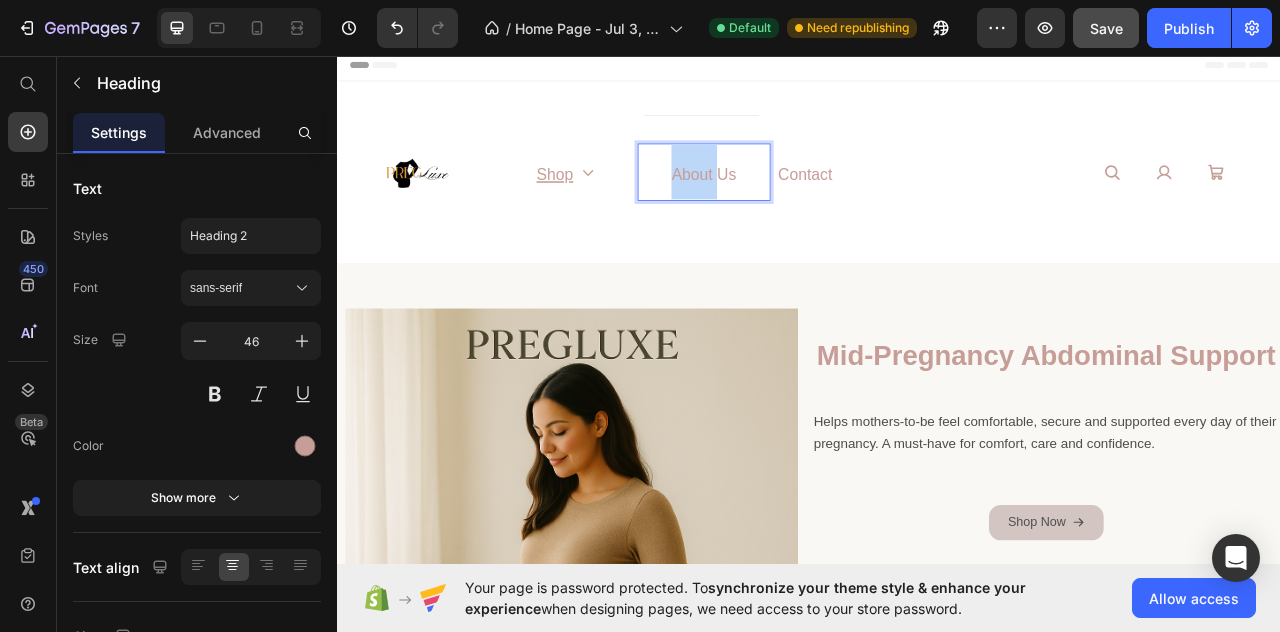 click on "About us" at bounding box center [803, 208] 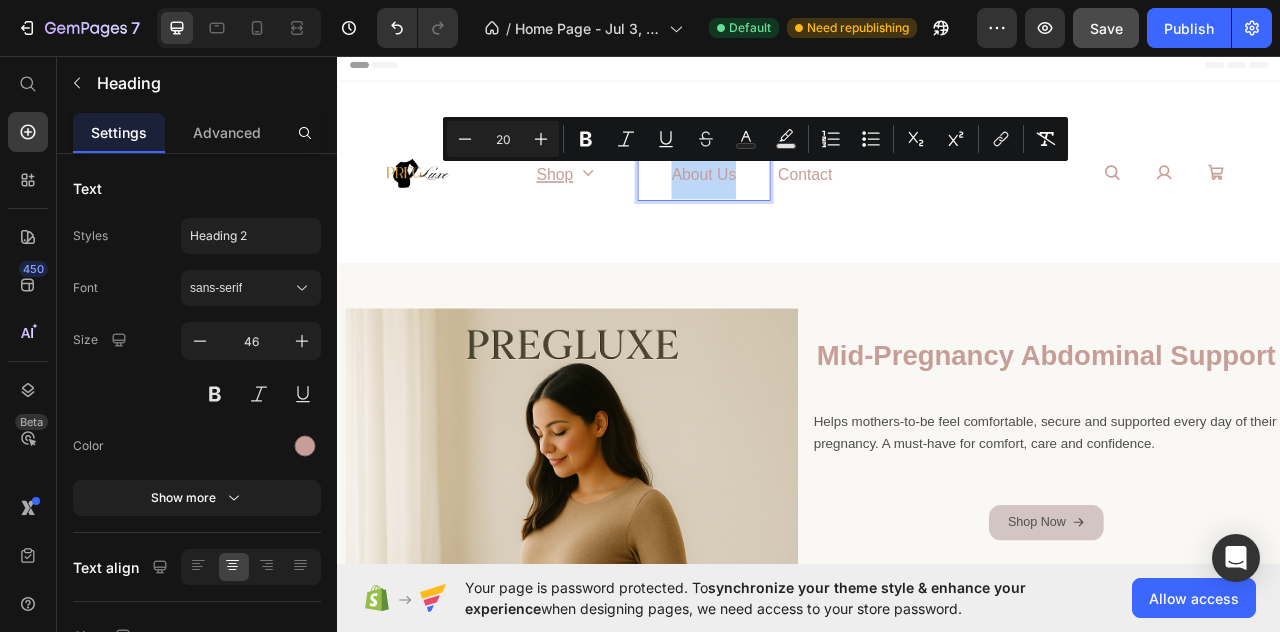 click on "About us" at bounding box center (803, 208) 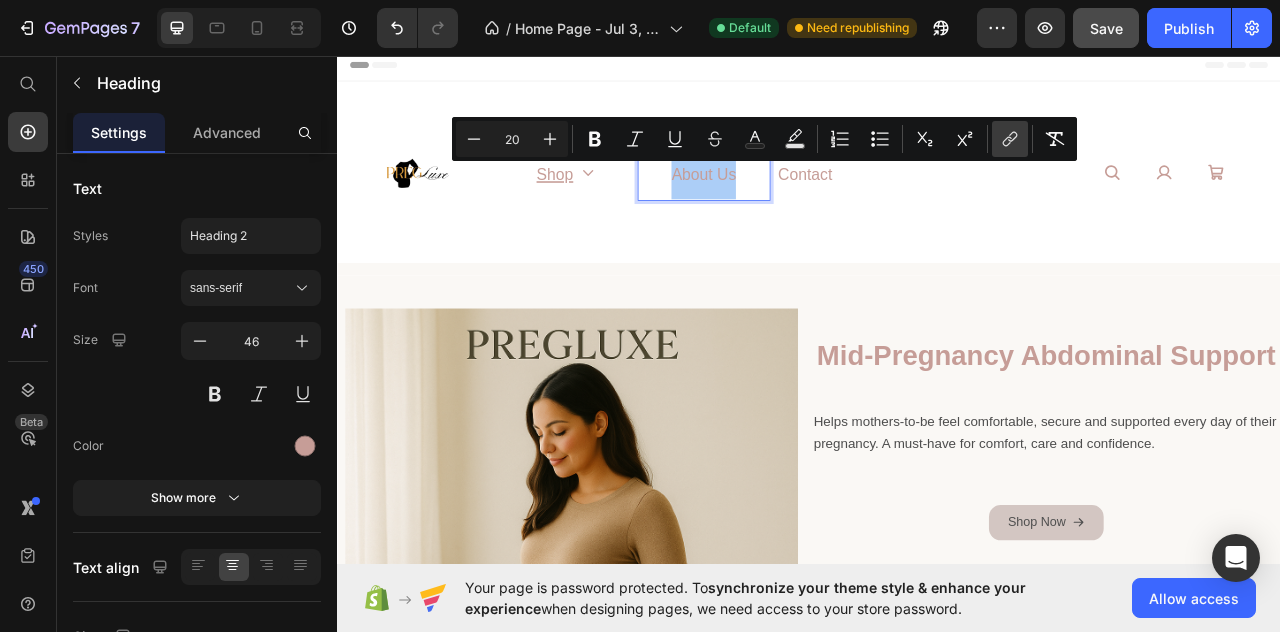 click 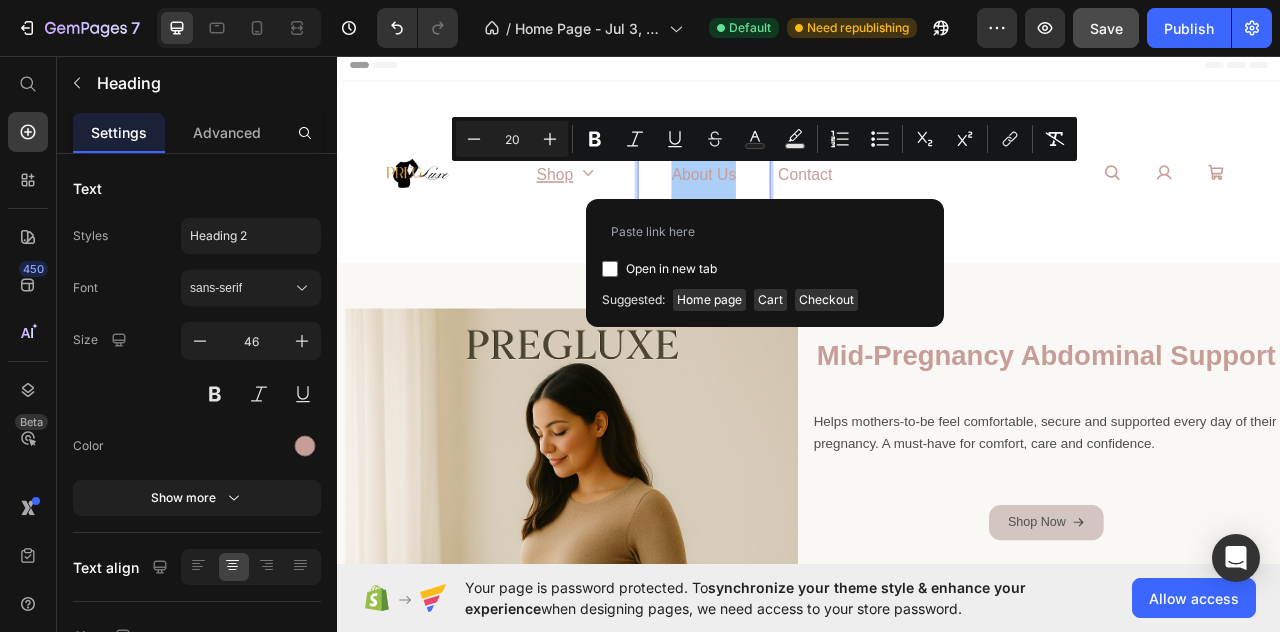 click at bounding box center [610, 269] 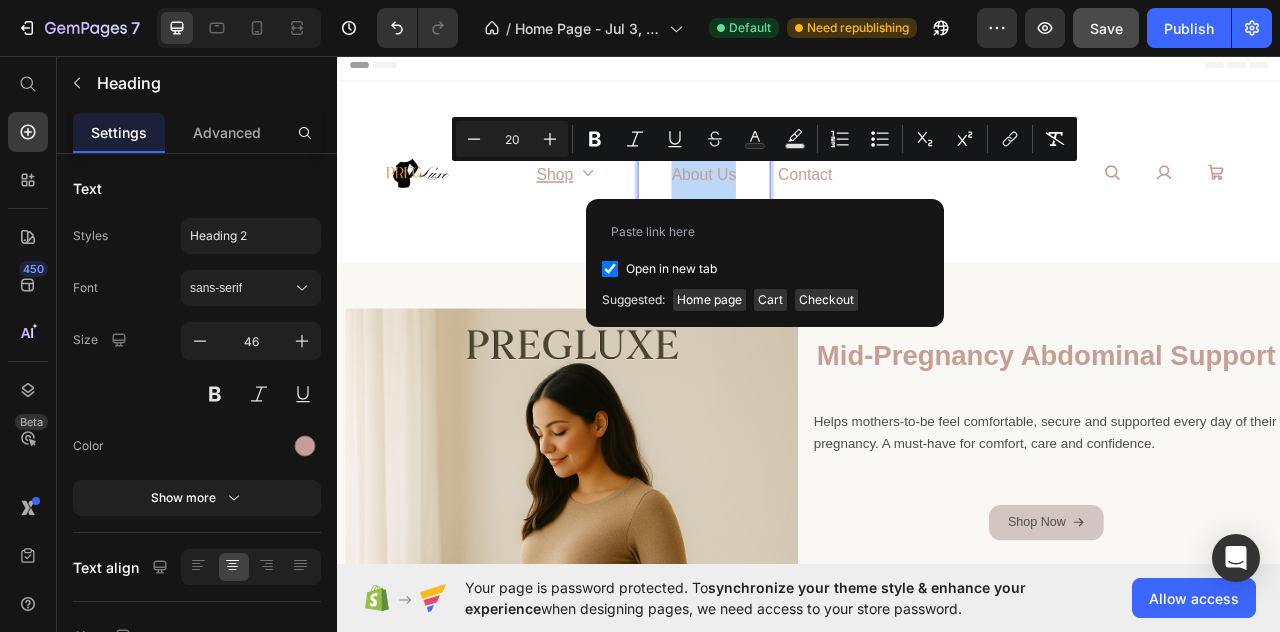 checkbox on "true" 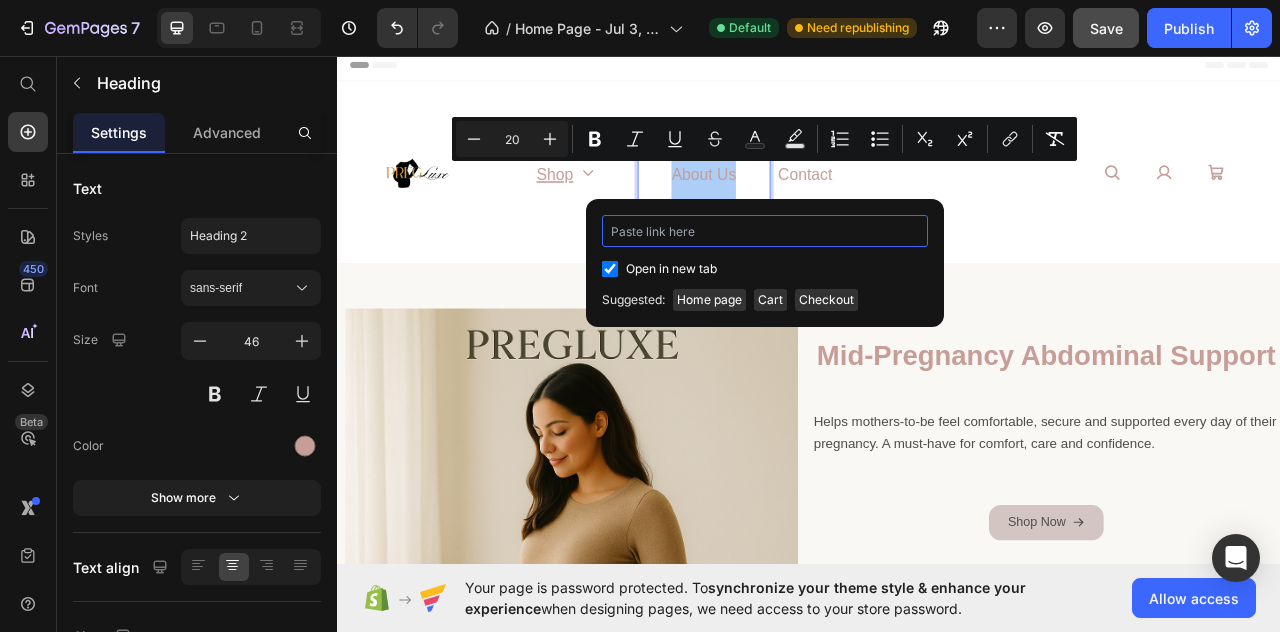 type on "https://admin.shopify.com/store/pregluxestore/pages/[NUMBER]" 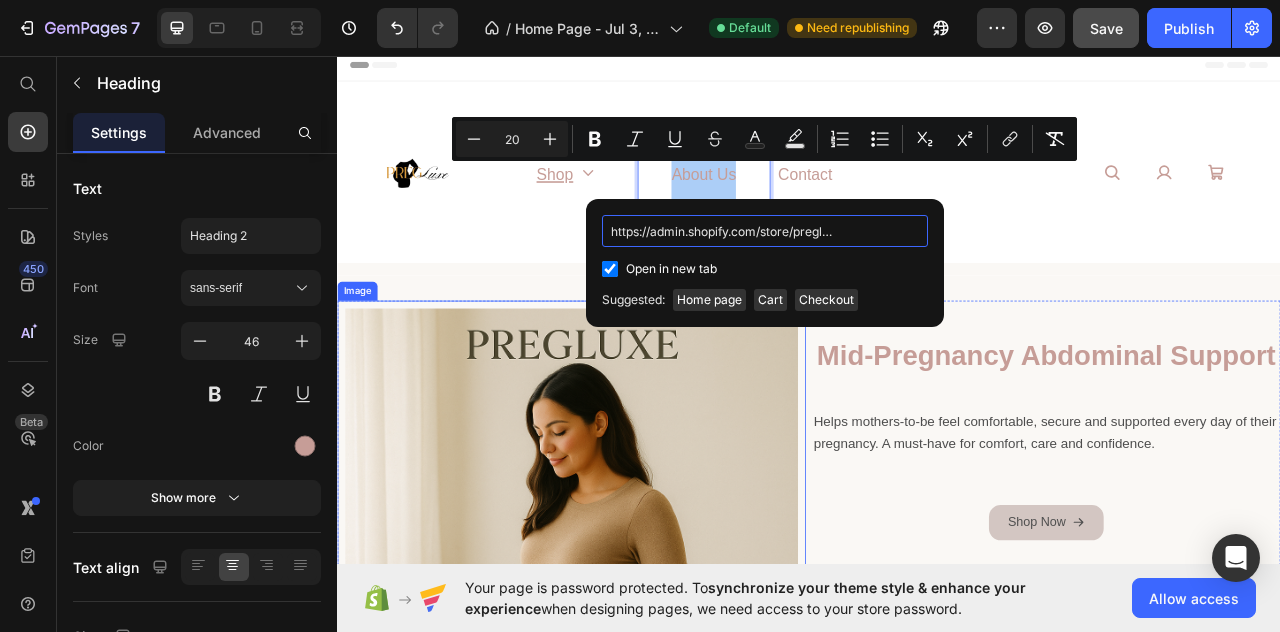 scroll, scrollTop: 0, scrollLeft: 157, axis: horizontal 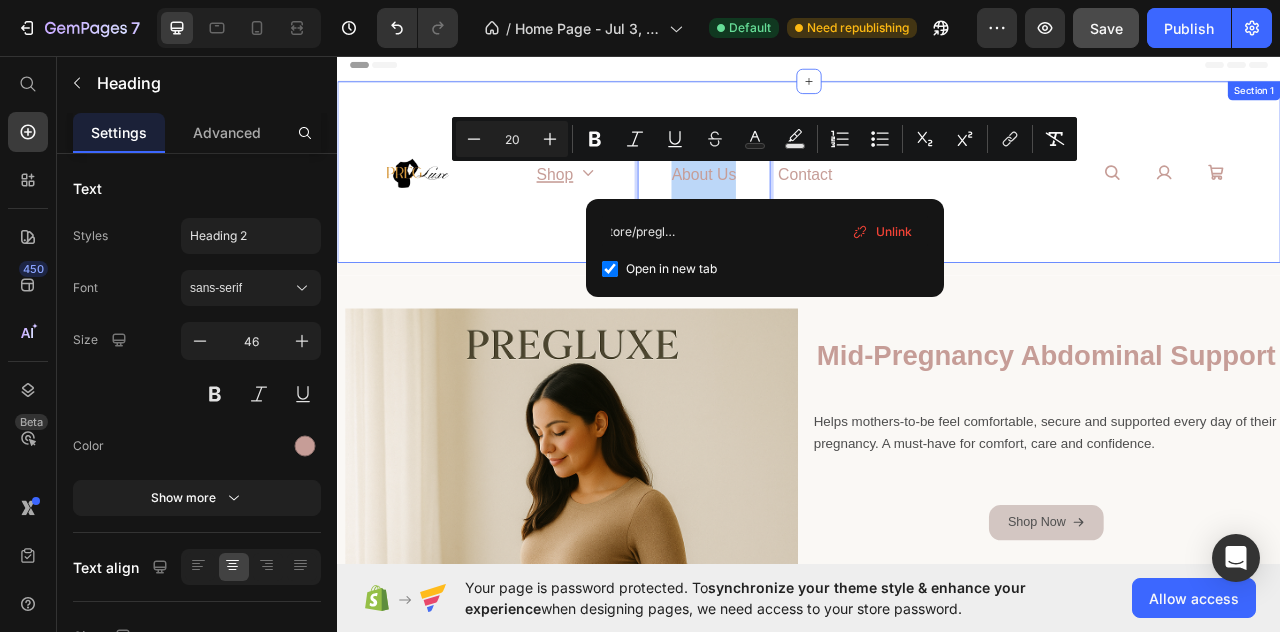 click on "Image ⁠⁠⁠⁠⁠⁠⁠ shop Heading
Icon Row About us Heading   0 contact Heading Row
Icon
Icon
Icon Row Row Section 1" at bounding box center (937, 204) 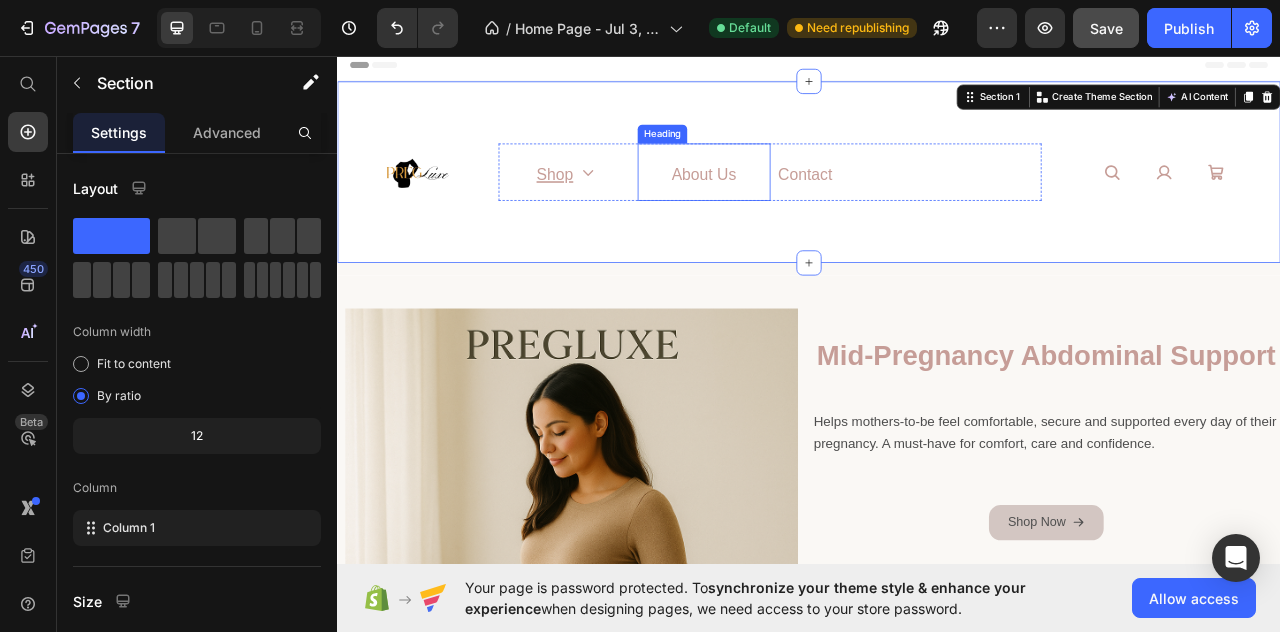 click on "About us" at bounding box center (803, 208) 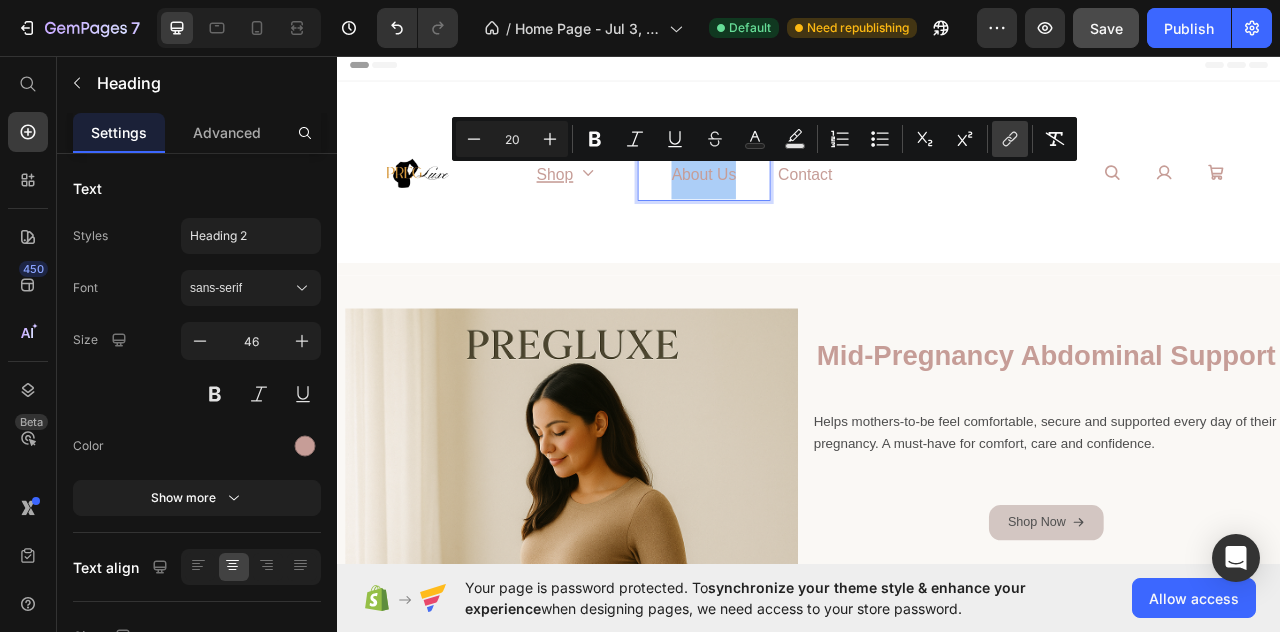 click 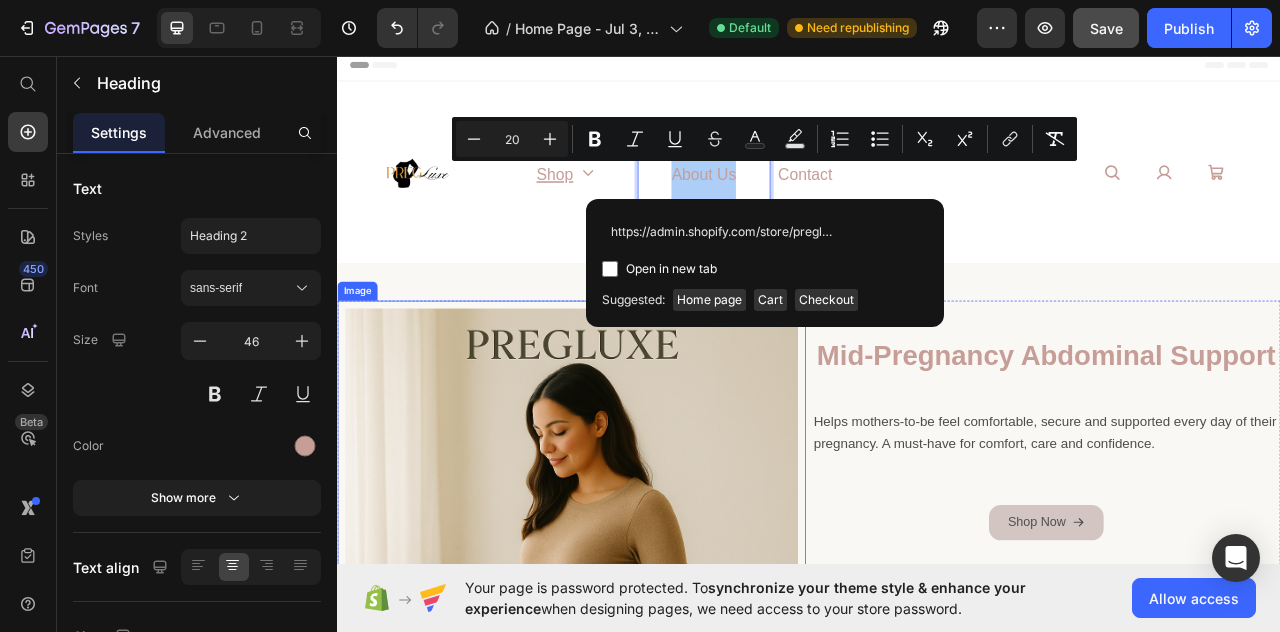 scroll, scrollTop: 0, scrollLeft: 157, axis: horizontal 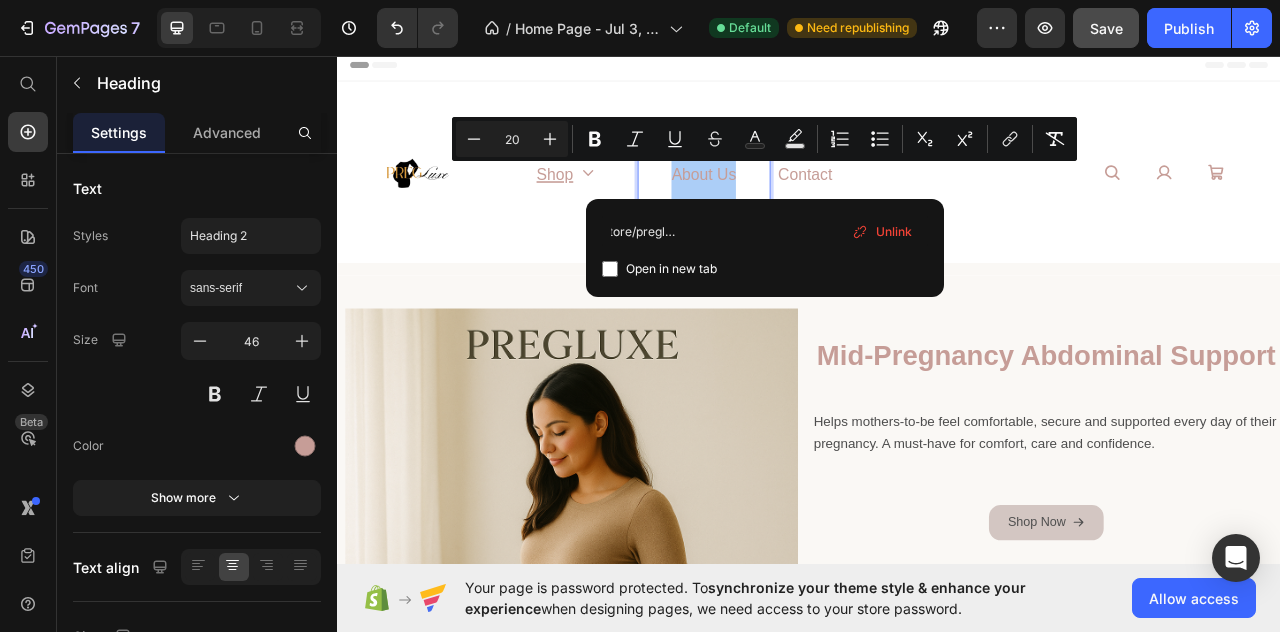 type on "https://admin.shopify.com/store/pregluxestore/pages/[NUMBER]" 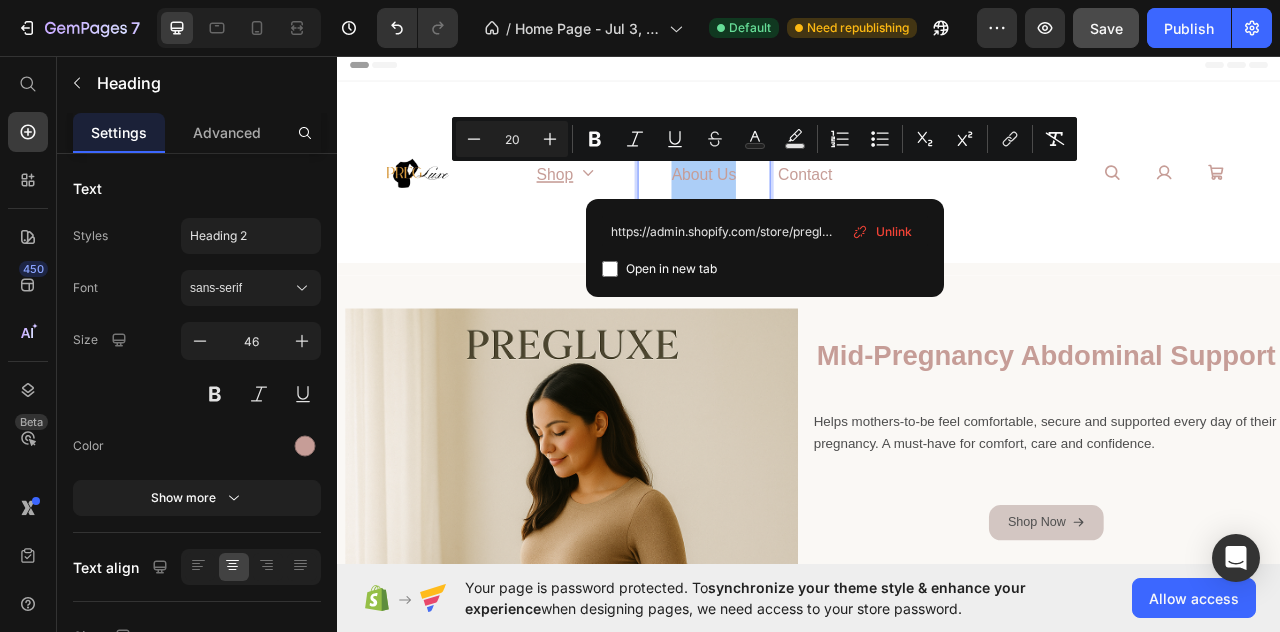 click at bounding box center (610, 269) 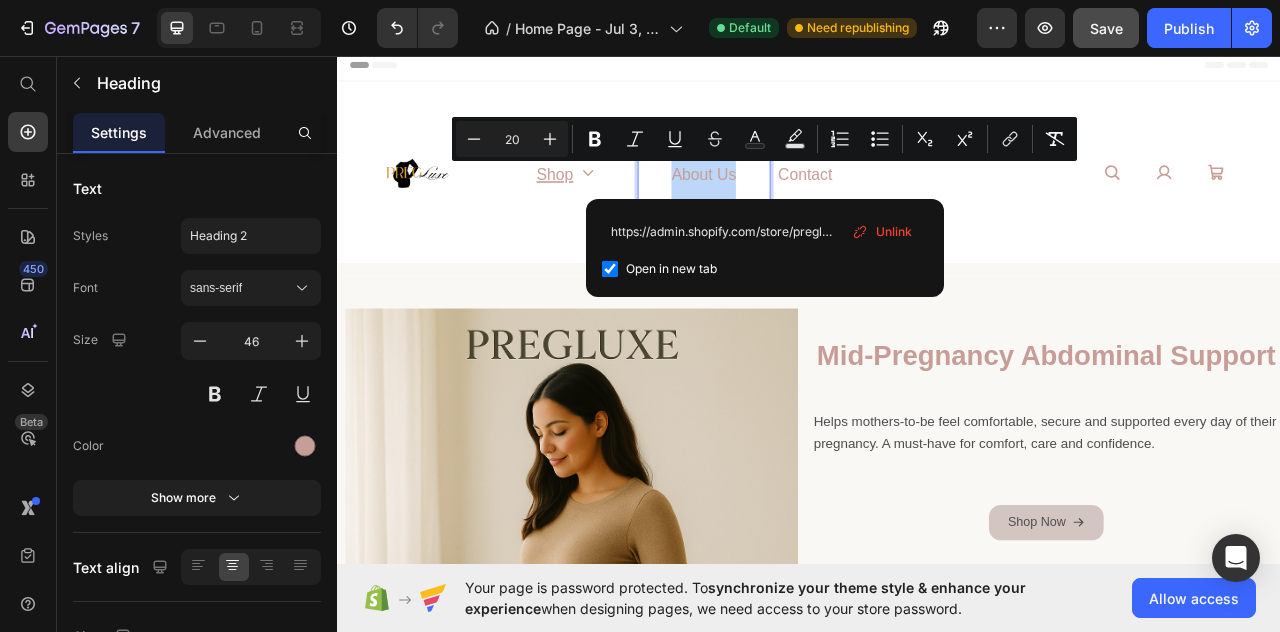 checkbox on "true" 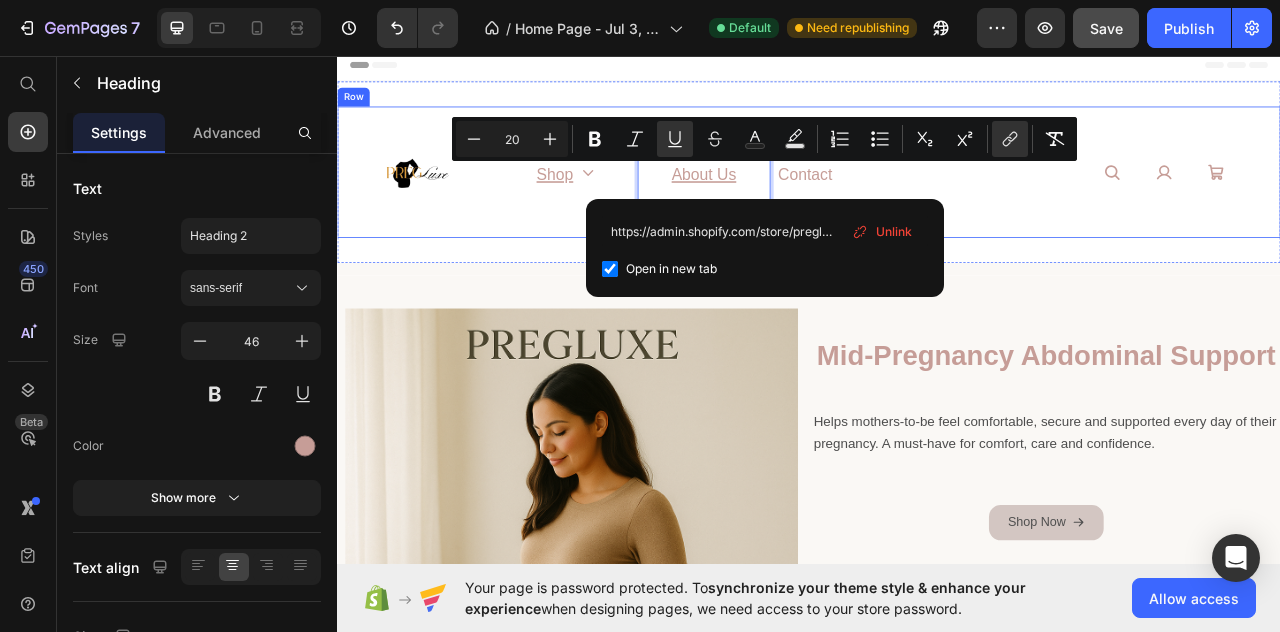click on "⁠⁠⁠⁠⁠⁠⁠ shop Heading
Icon Row About us Heading   0 contact Heading Row" at bounding box center (887, 204) 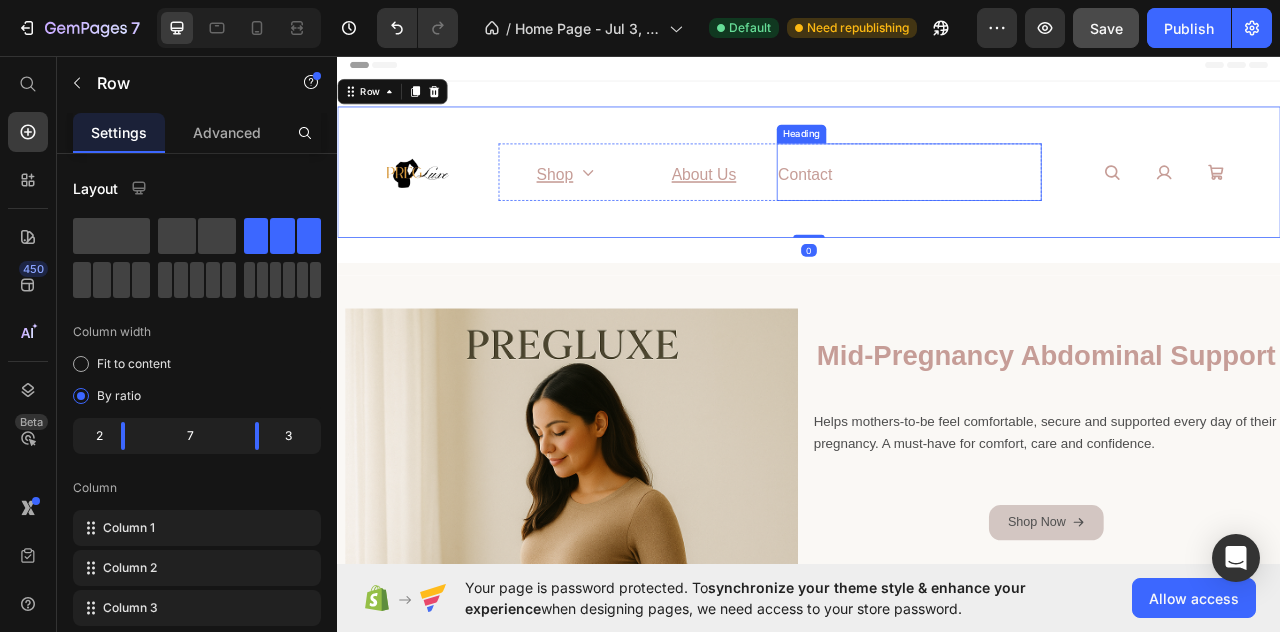 click on "contact" at bounding box center (932, 208) 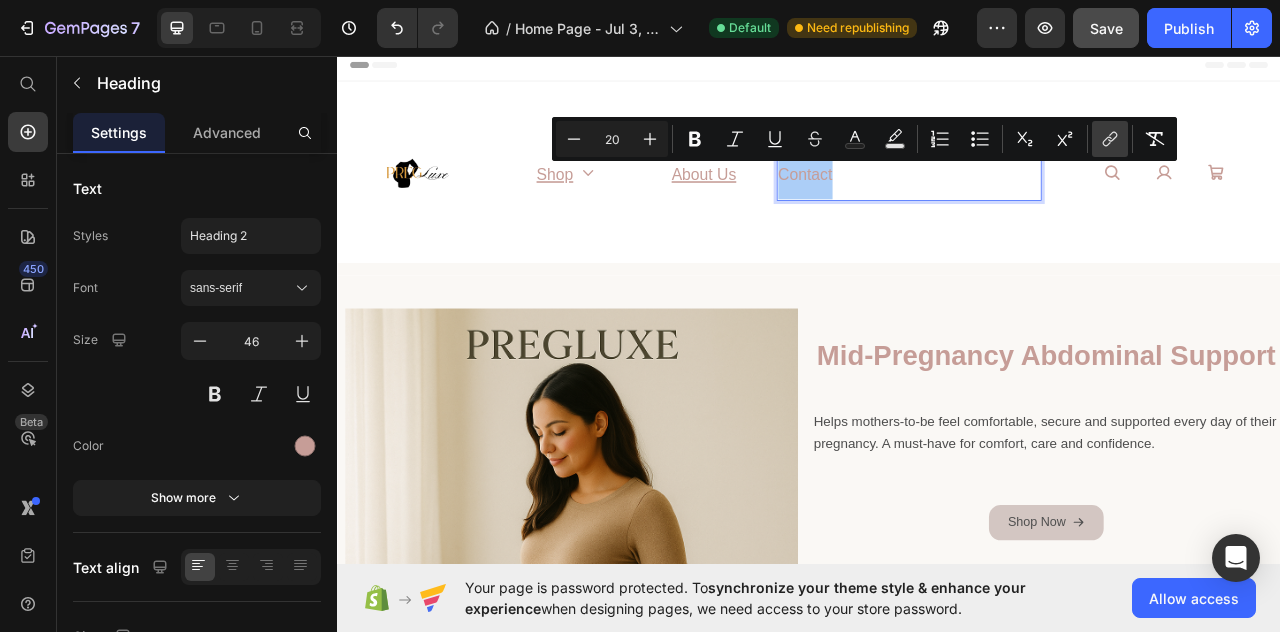 click 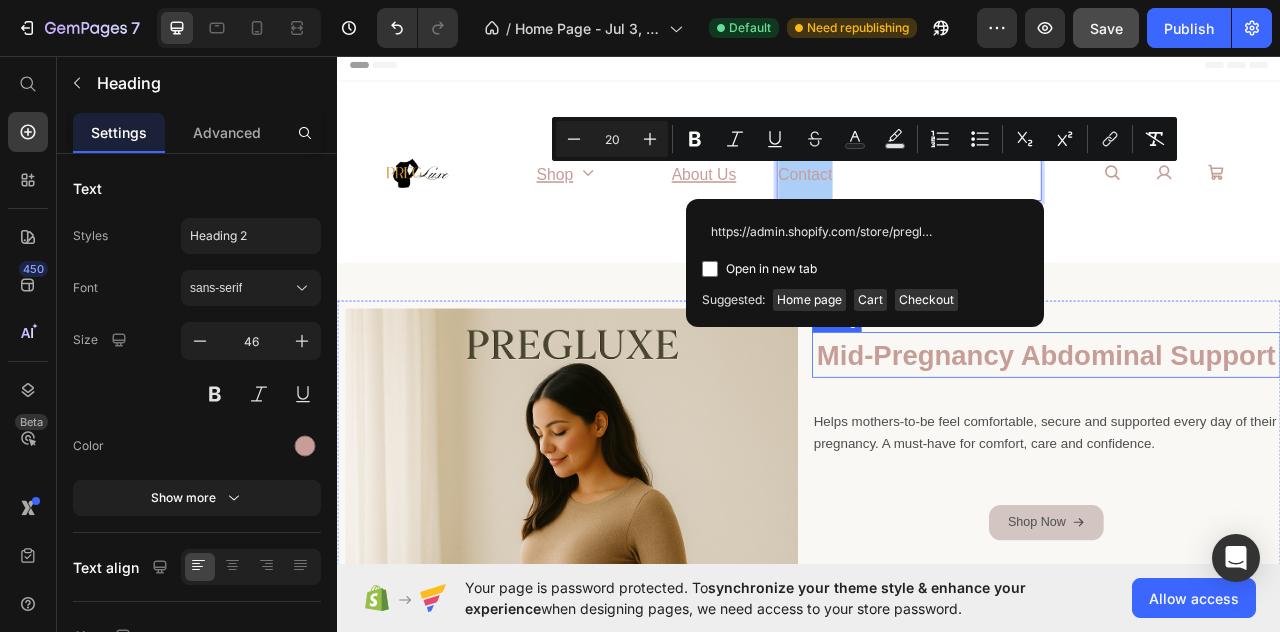 scroll, scrollTop: 0, scrollLeft: 157, axis: horizontal 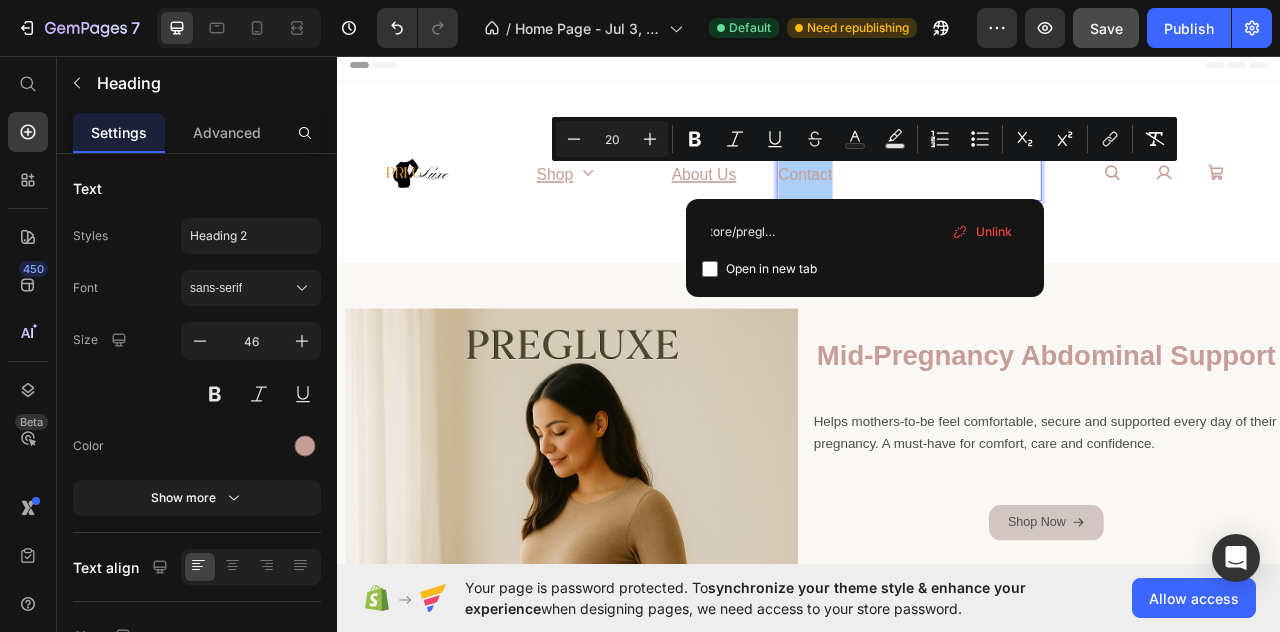 type on "https://admin.shopify.com/store/pregluxestore/pages/[NUMBER]" 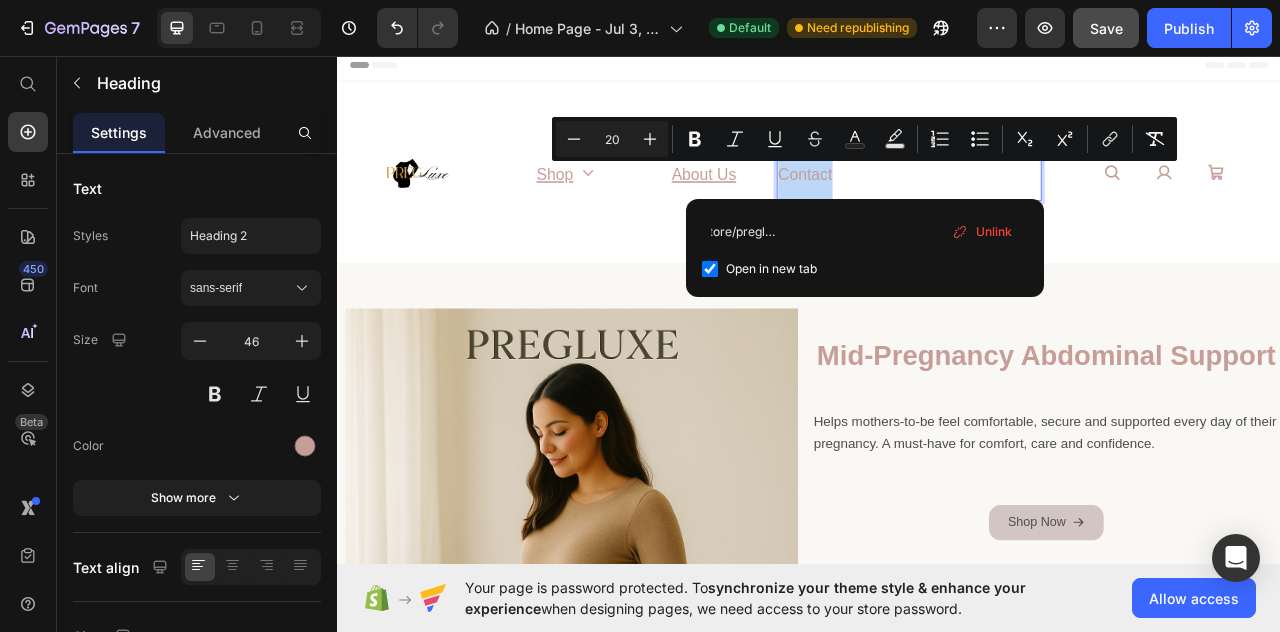 checkbox on "true" 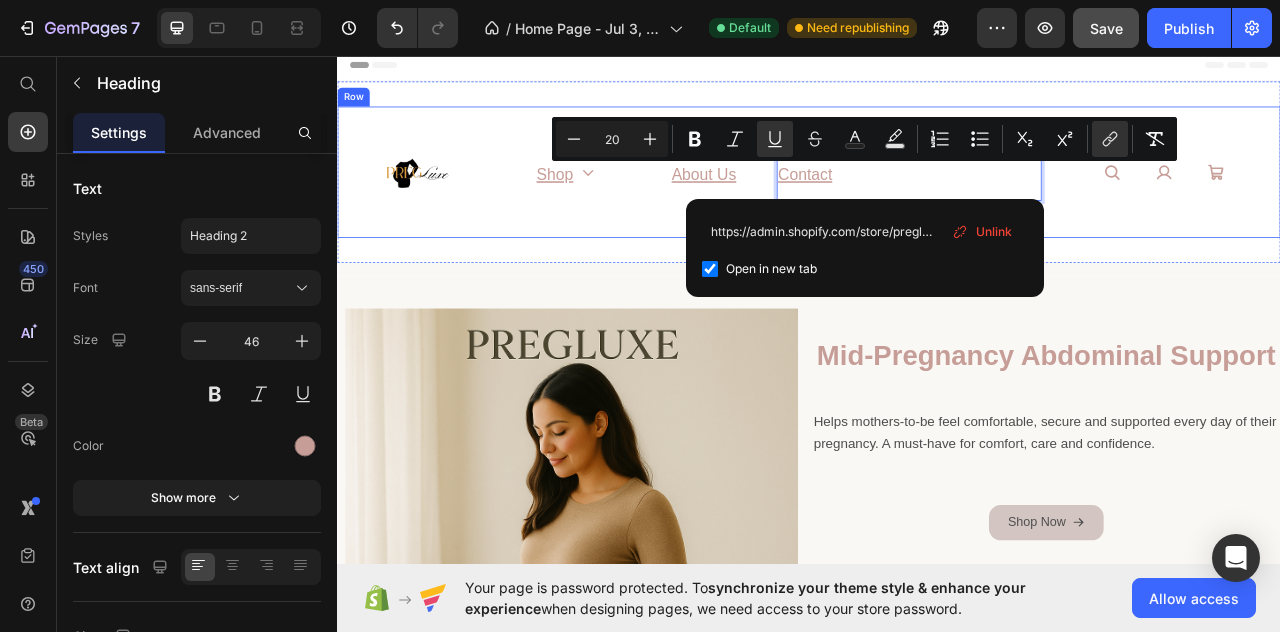 click on "⁠⁠⁠⁠⁠⁠⁠ shop Heading
Icon Row ⁠⁠⁠⁠⁠⁠⁠ About us Heading contact Heading   0 Row" at bounding box center (887, 204) 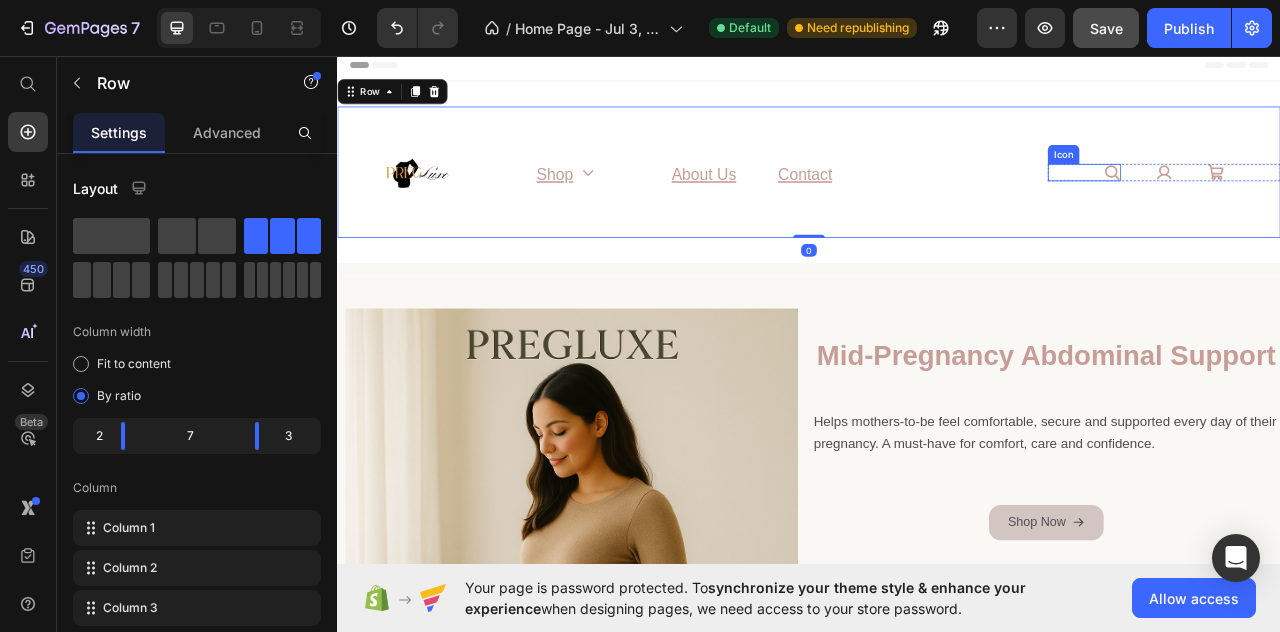 click 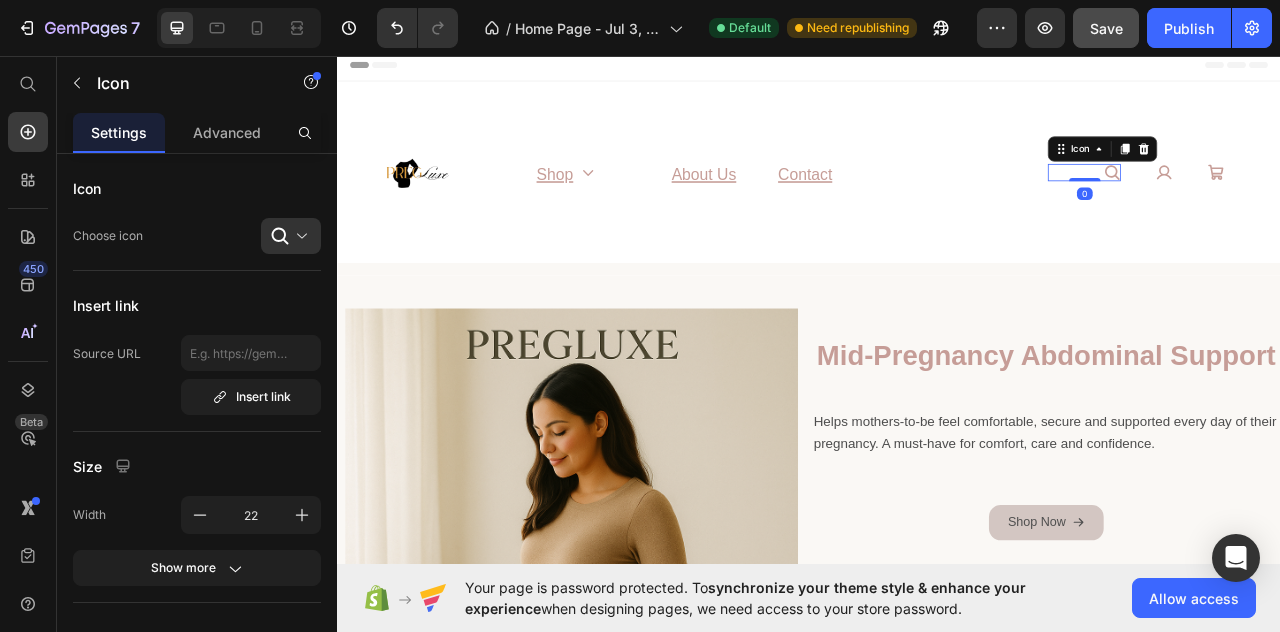 click 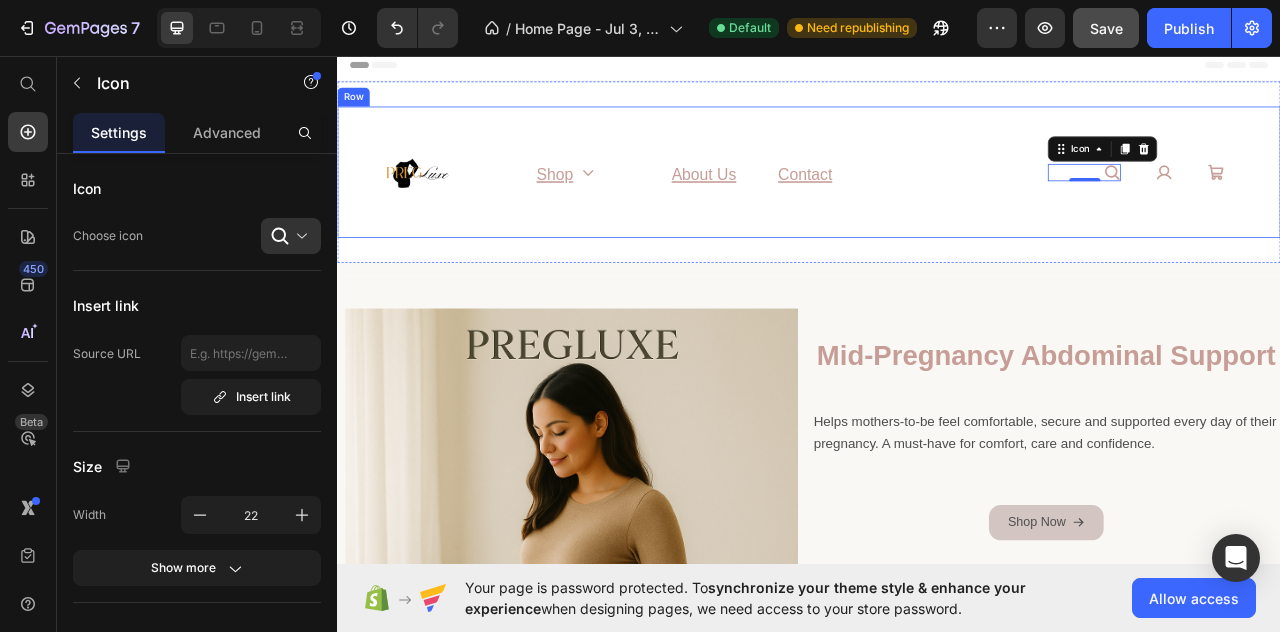 click on "⁠⁠⁠⁠⁠⁠⁠ shop Heading
Icon Row ⁠⁠⁠⁠⁠⁠⁠ About us Heading ⁠⁠⁠⁠⁠⁠⁠ contact Heading Row" at bounding box center (887, 204) 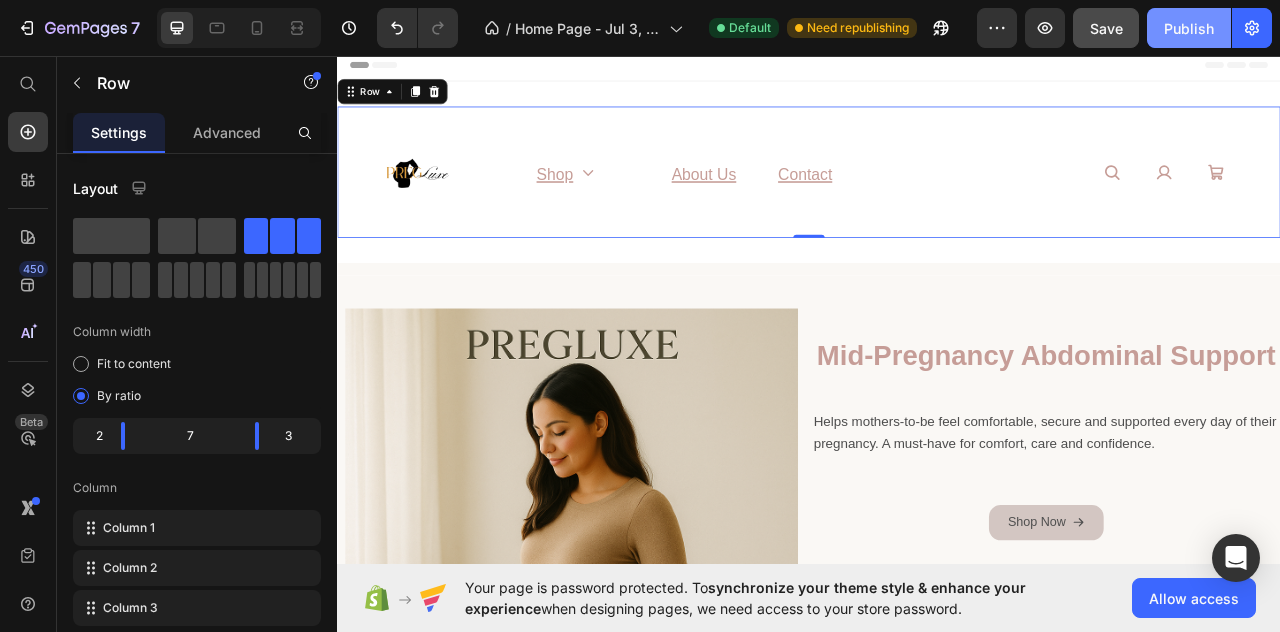 click on "Publish" at bounding box center [1189, 28] 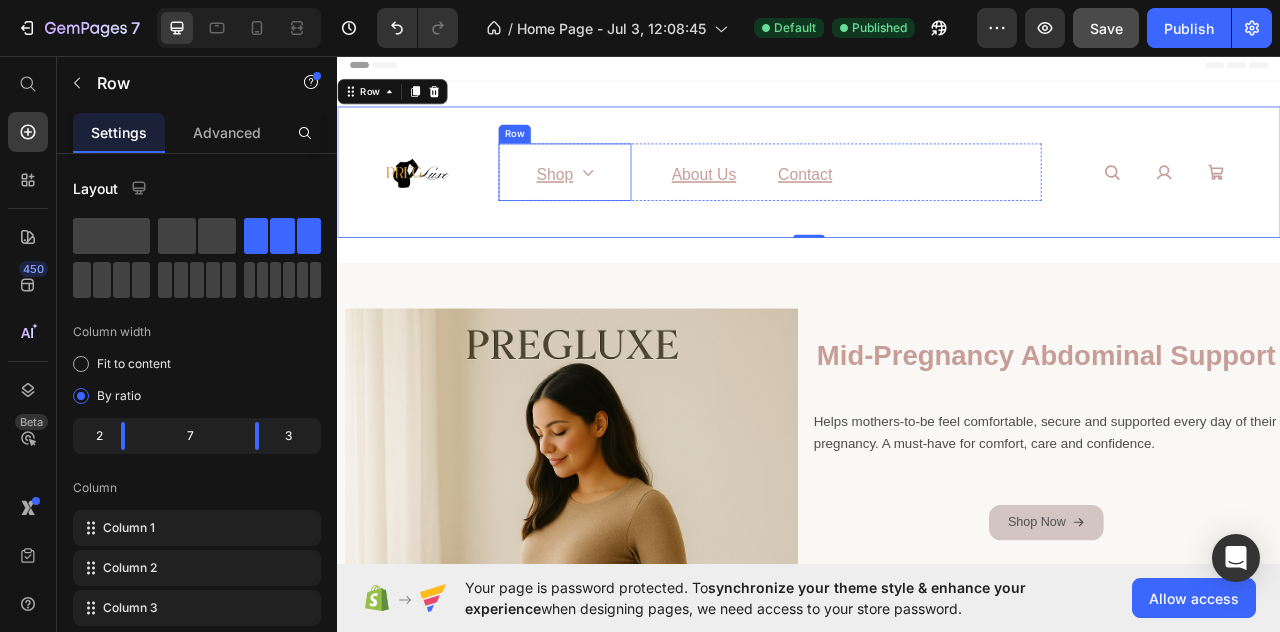 click on "Icon" at bounding box center [656, 205] 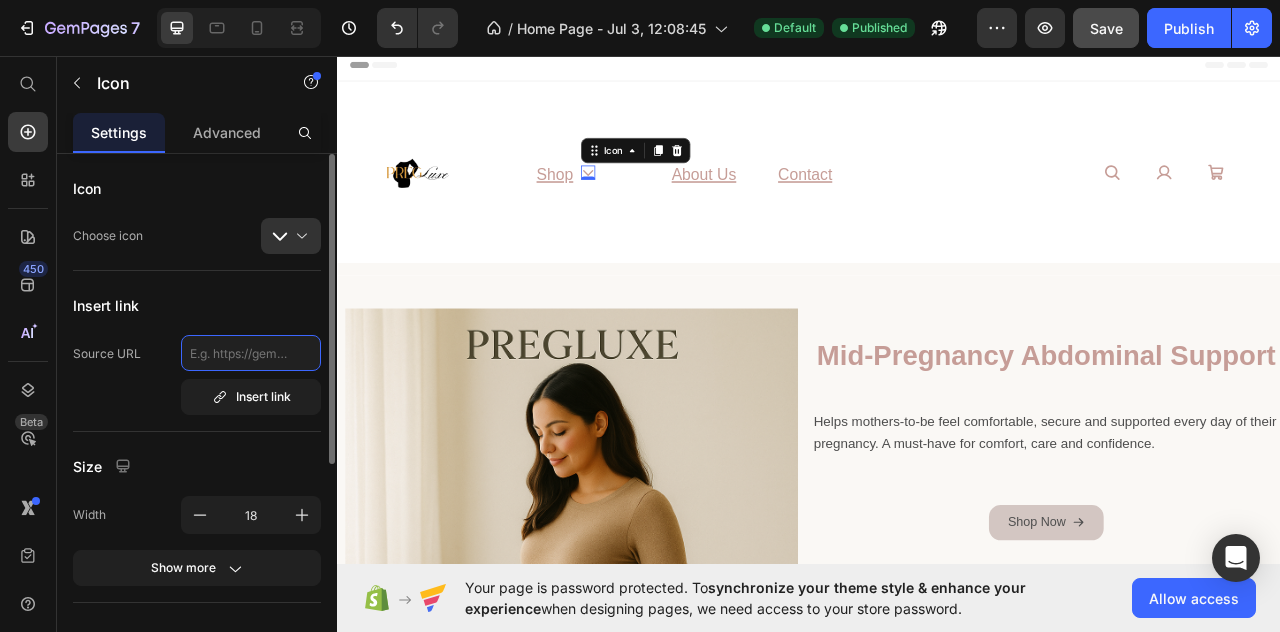 paste on "https://admin.shopify.com/store/pregluxestore/pages/[NUMBER]" 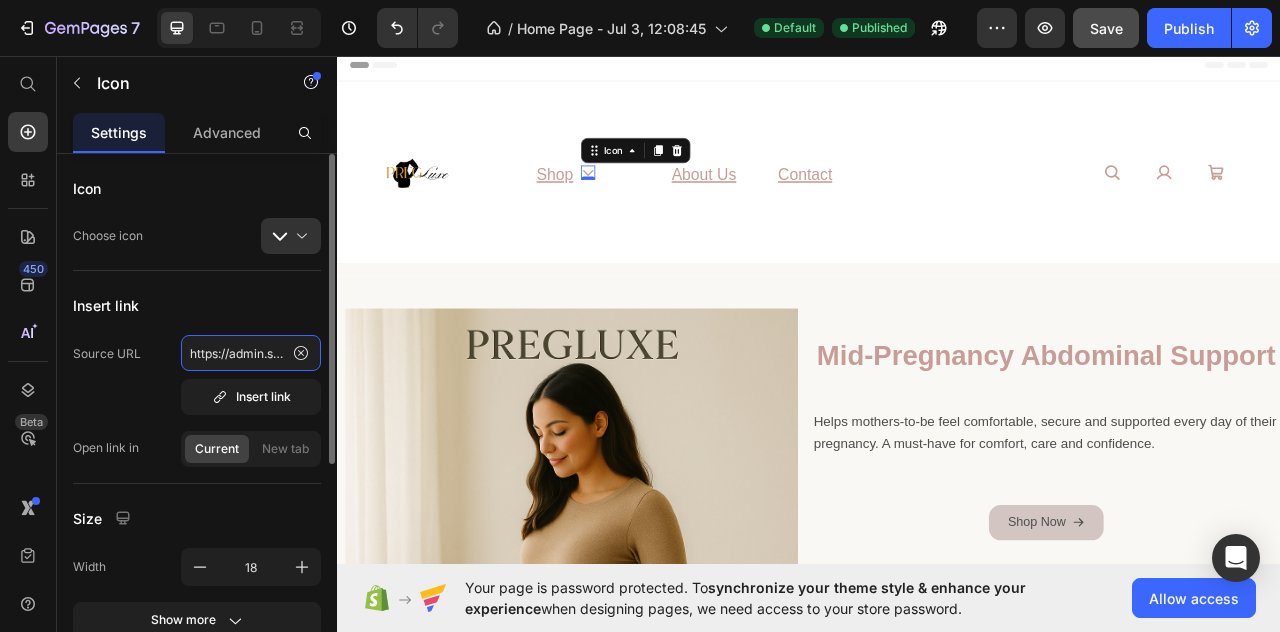 scroll, scrollTop: 0, scrollLeft: 280, axis: horizontal 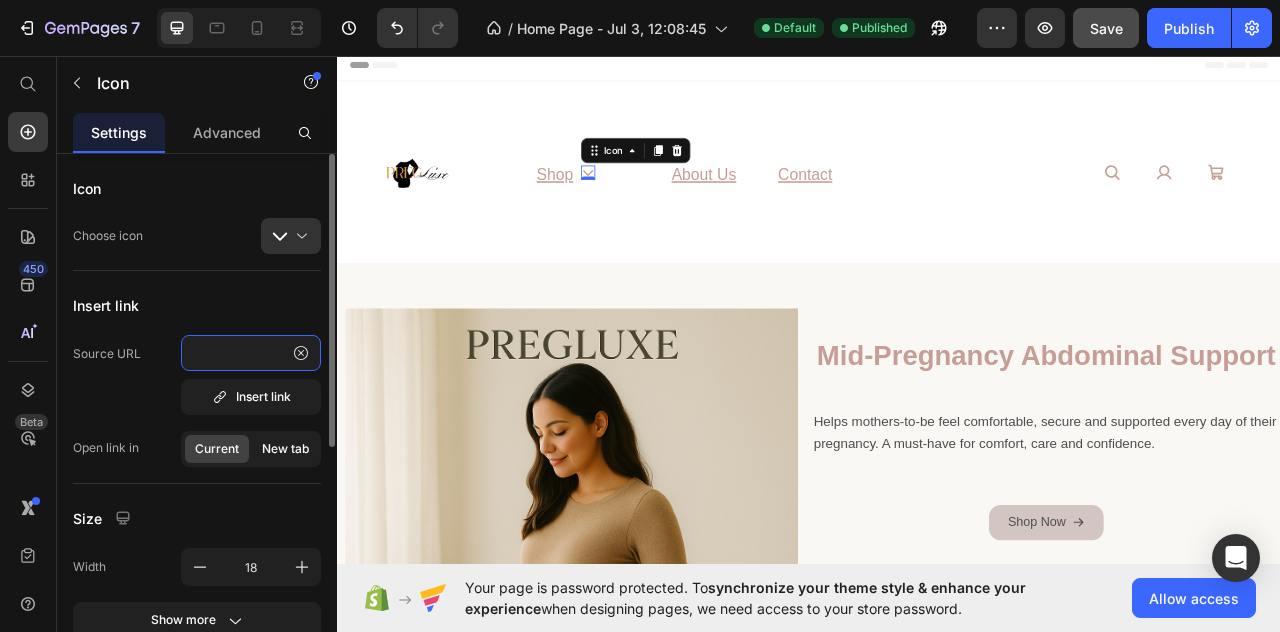 type on "https://admin.shopify.com/store/pregluxestore/pages/[NUMBER]" 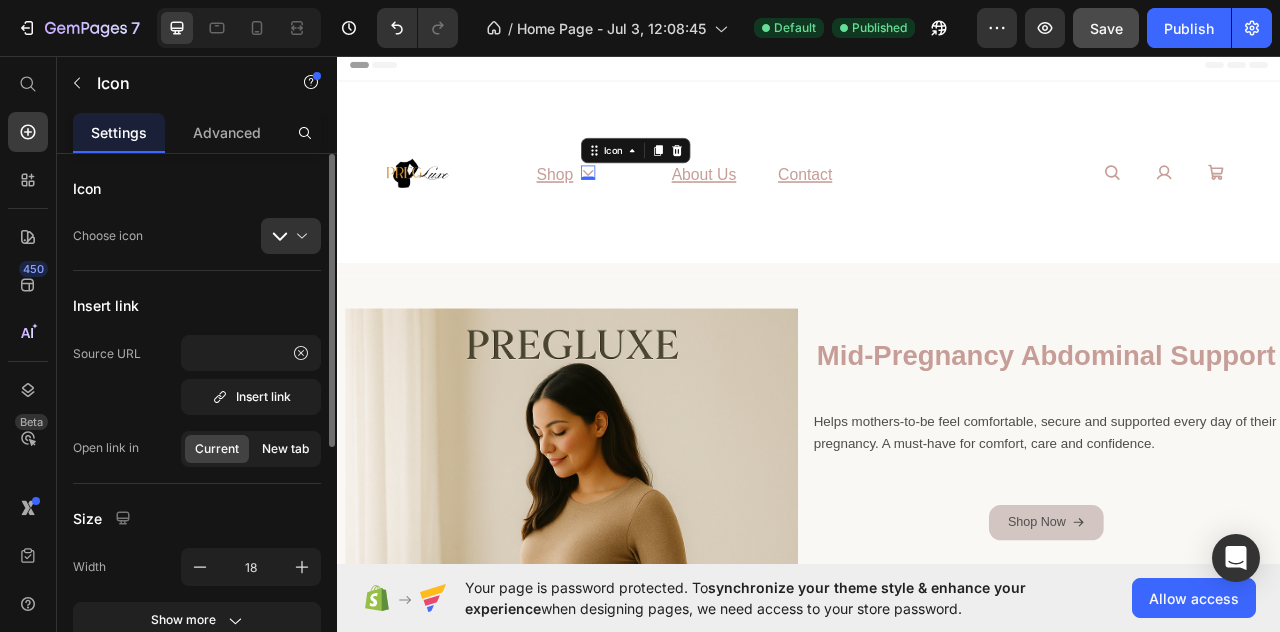 click on "New tab" 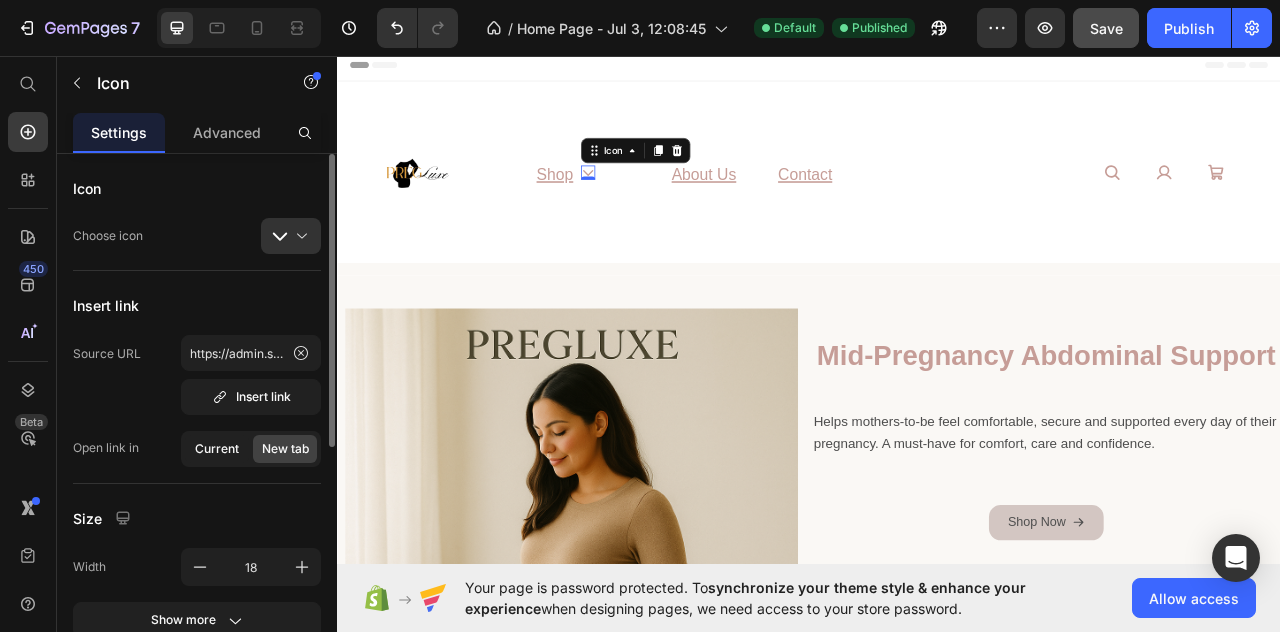 click on "Current" 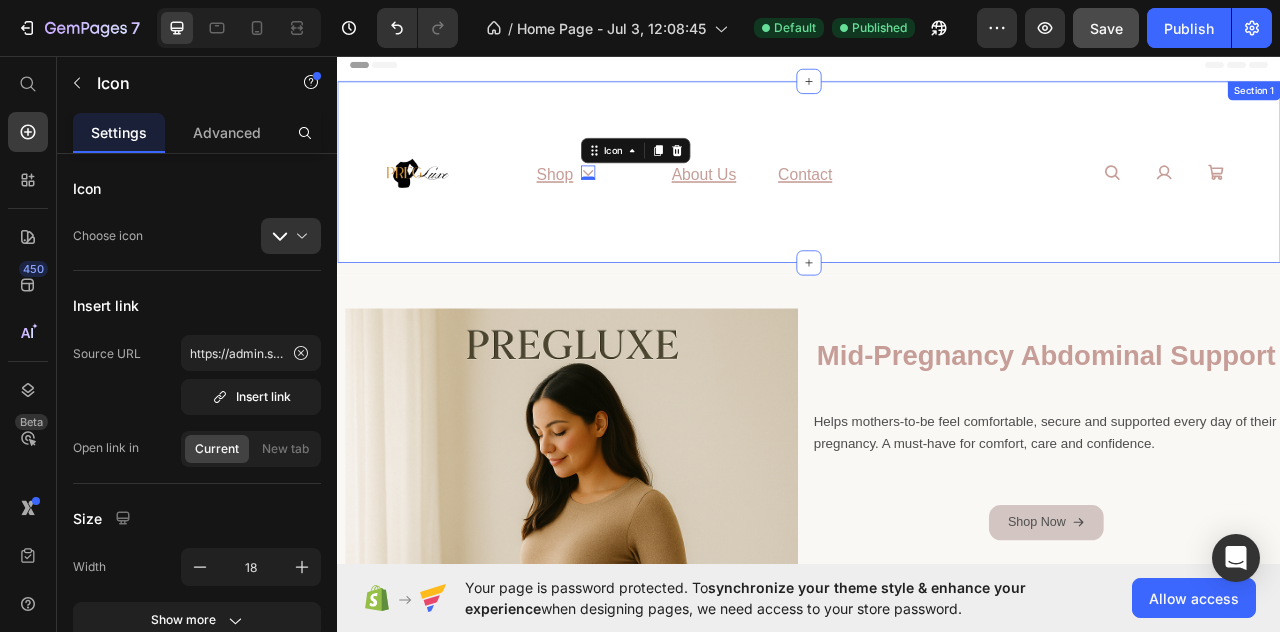 click on "Image" at bounding box center (435, 204) 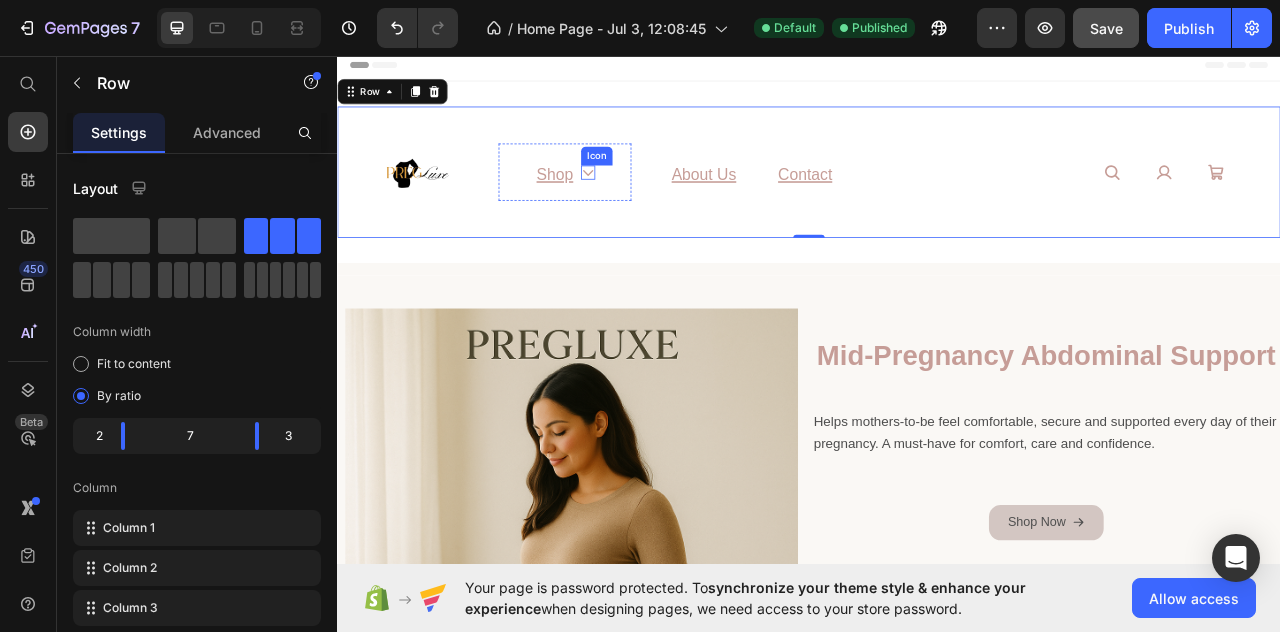 click 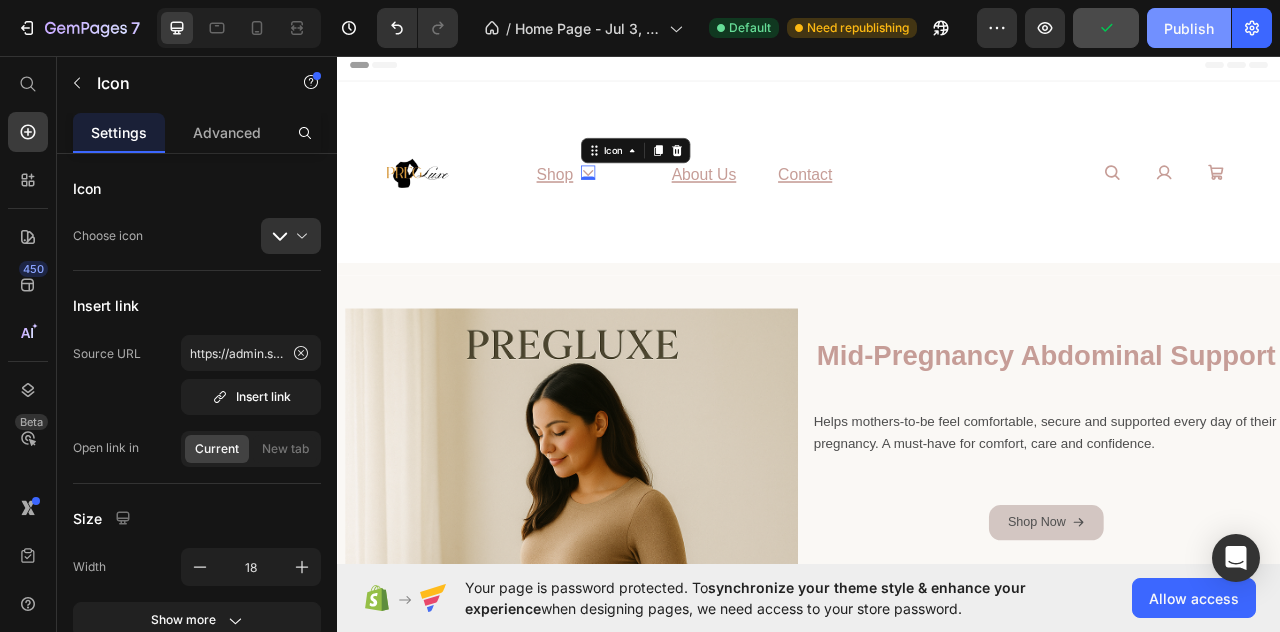 click on "Publish" at bounding box center (1189, 28) 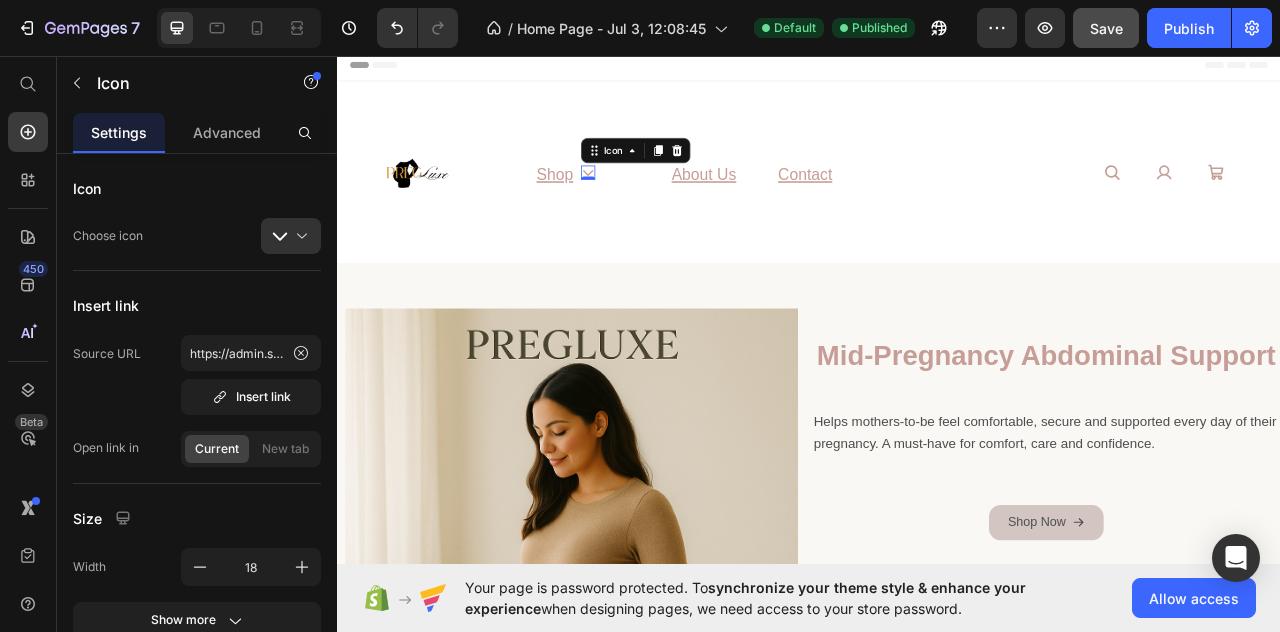 click on "Header" at bounding box center [394, 68] 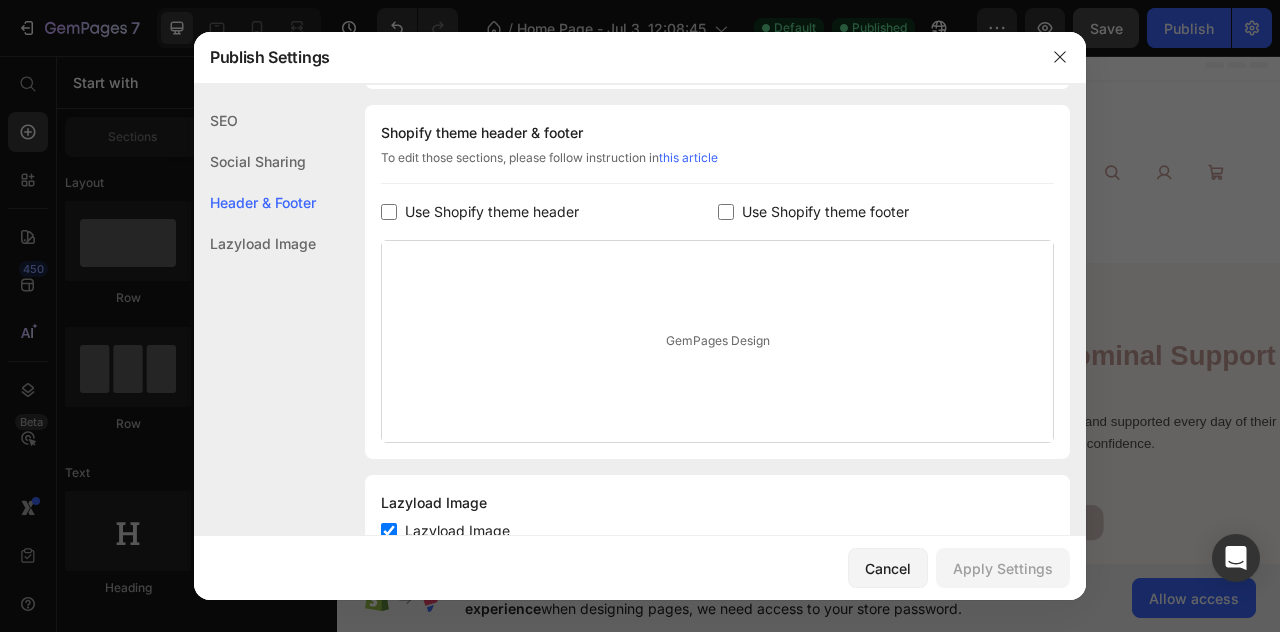 scroll, scrollTop: 270, scrollLeft: 0, axis: vertical 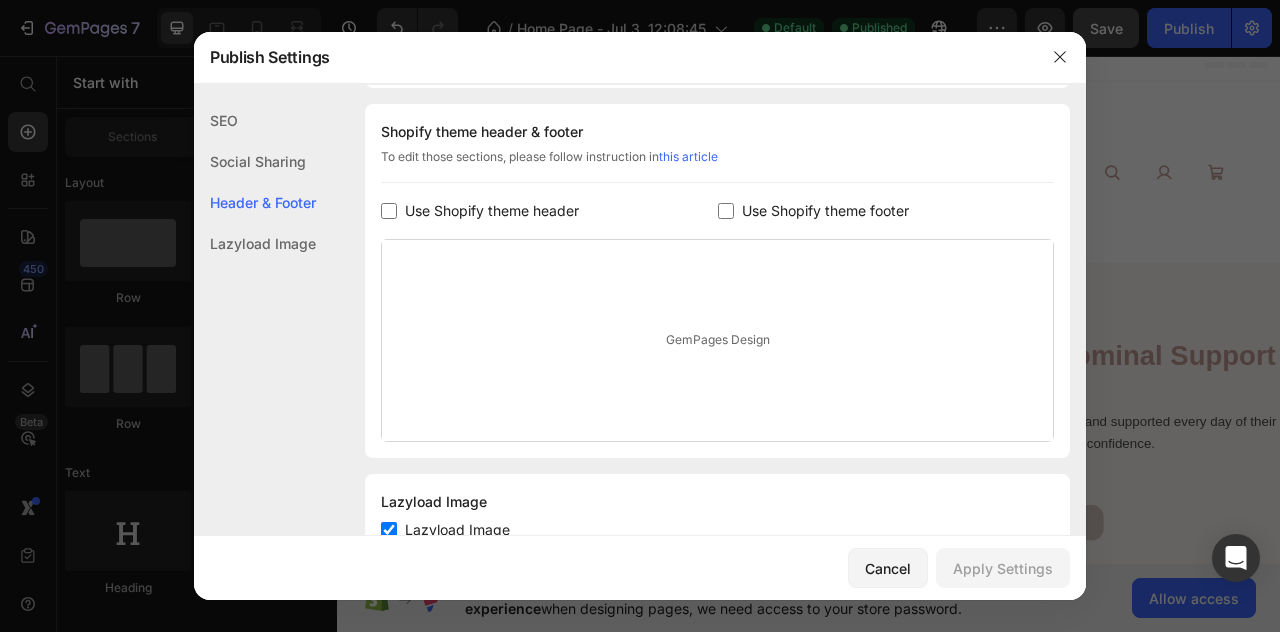 click at bounding box center (389, 211) 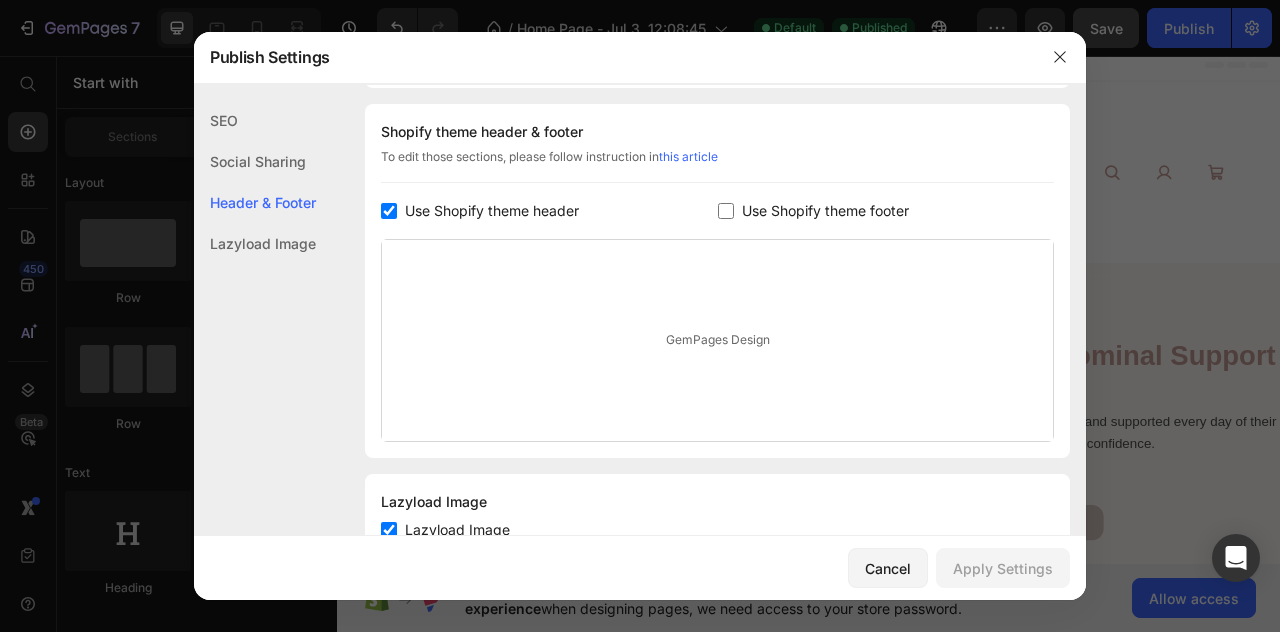 checkbox on "true" 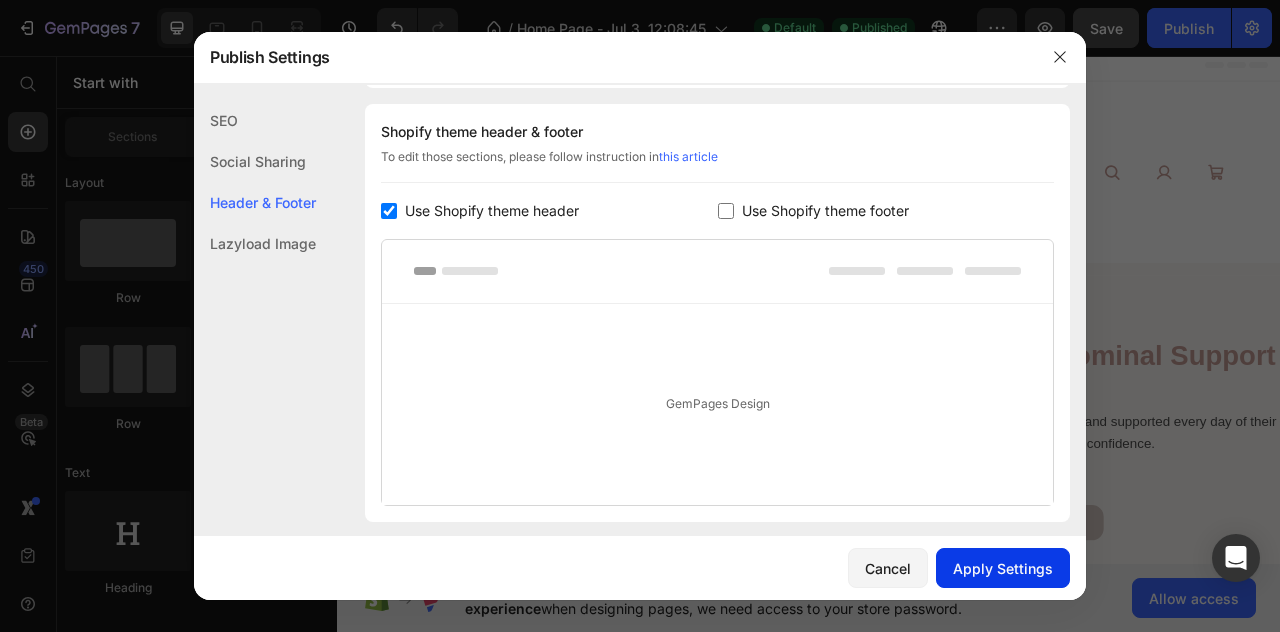 click on "Apply Settings" at bounding box center [1003, 568] 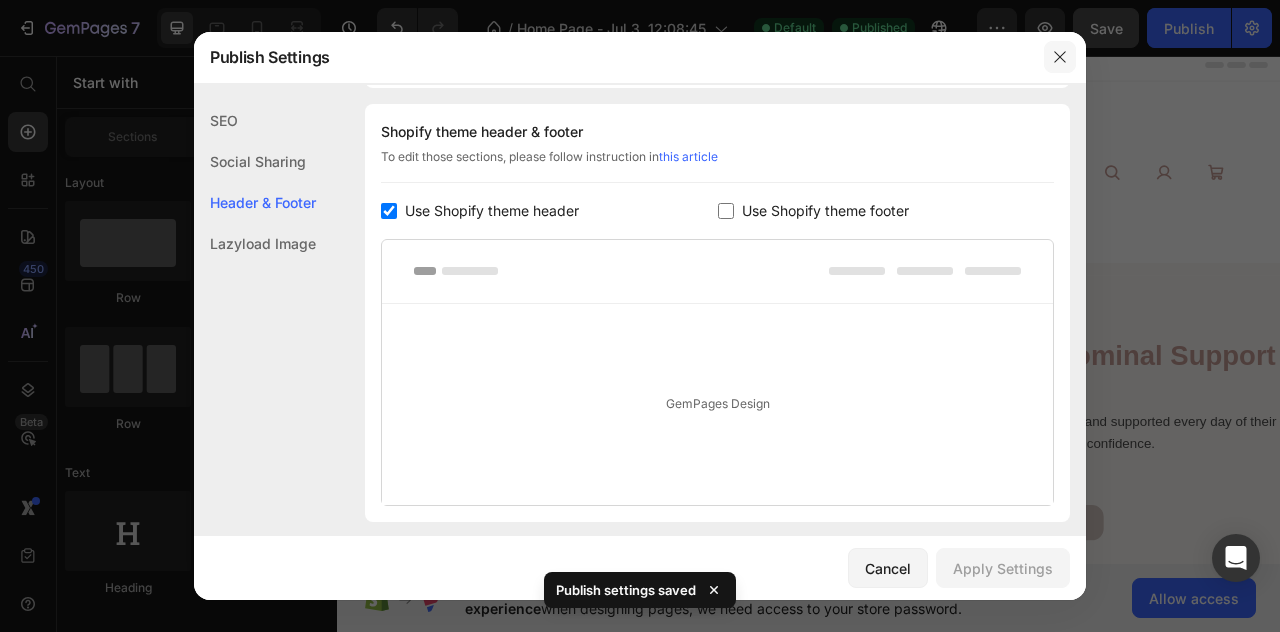 click 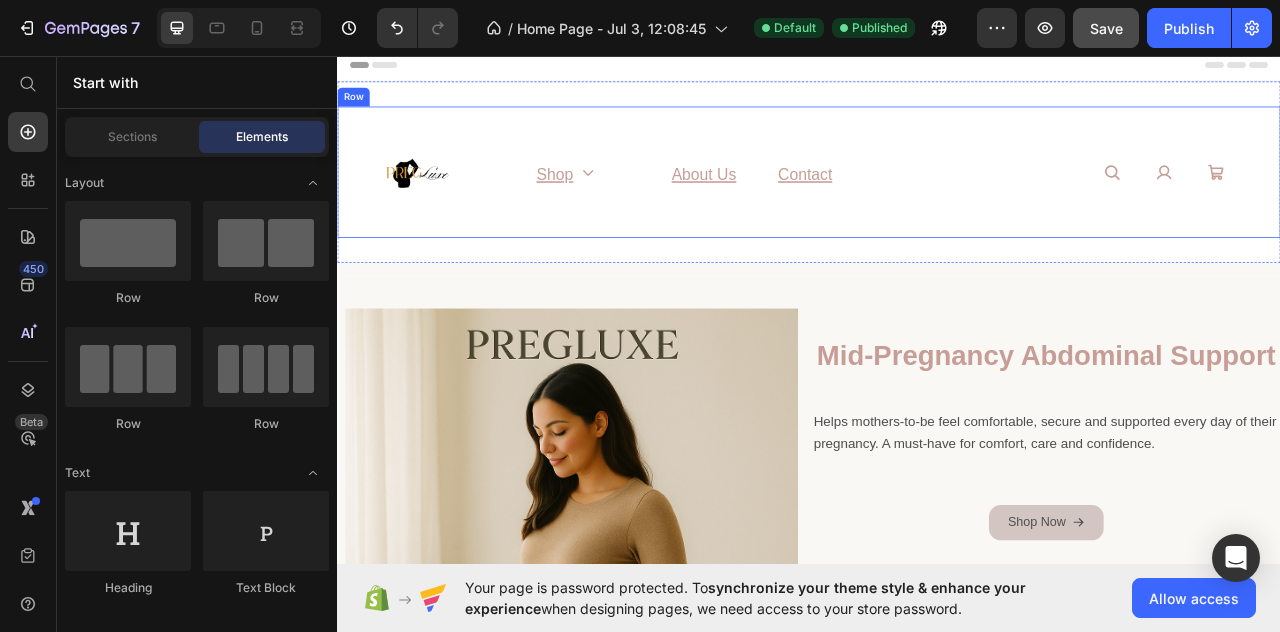 click on "⁠⁠⁠⁠⁠⁠⁠ shop Heading
Icon Row ⁠⁠⁠⁠⁠⁠⁠ About us Heading ⁠⁠⁠⁠⁠⁠⁠ contact Heading Row" at bounding box center [887, 204] 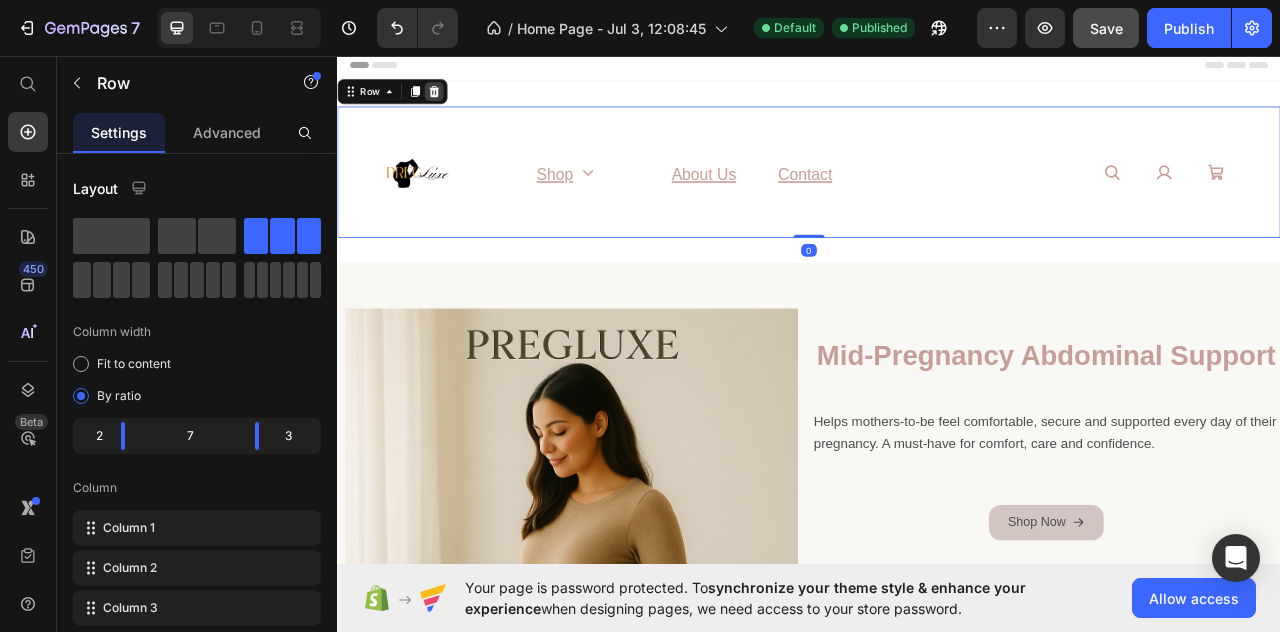 click 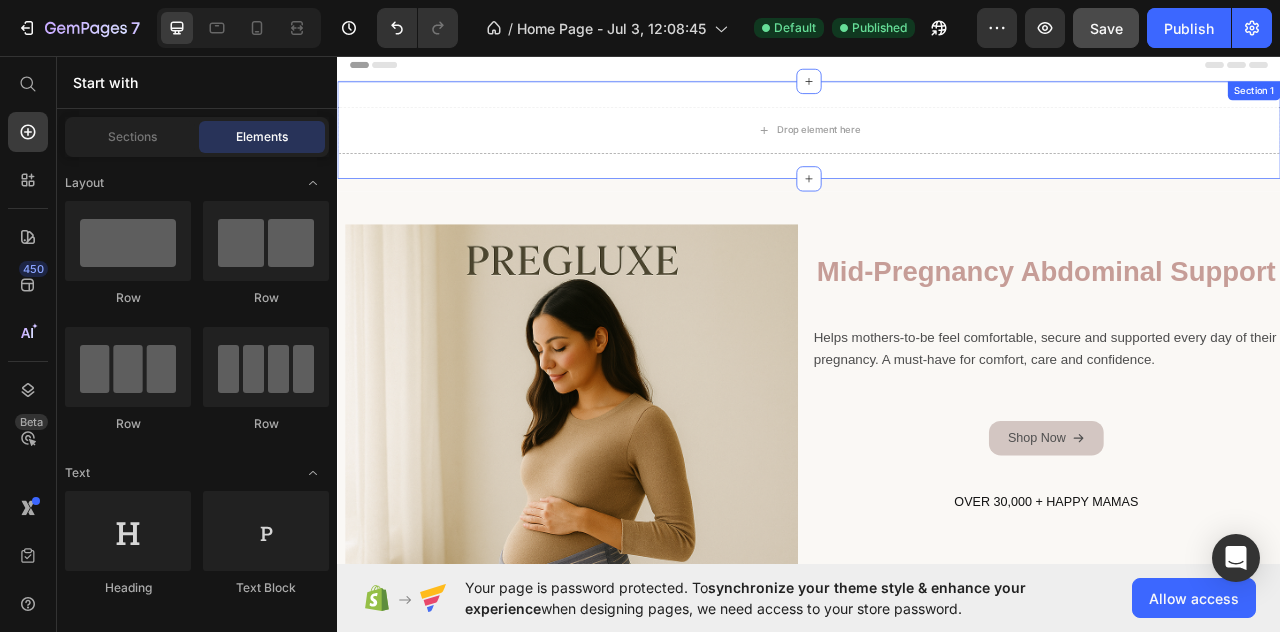 click on "Drop element here Section 1" at bounding box center [937, 151] 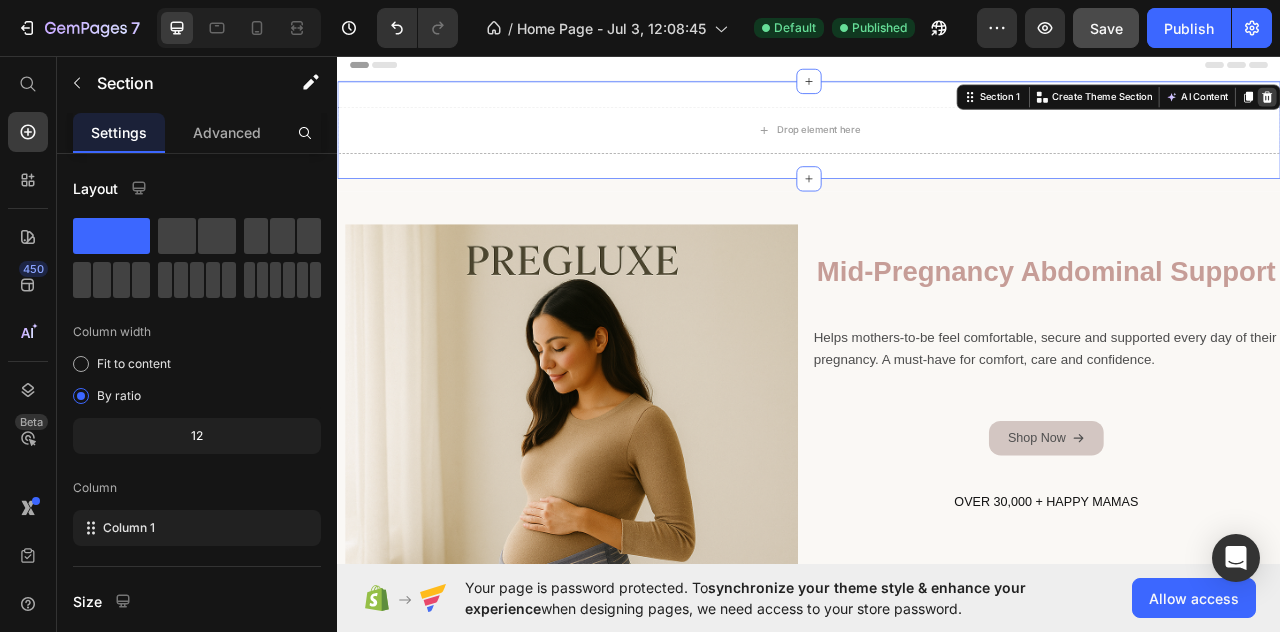 click 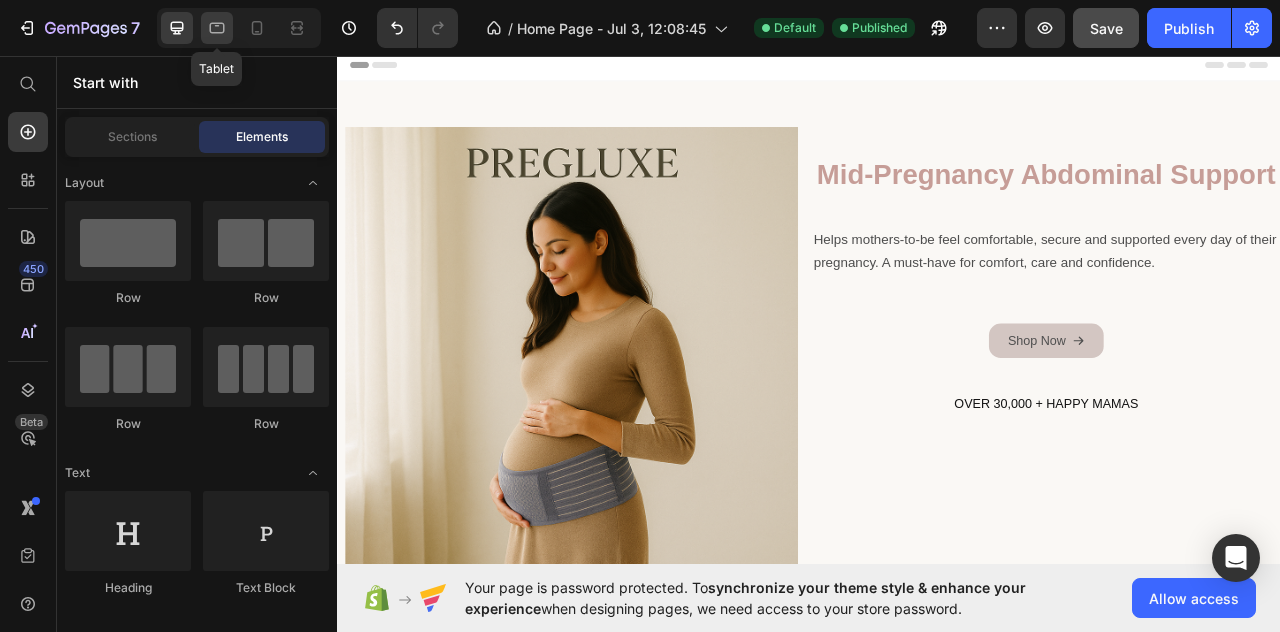 click 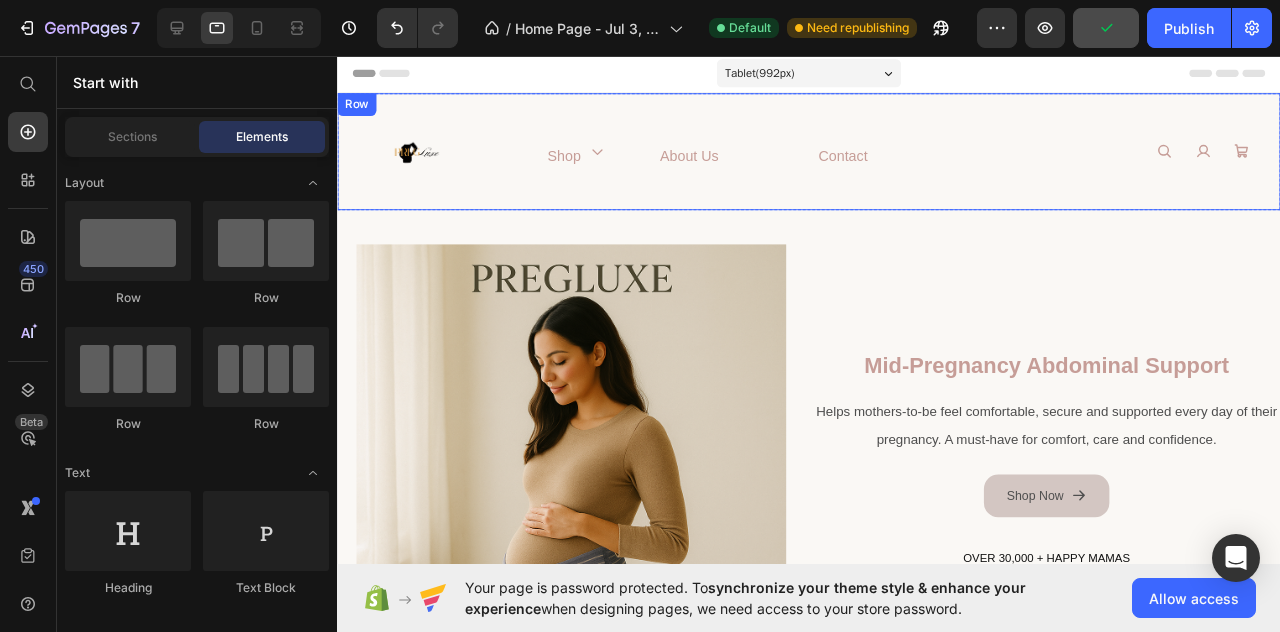 click on "Image shop Heading
Icon Row About us Heading contact Heading Row
Icon
Icon
Icon Row Row" at bounding box center [833, 156] 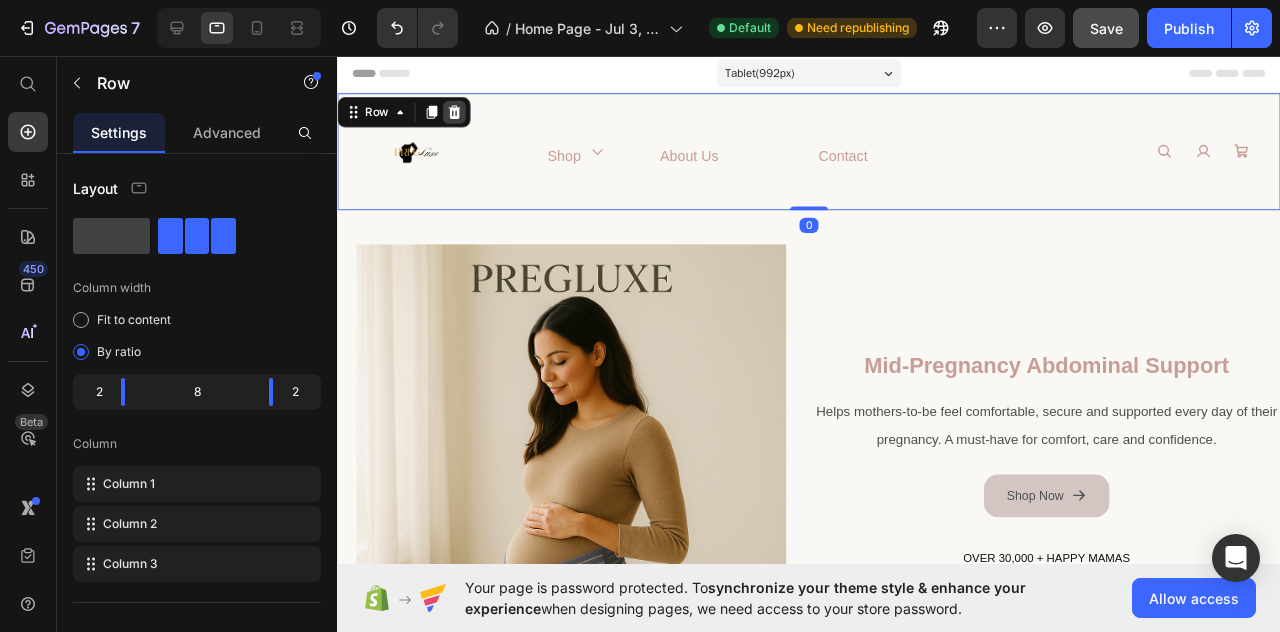 click 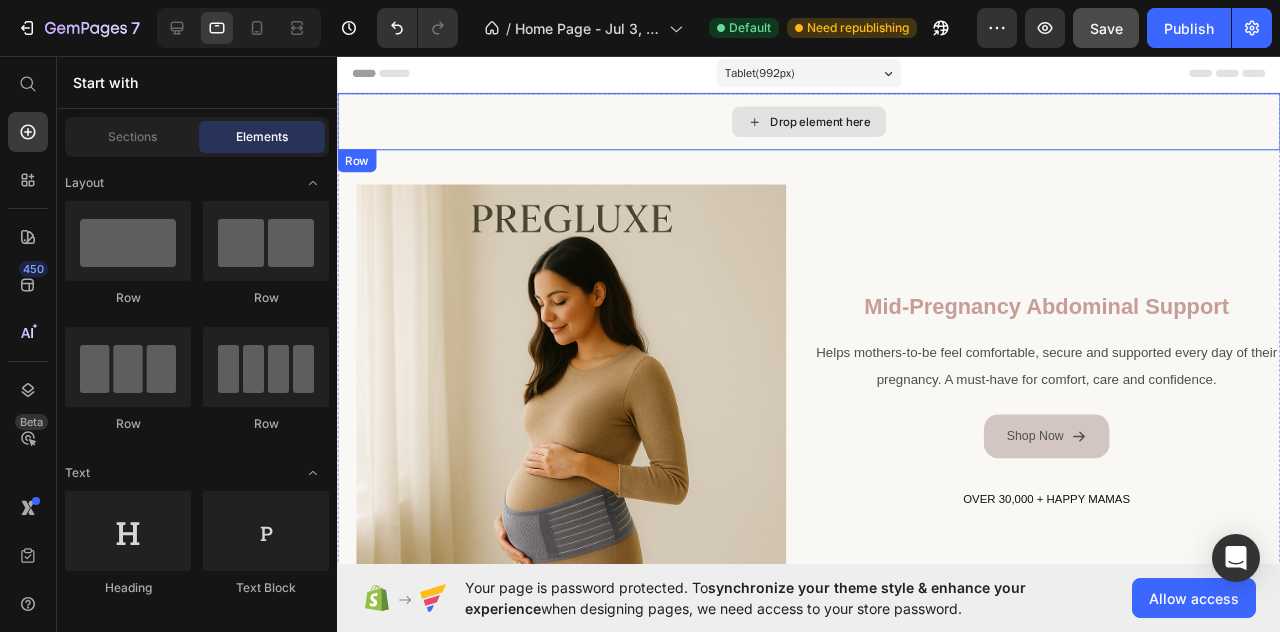 click on "Drop element here" at bounding box center (833, 125) 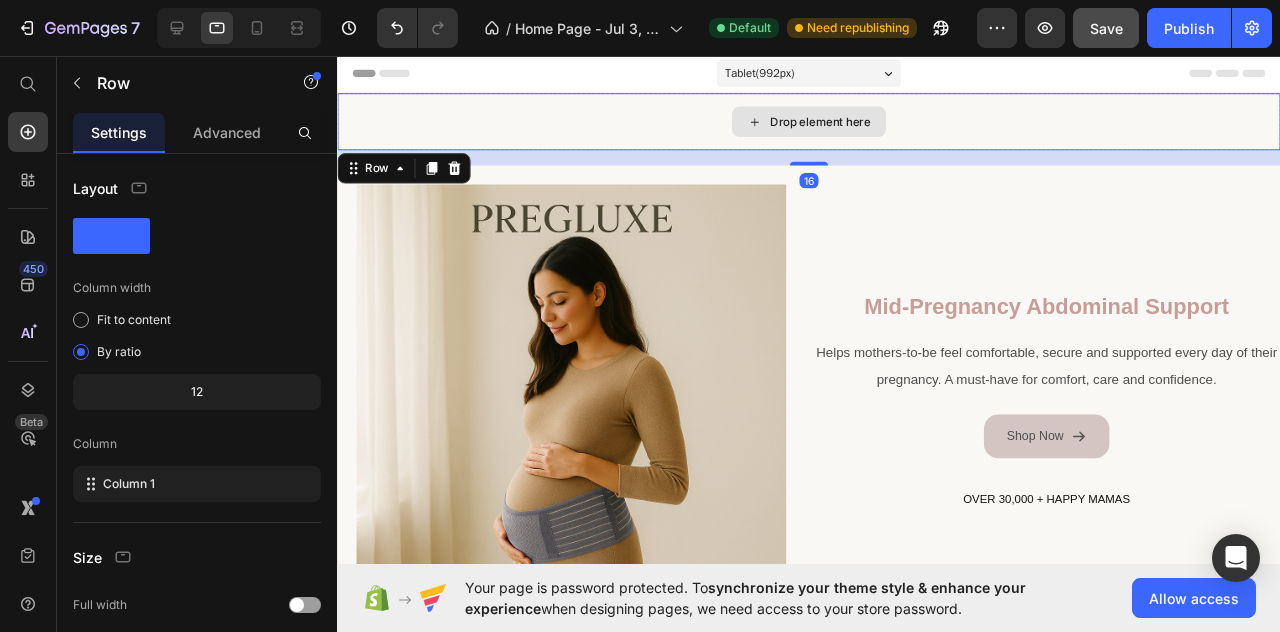 click on "Drop element here" at bounding box center (833, 125) 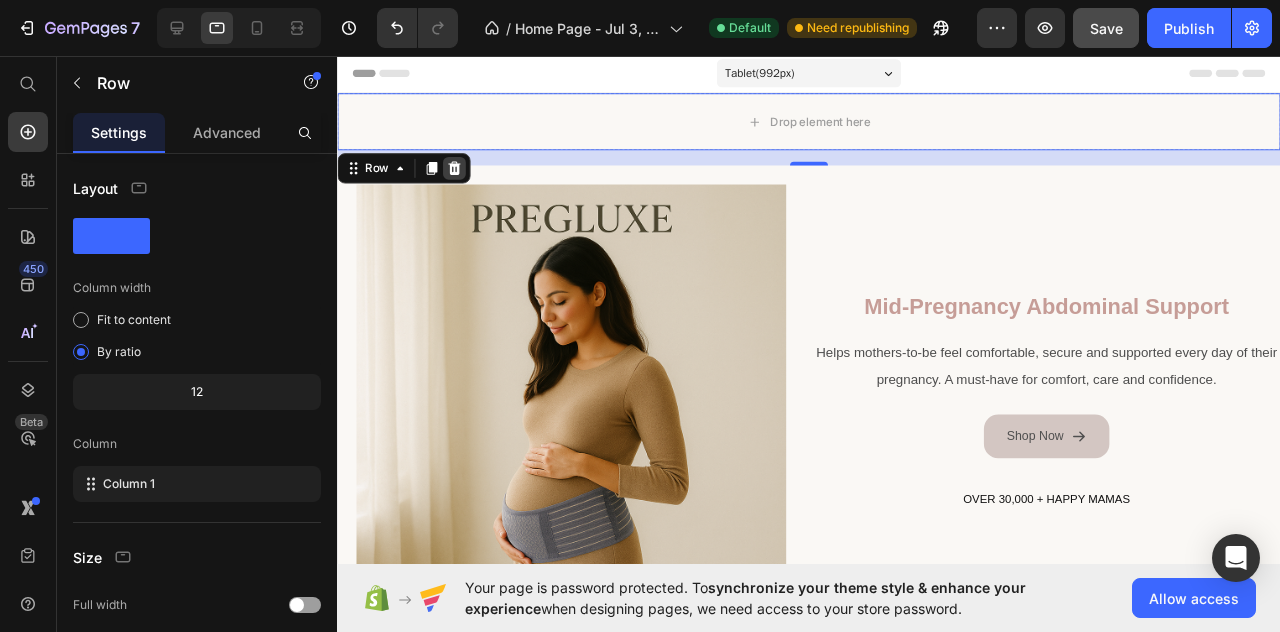 click 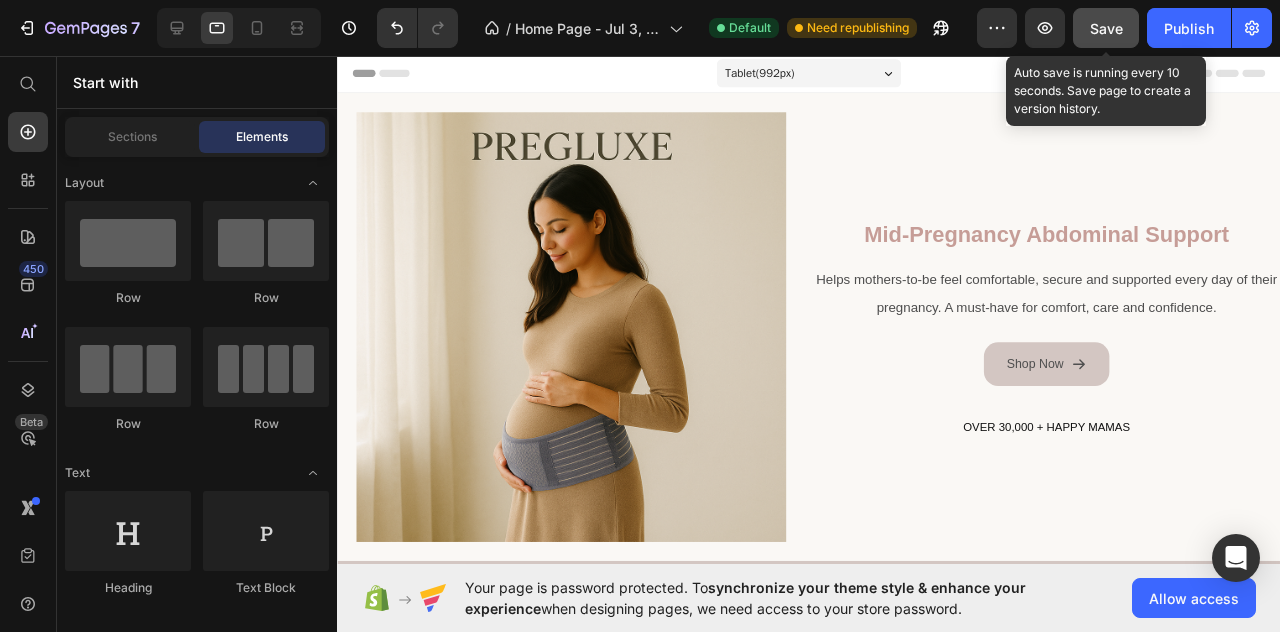 click on "Save" at bounding box center (1106, 28) 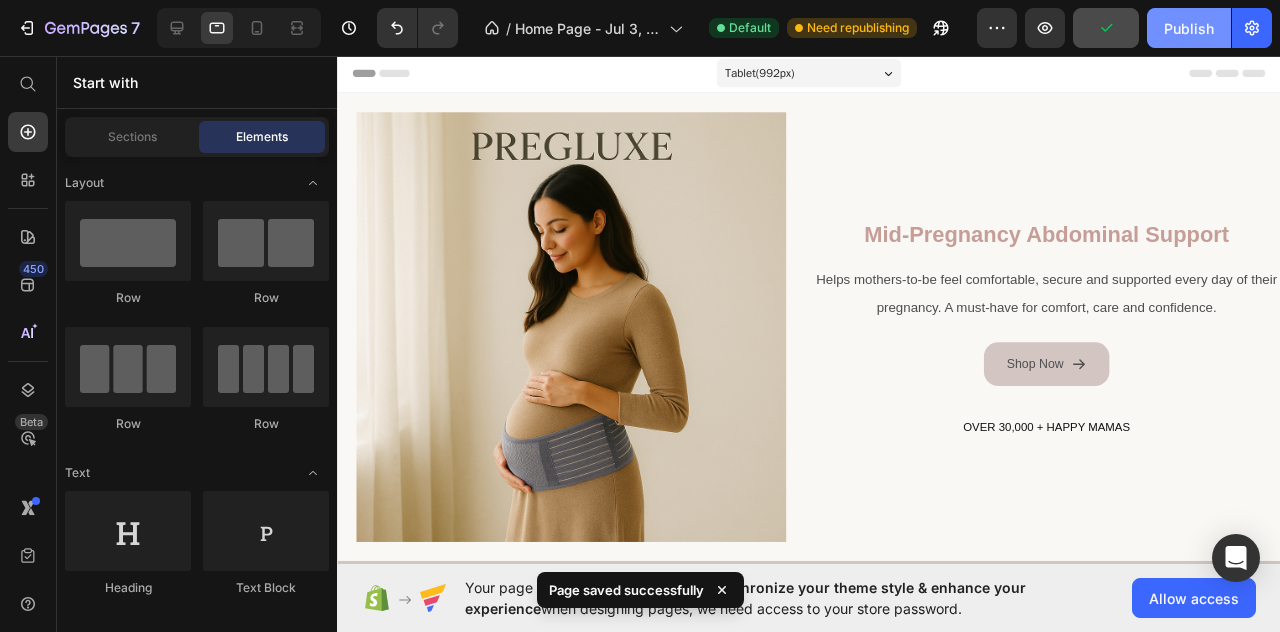 click on "Publish" at bounding box center (1189, 28) 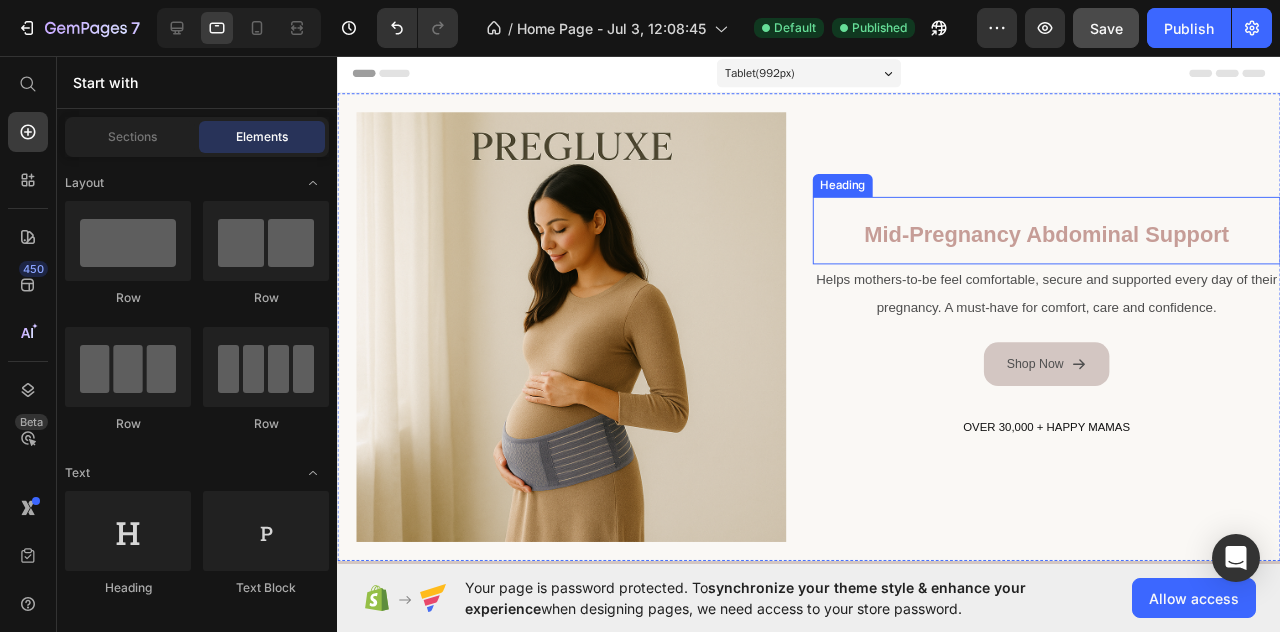 click on "Mid-pregnancy abdominal support" at bounding box center [1083, 243] 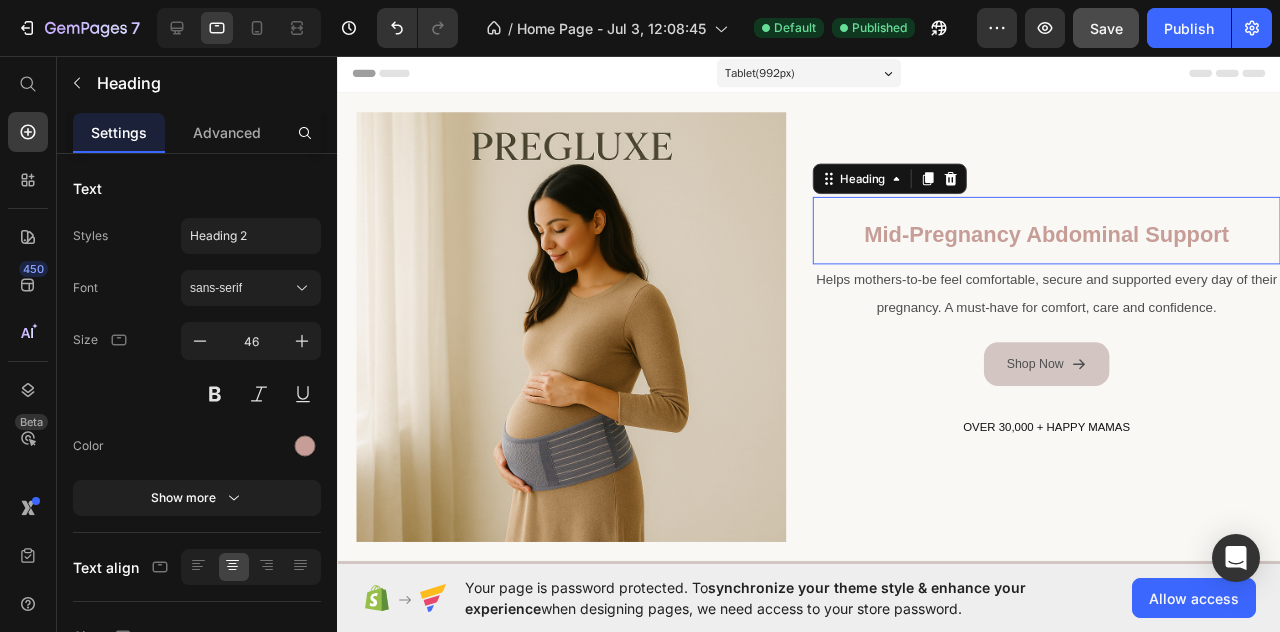 click on "Mid-pregnancy abdominal support" at bounding box center [1083, 243] 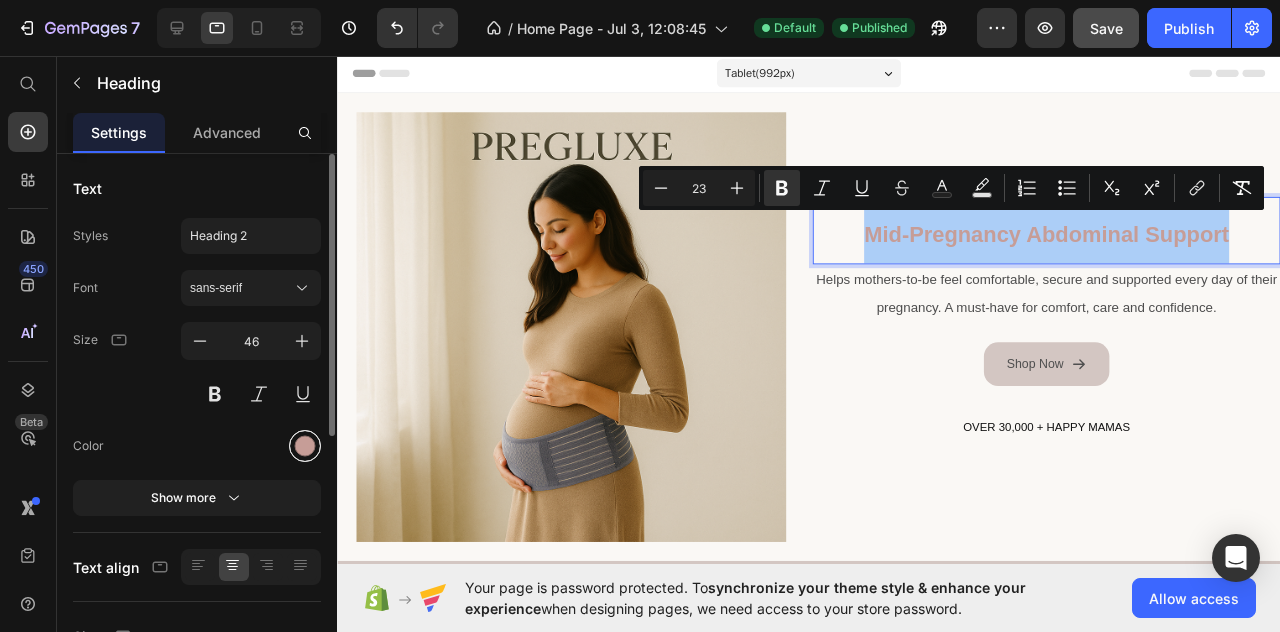 click at bounding box center [305, 446] 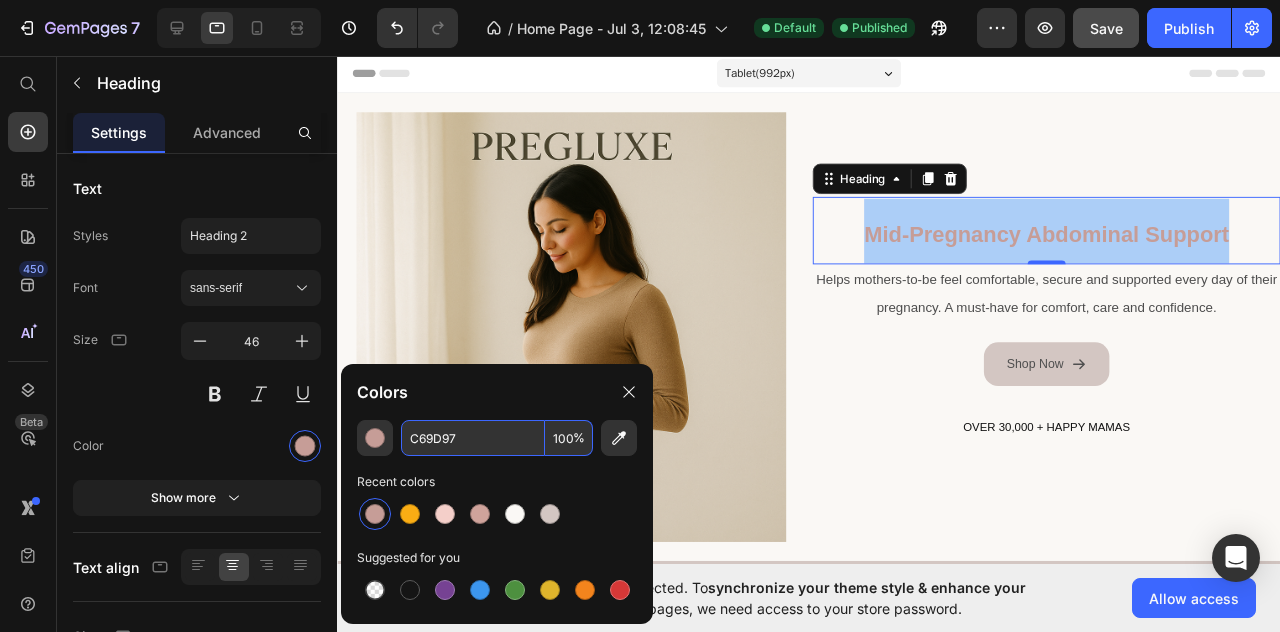 click on "C69D97" at bounding box center [473, 438] 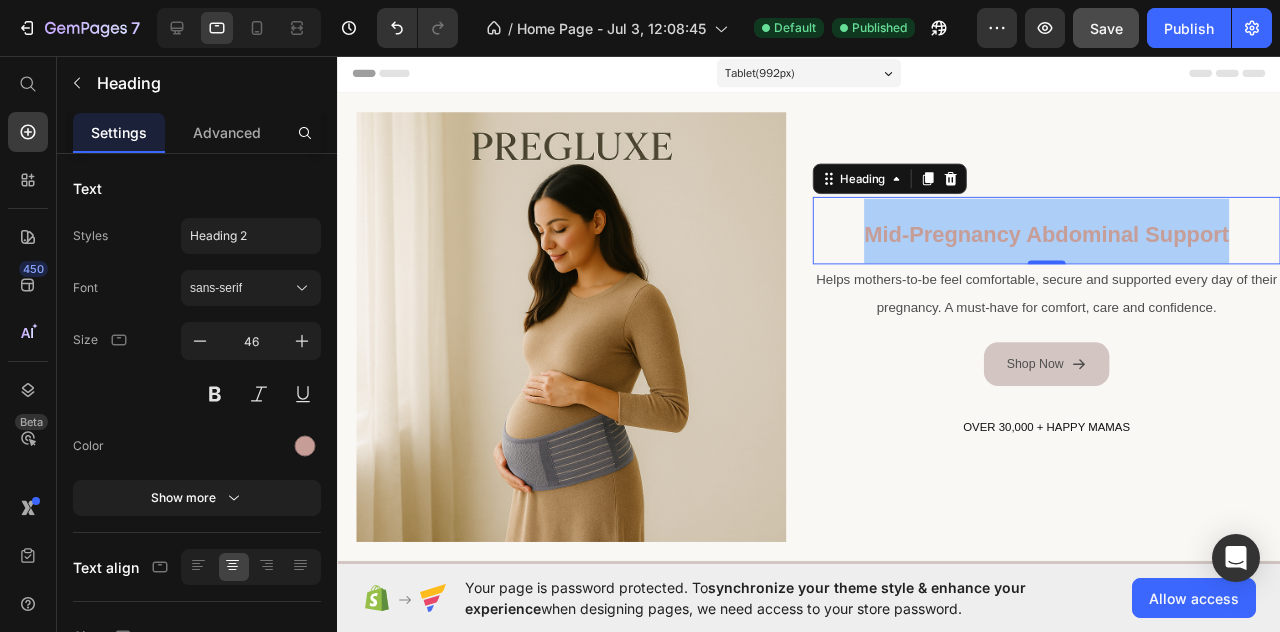 click on "#FAF8F5" at bounding box center [640, 92] 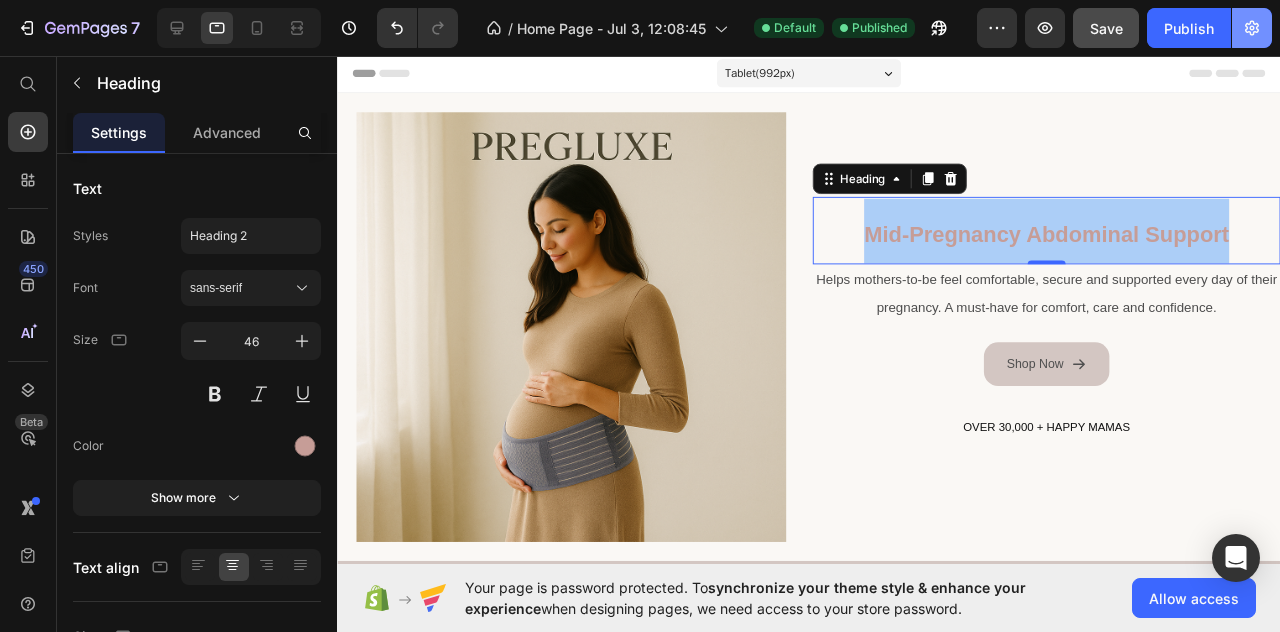click 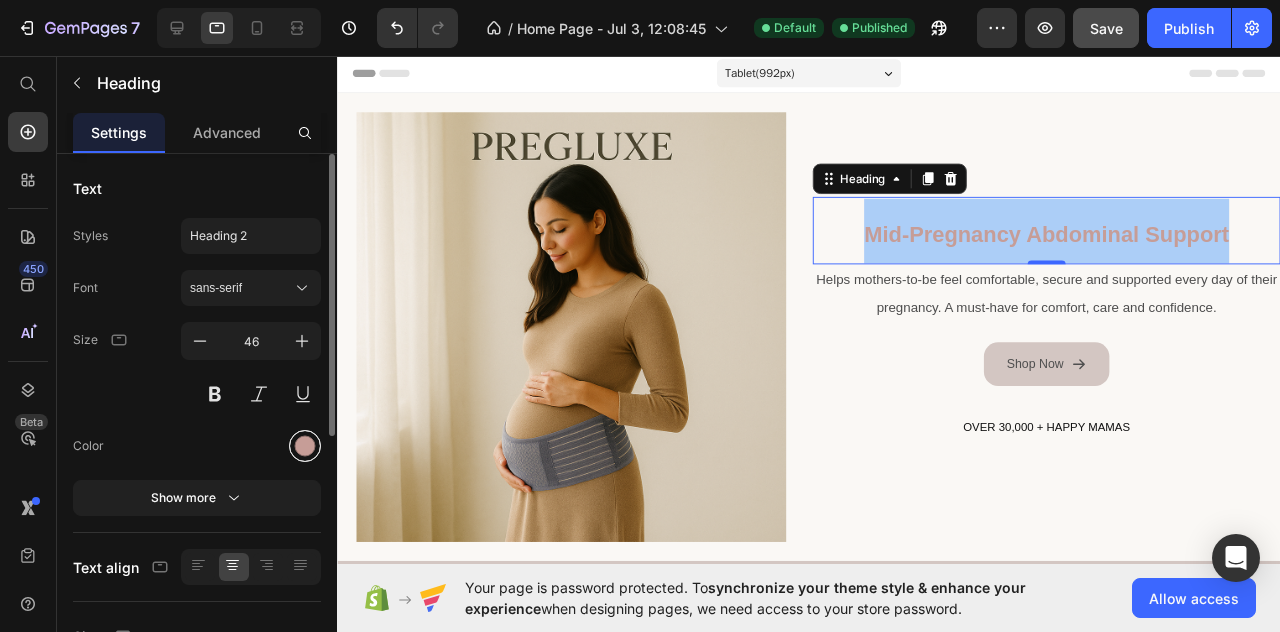 click at bounding box center (305, 446) 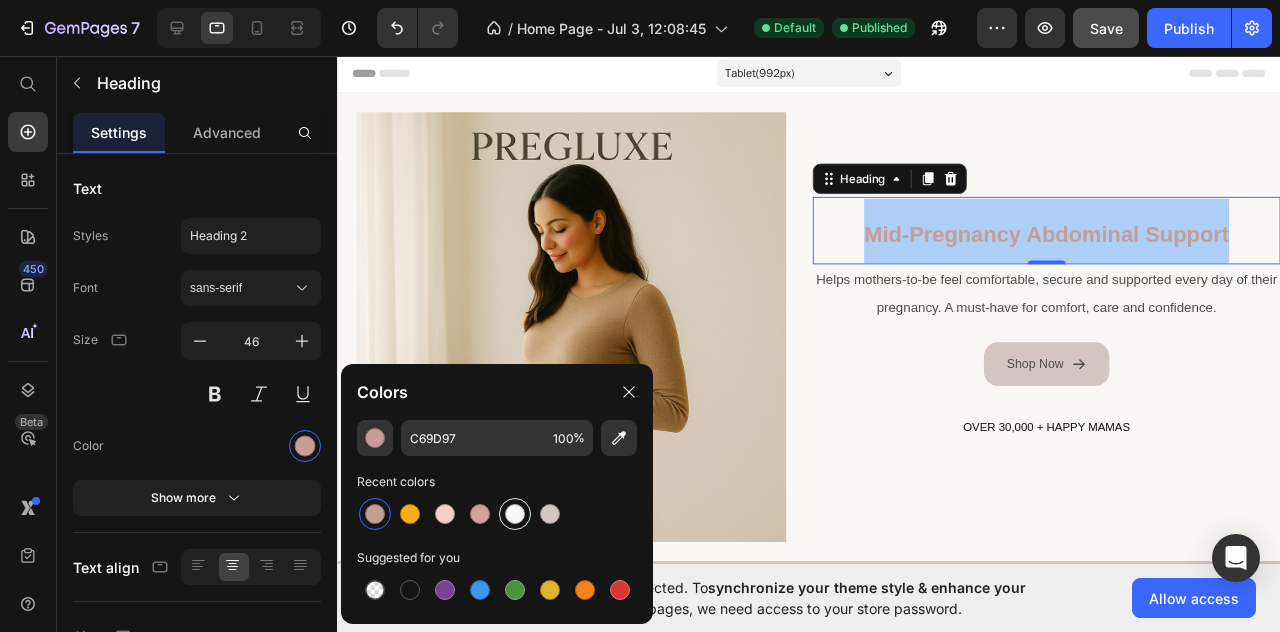 click at bounding box center (515, 514) 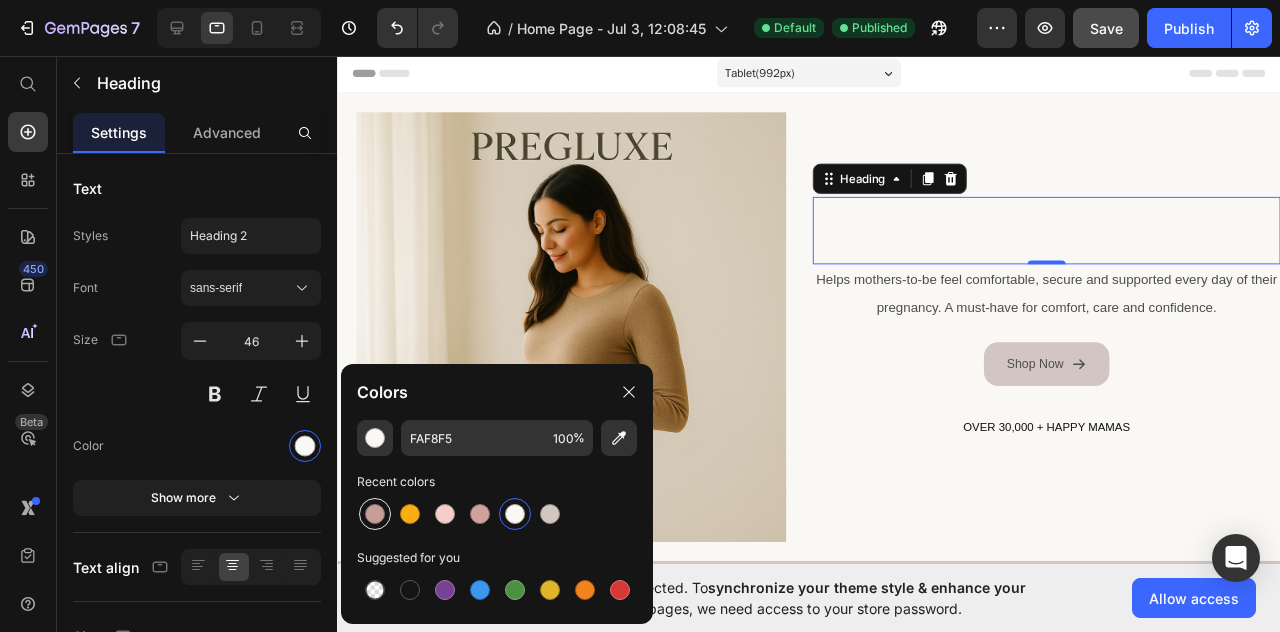 click at bounding box center [375, 514] 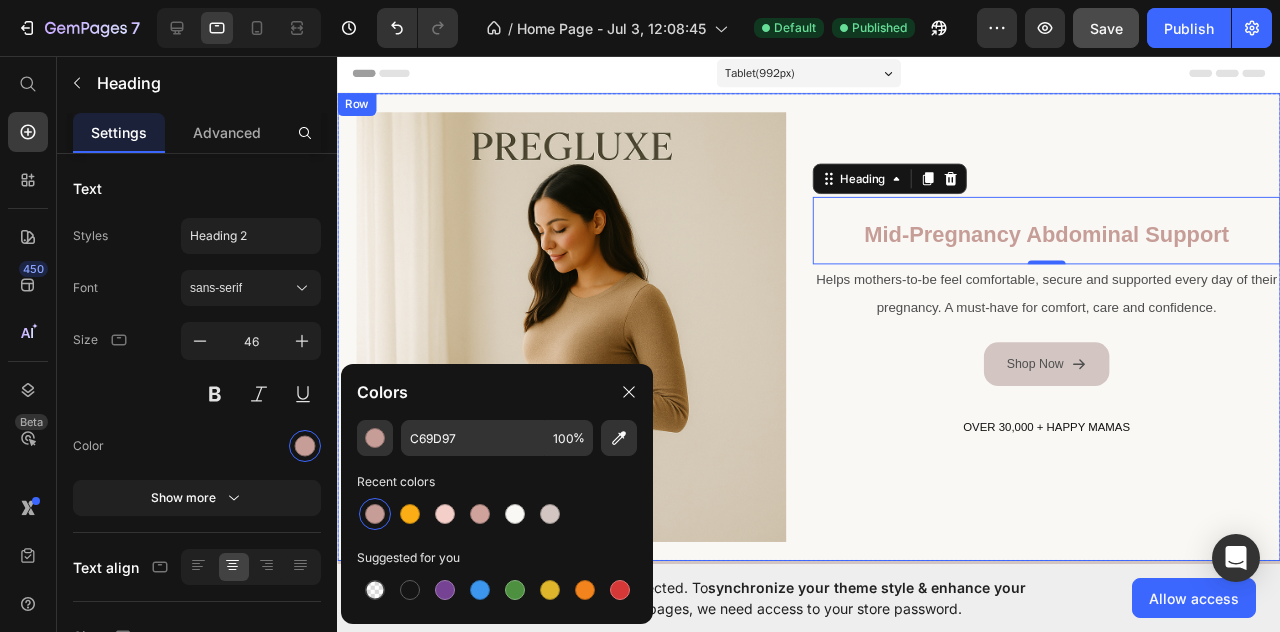 click on "Mid-pregnancy abdominal support Heading   0 Helps mothers-to-be feel comfortable, secure and supported every day of their pregnancy. A must-have for comfort, care and confidence. Text Block
Shop Now Button OVER 30,000 + HAPPY MAMAS Heading" at bounding box center [1083, 341] 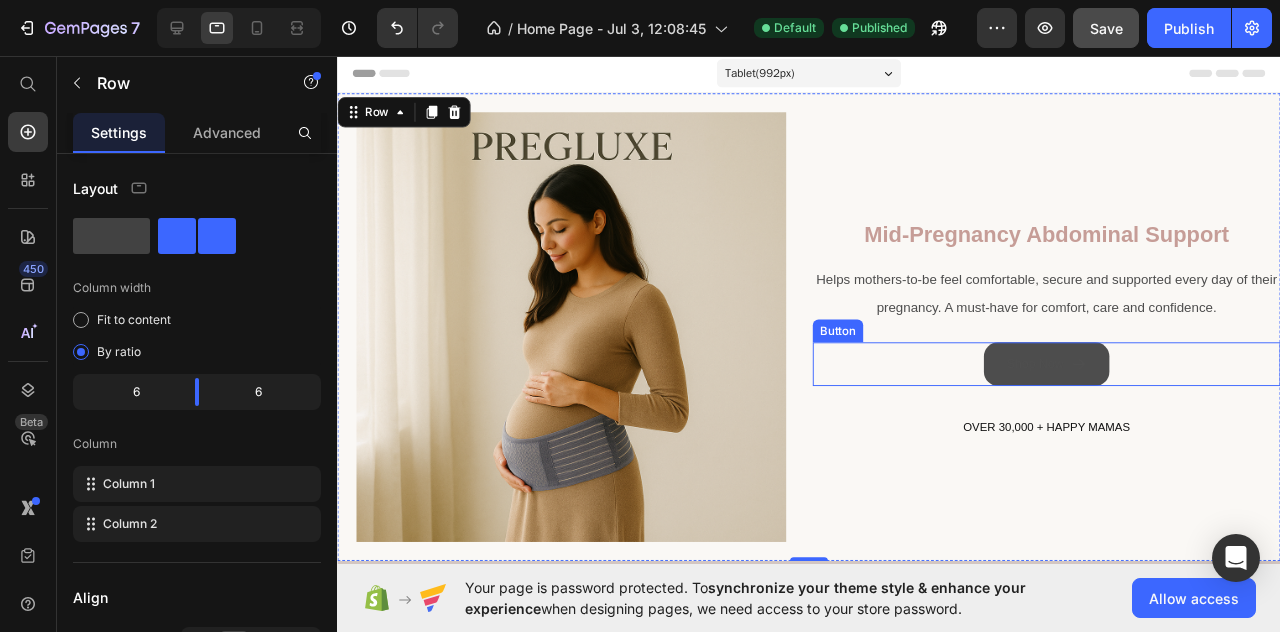 click on "Shop Now" at bounding box center [1083, 380] 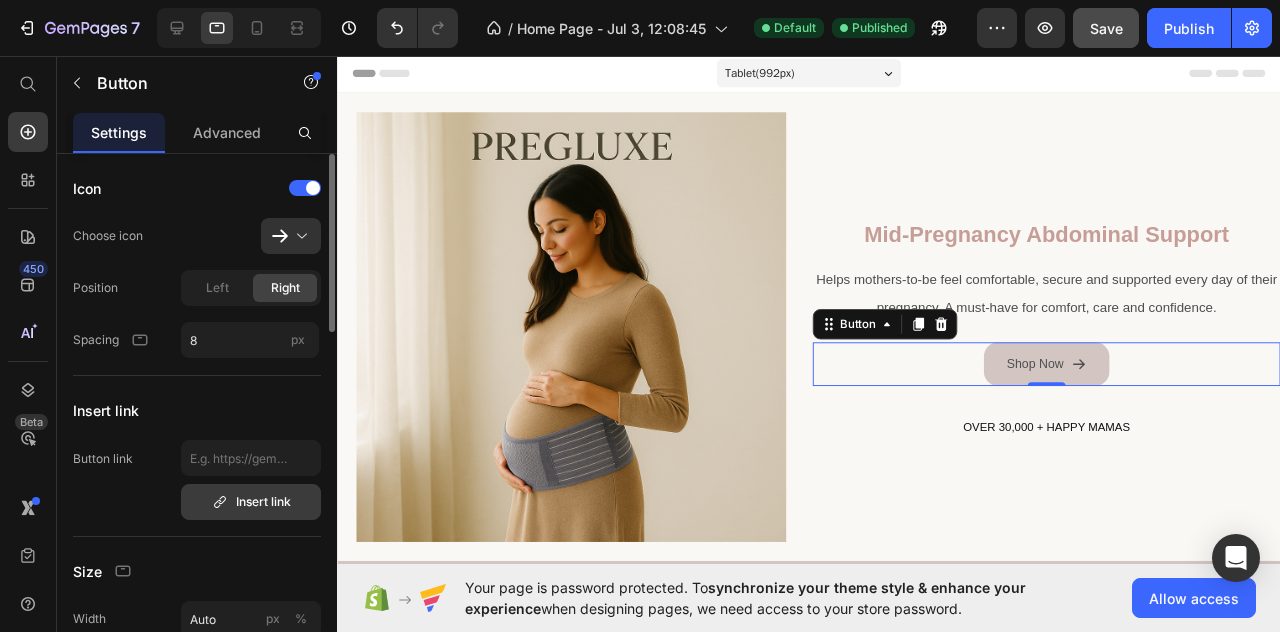 click on "Insert link" at bounding box center (251, 502) 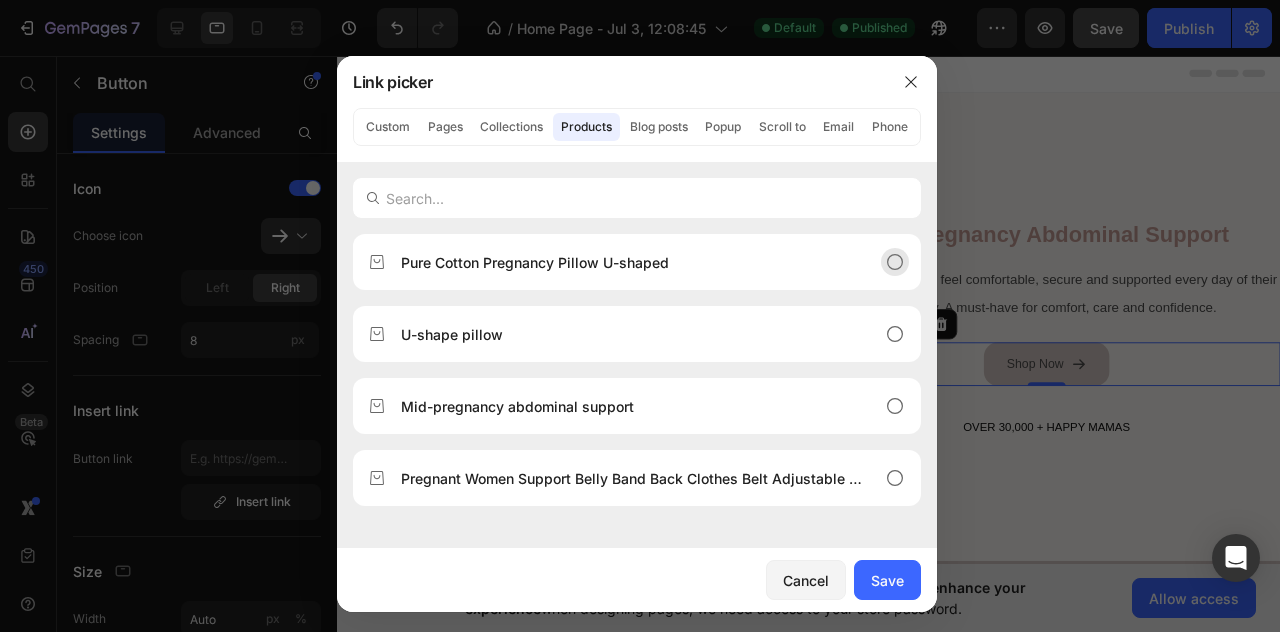 click 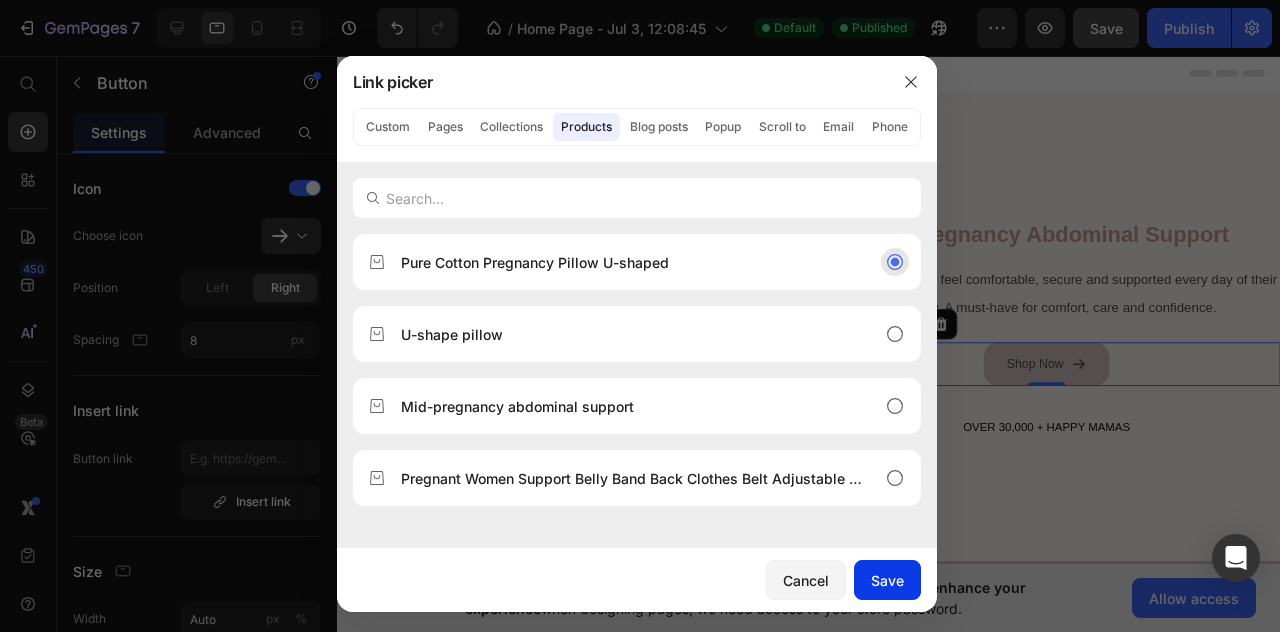 click on "Save" at bounding box center [887, 580] 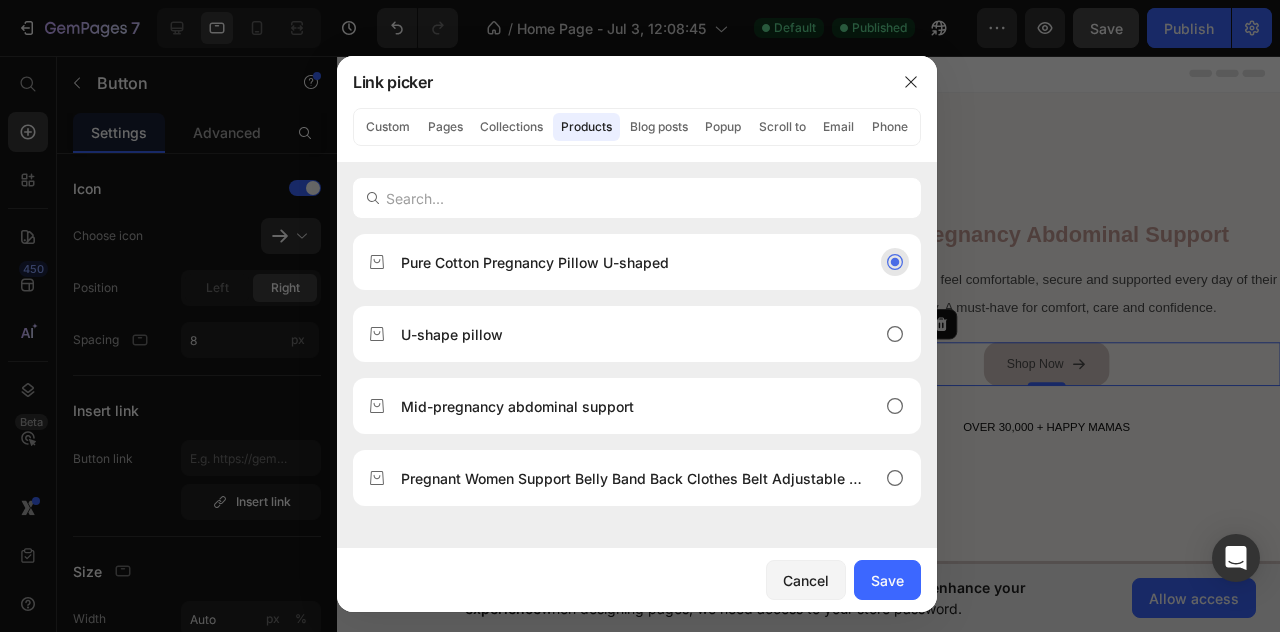 type on "/products/pure-cotton-pregnancy-pillow-u-shaped" 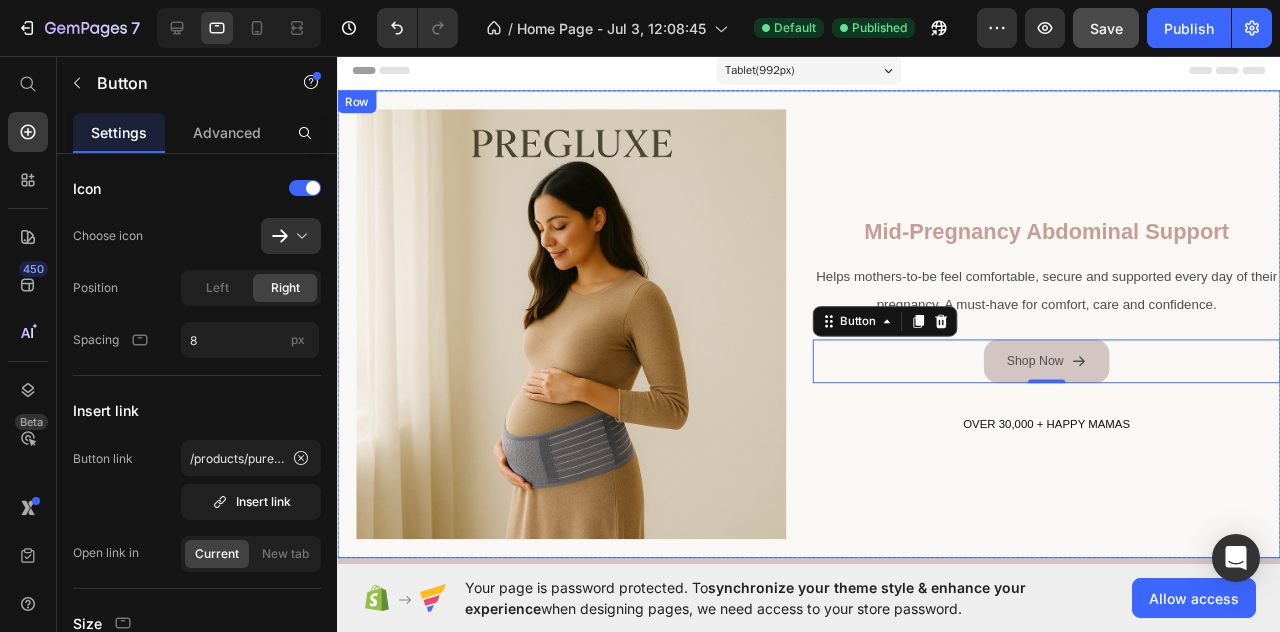 scroll, scrollTop: 0, scrollLeft: 0, axis: both 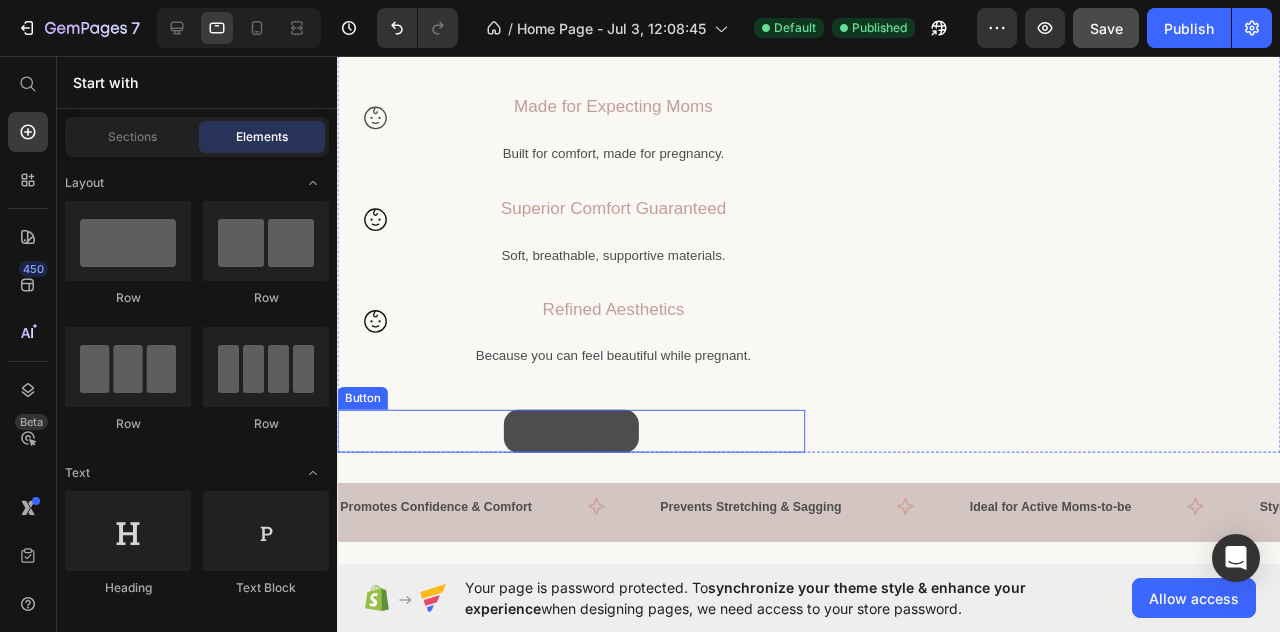 click on "Shop Now" at bounding box center (582, 450) 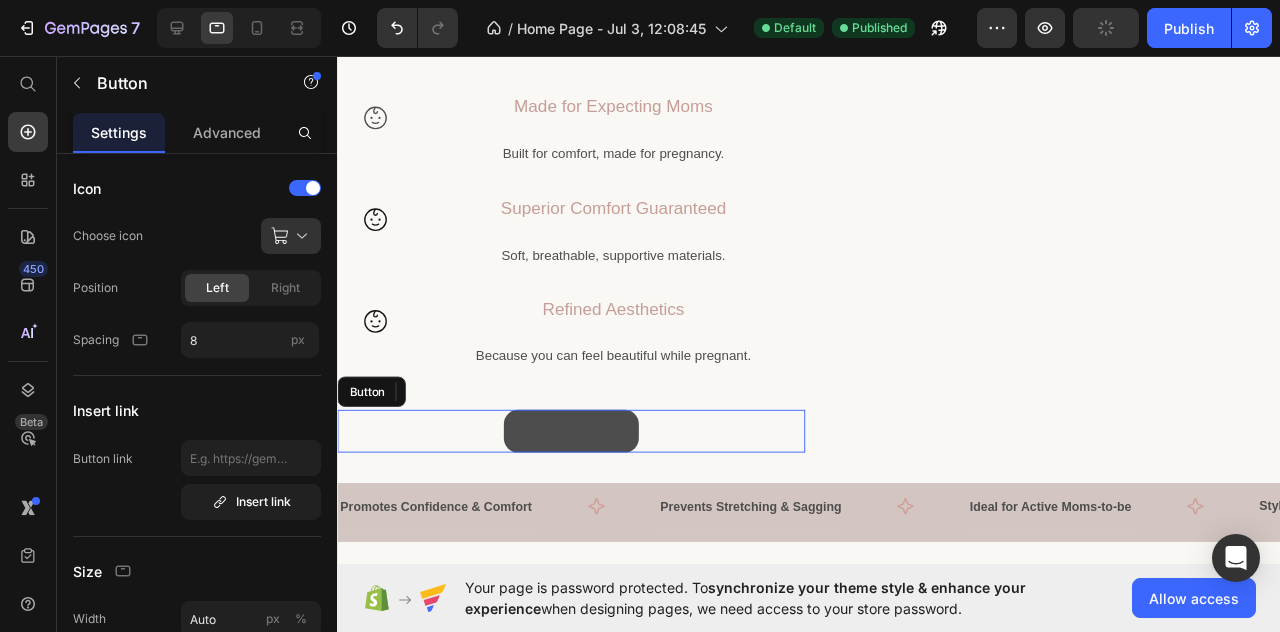scroll, scrollTop: 801, scrollLeft: 0, axis: vertical 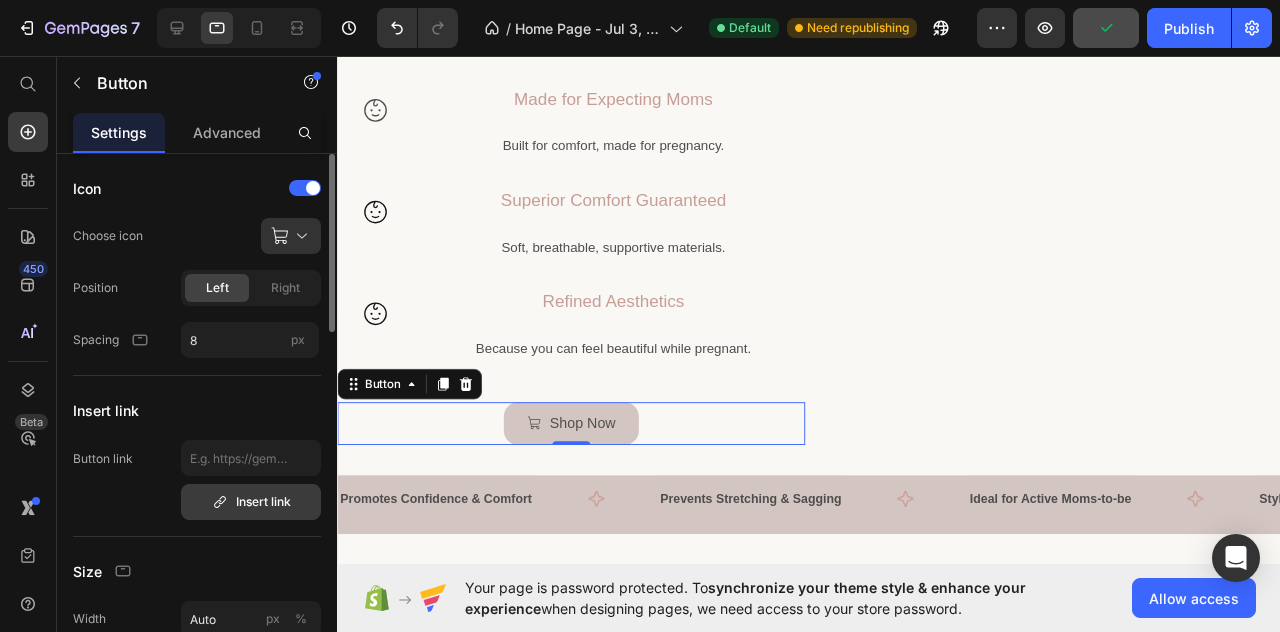 click on "Insert link" at bounding box center (251, 502) 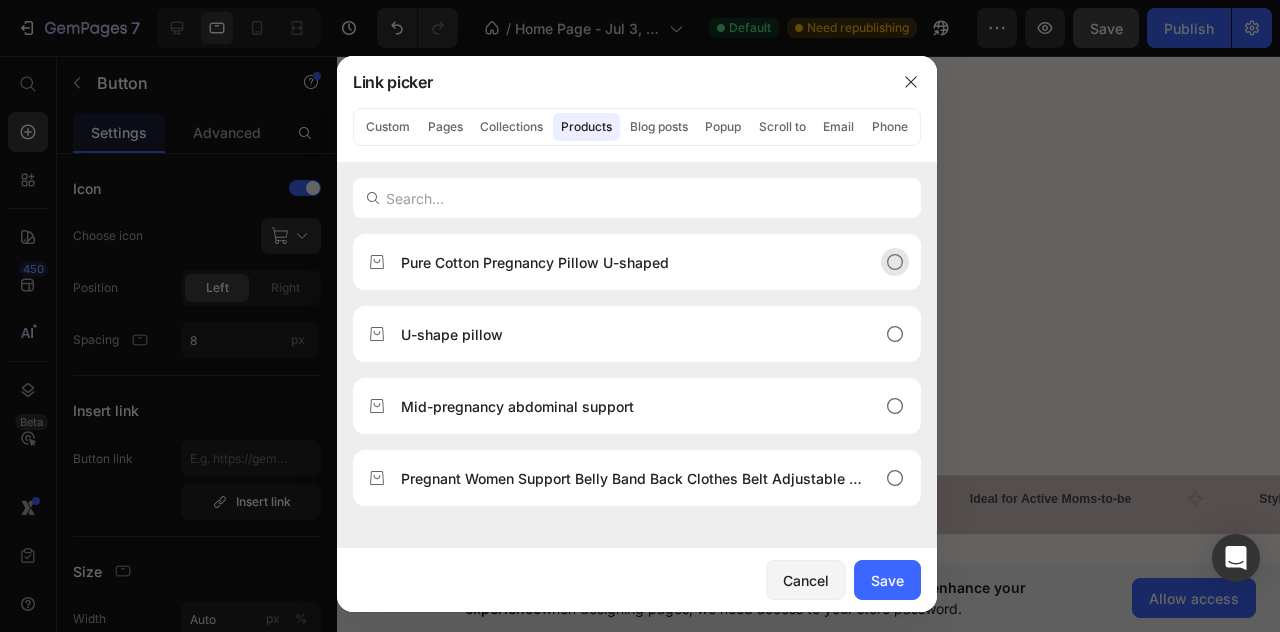 click 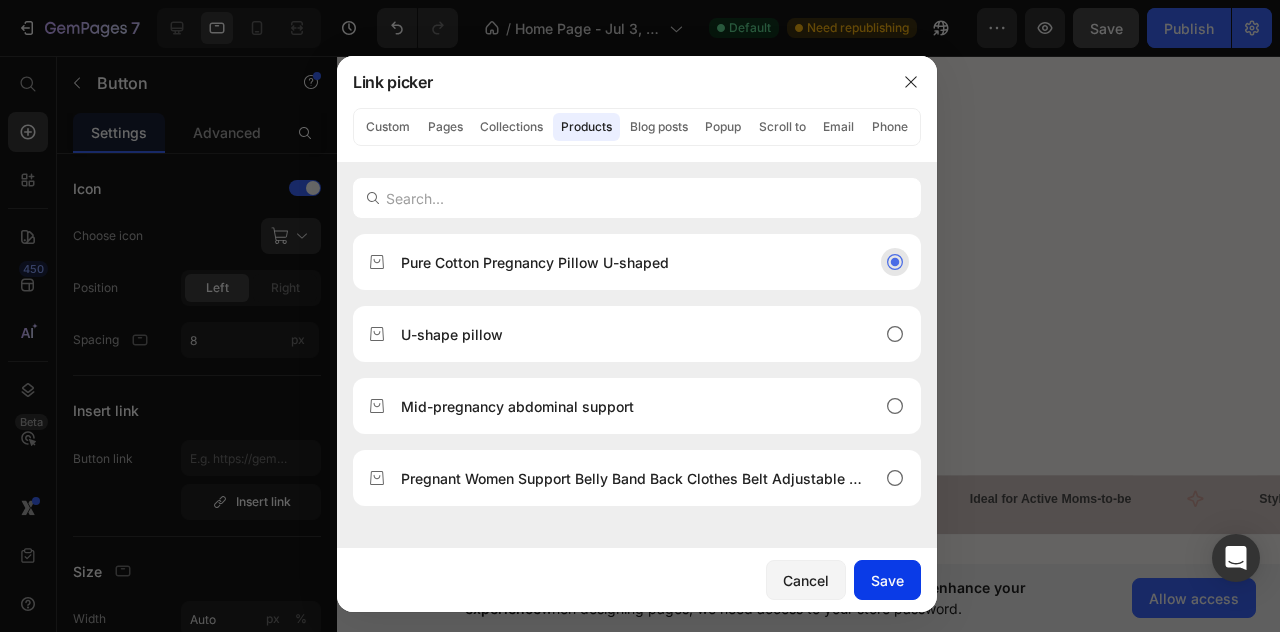 click on "Save" at bounding box center [887, 580] 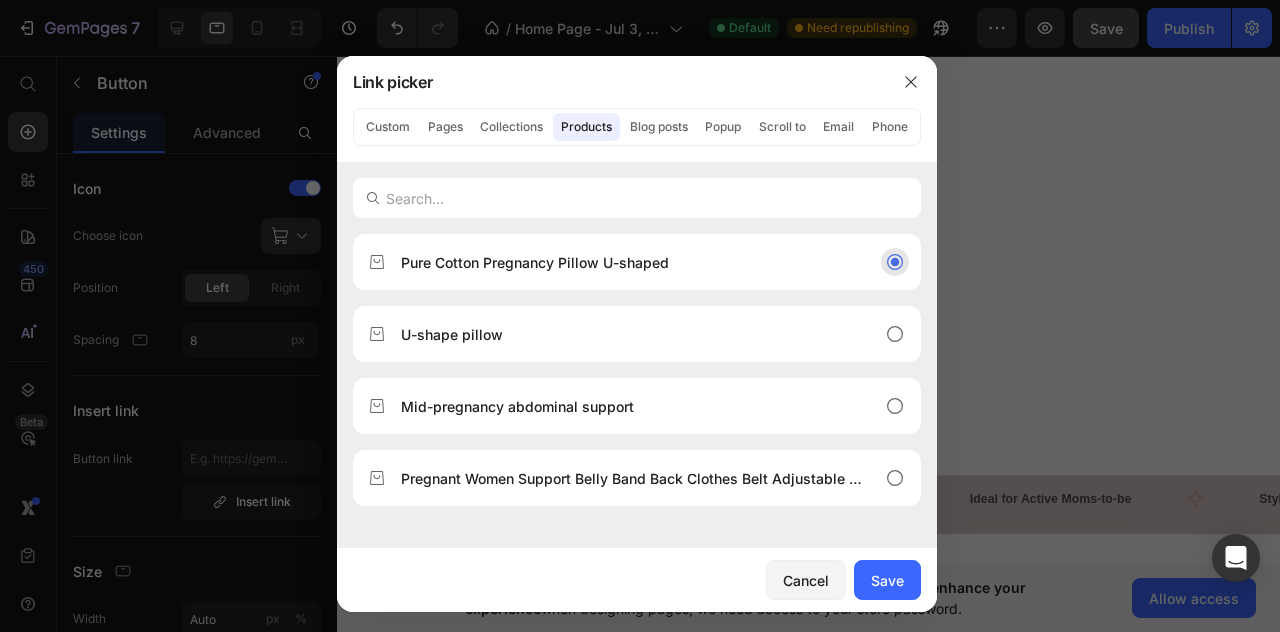 type on "/products/pure-cotton-pregnancy-pillow-u-shaped" 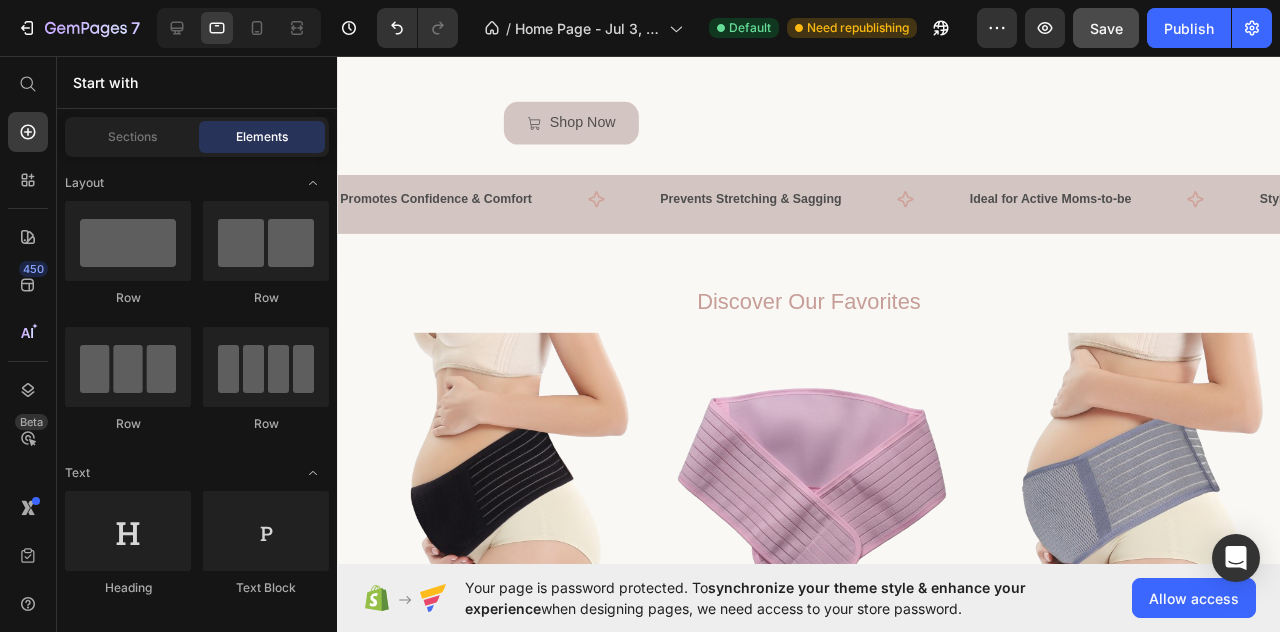 scroll, scrollTop: 1574, scrollLeft: 0, axis: vertical 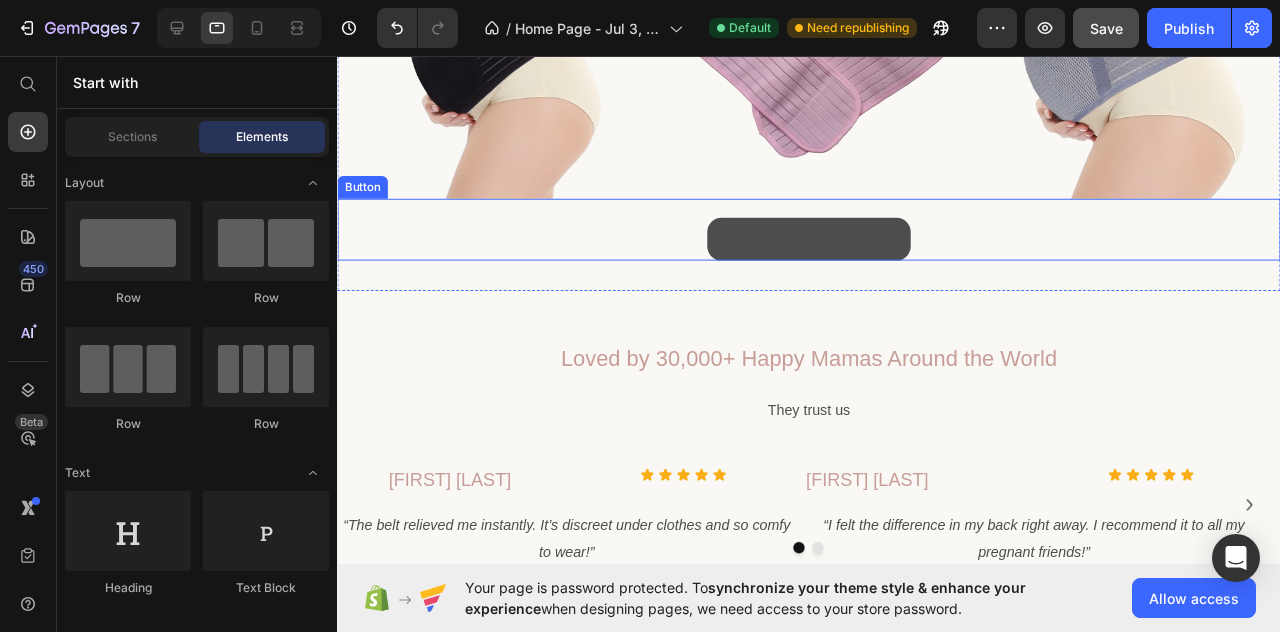 click on "Explore the collection" at bounding box center (833, 248) 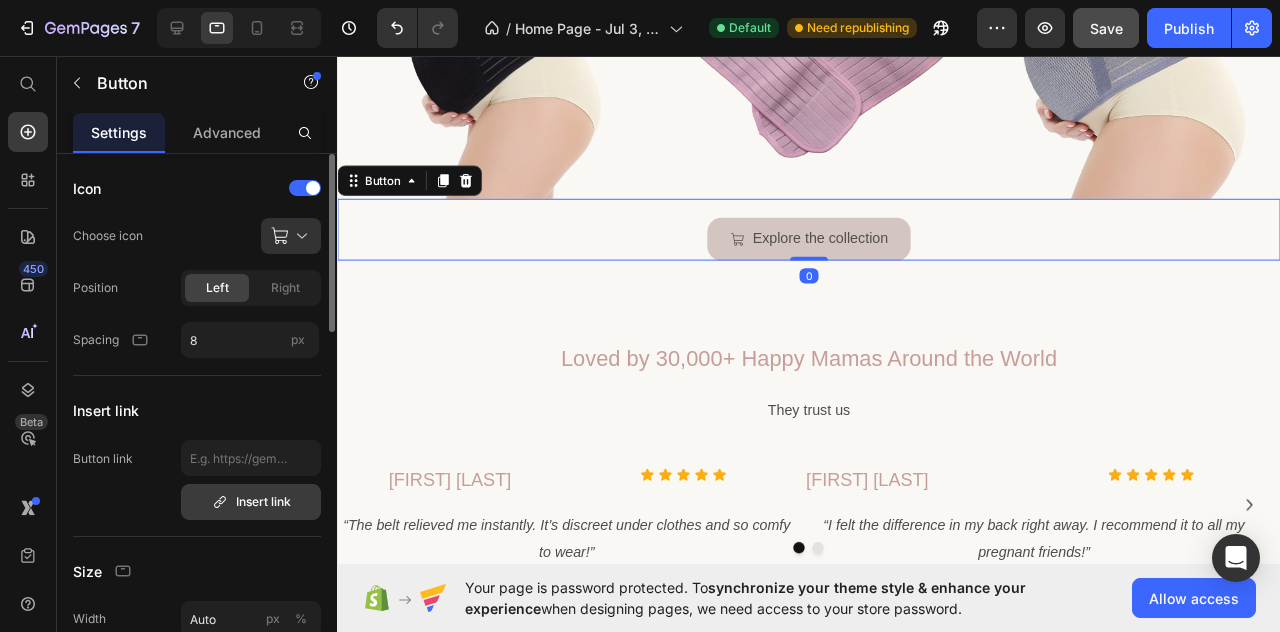click on "Insert link" at bounding box center [251, 502] 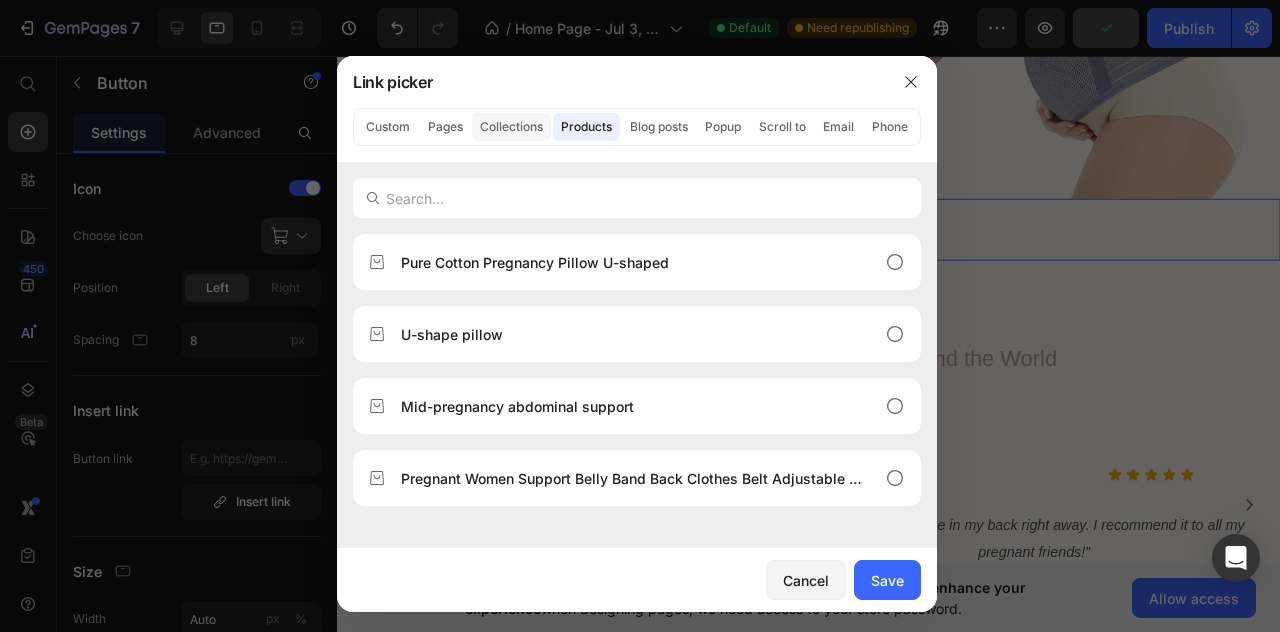 click on "Collections" 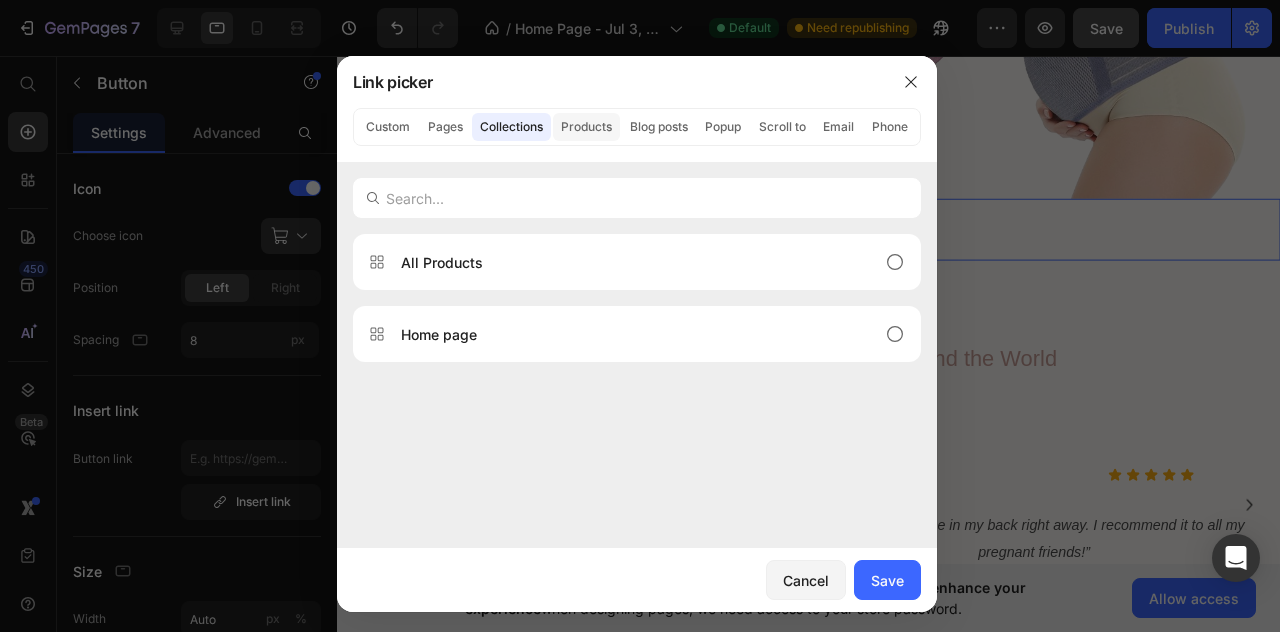 click on "Products" 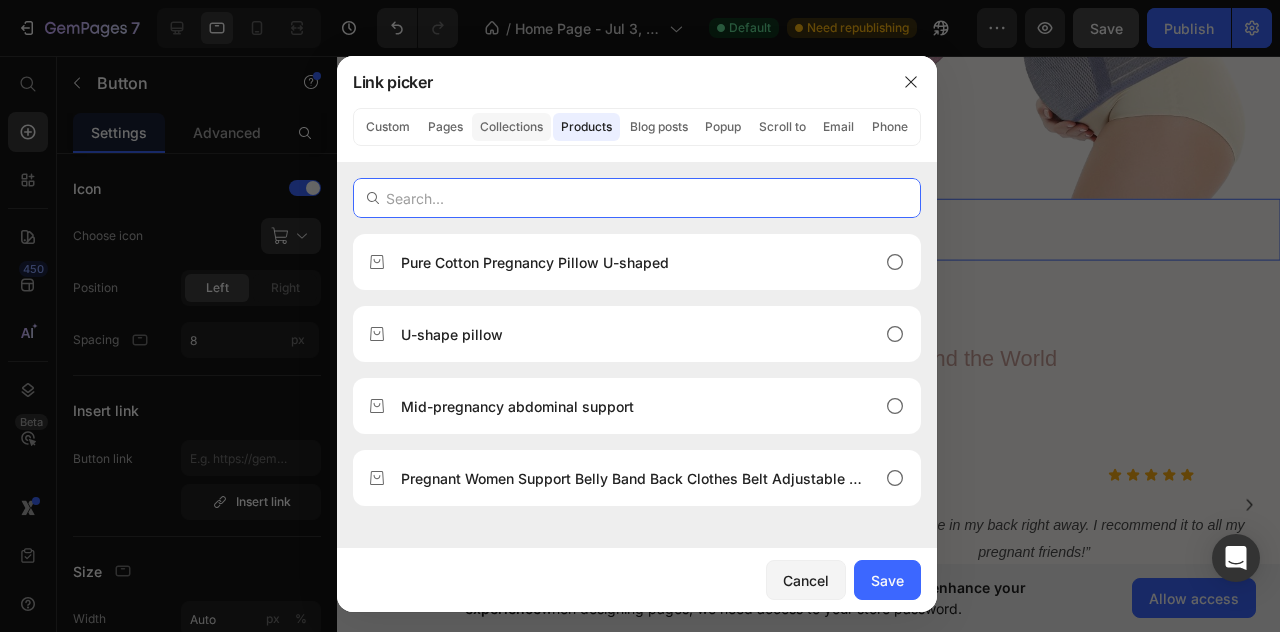 click on "Collections" 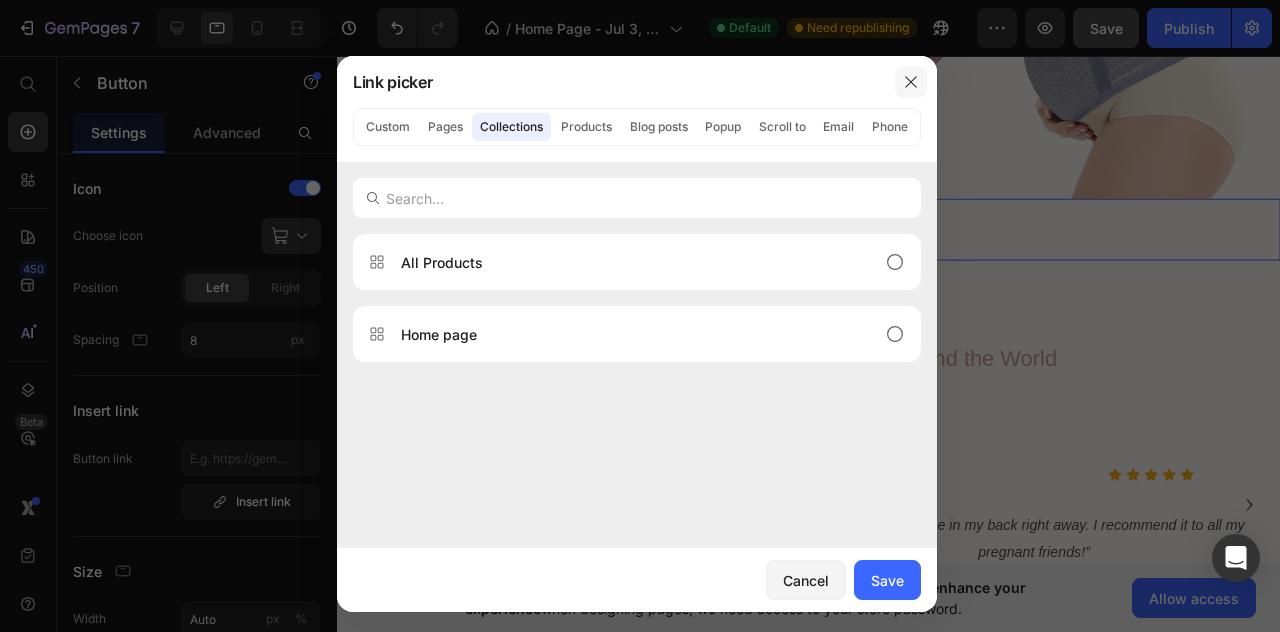 click 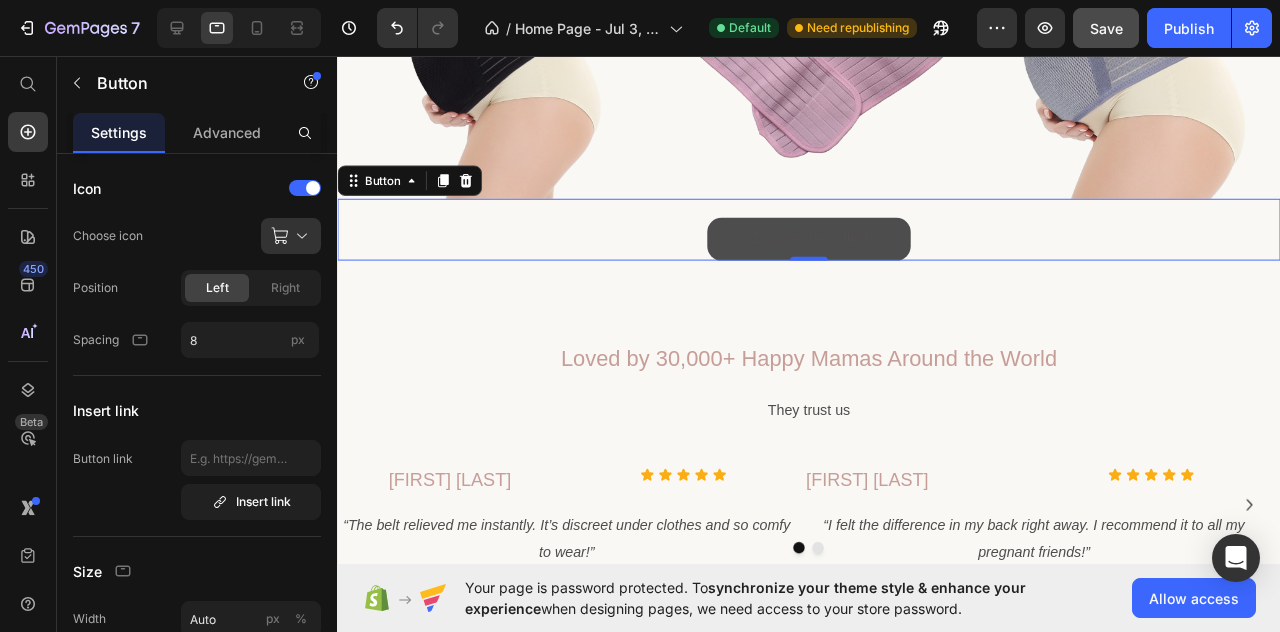 click on "Explore the collection" at bounding box center (833, 248) 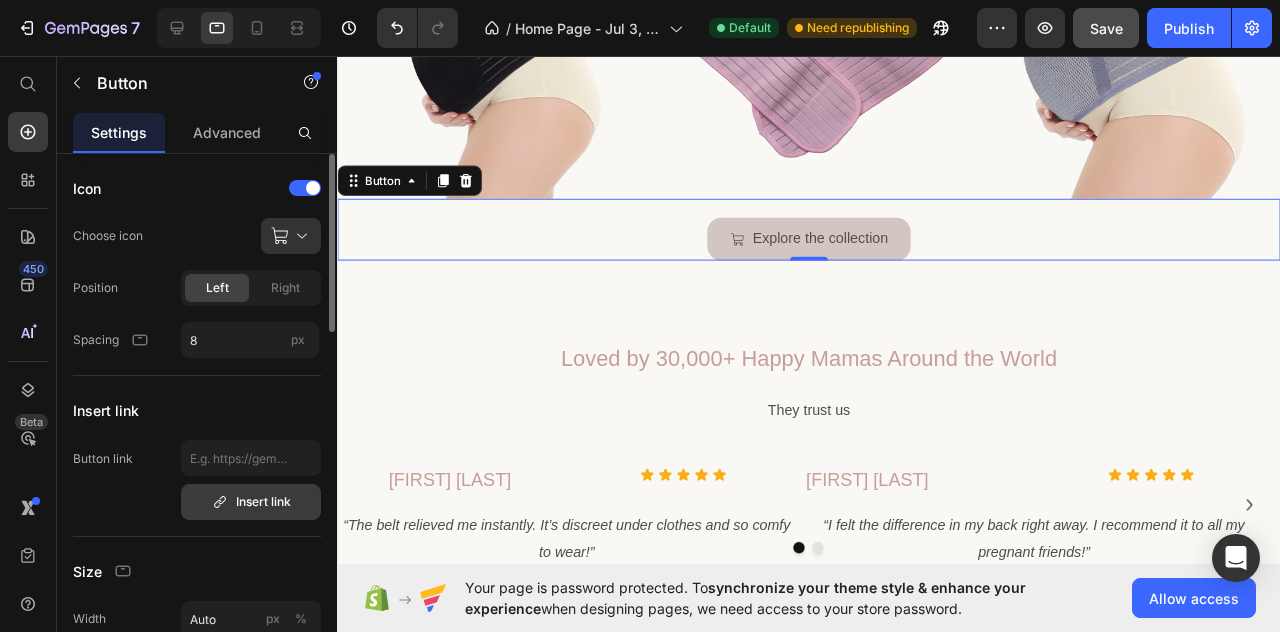 click on "Insert link" at bounding box center (251, 502) 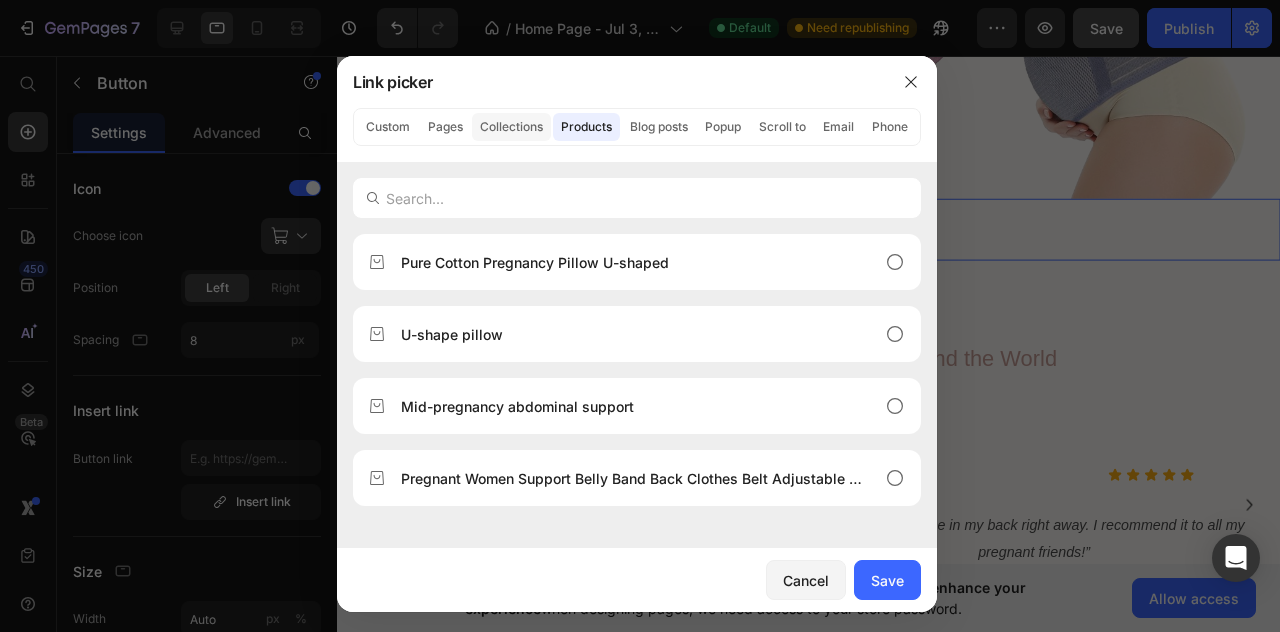 click on "Collections" 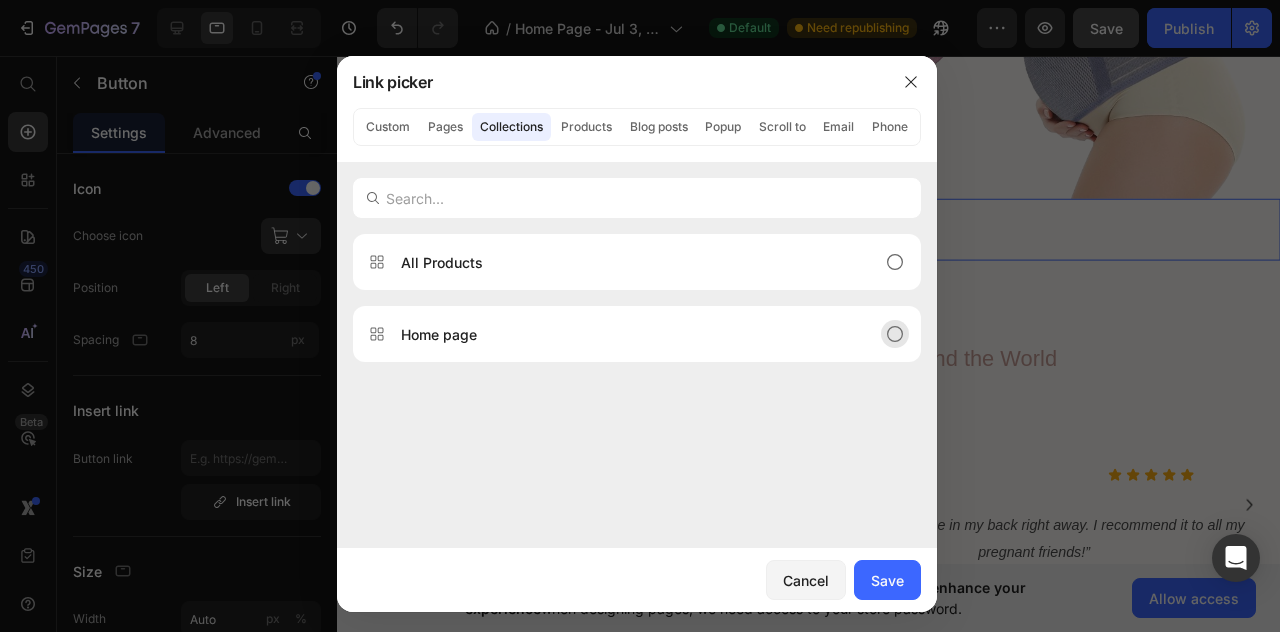 drag, startPoint x: 376, startPoint y: 334, endPoint x: 369, endPoint y: 351, distance: 18.384777 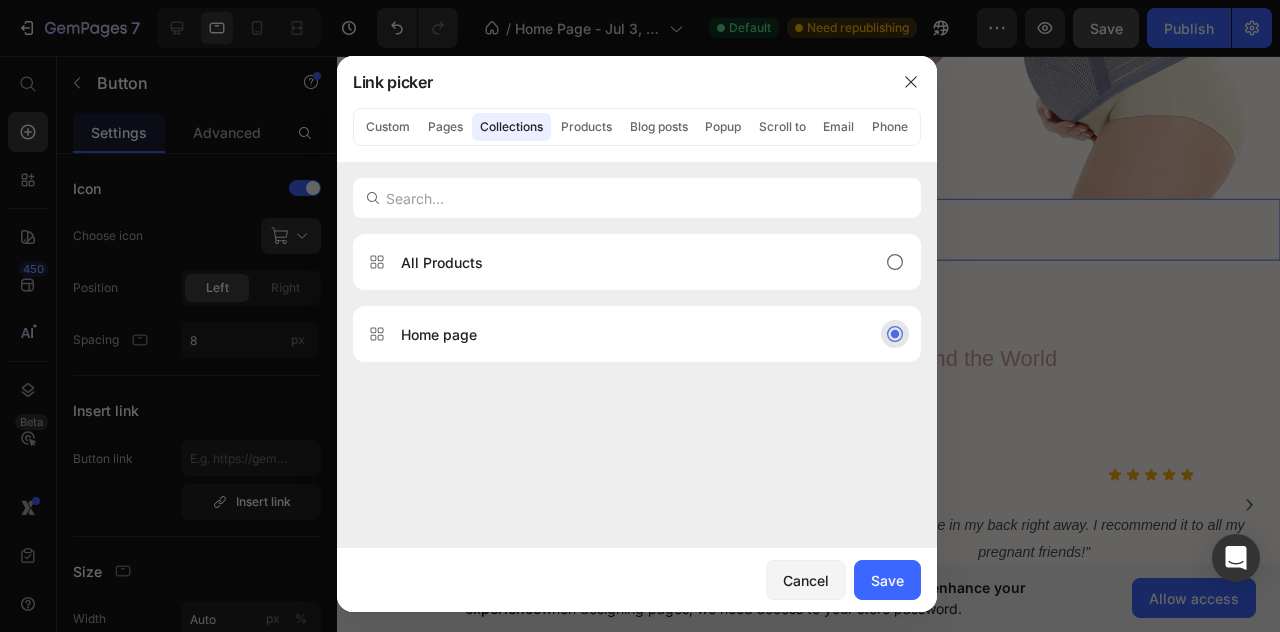 click 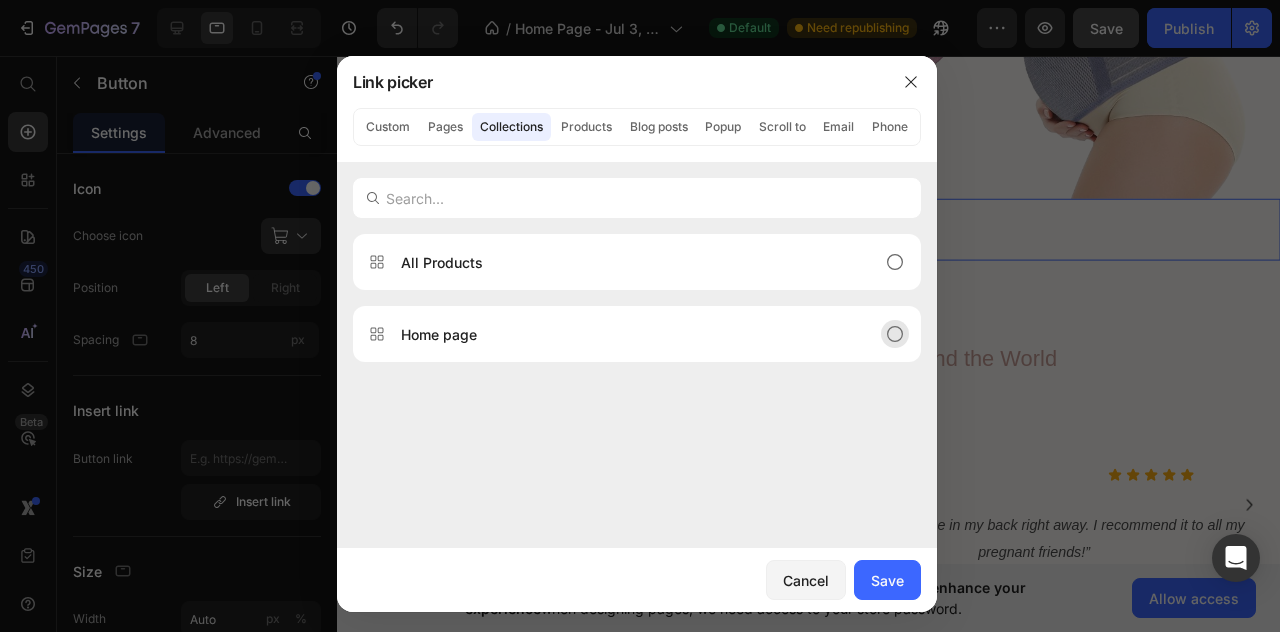 click 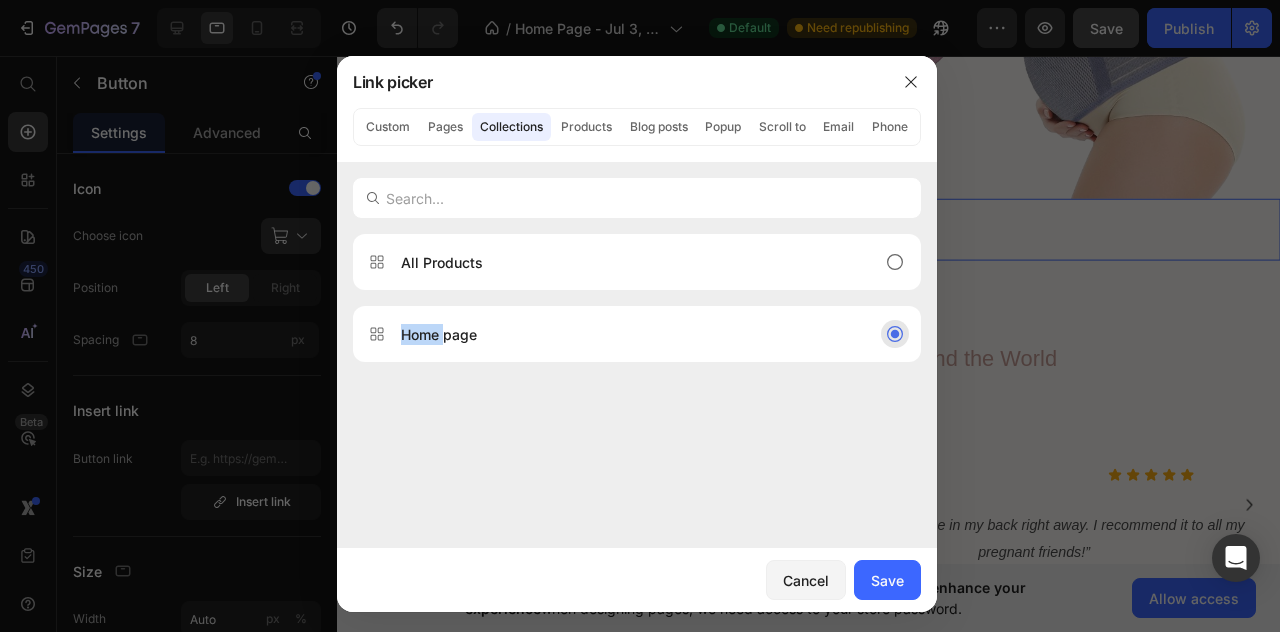 click 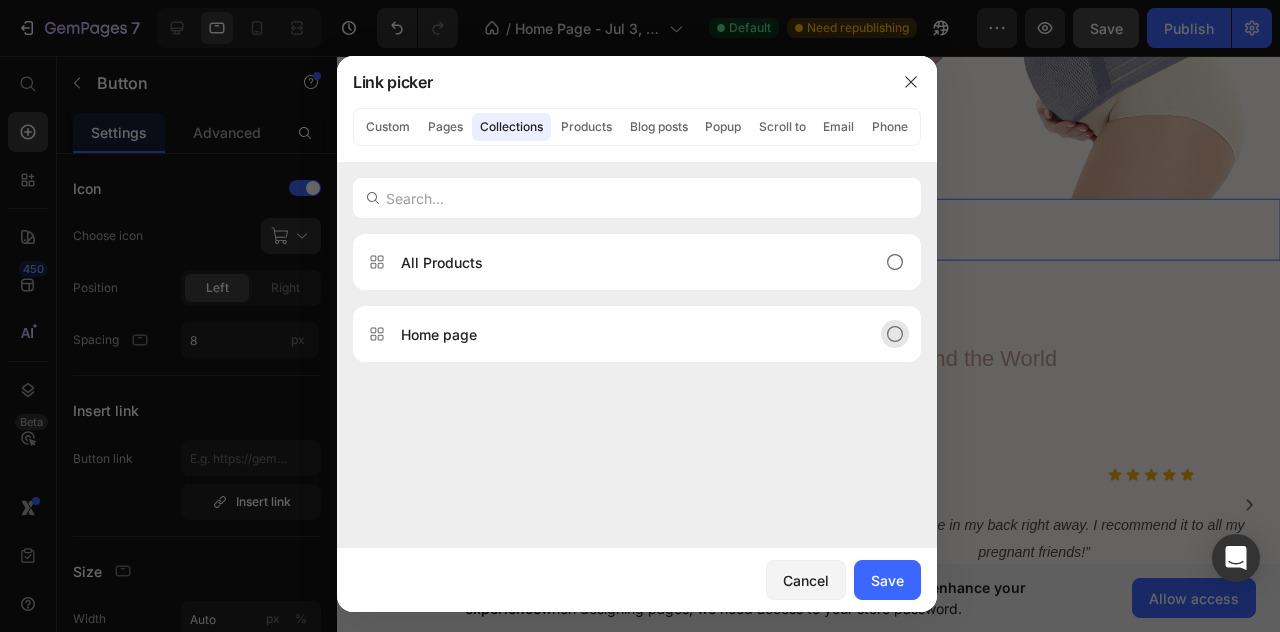 click 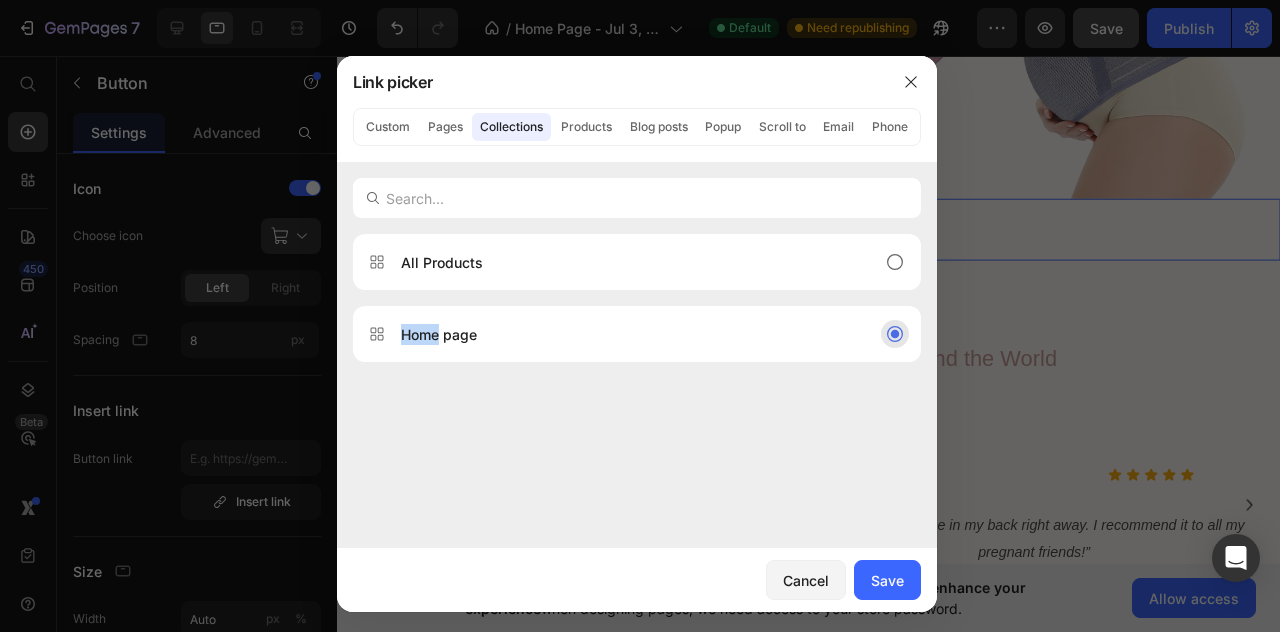 drag, startPoint x: 376, startPoint y: 334, endPoint x: 383, endPoint y: 360, distance: 26.925823 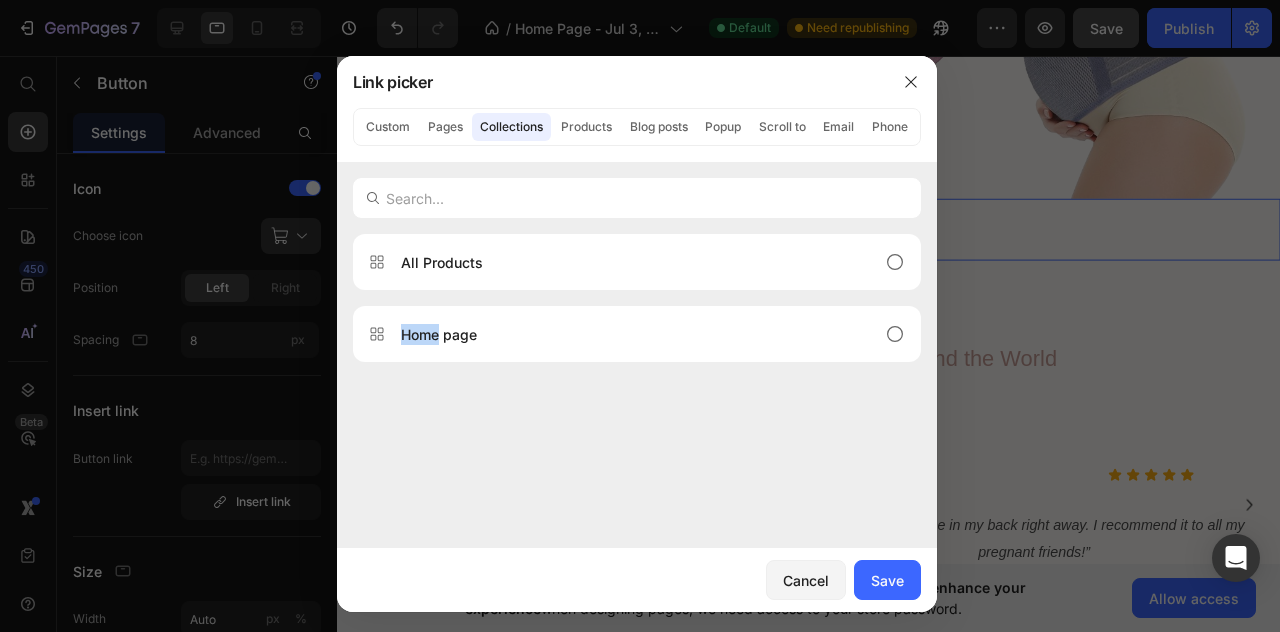 click on "All Products Home page" at bounding box center (637, 418) 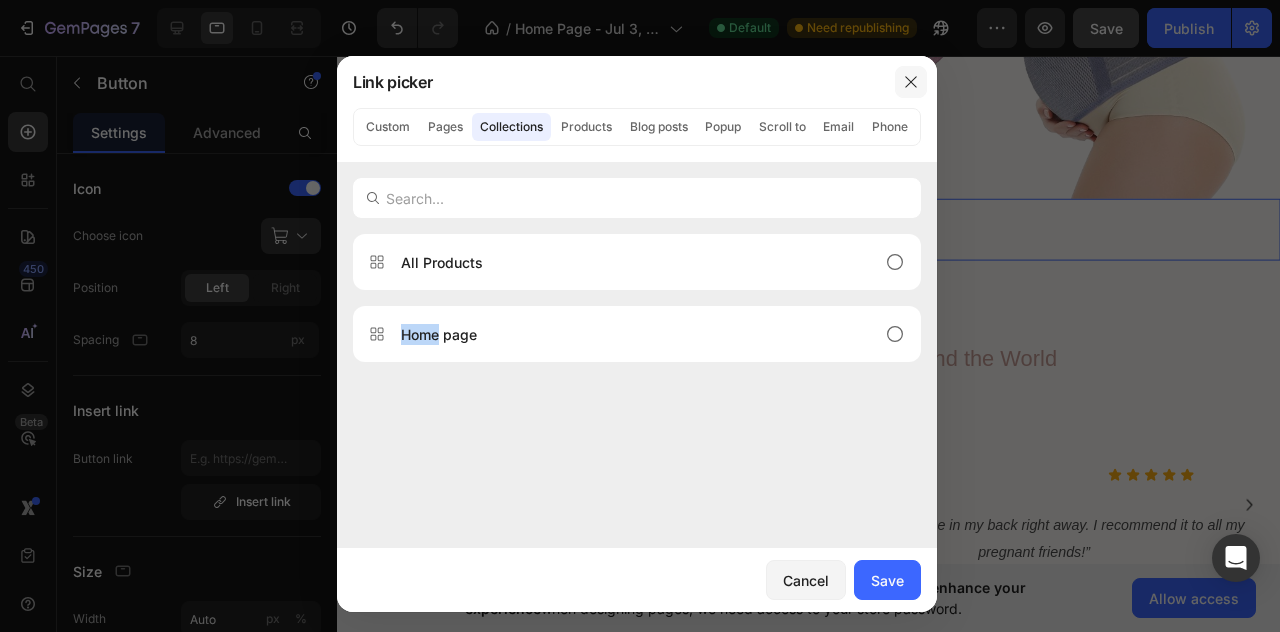 click 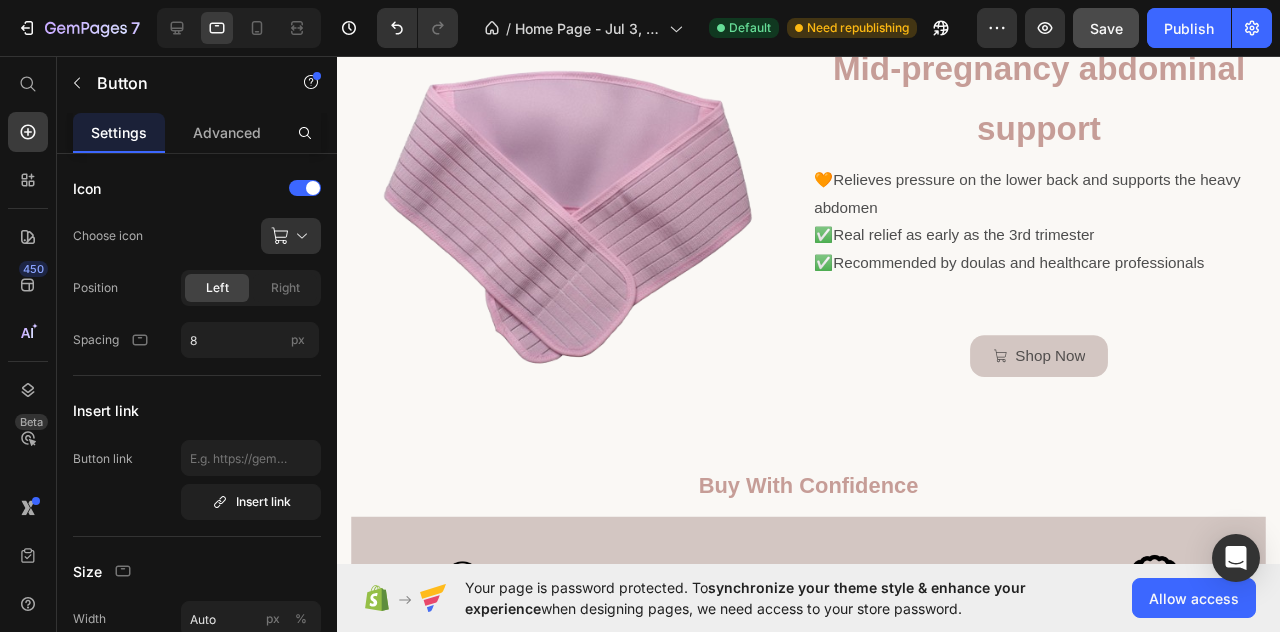 scroll, scrollTop: 2274, scrollLeft: 0, axis: vertical 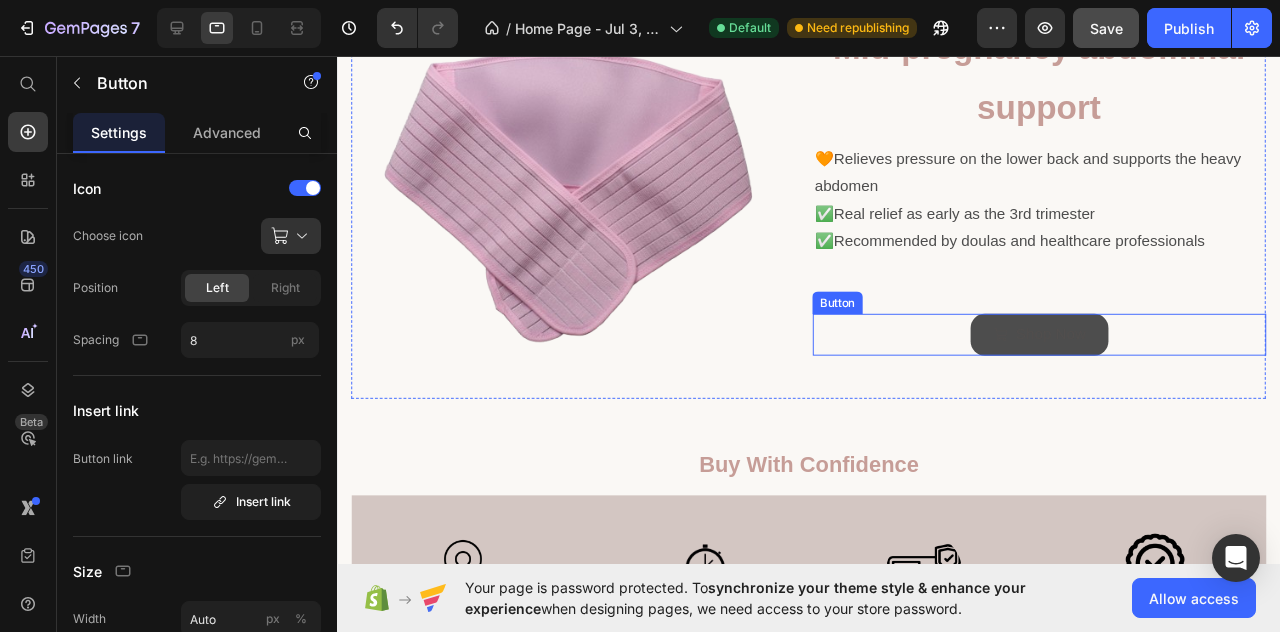 click 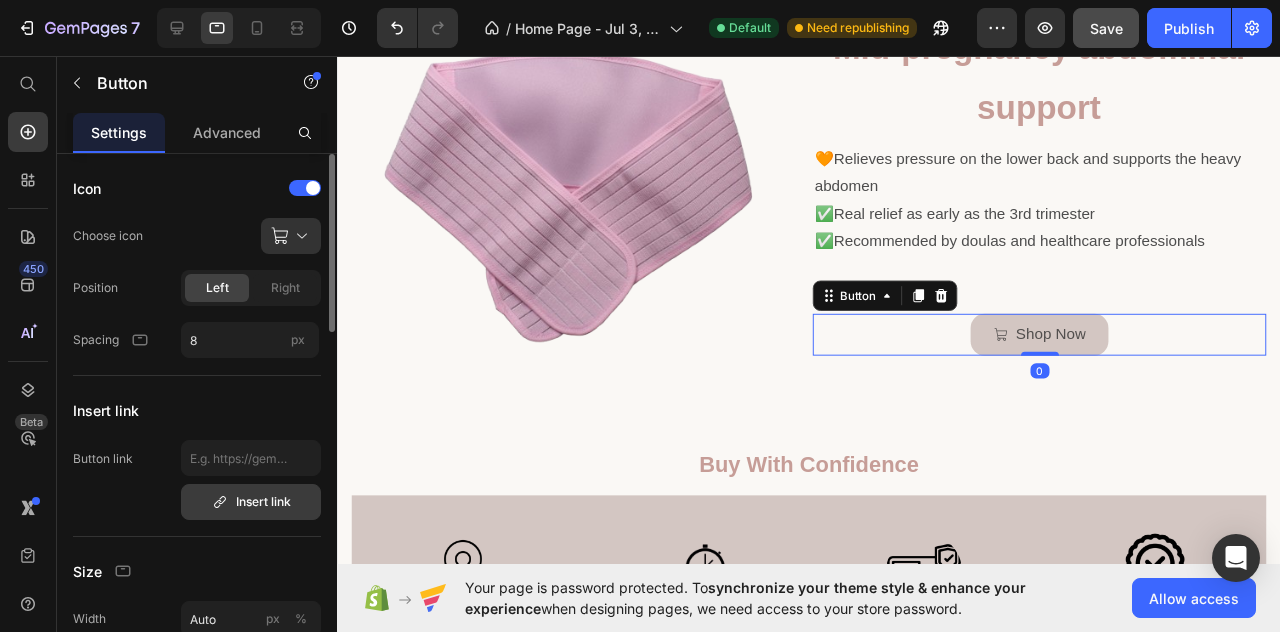 click on "Insert link" at bounding box center (251, 502) 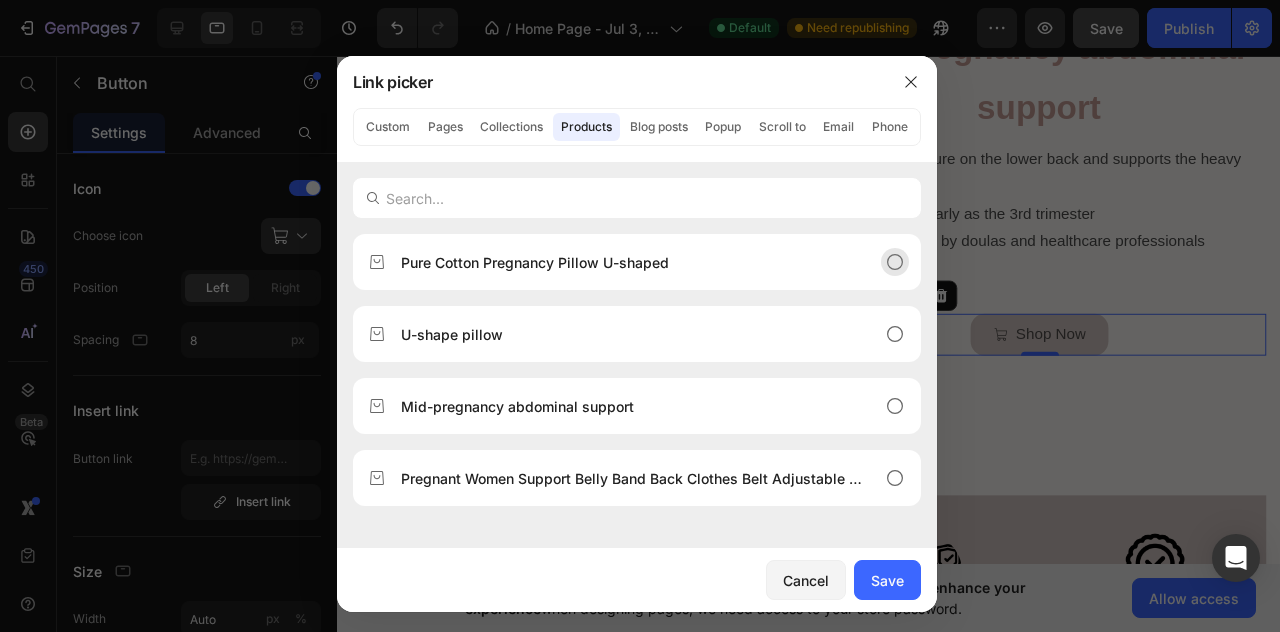 click 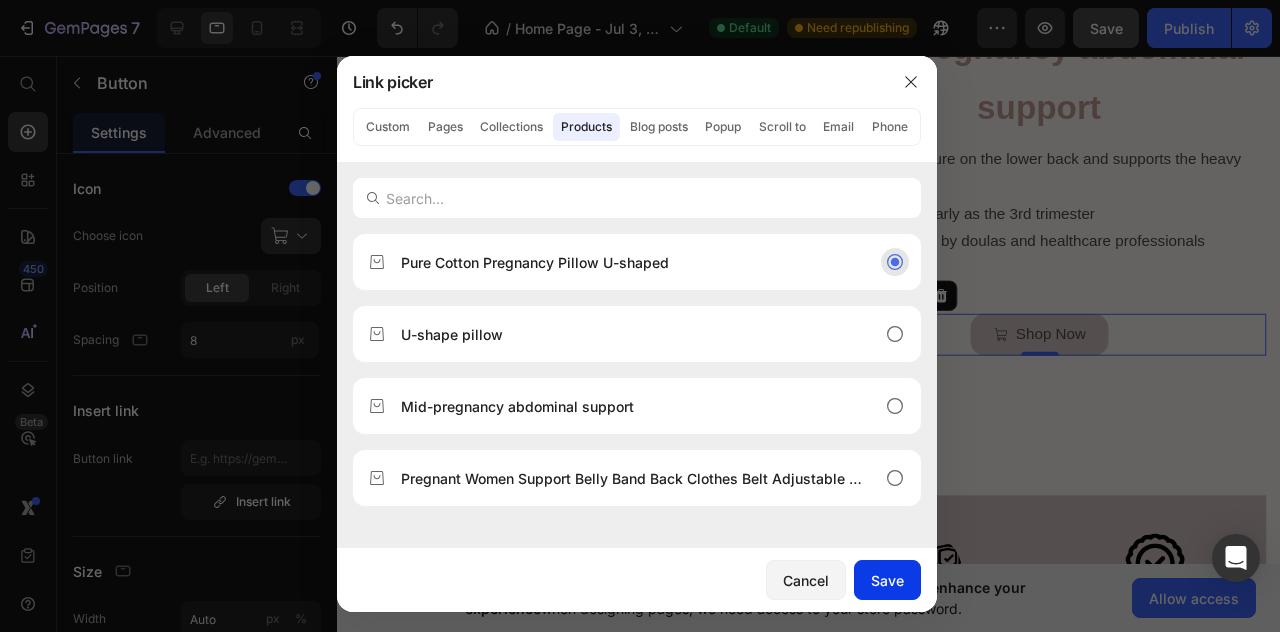 click on "Save" at bounding box center (887, 580) 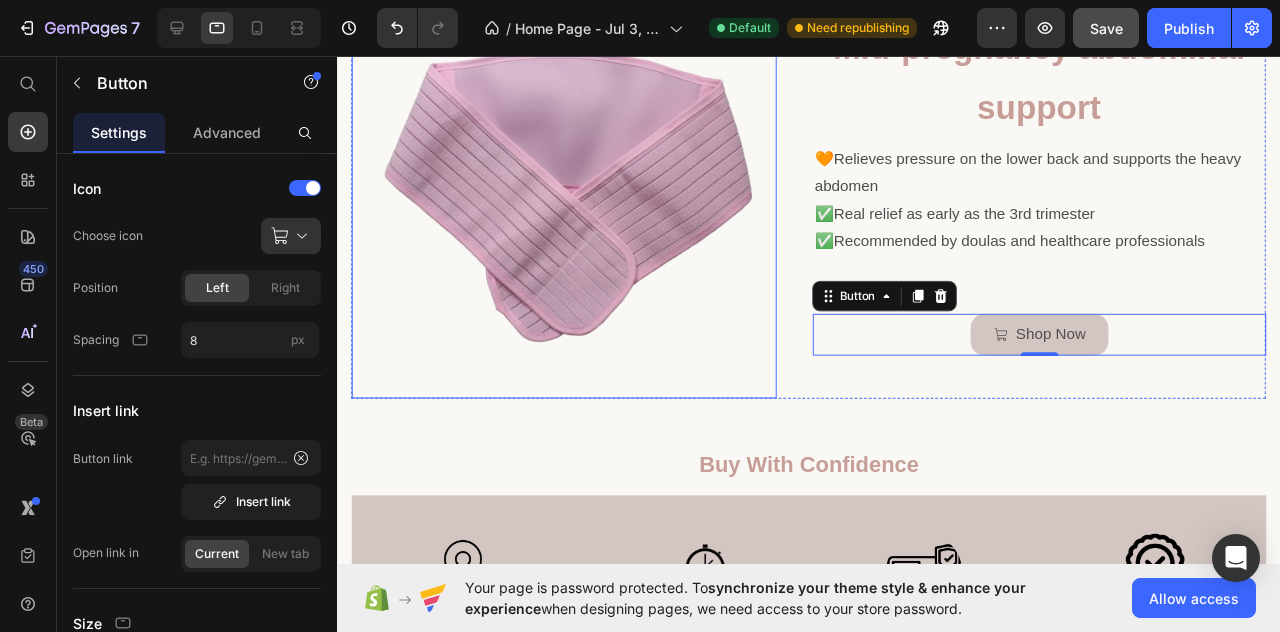 type on "/products/pure-cotton-pregnancy-pillow-u-shaped" 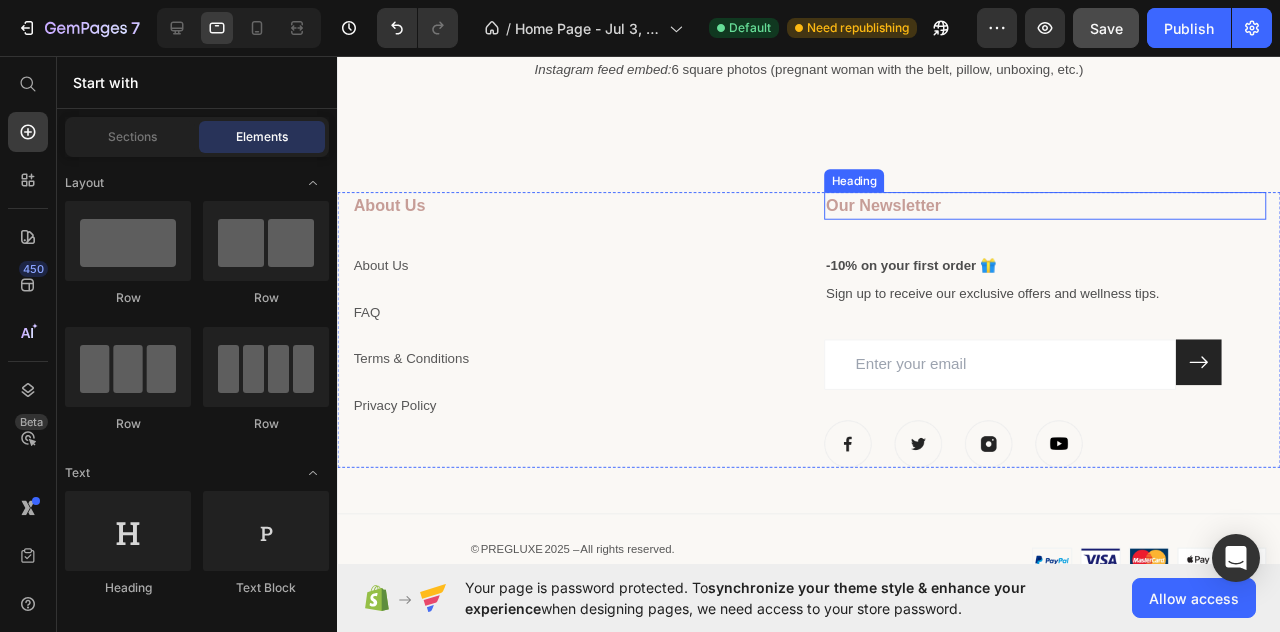scroll, scrollTop: 3194, scrollLeft: 0, axis: vertical 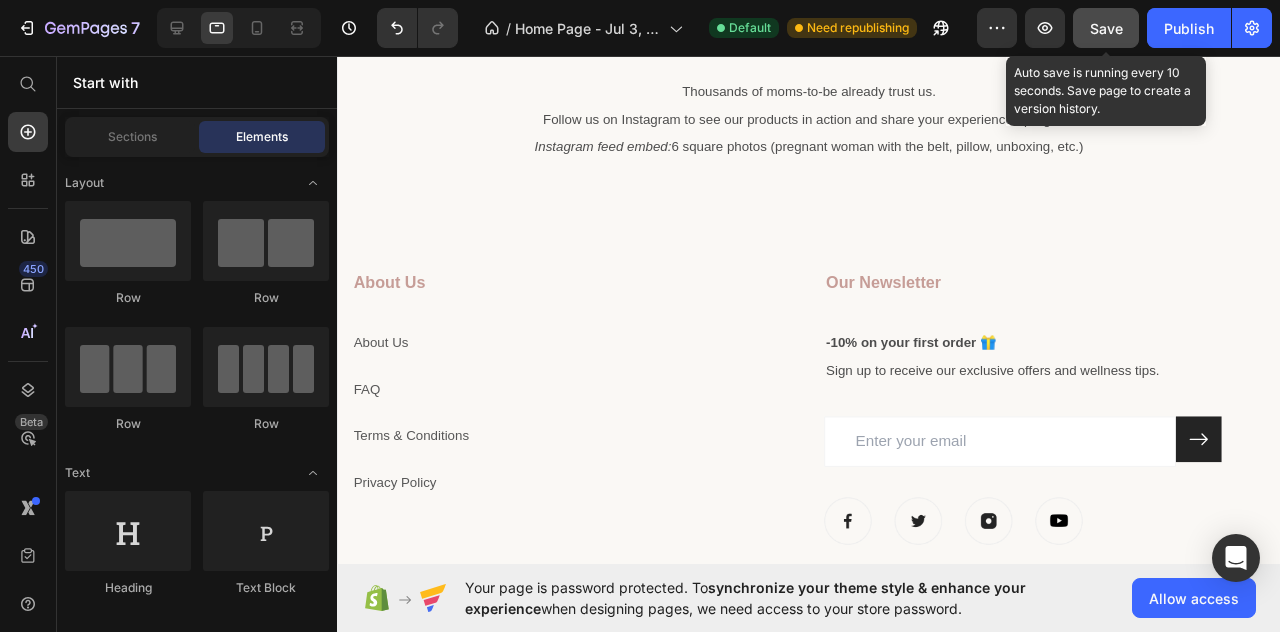 click on "Save" at bounding box center [1106, 28] 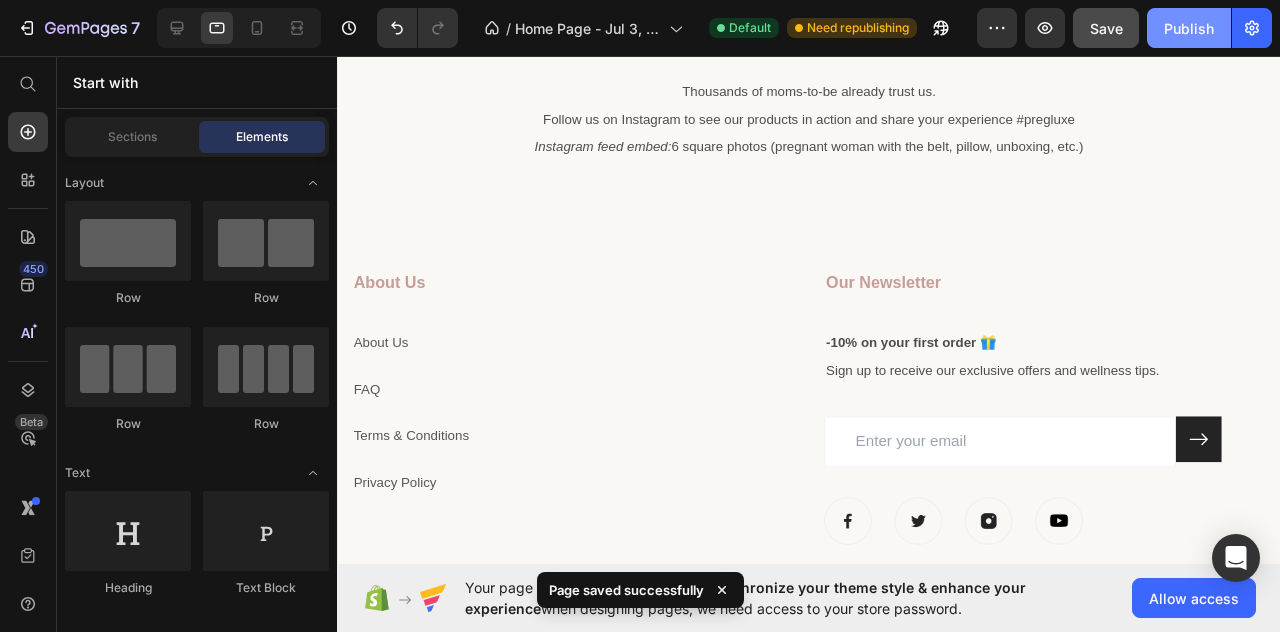 click on "Publish" at bounding box center [1189, 28] 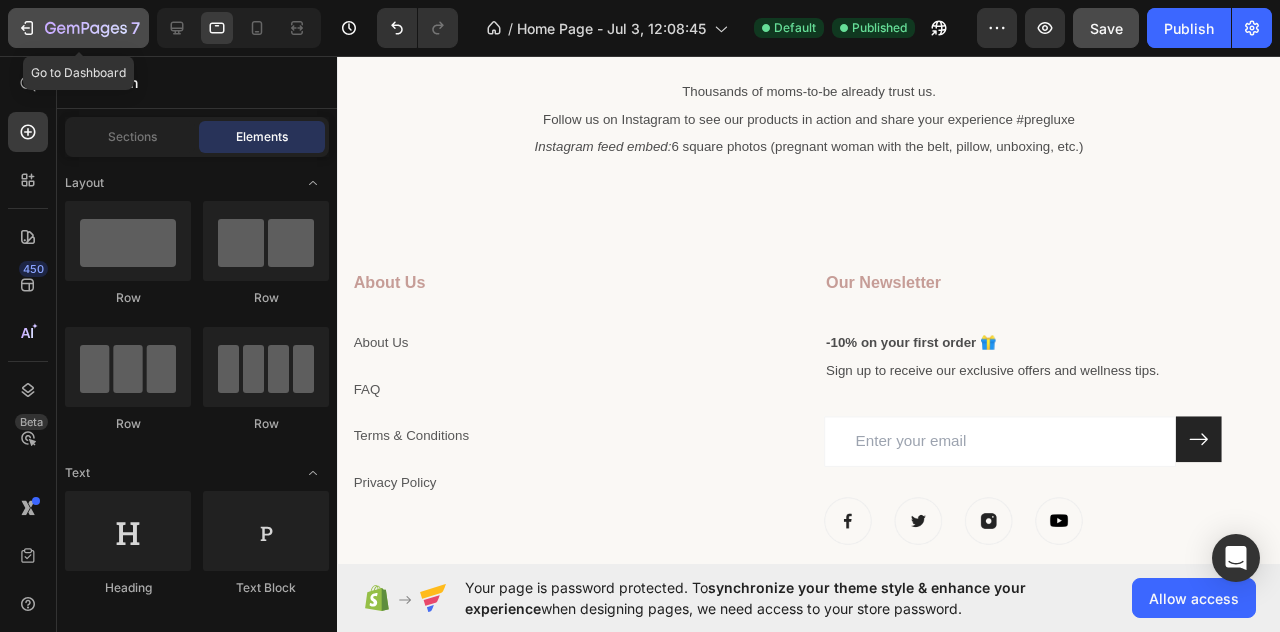click 